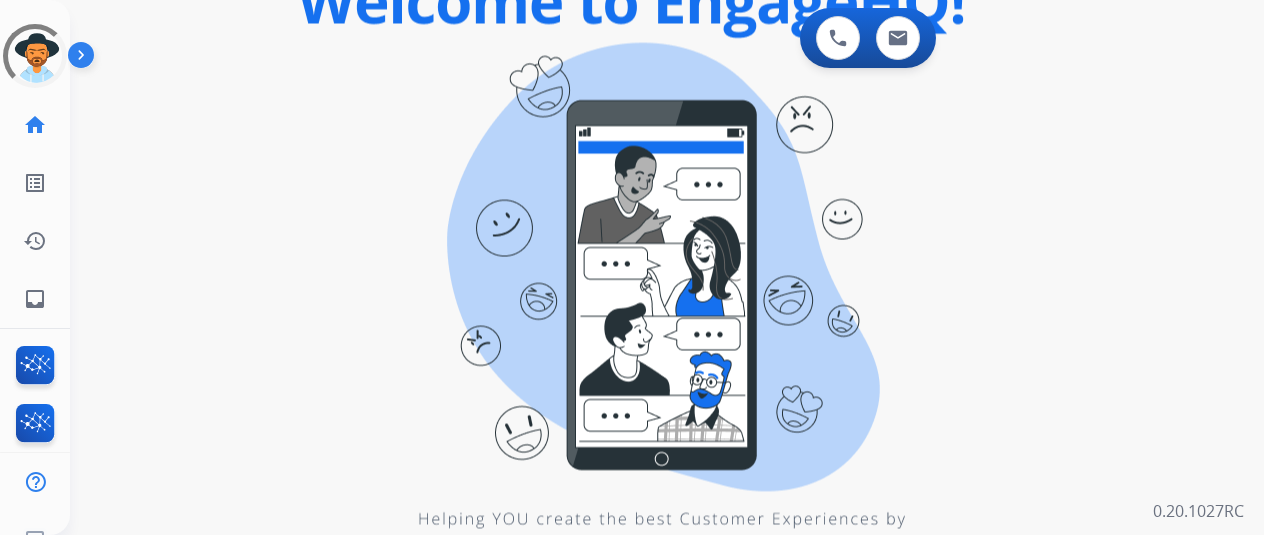 scroll, scrollTop: 0, scrollLeft: 0, axis: both 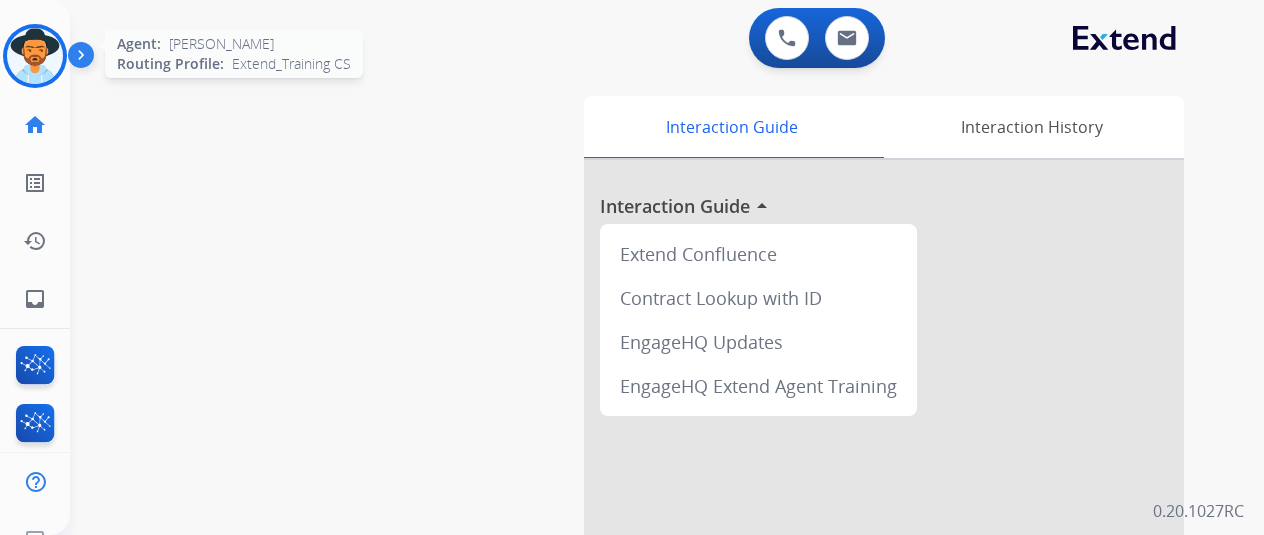 click at bounding box center (35, 56) 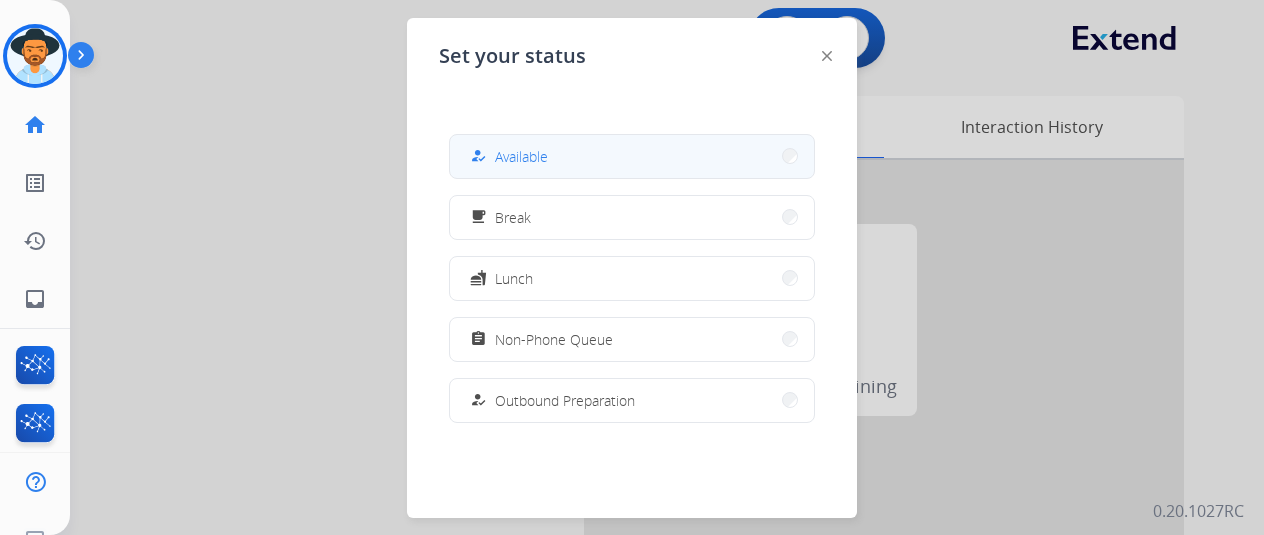 click on "Available" at bounding box center [521, 156] 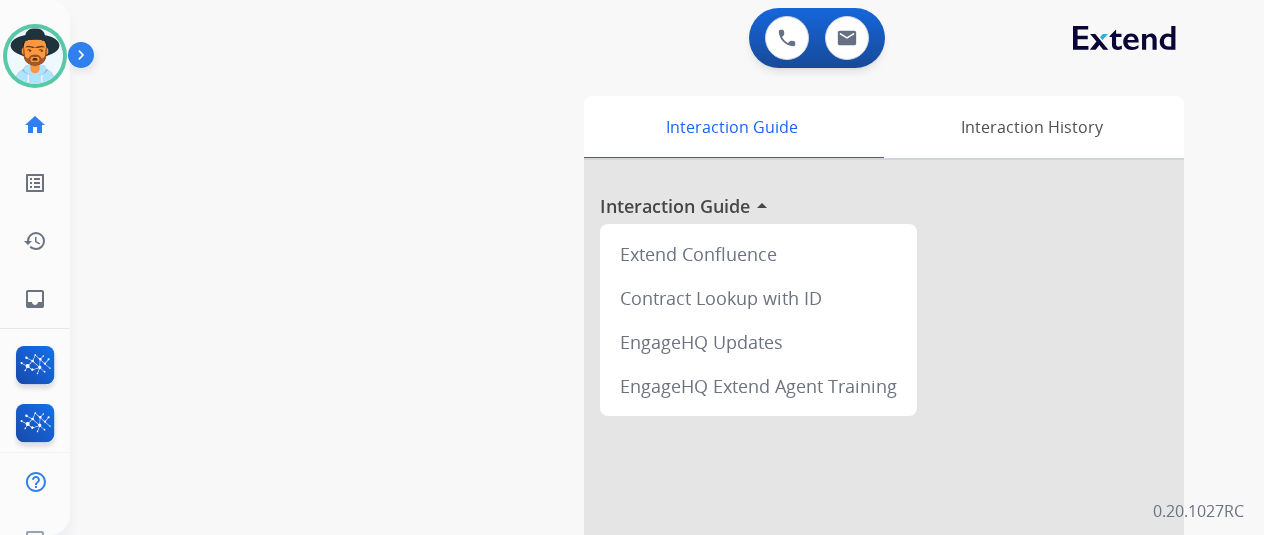 click on "swap_horiz Break voice bridge close_fullscreen Connect 3-Way Call merge_type Separate 3-Way Call  Interaction Guide   Interaction History  Interaction Guide arrow_drop_up  Extend Confluence   Contract Lookup with ID   EngageHQ Updates   EngageHQ Extend Agent Training" at bounding box center [643, 489] 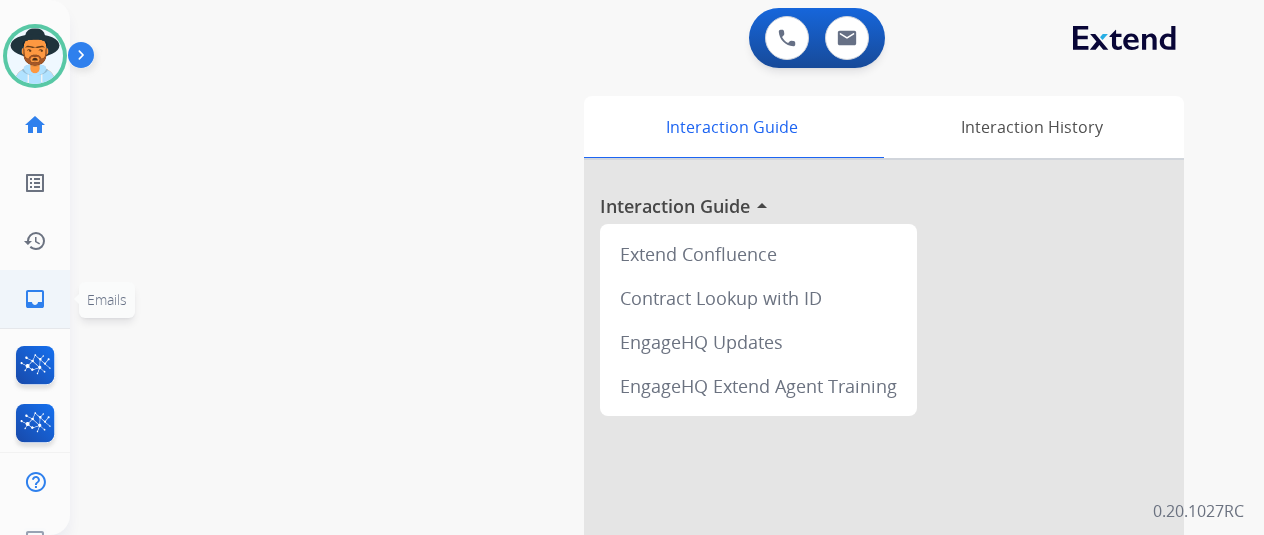 click on "inbox" 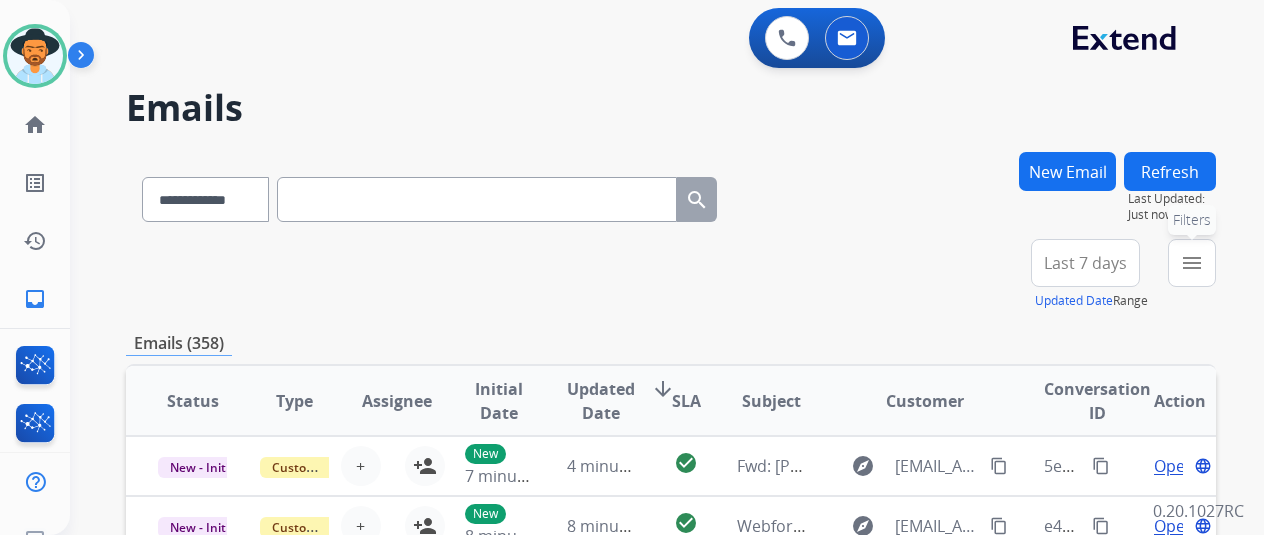 click on "menu" at bounding box center (1192, 263) 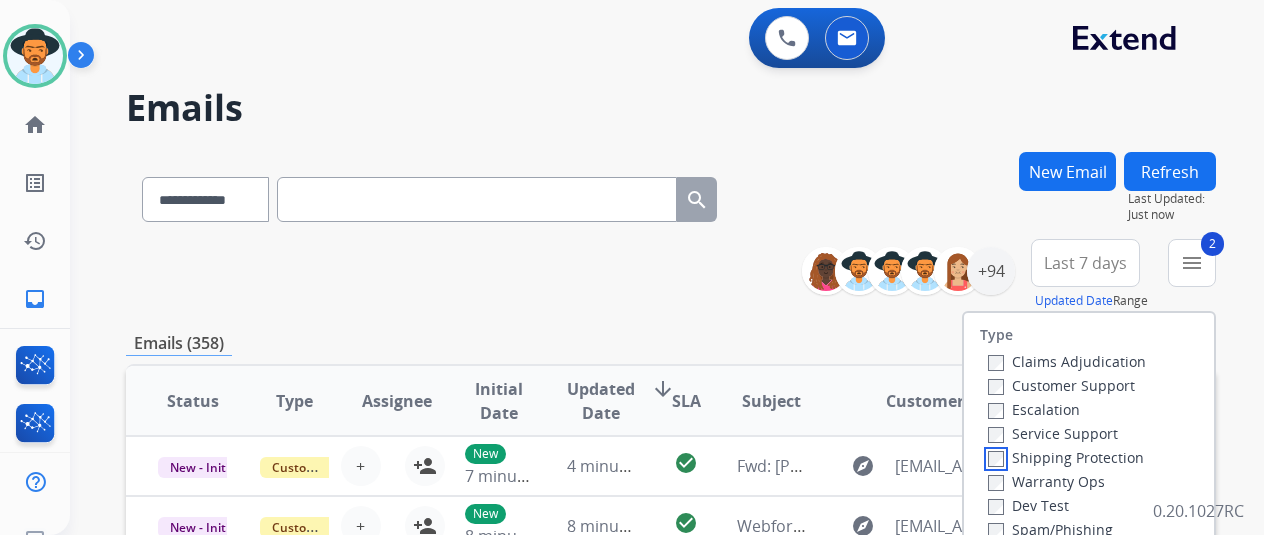 scroll, scrollTop: 200, scrollLeft: 0, axis: vertical 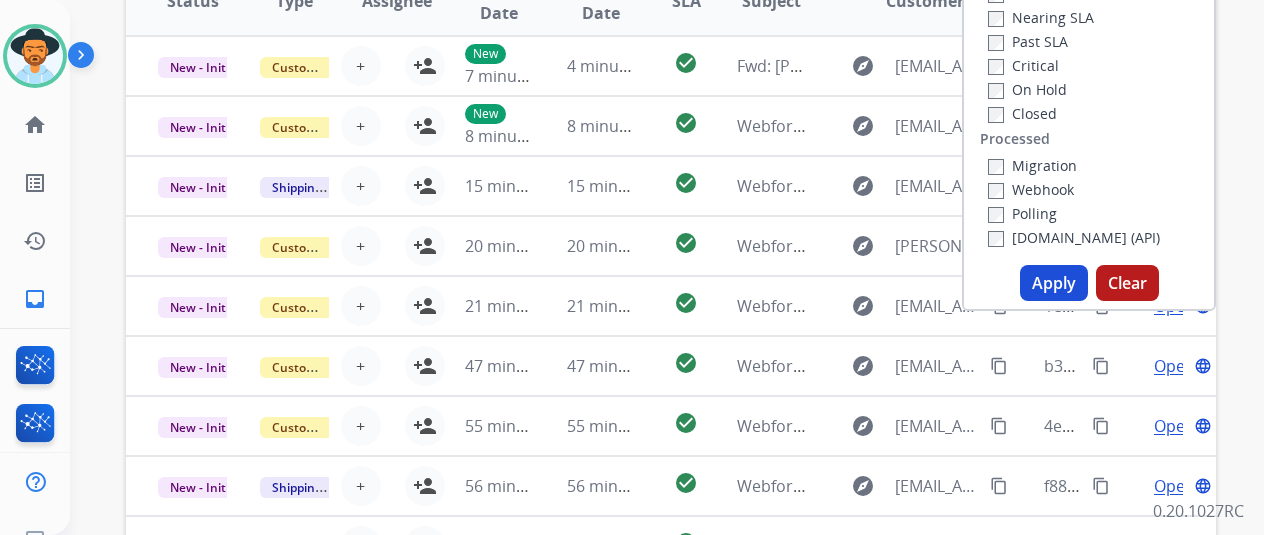 click on "Apply" at bounding box center (1054, 283) 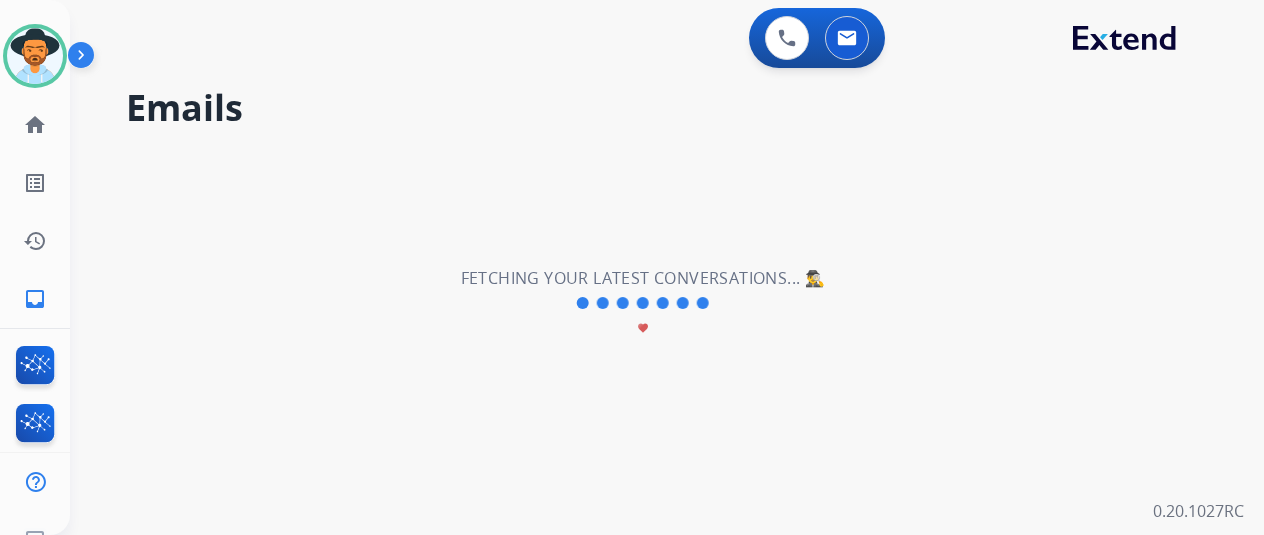 scroll, scrollTop: 0, scrollLeft: 0, axis: both 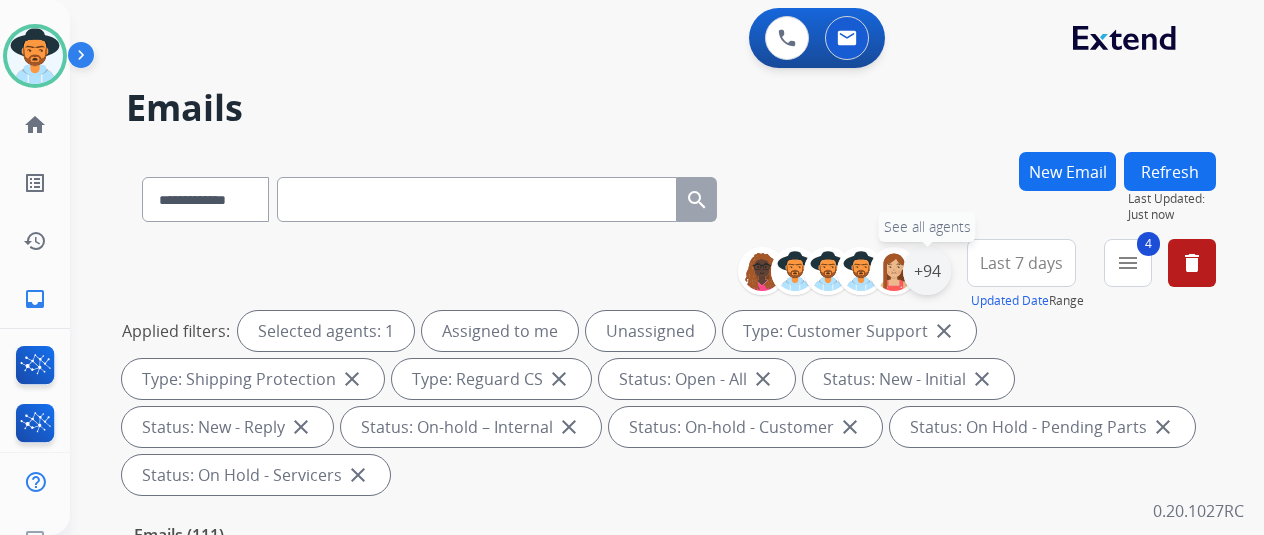 click on "+94" at bounding box center (927, 271) 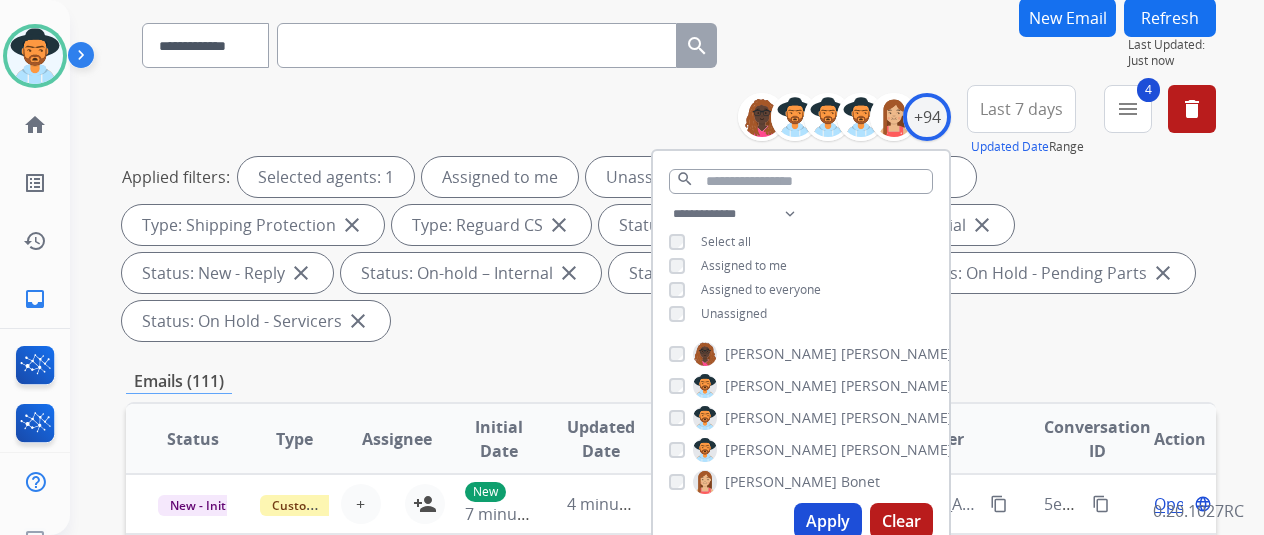 scroll, scrollTop: 200, scrollLeft: 0, axis: vertical 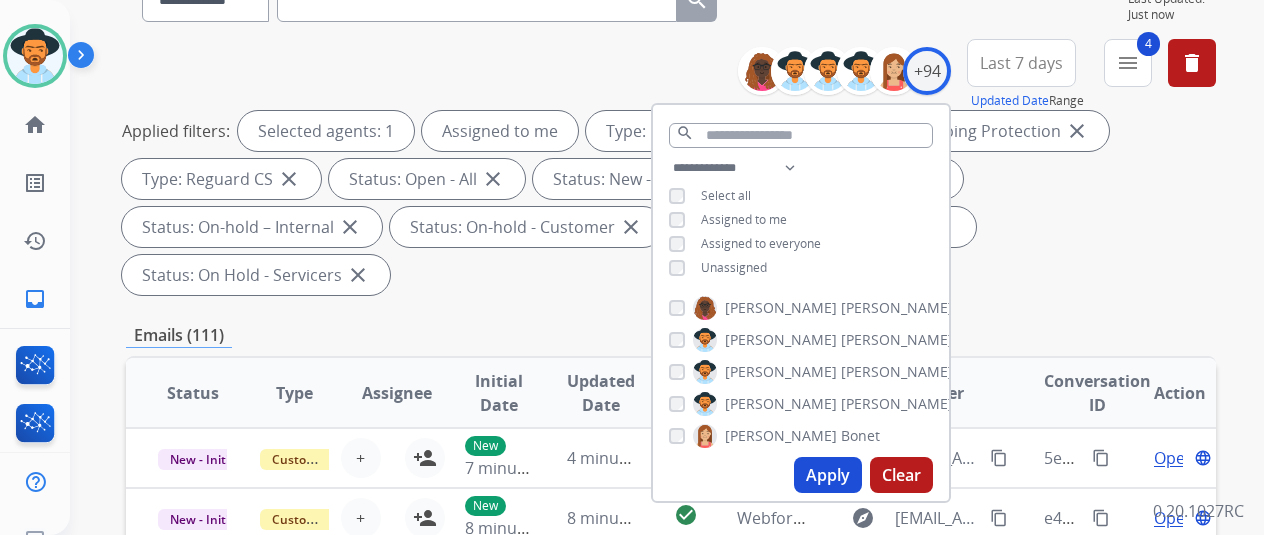 click on "Apply" at bounding box center [828, 475] 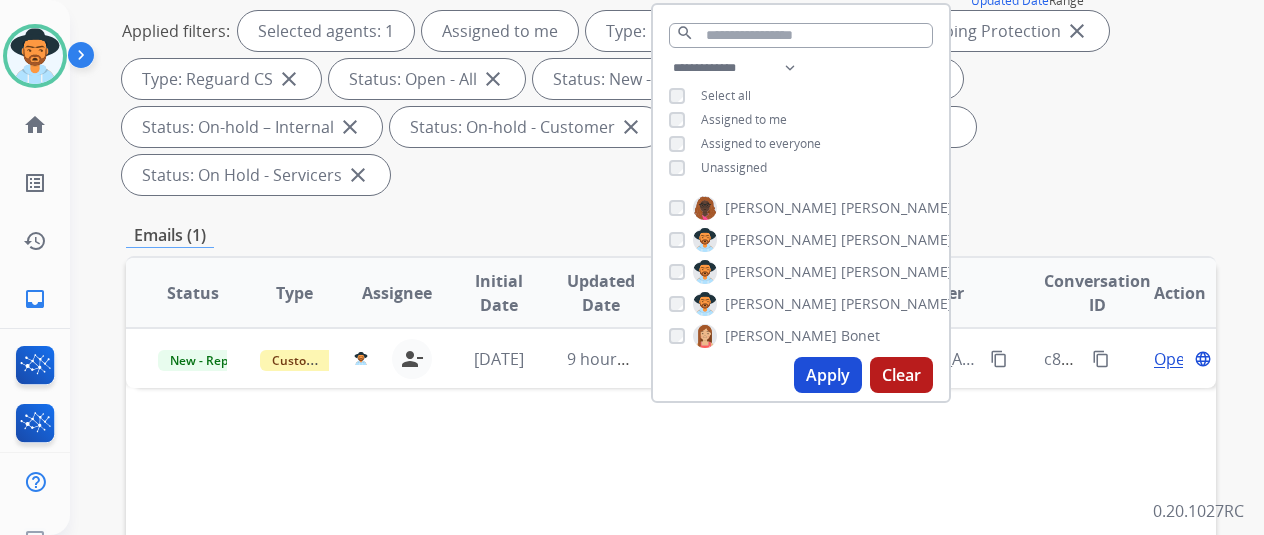 scroll, scrollTop: 100, scrollLeft: 0, axis: vertical 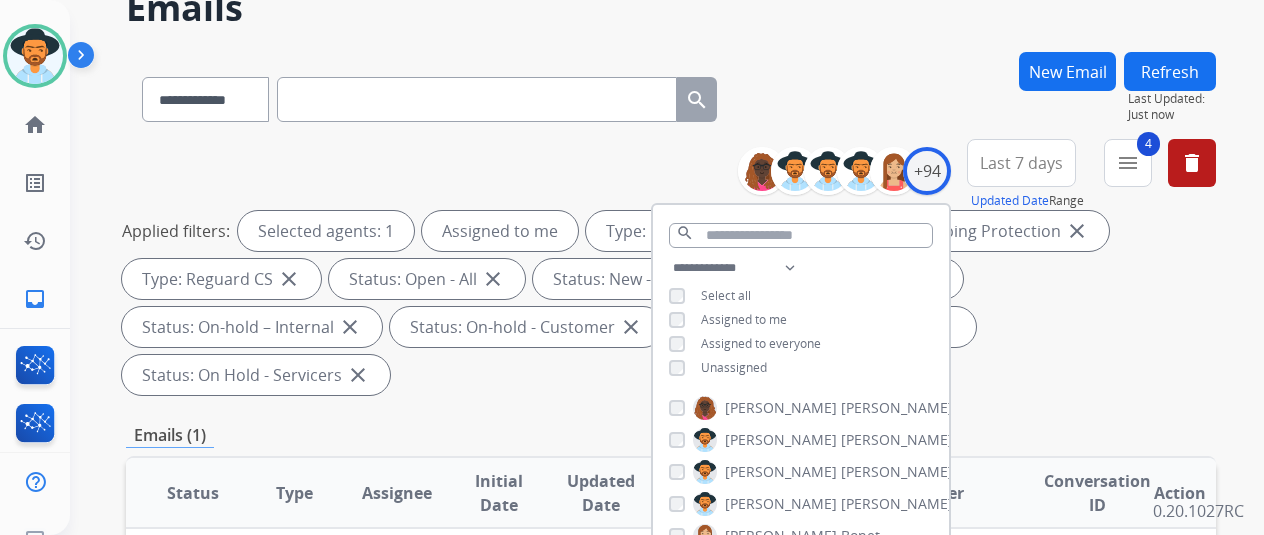 click on "**********" at bounding box center (671, 95) 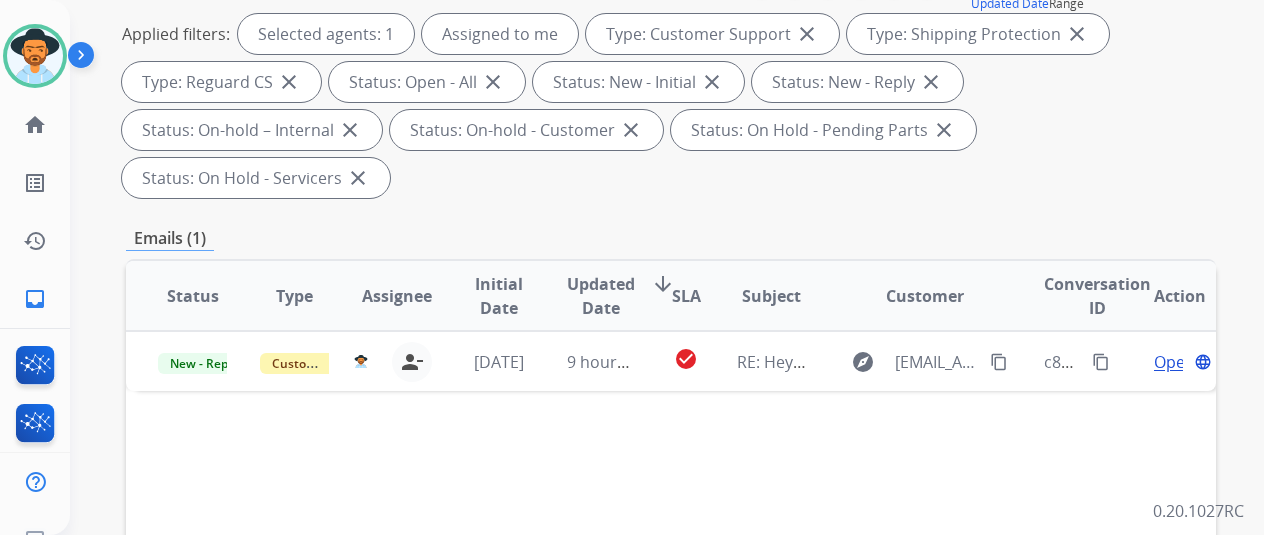 scroll, scrollTop: 400, scrollLeft: 0, axis: vertical 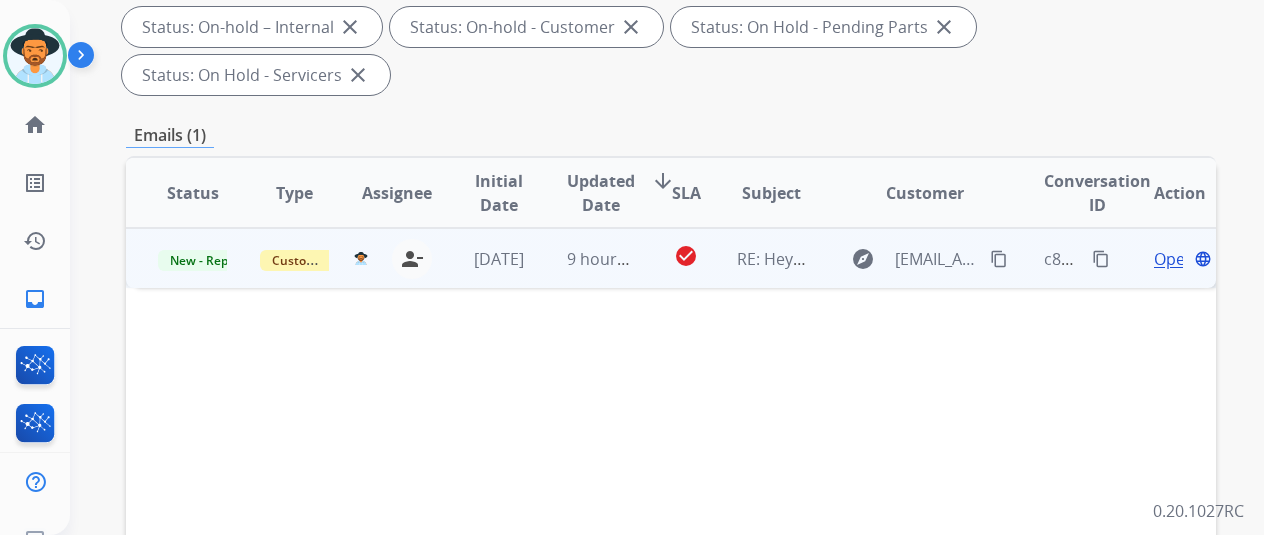 click on "Open" at bounding box center (1174, 259) 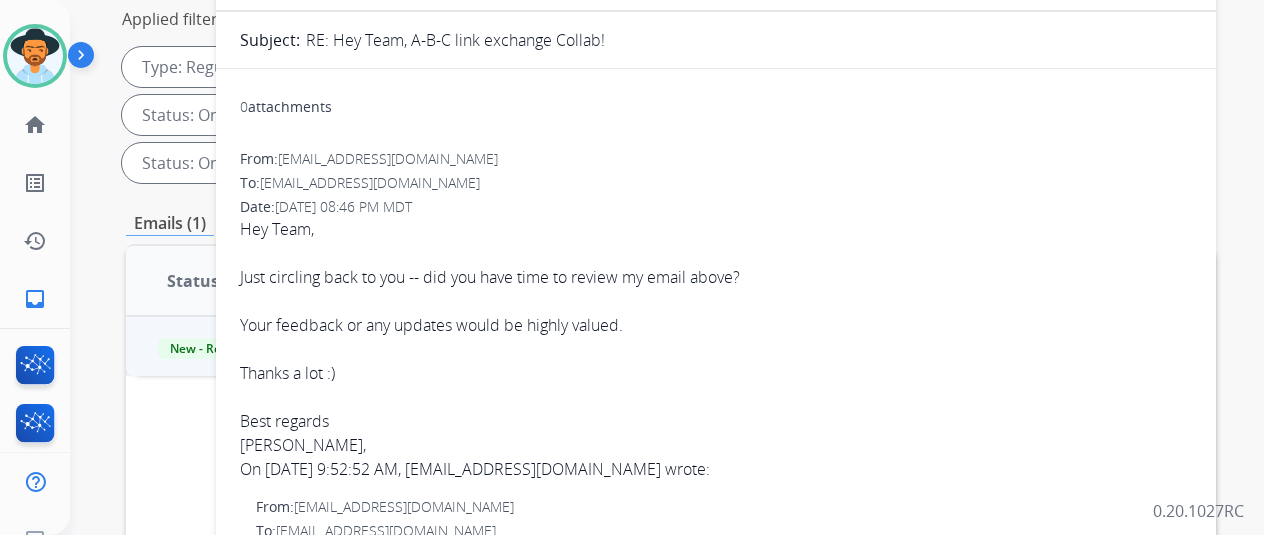 scroll, scrollTop: 200, scrollLeft: 0, axis: vertical 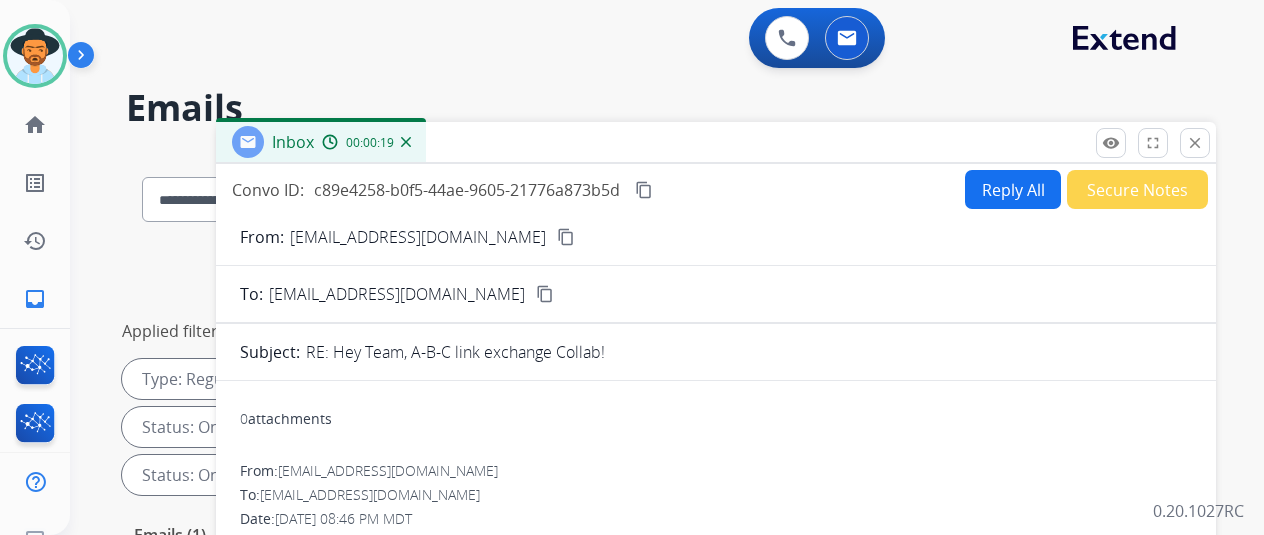 click on "Reply All" at bounding box center [1013, 189] 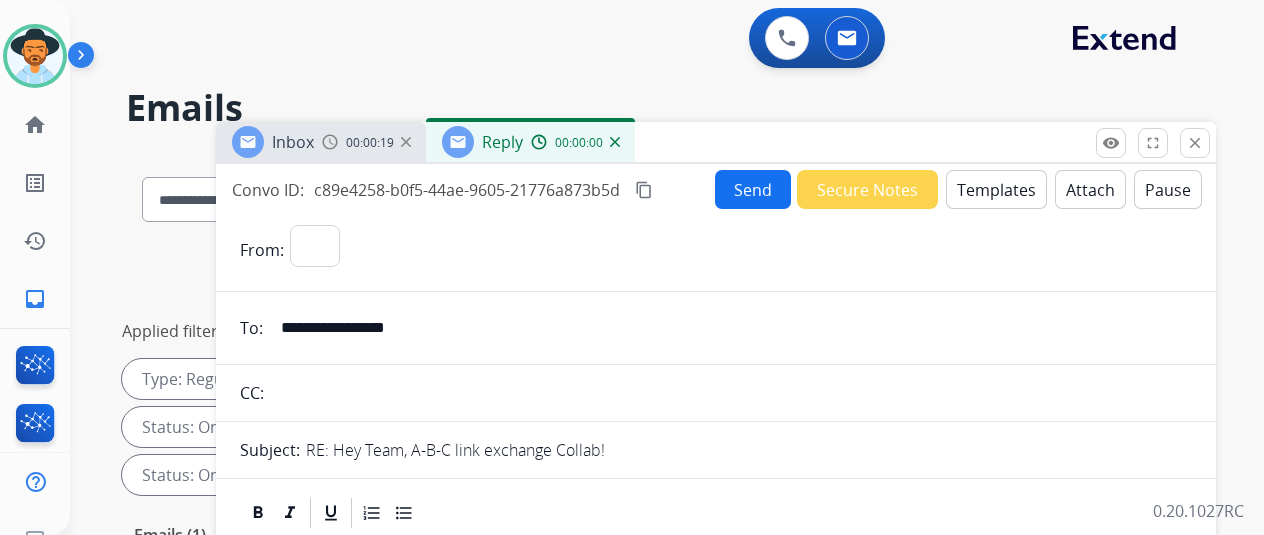 select on "**********" 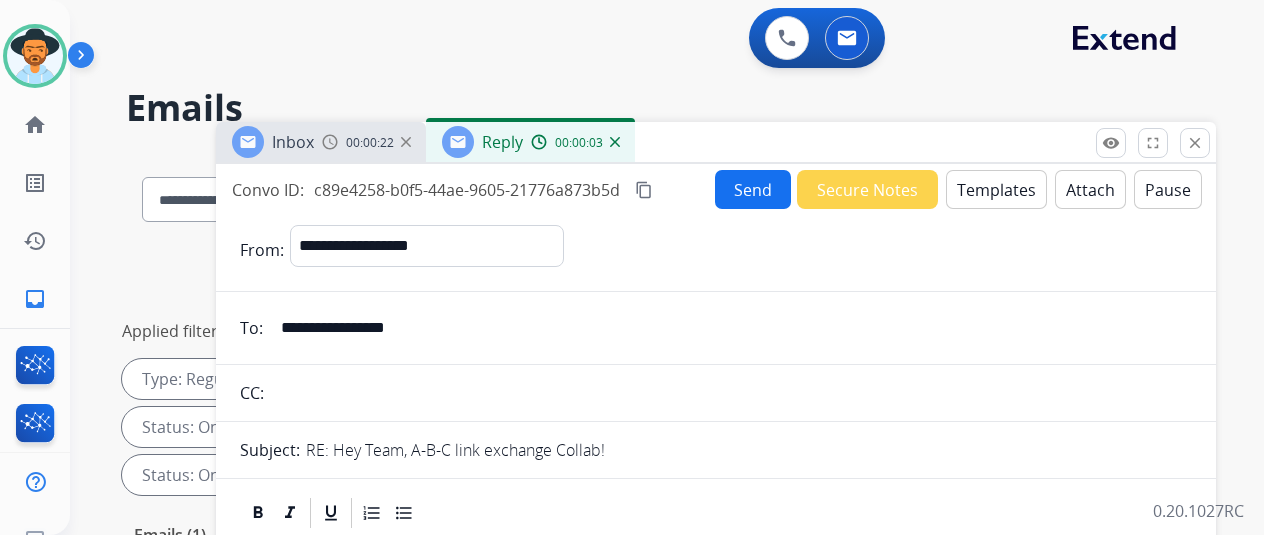 scroll, scrollTop: 300, scrollLeft: 0, axis: vertical 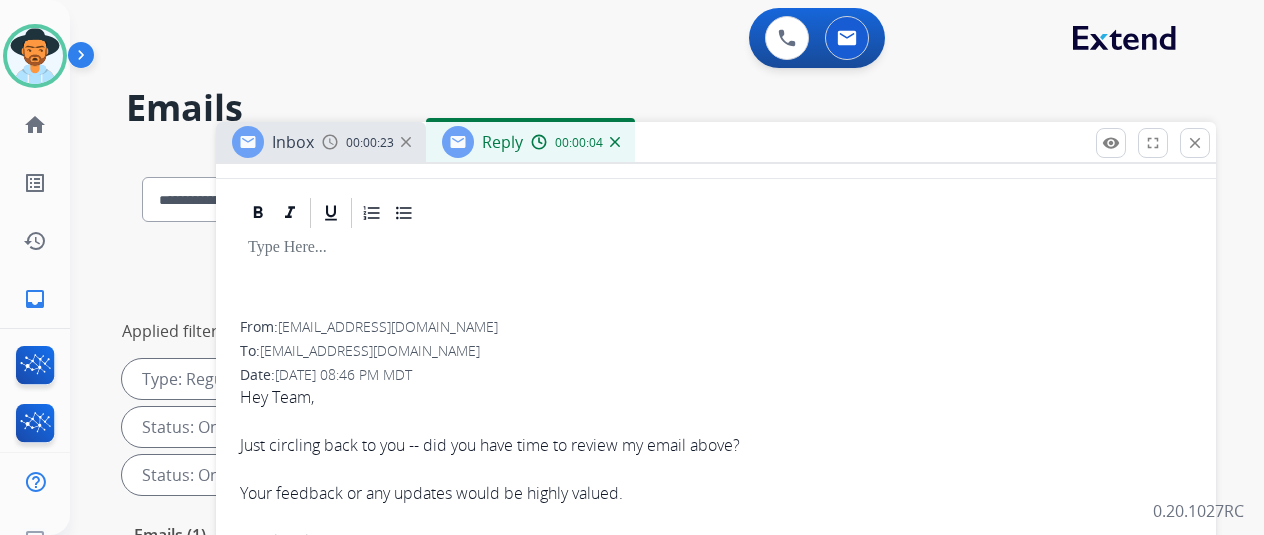 click at bounding box center [716, 276] 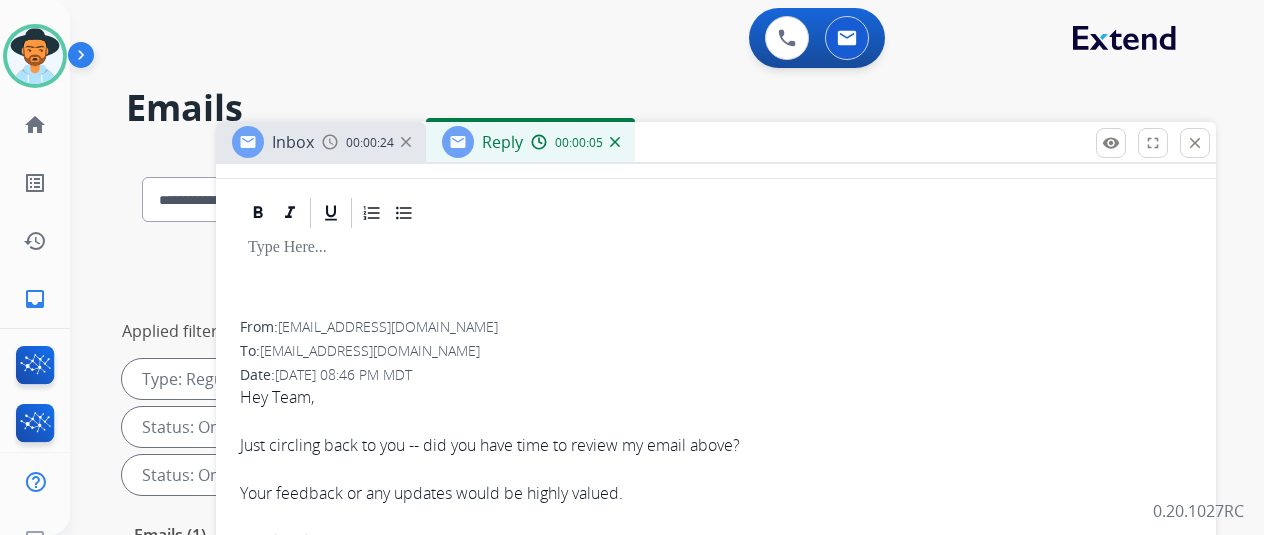 type 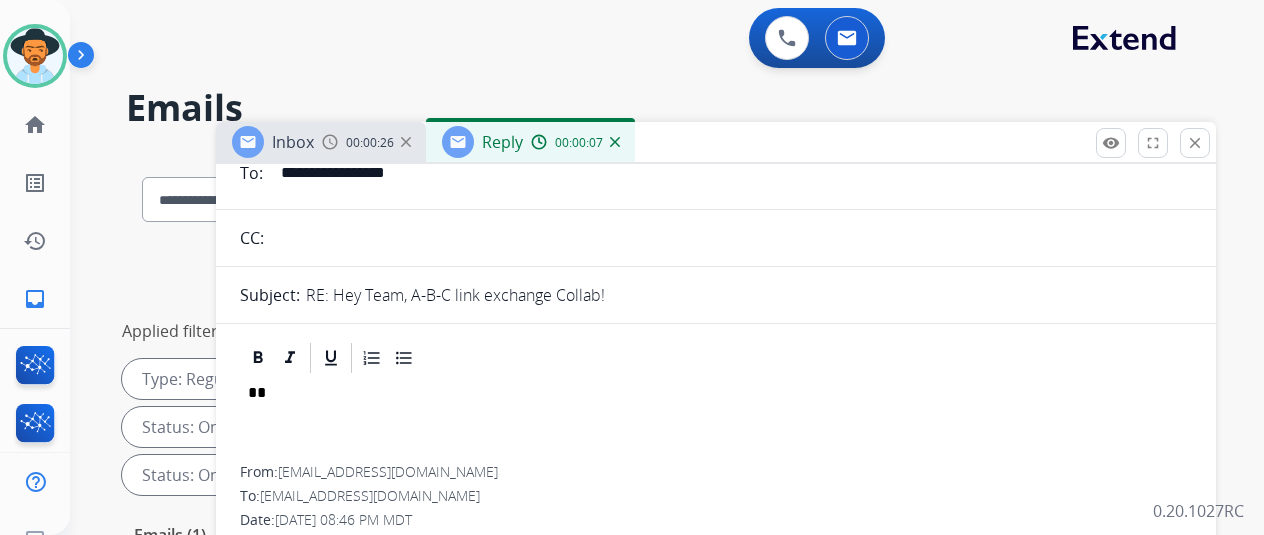 scroll, scrollTop: 0, scrollLeft: 0, axis: both 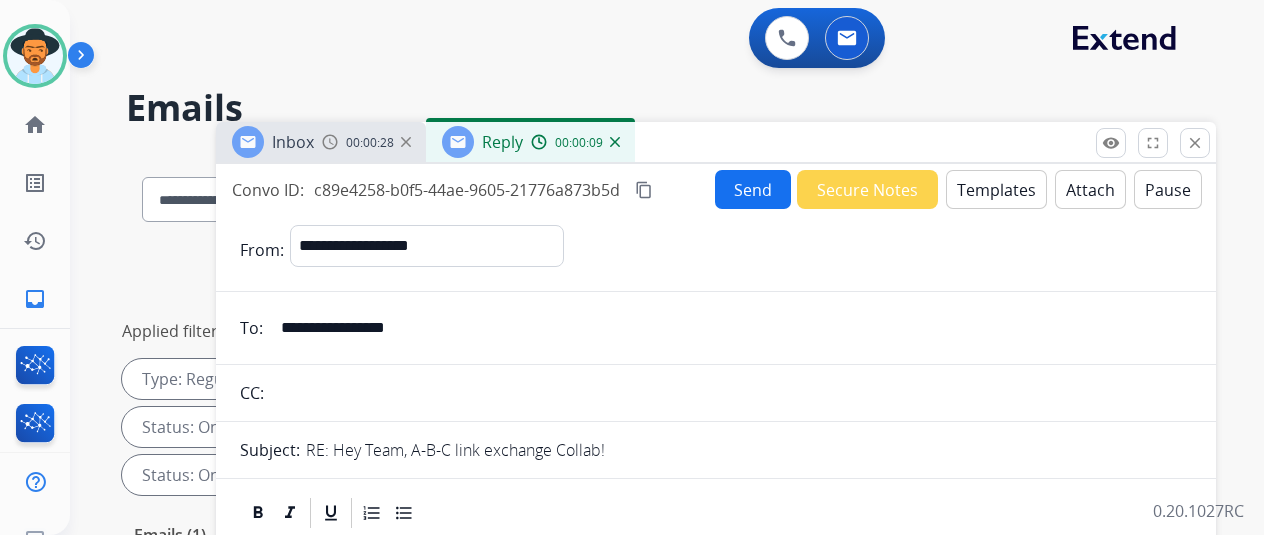 click on "Send" at bounding box center [753, 189] 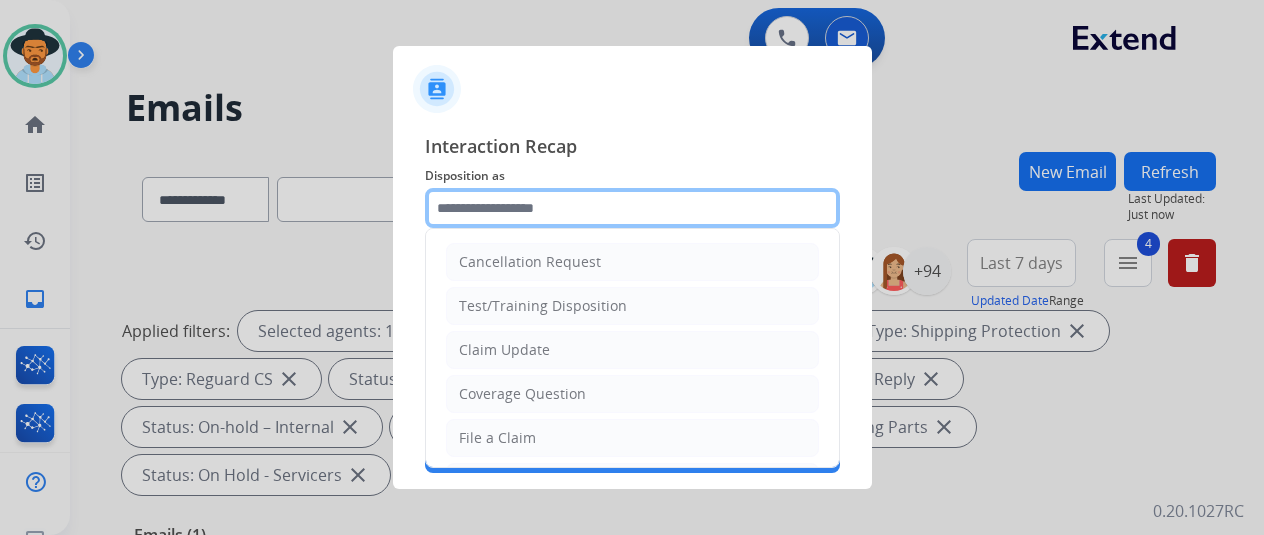 click 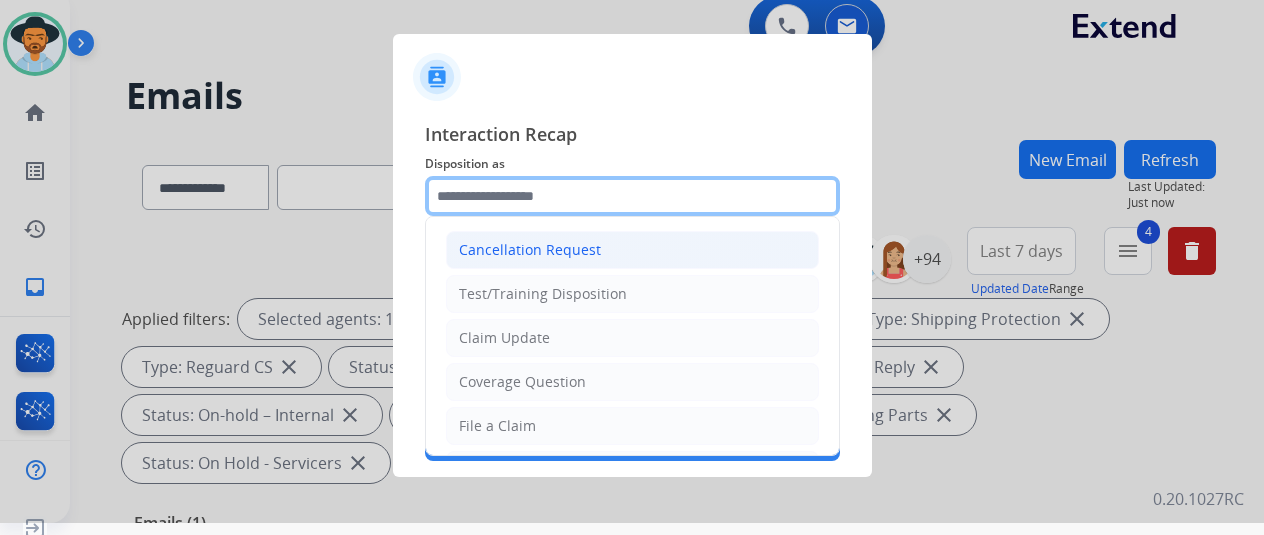 scroll, scrollTop: 24, scrollLeft: 0, axis: vertical 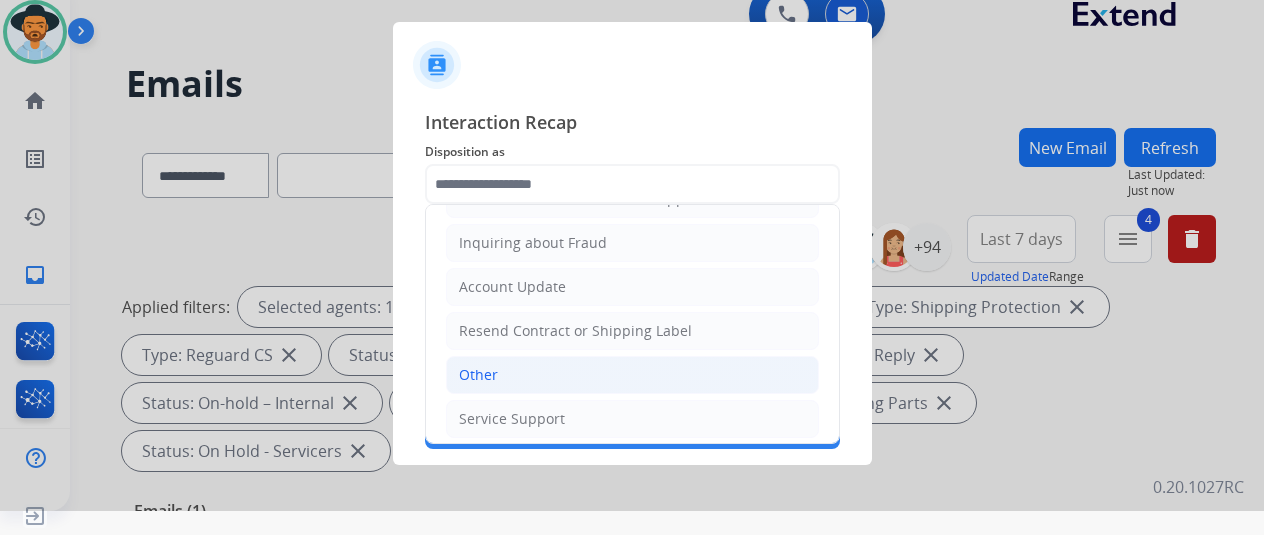 click on "Other" 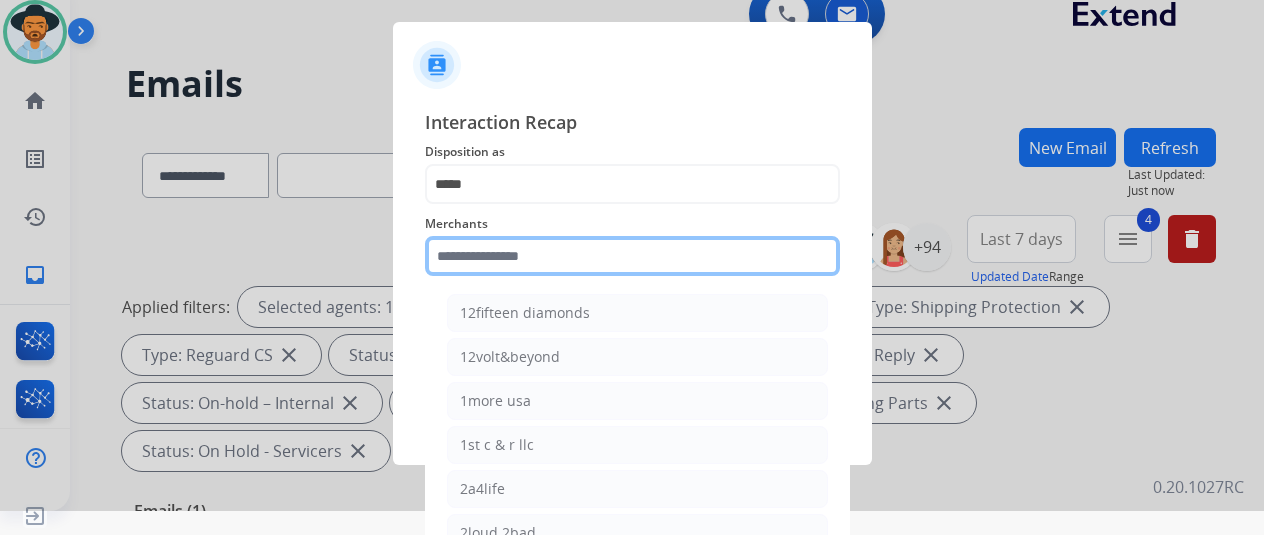 click 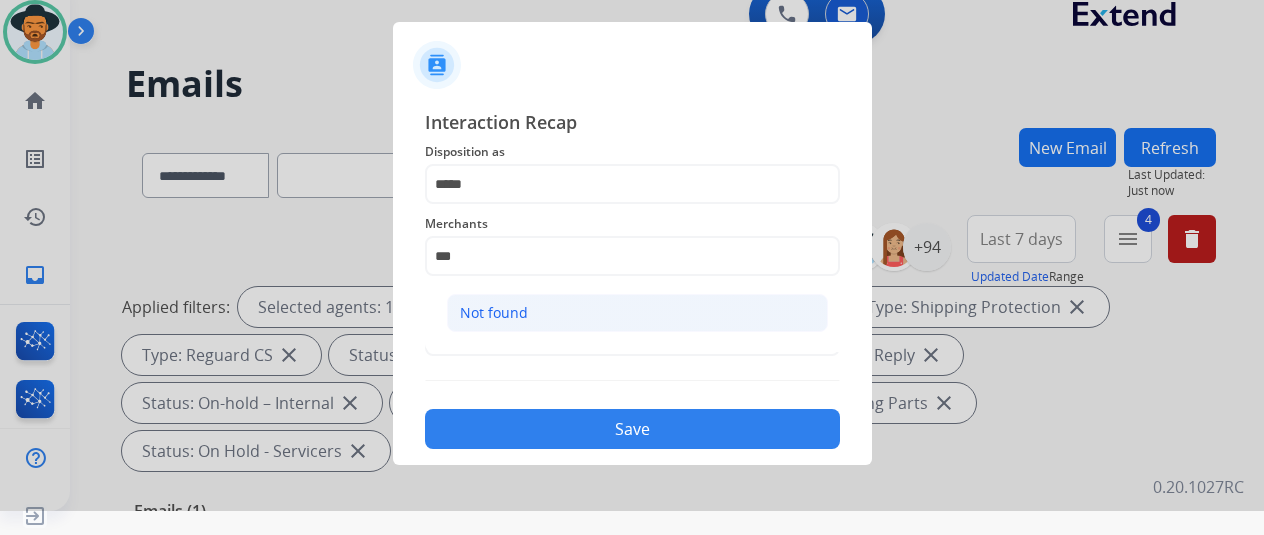 click on "Not found" 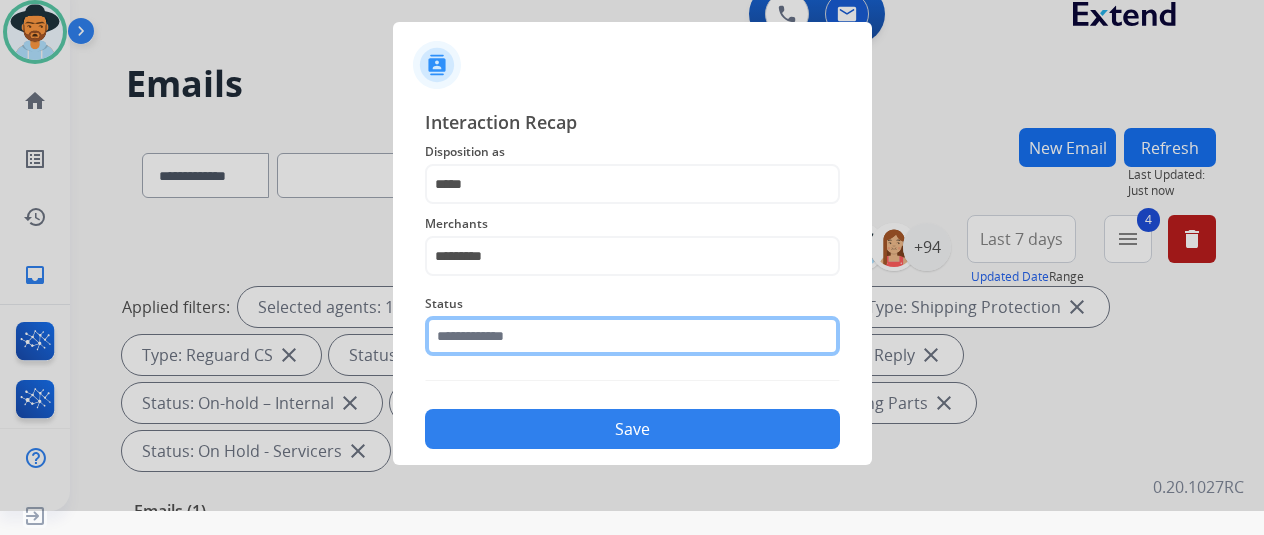 click 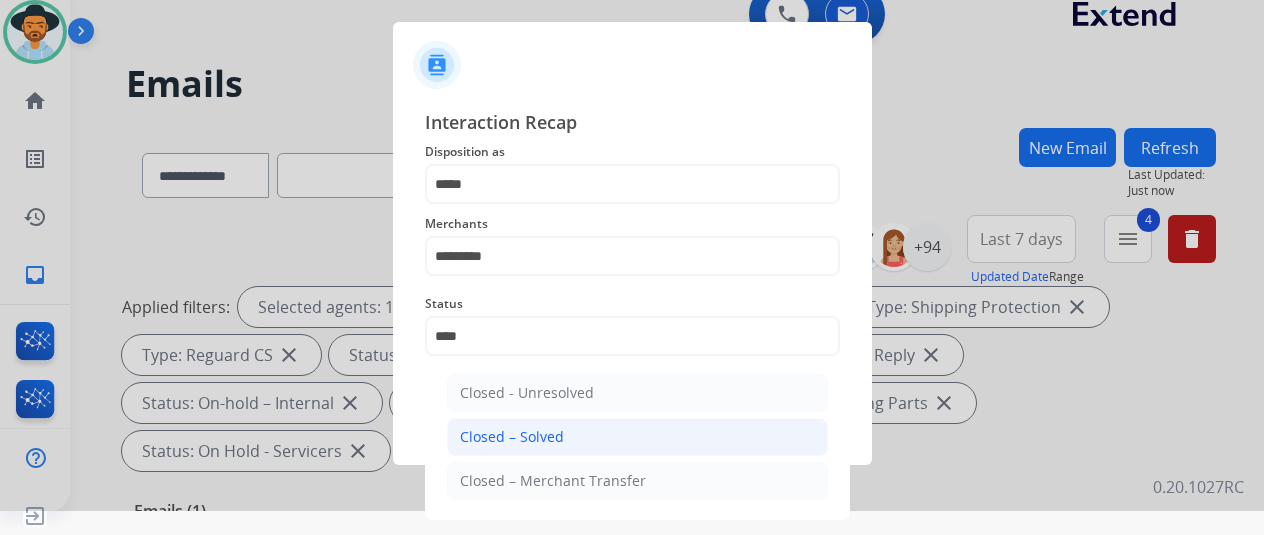 click on "Closed – Solved" 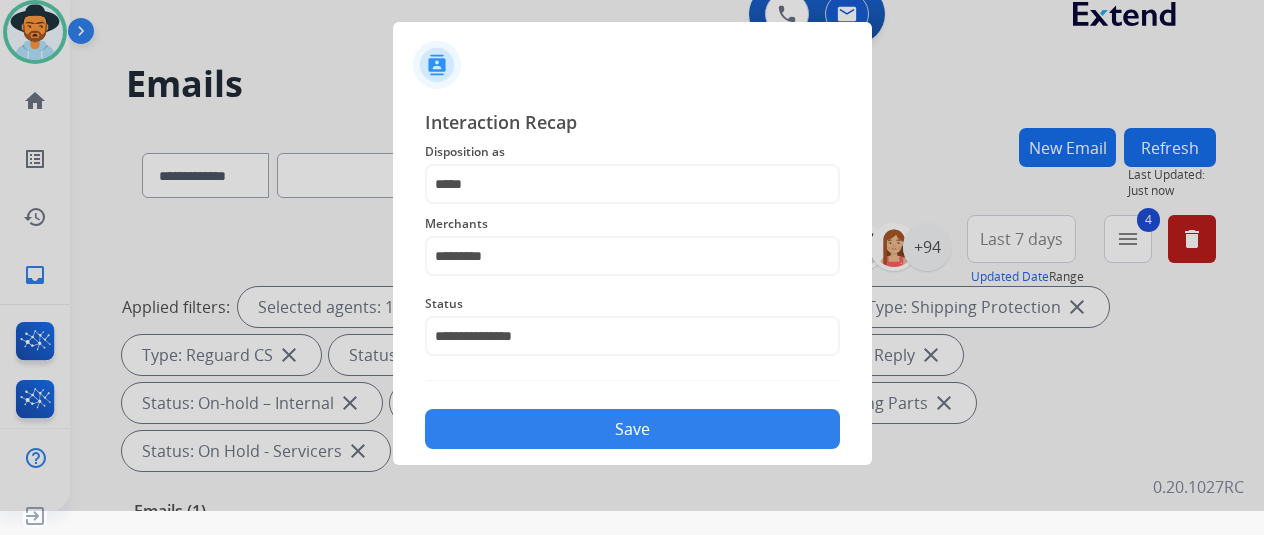 click on "Save" 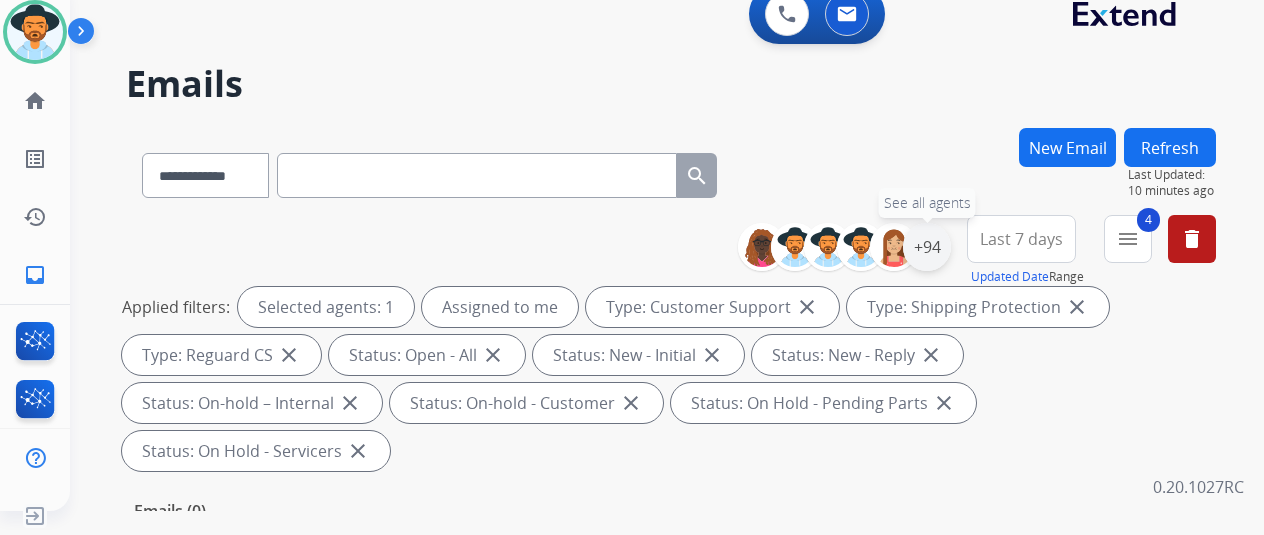 click on "+94" at bounding box center [927, 247] 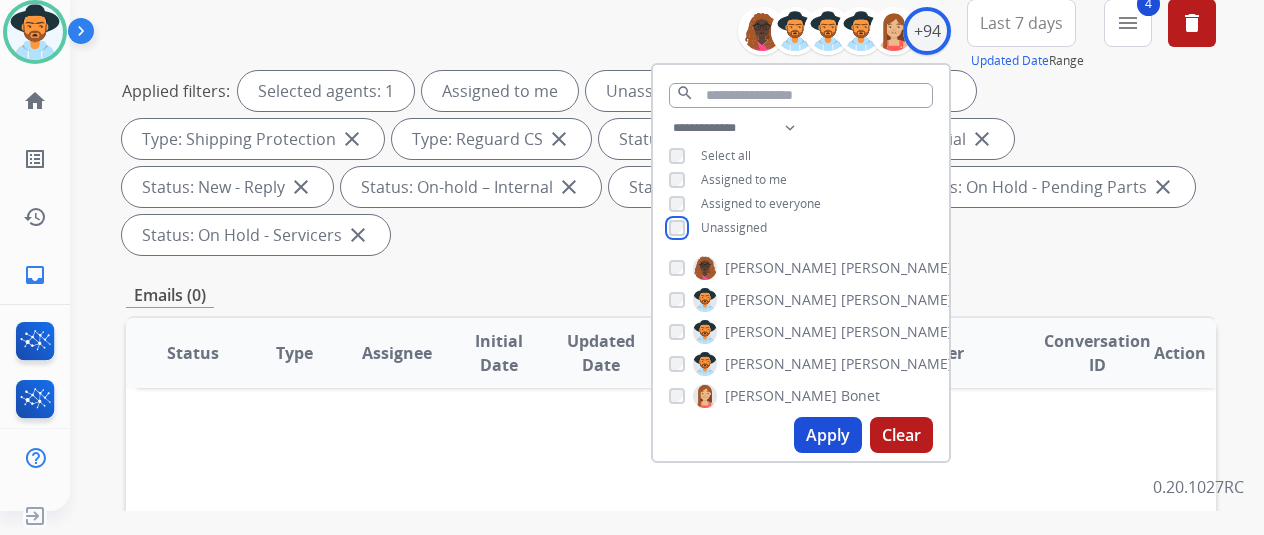 scroll, scrollTop: 300, scrollLeft: 0, axis: vertical 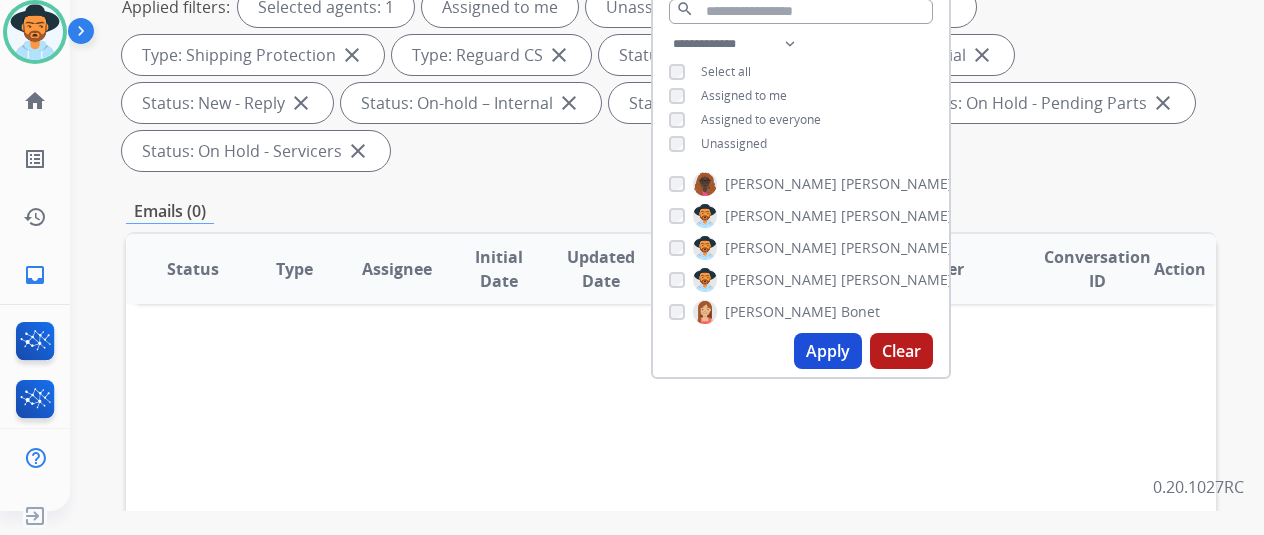 click on "Apply" at bounding box center (828, 351) 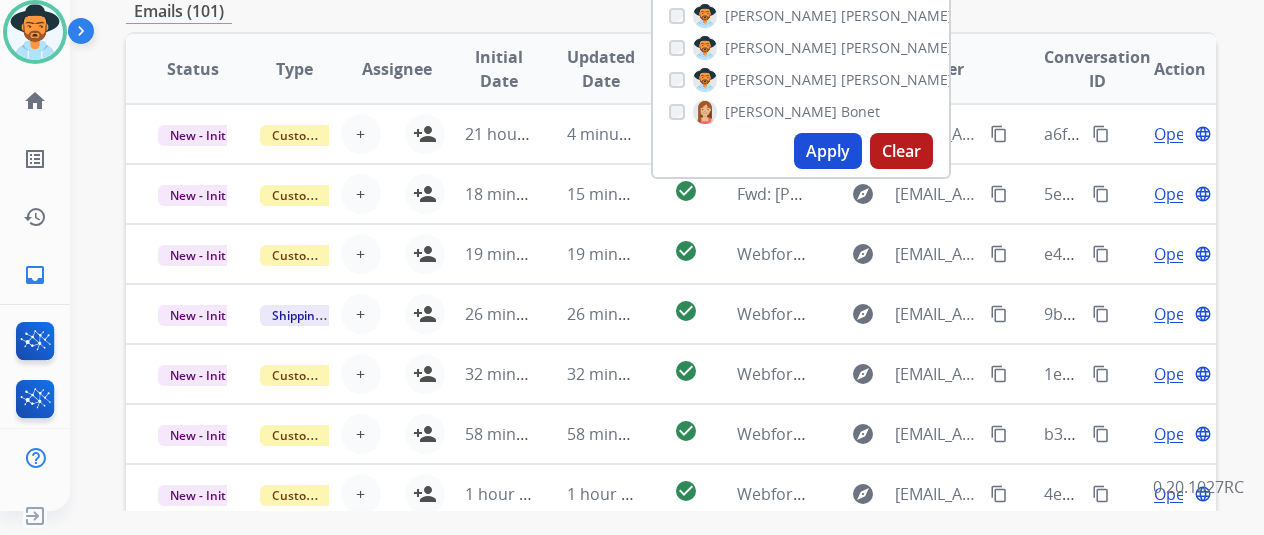 scroll, scrollTop: 778, scrollLeft: 0, axis: vertical 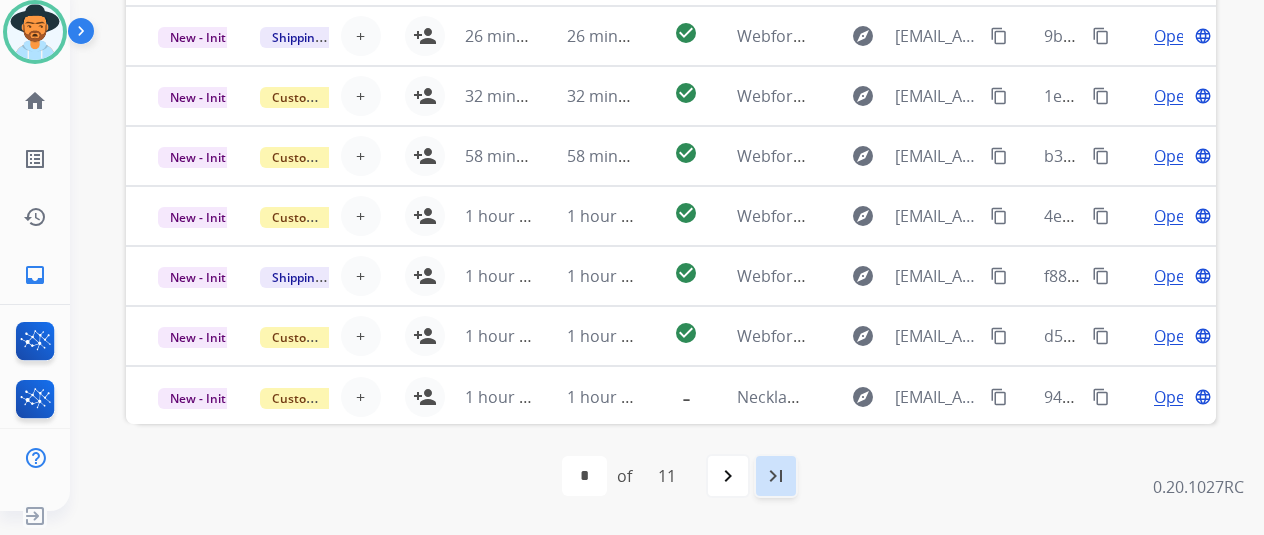 click on "last_page" at bounding box center (776, 476) 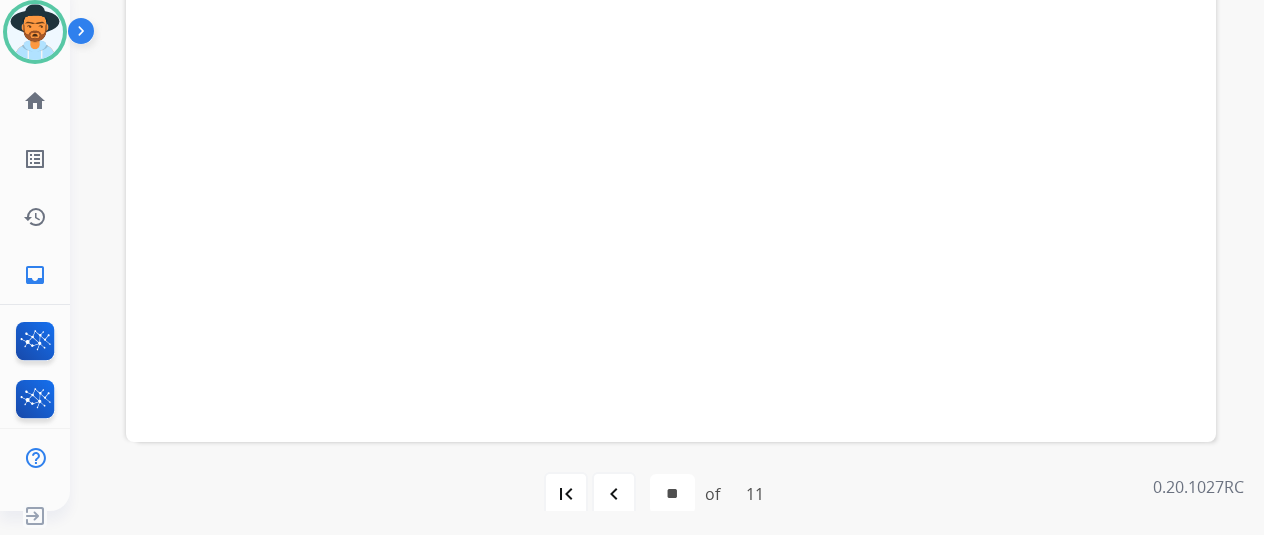 scroll, scrollTop: 778, scrollLeft: 0, axis: vertical 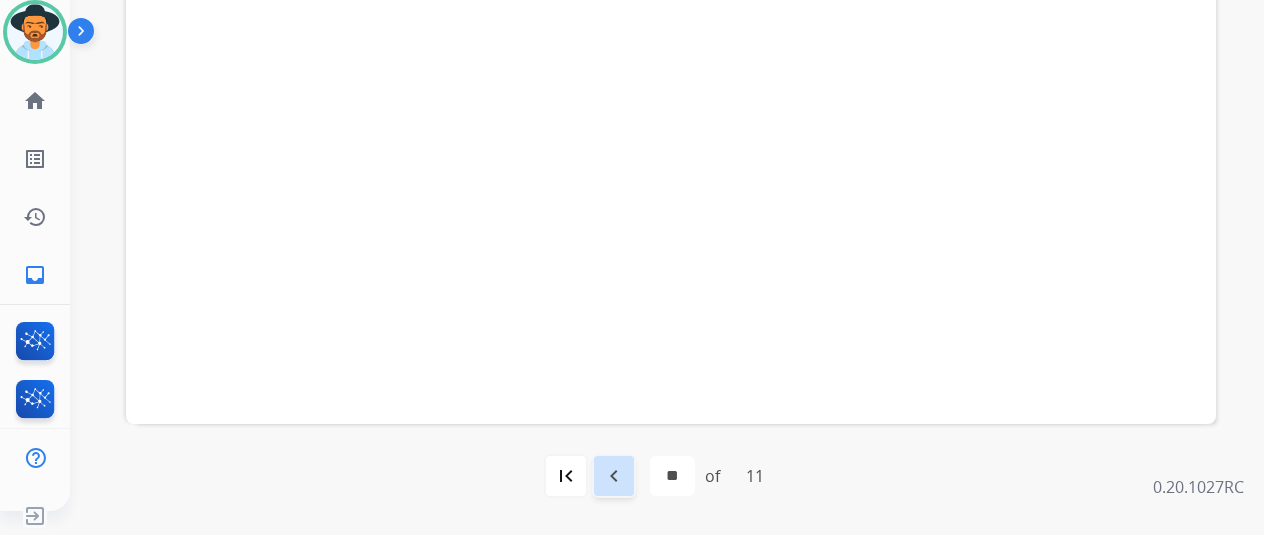 click on "navigate_before" at bounding box center [614, 476] 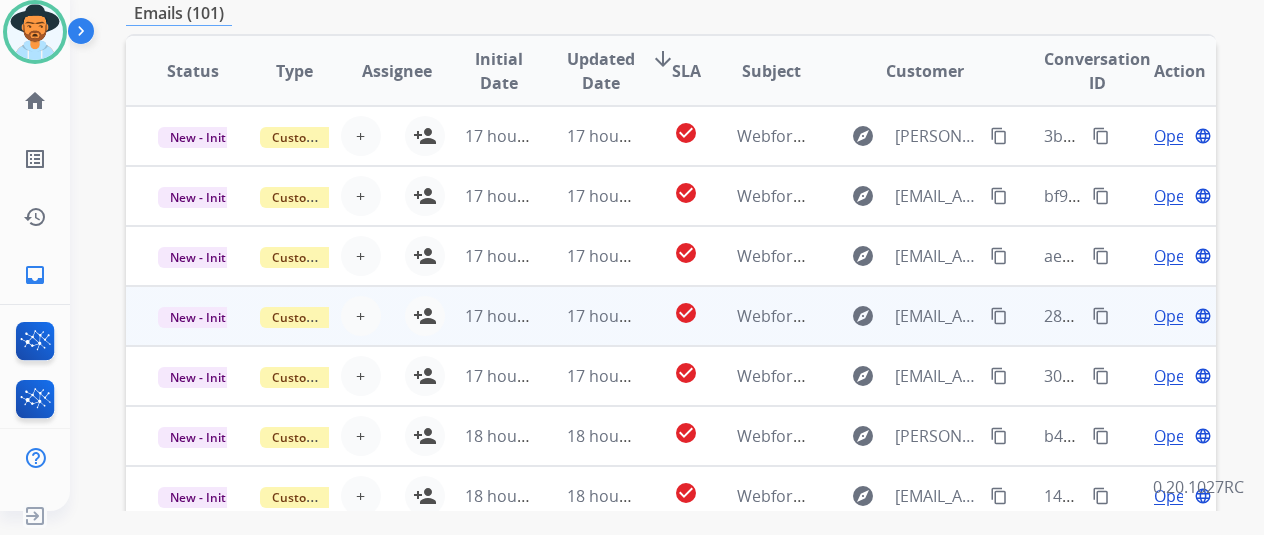 scroll, scrollTop: 500, scrollLeft: 0, axis: vertical 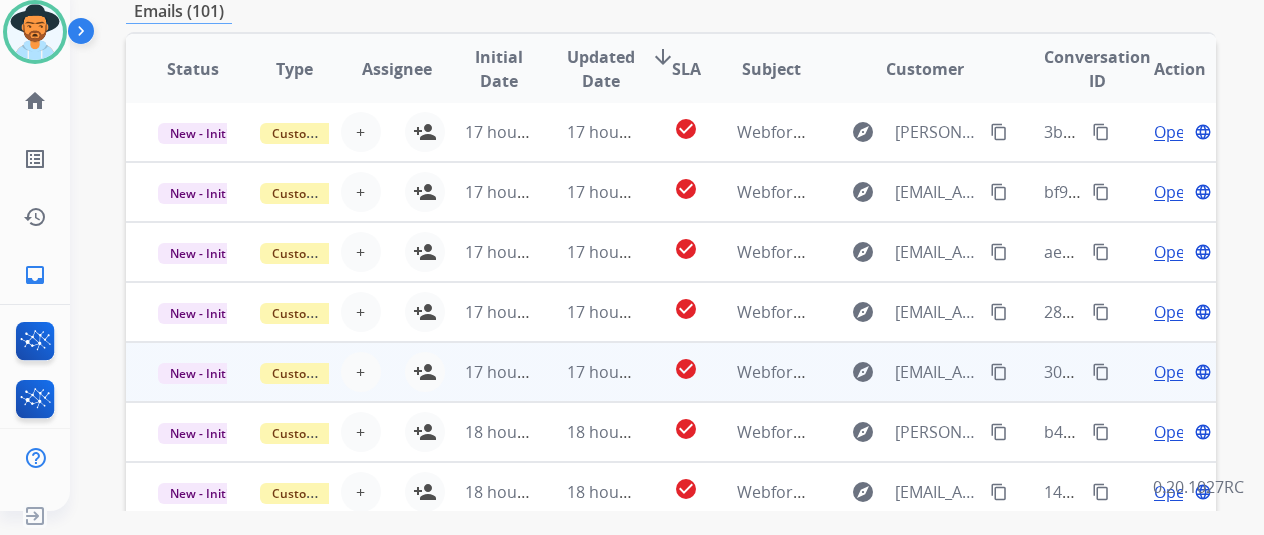 click on "Open" at bounding box center [1174, 372] 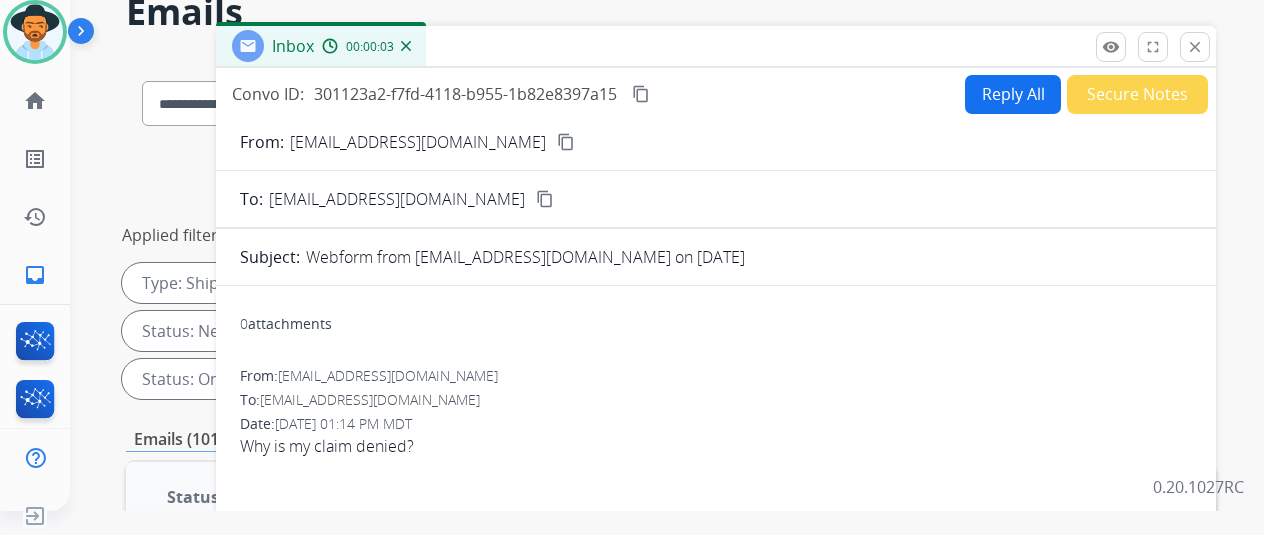 scroll, scrollTop: 0, scrollLeft: 0, axis: both 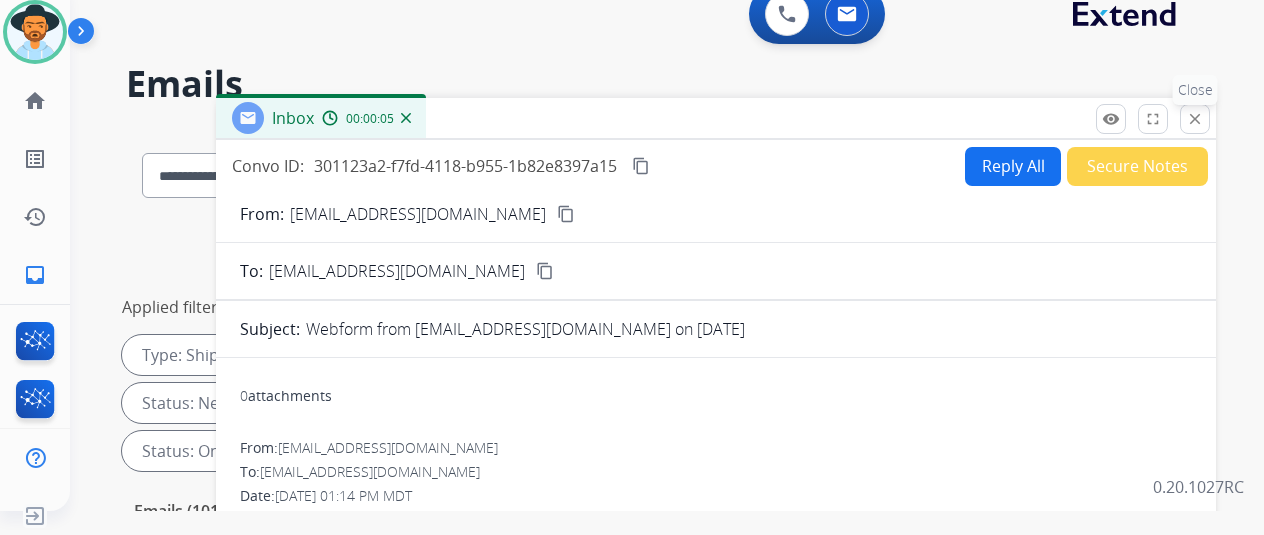 click on "close" at bounding box center [1195, 119] 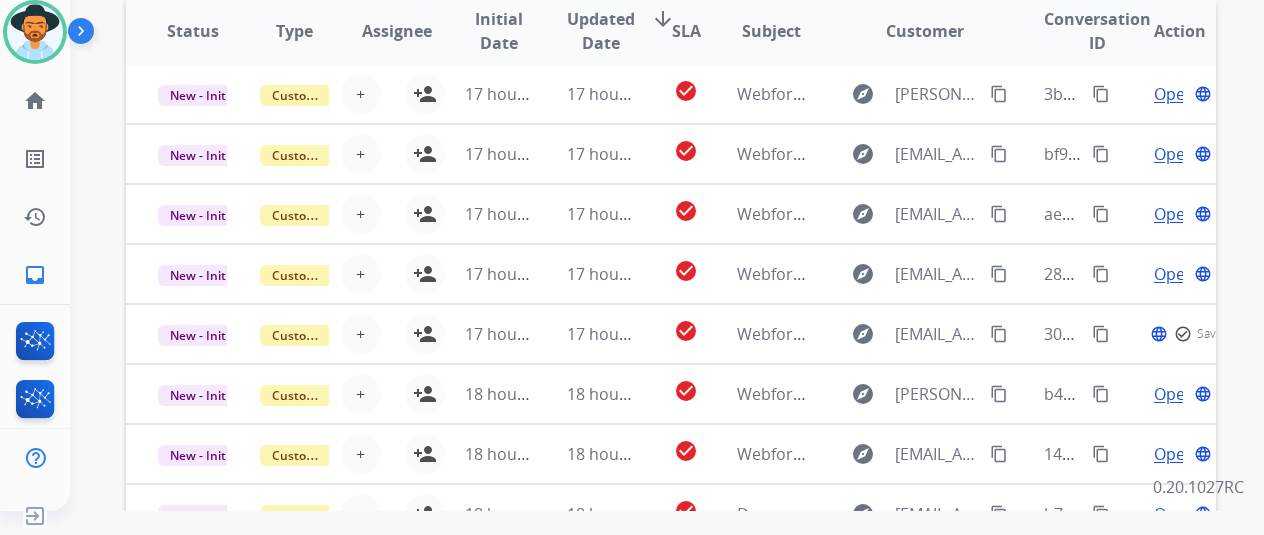 scroll, scrollTop: 600, scrollLeft: 0, axis: vertical 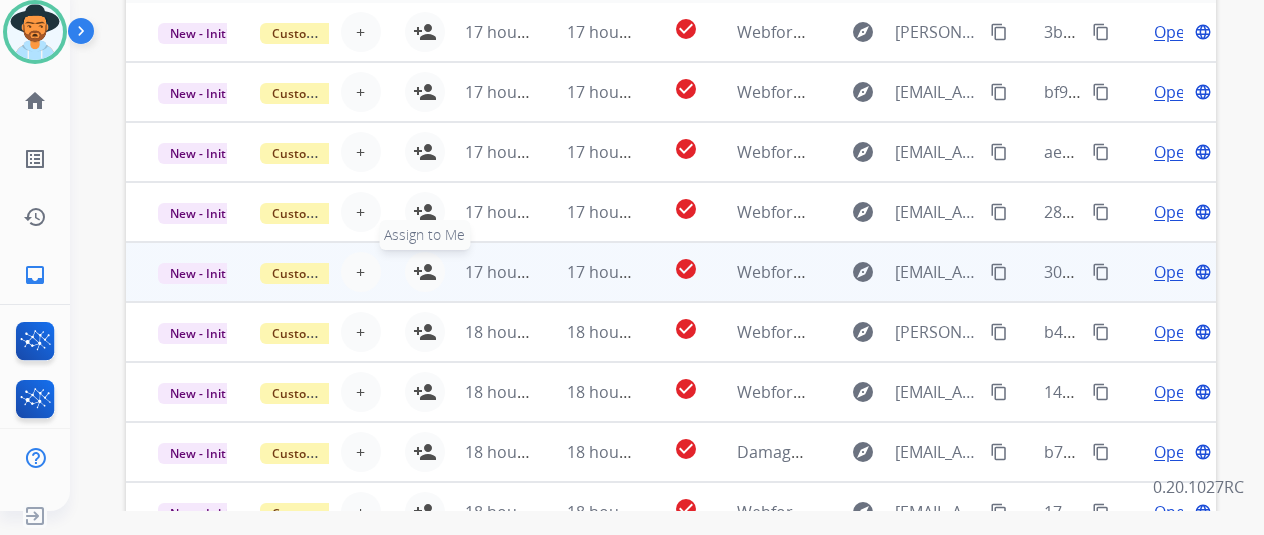 click on "person_add Assign to Me" at bounding box center (425, 272) 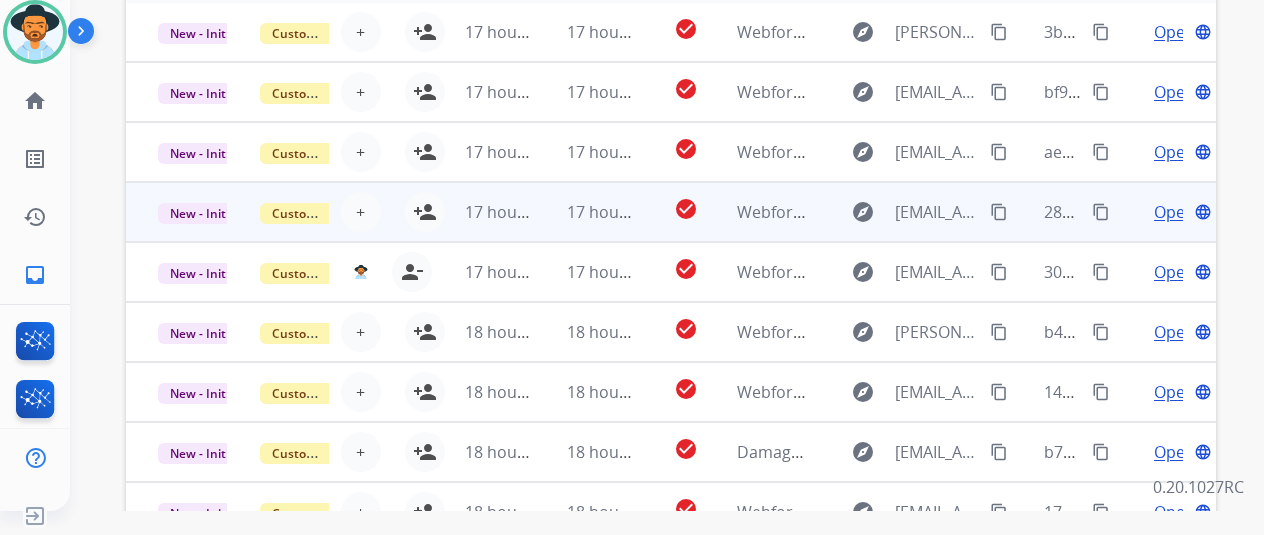 click on "Open" at bounding box center [1174, 212] 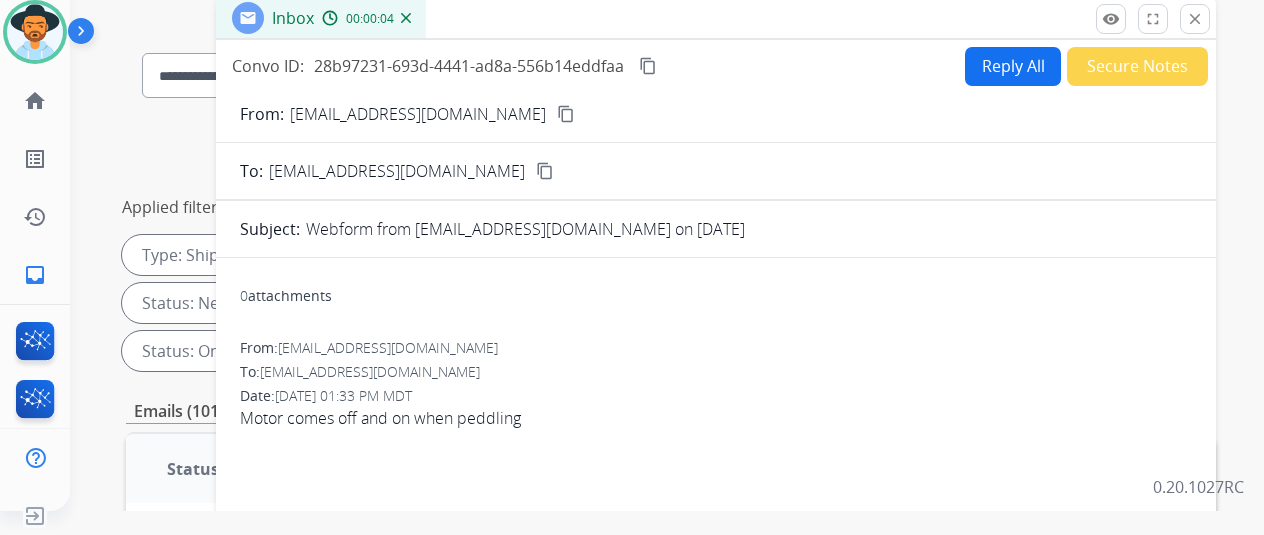 scroll, scrollTop: 0, scrollLeft: 0, axis: both 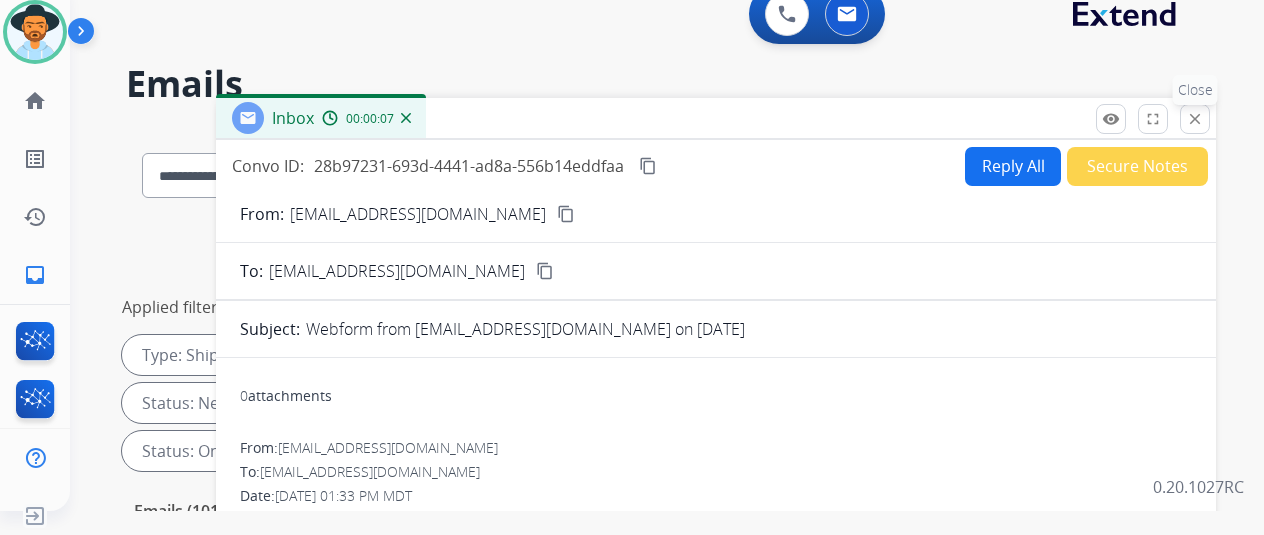 click on "close" at bounding box center (1195, 119) 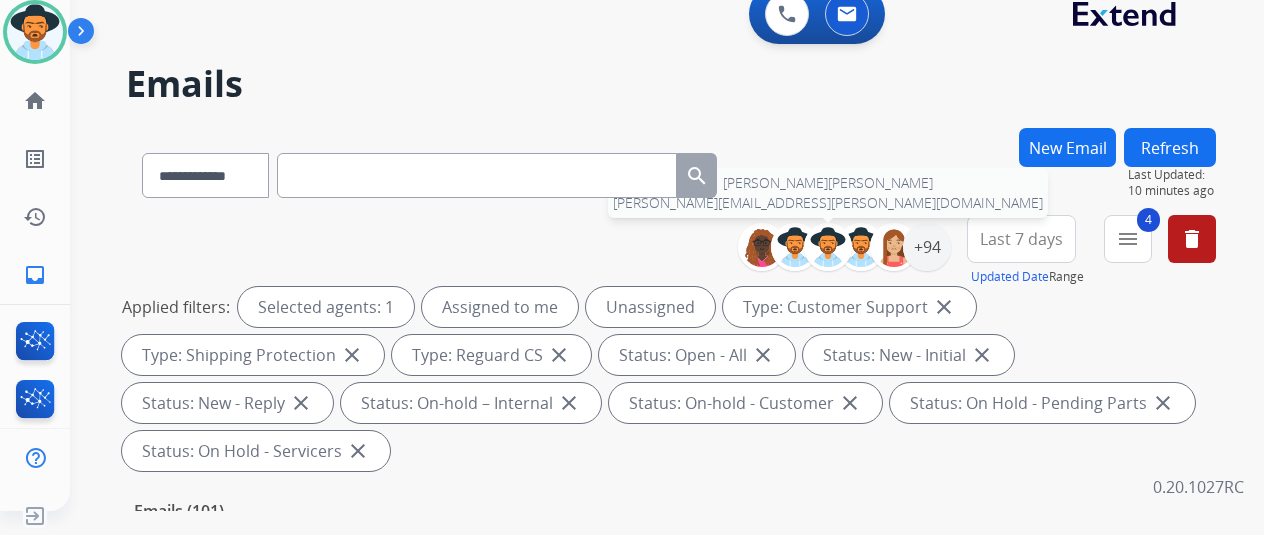 scroll, scrollTop: 500, scrollLeft: 0, axis: vertical 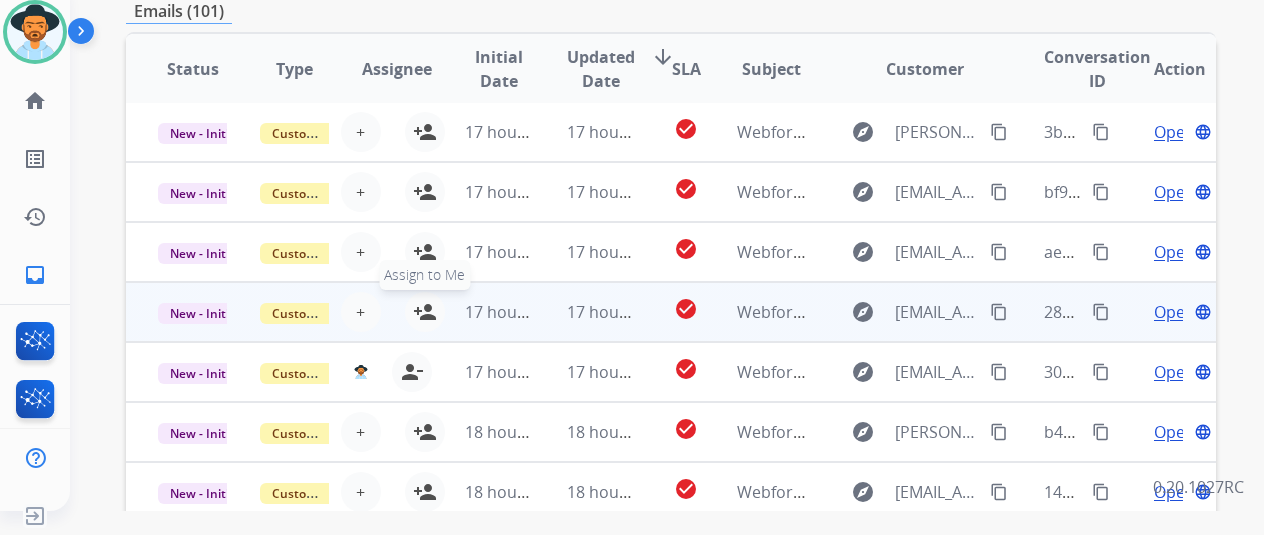 click on "person_add" at bounding box center [425, 312] 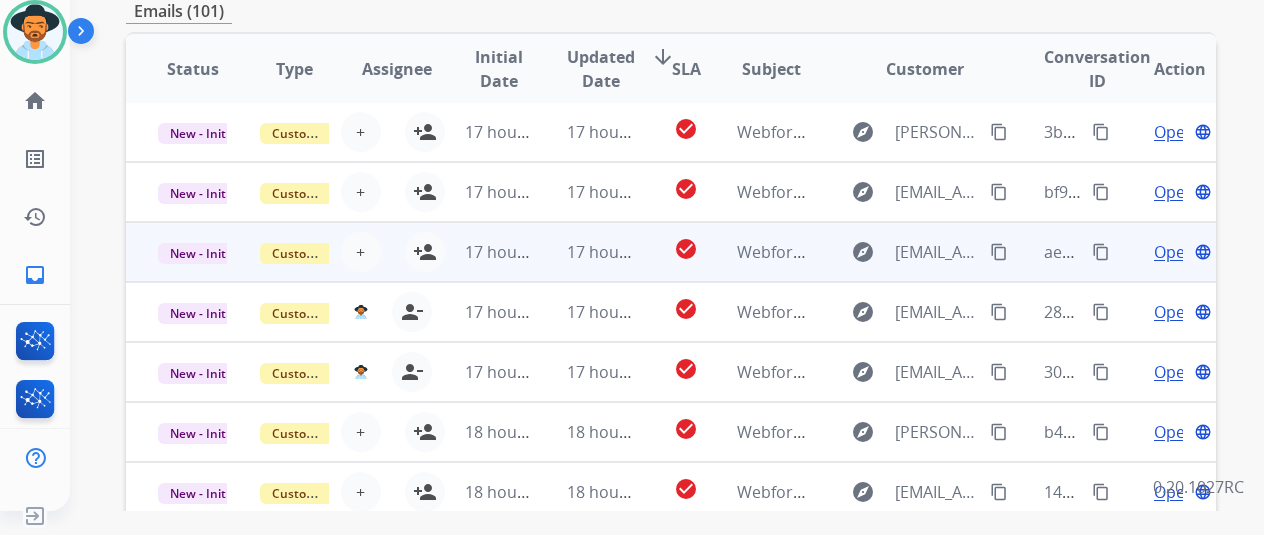 click on "Open" at bounding box center [1174, 252] 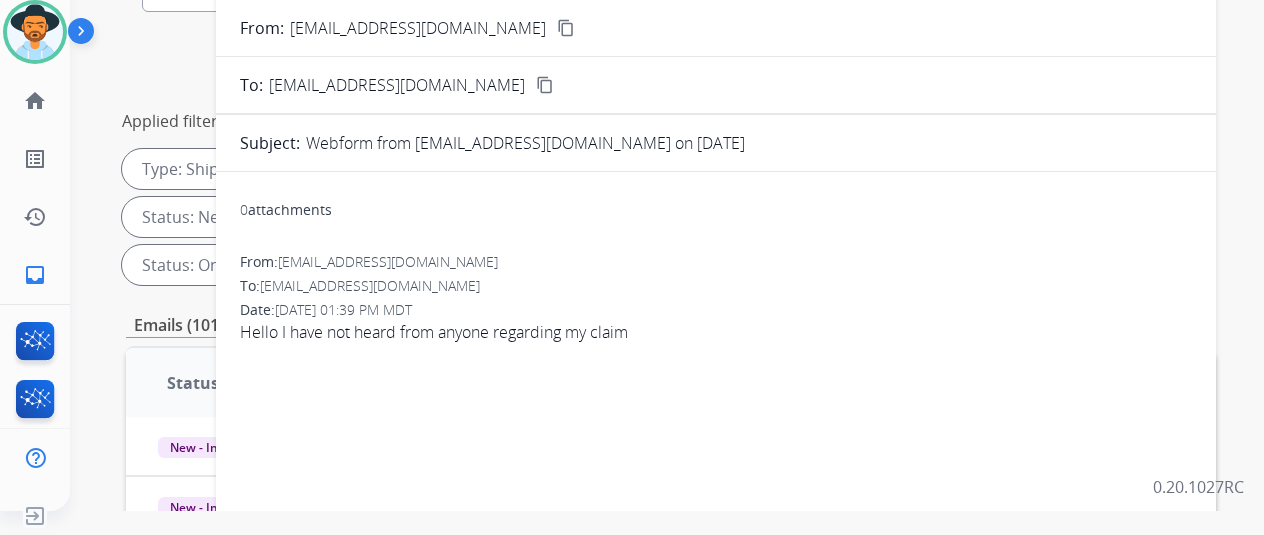 scroll, scrollTop: 100, scrollLeft: 0, axis: vertical 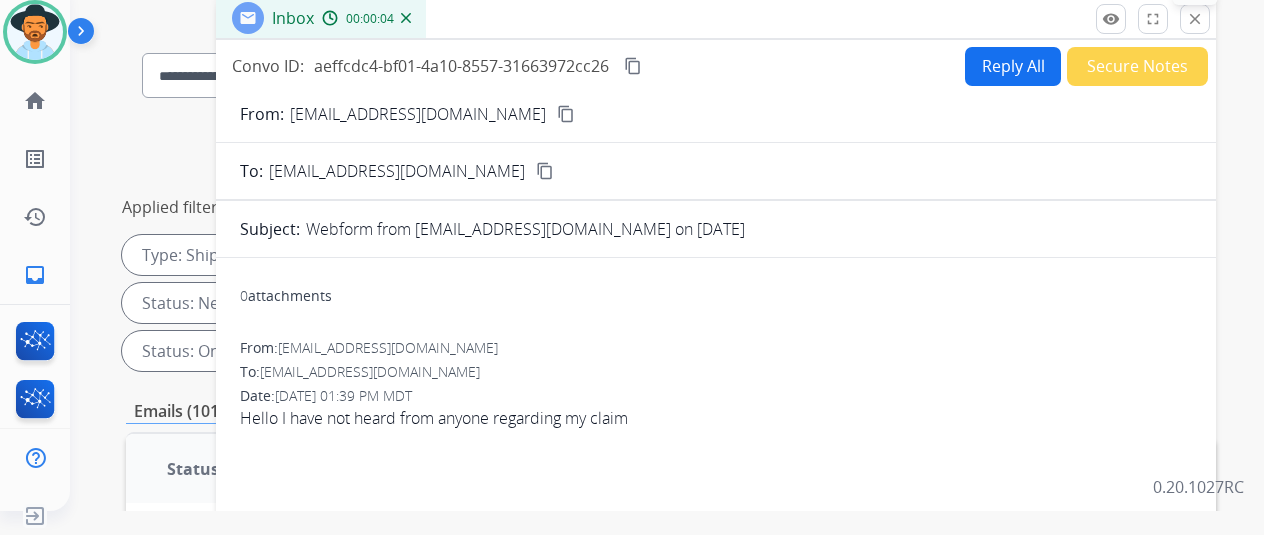 click on "close" at bounding box center [1195, 19] 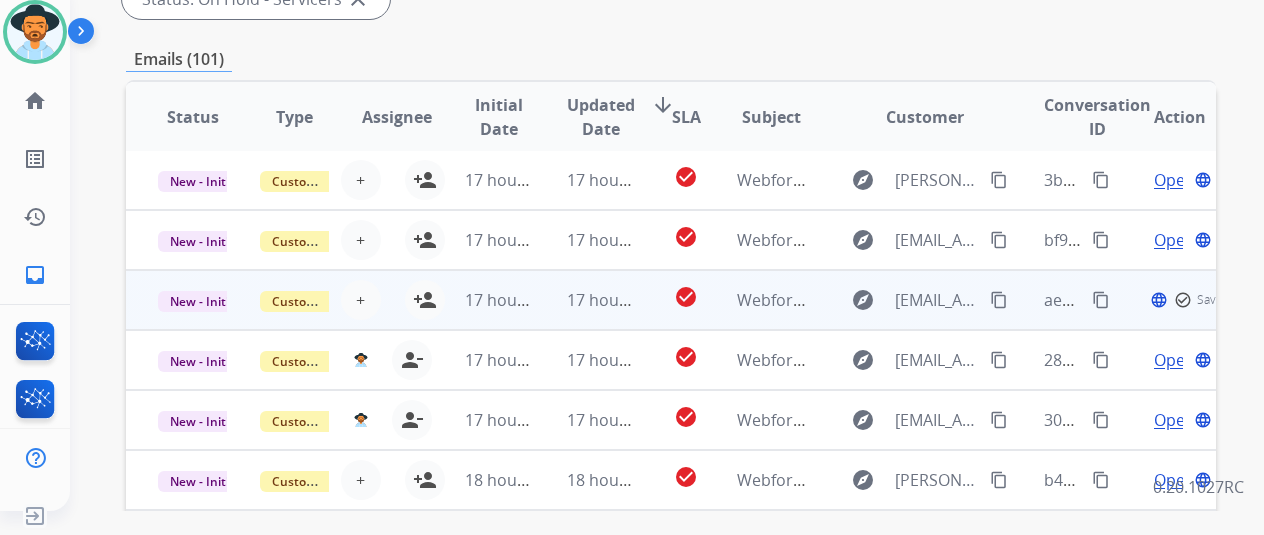 scroll, scrollTop: 500, scrollLeft: 0, axis: vertical 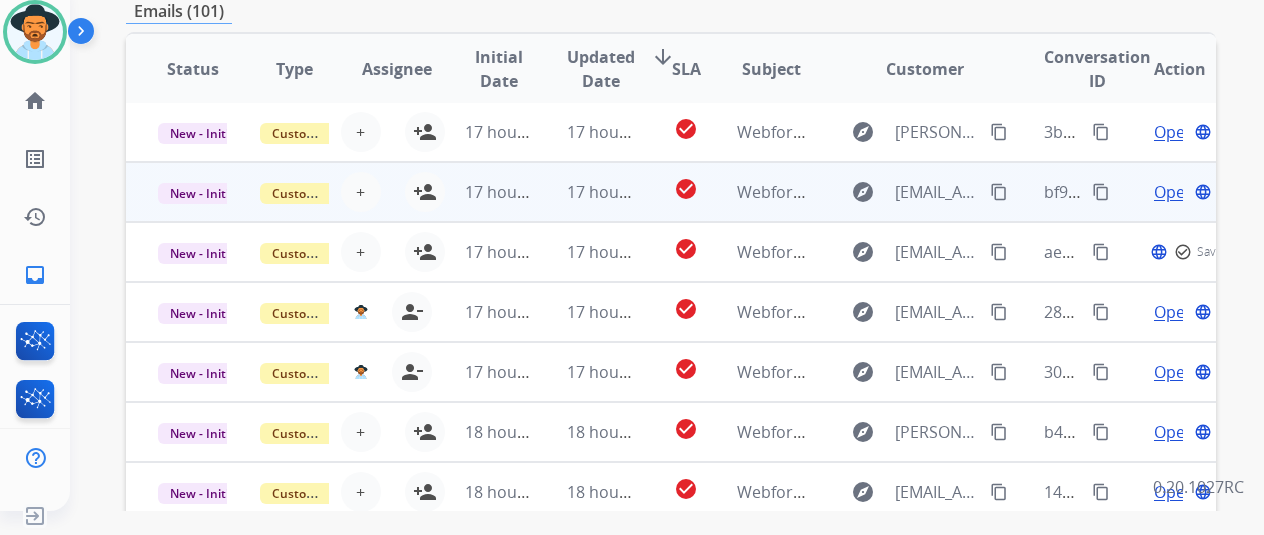 click on "Open" at bounding box center [1174, 192] 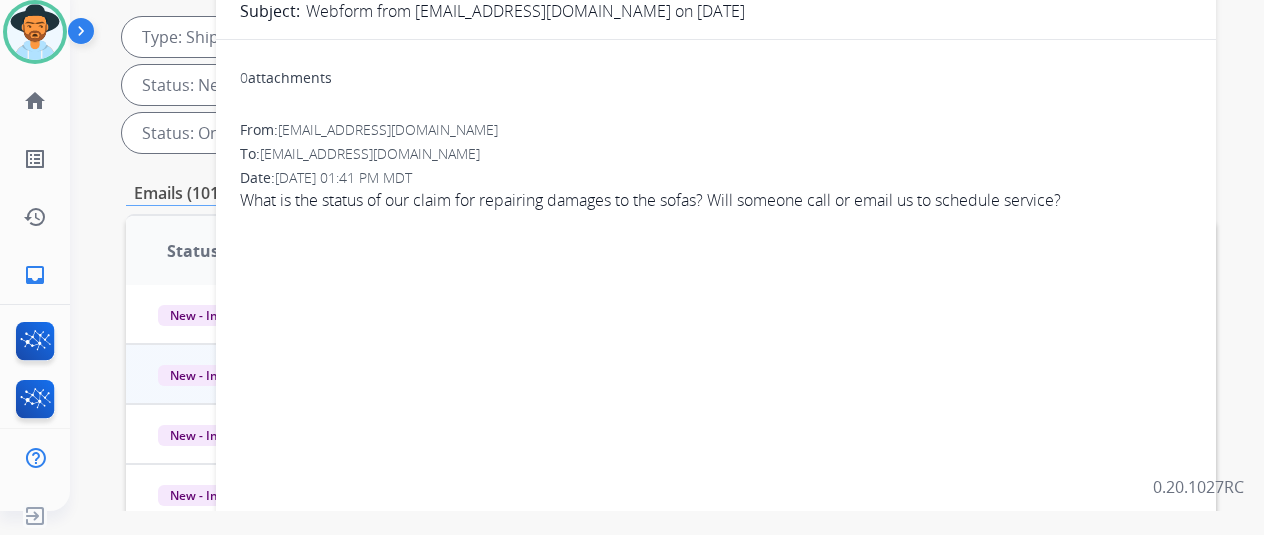 scroll, scrollTop: 100, scrollLeft: 0, axis: vertical 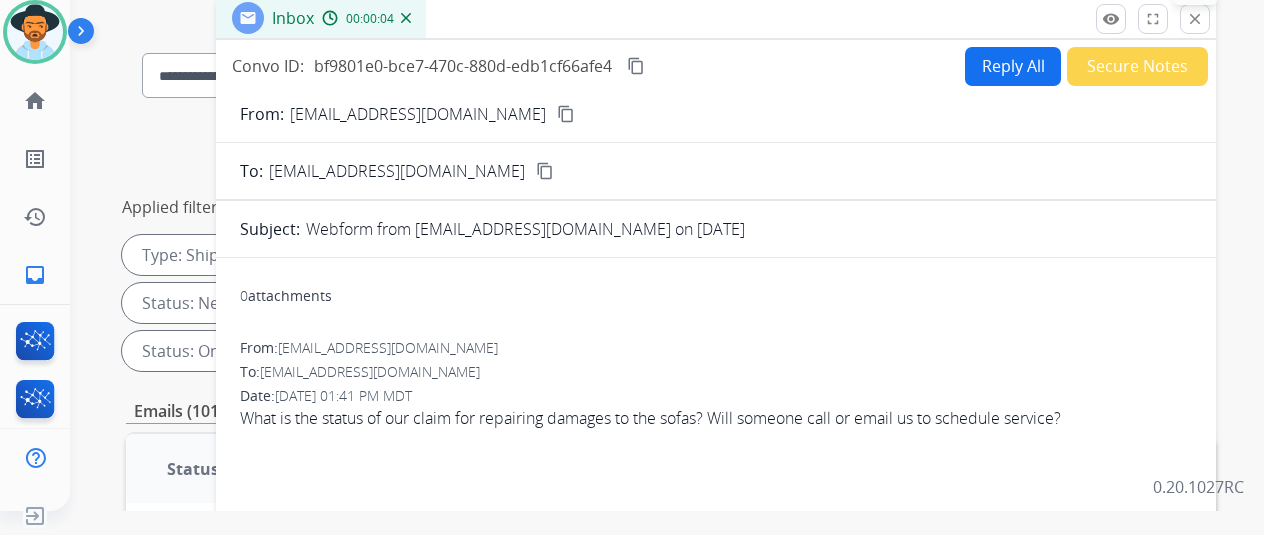 click on "close" at bounding box center [1195, 19] 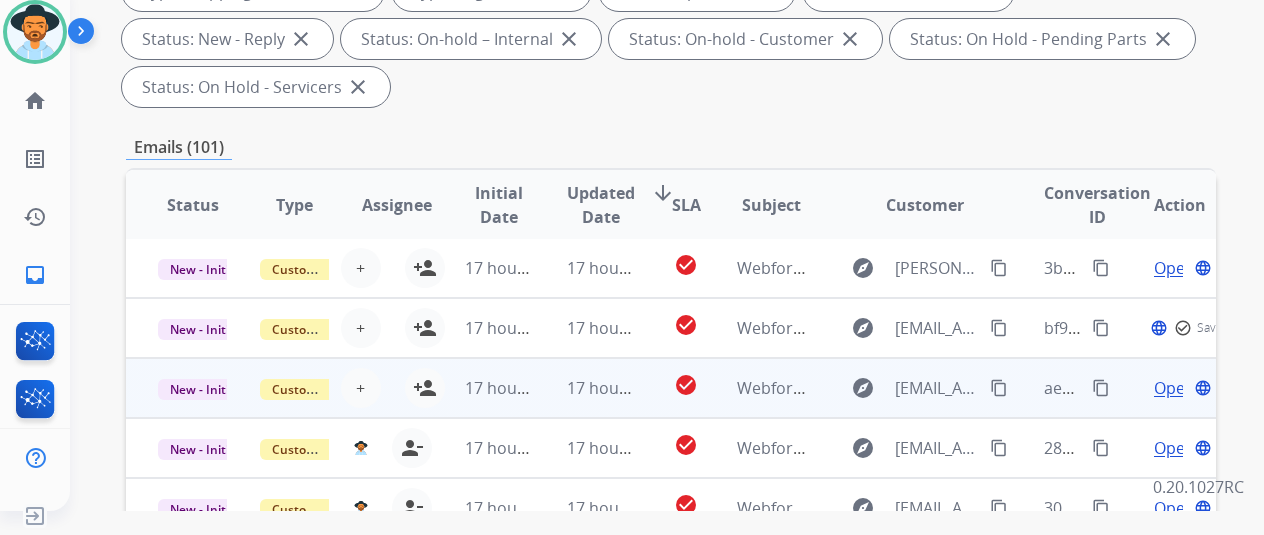 scroll, scrollTop: 600, scrollLeft: 0, axis: vertical 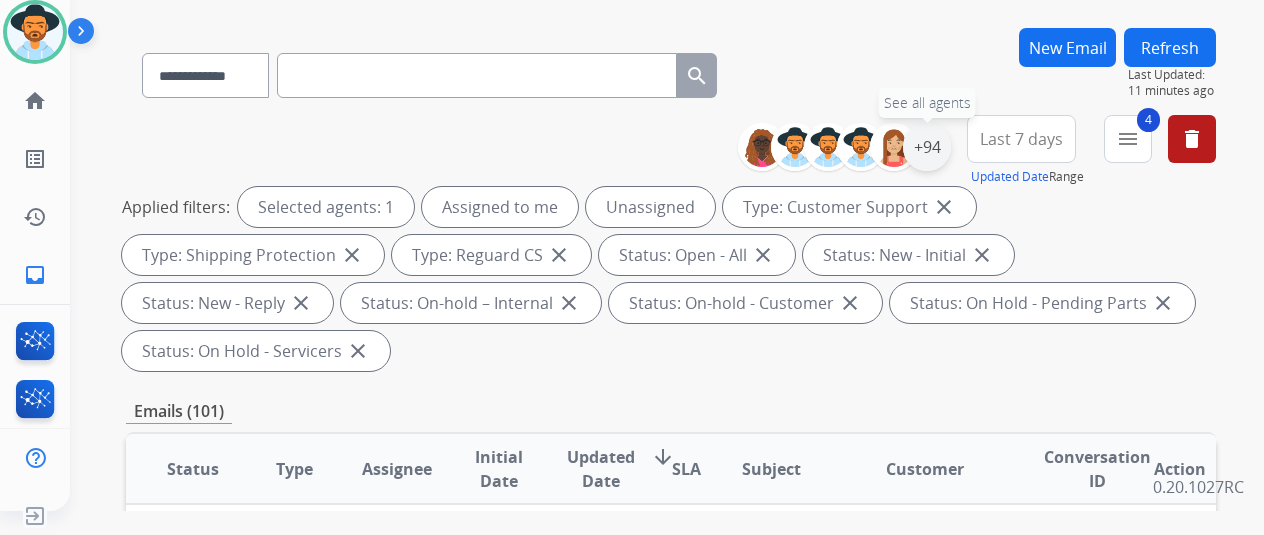 click on "+94" at bounding box center (927, 147) 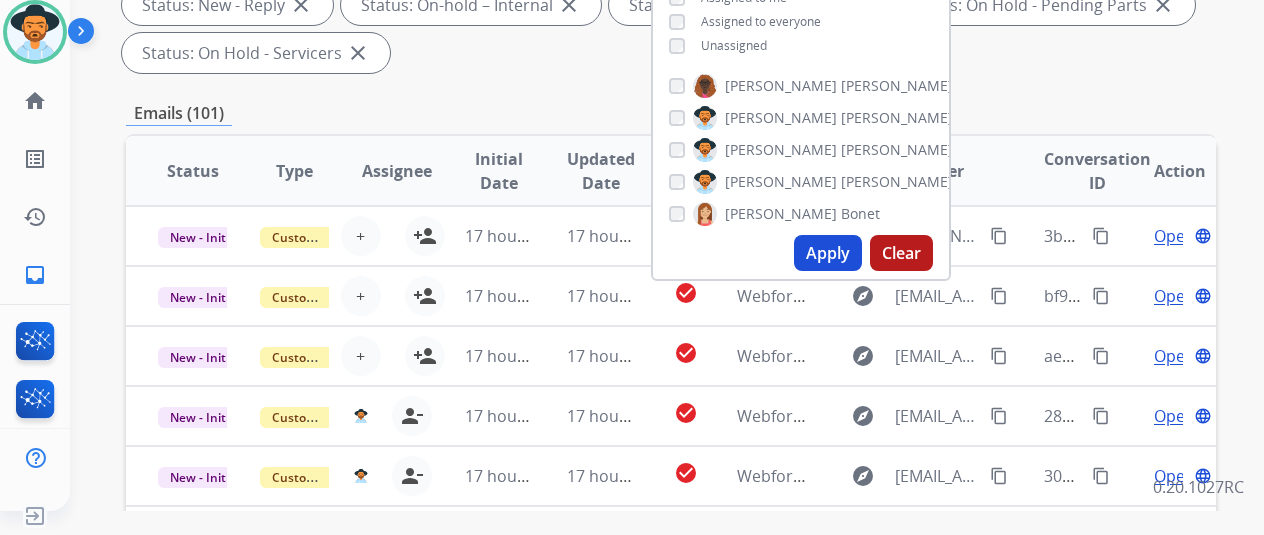 scroll, scrollTop: 400, scrollLeft: 0, axis: vertical 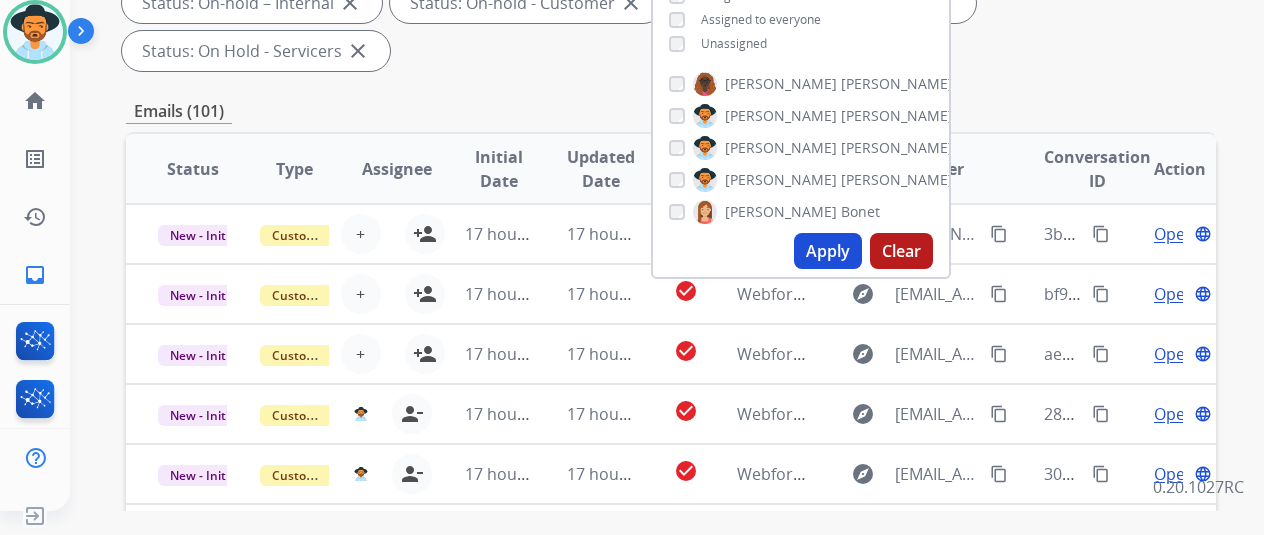 click on "Apply" at bounding box center [828, 251] 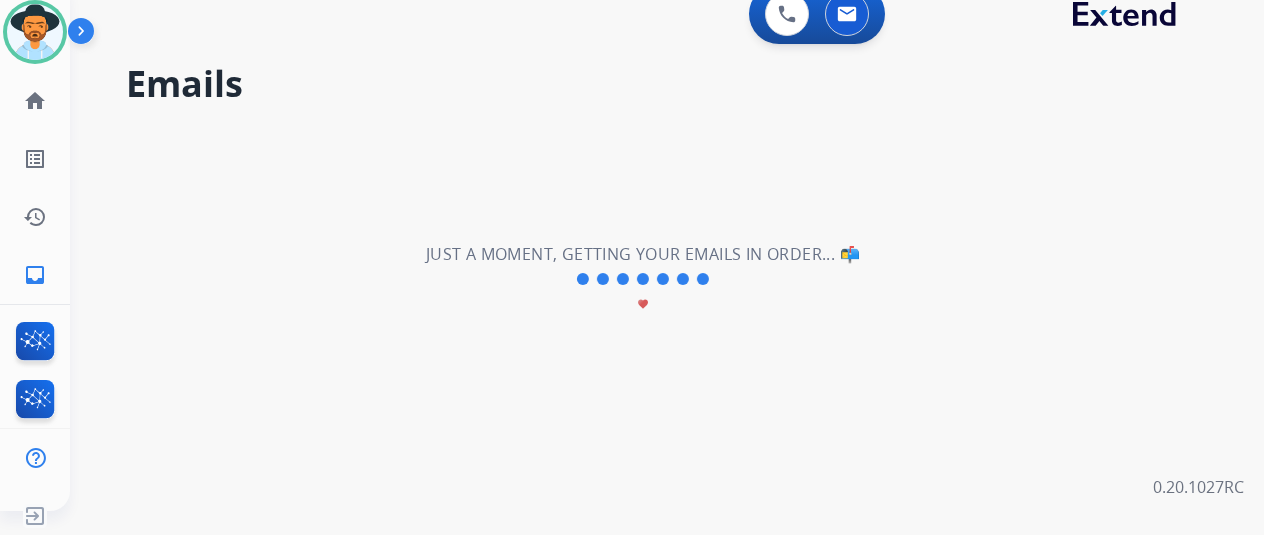 select on "*" 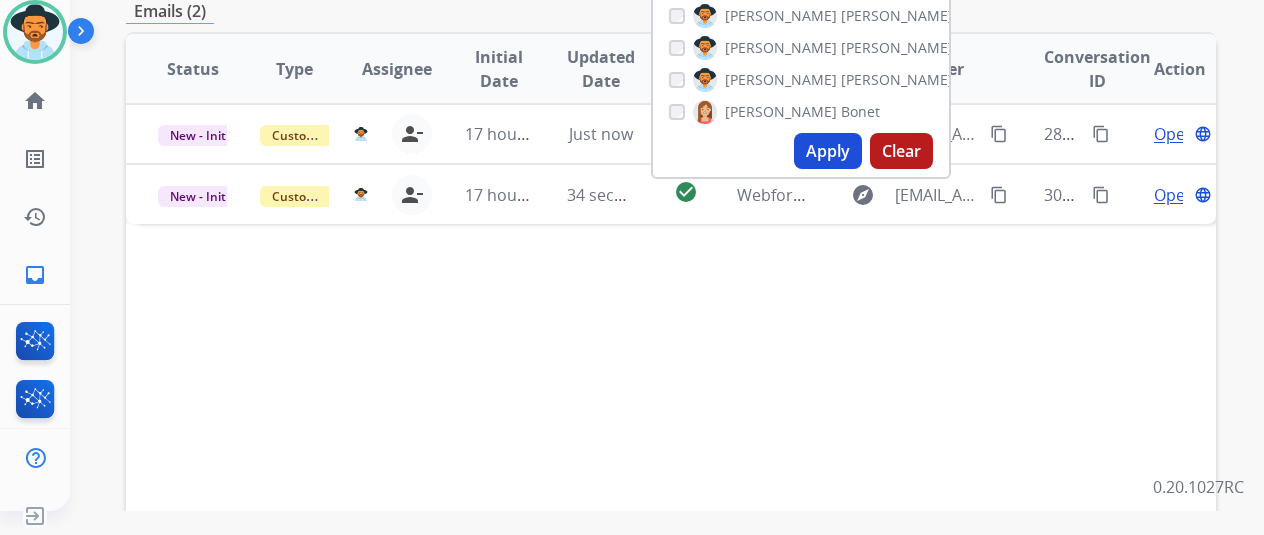 scroll, scrollTop: 0, scrollLeft: 0, axis: both 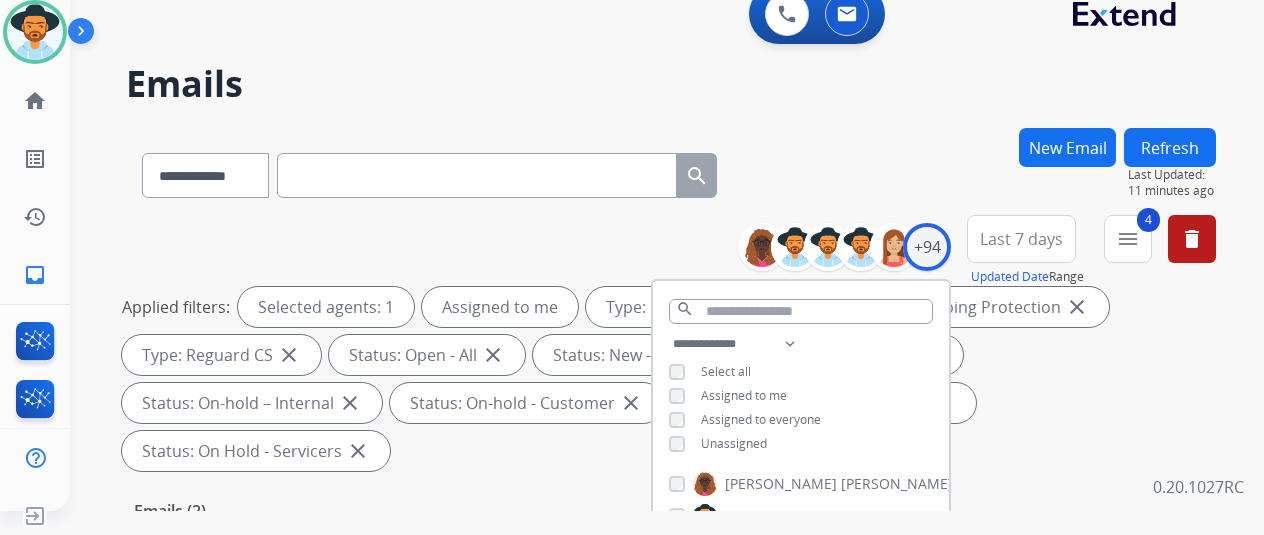 click on "**********" at bounding box center (671, 171) 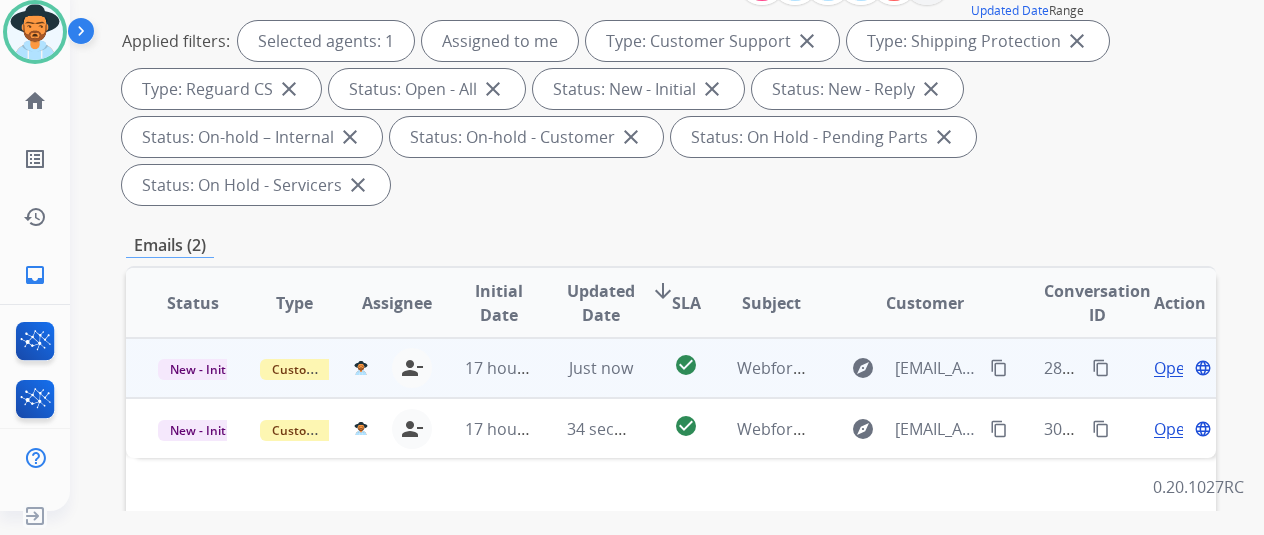 scroll, scrollTop: 300, scrollLeft: 0, axis: vertical 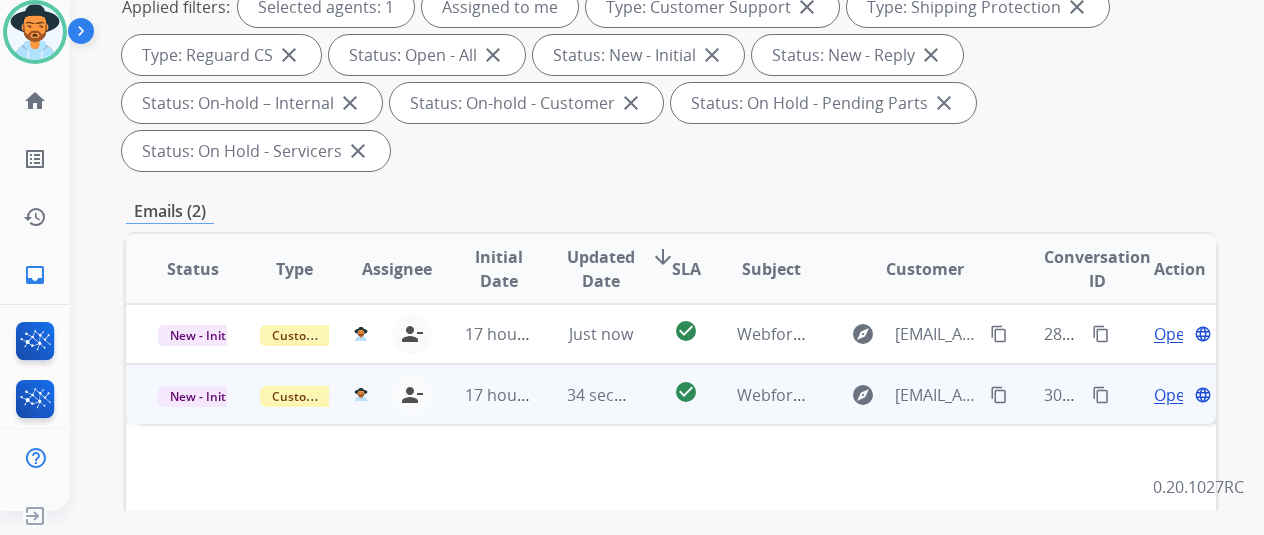 click on "content_copy" at bounding box center [999, 395] 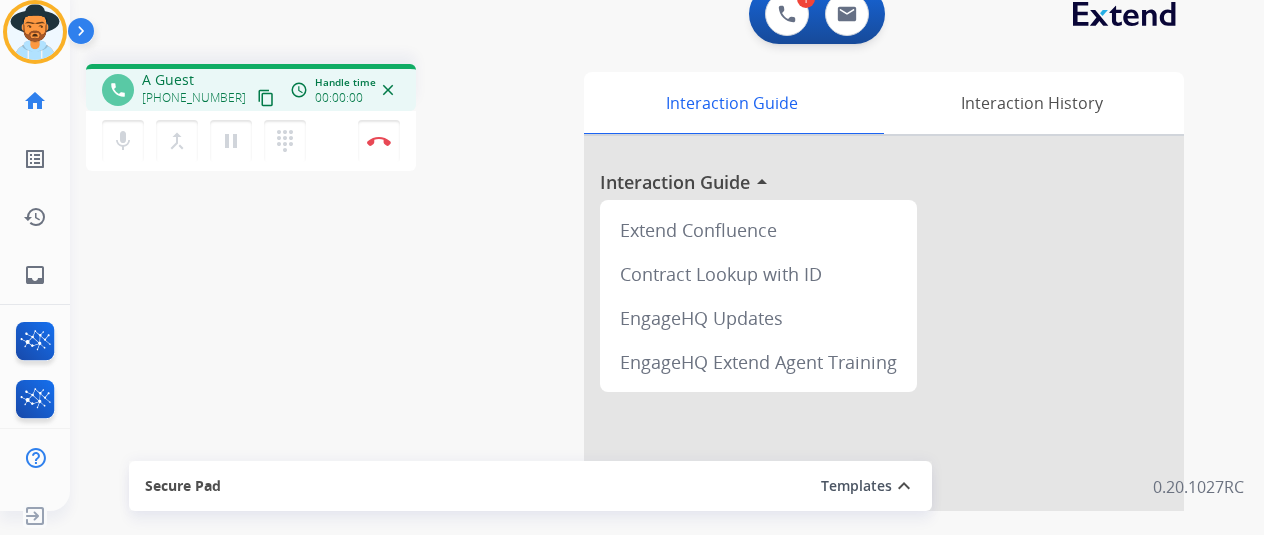 scroll, scrollTop: 0, scrollLeft: 0, axis: both 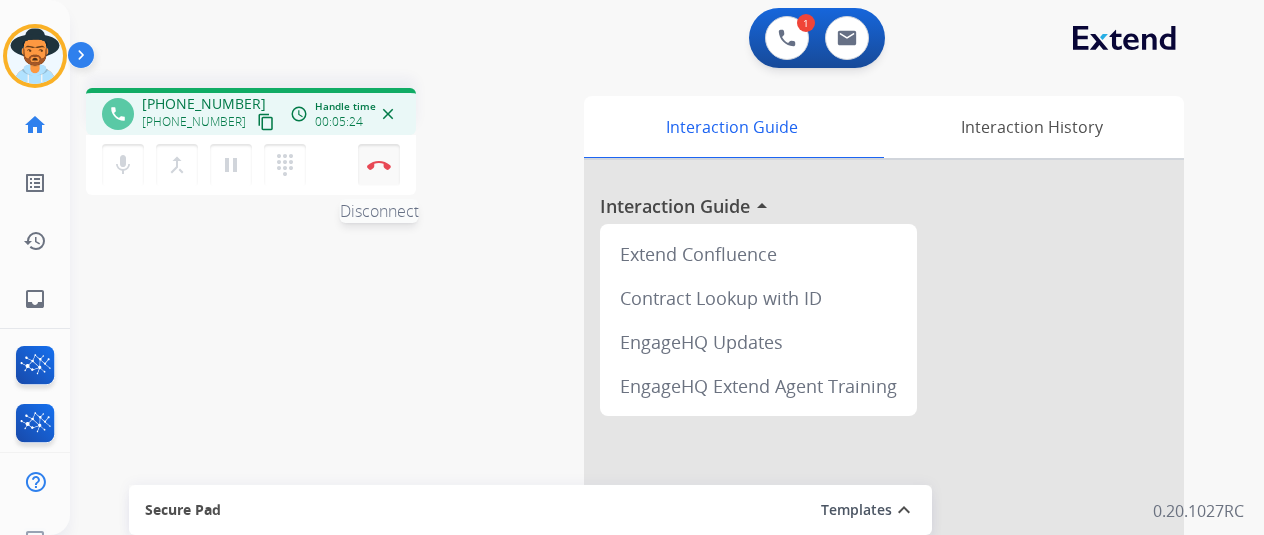 click at bounding box center [379, 165] 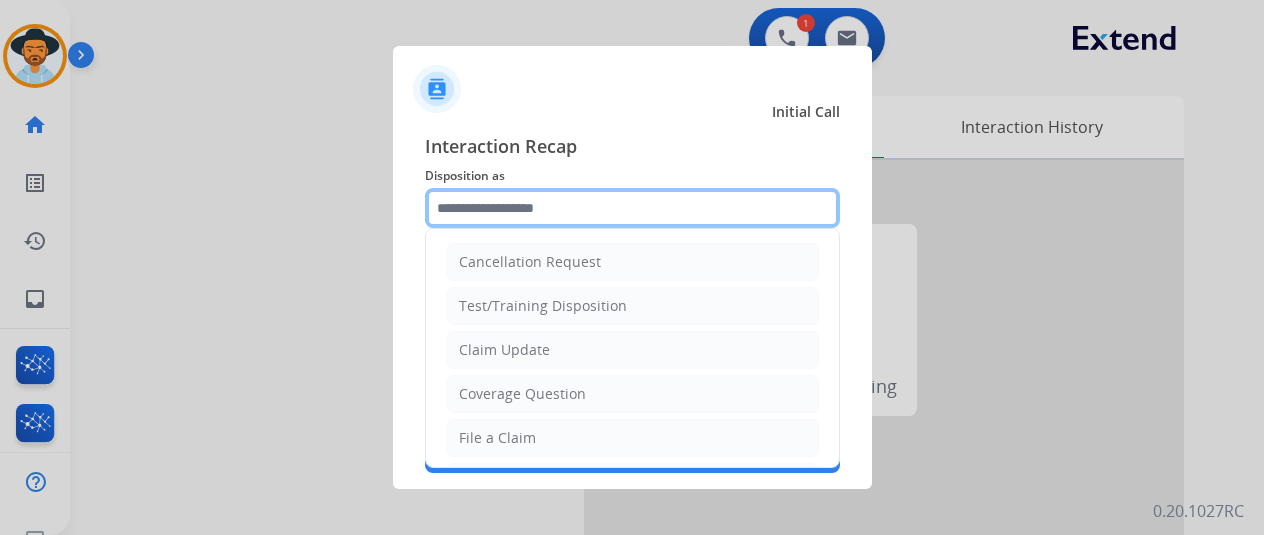click 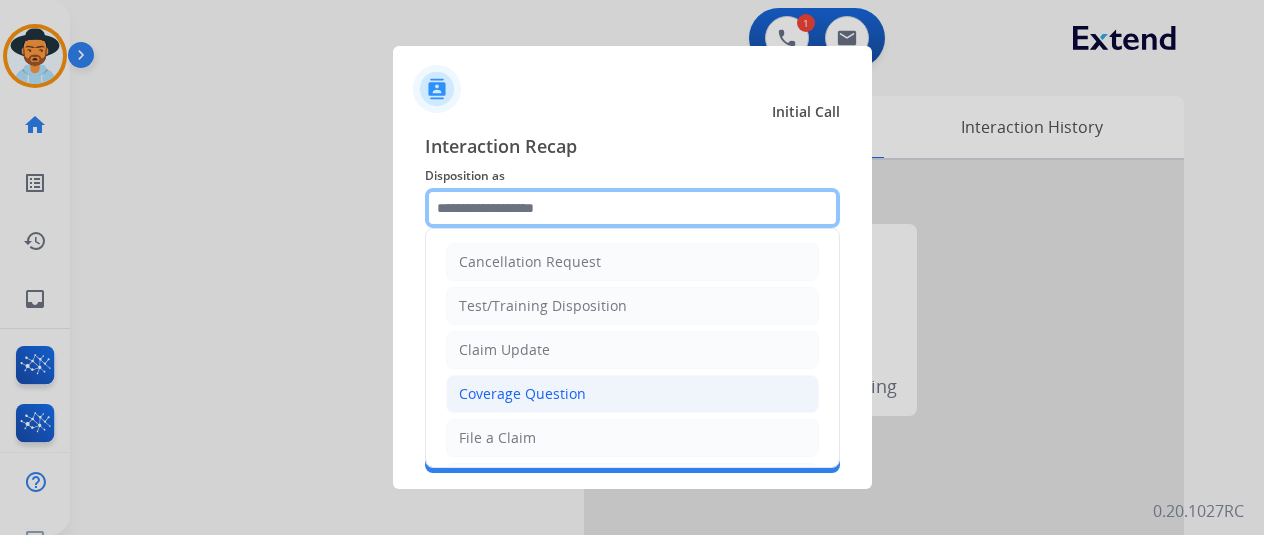 scroll, scrollTop: 300, scrollLeft: 0, axis: vertical 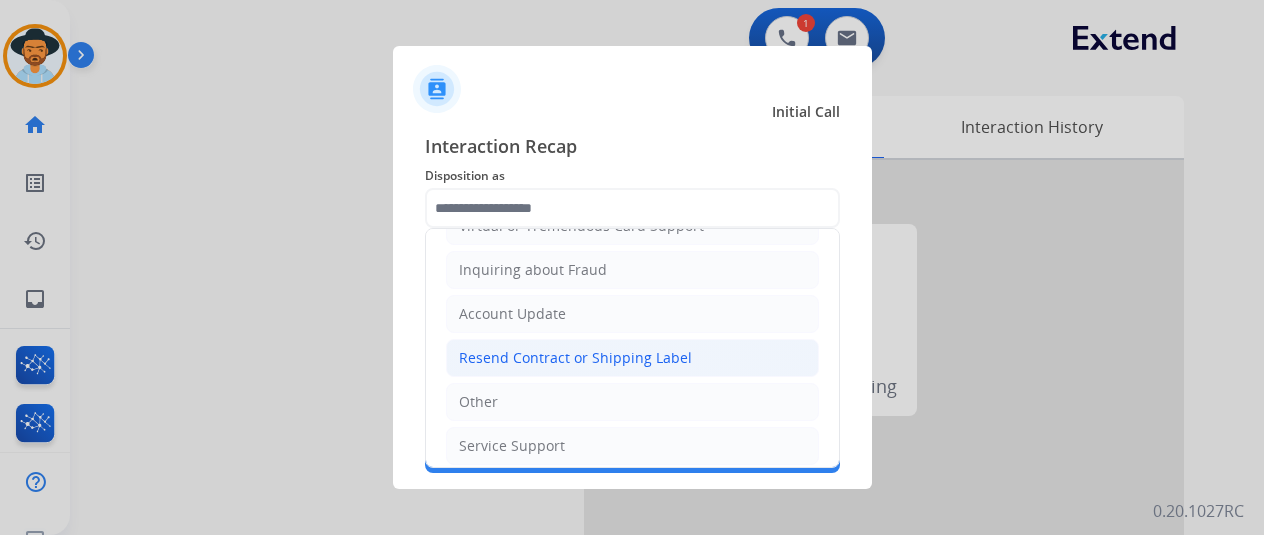click on "Resend Contract or Shipping Label" 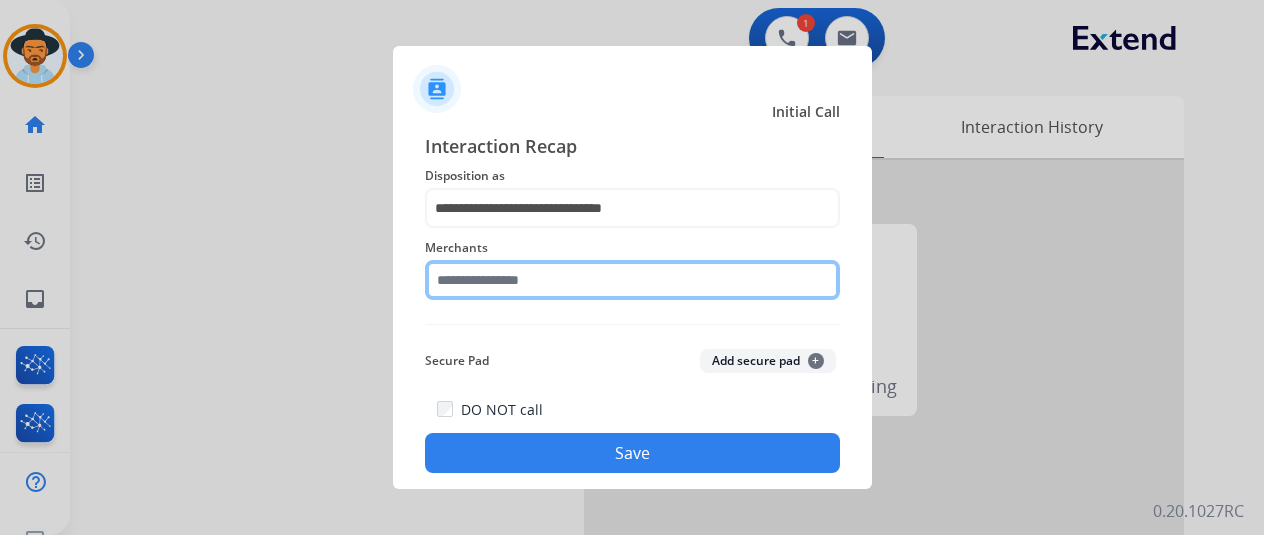 click 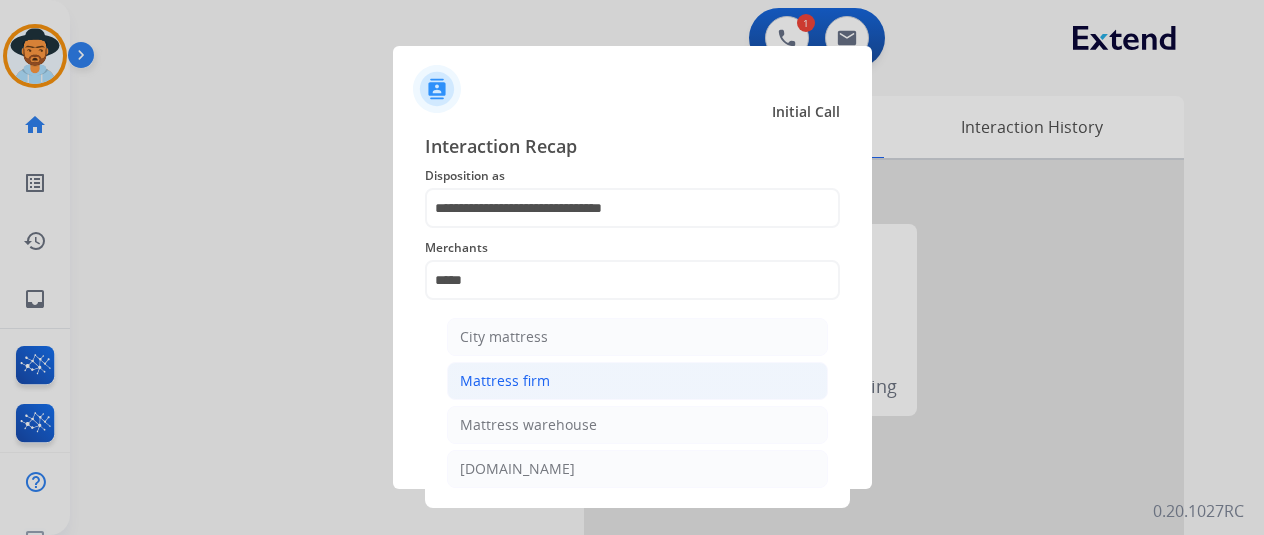 click on "Mattress firm" 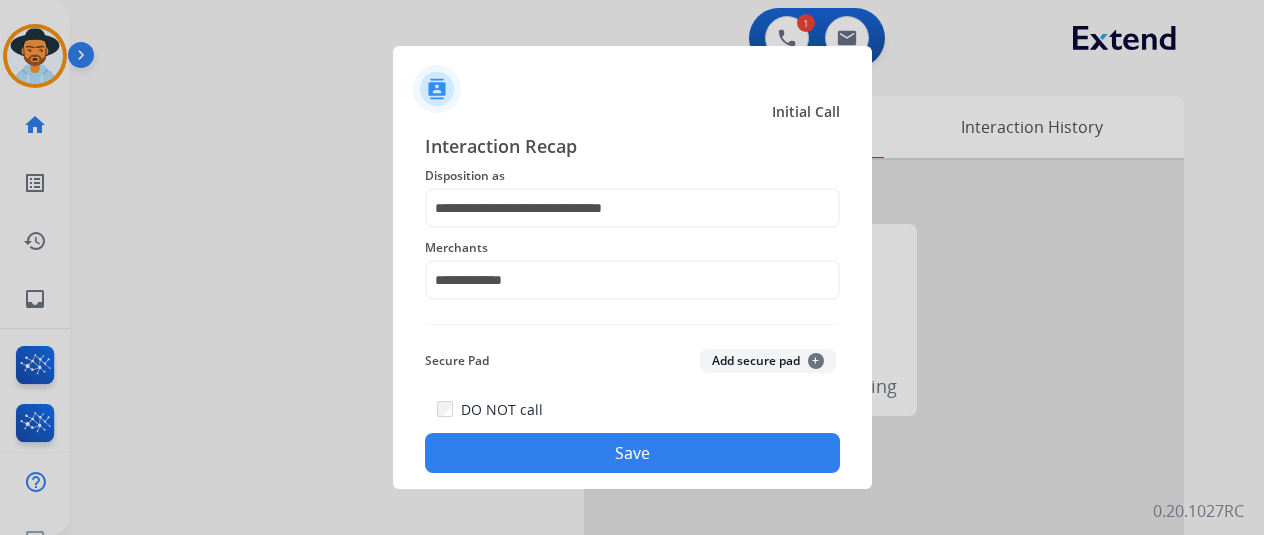 click on "Save" 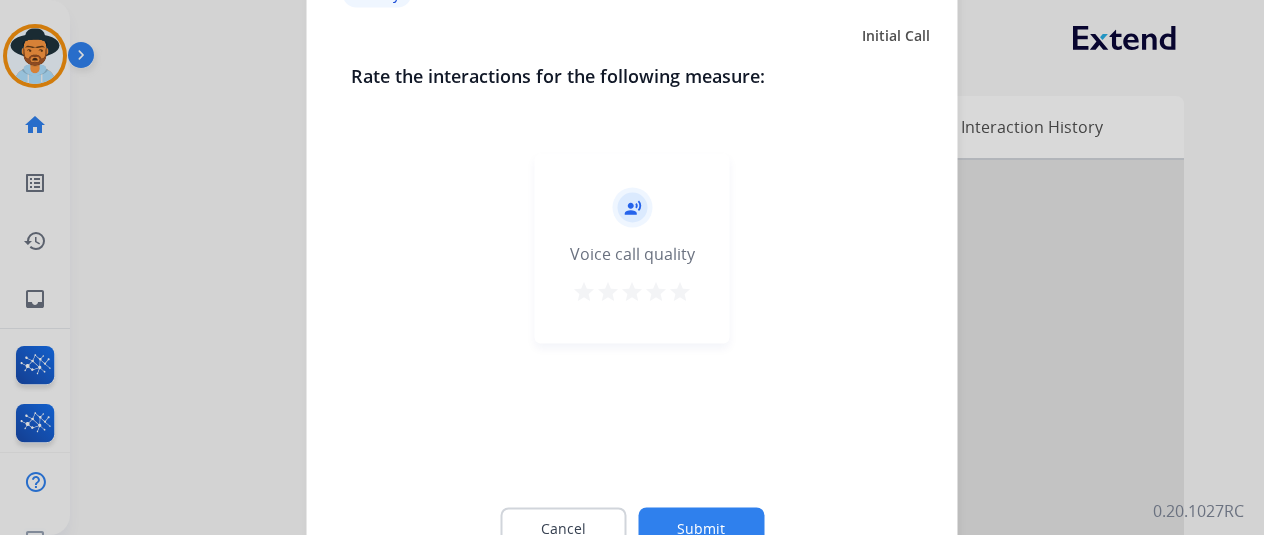 click on "Submit" 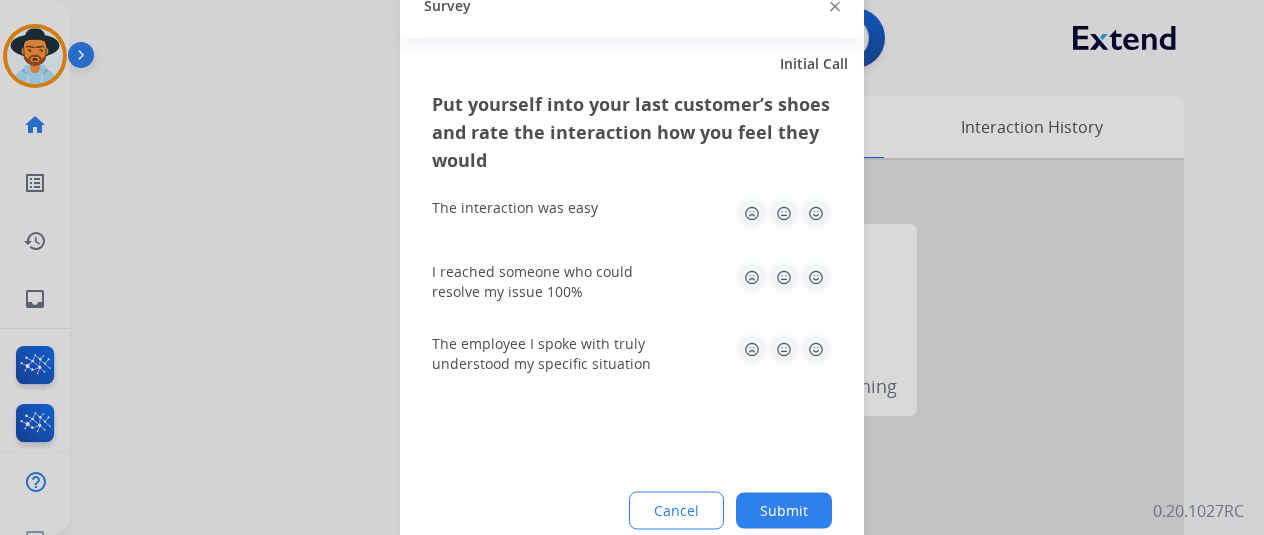 click on "Submit" 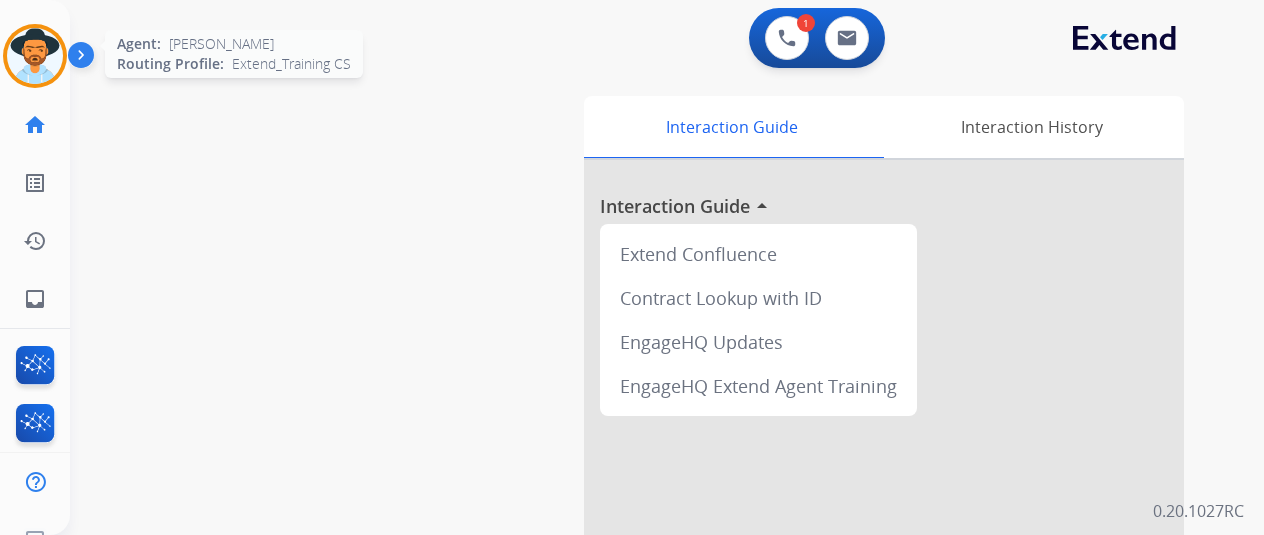 click at bounding box center (35, 56) 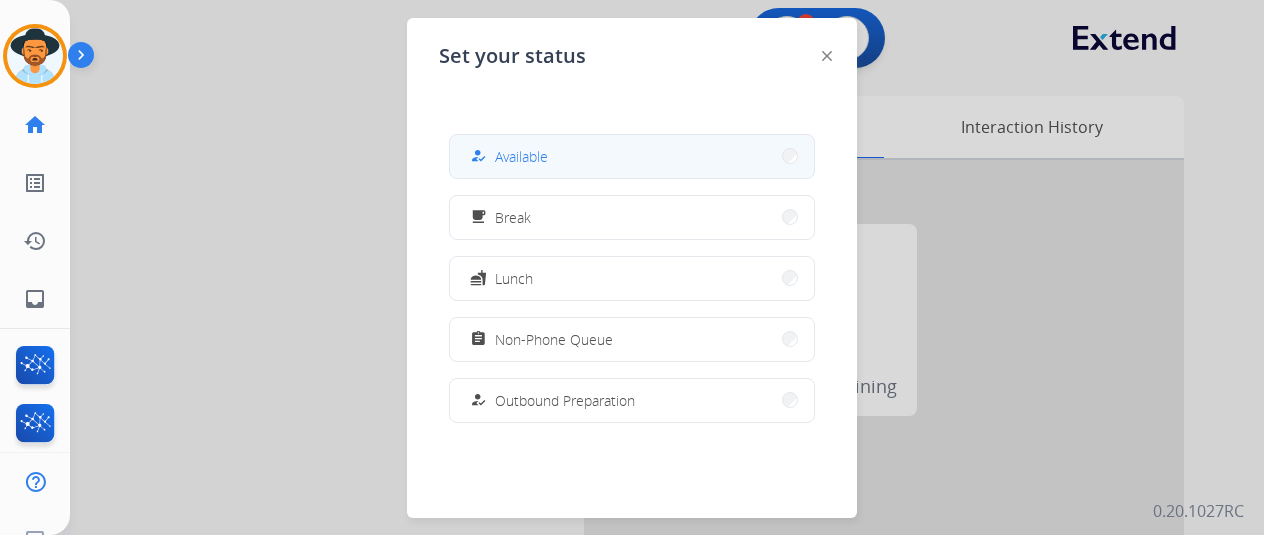 click on "how_to_reg Available" at bounding box center [632, 156] 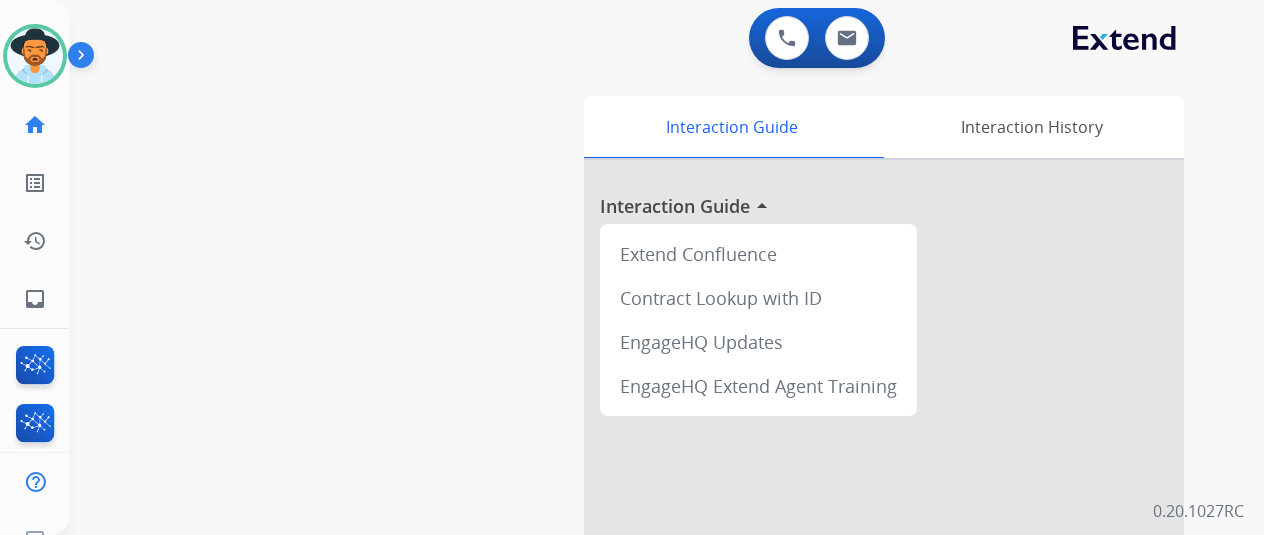 click on "swap_horiz Break voice bridge close_fullscreen Connect 3-Way Call merge_type Separate 3-Way Call  Interaction Guide   Interaction History  Interaction Guide arrow_drop_up  Extend Confluence   Contract Lookup with ID   EngageHQ Updates   EngageHQ Extend Agent Training" at bounding box center (643, 489) 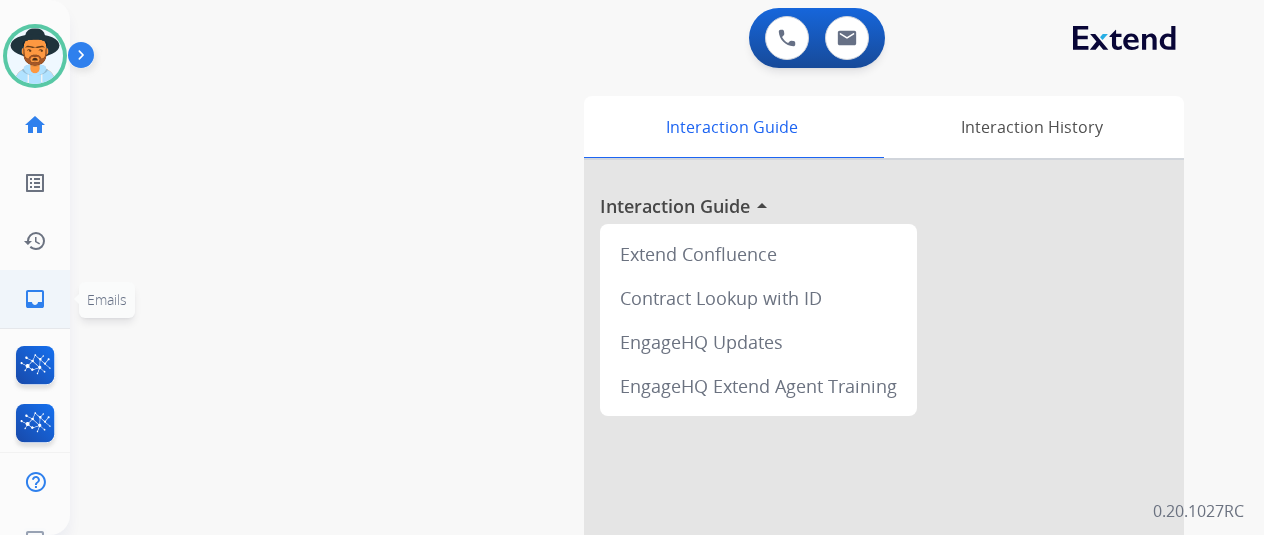 click on "inbox" 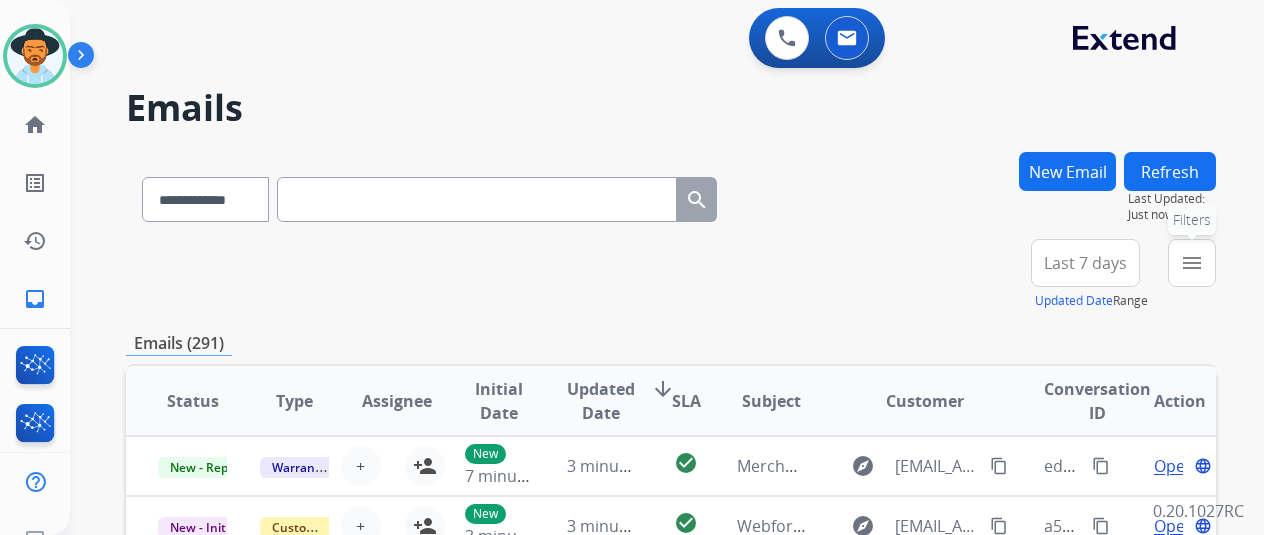 click on "menu" at bounding box center [1192, 263] 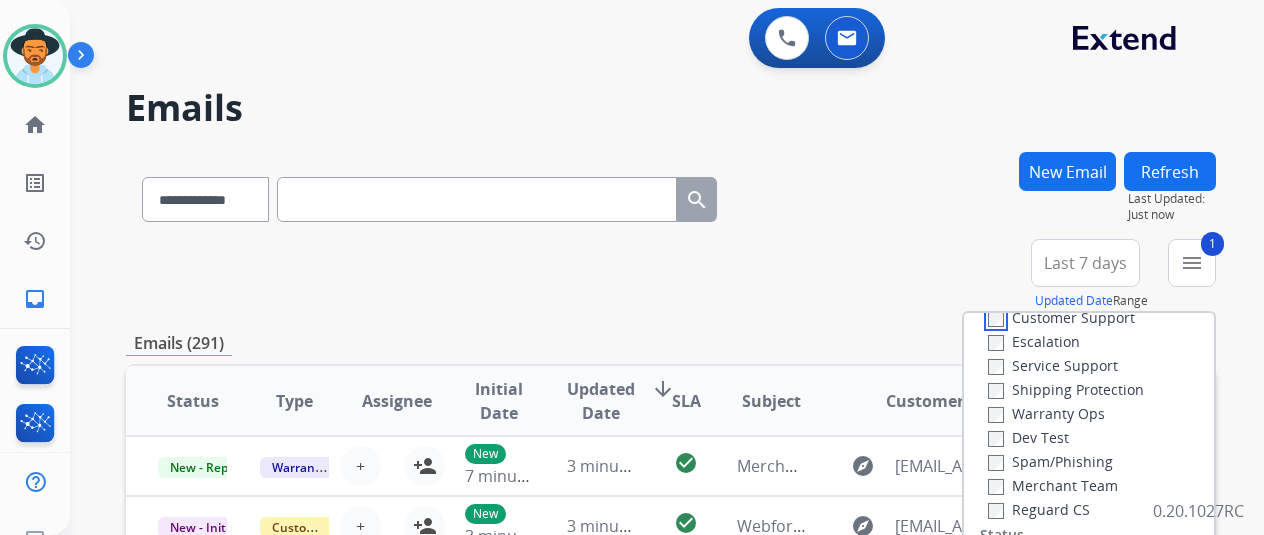 scroll, scrollTop: 100, scrollLeft: 0, axis: vertical 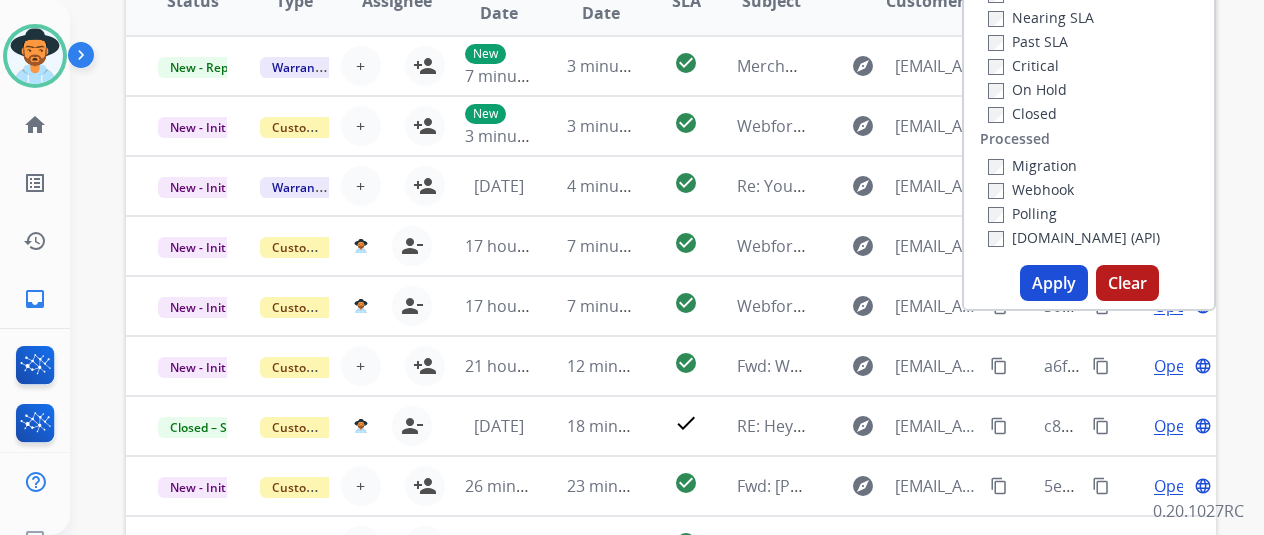 click on "Apply" at bounding box center (1054, 283) 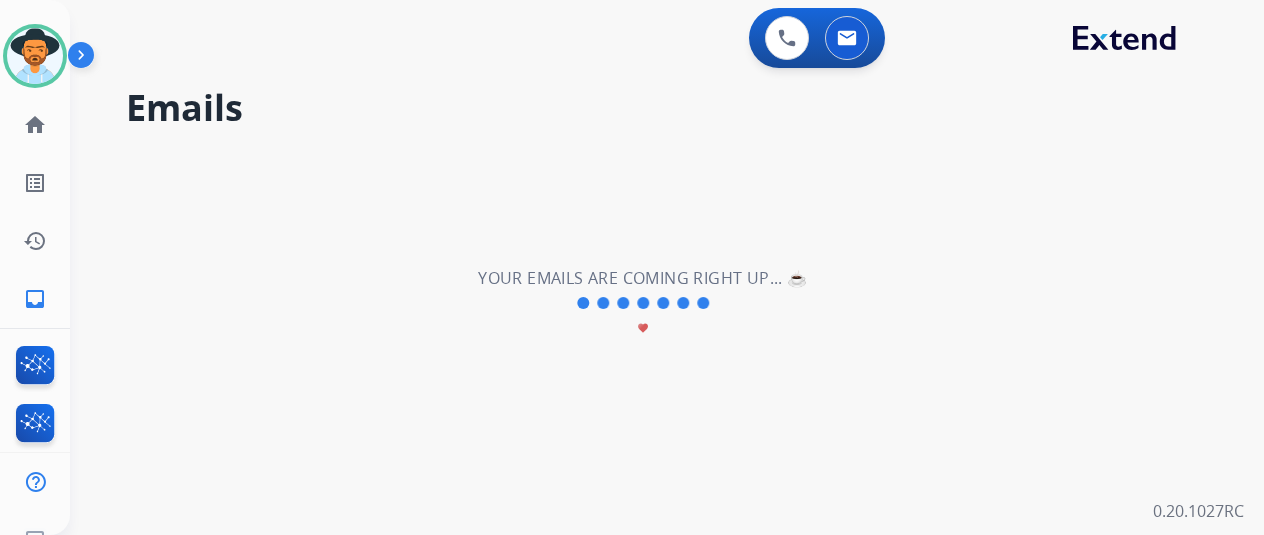 scroll, scrollTop: 0, scrollLeft: 0, axis: both 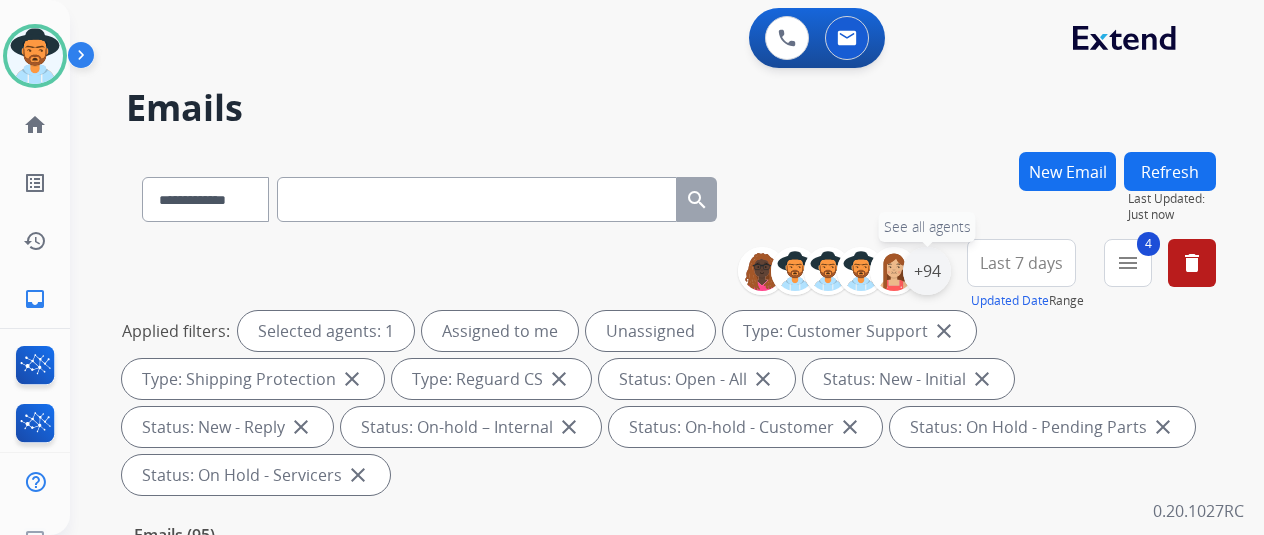 click on "+94" at bounding box center [927, 271] 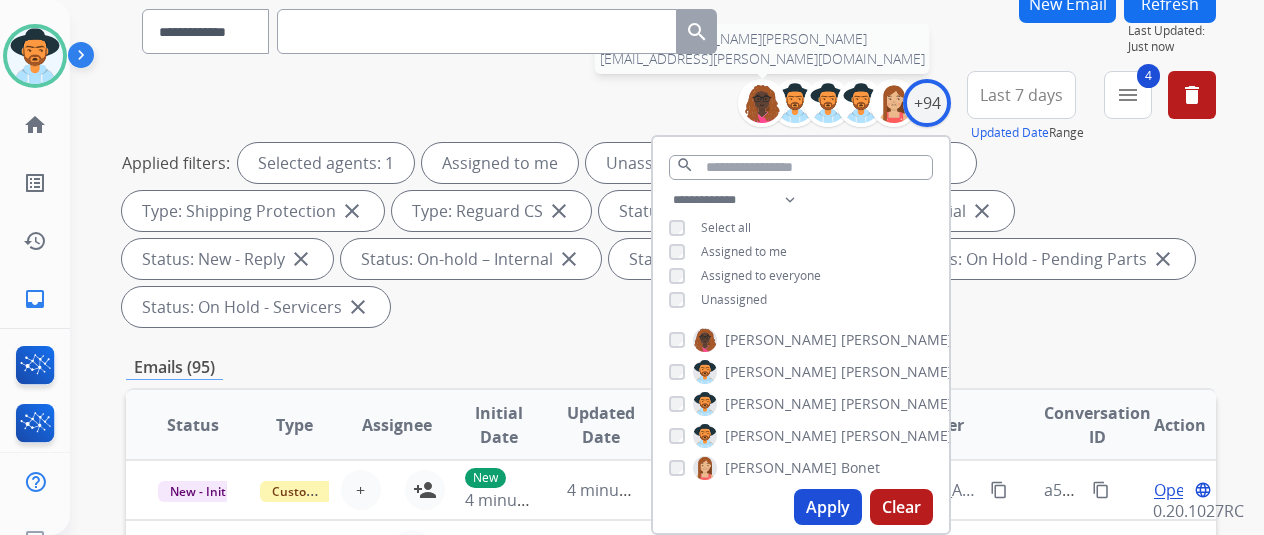 scroll, scrollTop: 200, scrollLeft: 0, axis: vertical 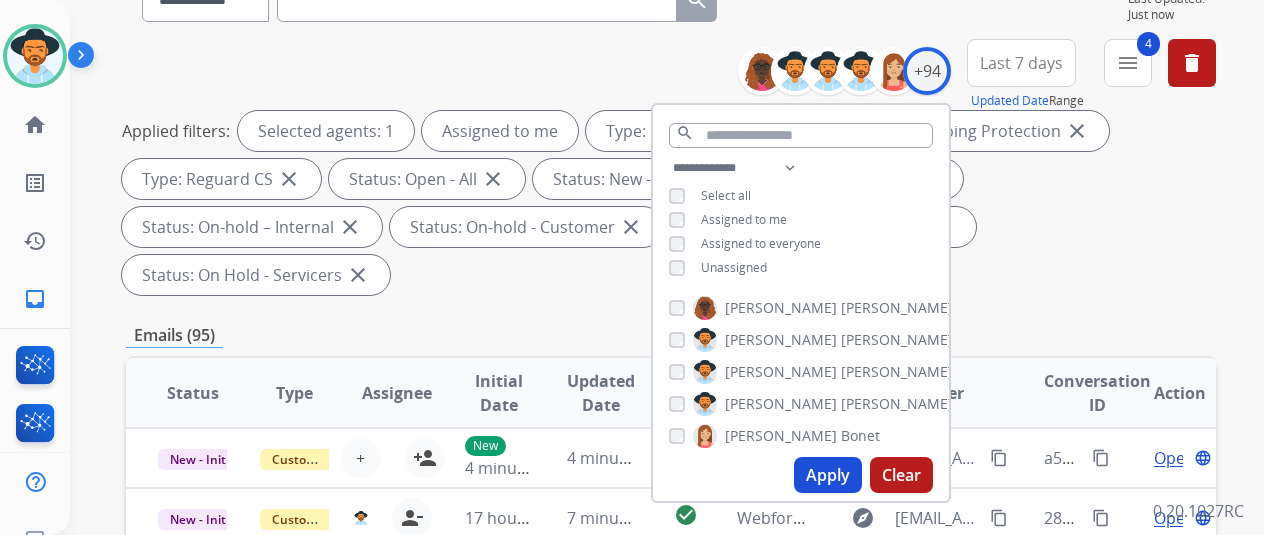 click on "Apply" at bounding box center (828, 475) 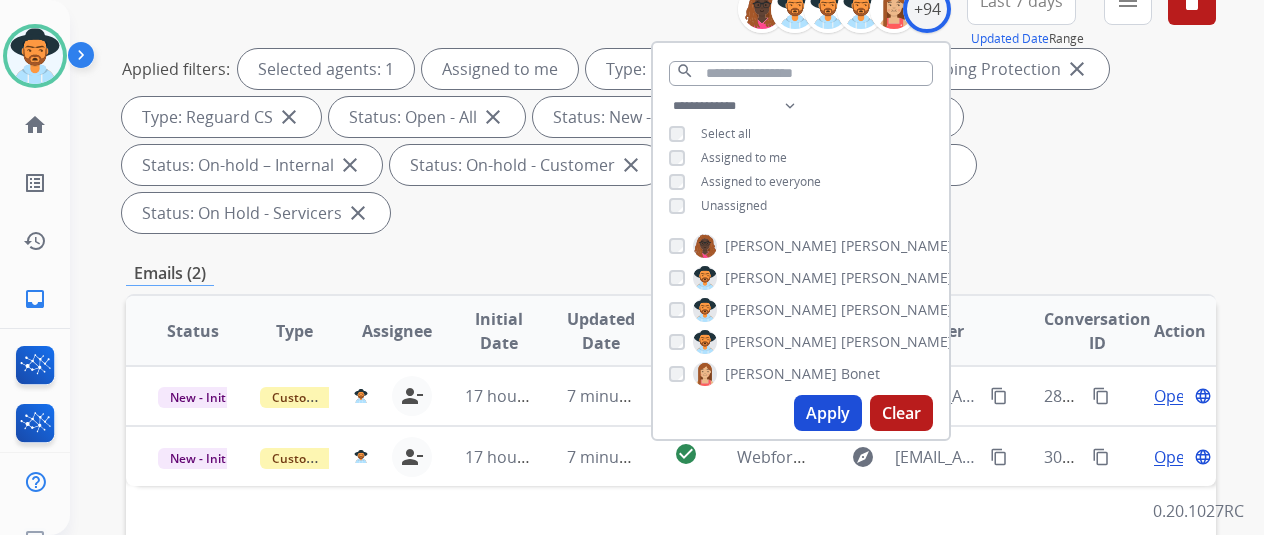 scroll, scrollTop: 300, scrollLeft: 0, axis: vertical 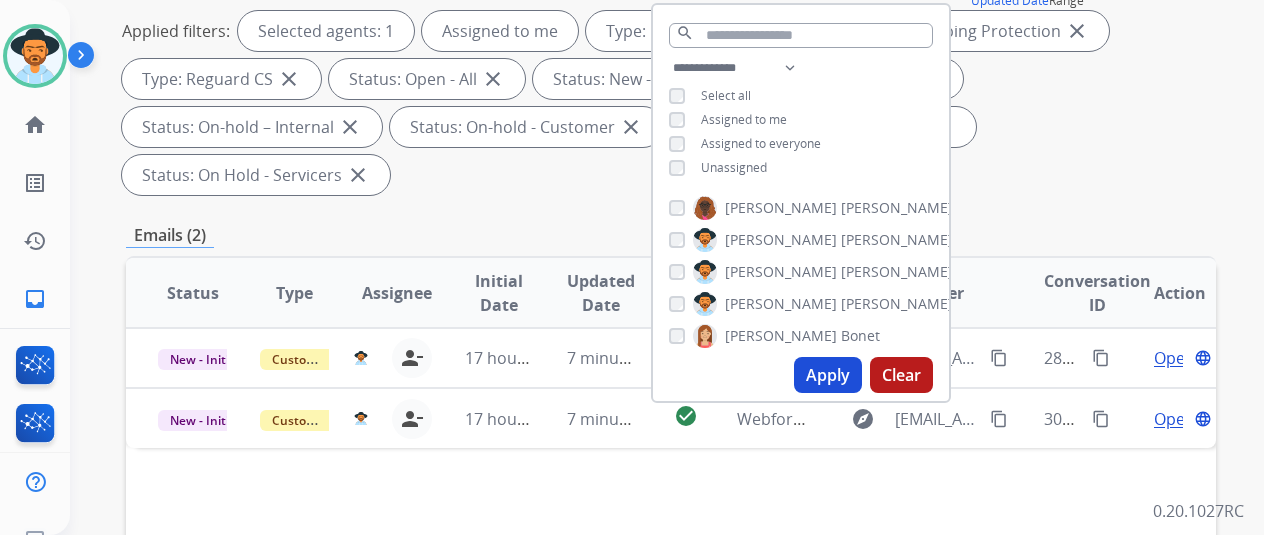click on "**********" at bounding box center (671, 441) 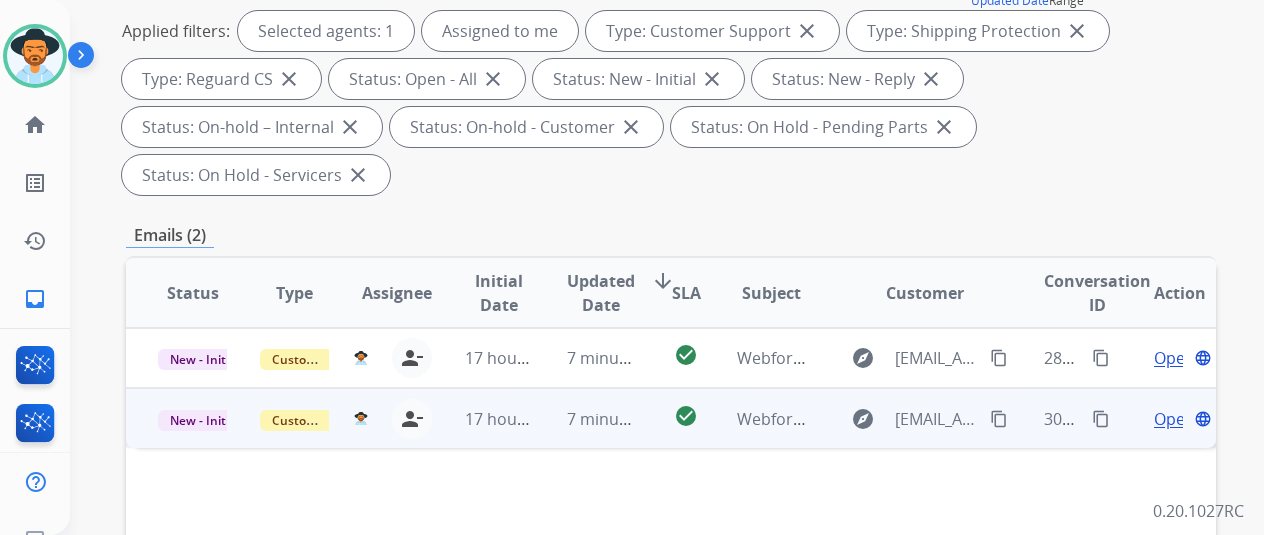 click on "Open" at bounding box center [1174, 419] 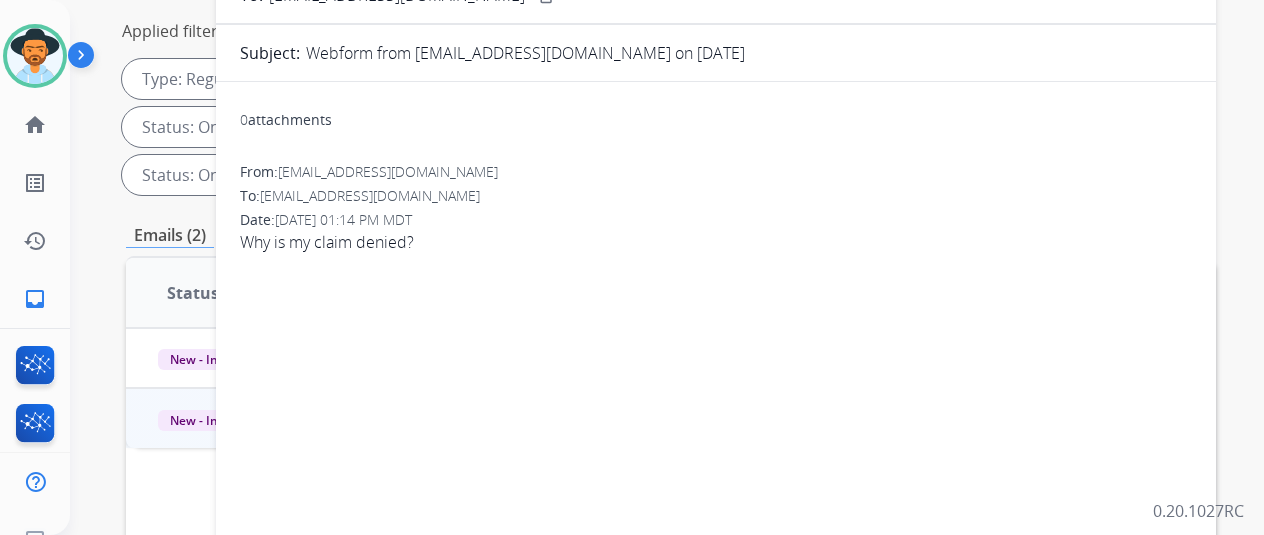 scroll, scrollTop: 0, scrollLeft: 0, axis: both 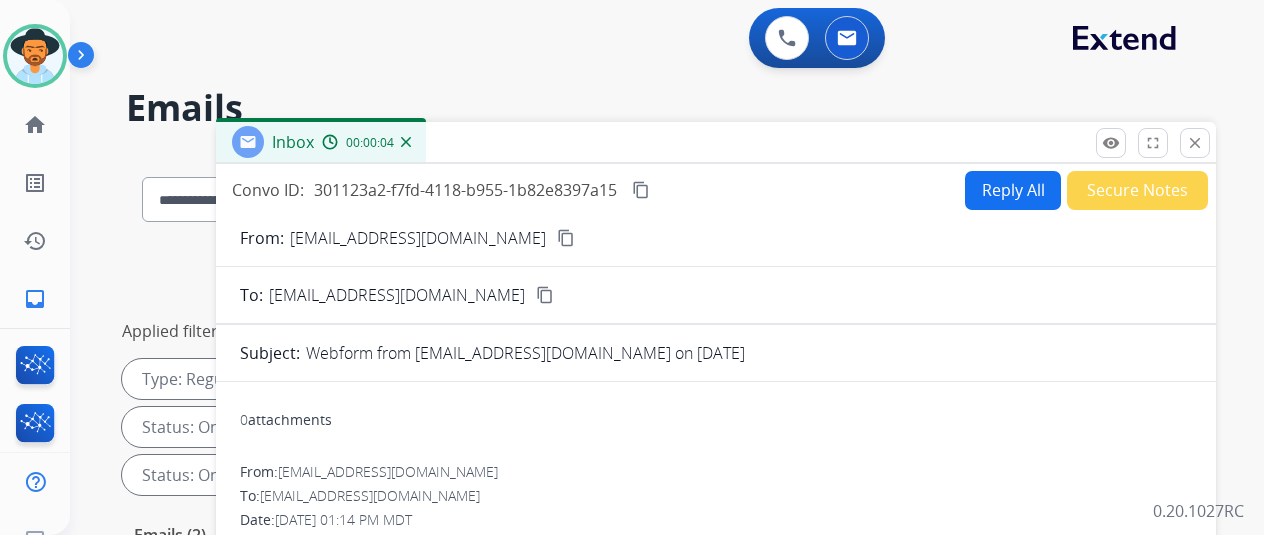click on "Reply All" at bounding box center [1013, 190] 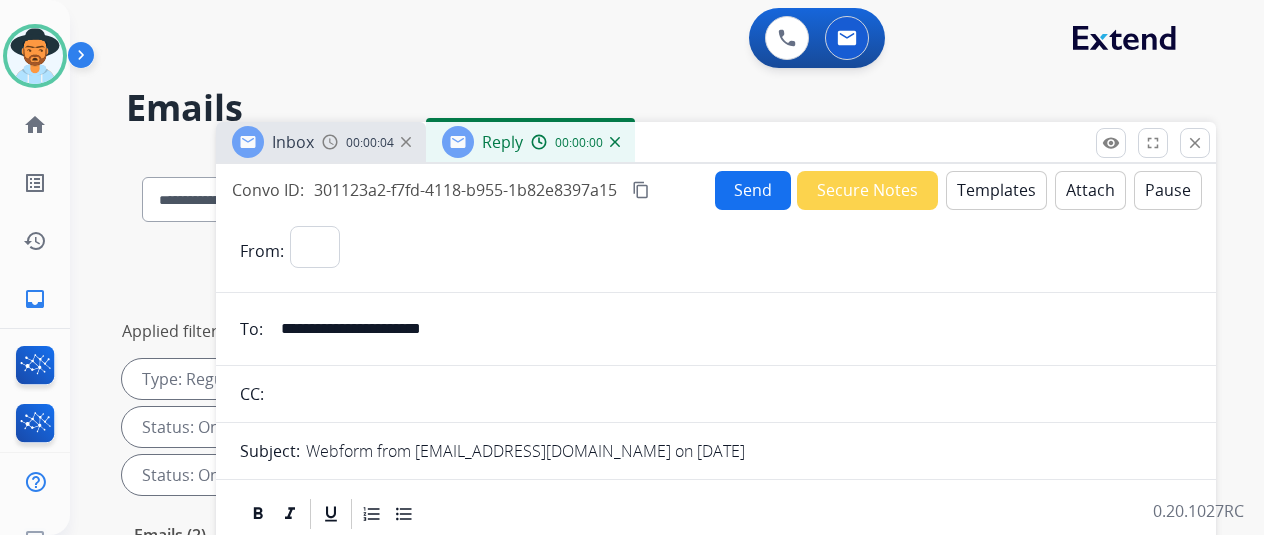 select on "**********" 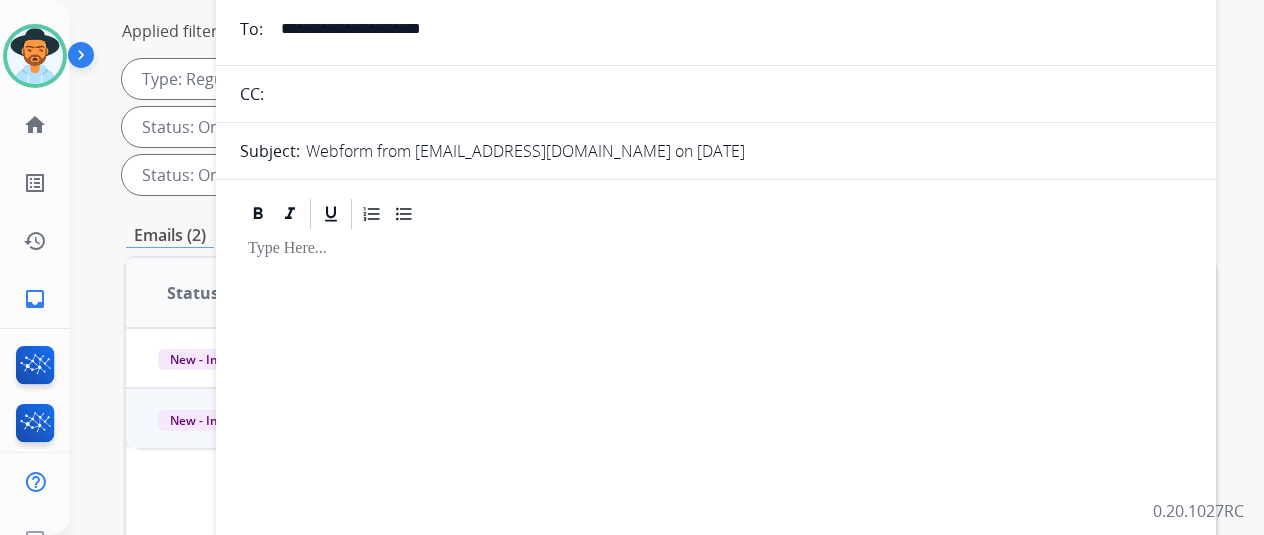 scroll, scrollTop: 0, scrollLeft: 0, axis: both 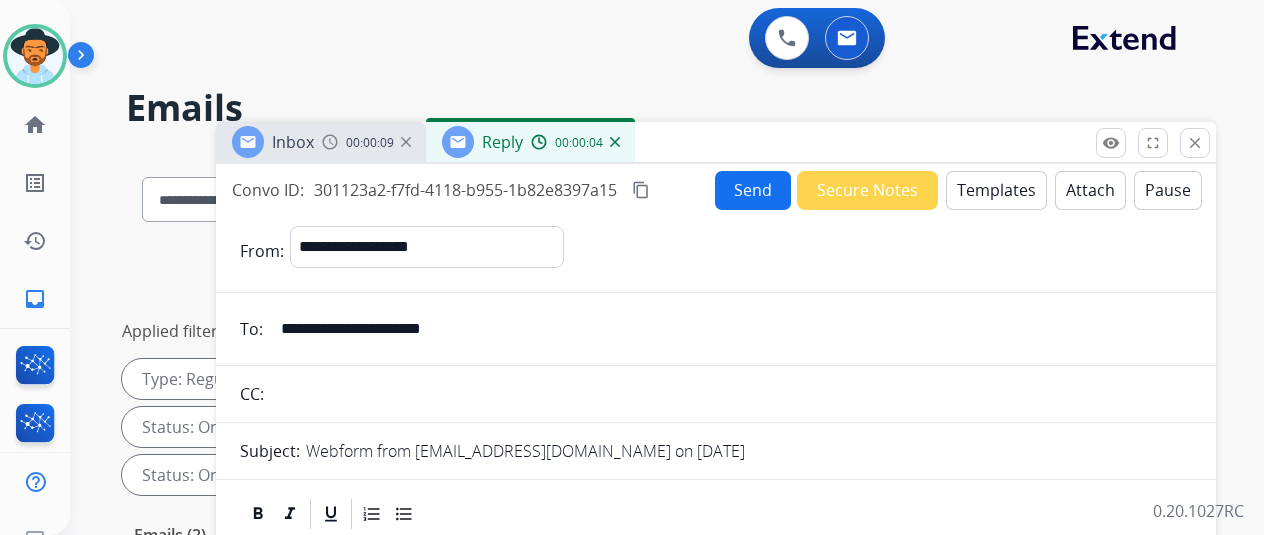 click on "Templates" at bounding box center (996, 190) 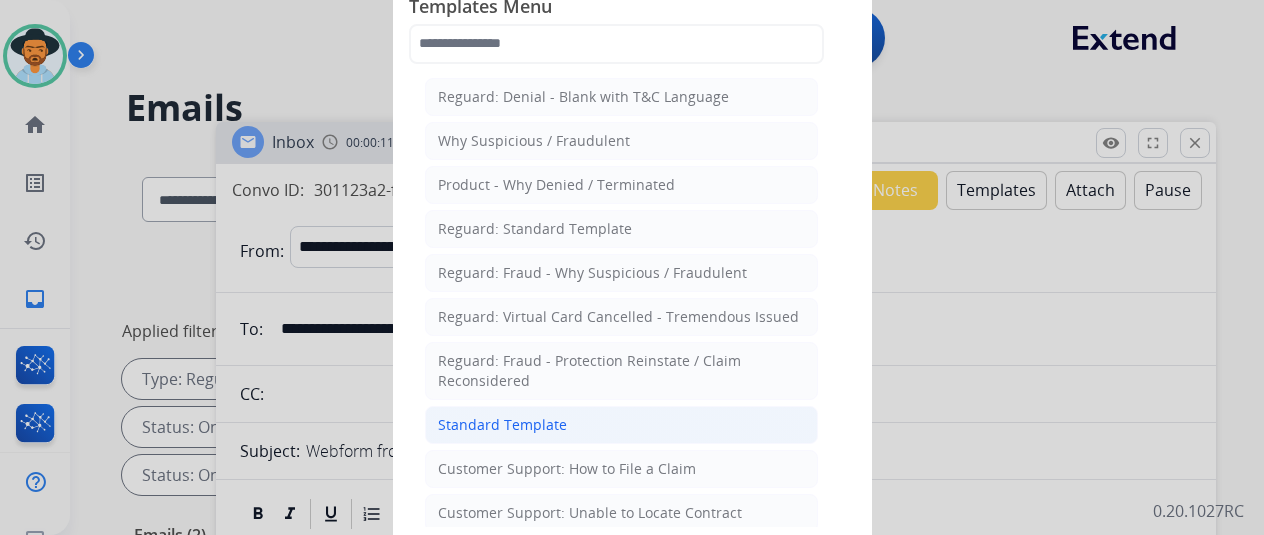 click on "Standard Template" 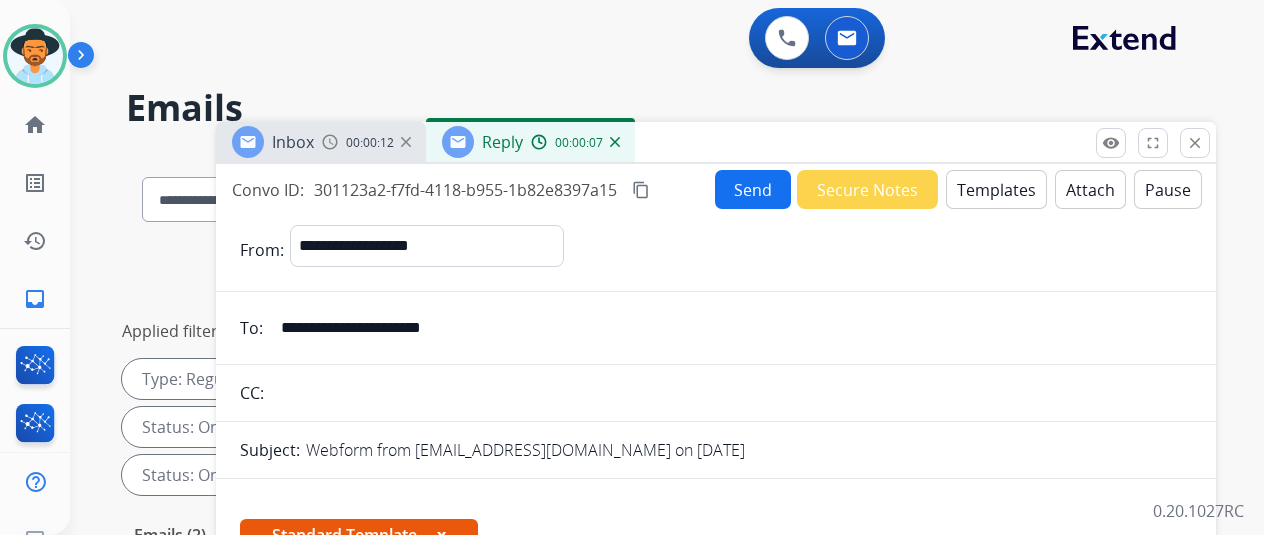 scroll, scrollTop: 400, scrollLeft: 0, axis: vertical 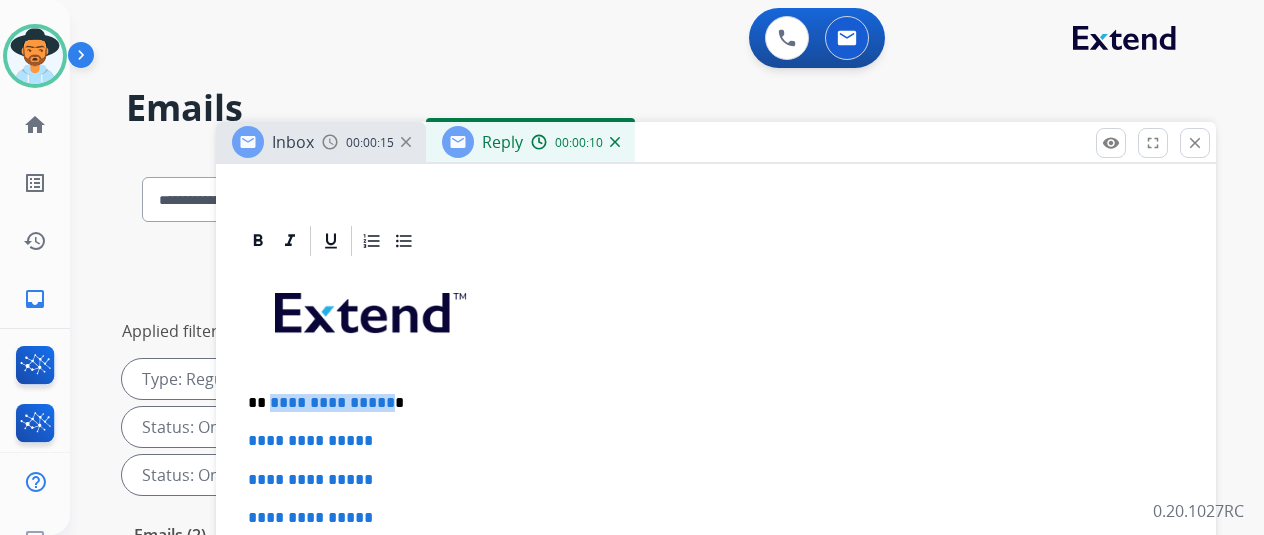 drag, startPoint x: 399, startPoint y: 398, endPoint x: 282, endPoint y: 403, distance: 117.10679 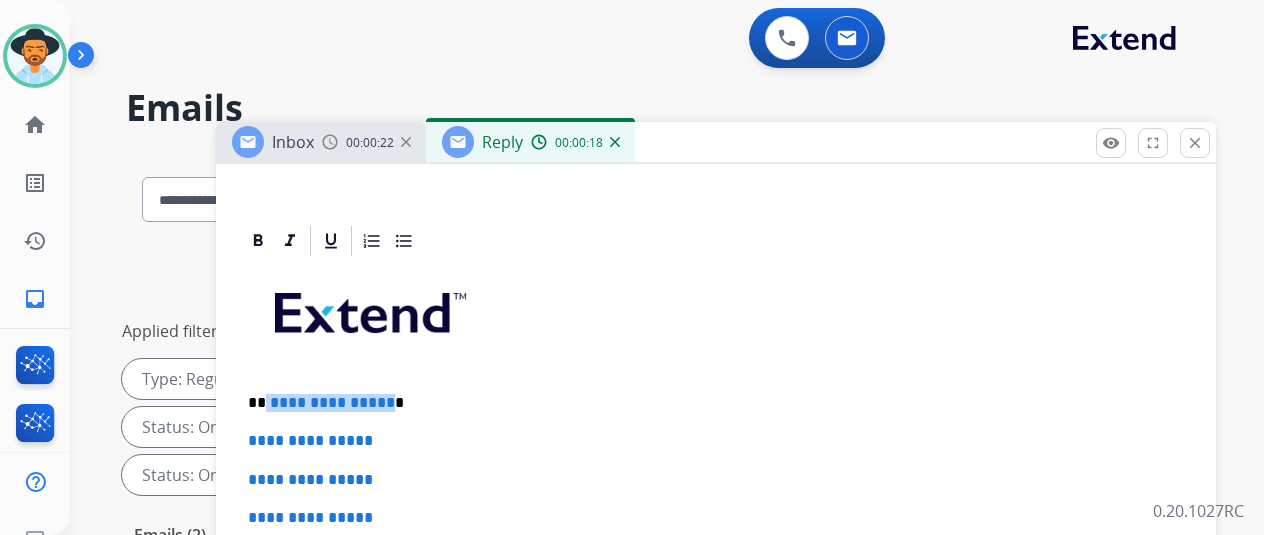 type 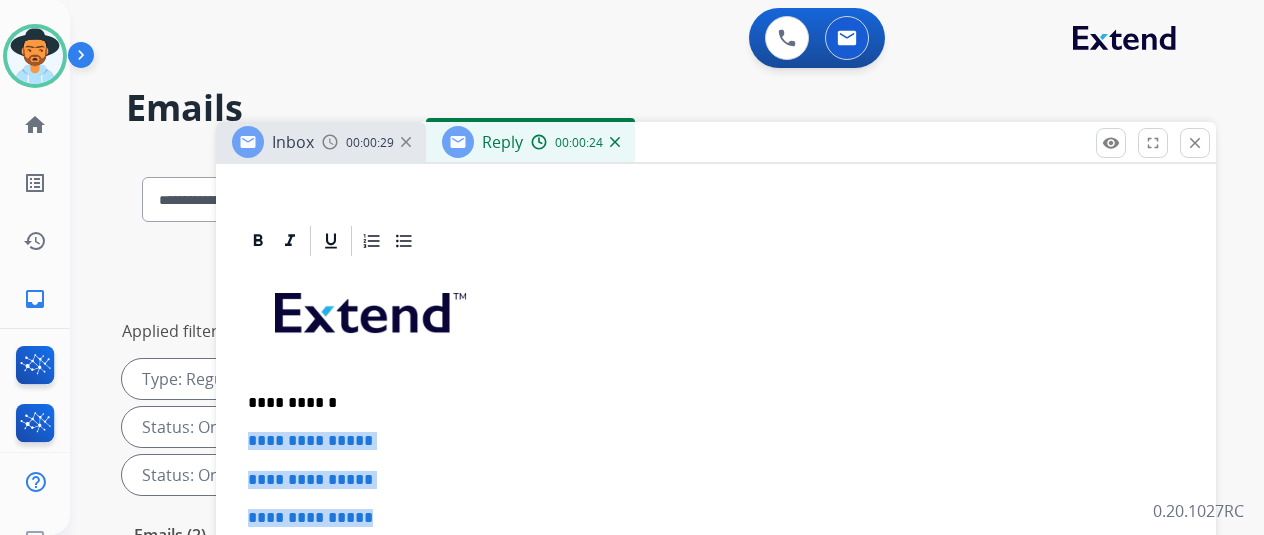 drag, startPoint x: 394, startPoint y: 522, endPoint x: 255, endPoint y: 438, distance: 162.40997 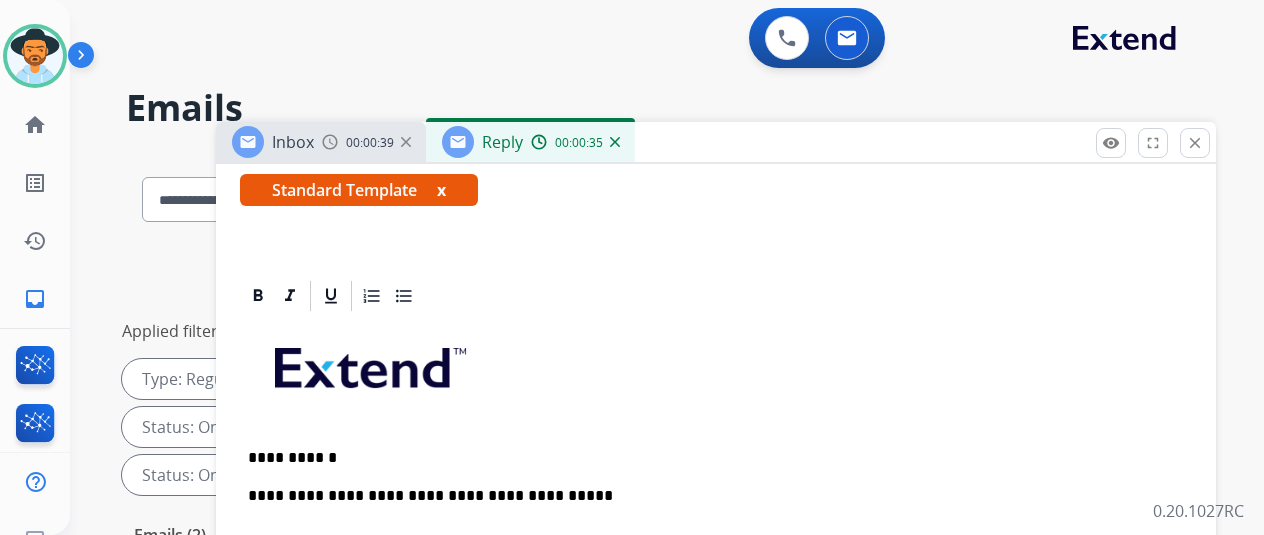 scroll, scrollTop: 396, scrollLeft: 0, axis: vertical 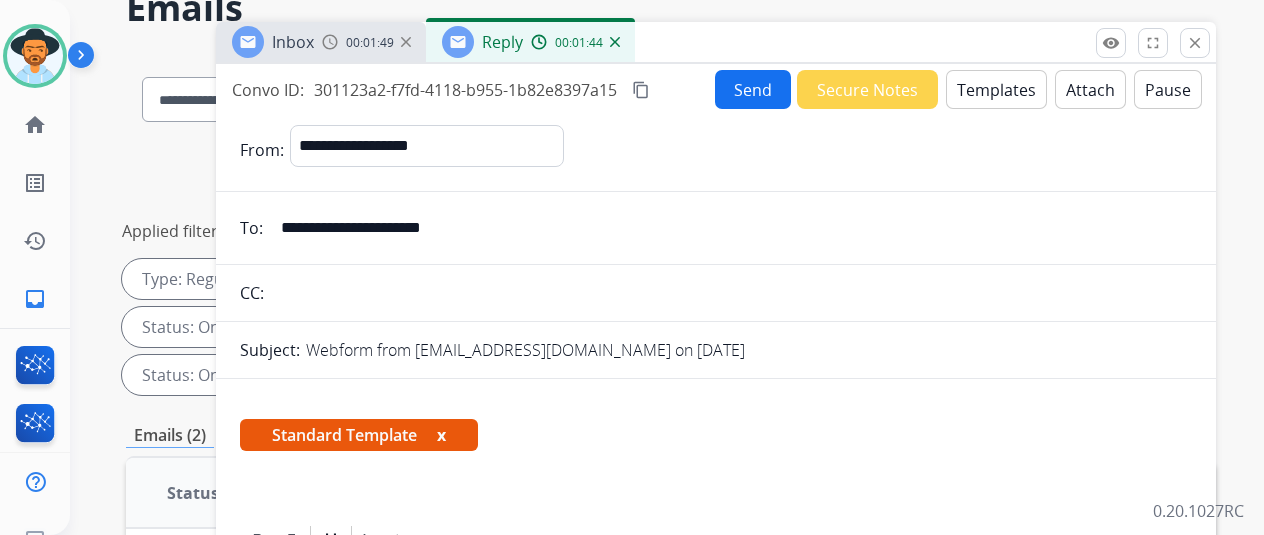 click on "Send" at bounding box center [753, 89] 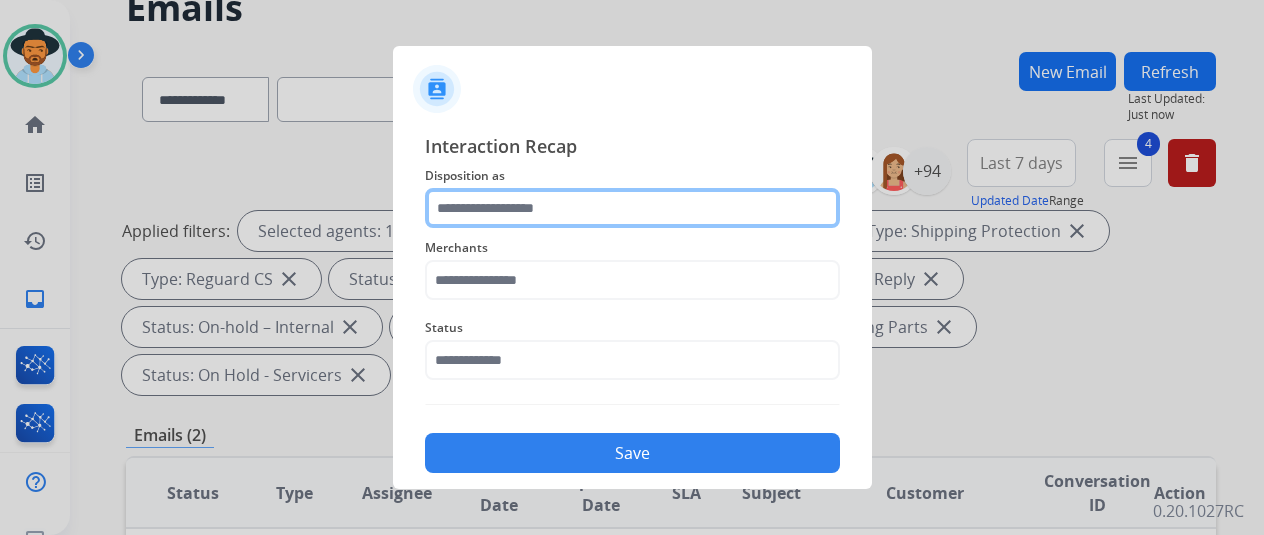 click 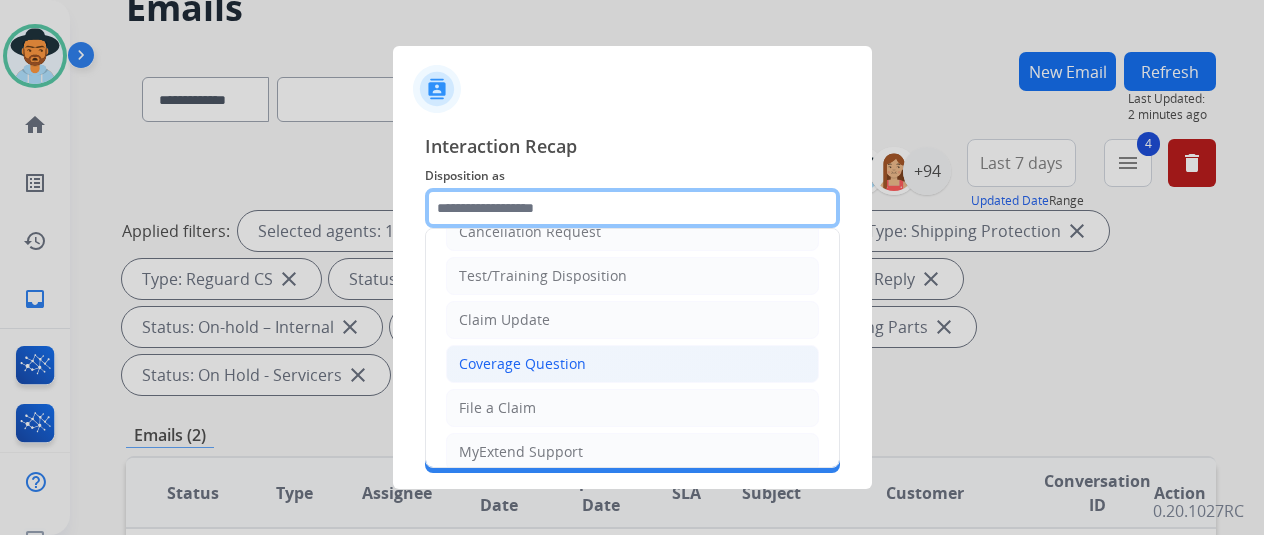 scroll, scrollTop: 0, scrollLeft: 0, axis: both 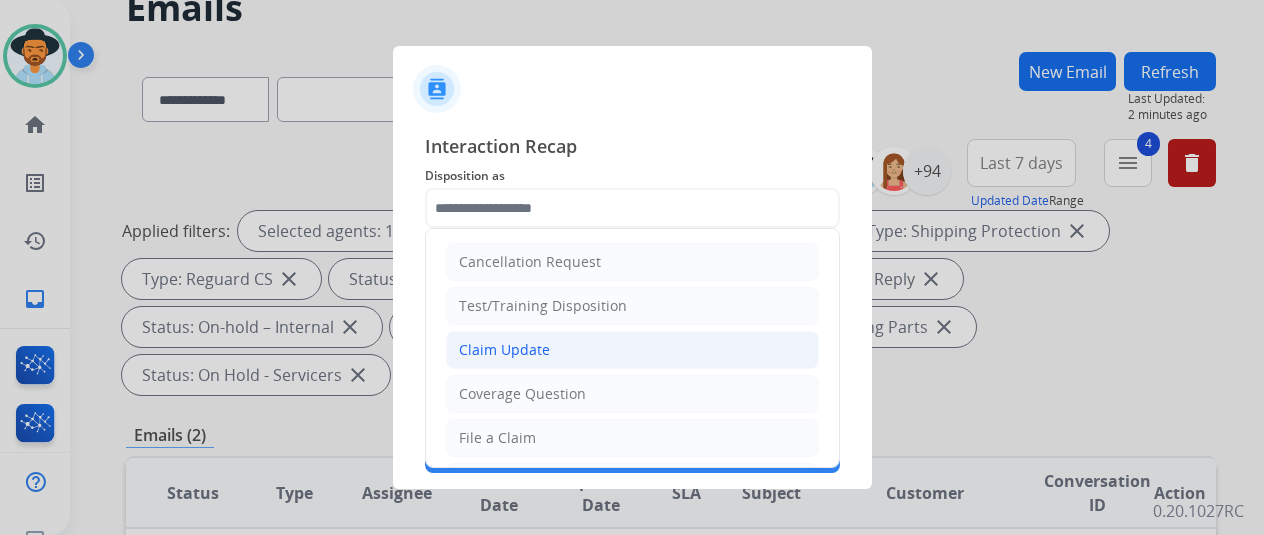 click on "Claim Update" 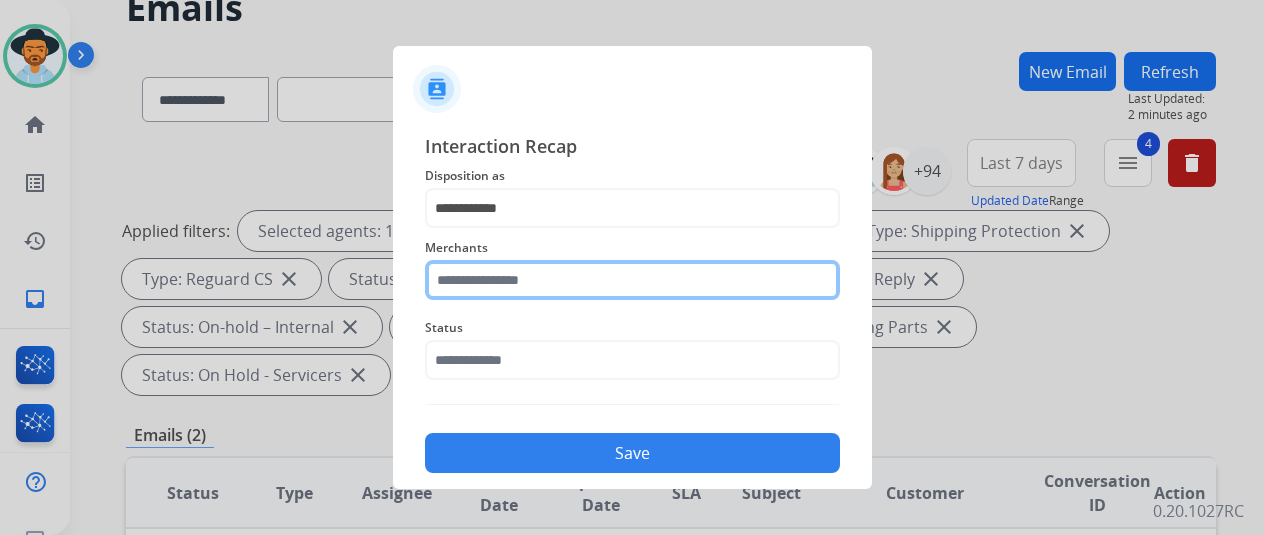 click 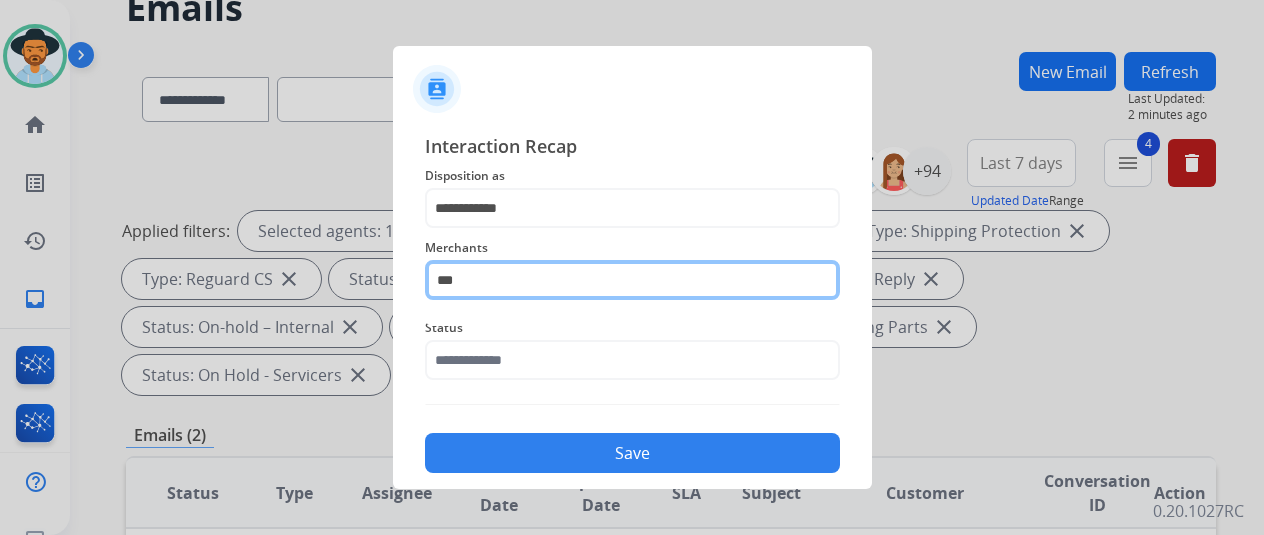 type on "***" 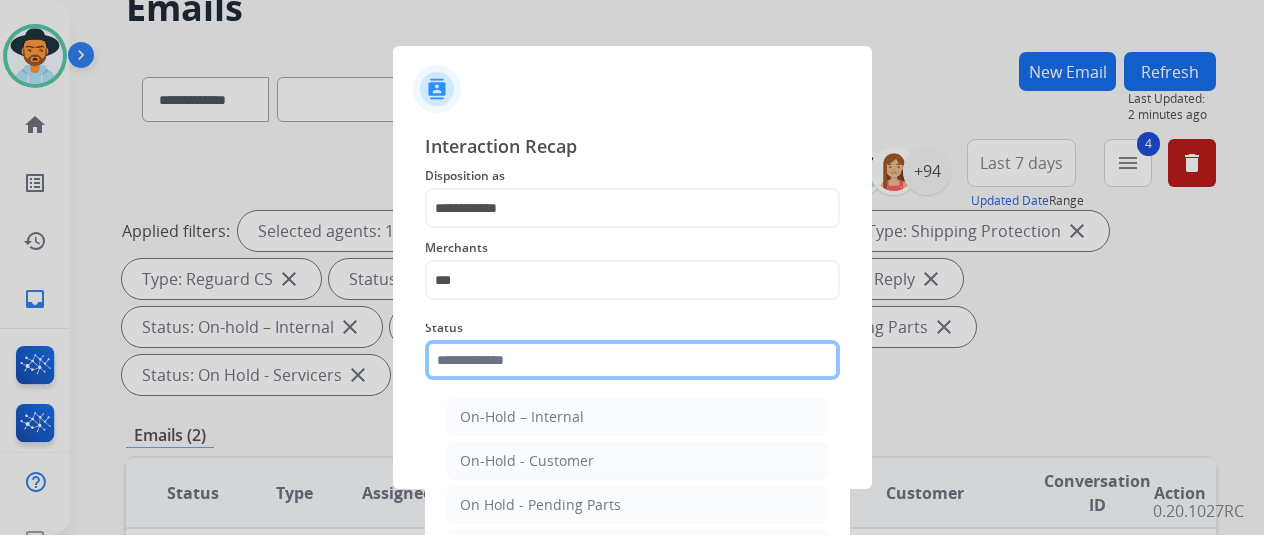 drag, startPoint x: 480, startPoint y: 357, endPoint x: 488, endPoint y: 350, distance: 10.630146 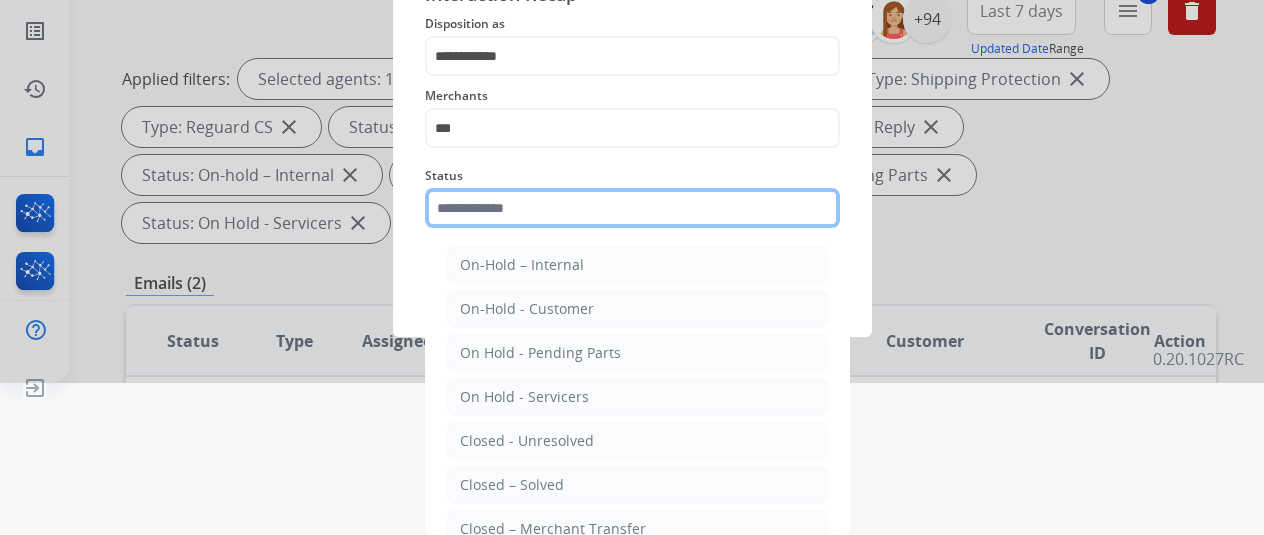 scroll, scrollTop: 152, scrollLeft: 0, axis: vertical 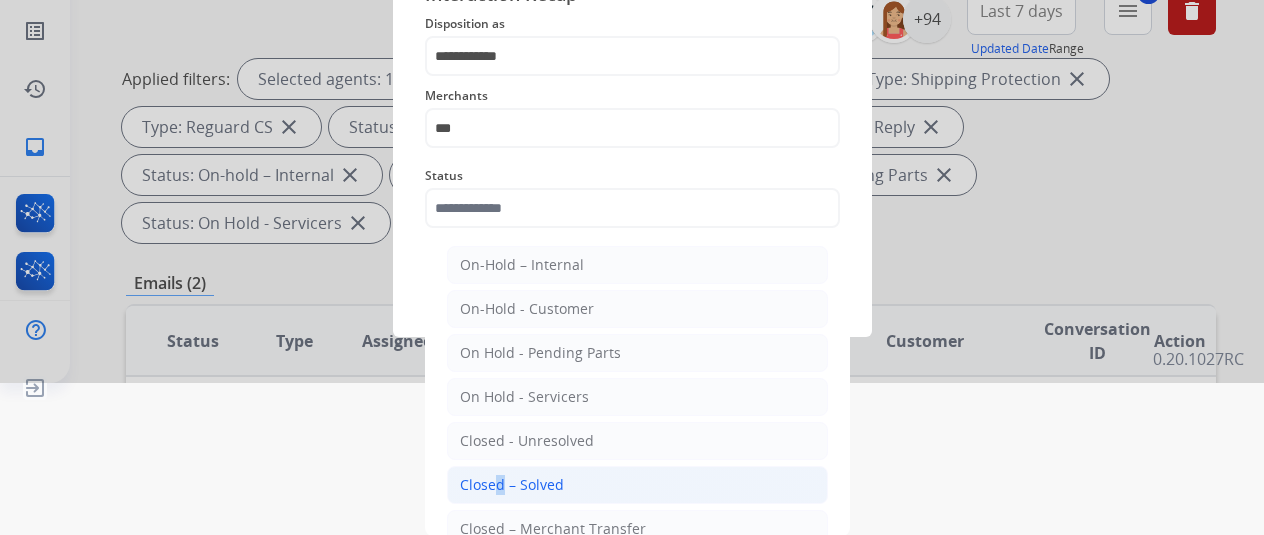 click on "Closed – Solved" 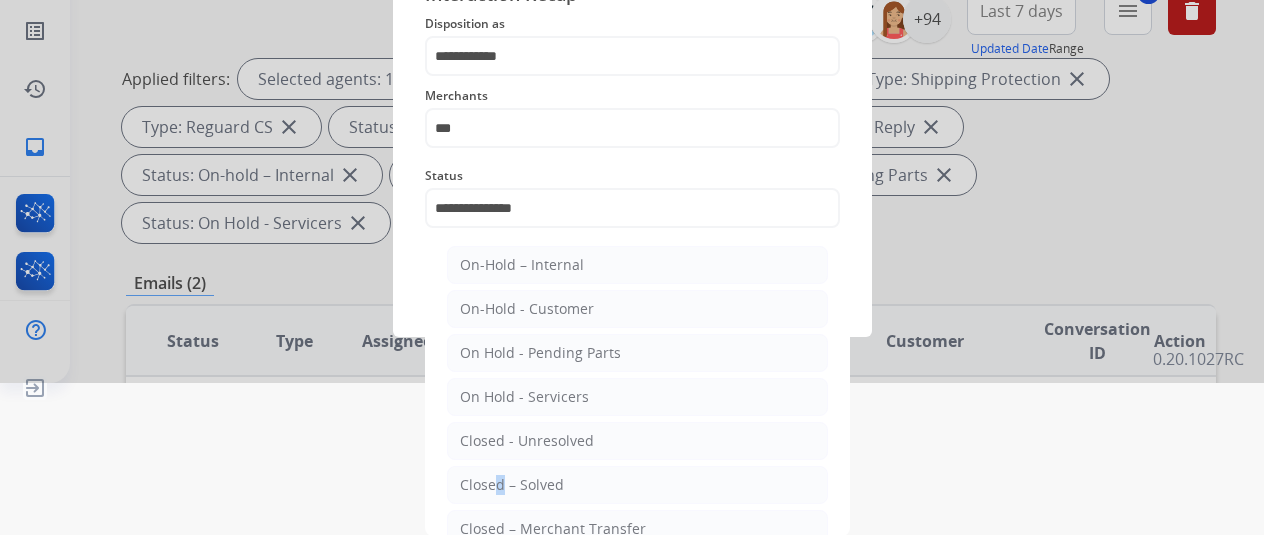 scroll, scrollTop: 24, scrollLeft: 0, axis: vertical 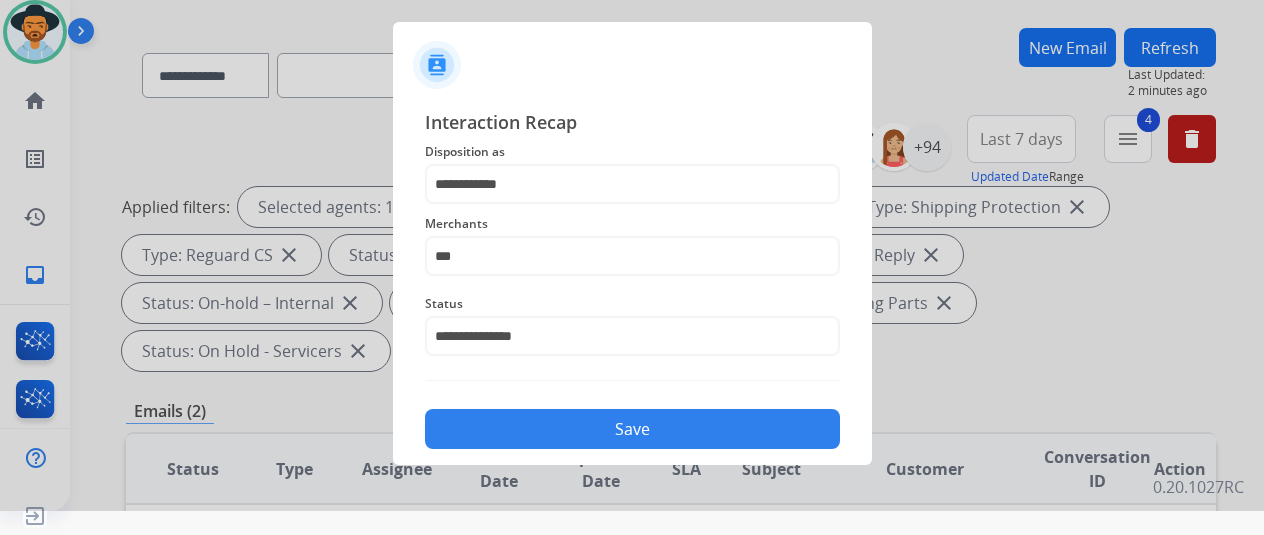 click on "Save" 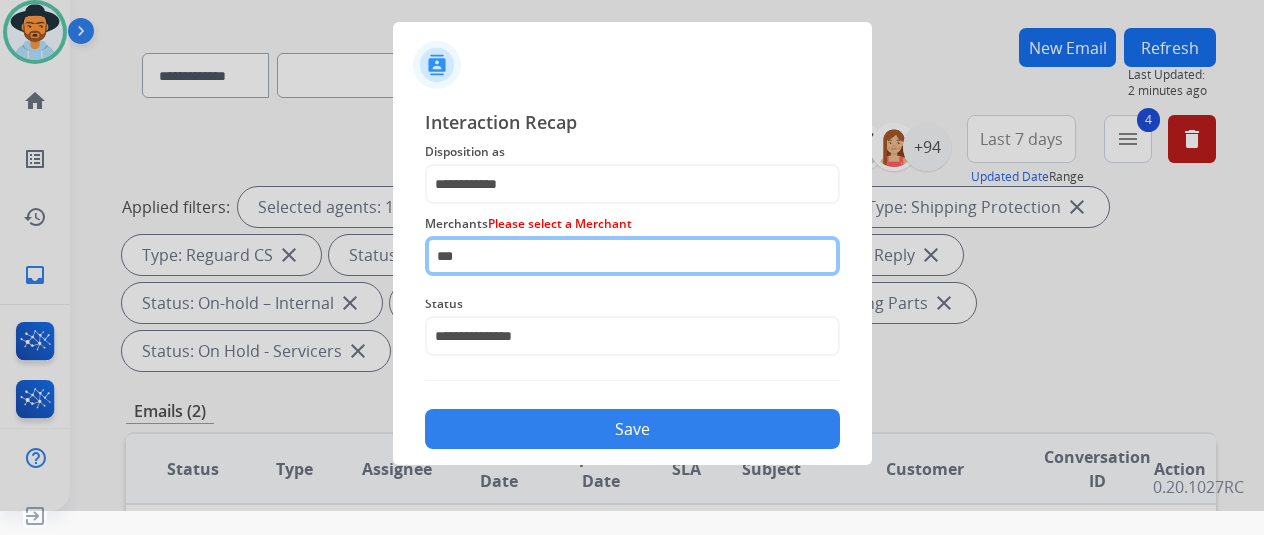 click on "***" 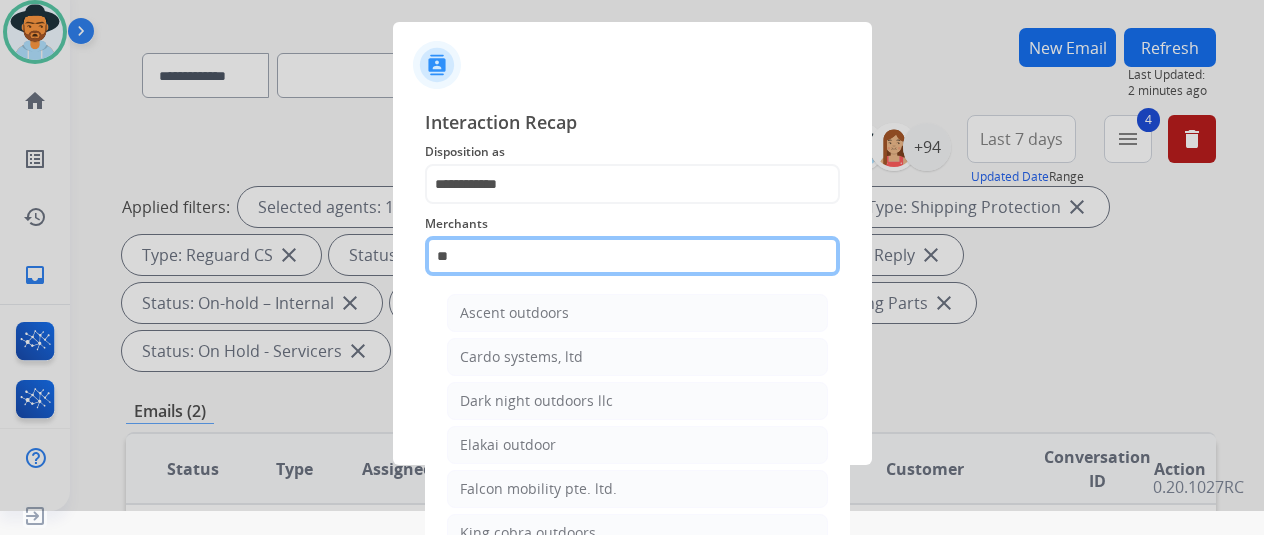 type on "*" 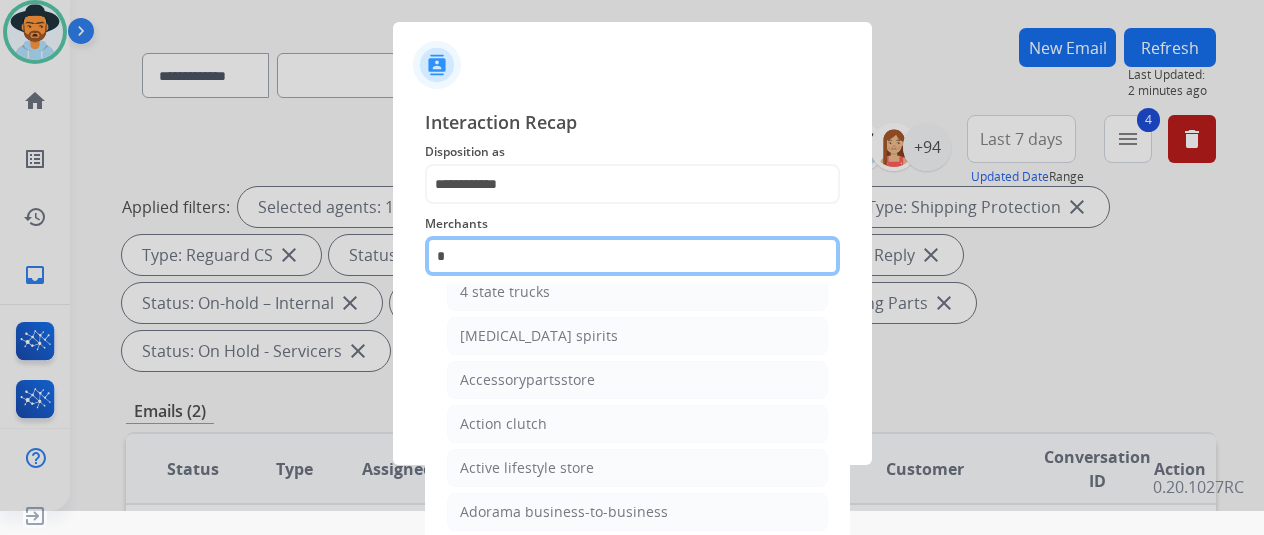 scroll, scrollTop: 157, scrollLeft: 0, axis: vertical 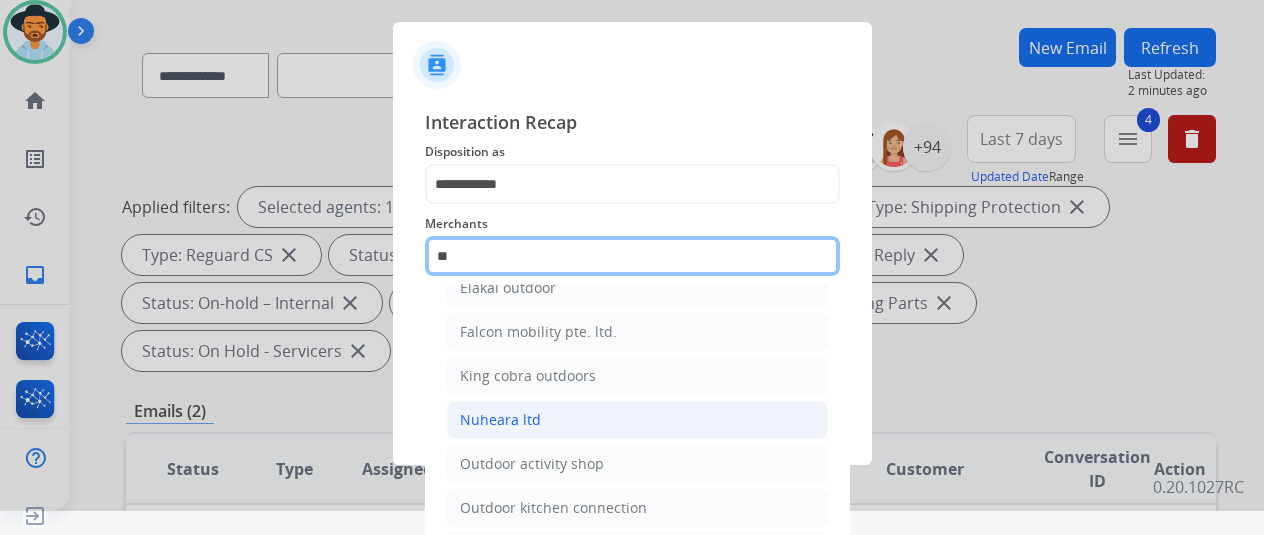 type on "*" 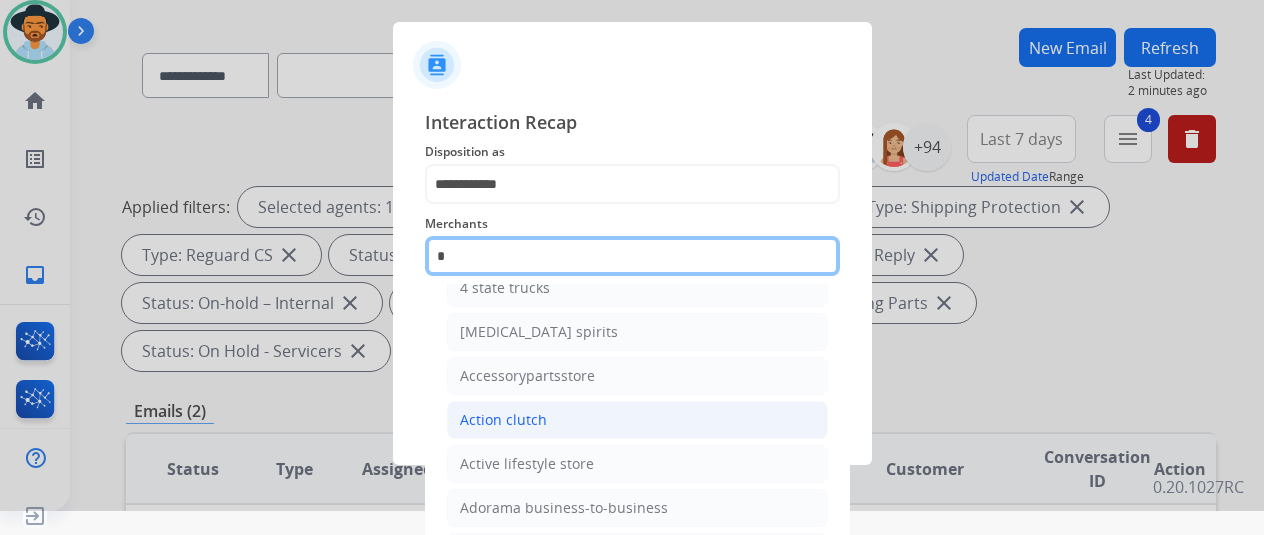 scroll, scrollTop: 72, scrollLeft: 0, axis: vertical 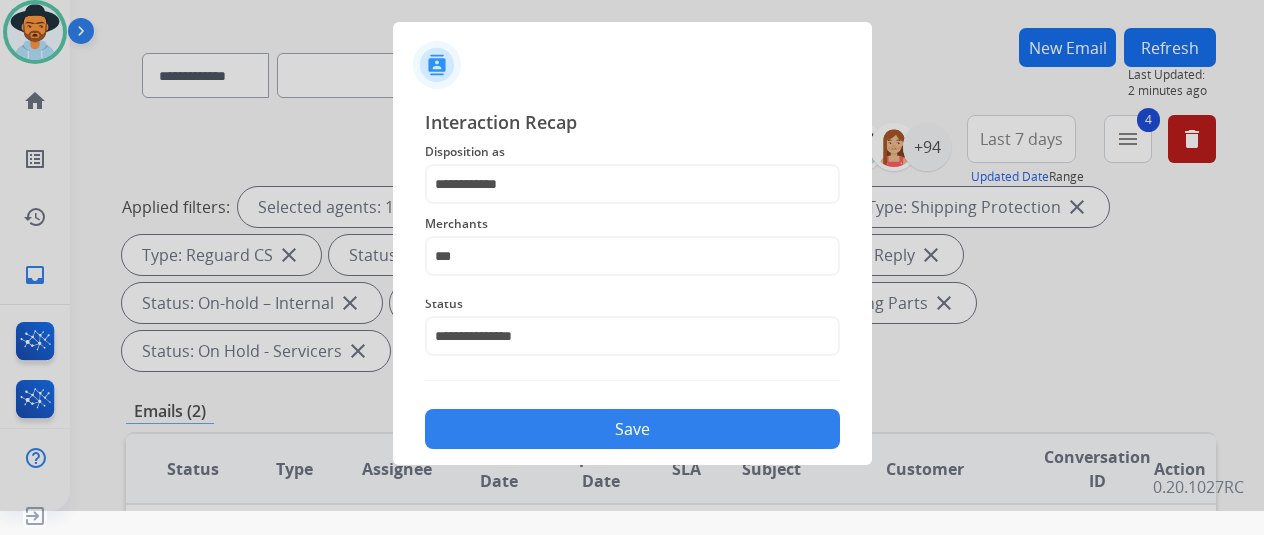 click on "Save" 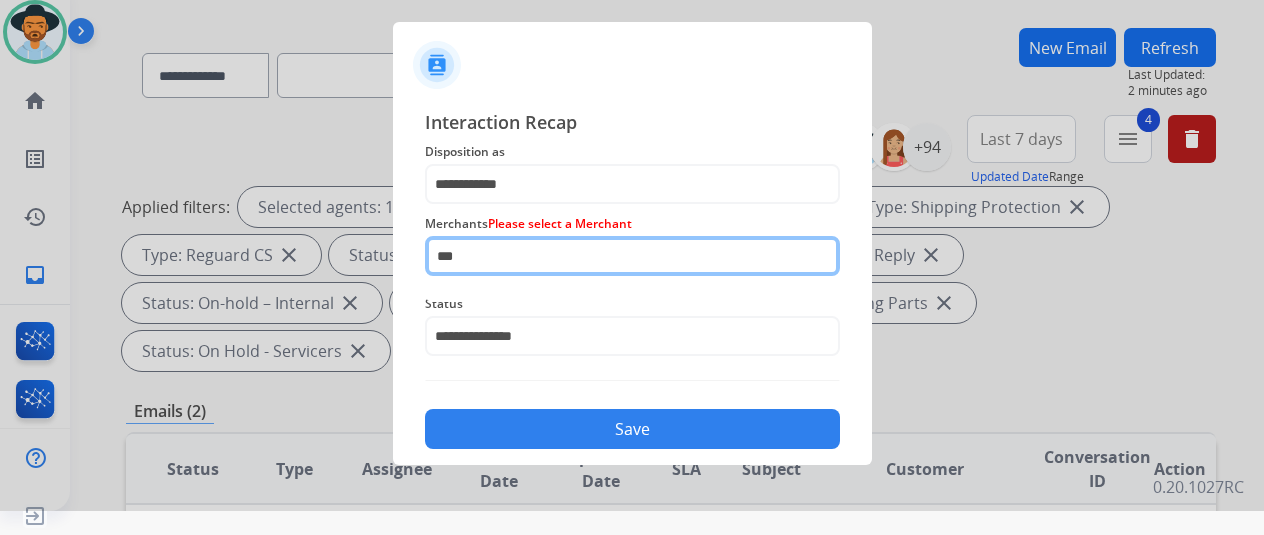 drag, startPoint x: 496, startPoint y: 249, endPoint x: 424, endPoint y: 262, distance: 73.1642 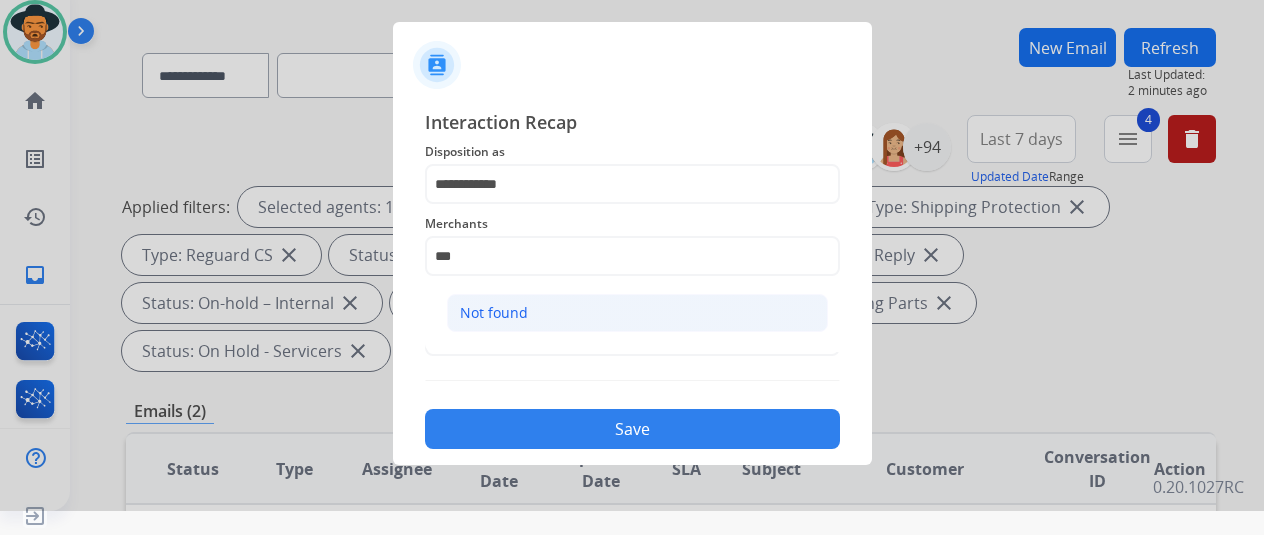 click on "Not found" 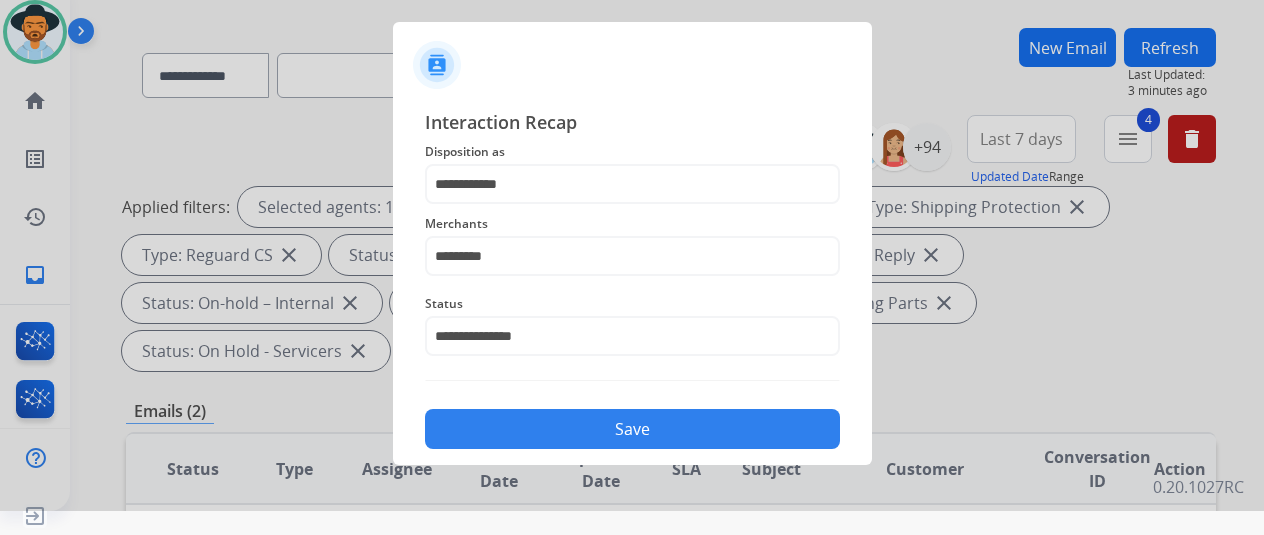 click on "Save" 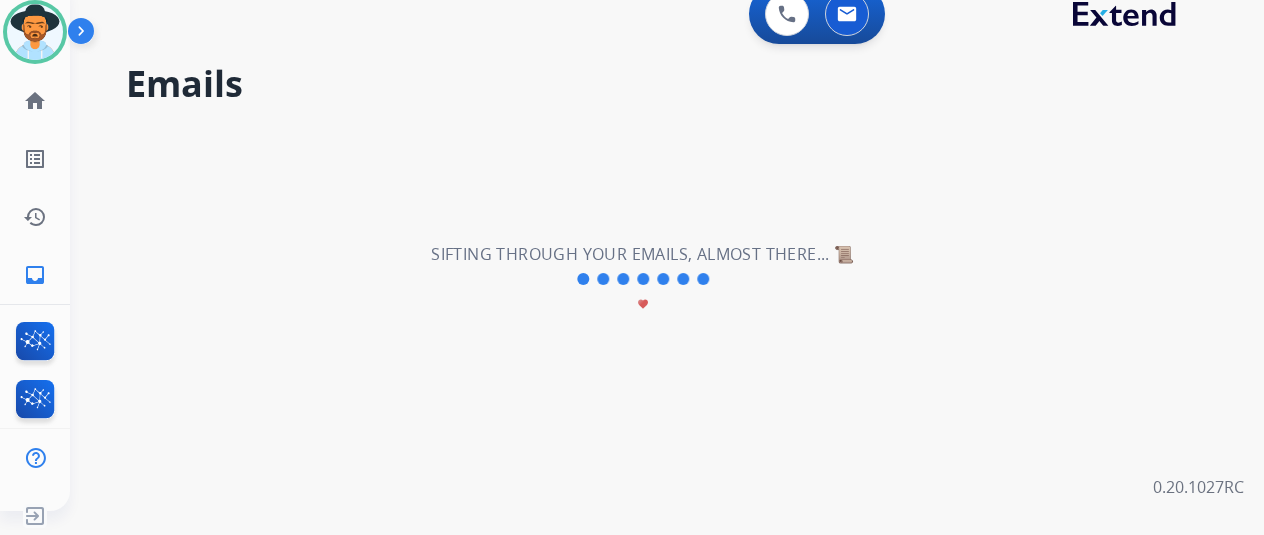 scroll, scrollTop: 0, scrollLeft: 0, axis: both 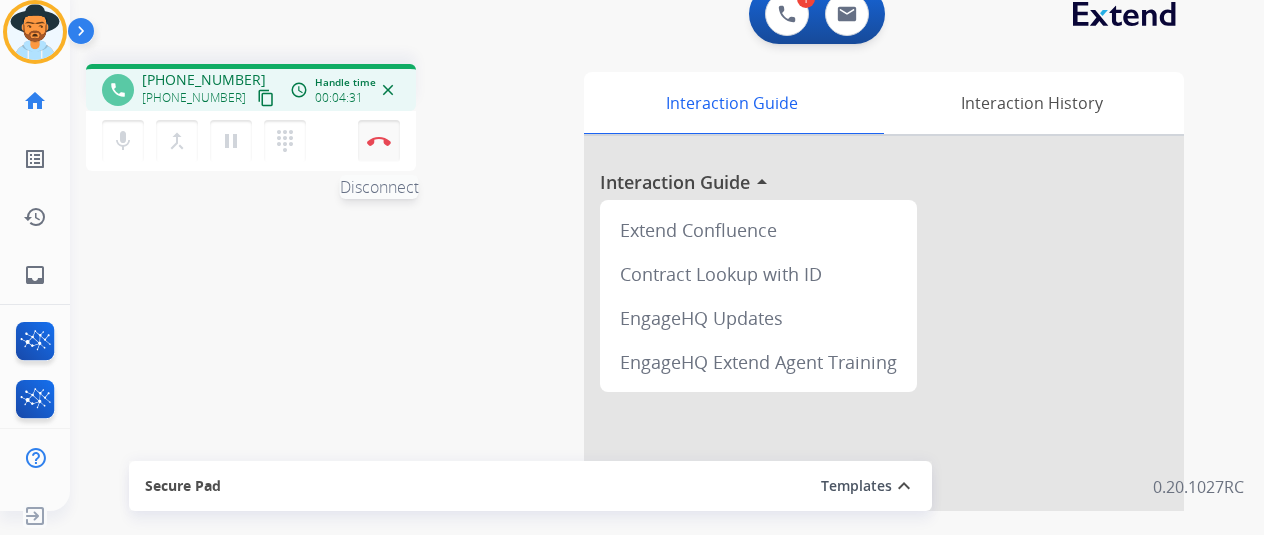 click on "Disconnect" at bounding box center [379, 141] 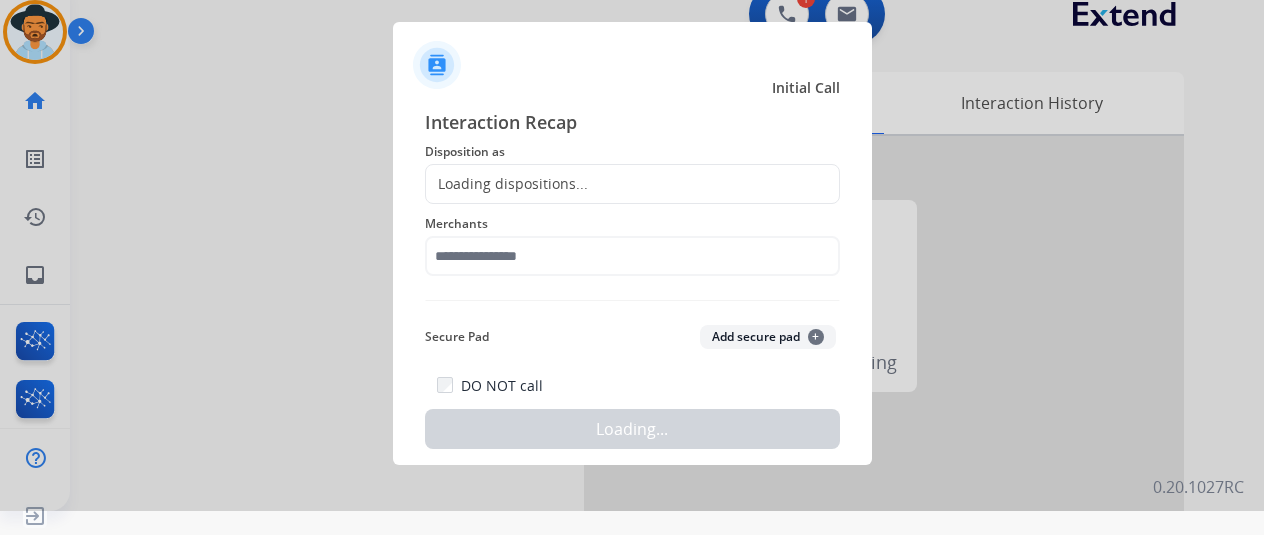 click on "Loading dispositions..." 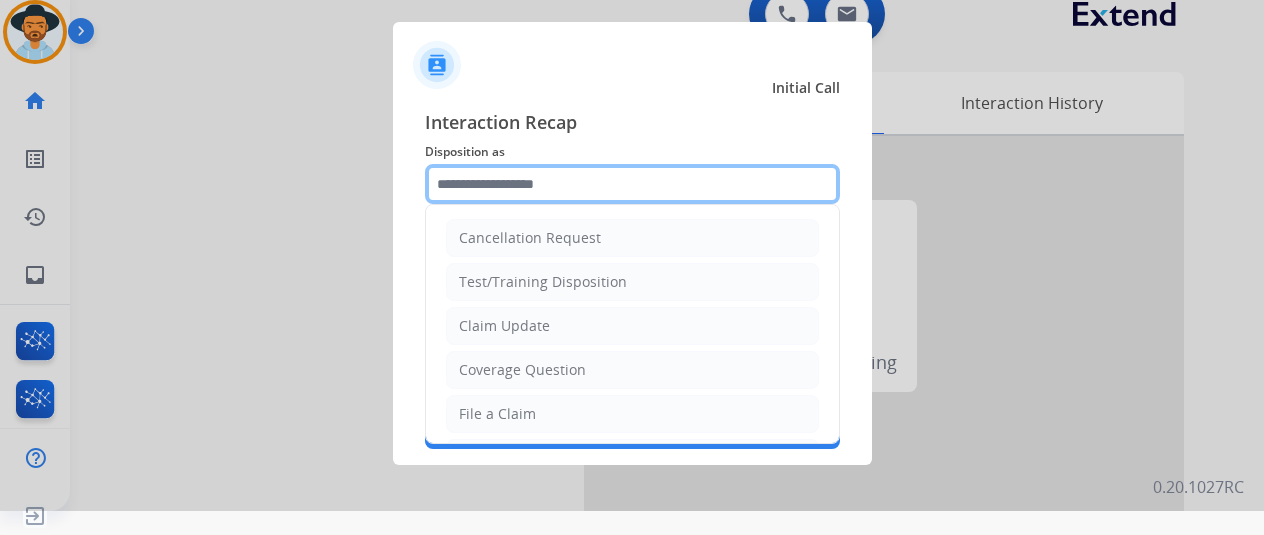 click 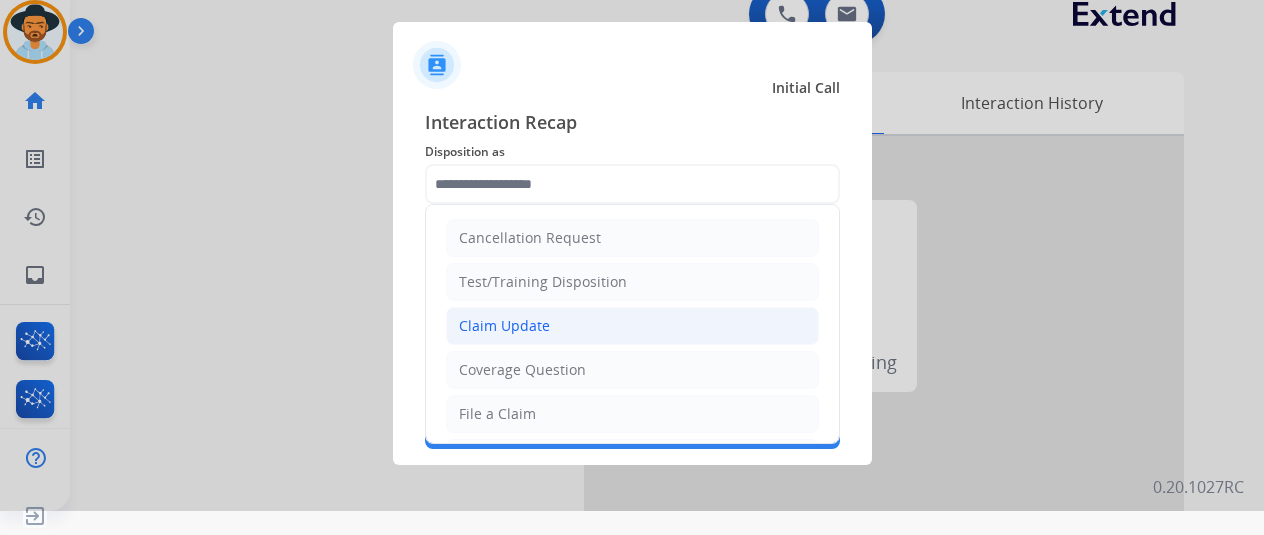 click on "Claim Update" 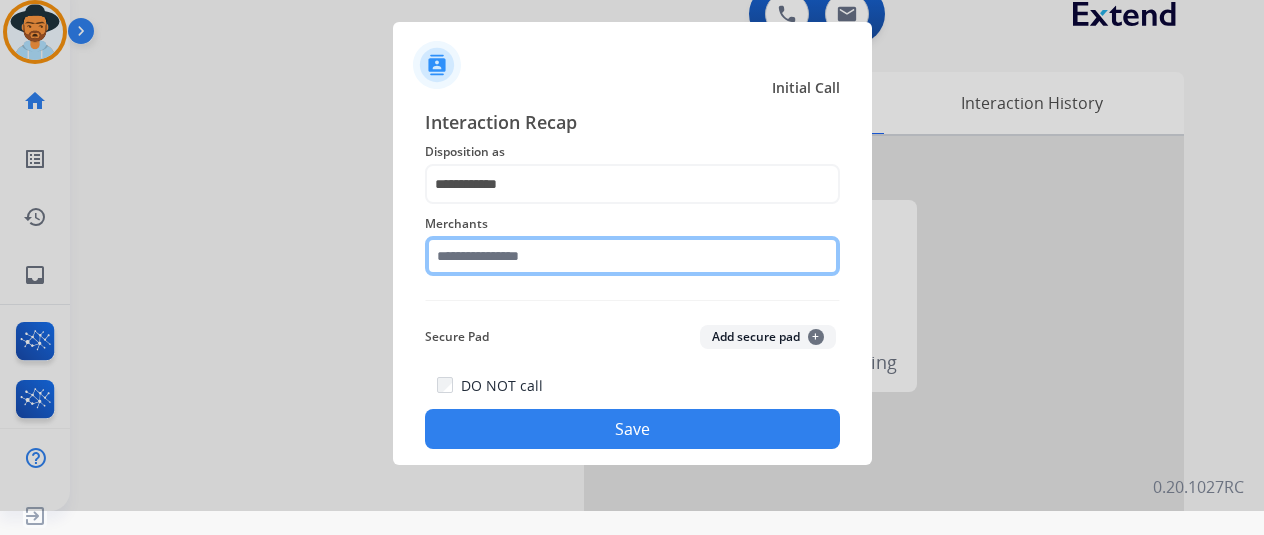 click 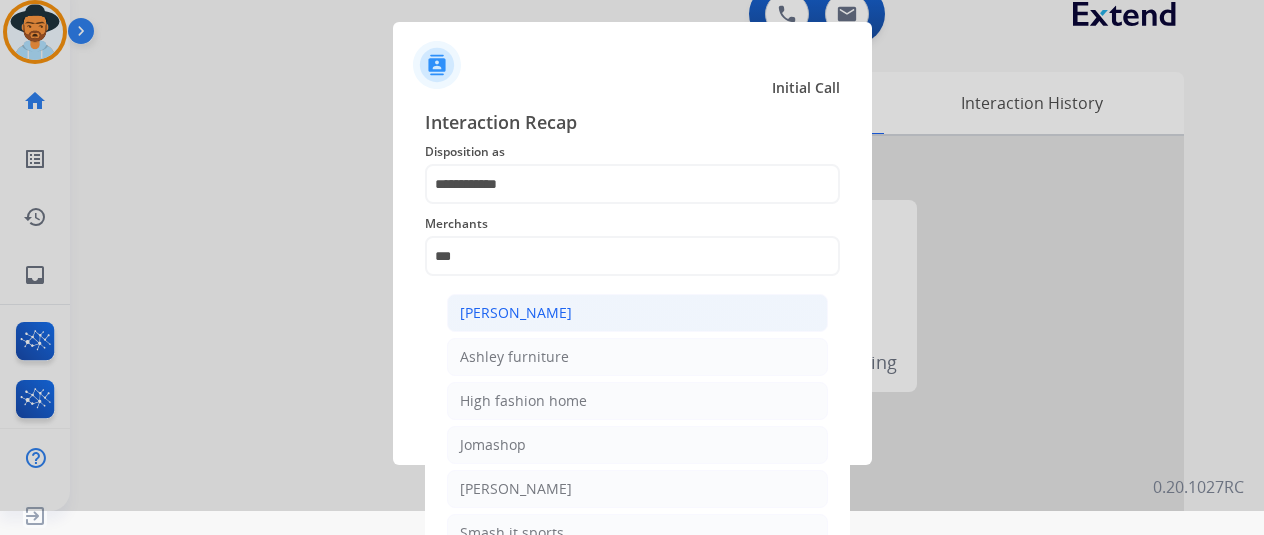 click on "[PERSON_NAME]" 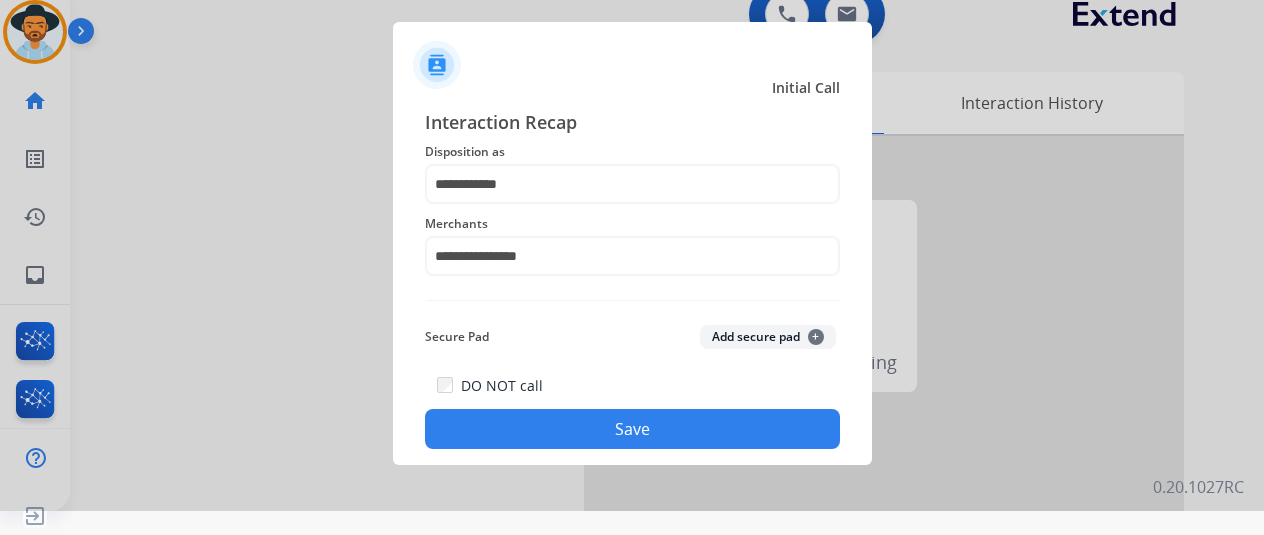 click on "Save" 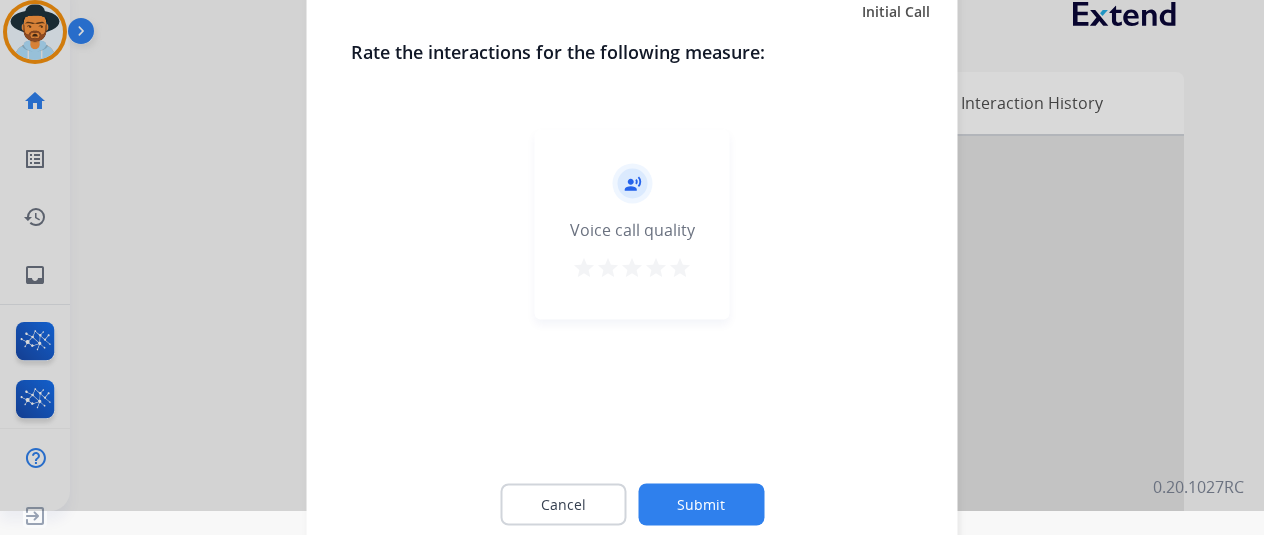 click on "Submit" 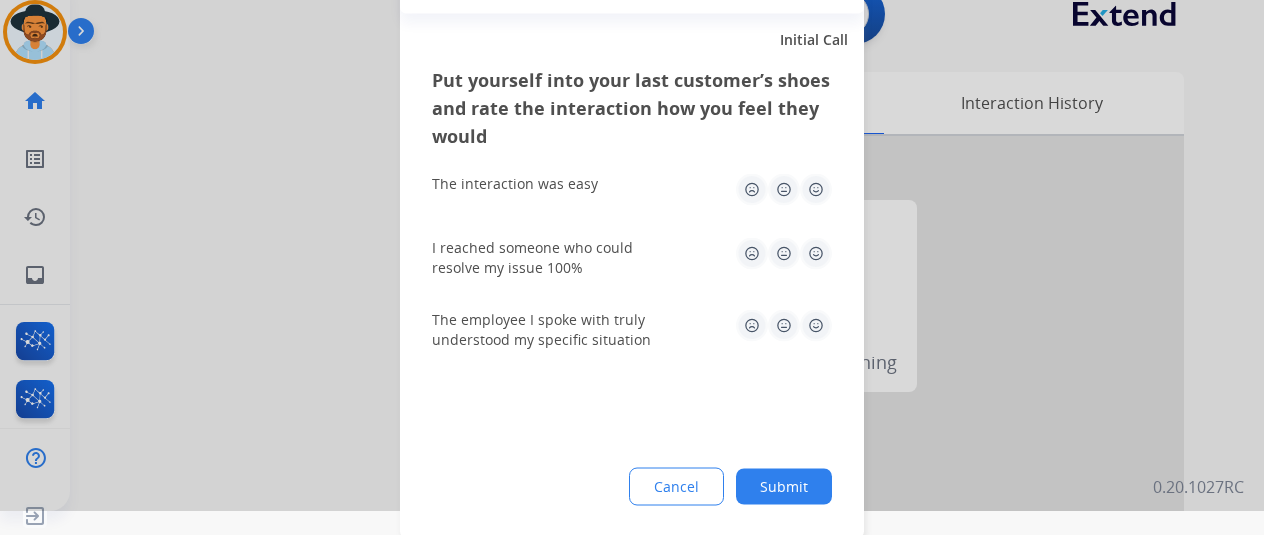 click on "Submit" 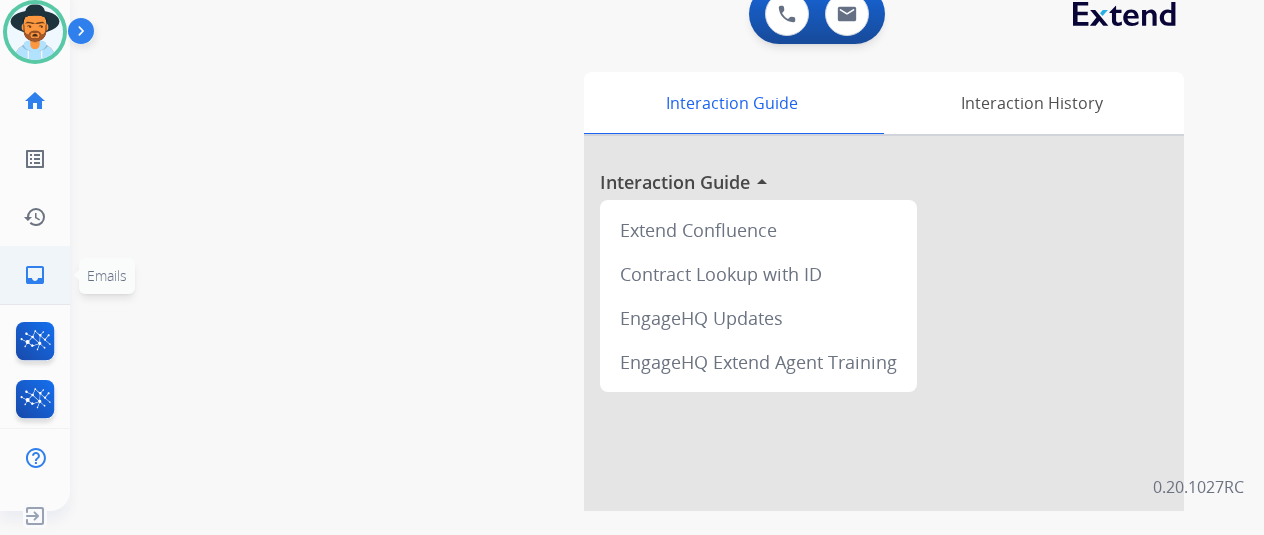click on "inbox" 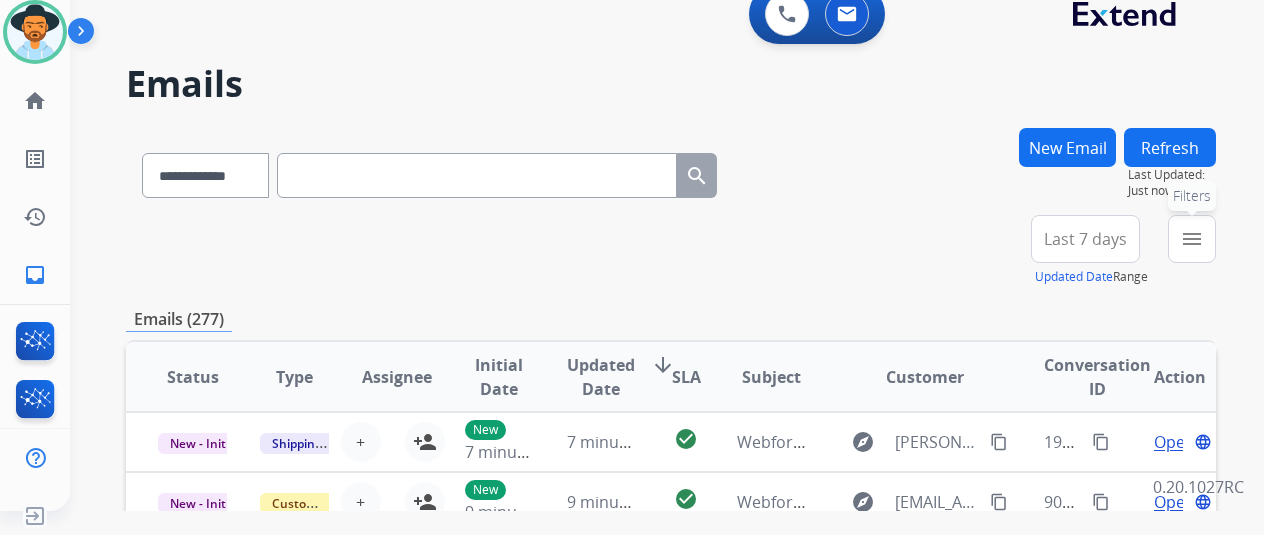 click on "menu" at bounding box center (1192, 239) 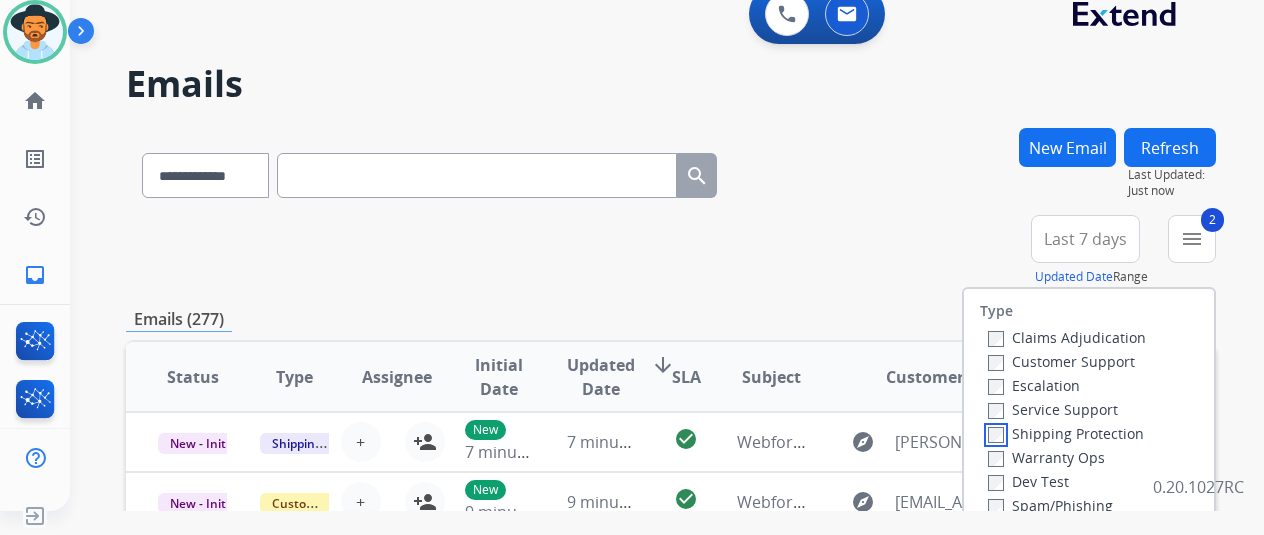 scroll, scrollTop: 200, scrollLeft: 0, axis: vertical 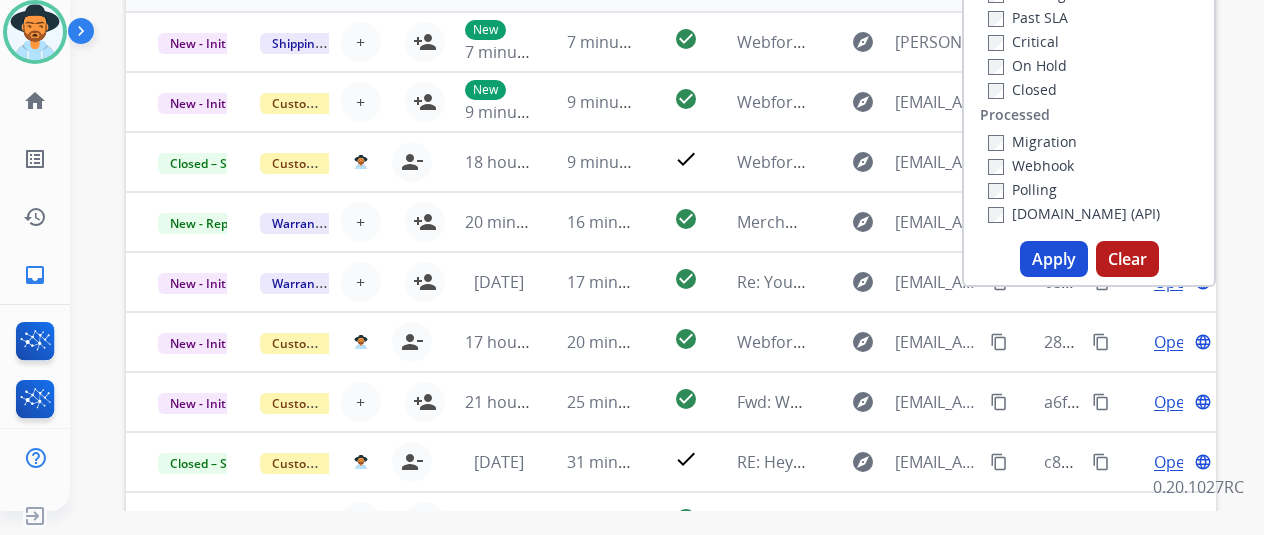 click on "Apply" at bounding box center [1054, 259] 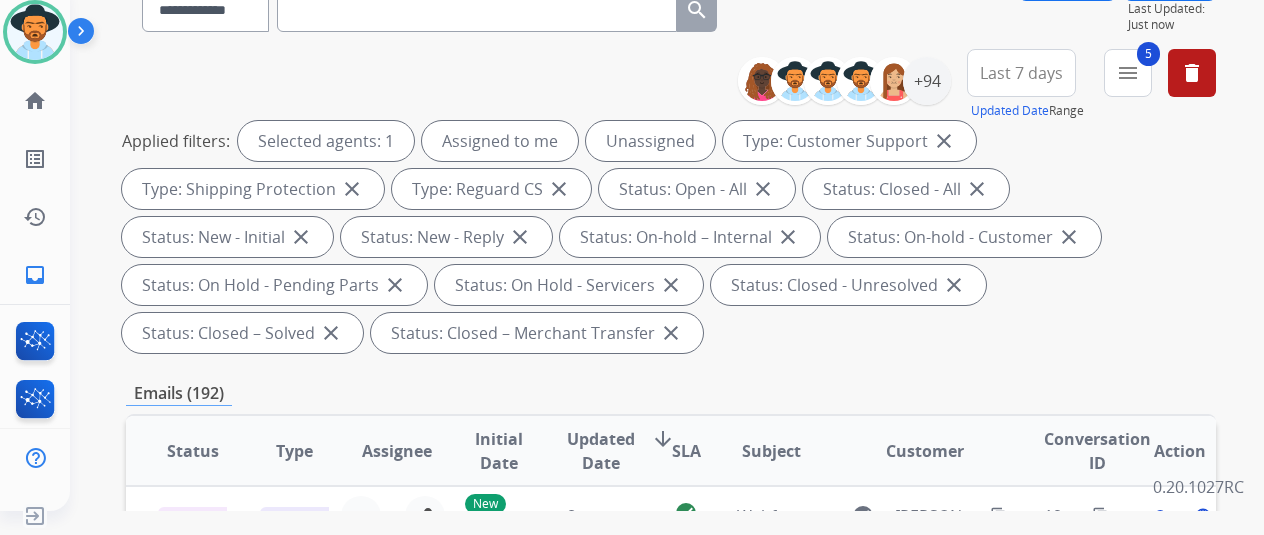 scroll, scrollTop: 400, scrollLeft: 0, axis: vertical 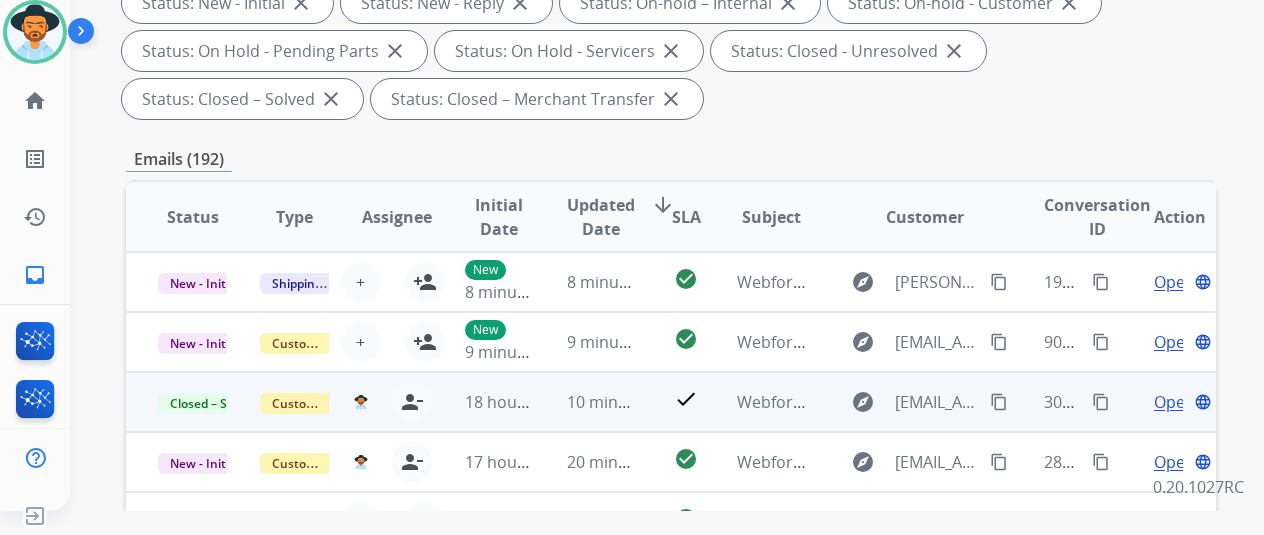 click on "content_copy" at bounding box center [1101, 402] 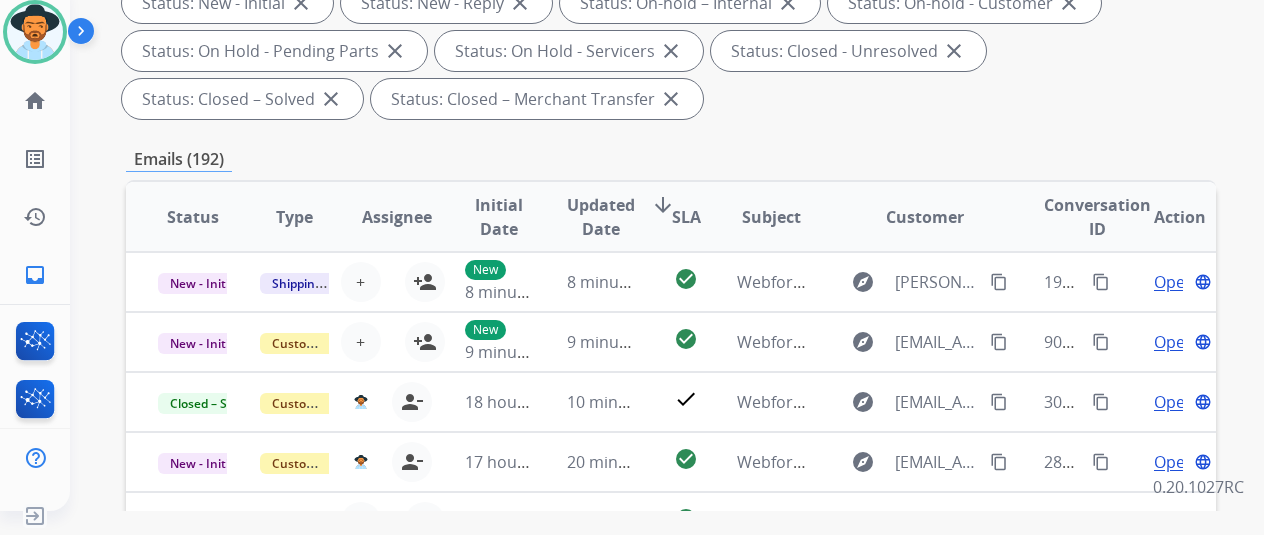 scroll, scrollTop: 0, scrollLeft: 0, axis: both 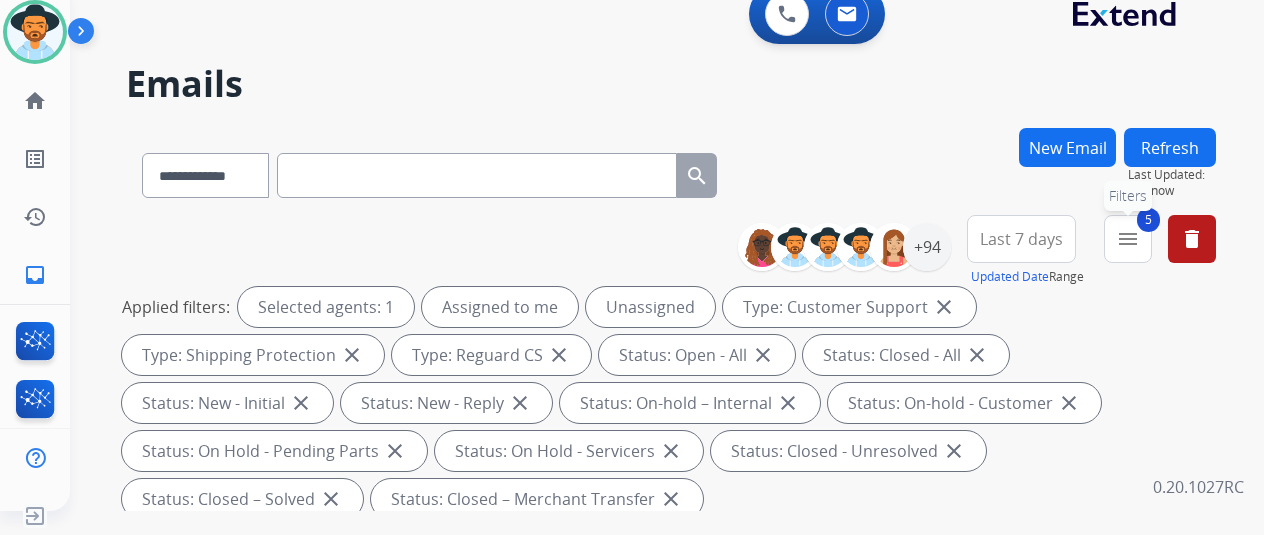 drag, startPoint x: 1142, startPoint y: 231, endPoint x: 1136, endPoint y: 222, distance: 10.816654 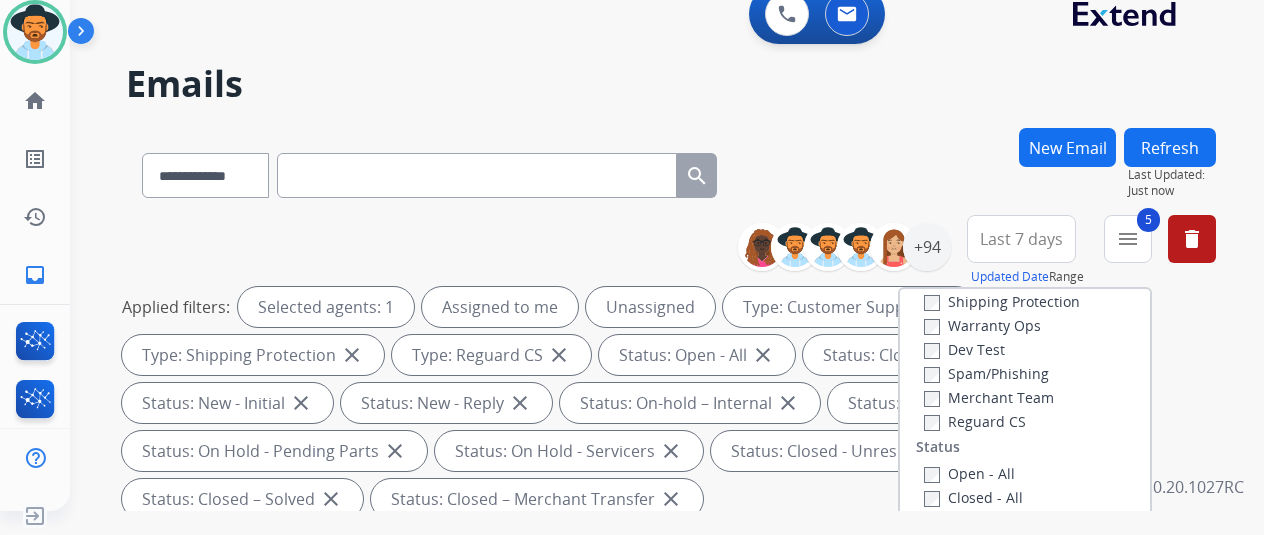 scroll, scrollTop: 300, scrollLeft: 0, axis: vertical 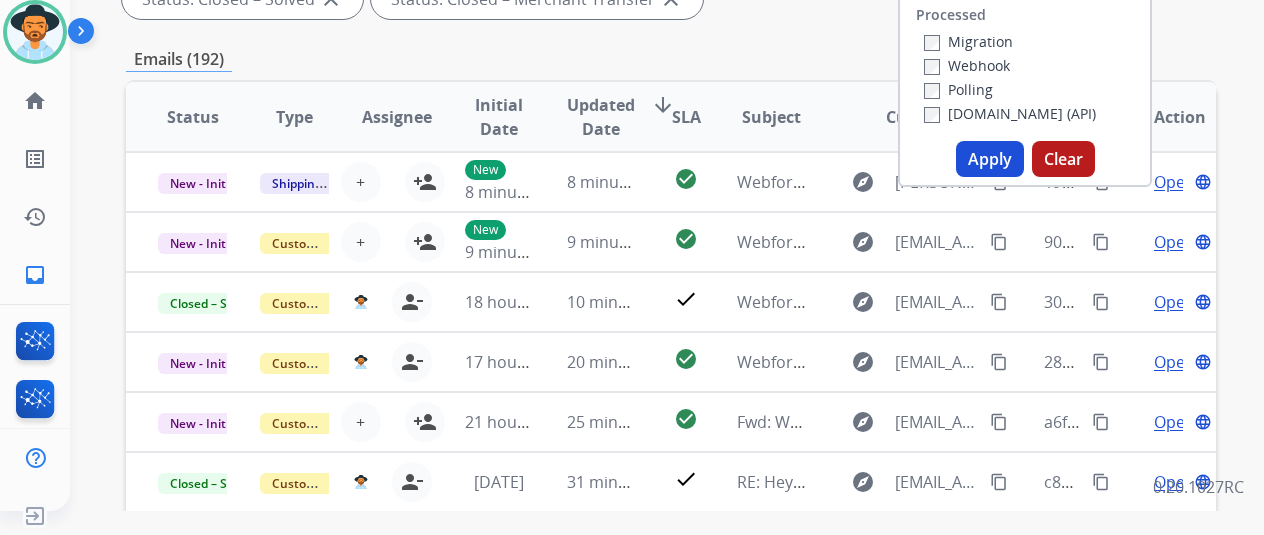 click on "Apply" at bounding box center (990, 159) 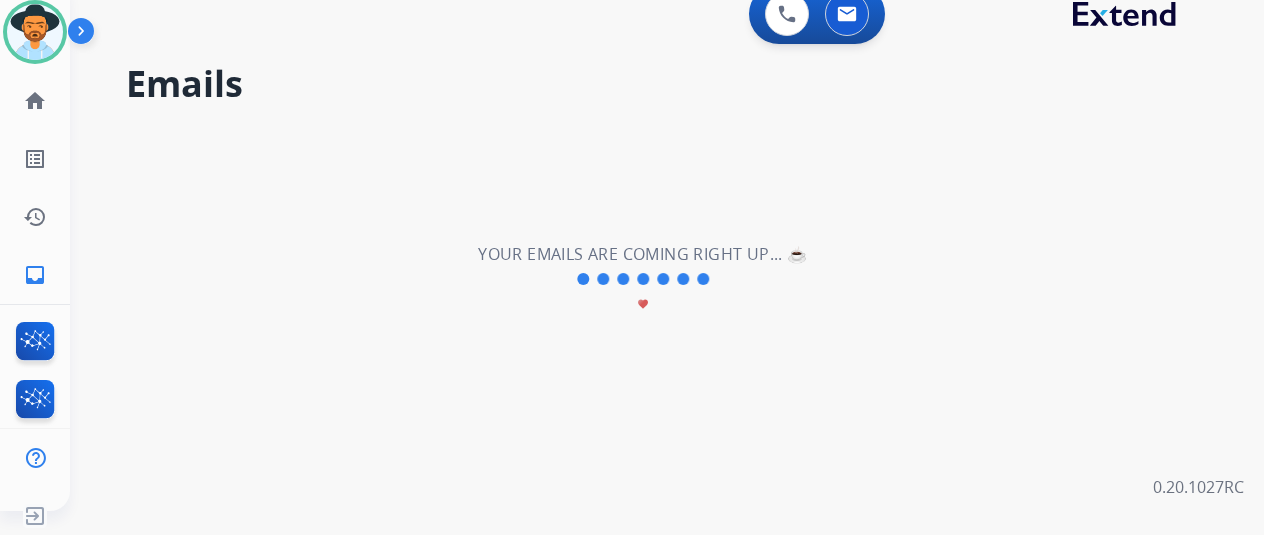 scroll, scrollTop: 0, scrollLeft: 0, axis: both 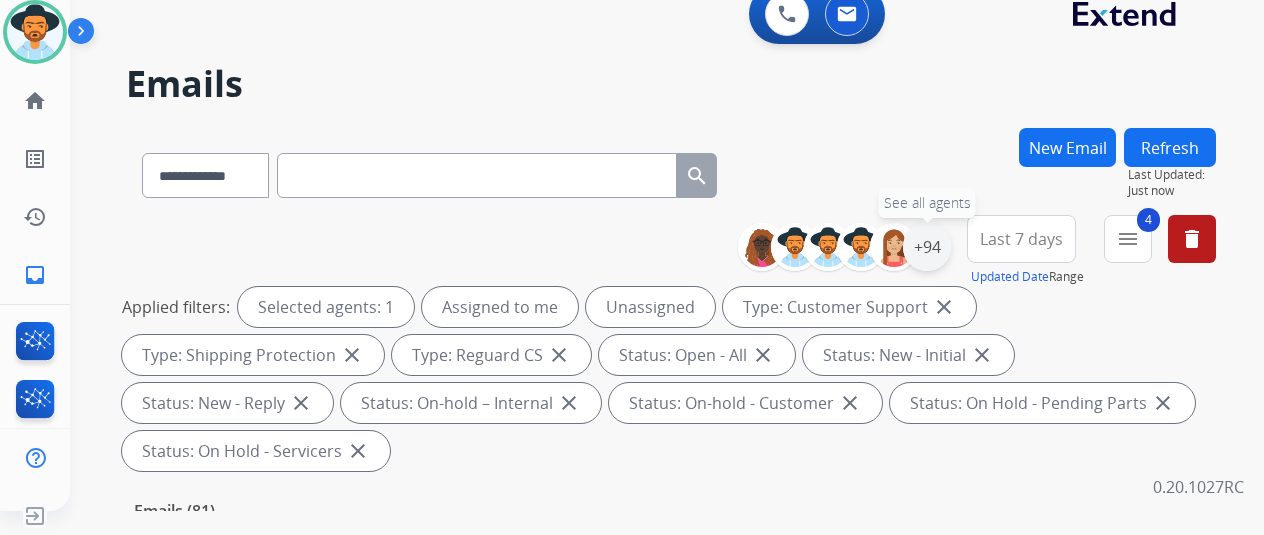 click on "+94" at bounding box center (927, 247) 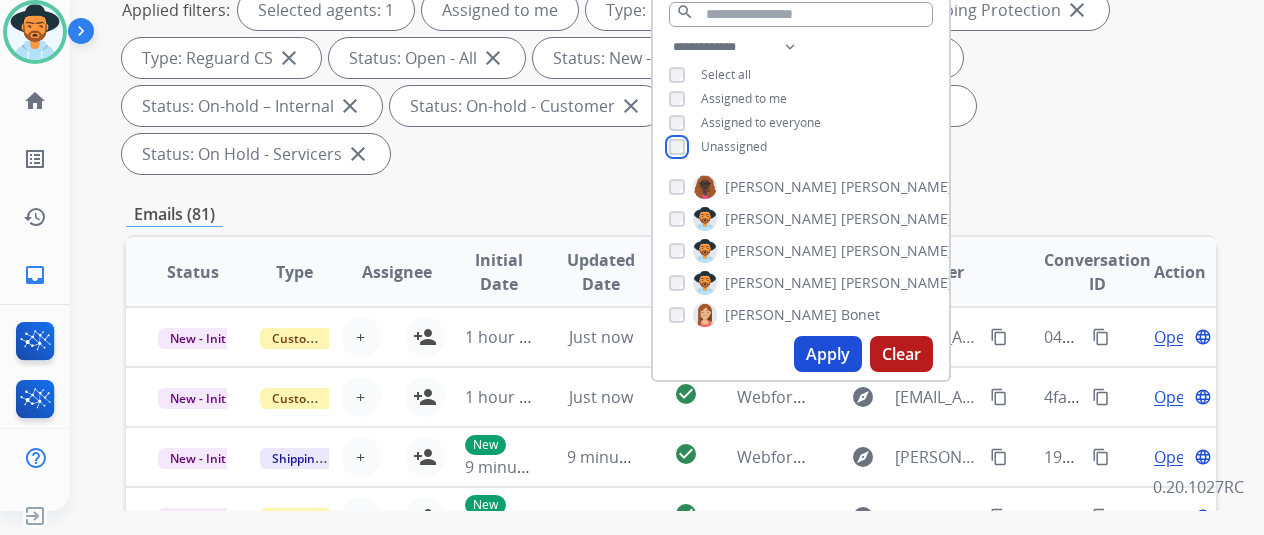 scroll, scrollTop: 300, scrollLeft: 0, axis: vertical 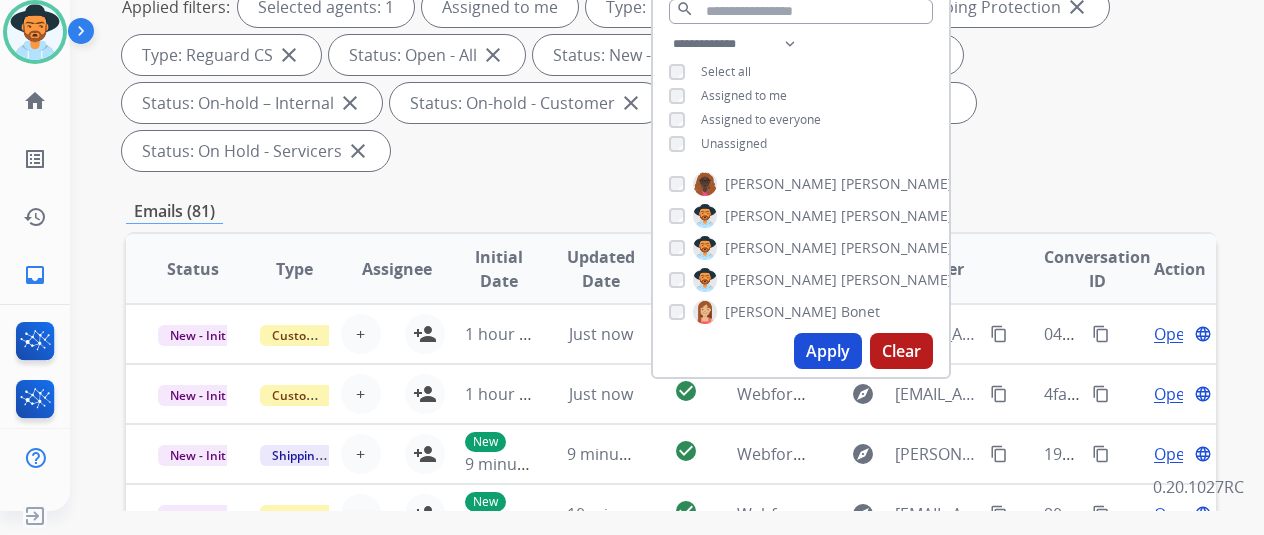 click on "Apply" at bounding box center [828, 351] 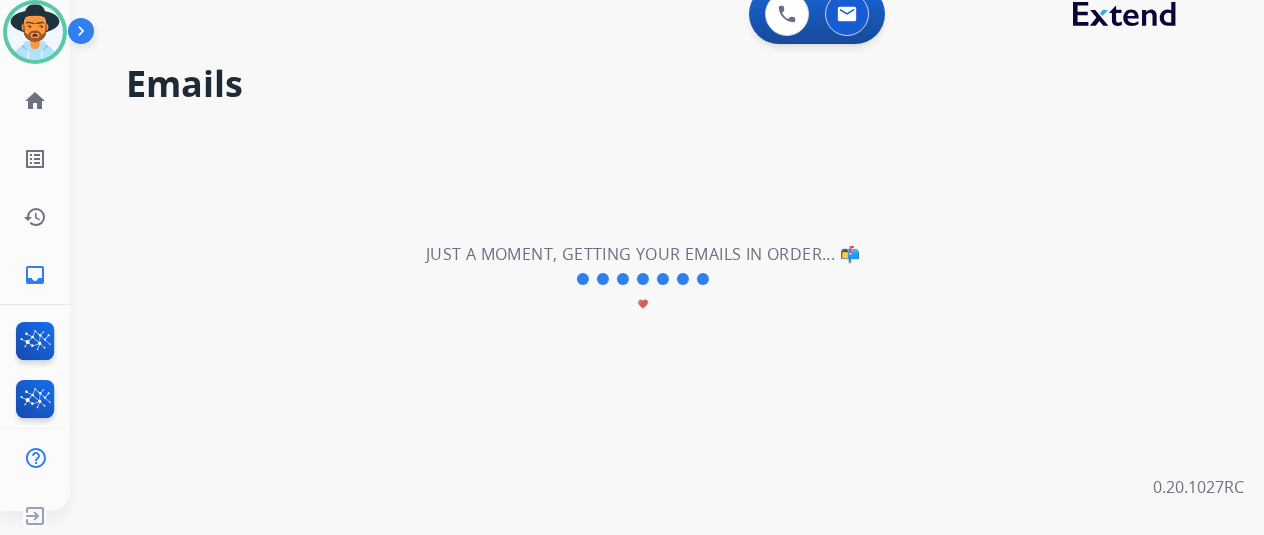 scroll, scrollTop: 0, scrollLeft: 0, axis: both 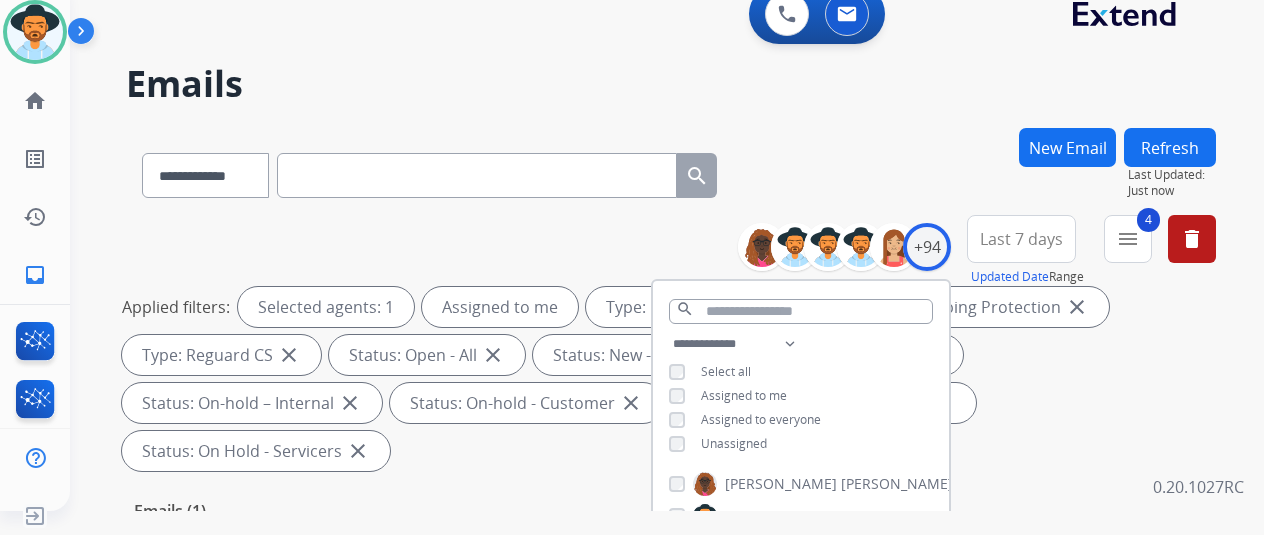 click on "Emails" at bounding box center [671, 84] 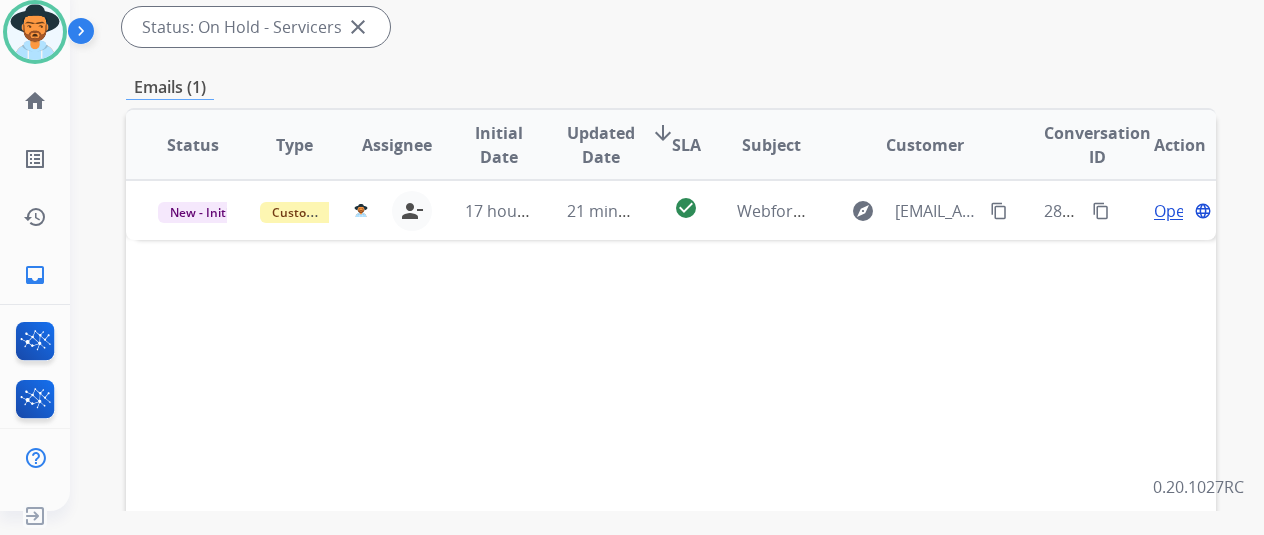 scroll, scrollTop: 400, scrollLeft: 0, axis: vertical 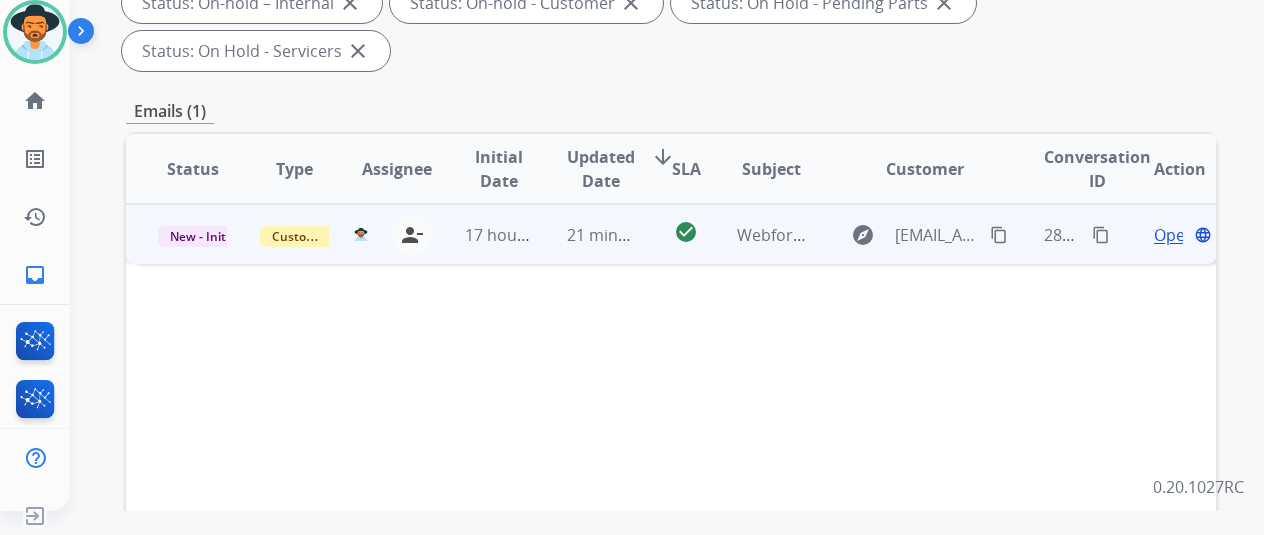 click on "Open" at bounding box center (1174, 235) 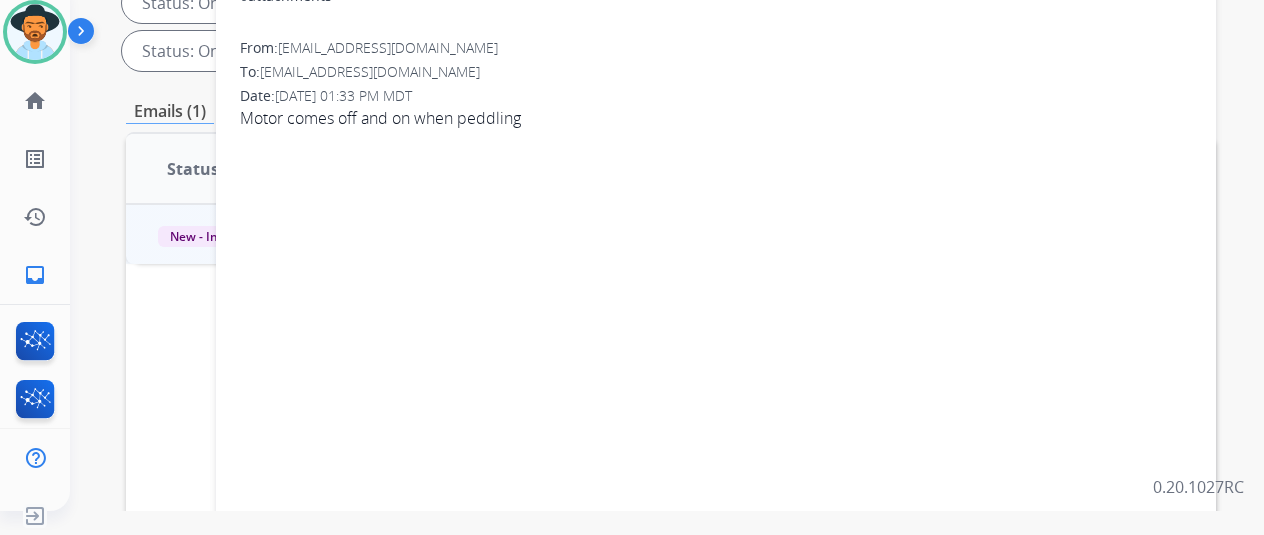 scroll, scrollTop: 0, scrollLeft: 0, axis: both 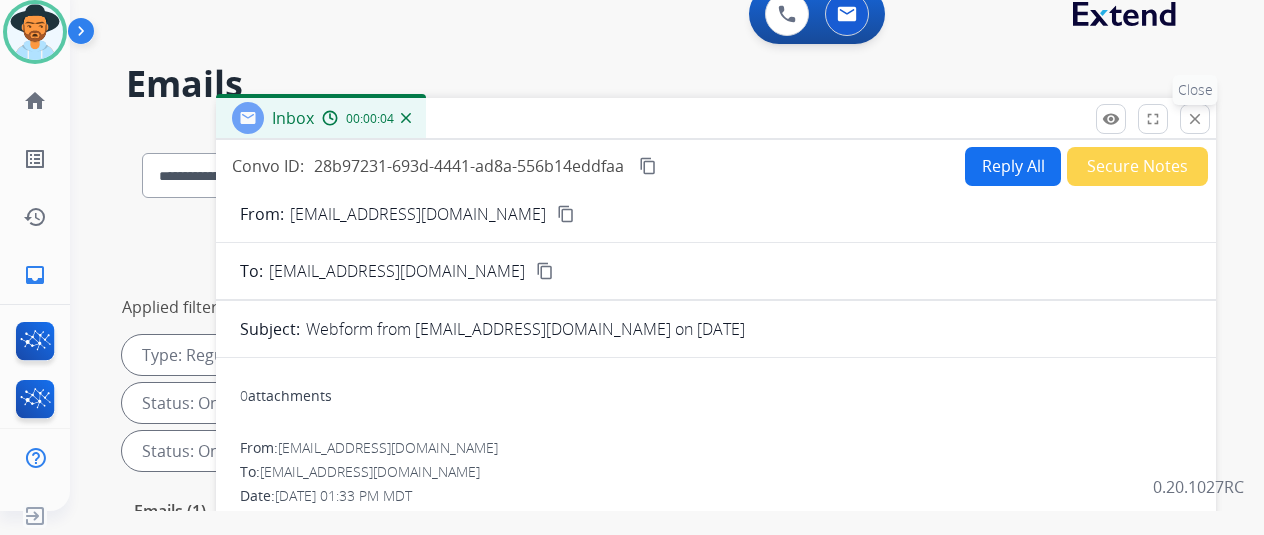 click on "close" at bounding box center (1195, 119) 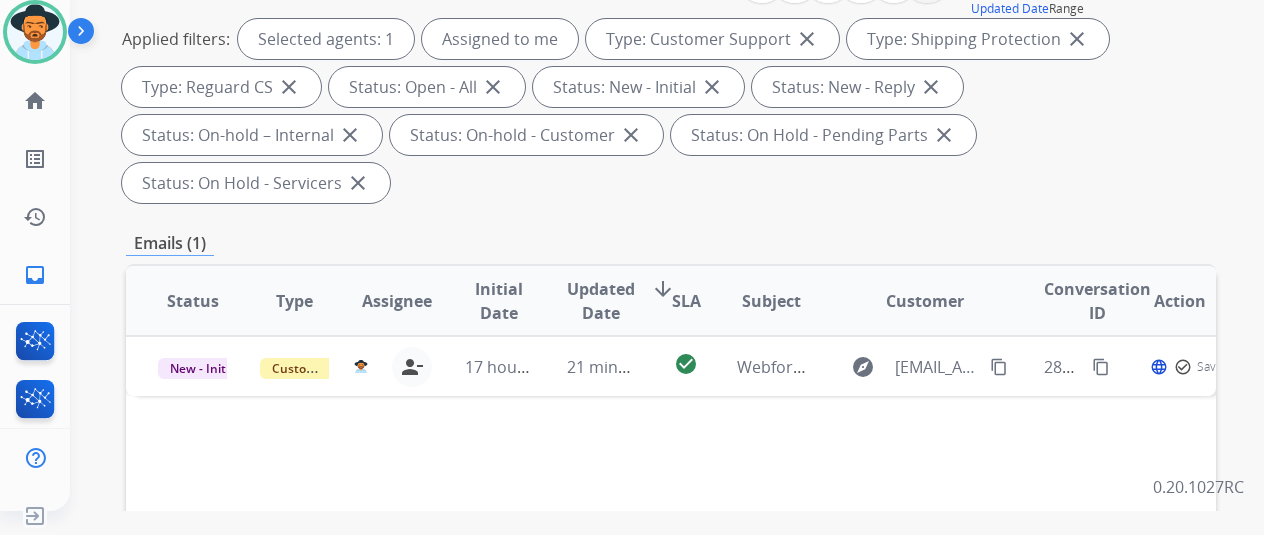 scroll, scrollTop: 400, scrollLeft: 0, axis: vertical 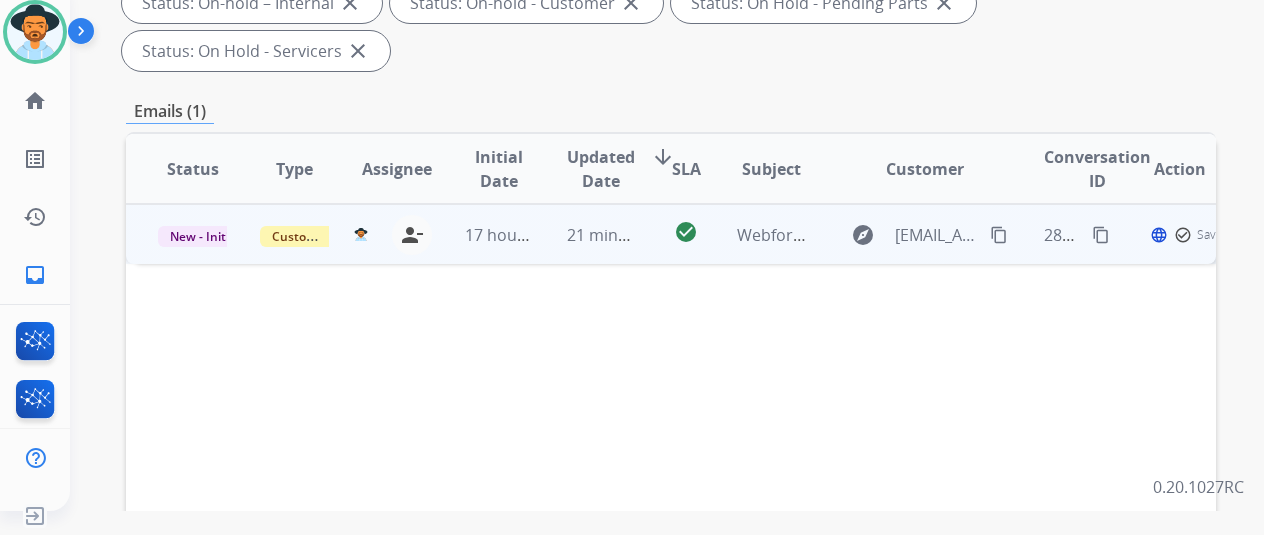 click on "content_copy" at bounding box center (999, 235) 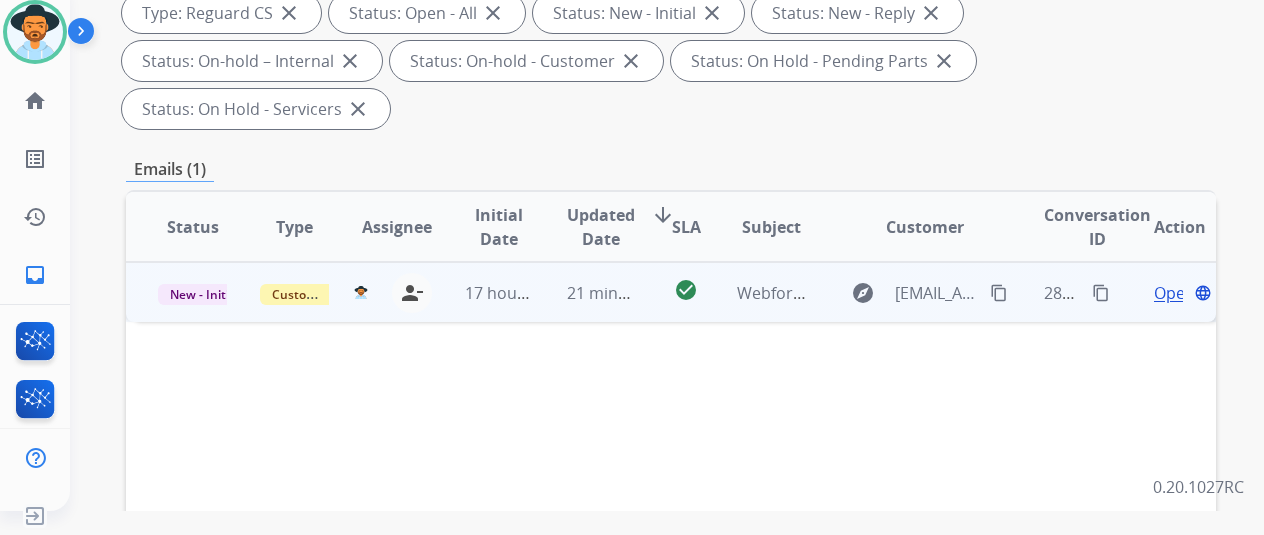 scroll, scrollTop: 300, scrollLeft: 0, axis: vertical 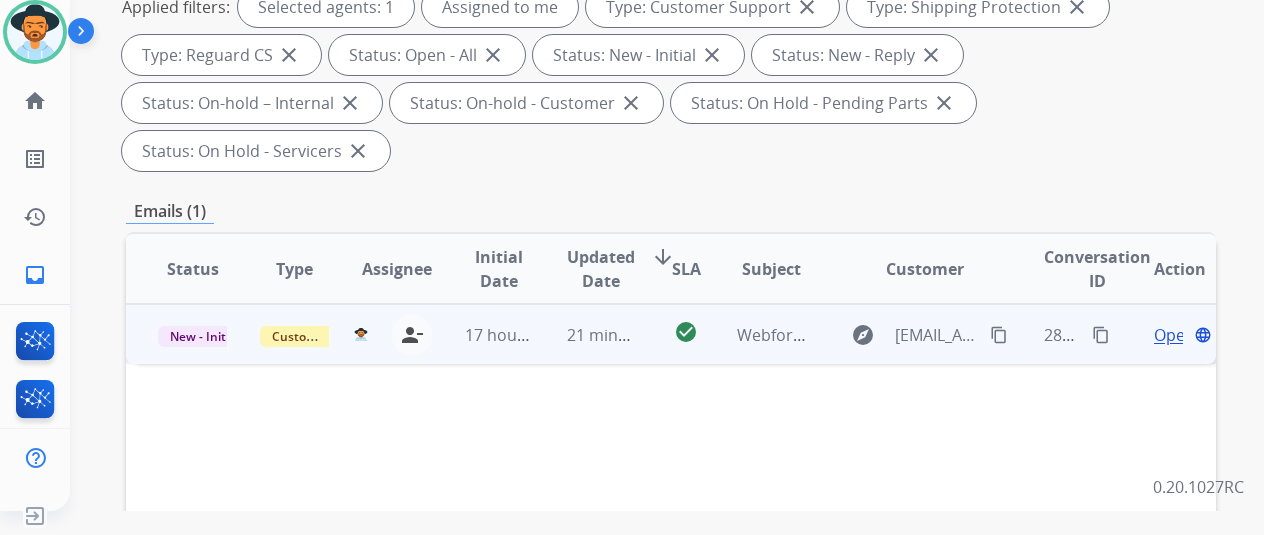 click on "Open" at bounding box center (1174, 335) 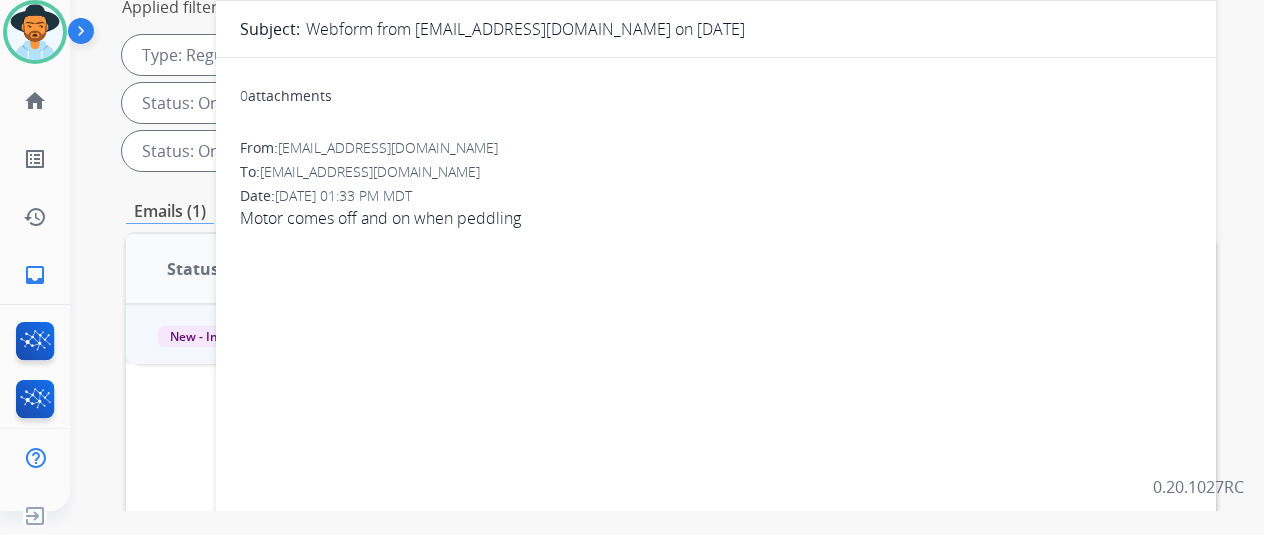 scroll, scrollTop: 0, scrollLeft: 0, axis: both 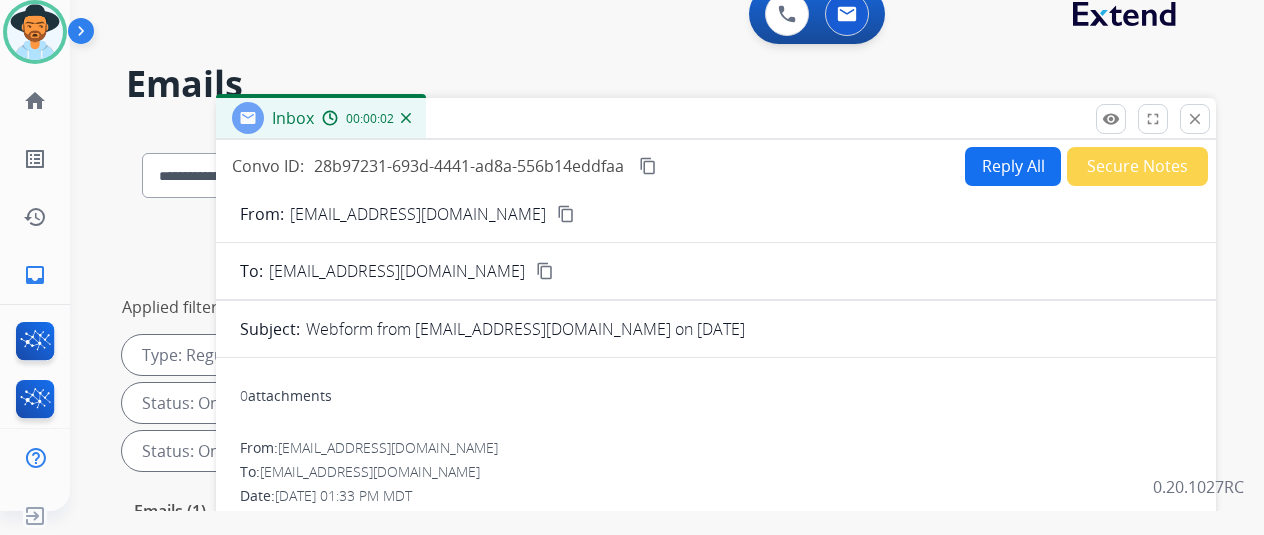 click on "Reply All" at bounding box center [1013, 166] 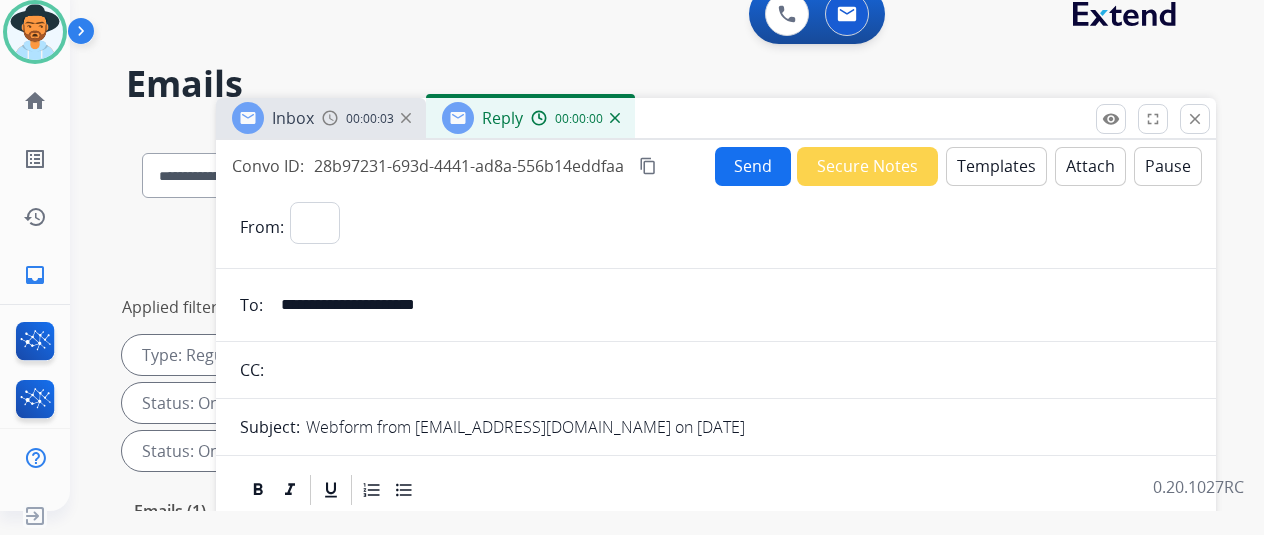 select on "**********" 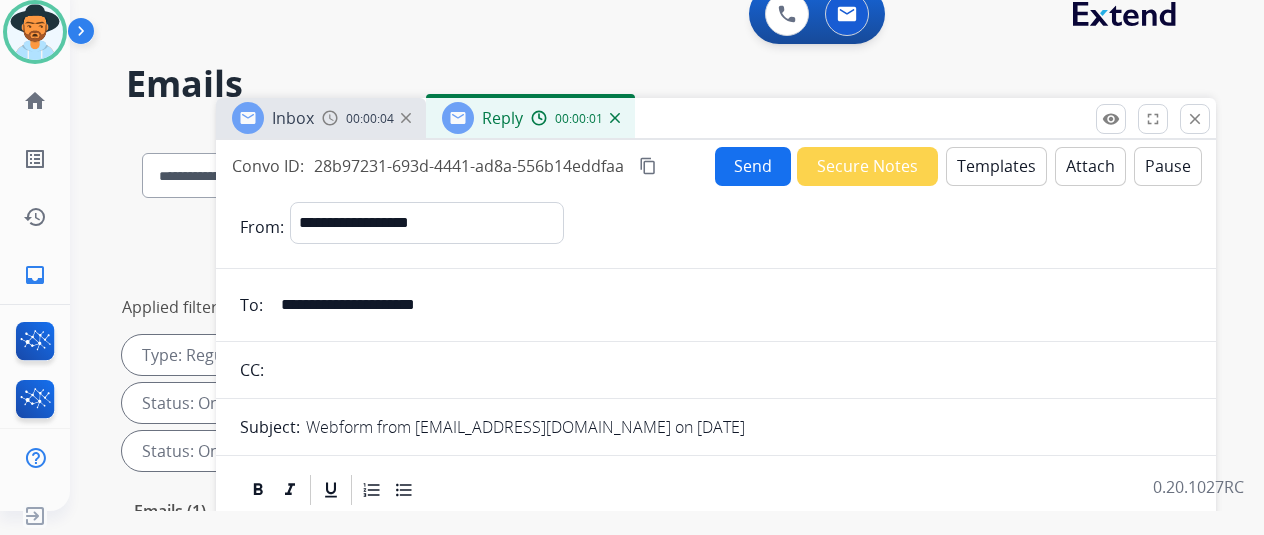 click on "Templates" at bounding box center (996, 166) 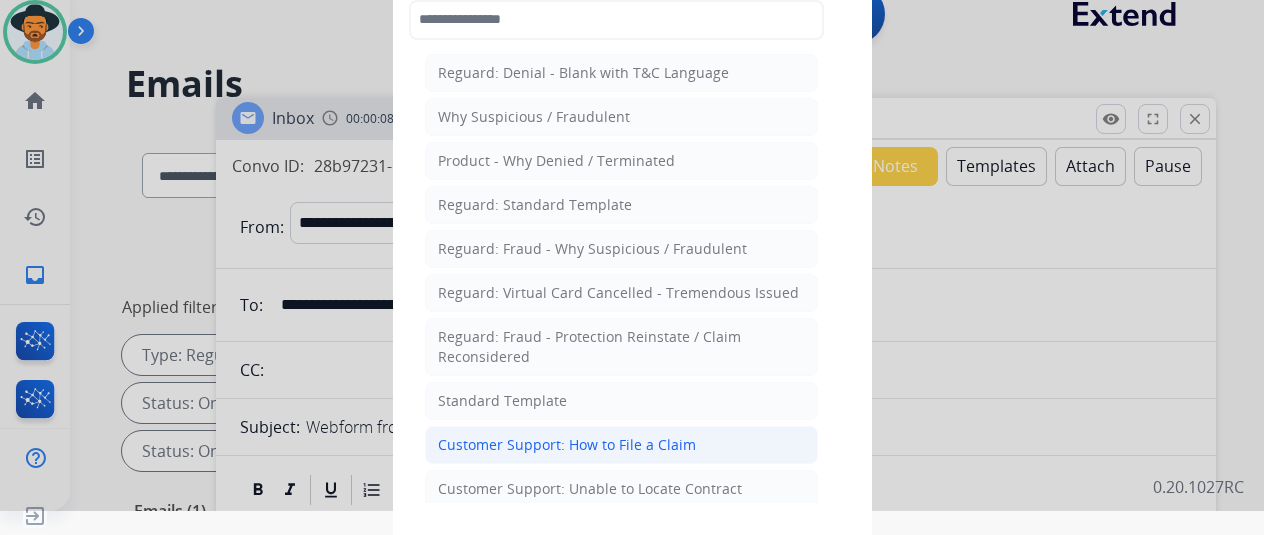 click on "Customer Support: How to File a Claim" 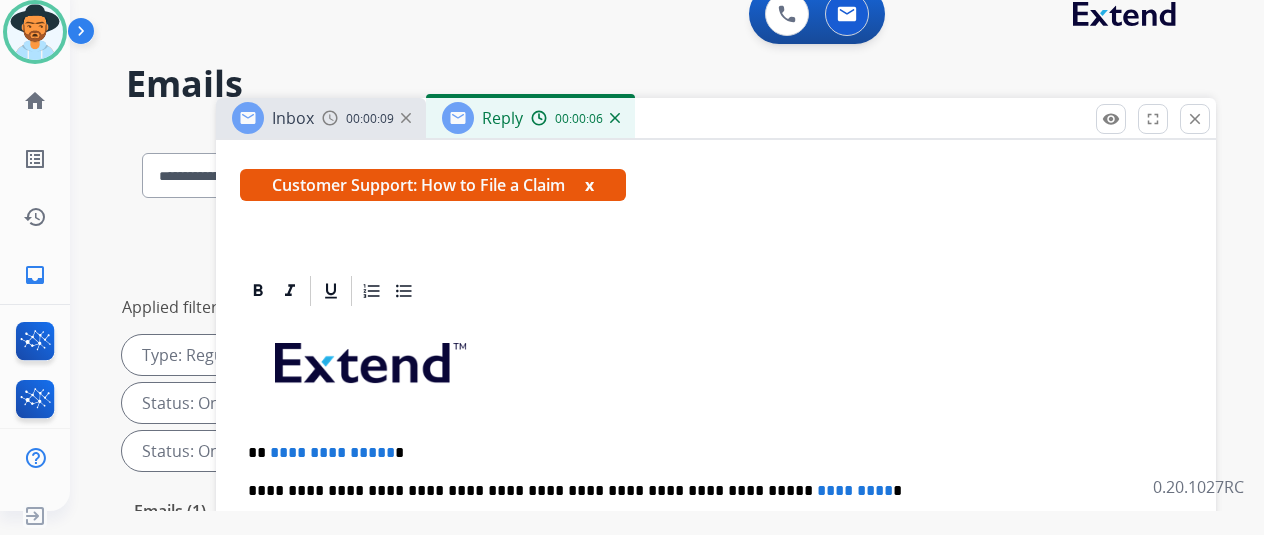 scroll, scrollTop: 360, scrollLeft: 0, axis: vertical 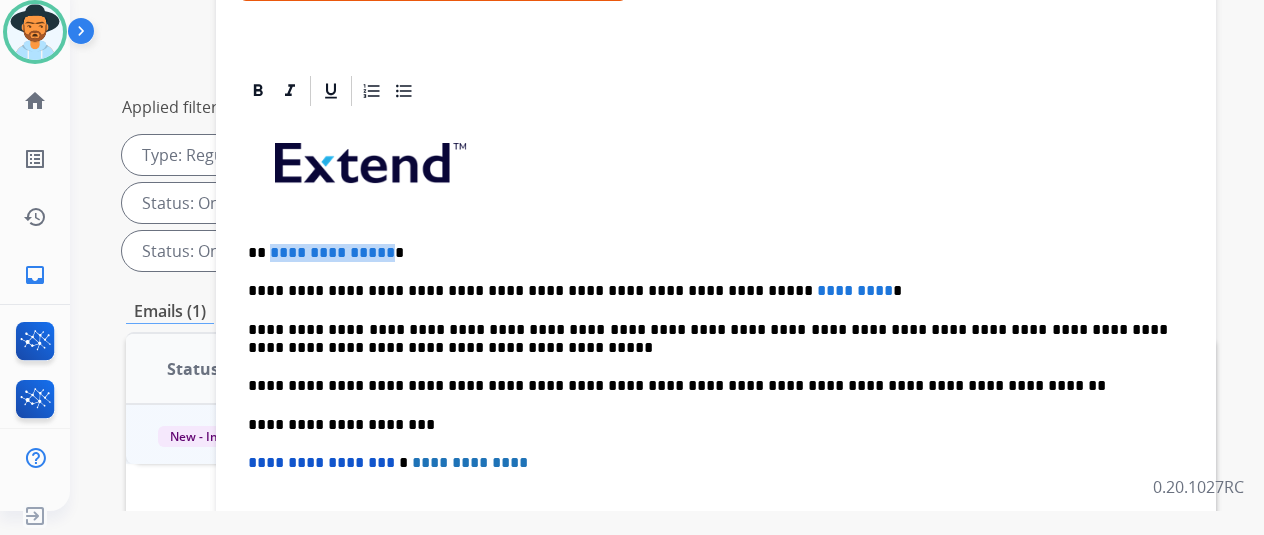 drag, startPoint x: 399, startPoint y: 218, endPoint x: 284, endPoint y: 218, distance: 115 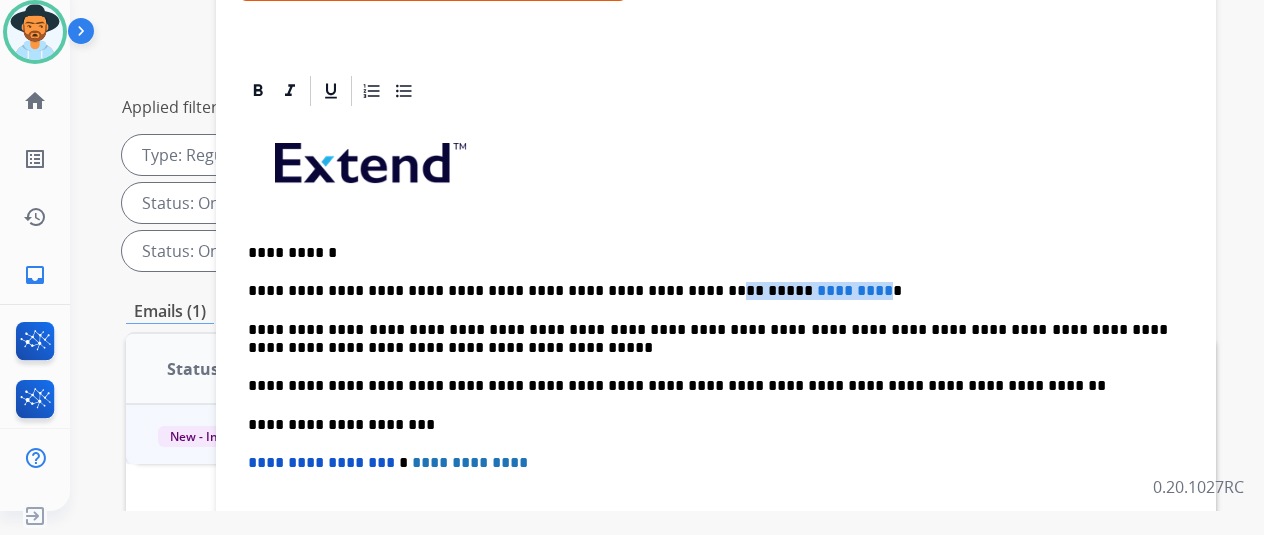 drag, startPoint x: 810, startPoint y: 252, endPoint x: 665, endPoint y: 257, distance: 145.08618 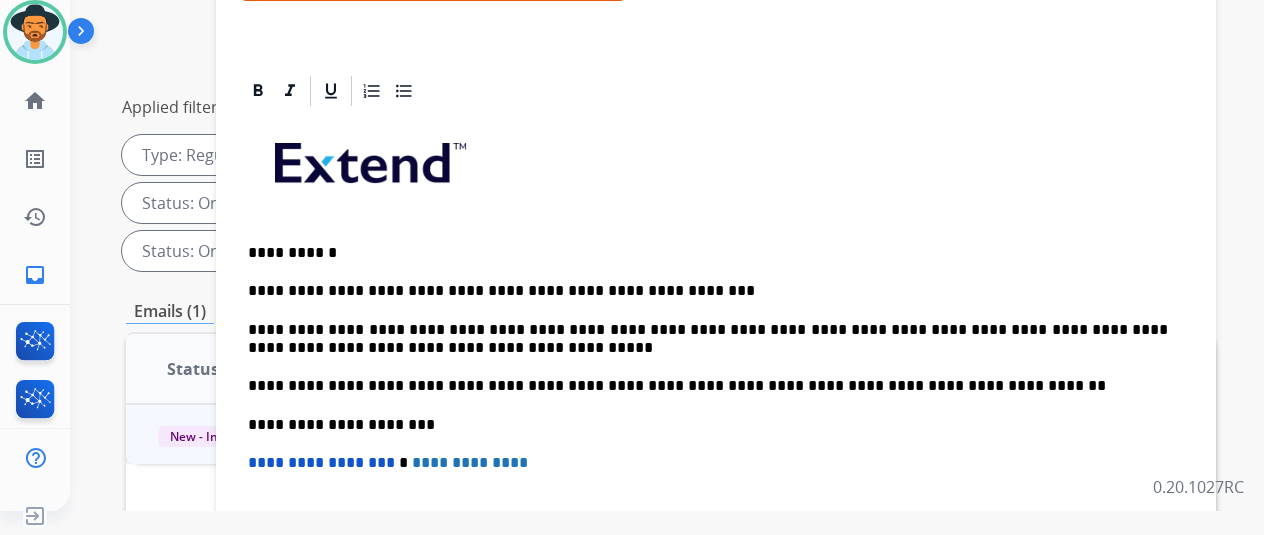 scroll, scrollTop: 0, scrollLeft: 0, axis: both 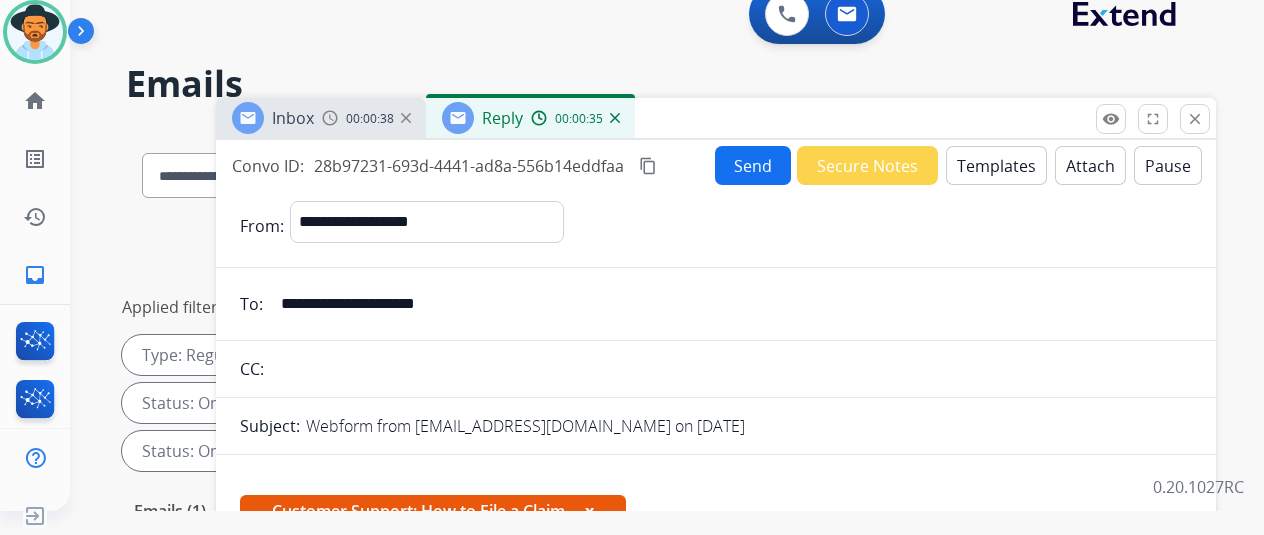 click on "Send" at bounding box center [753, 165] 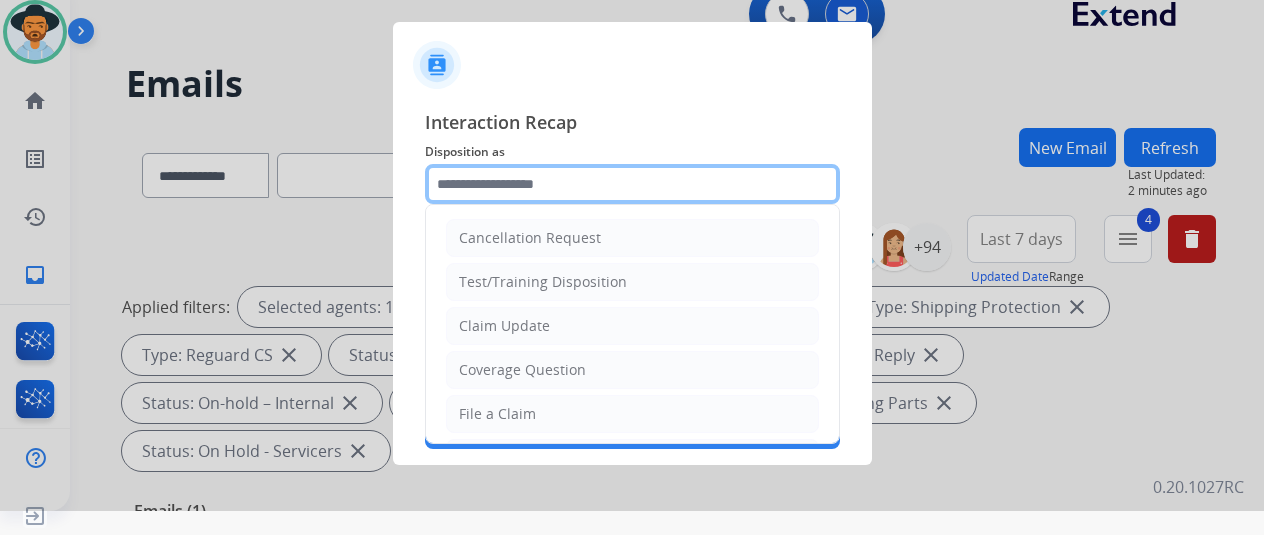 click 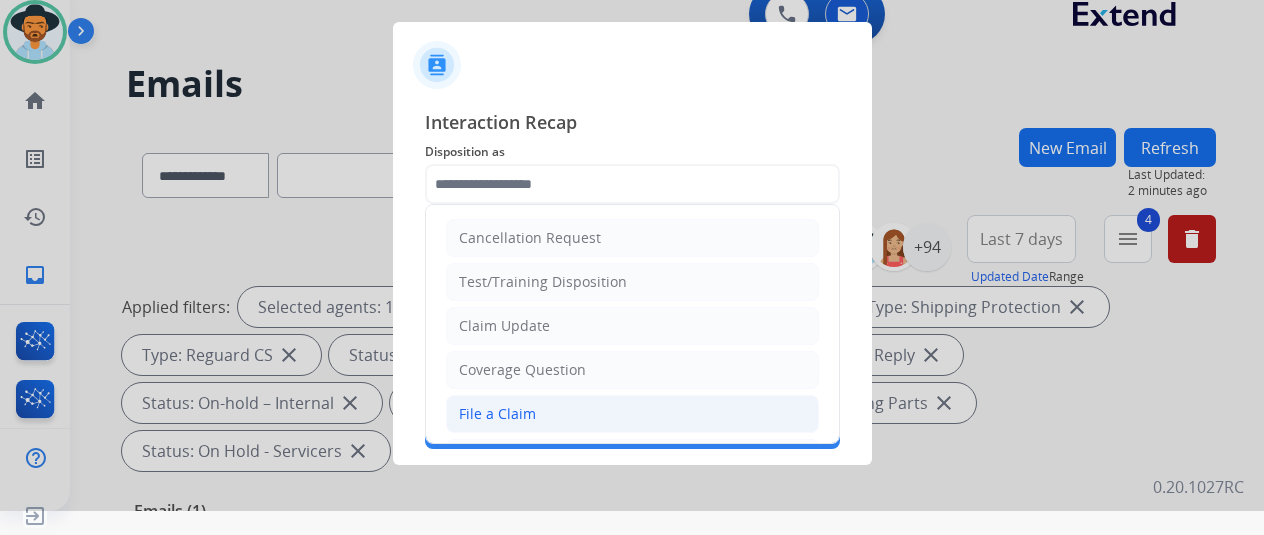 click on "File a Claim" 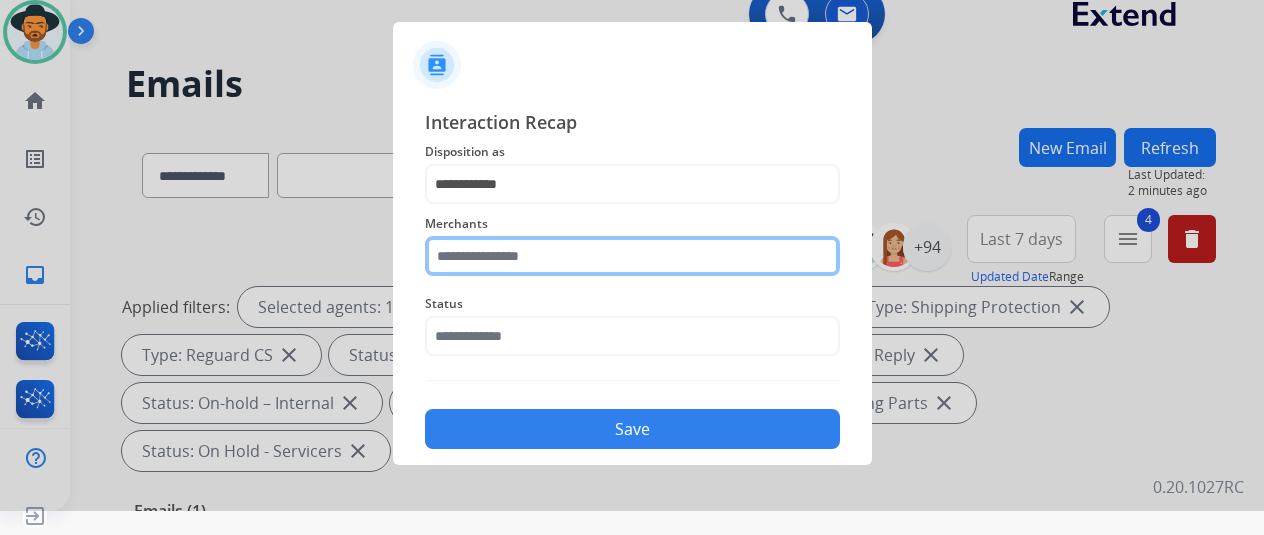 click 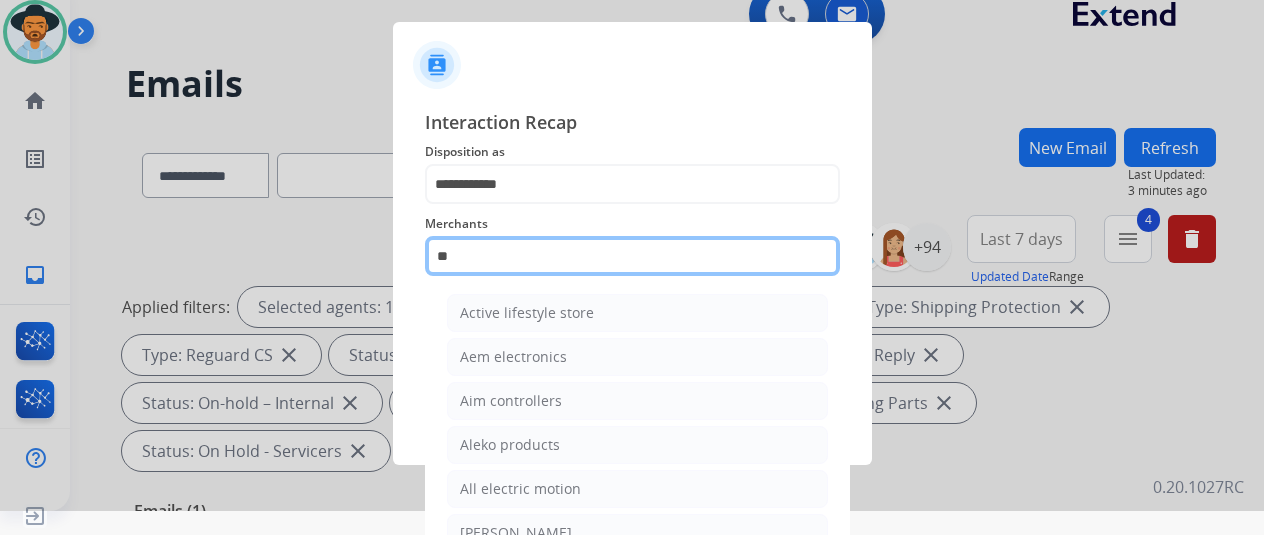 type on "*" 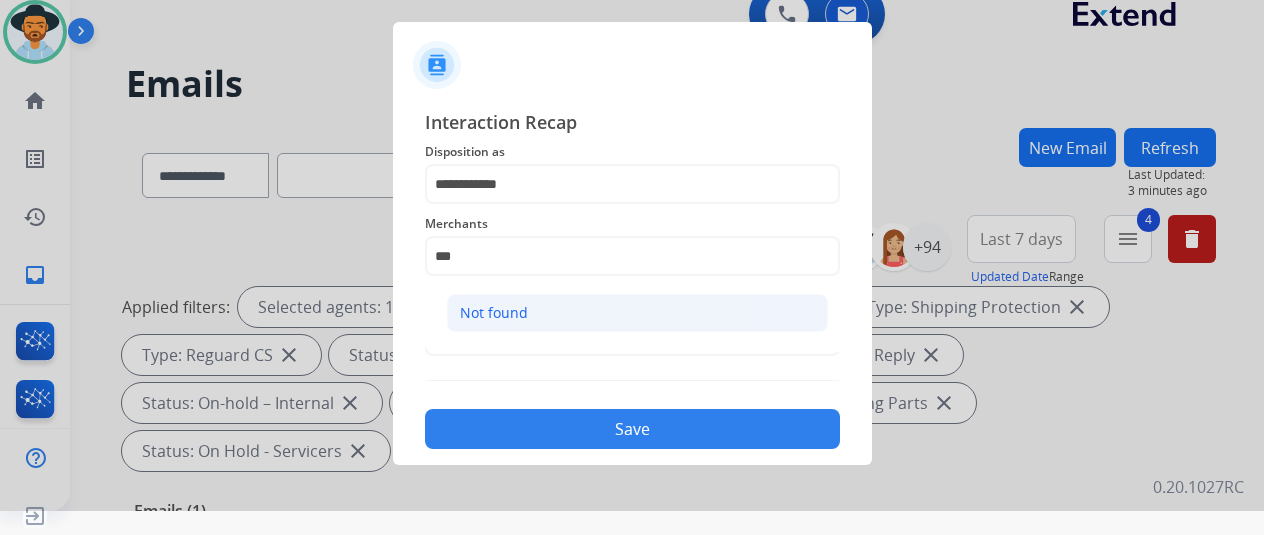 click on "Not found" 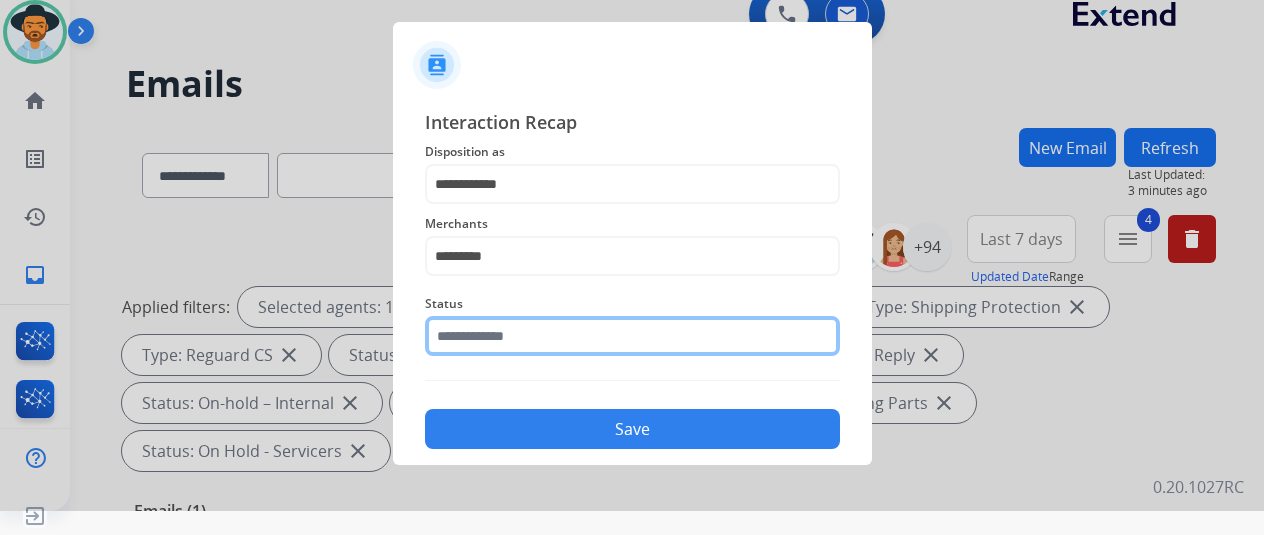 click 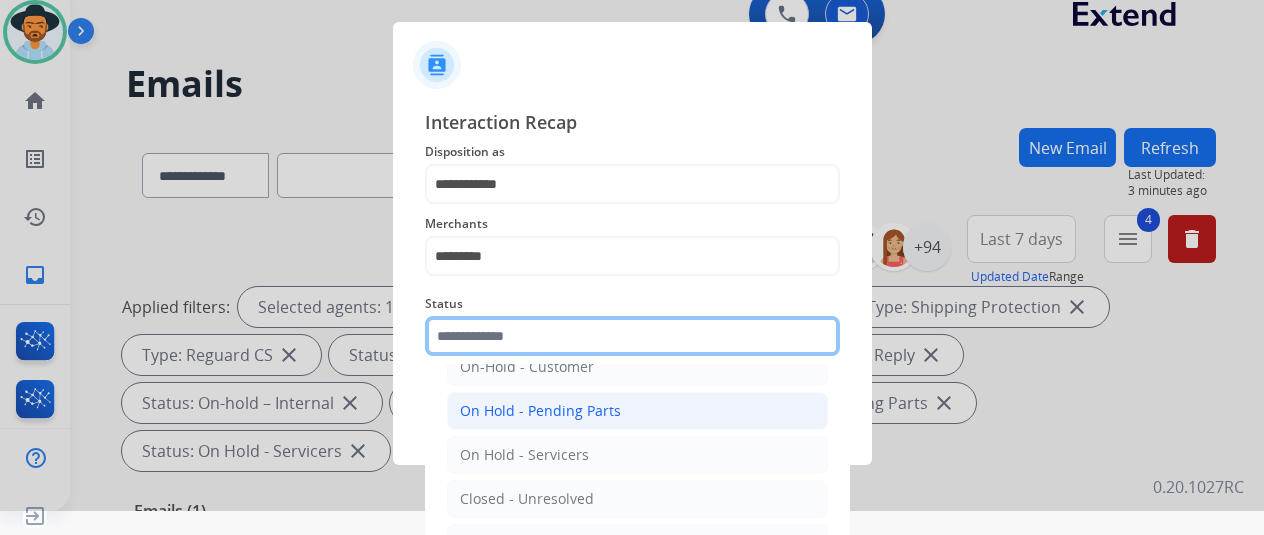 scroll, scrollTop: 114, scrollLeft: 0, axis: vertical 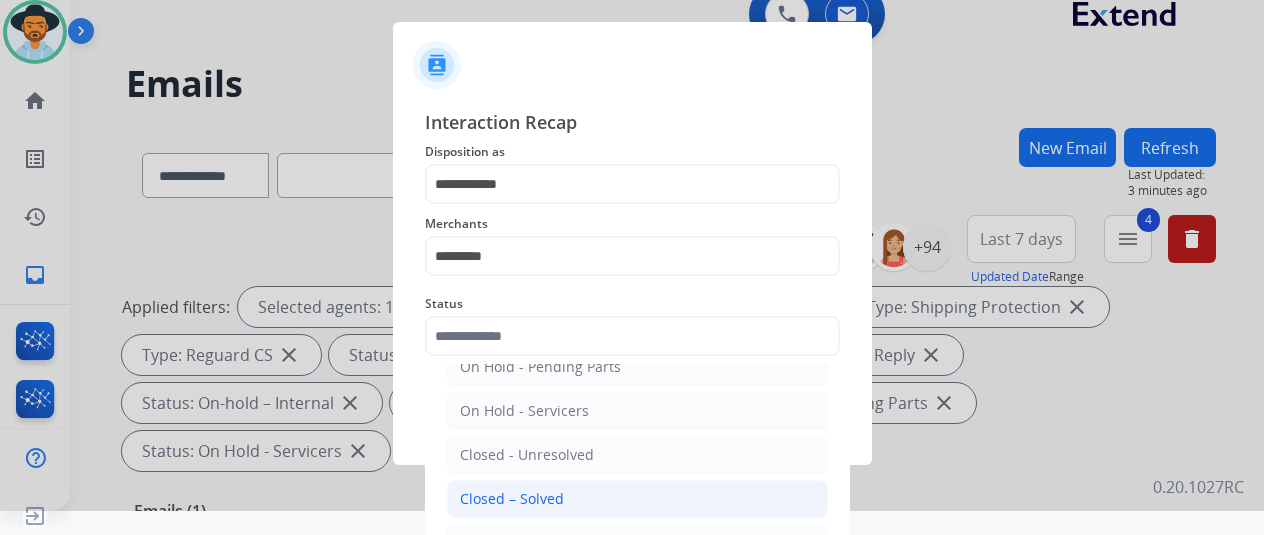 click on "Closed – Solved" 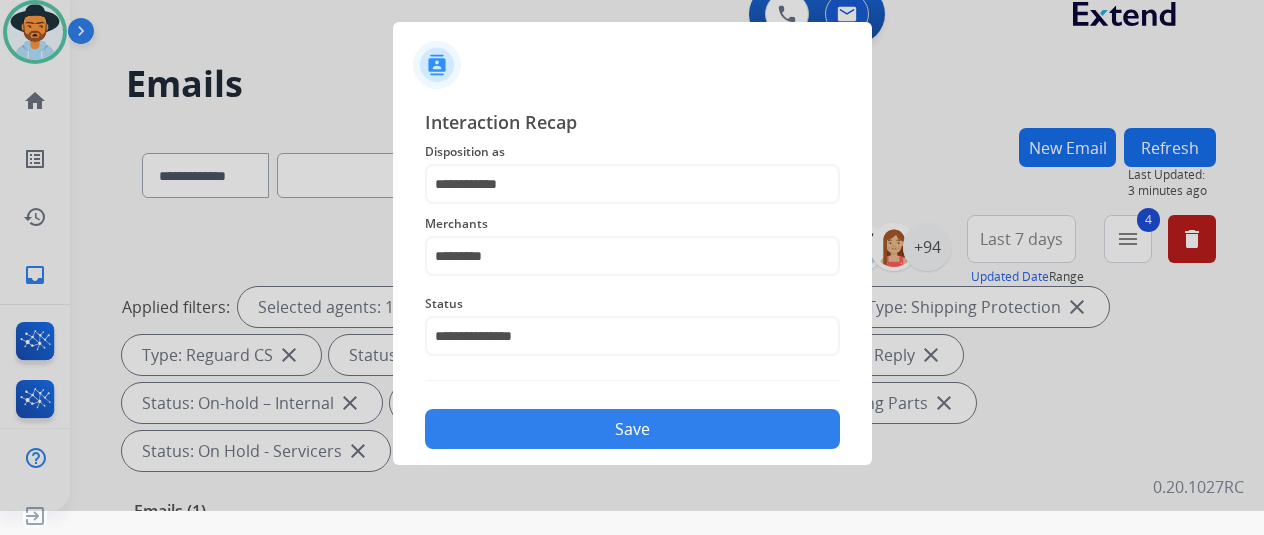 click on "Save" 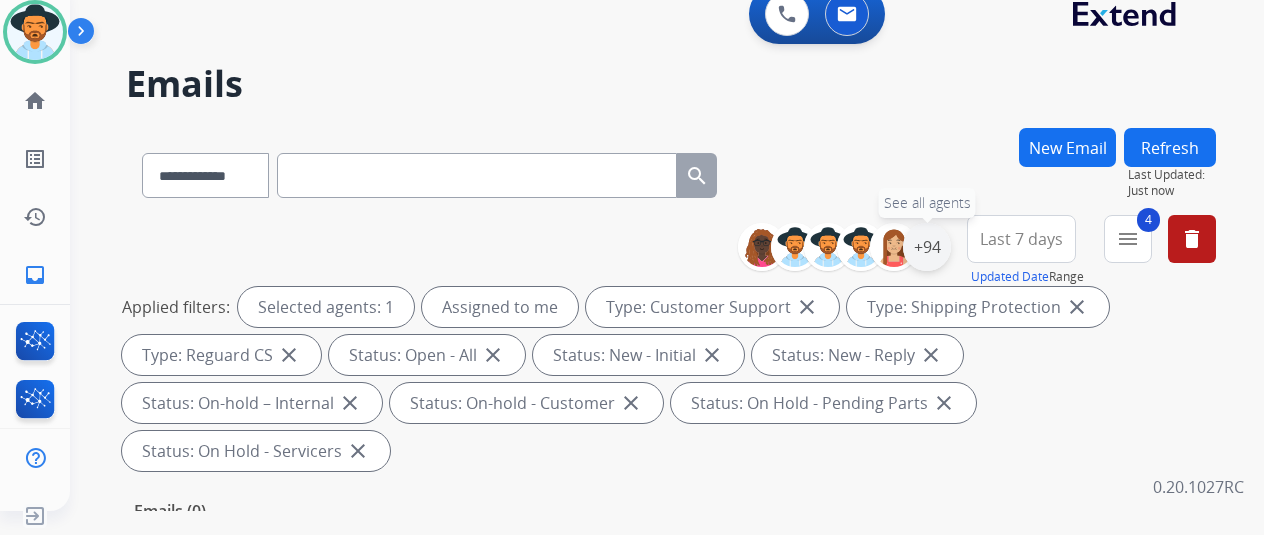 click on "+94" at bounding box center [927, 247] 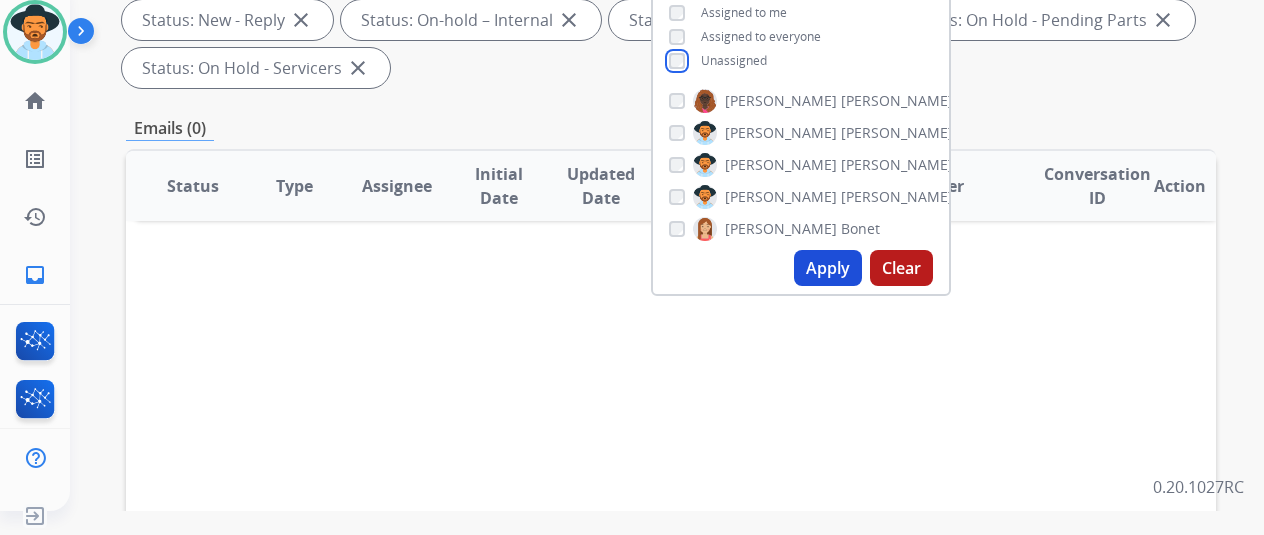 scroll, scrollTop: 400, scrollLeft: 0, axis: vertical 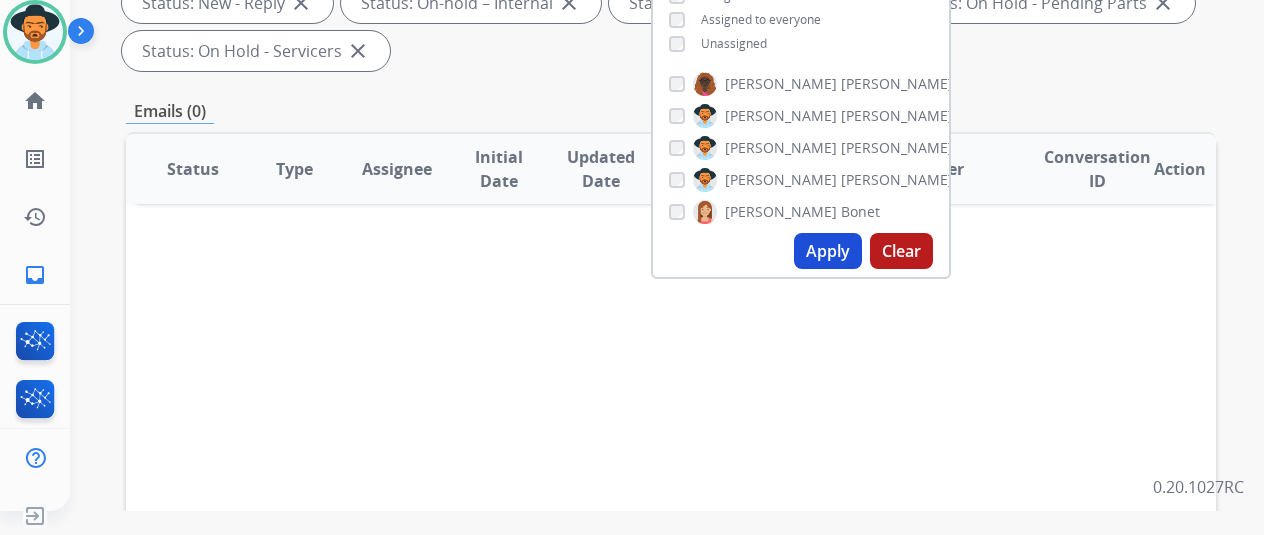 click on "Apply" at bounding box center [828, 251] 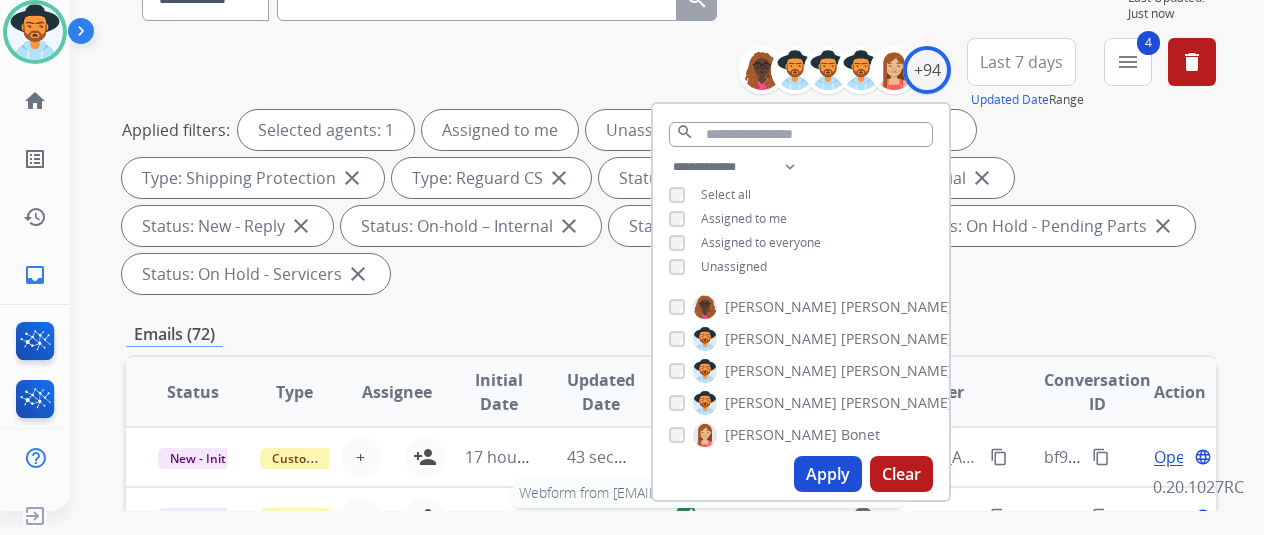 scroll, scrollTop: 500, scrollLeft: 0, axis: vertical 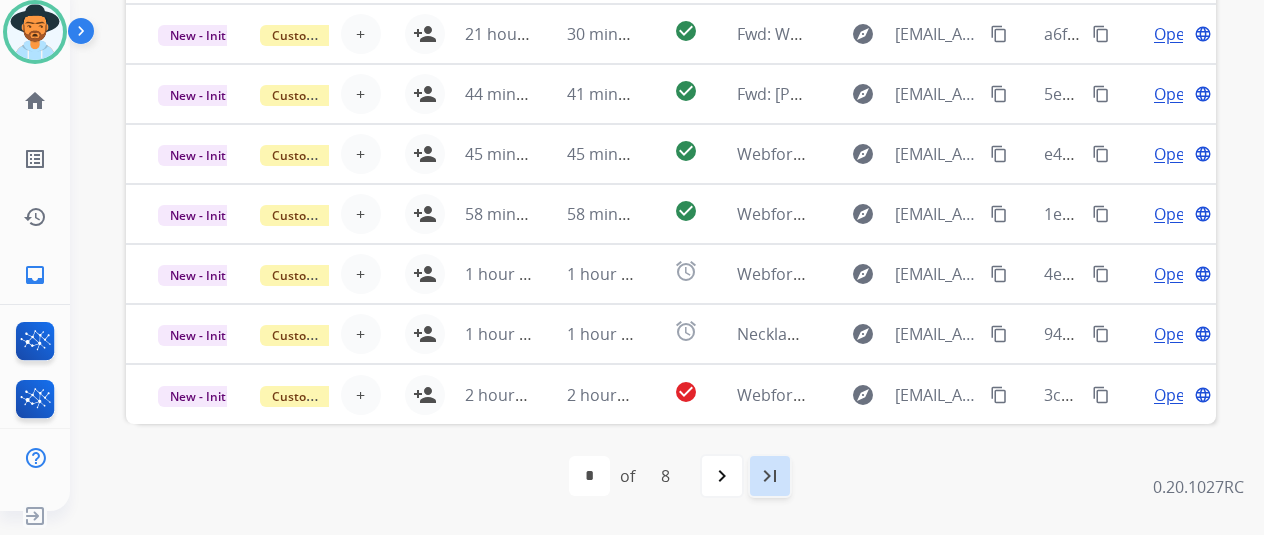 click on "last_page" at bounding box center (770, 476) 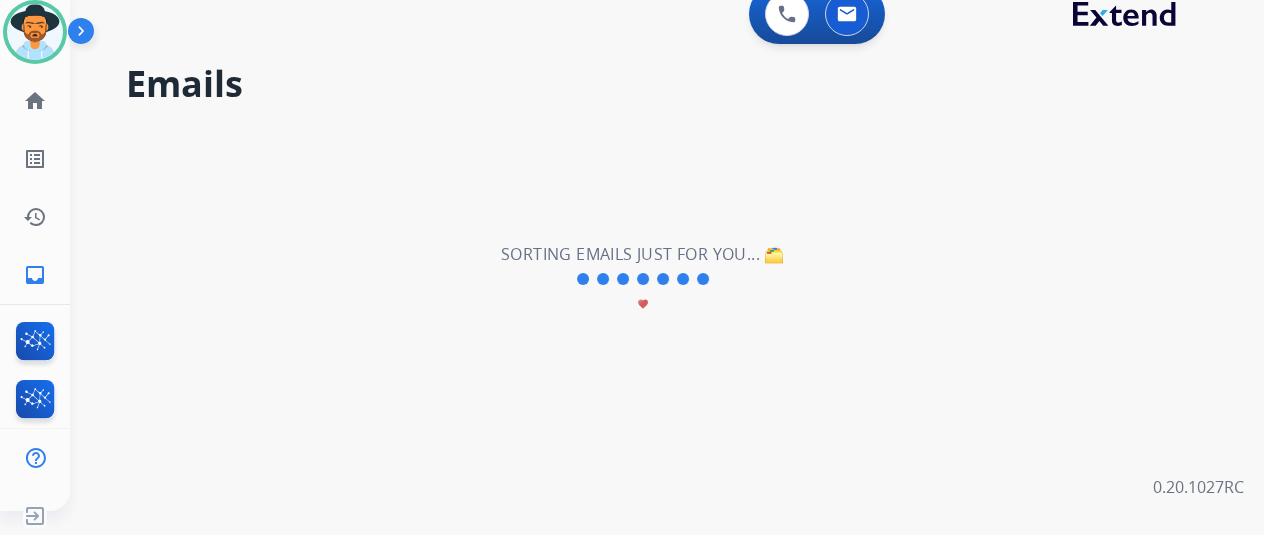 scroll, scrollTop: 0, scrollLeft: 0, axis: both 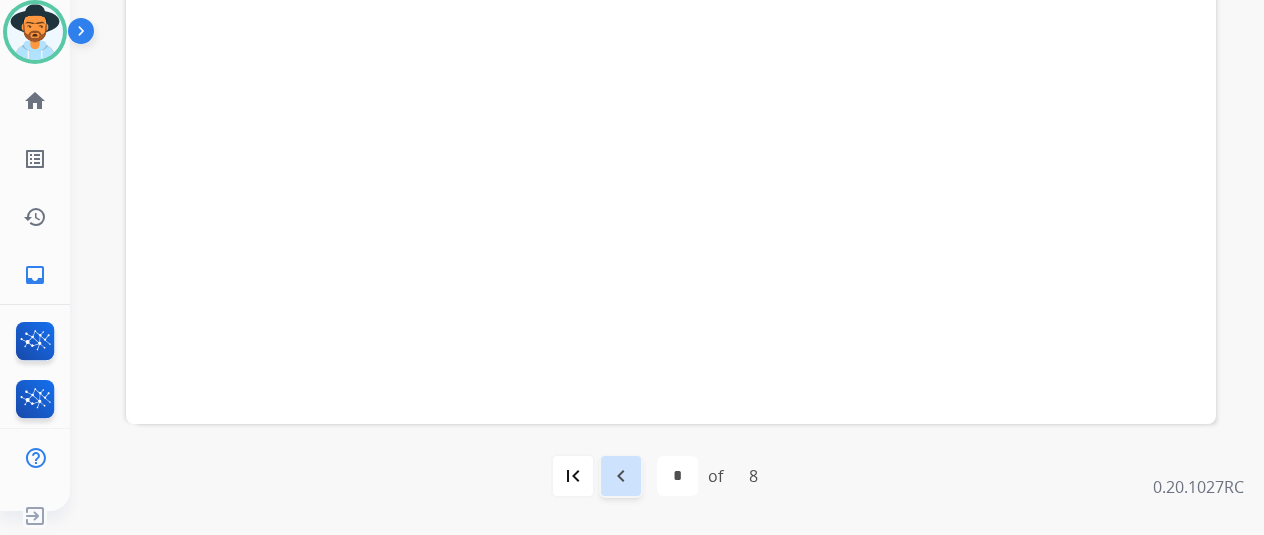 click on "navigate_before" at bounding box center (621, 476) 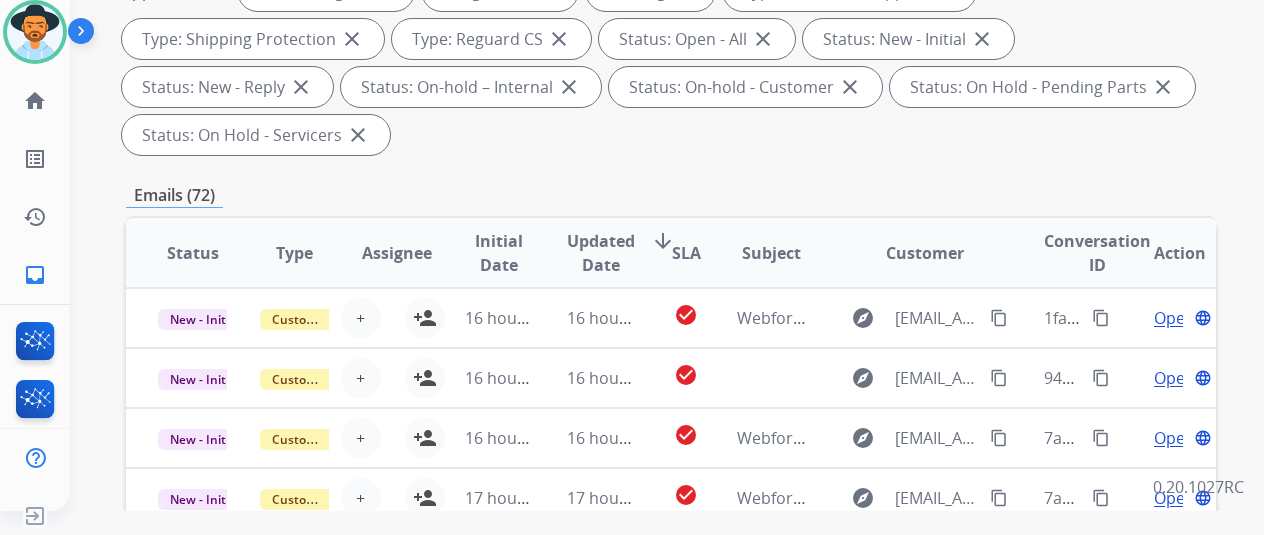 scroll, scrollTop: 500, scrollLeft: 0, axis: vertical 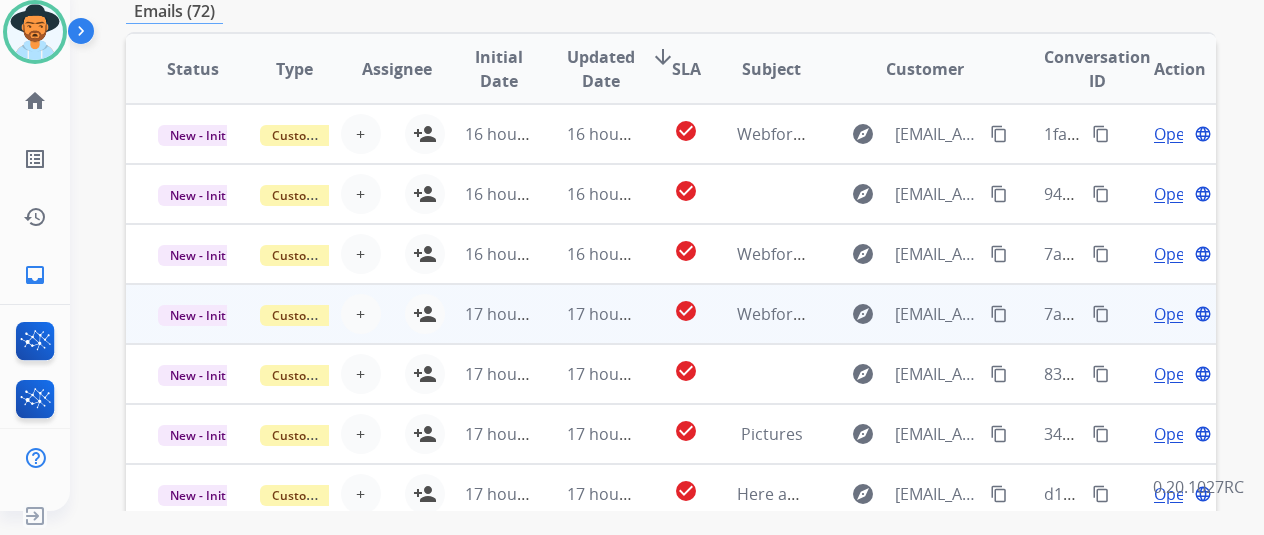 click on "Open" at bounding box center [1174, 314] 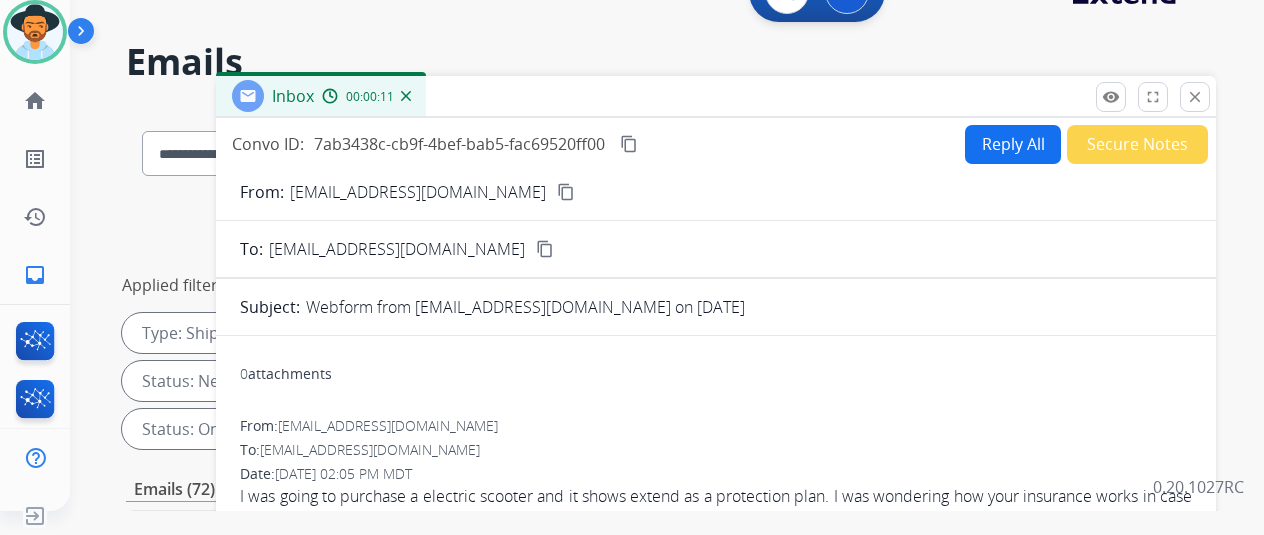 scroll, scrollTop: 0, scrollLeft: 0, axis: both 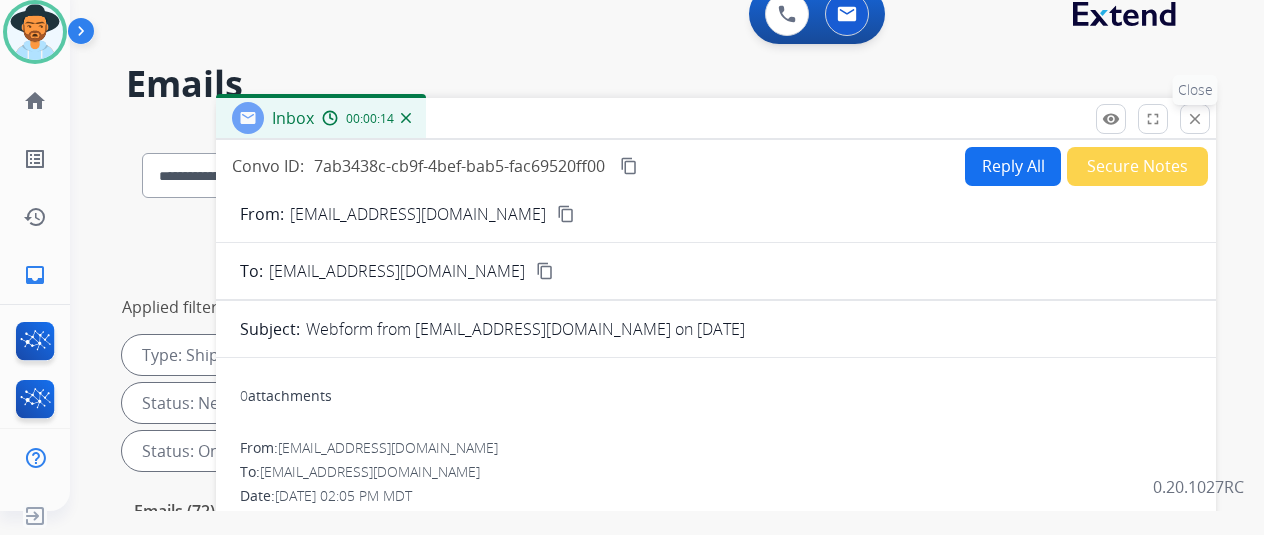 click on "close" at bounding box center [1195, 119] 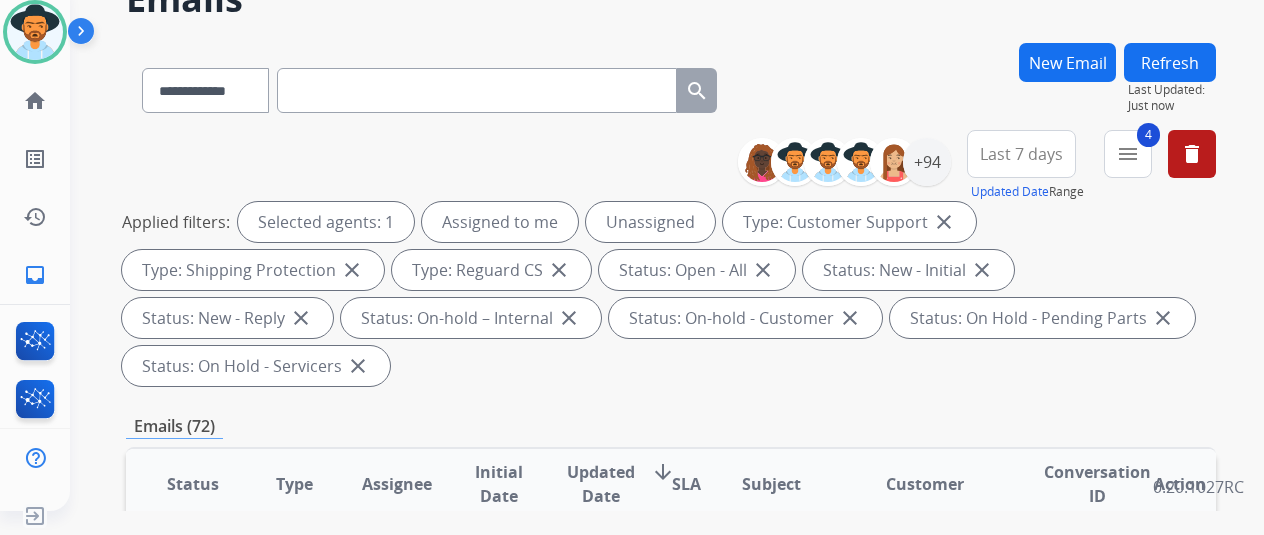scroll, scrollTop: 400, scrollLeft: 0, axis: vertical 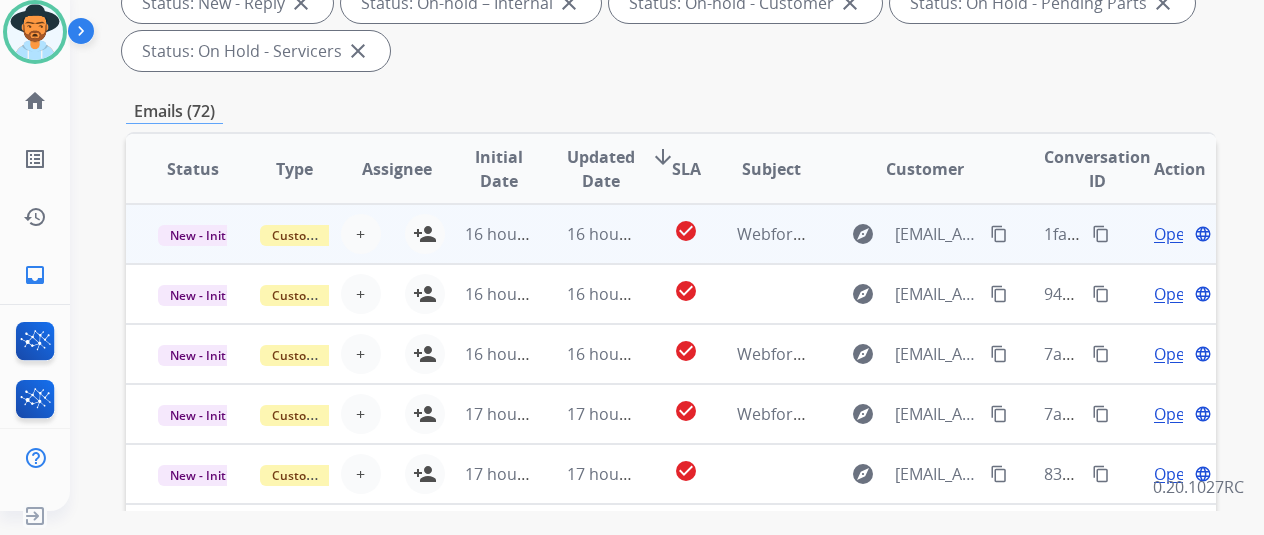 click on "Open" at bounding box center [1174, 234] 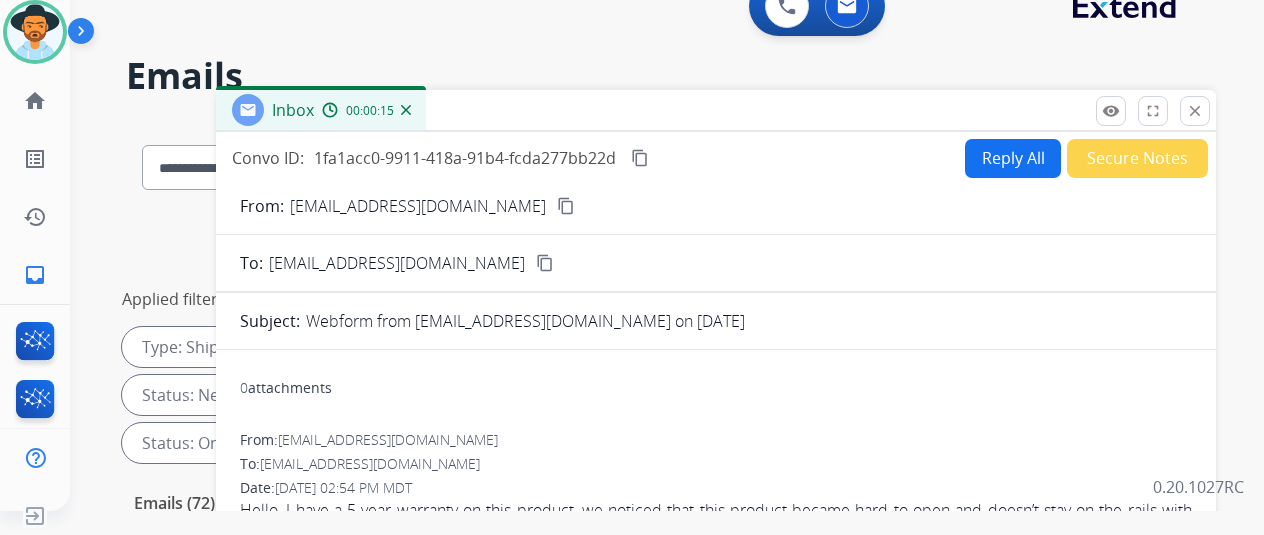 scroll, scrollTop: 0, scrollLeft: 0, axis: both 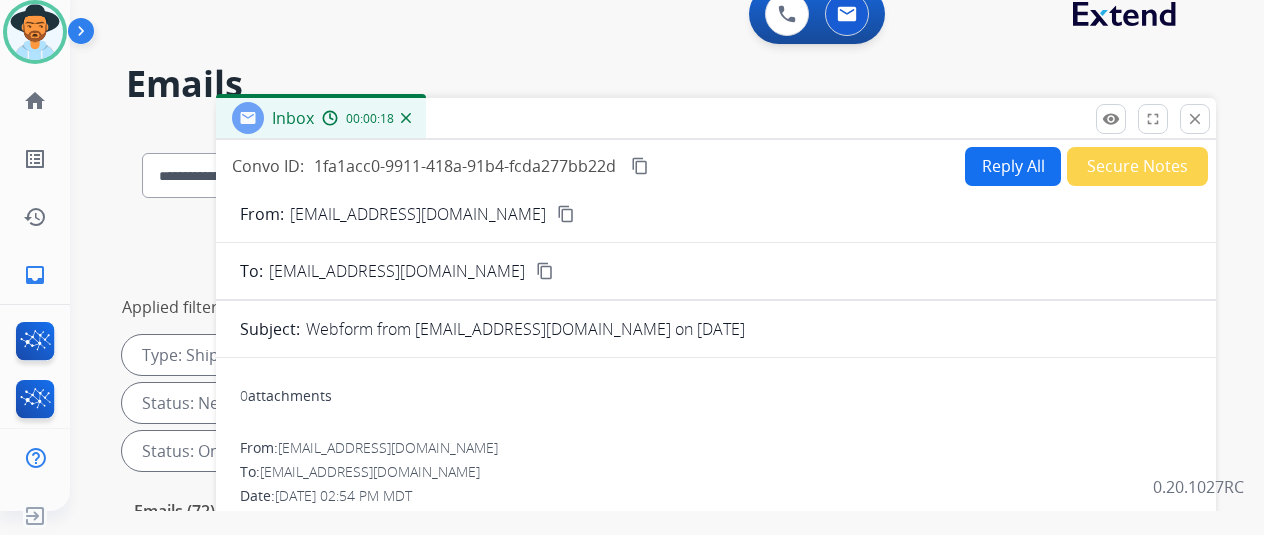 click on "content_copy" at bounding box center (566, 214) 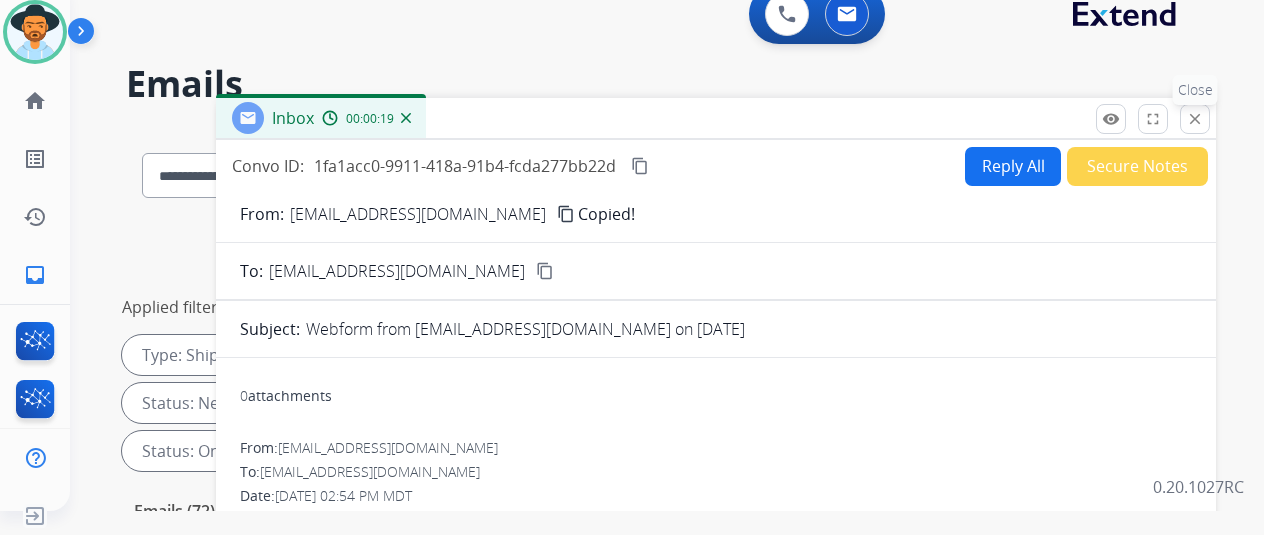click on "close" at bounding box center [1195, 119] 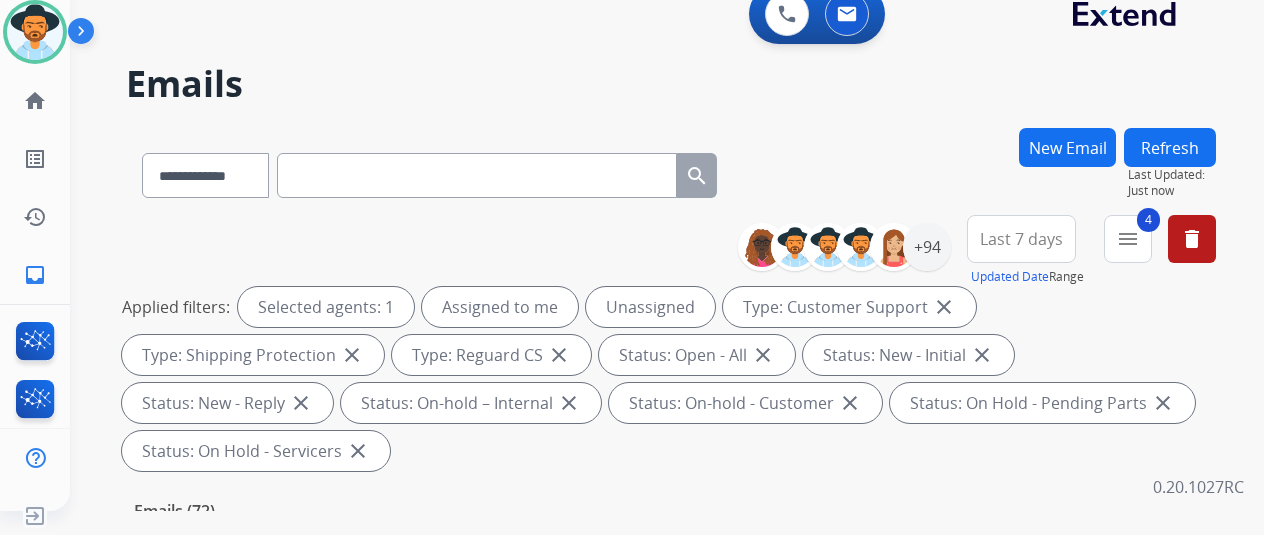 scroll, scrollTop: 400, scrollLeft: 0, axis: vertical 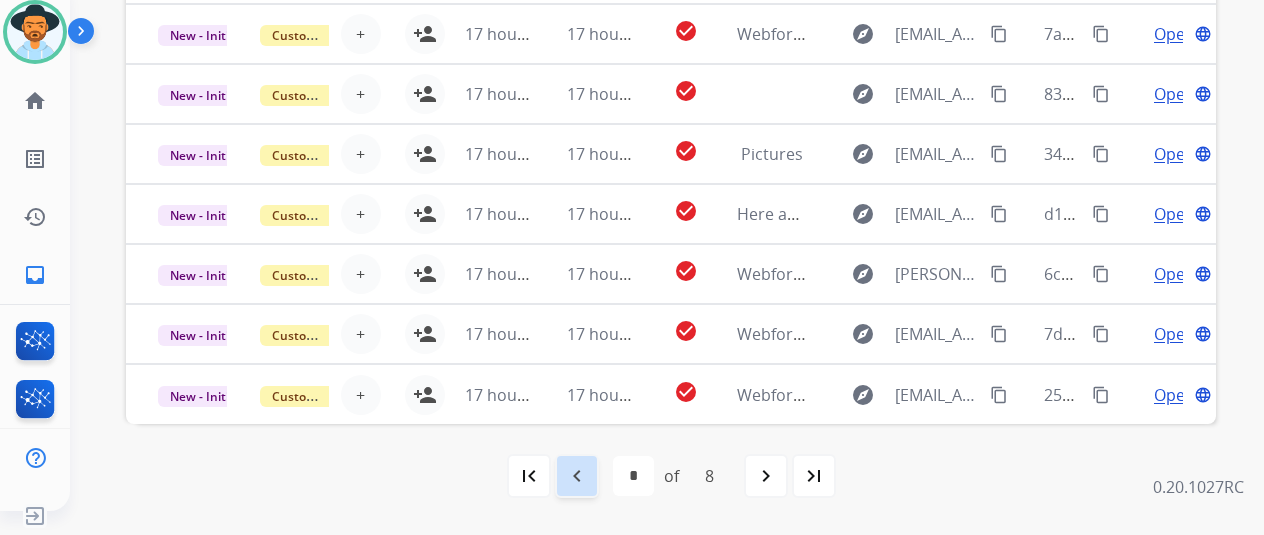 click on "navigate_before" at bounding box center [577, 476] 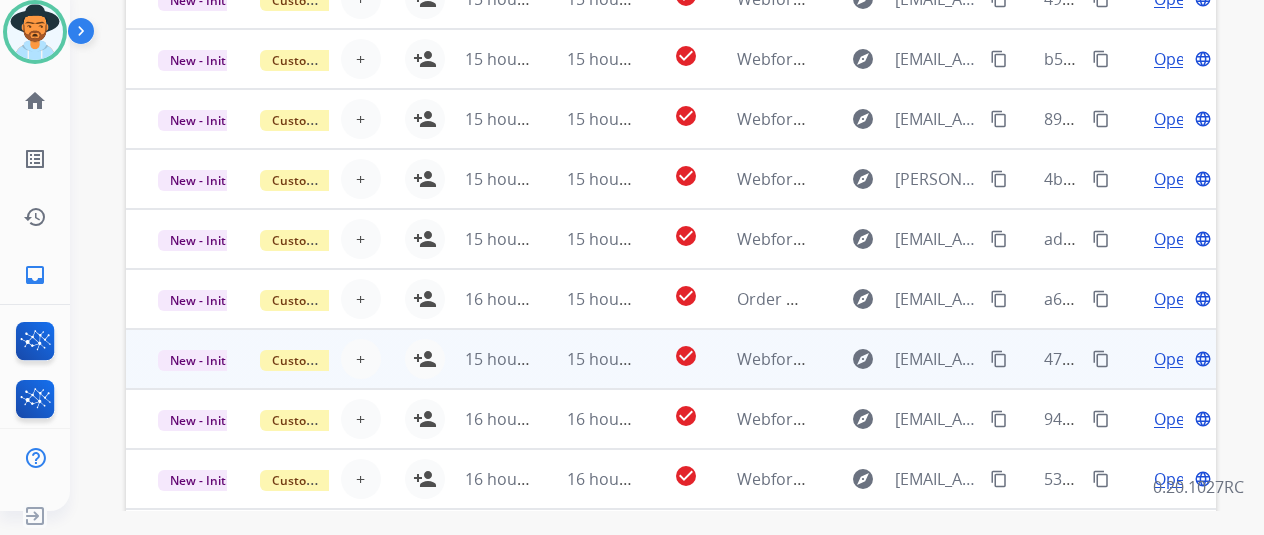 scroll, scrollTop: 778, scrollLeft: 0, axis: vertical 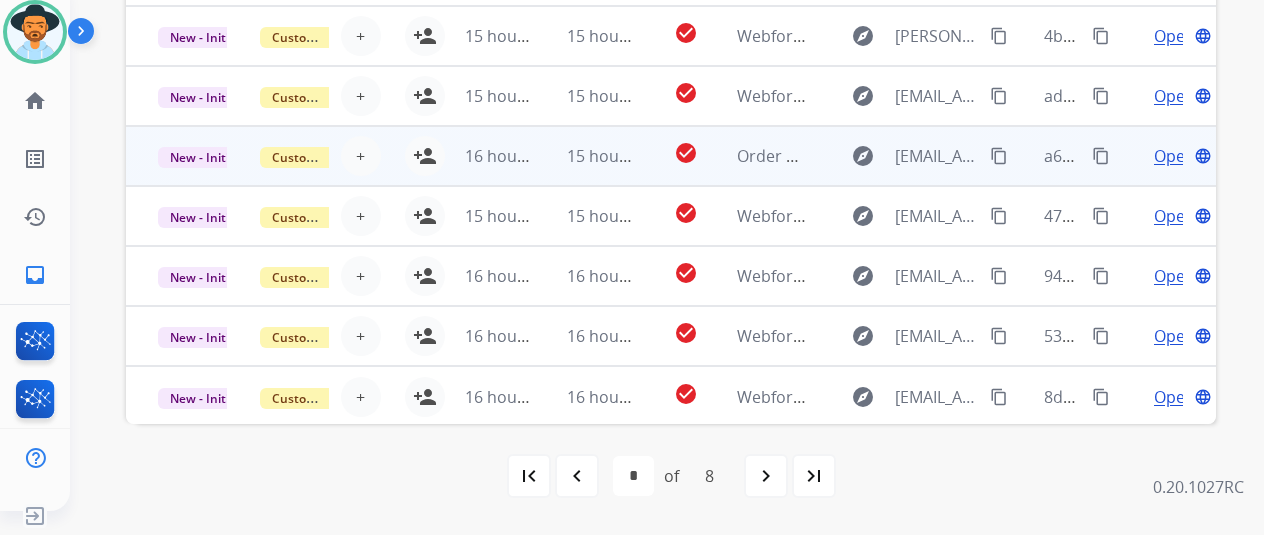 click on "Open" at bounding box center (1174, 156) 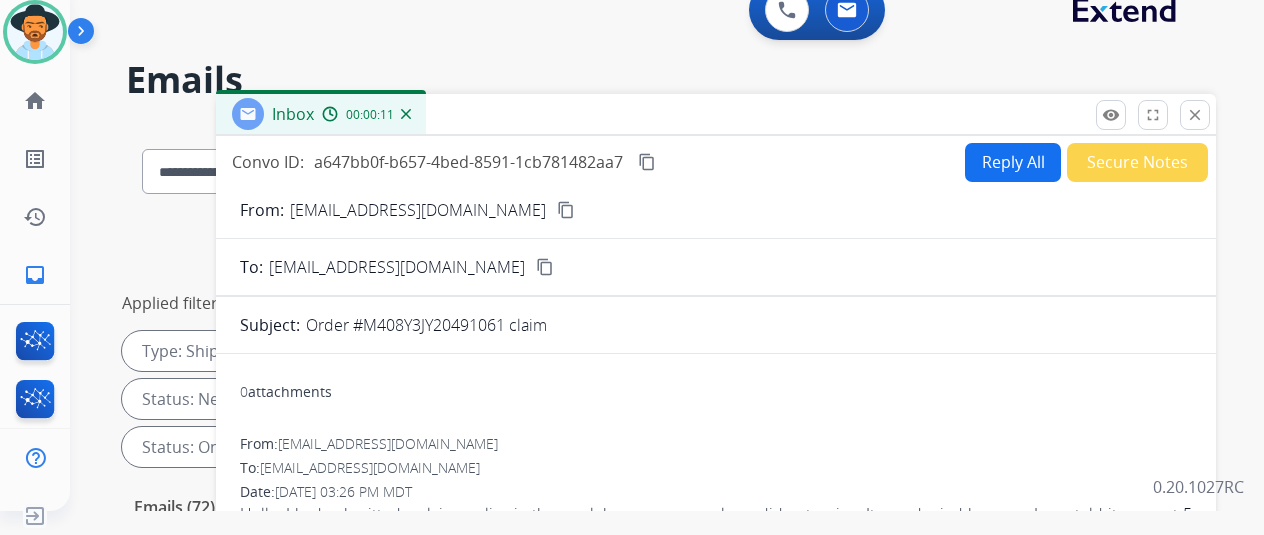 scroll, scrollTop: 0, scrollLeft: 0, axis: both 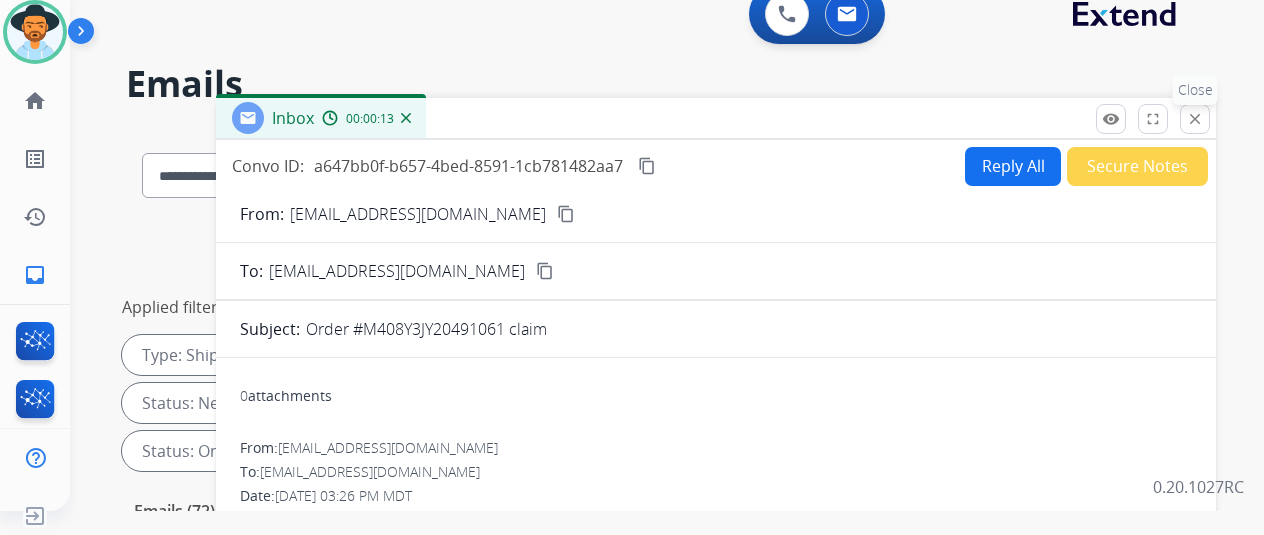 click on "close" at bounding box center [1195, 119] 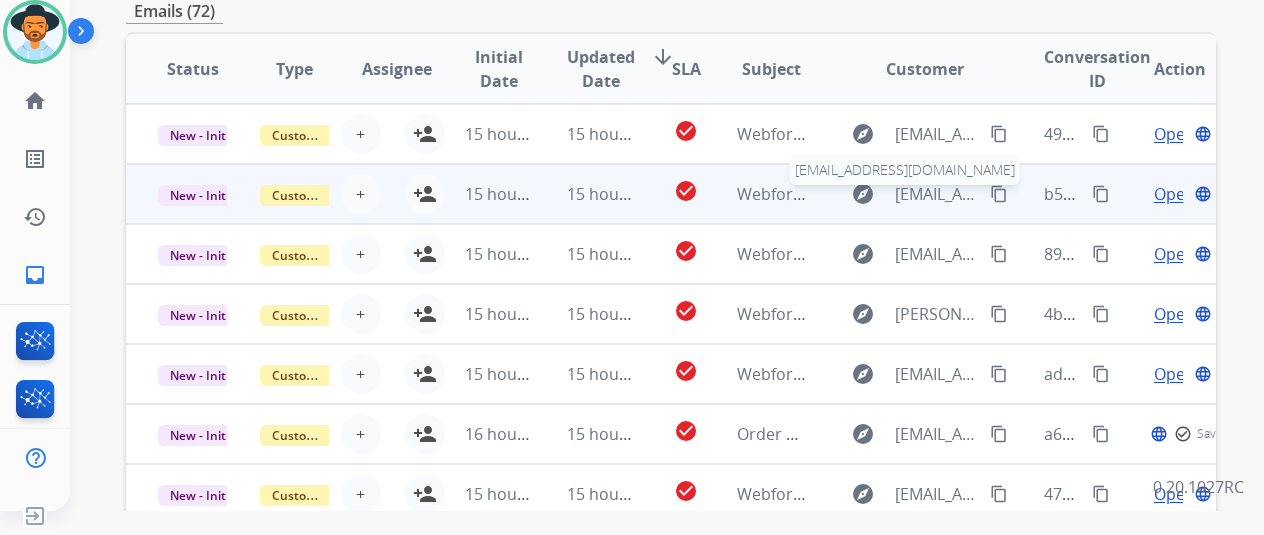 scroll, scrollTop: 778, scrollLeft: 0, axis: vertical 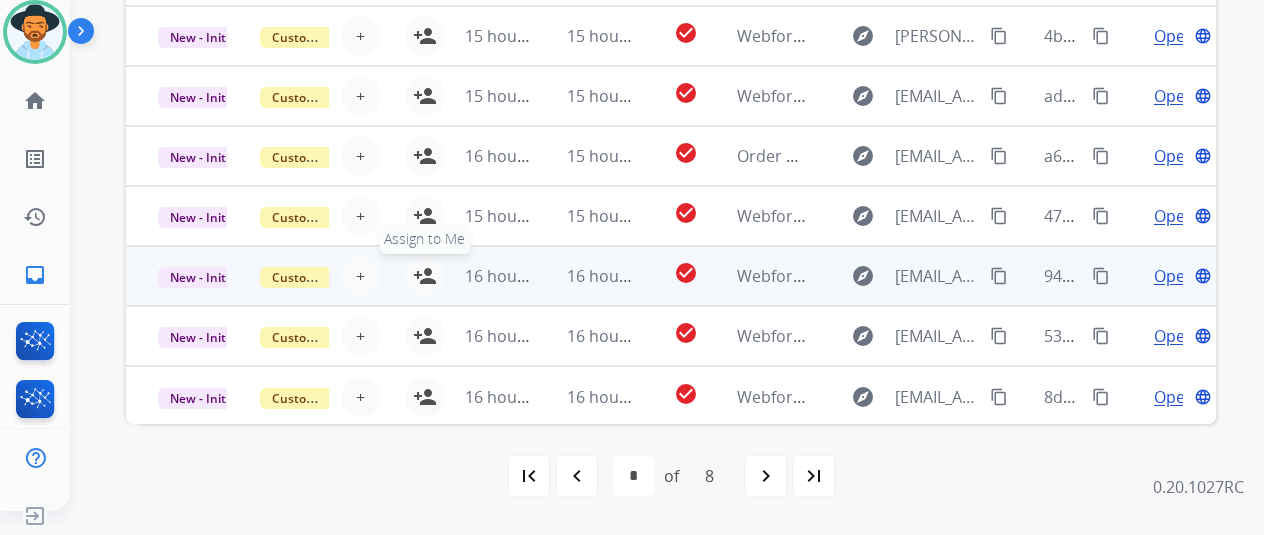 click on "person_add" at bounding box center [425, 276] 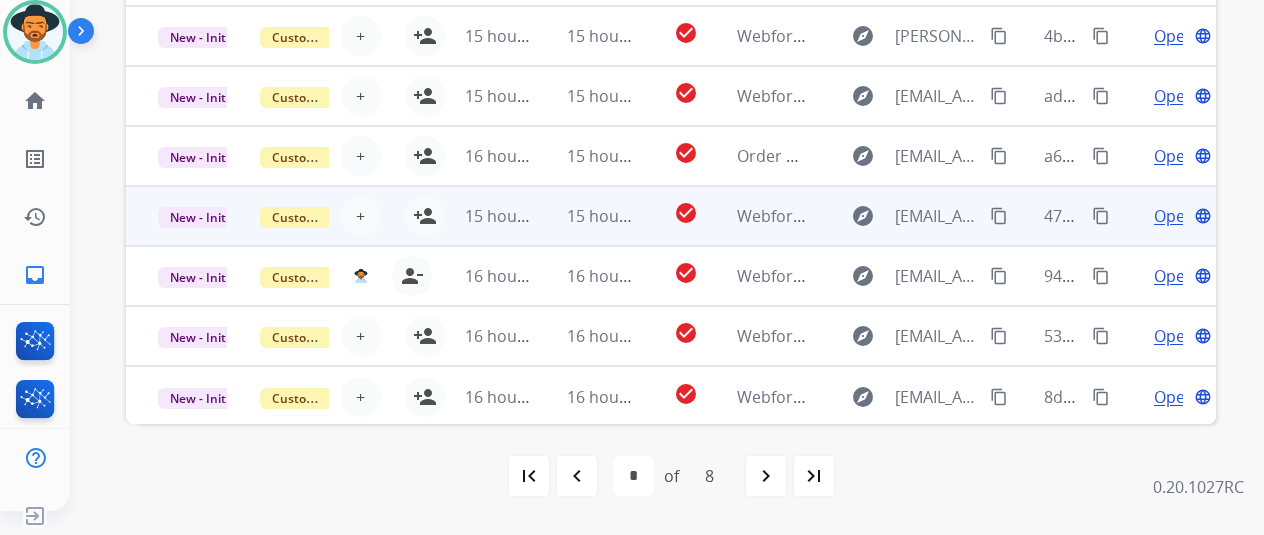 click on "Open" at bounding box center [1174, 216] 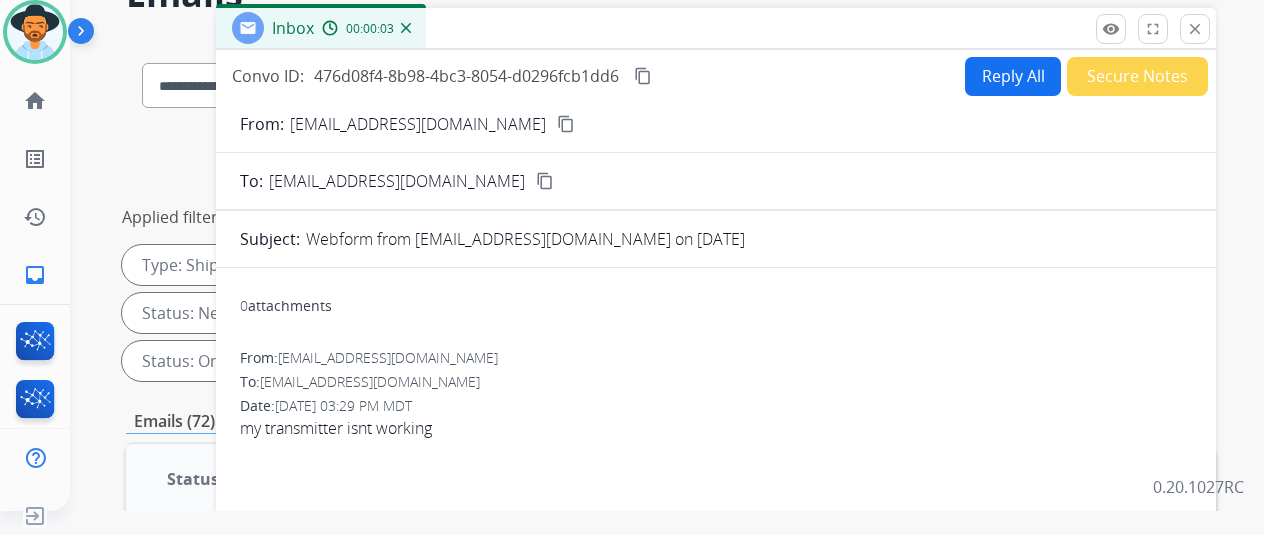 scroll, scrollTop: 0, scrollLeft: 0, axis: both 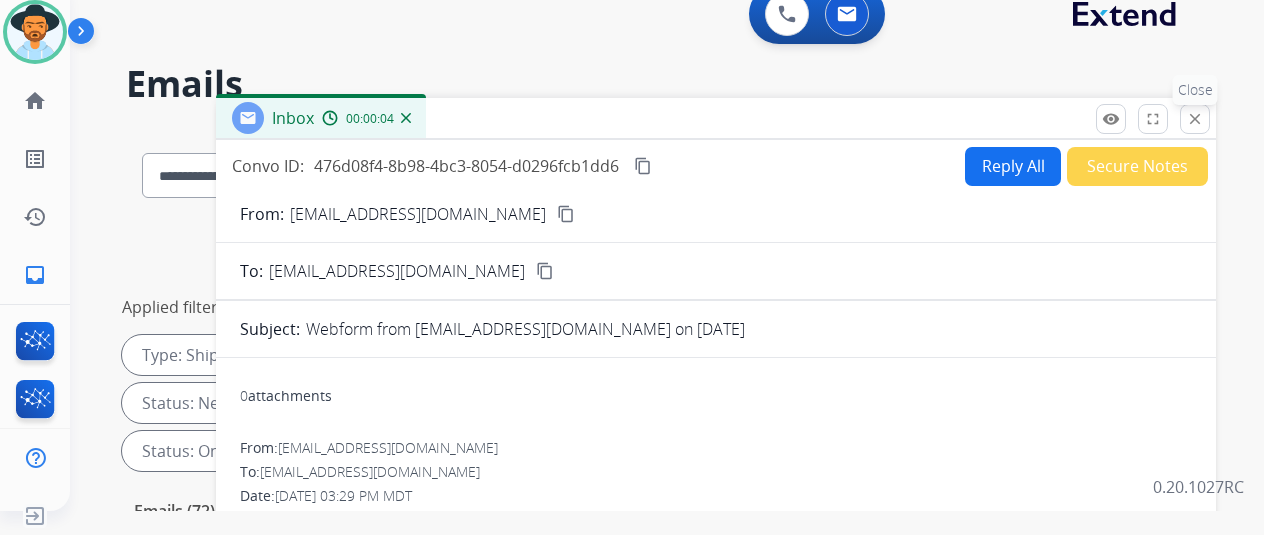 click on "close" at bounding box center (1195, 119) 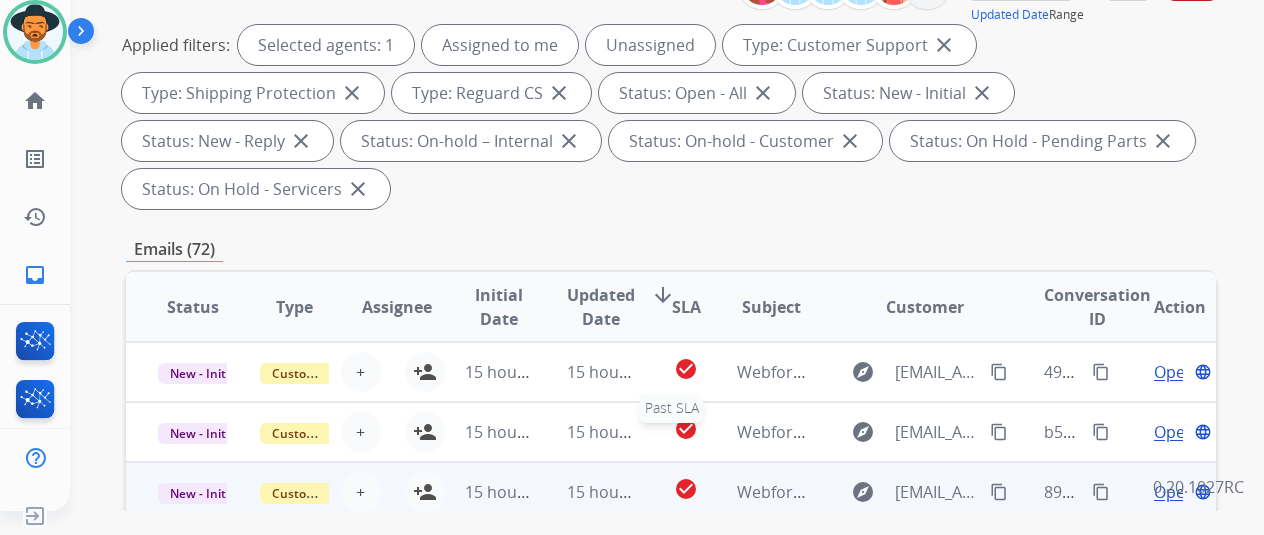 scroll, scrollTop: 500, scrollLeft: 0, axis: vertical 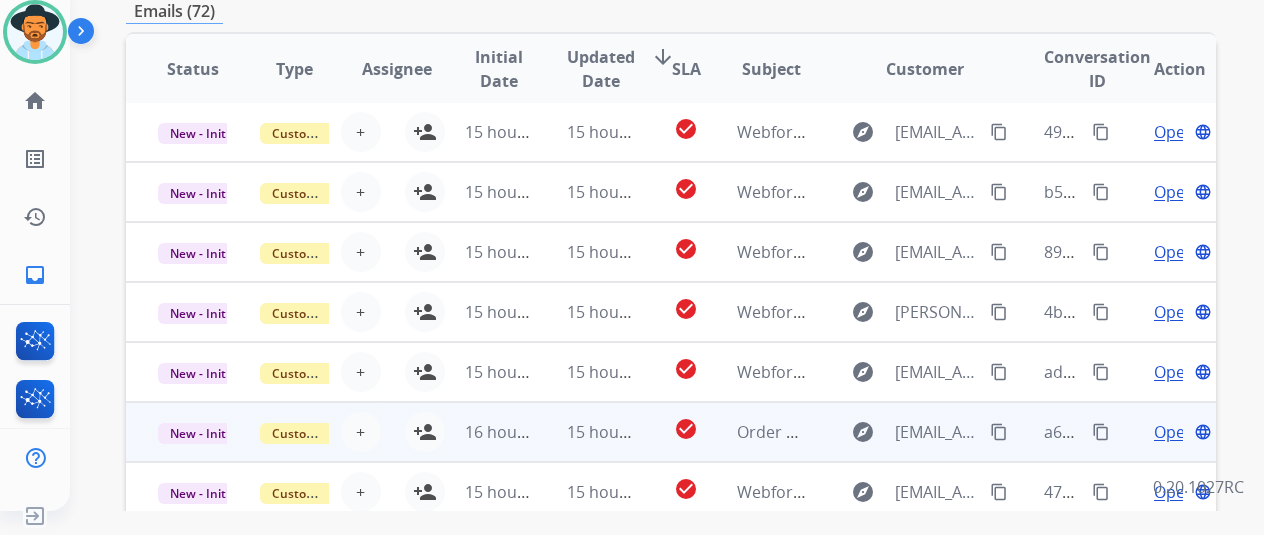 click on "Open" at bounding box center [1174, 432] 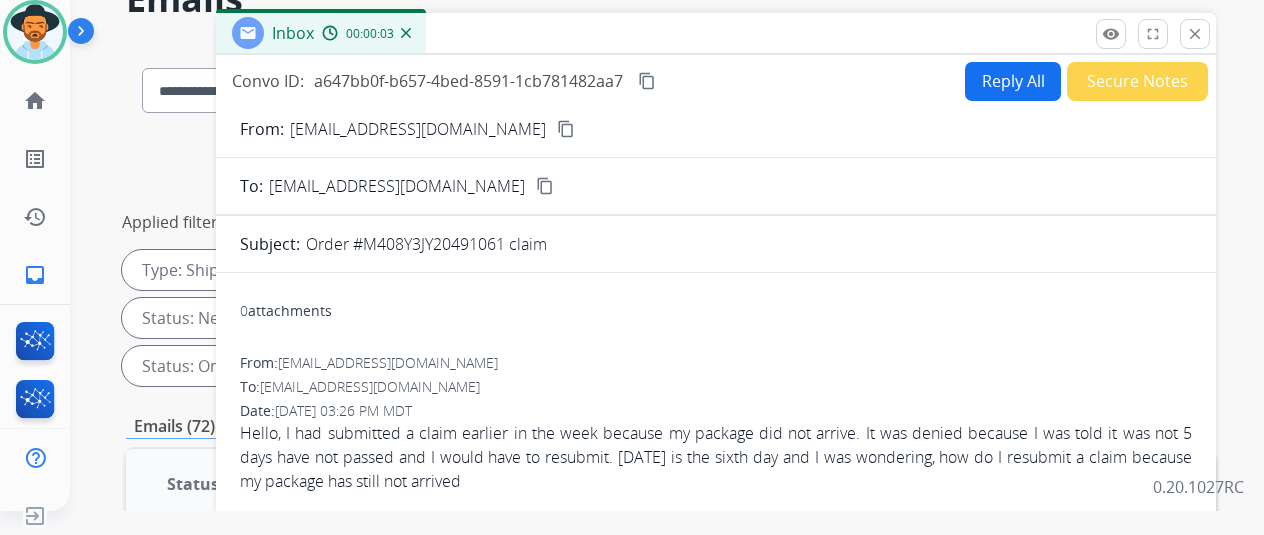 scroll, scrollTop: 0, scrollLeft: 0, axis: both 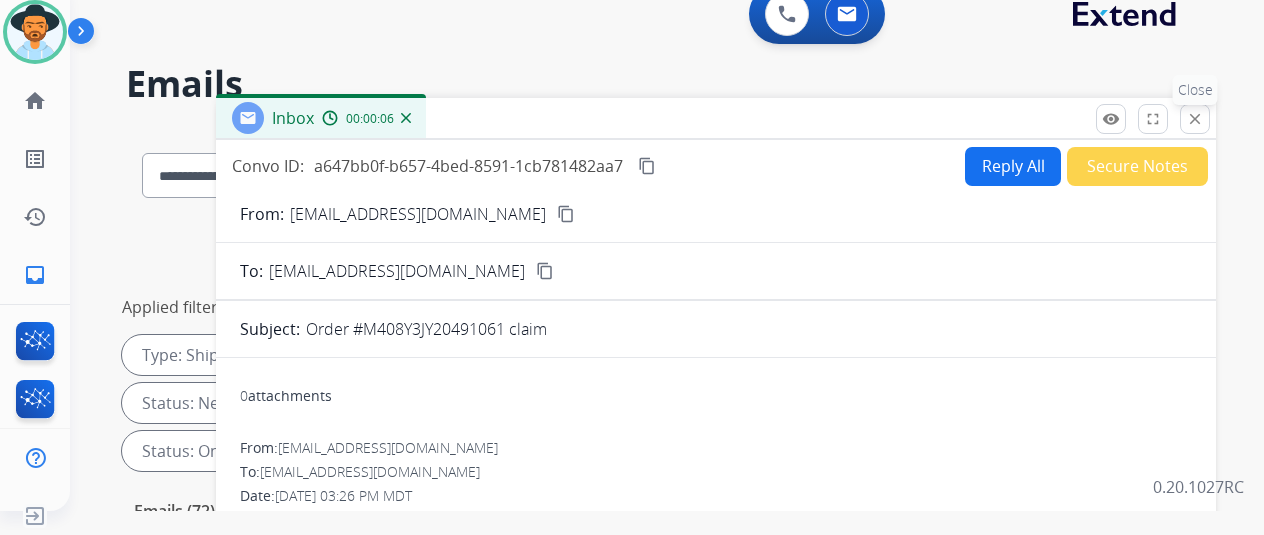 click on "close" at bounding box center (1195, 119) 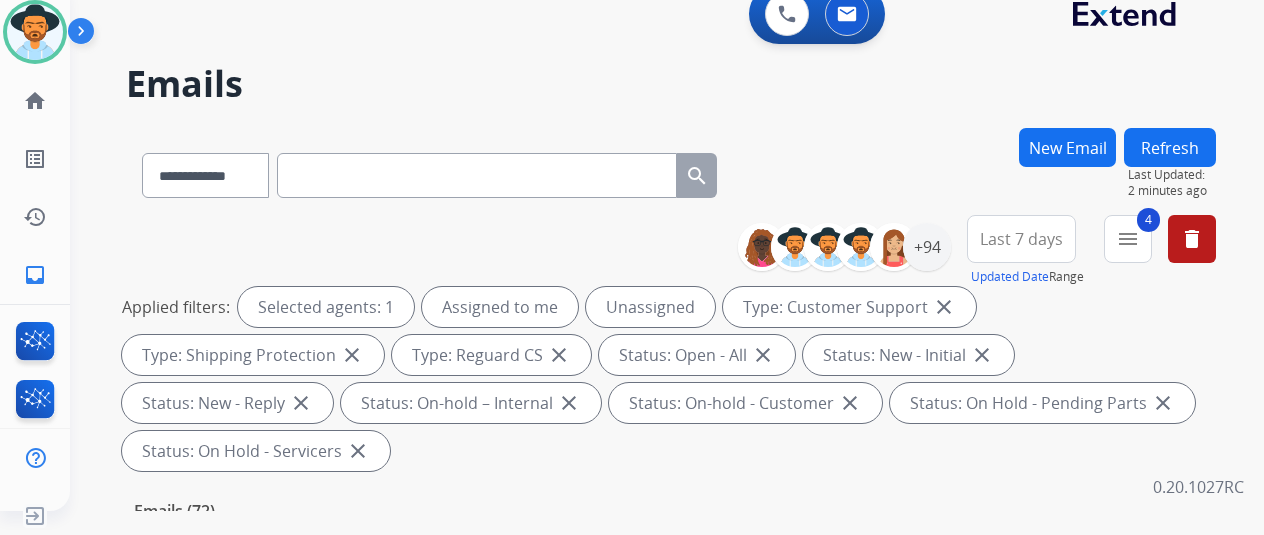 scroll, scrollTop: 18, scrollLeft: 0, axis: vertical 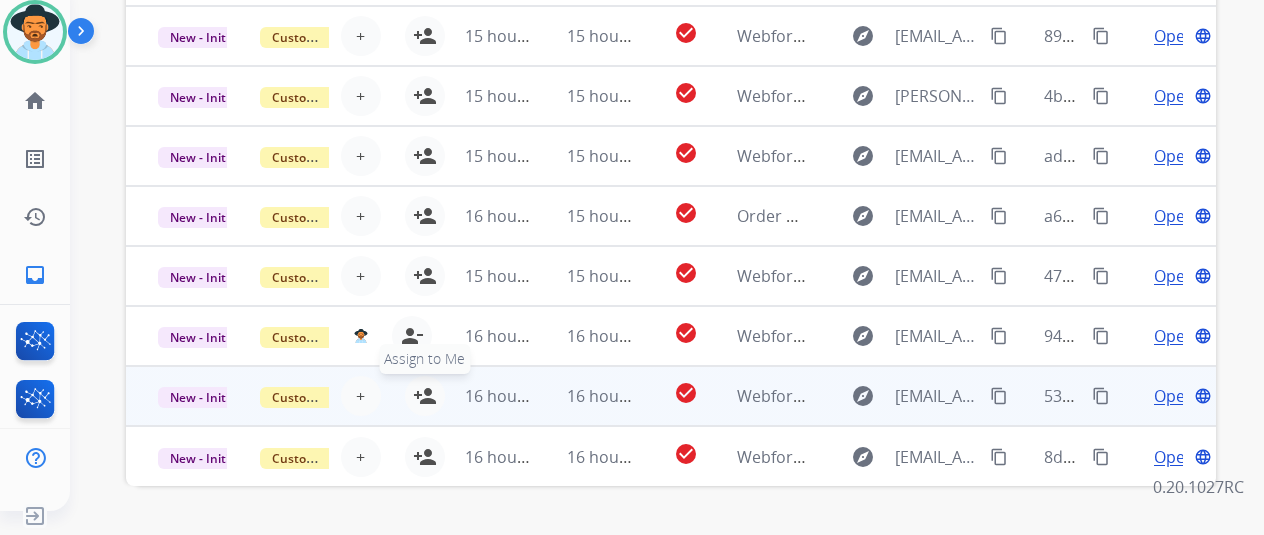 click on "person_add" at bounding box center (425, 396) 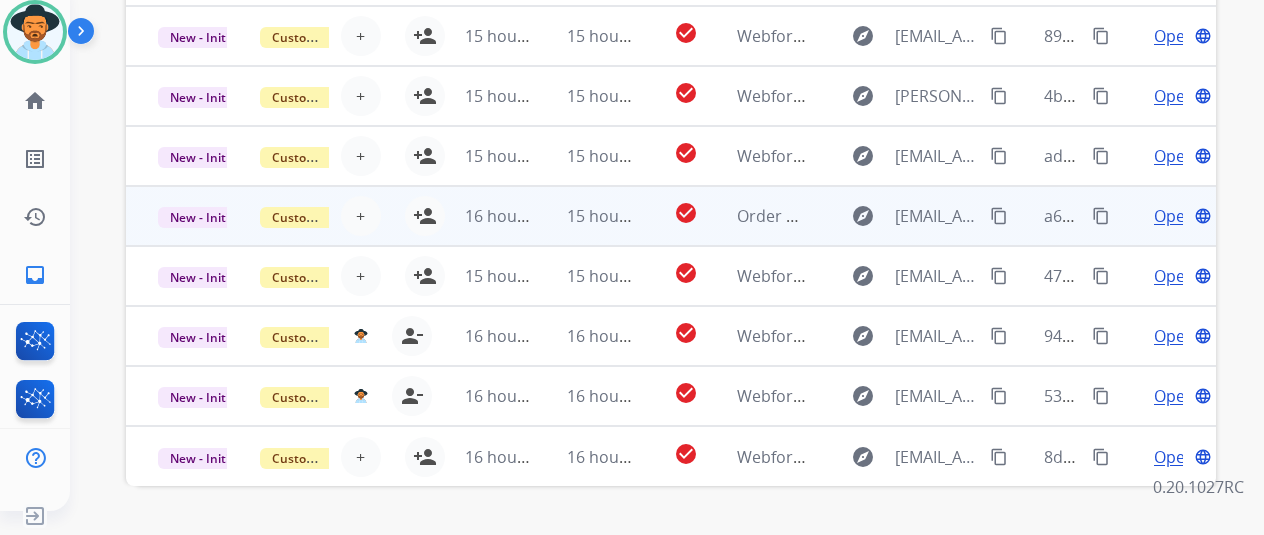 click on "Open" at bounding box center [1174, 216] 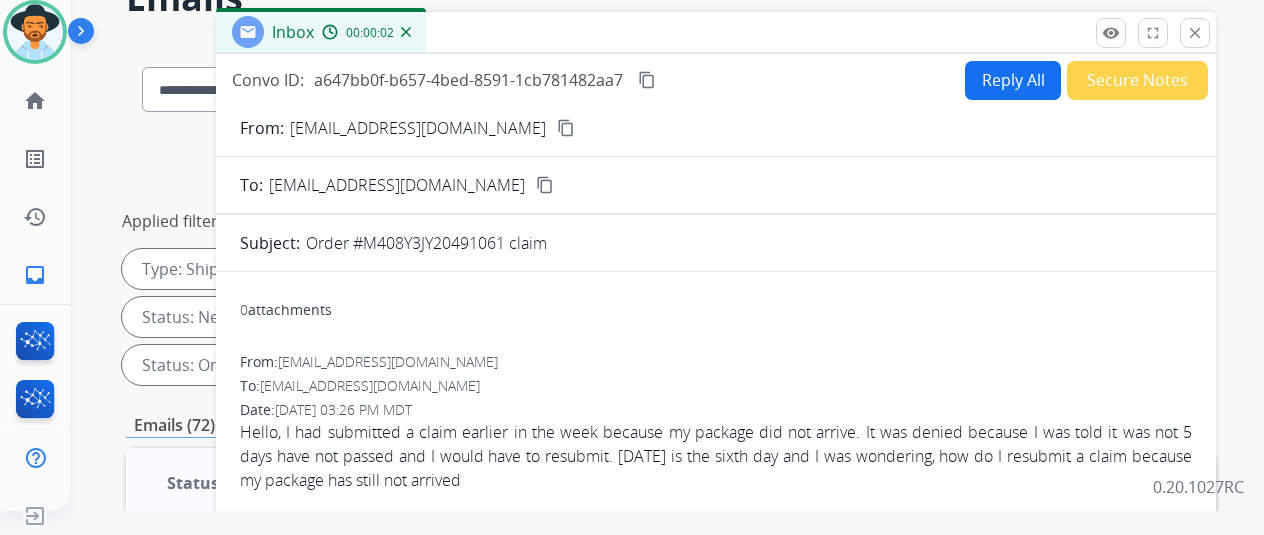 scroll, scrollTop: 0, scrollLeft: 0, axis: both 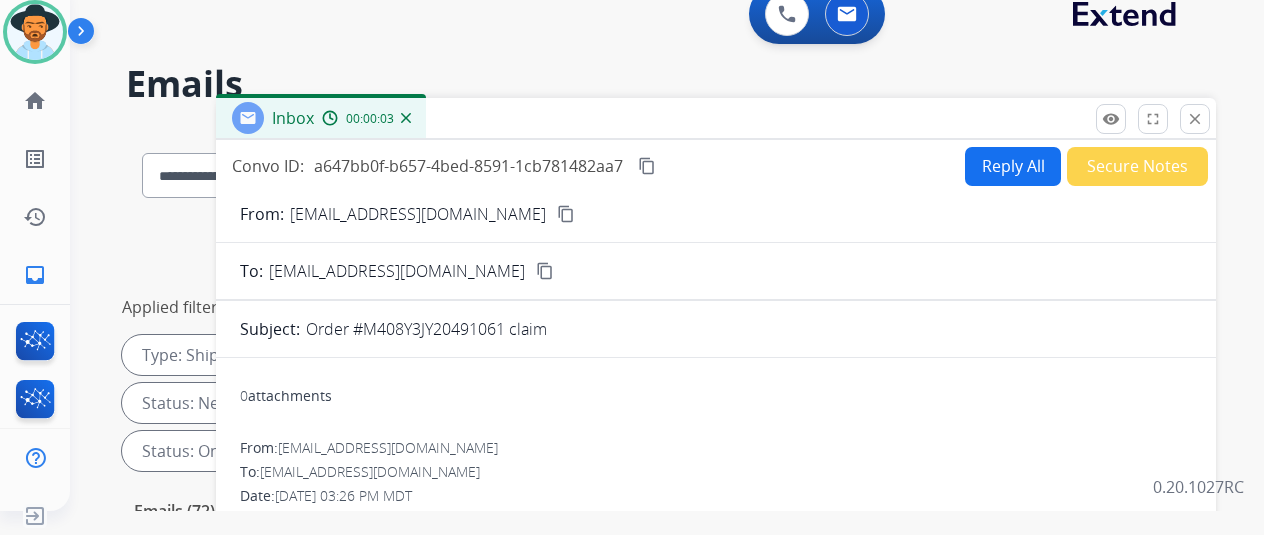drag, startPoint x: 1217, startPoint y: 117, endPoint x: 1206, endPoint y: 117, distance: 11 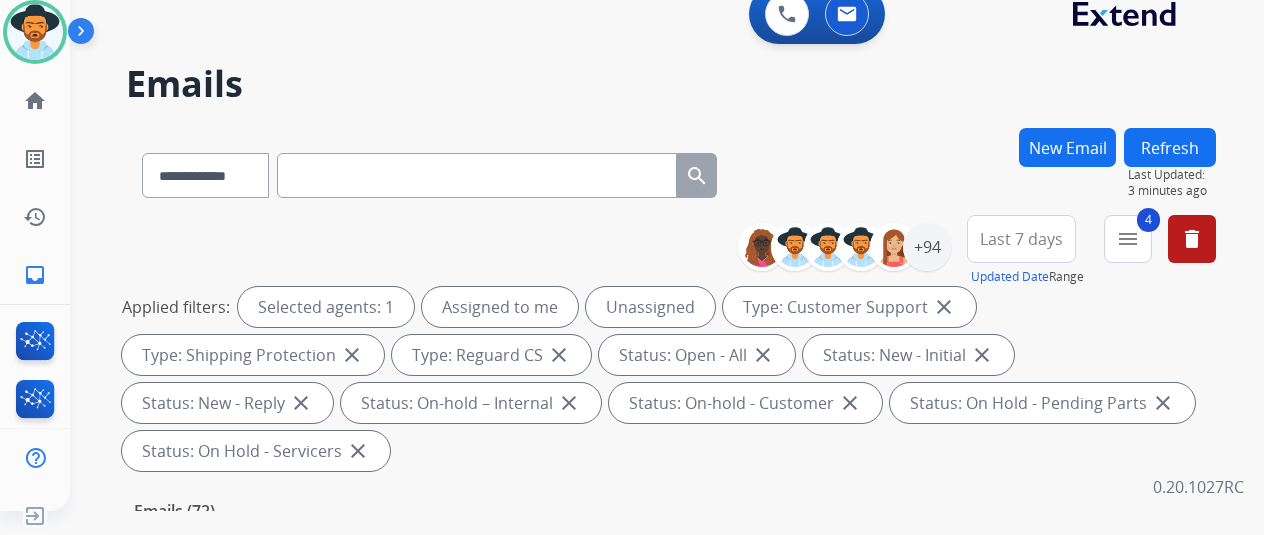 scroll, scrollTop: 500, scrollLeft: 0, axis: vertical 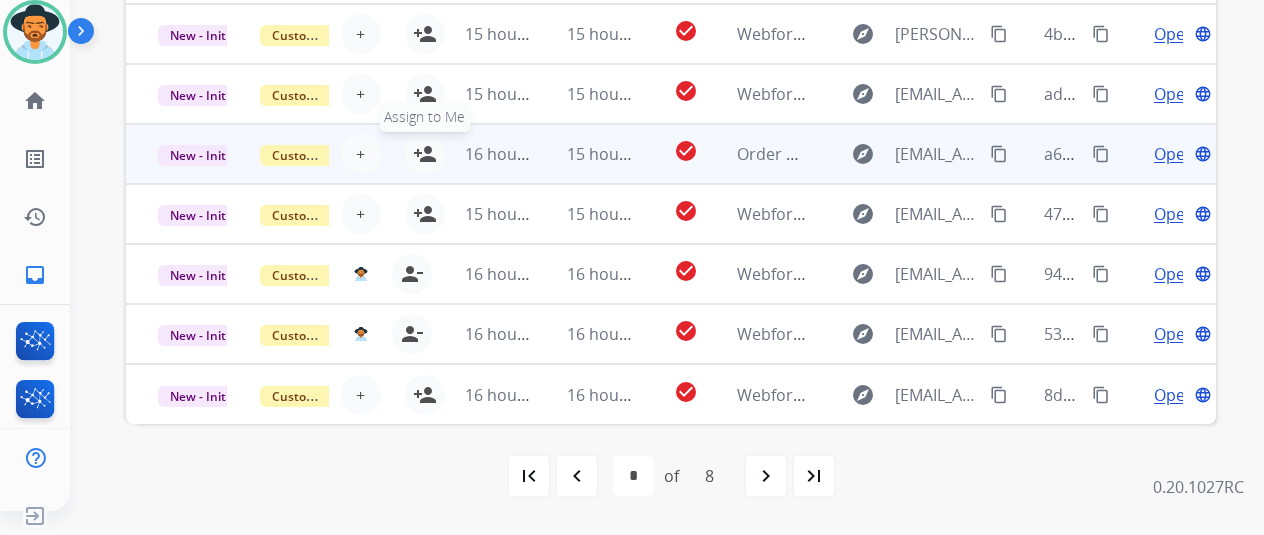 click on "person_add" at bounding box center (425, 154) 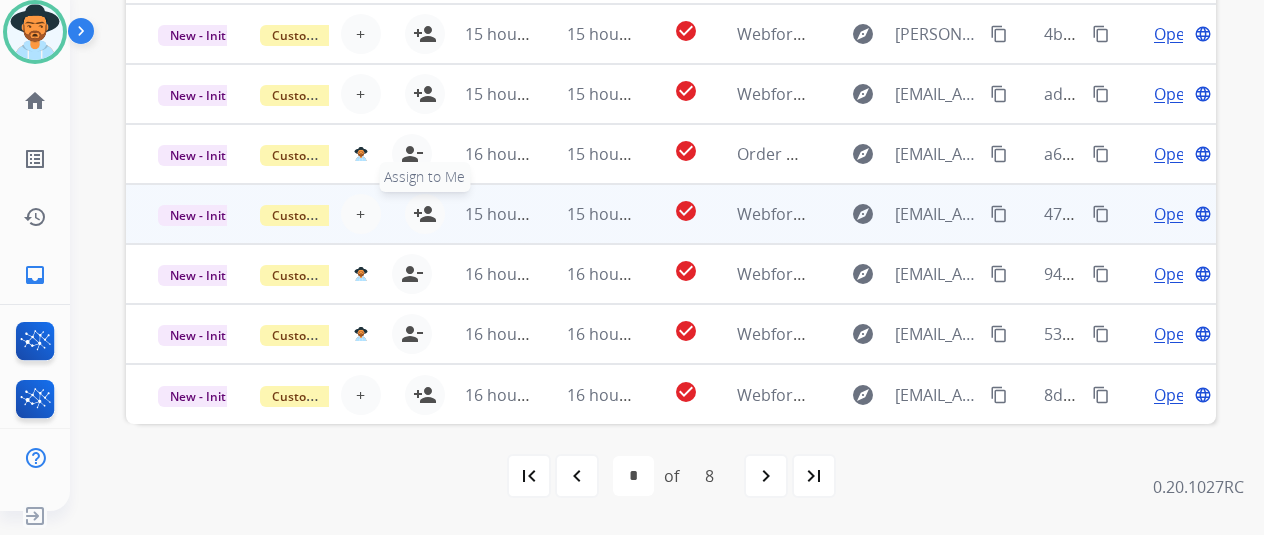 click on "person_add" at bounding box center [425, 214] 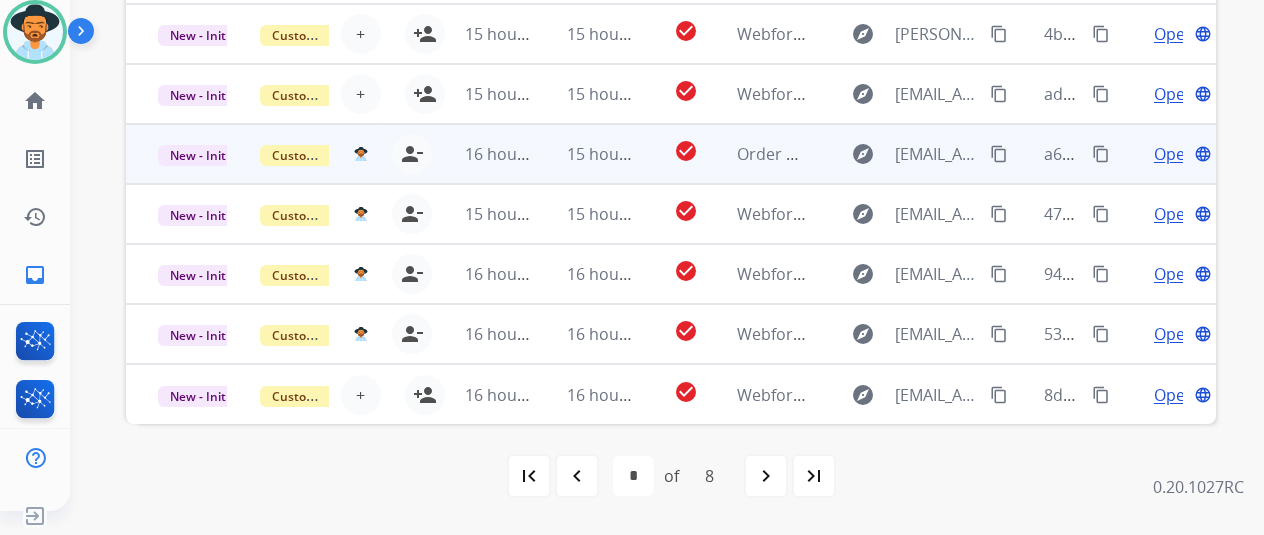 scroll, scrollTop: 0, scrollLeft: 0, axis: both 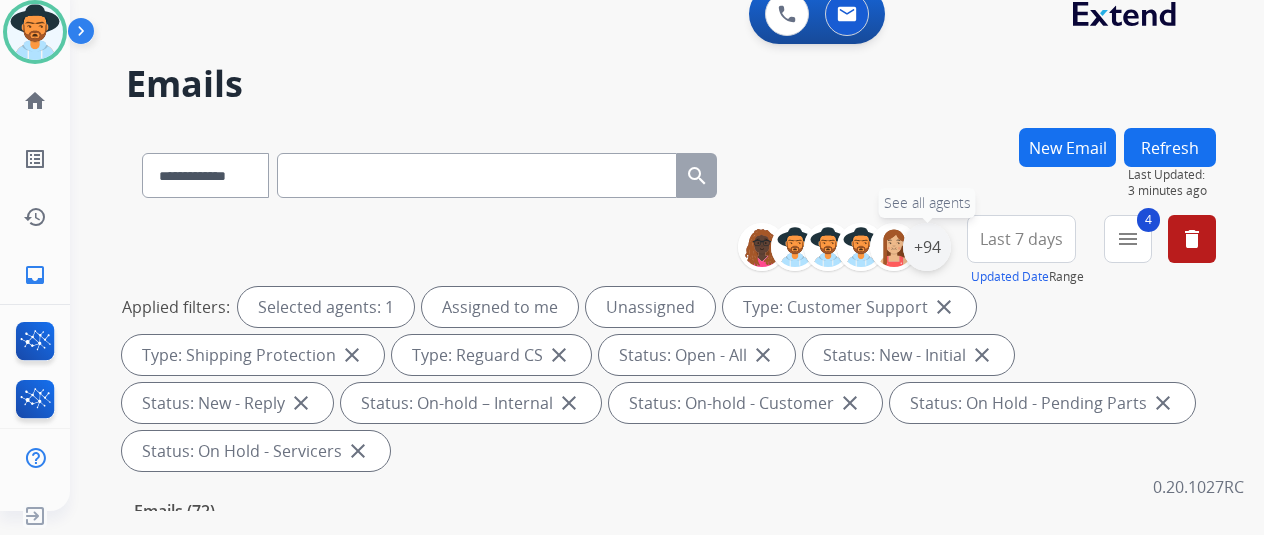 click on "+94" at bounding box center (927, 247) 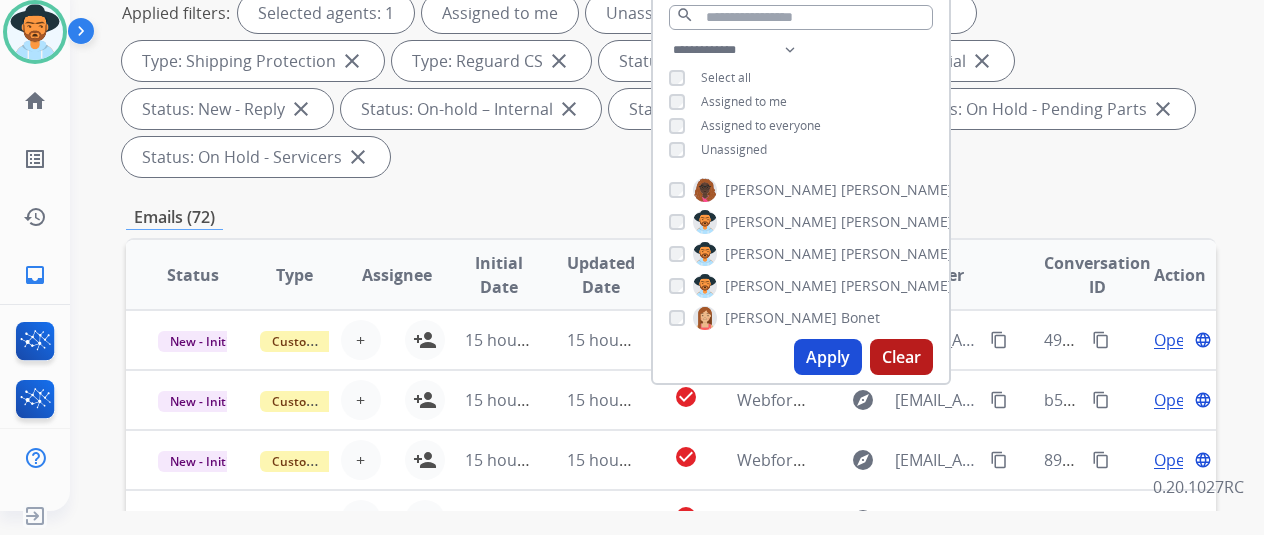 scroll, scrollTop: 300, scrollLeft: 0, axis: vertical 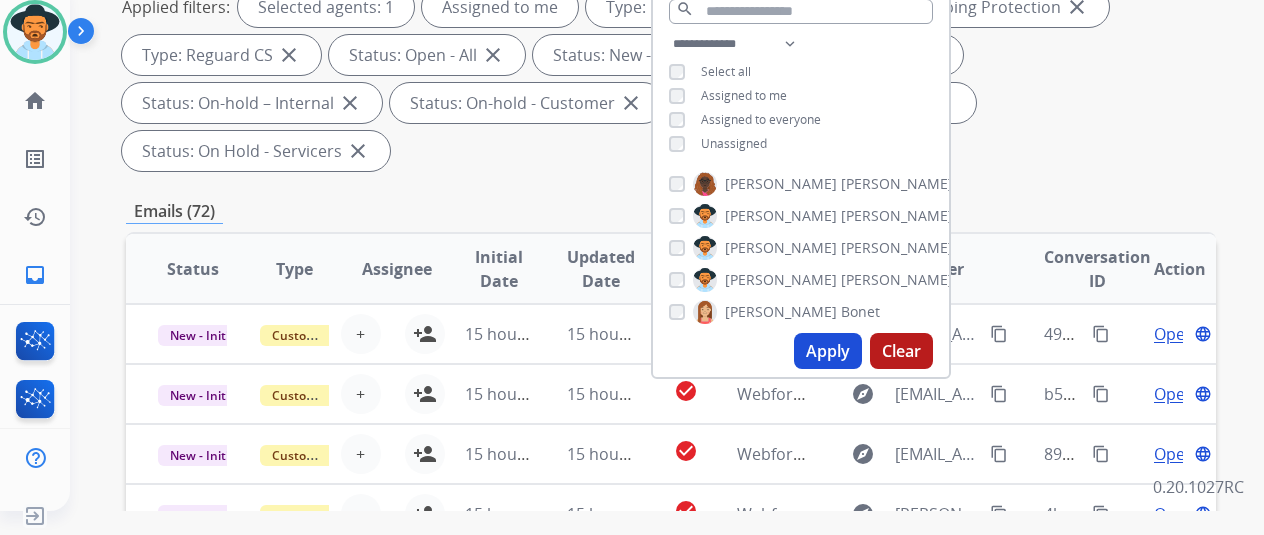 click on "Apply" at bounding box center [828, 351] 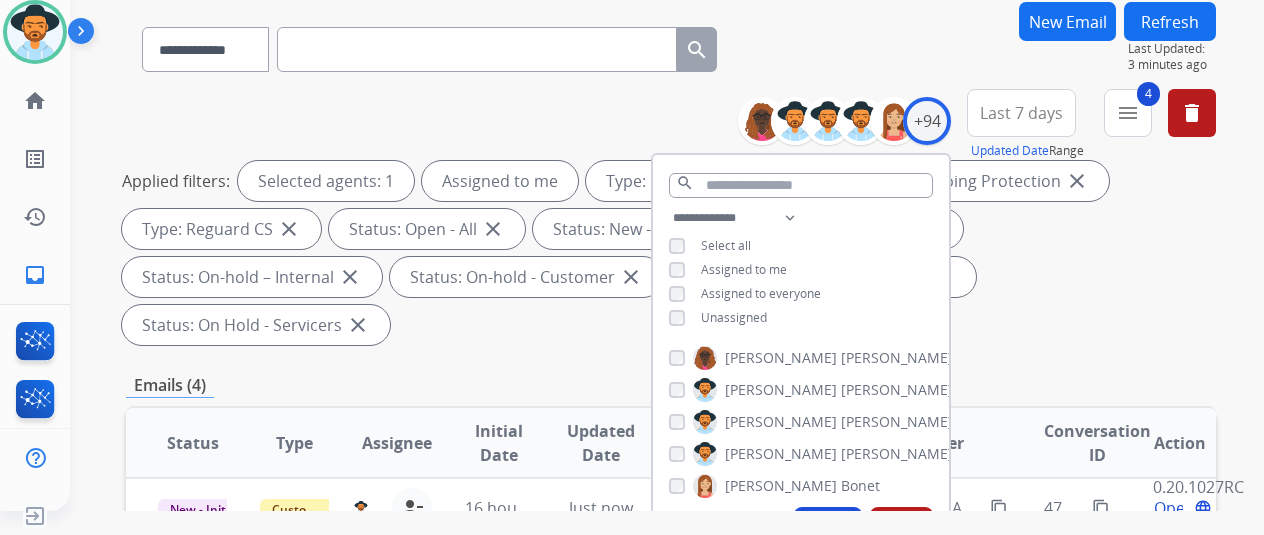 scroll, scrollTop: 0, scrollLeft: 0, axis: both 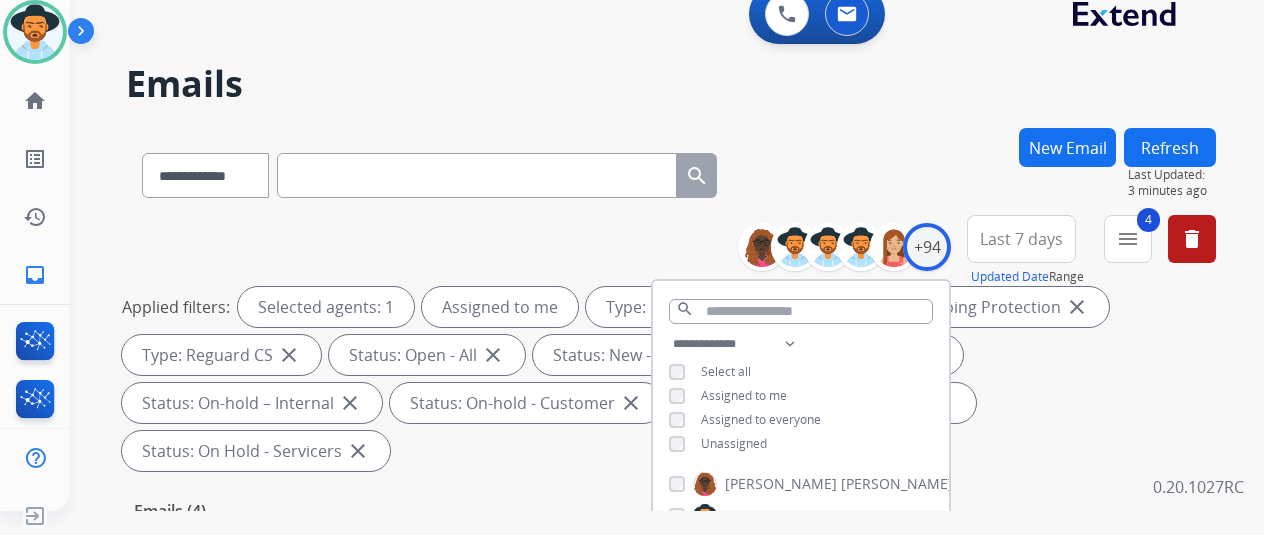 click on "**********" at bounding box center (671, 171) 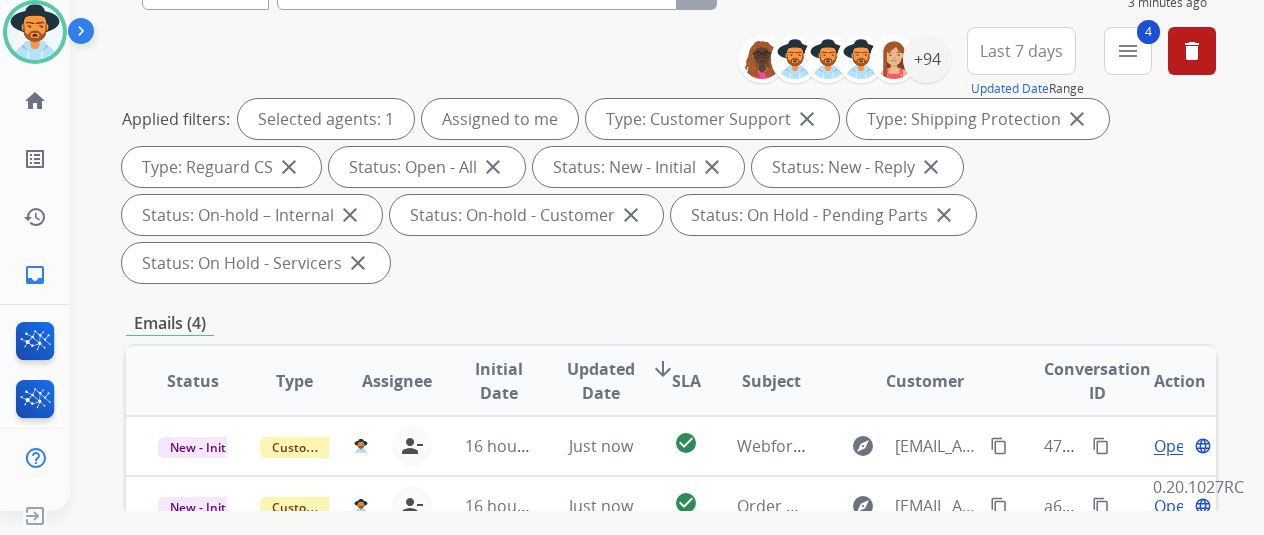 scroll, scrollTop: 300, scrollLeft: 0, axis: vertical 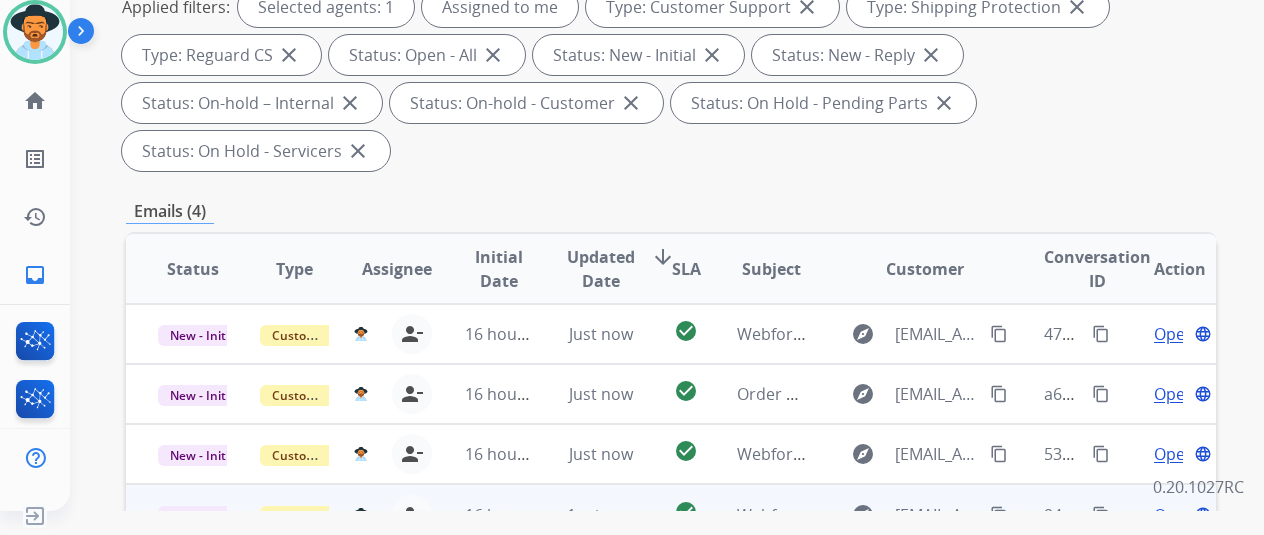 click on "content_copy" at bounding box center (999, 515) 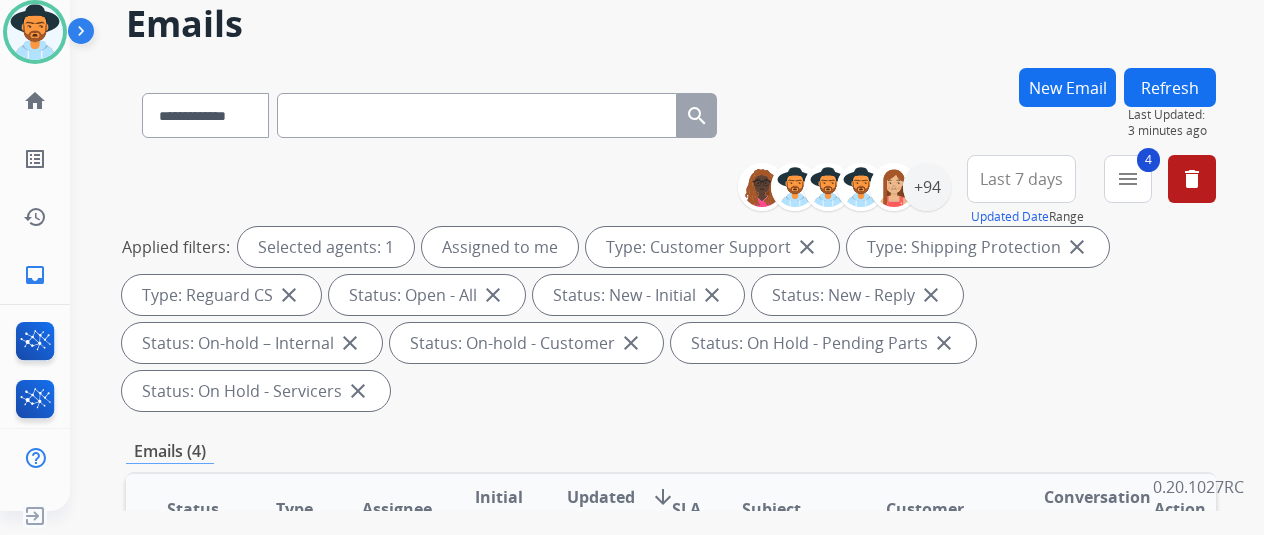 scroll, scrollTop: 0, scrollLeft: 0, axis: both 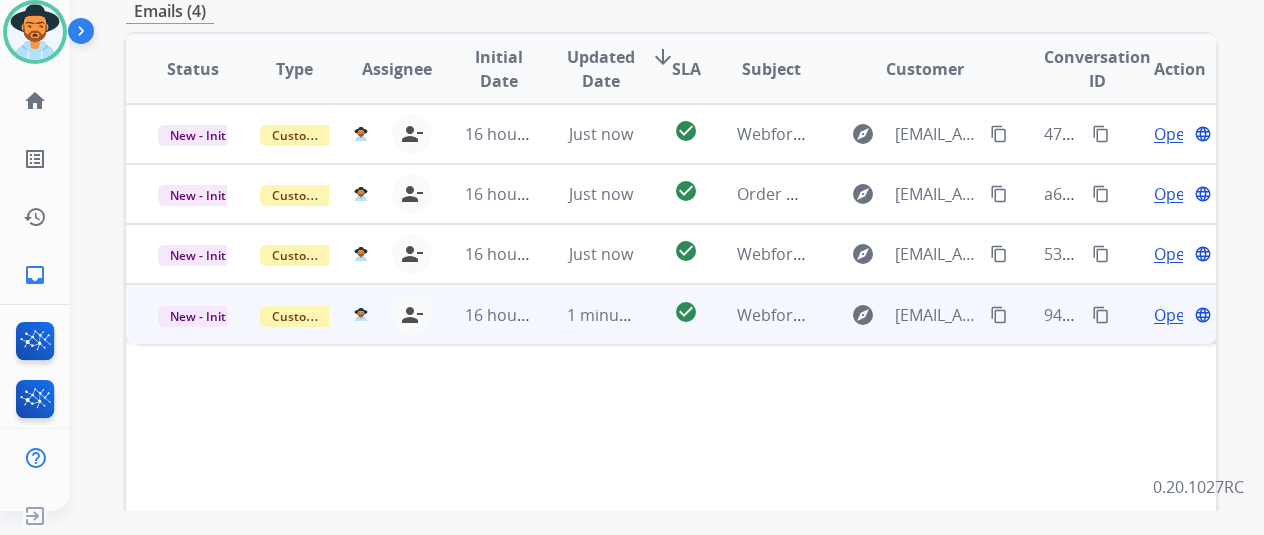 click on "Open" at bounding box center [1174, 315] 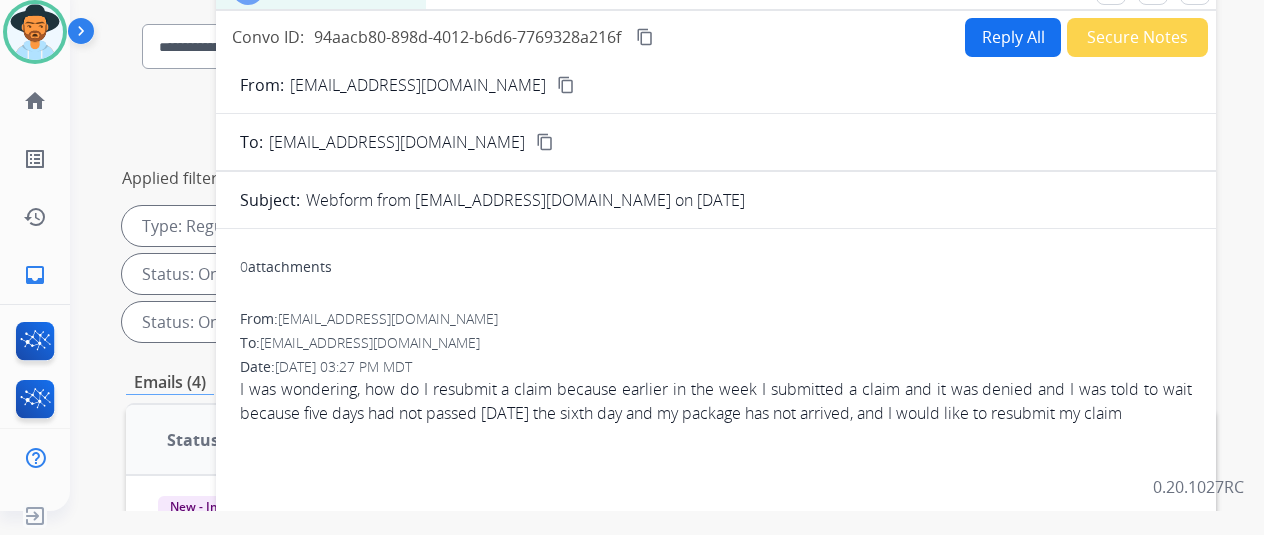 scroll, scrollTop: 0, scrollLeft: 0, axis: both 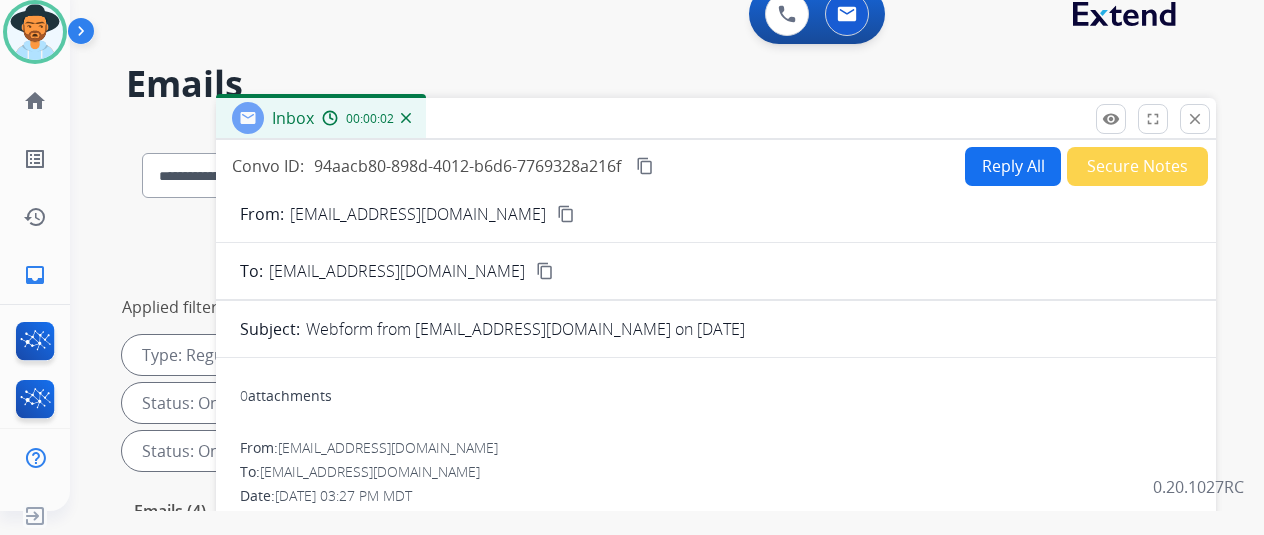 click on "Reply All" at bounding box center [1013, 166] 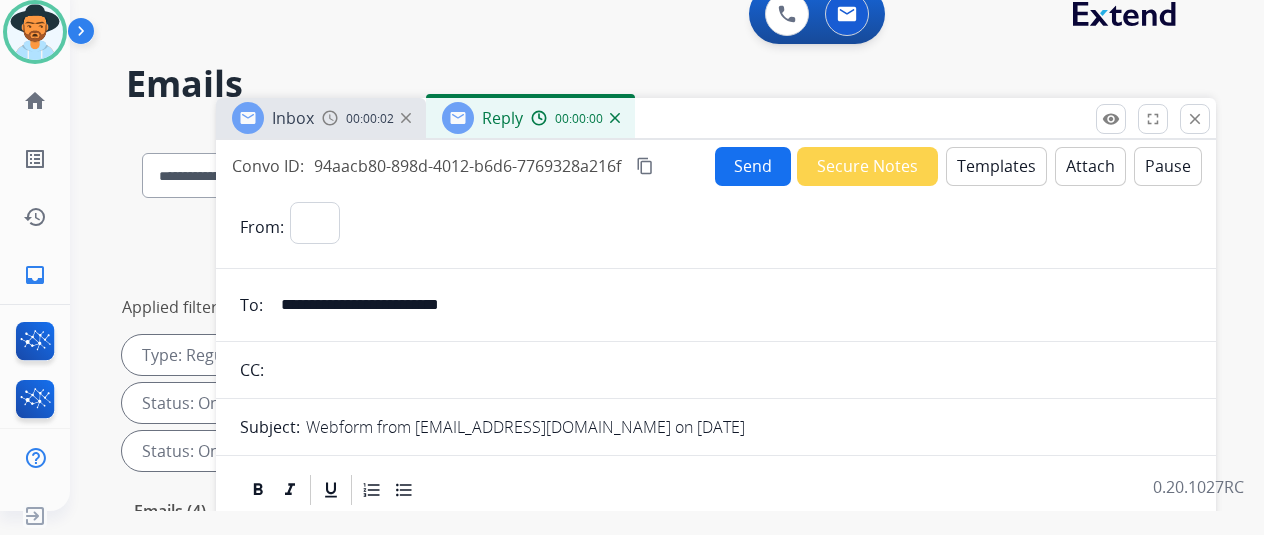 select on "**********" 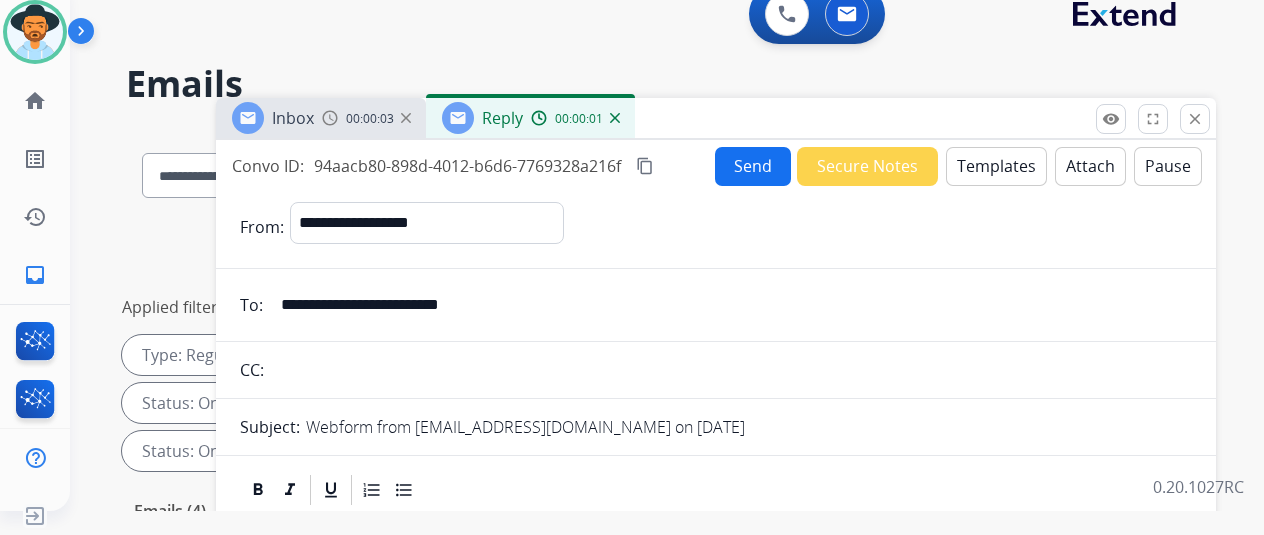 click on "Templates" at bounding box center [996, 166] 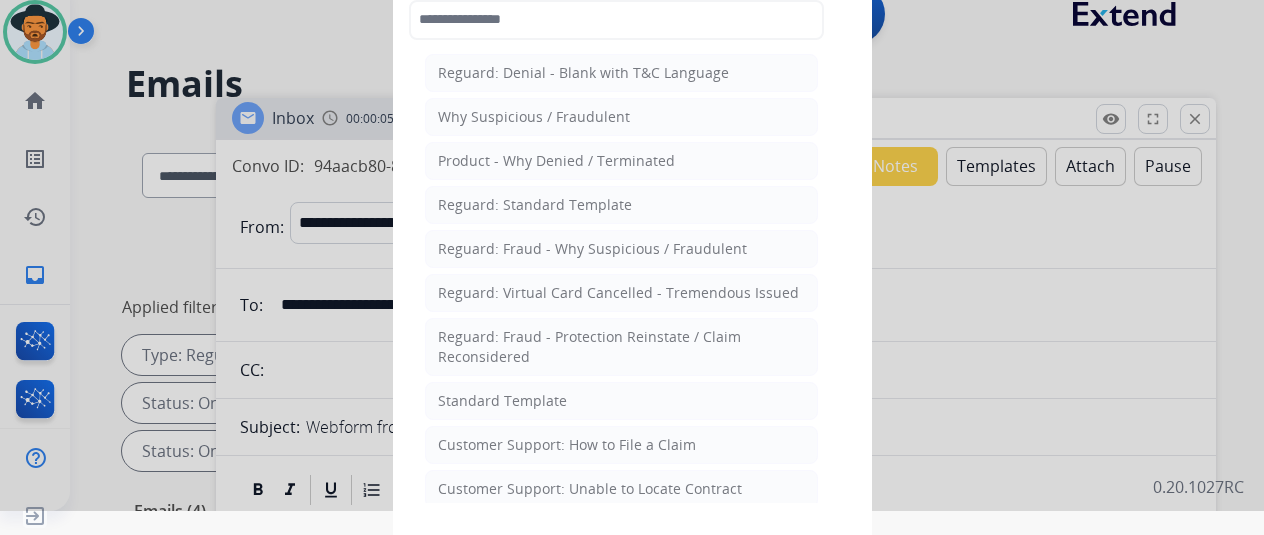 click on "Standard Template" 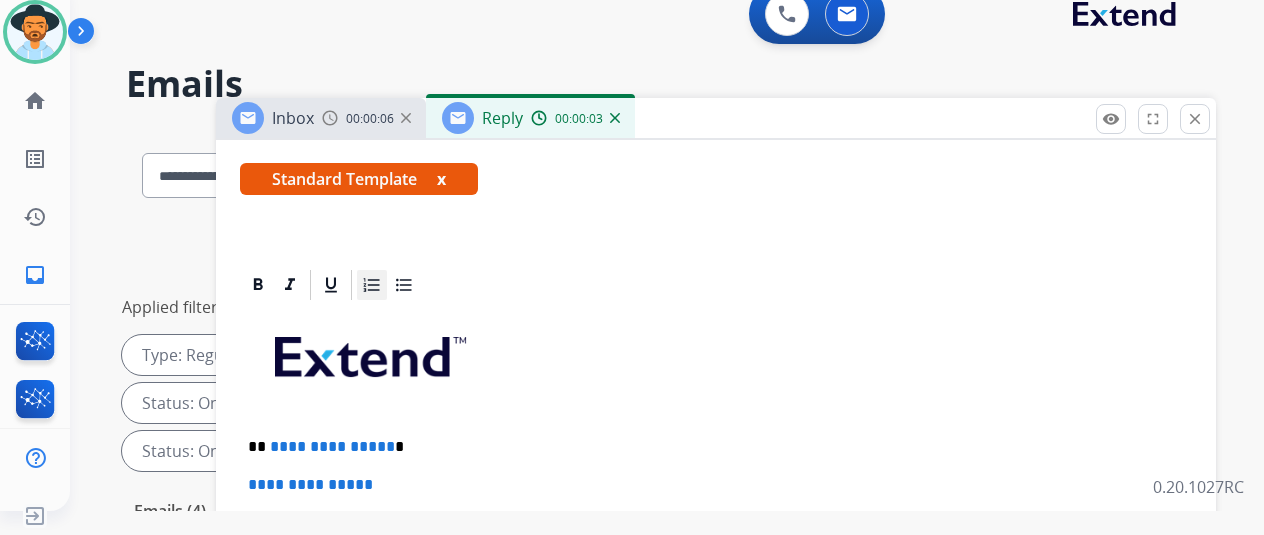 scroll, scrollTop: 400, scrollLeft: 0, axis: vertical 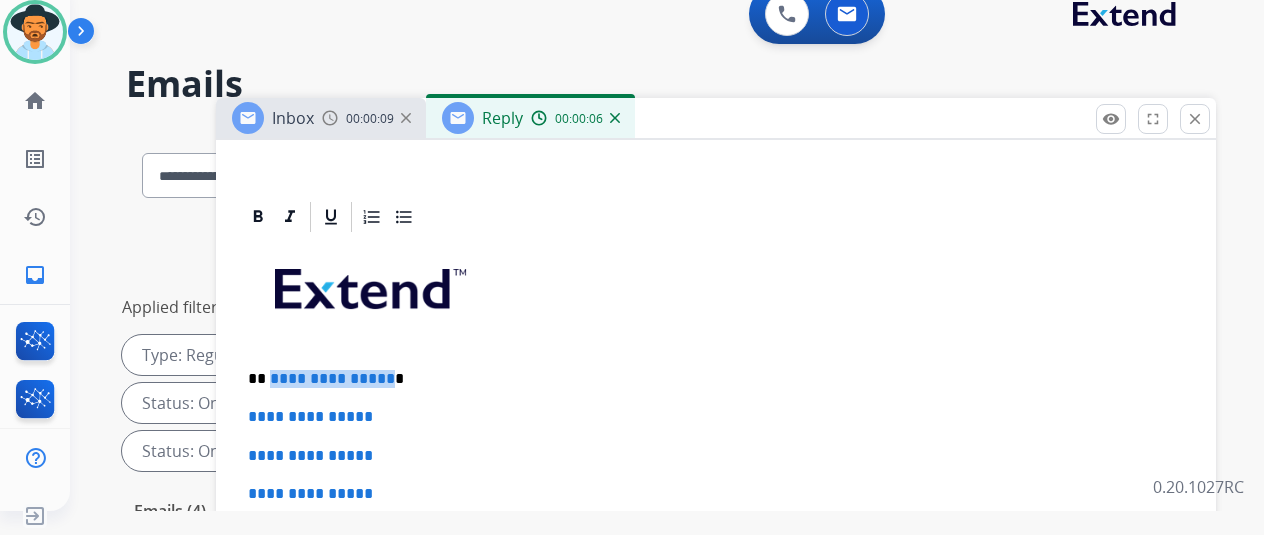drag, startPoint x: 397, startPoint y: 380, endPoint x: 282, endPoint y: 376, distance: 115.06954 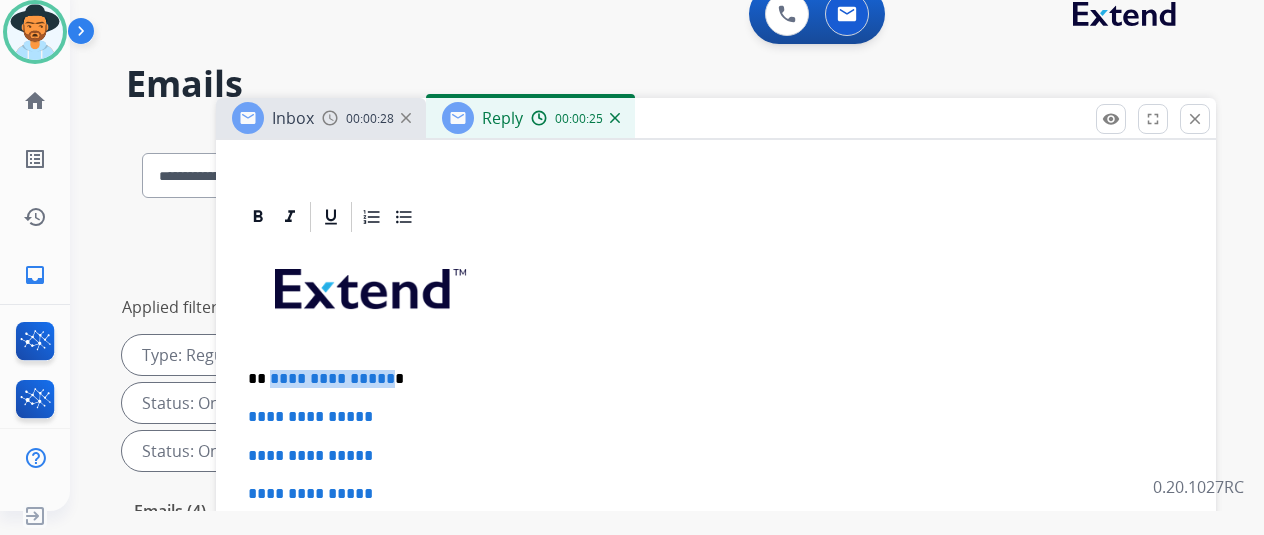 paste 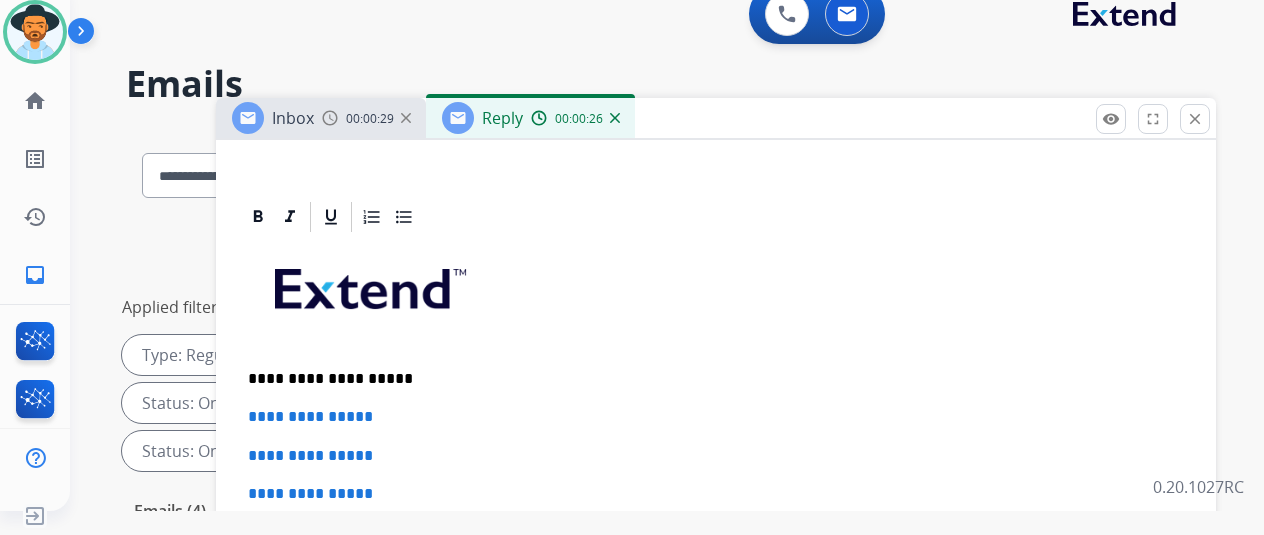 type 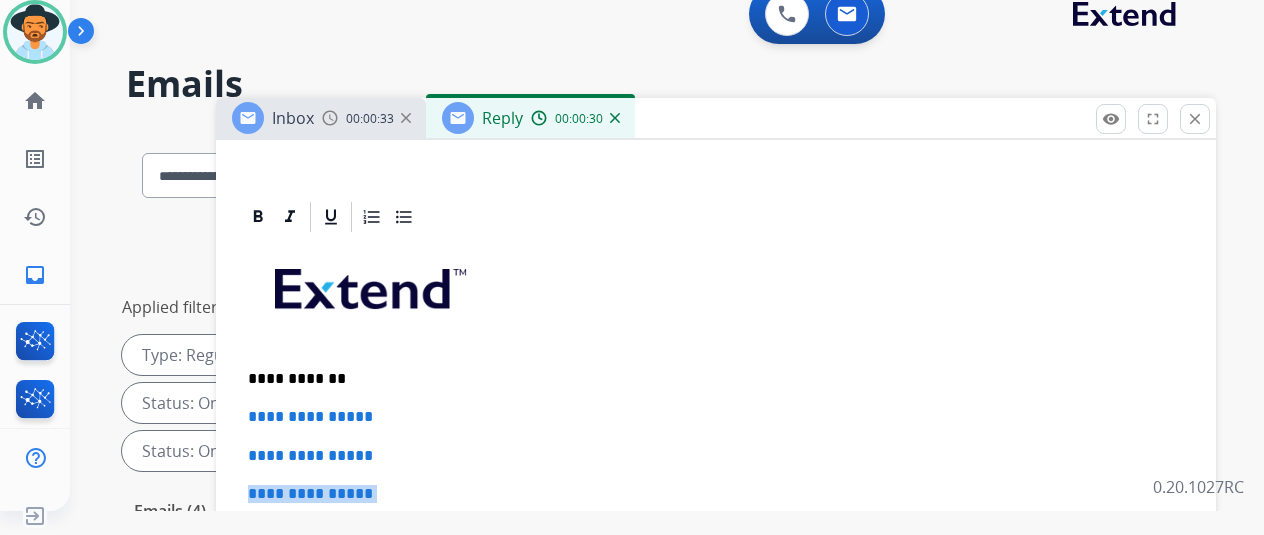 drag, startPoint x: 408, startPoint y: 503, endPoint x: 246, endPoint y: 463, distance: 166.86522 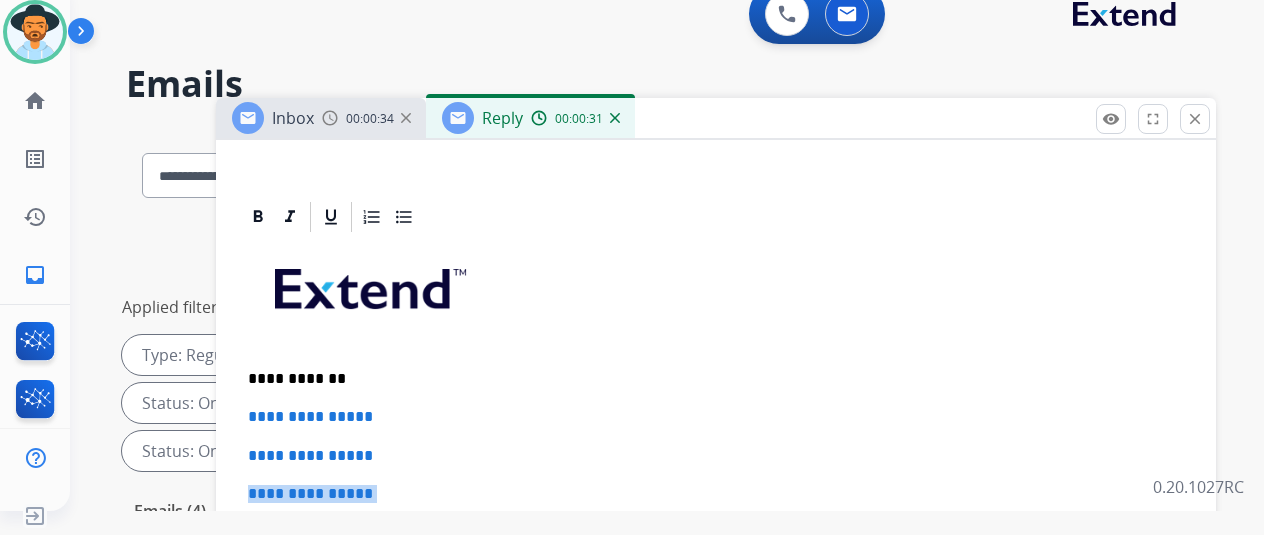 click on "**********" at bounding box center [716, 494] 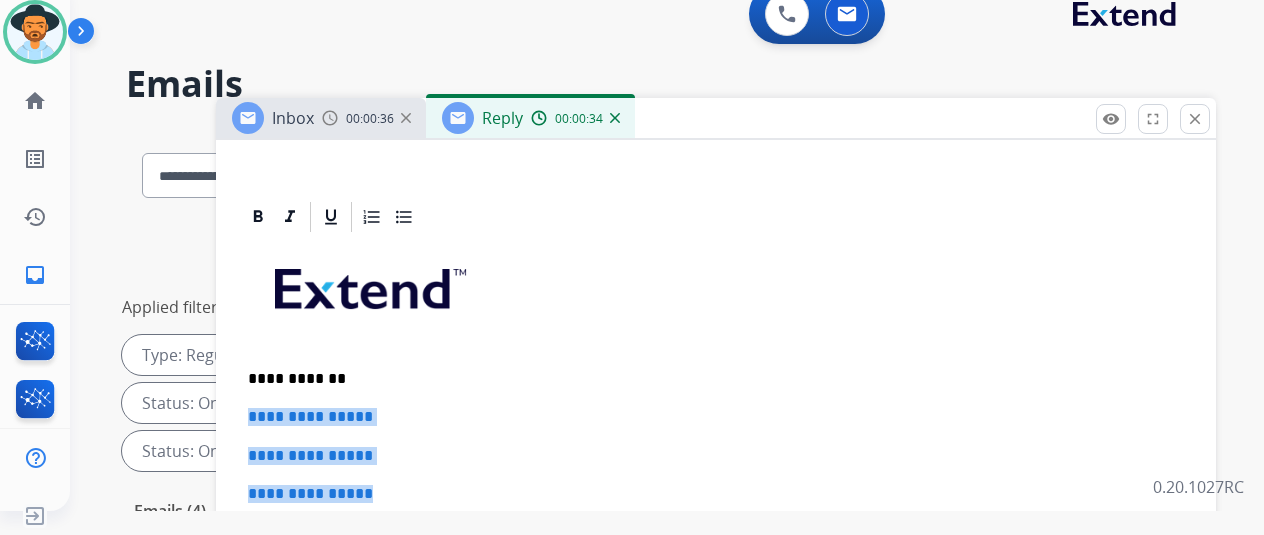 drag, startPoint x: 410, startPoint y: 495, endPoint x: 260, endPoint y: 409, distance: 172.9046 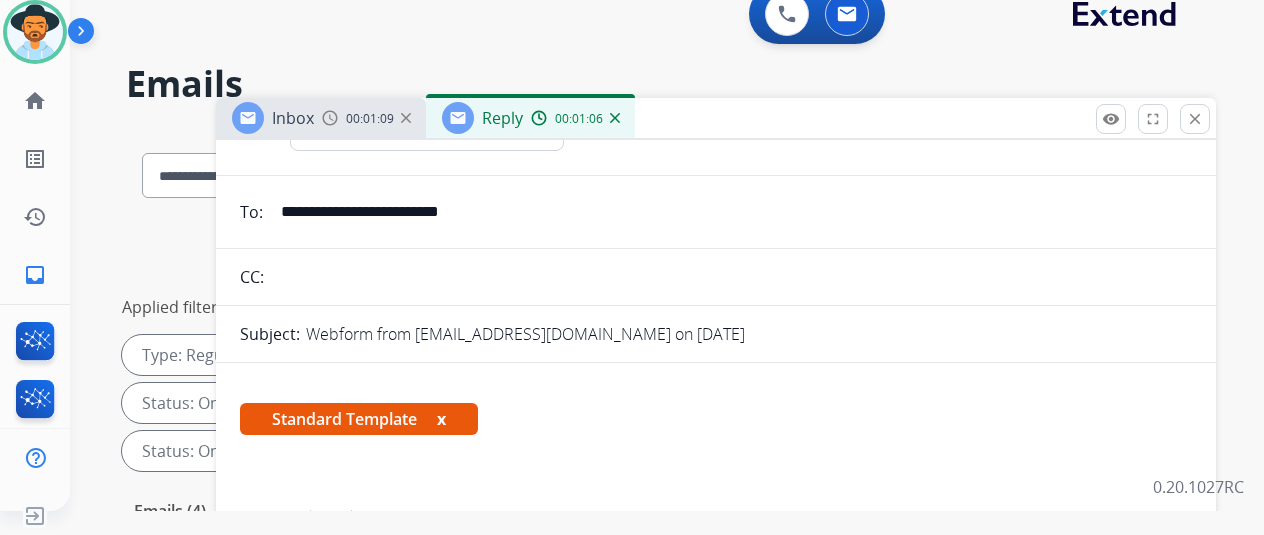 scroll, scrollTop: 0, scrollLeft: 0, axis: both 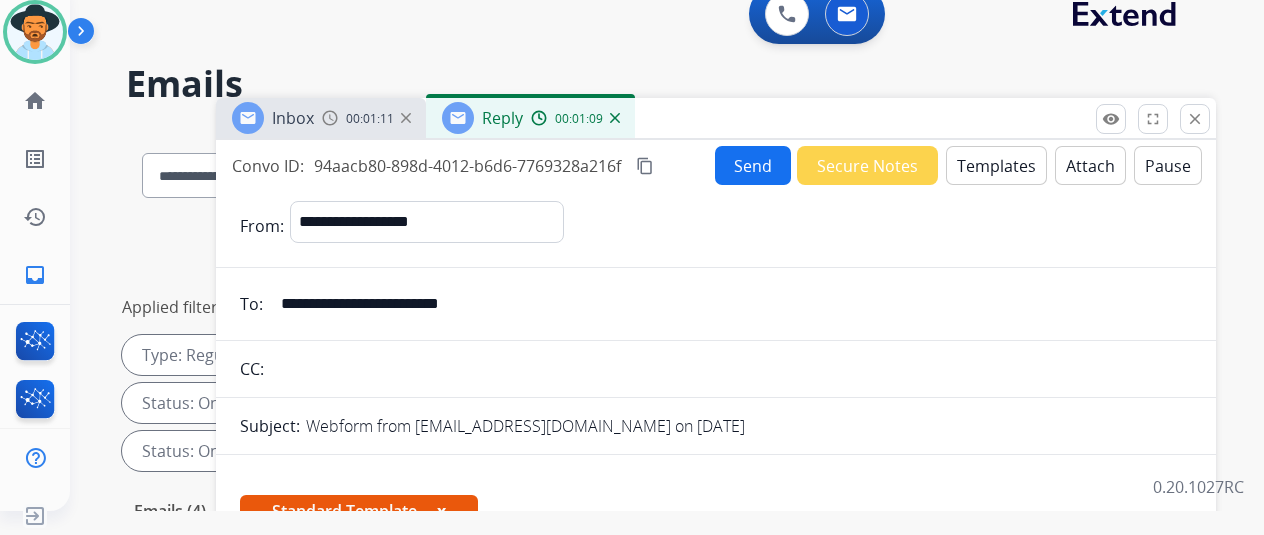 click on "Send" at bounding box center [753, 165] 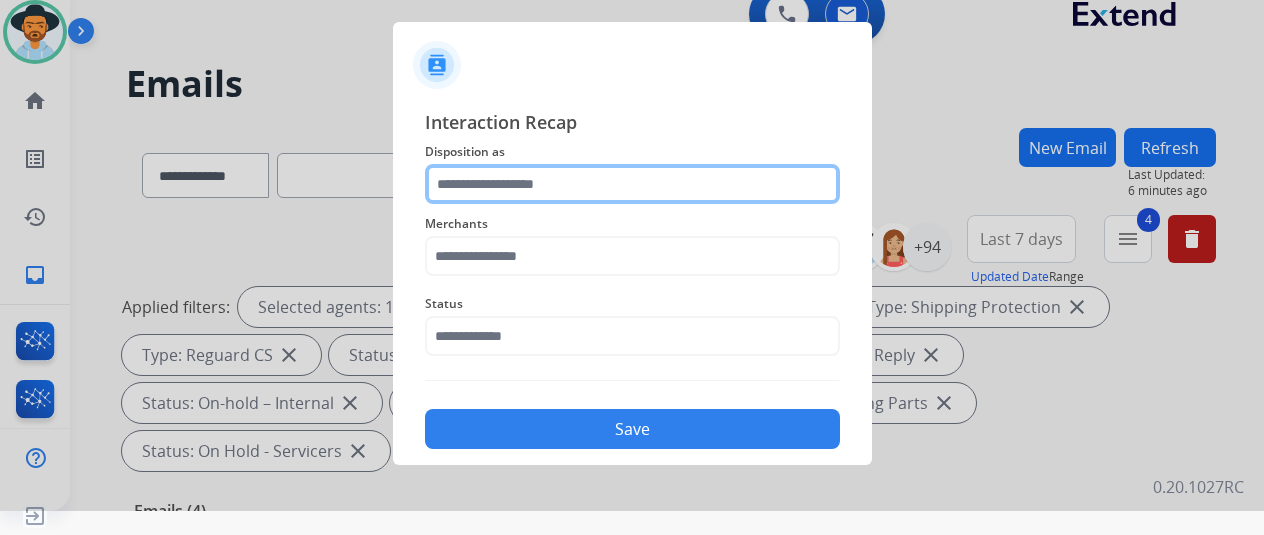click 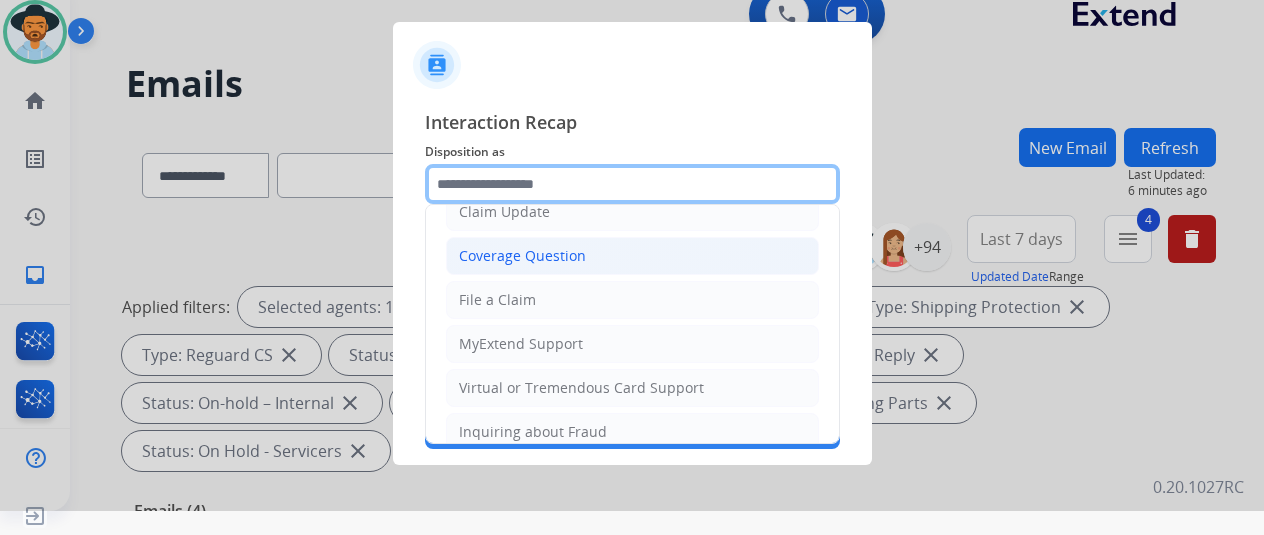 scroll, scrollTop: 0, scrollLeft: 0, axis: both 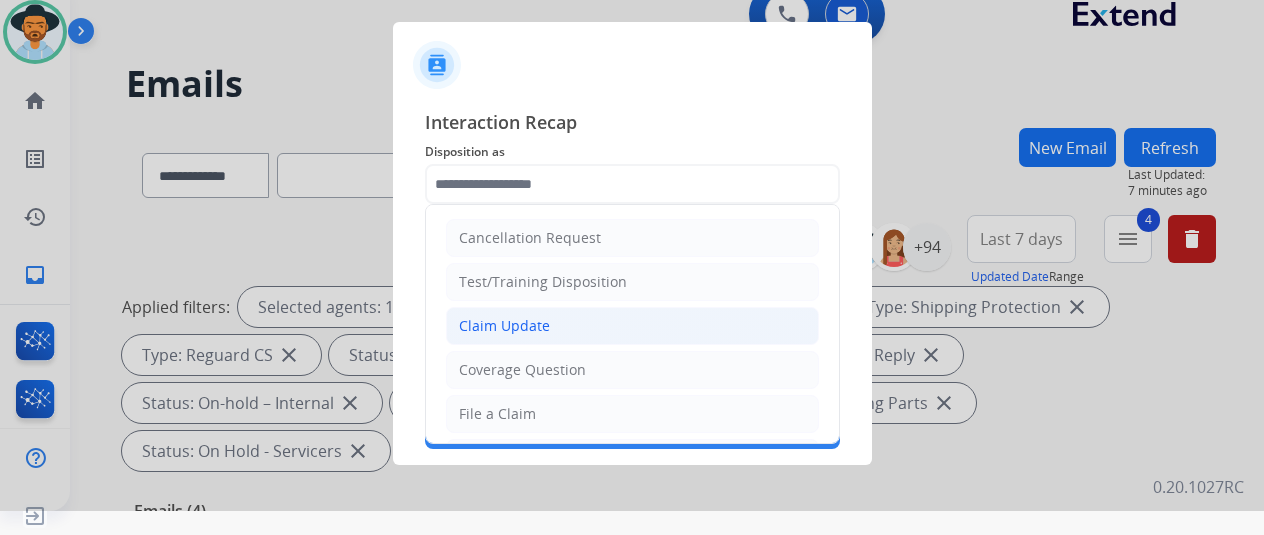 click on "Claim Update" 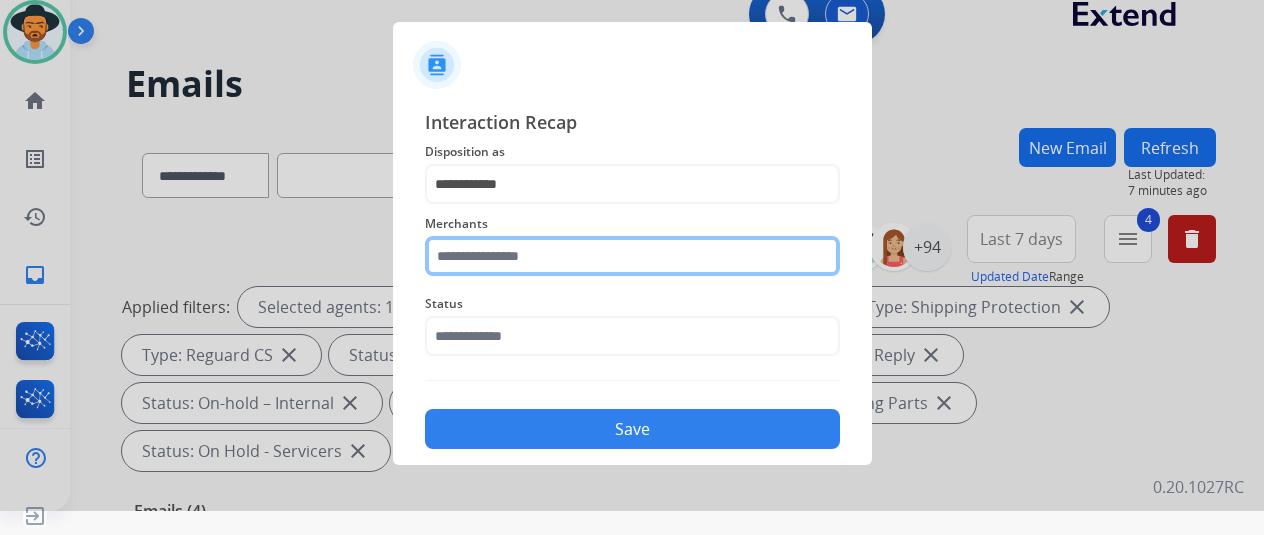 click 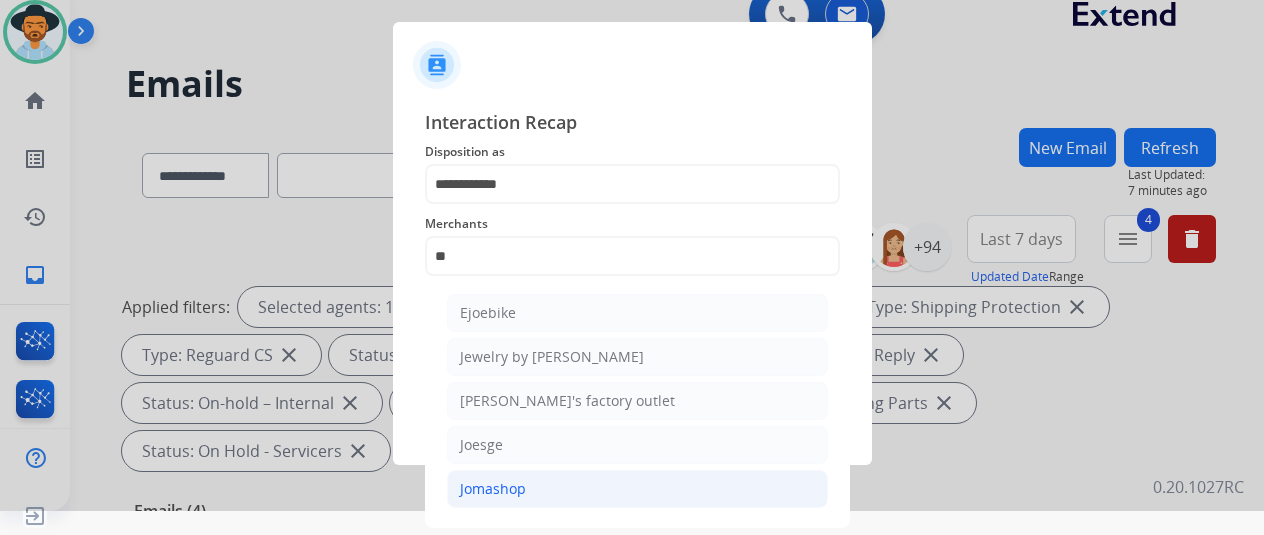 click on "Jomashop" 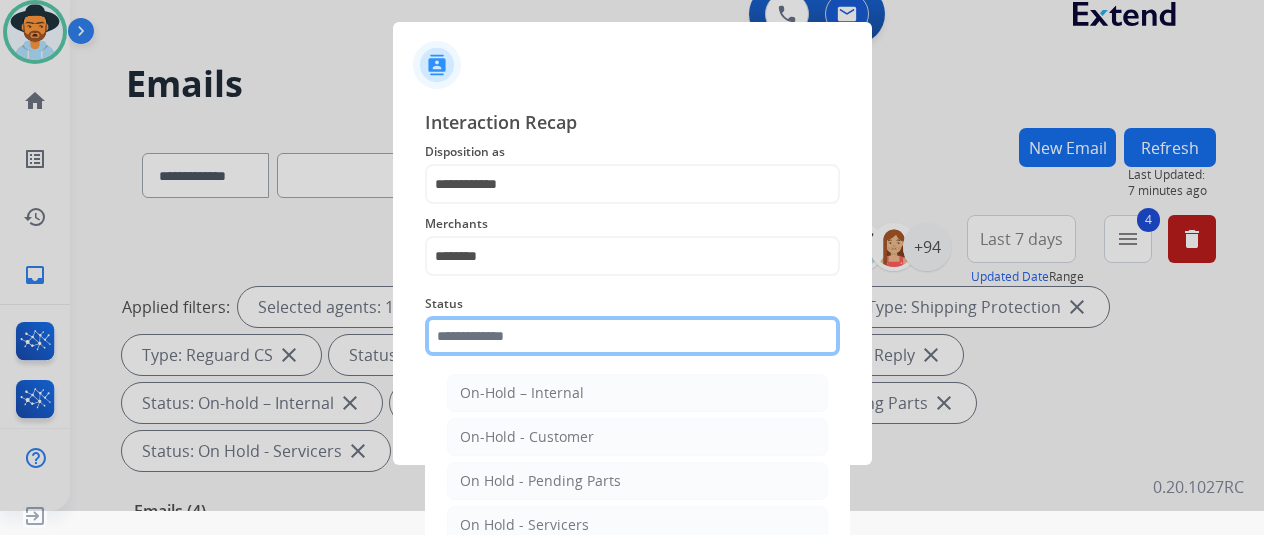click 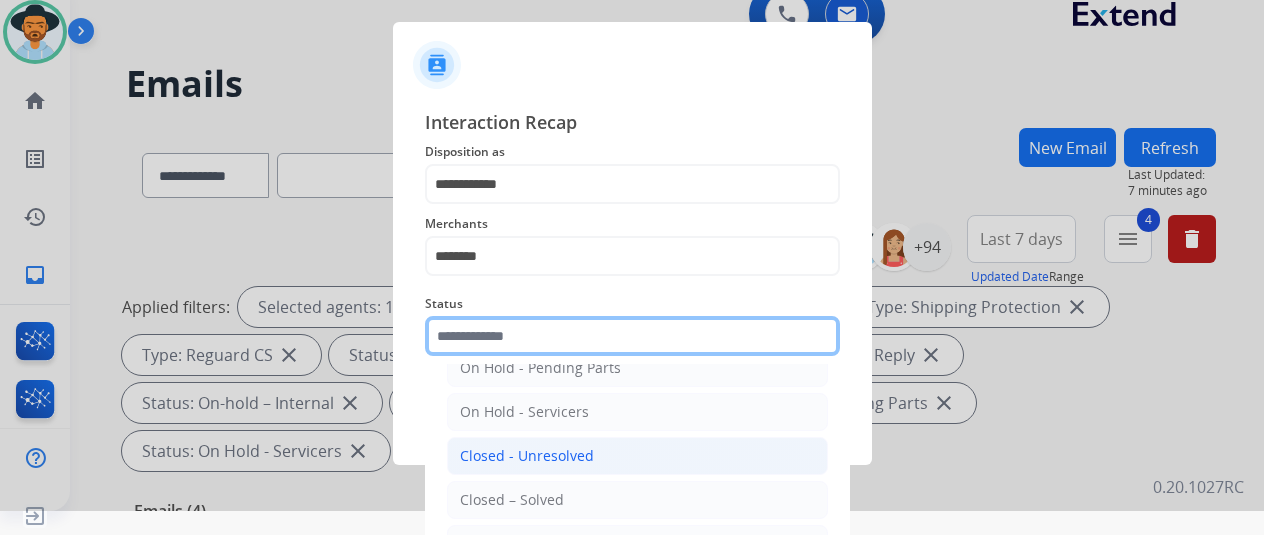 scroll, scrollTop: 114, scrollLeft: 0, axis: vertical 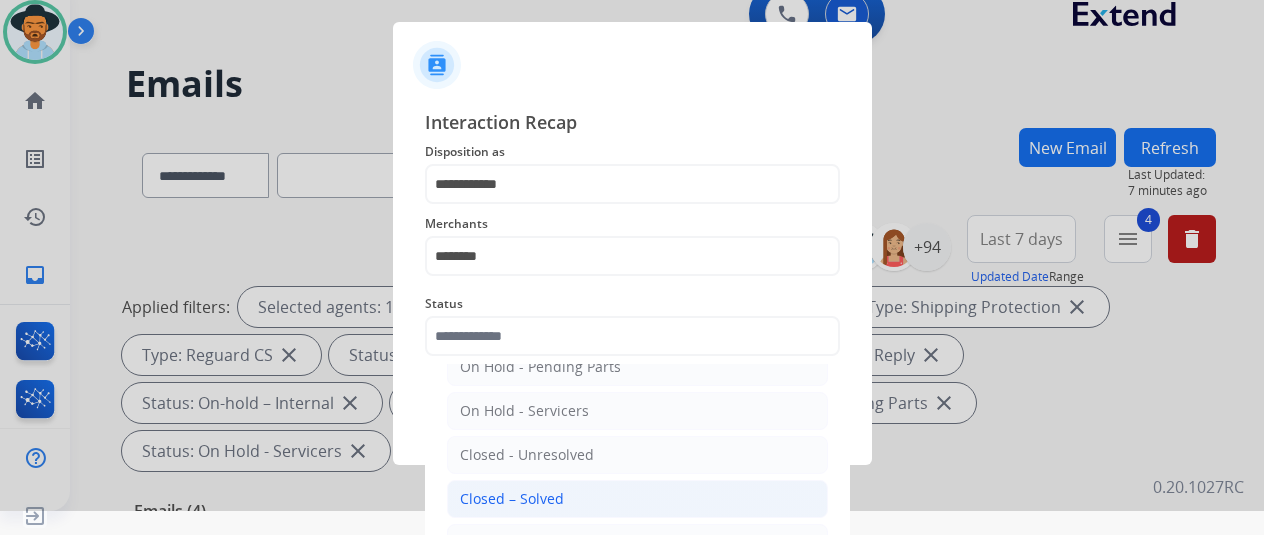 click on "Closed – Solved" 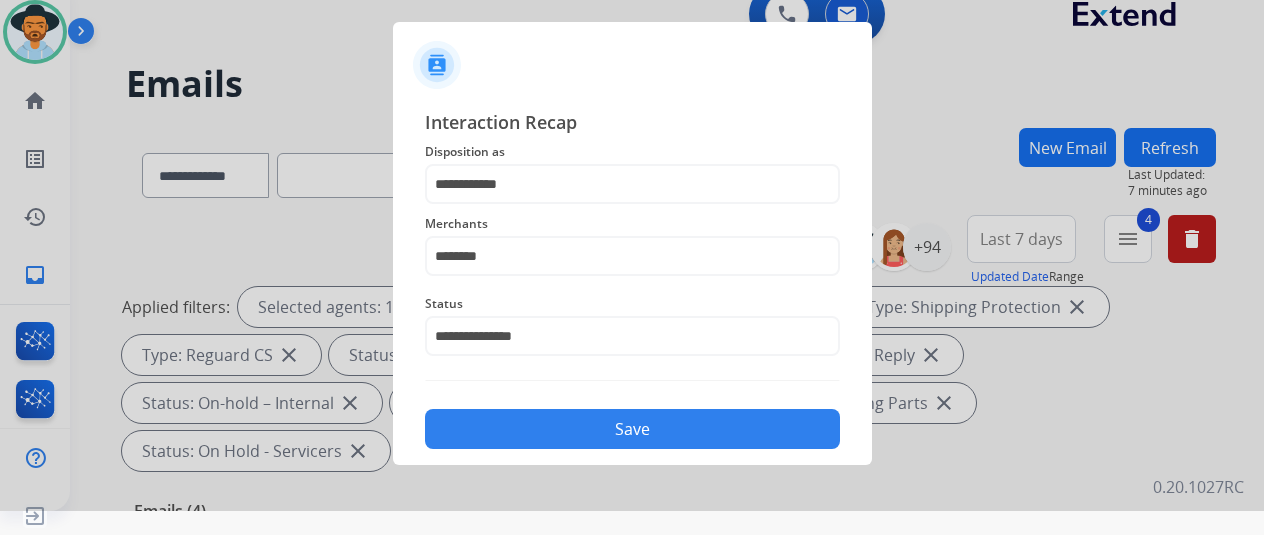 click on "Save" 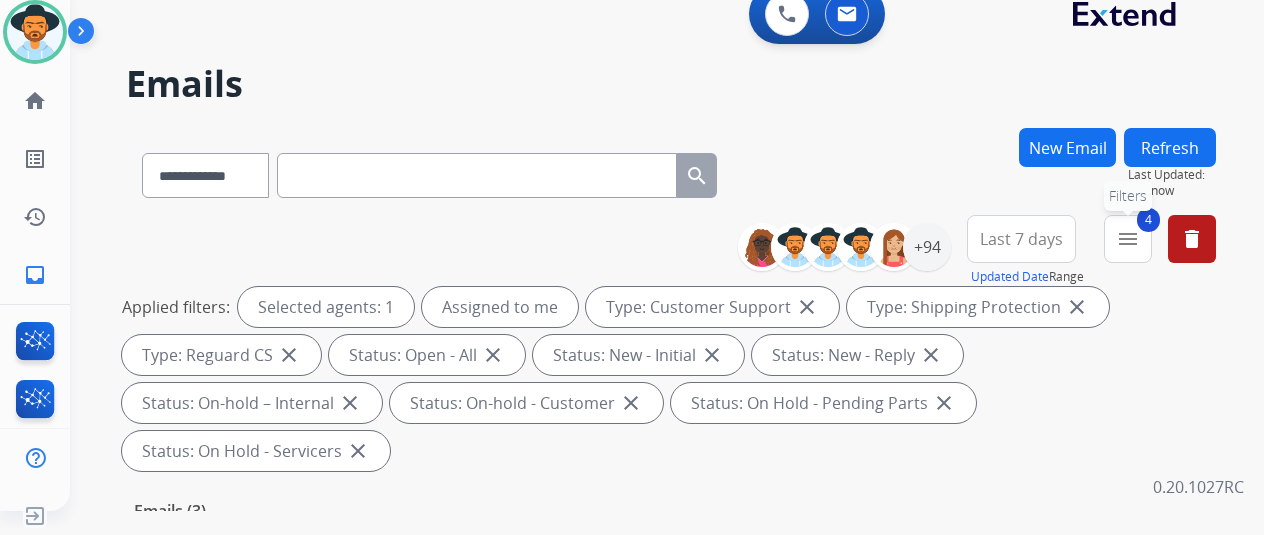 click on "menu" at bounding box center (1128, 239) 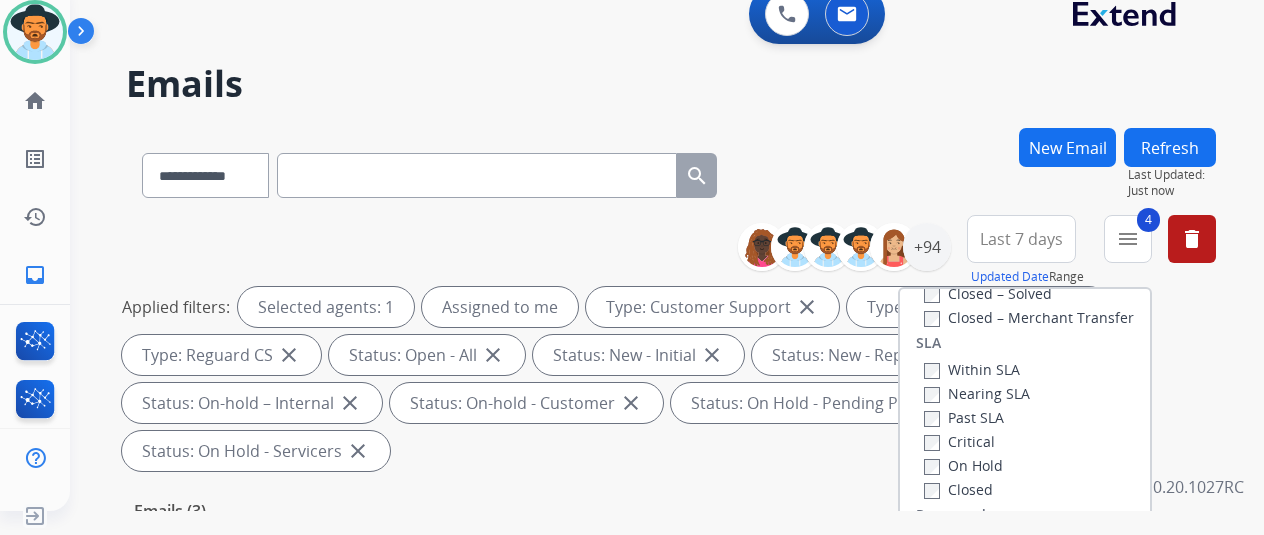 scroll, scrollTop: 128, scrollLeft: 0, axis: vertical 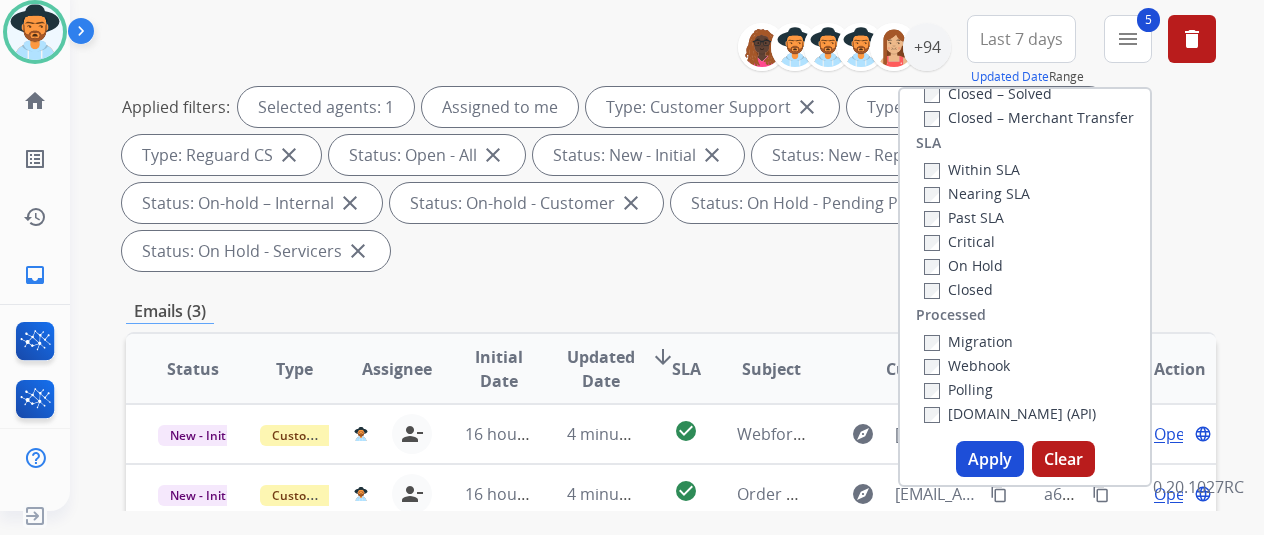 click on "Apply" at bounding box center [990, 459] 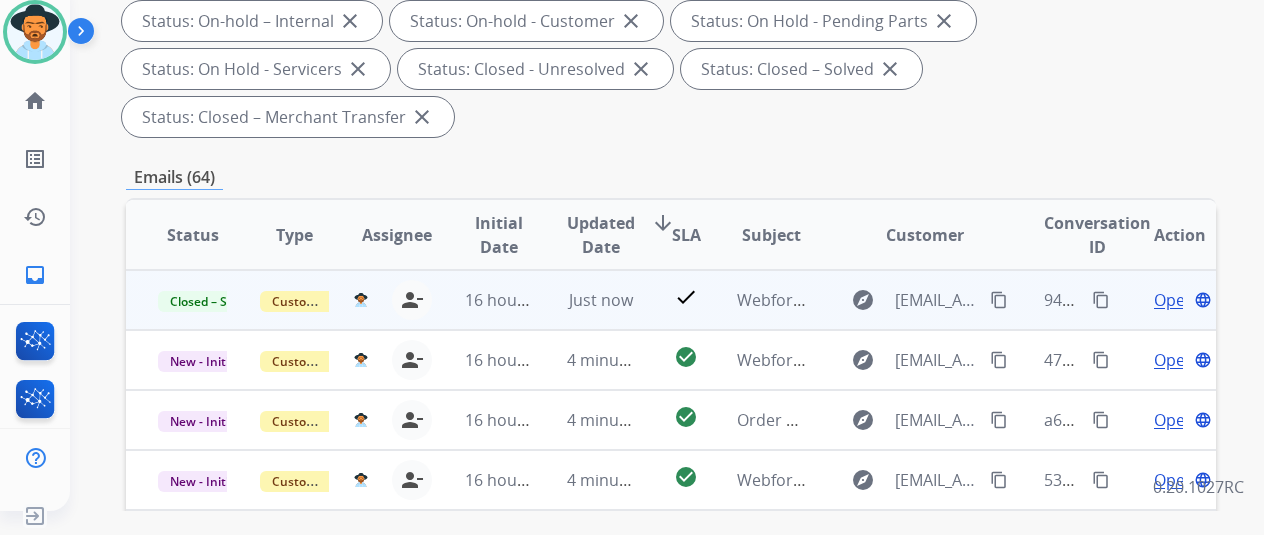 scroll, scrollTop: 400, scrollLeft: 0, axis: vertical 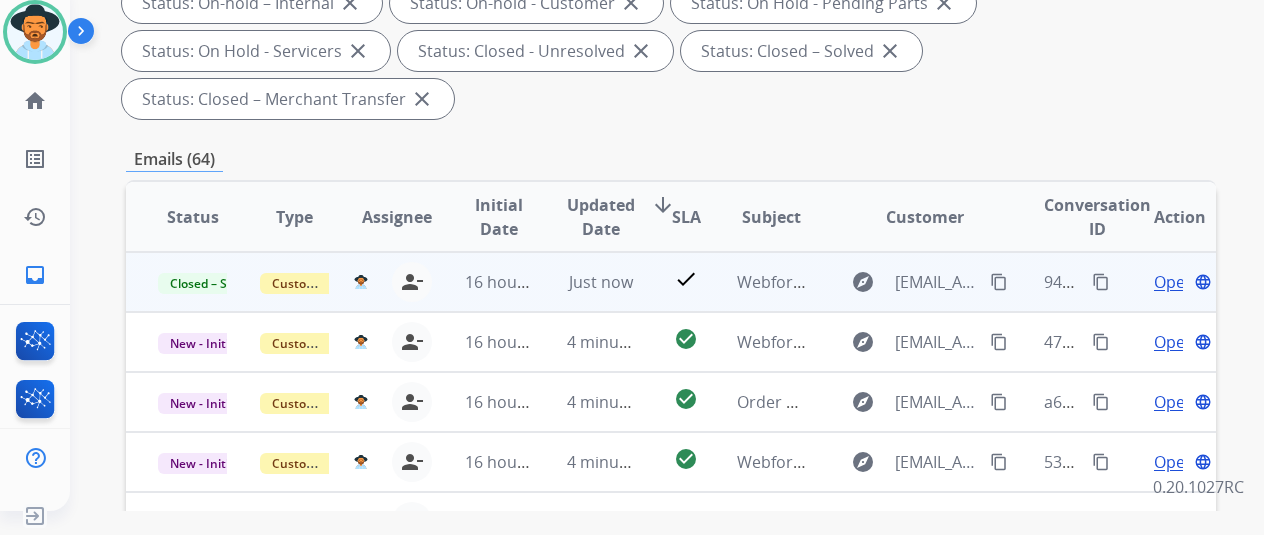 click on "content_copy" at bounding box center [1101, 282] 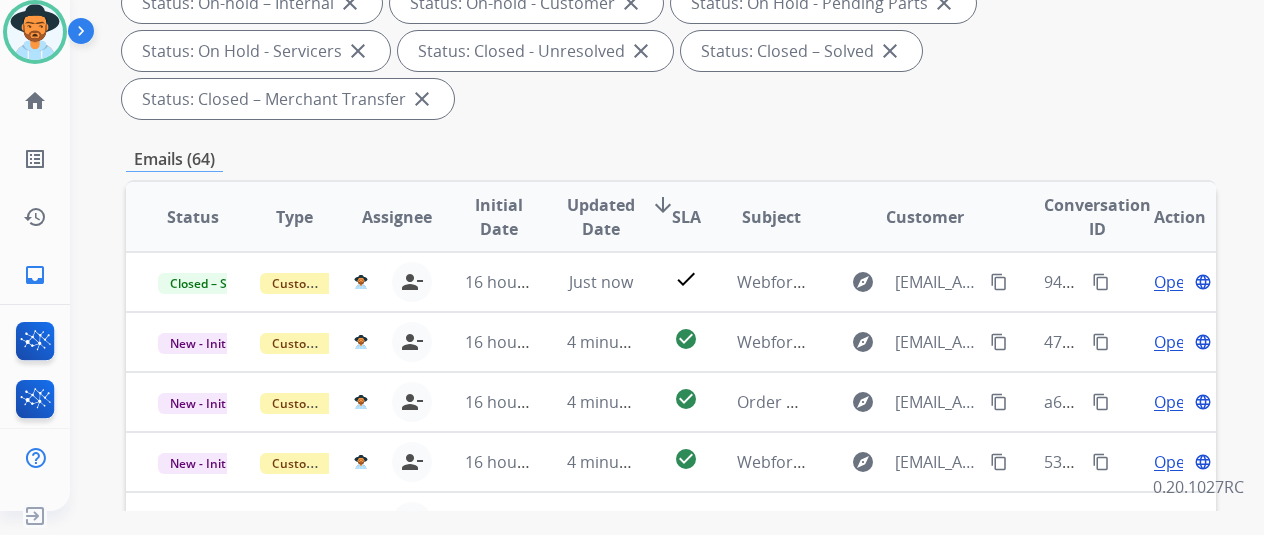 scroll, scrollTop: 2, scrollLeft: 0, axis: vertical 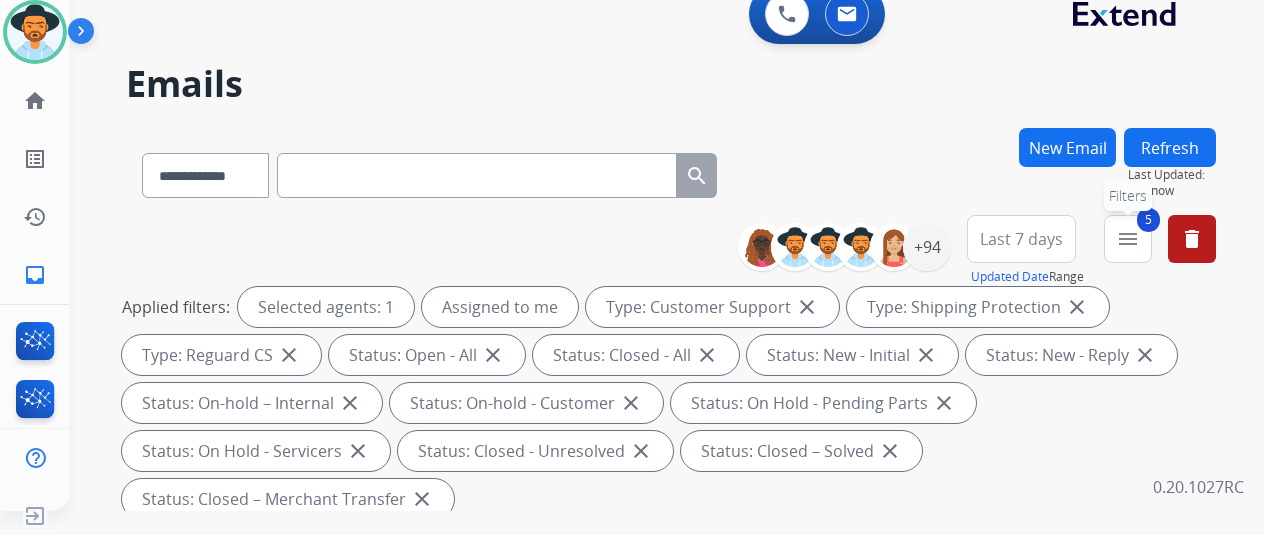 click on "menu" at bounding box center (1128, 239) 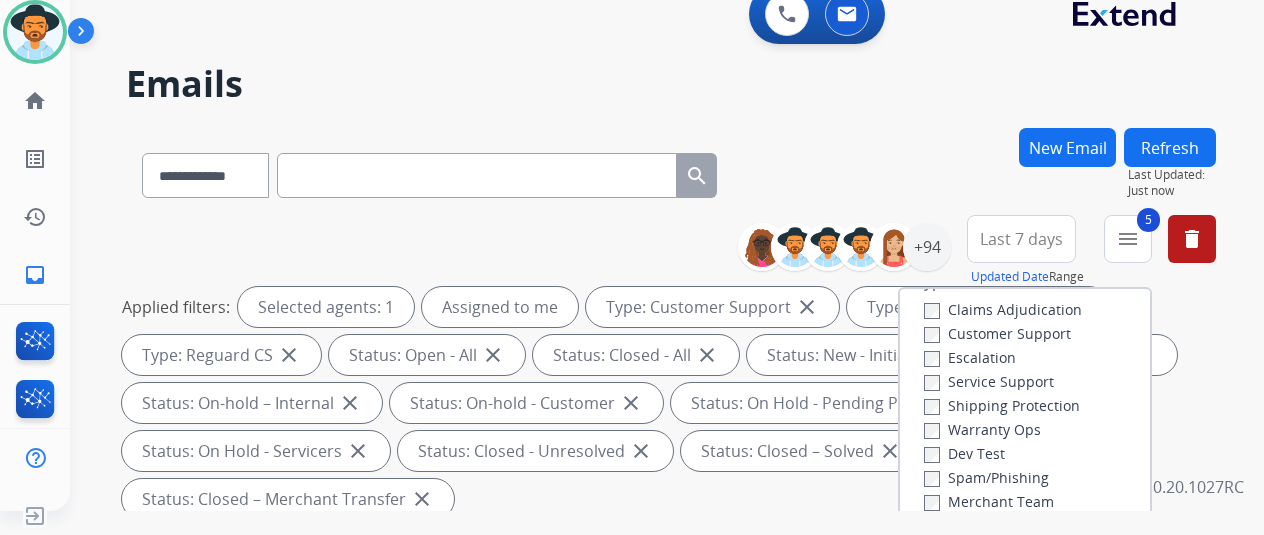 scroll, scrollTop: 228, scrollLeft: 0, axis: vertical 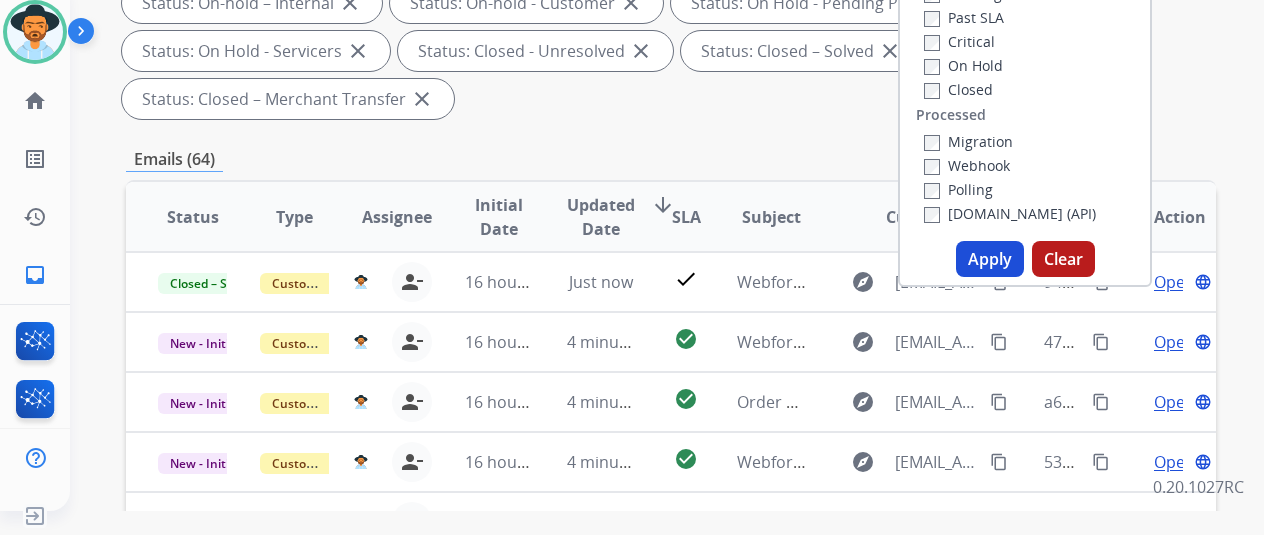 click on "Apply" at bounding box center [990, 259] 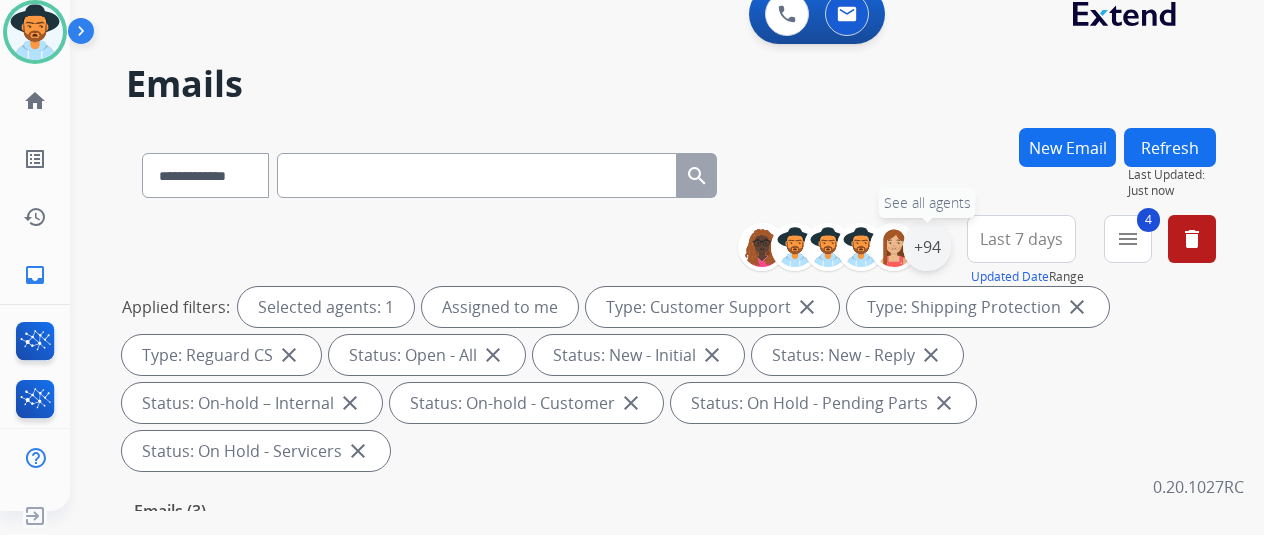 click on "+94" at bounding box center [927, 247] 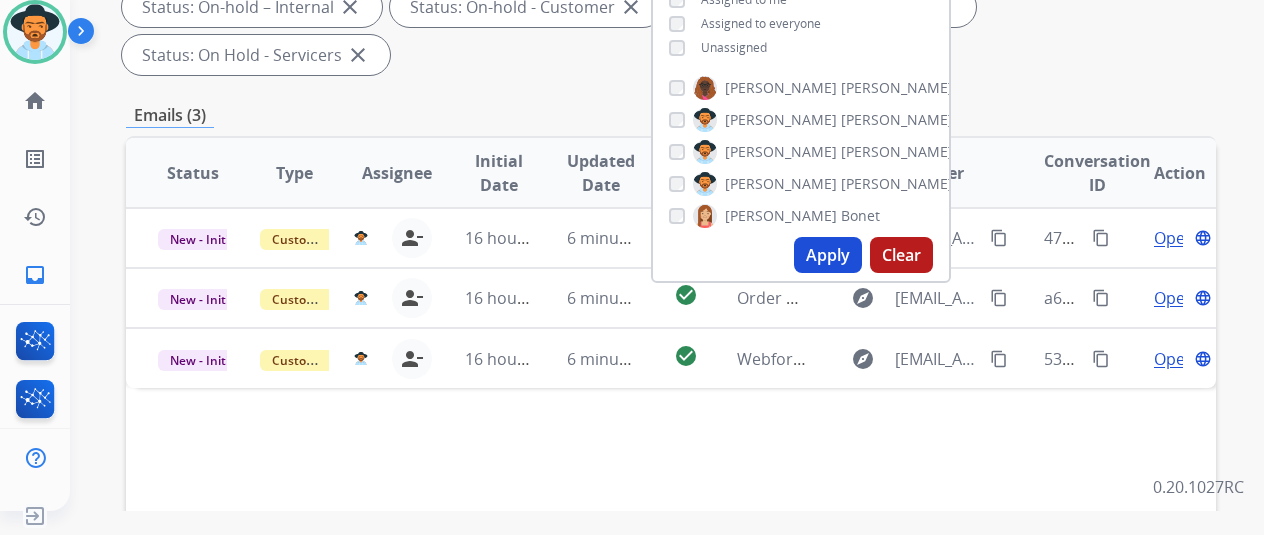 scroll, scrollTop: 400, scrollLeft: 0, axis: vertical 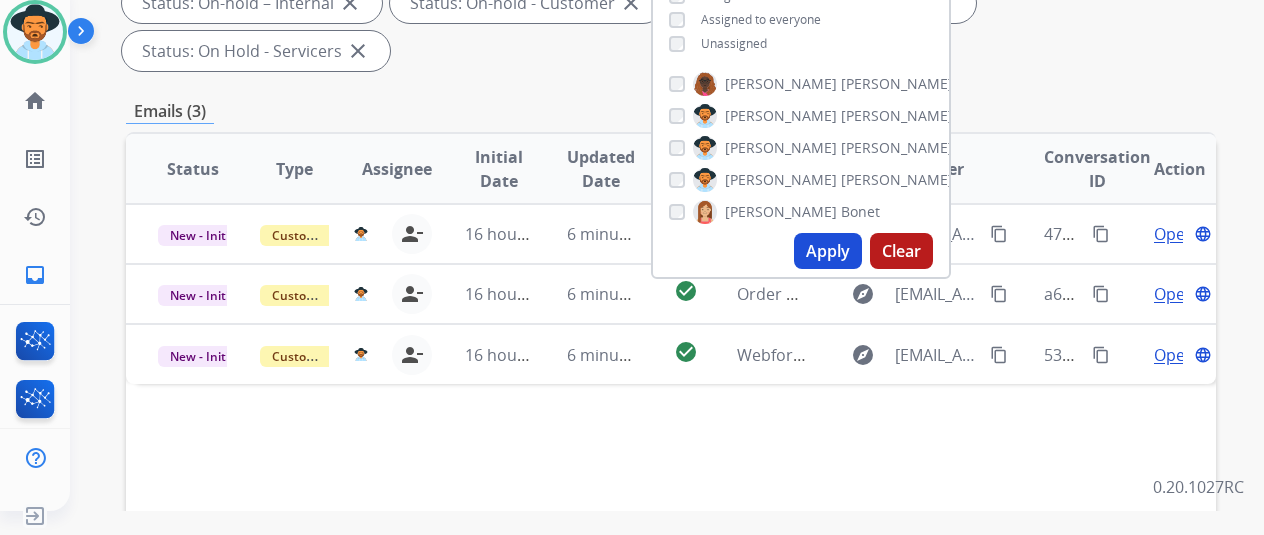 click on "Apply" at bounding box center [828, 251] 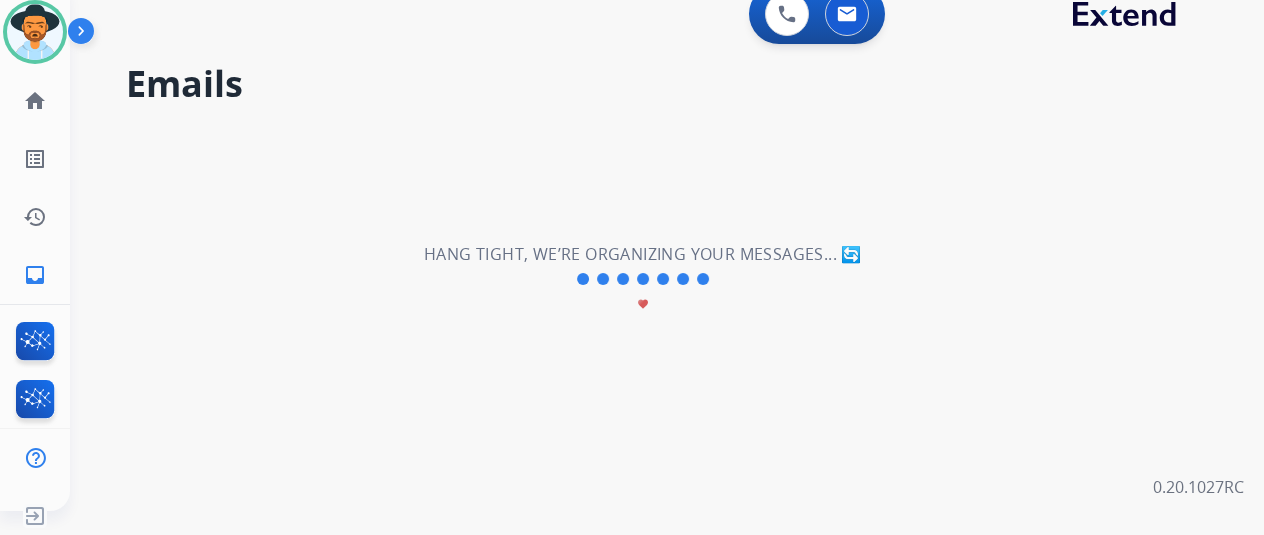 scroll, scrollTop: 0, scrollLeft: 0, axis: both 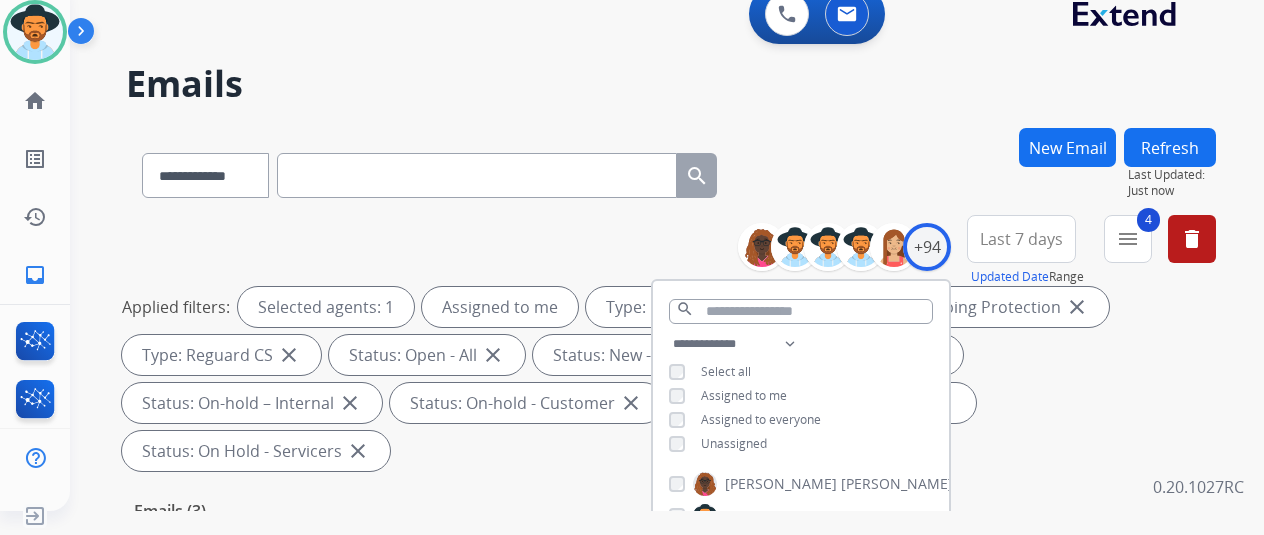 click on "Emails" at bounding box center (671, 84) 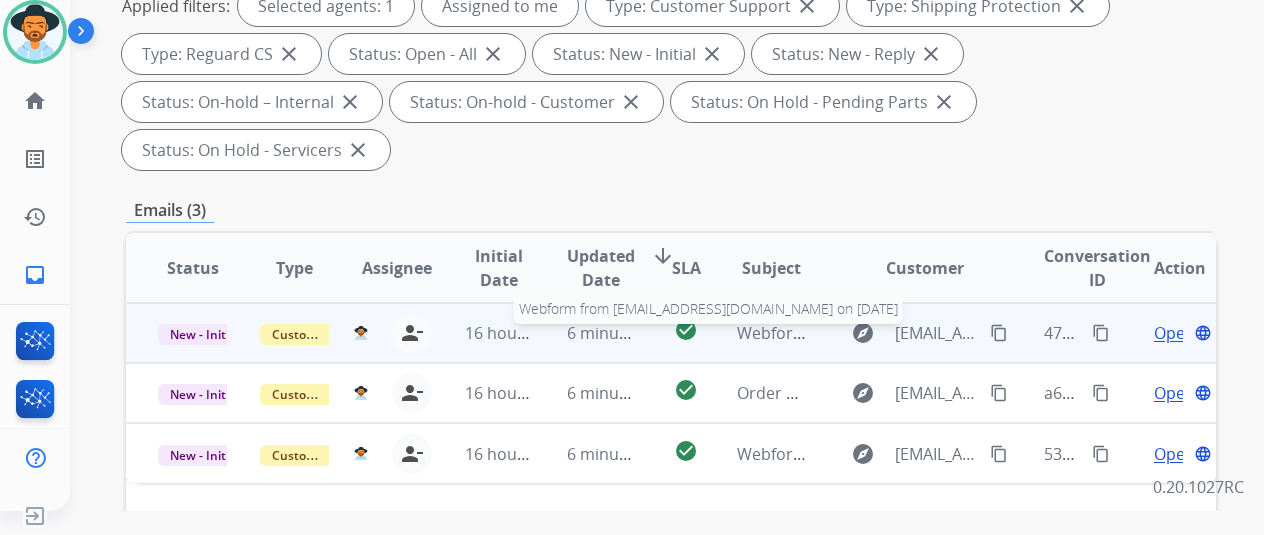 scroll, scrollTop: 400, scrollLeft: 0, axis: vertical 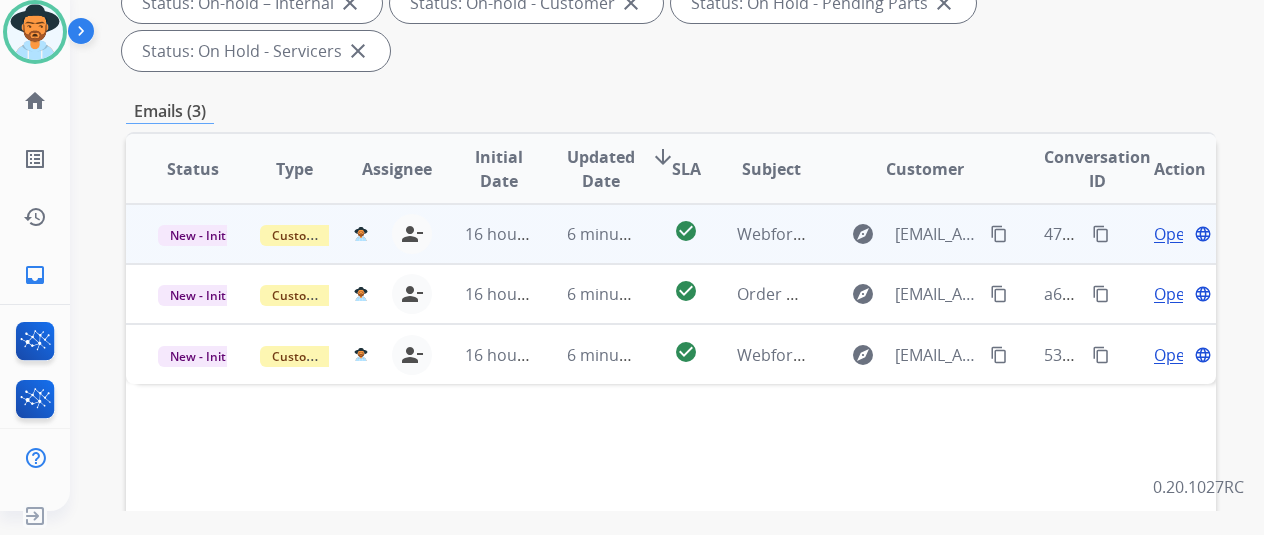 click on "Open" at bounding box center (1174, 234) 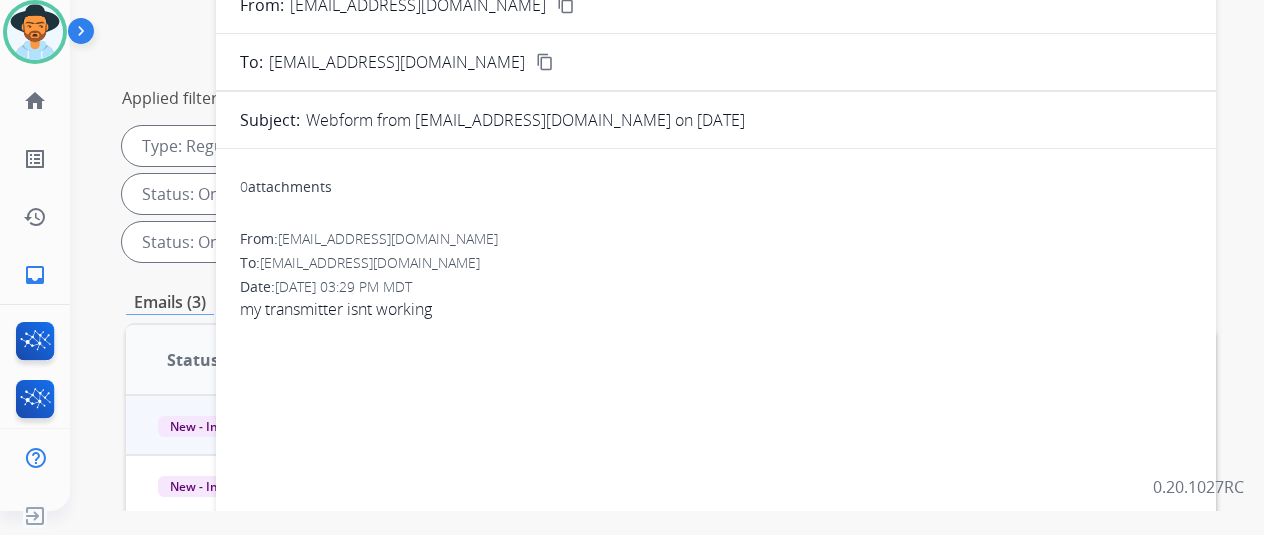scroll, scrollTop: 0, scrollLeft: 0, axis: both 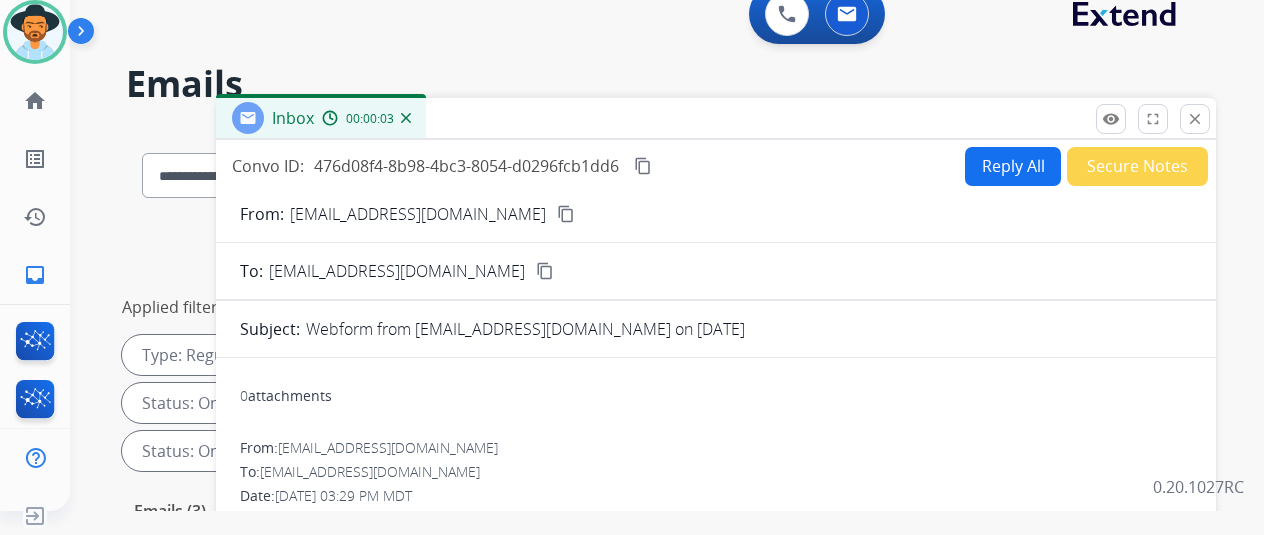 click on "content_copy" at bounding box center (566, 214) 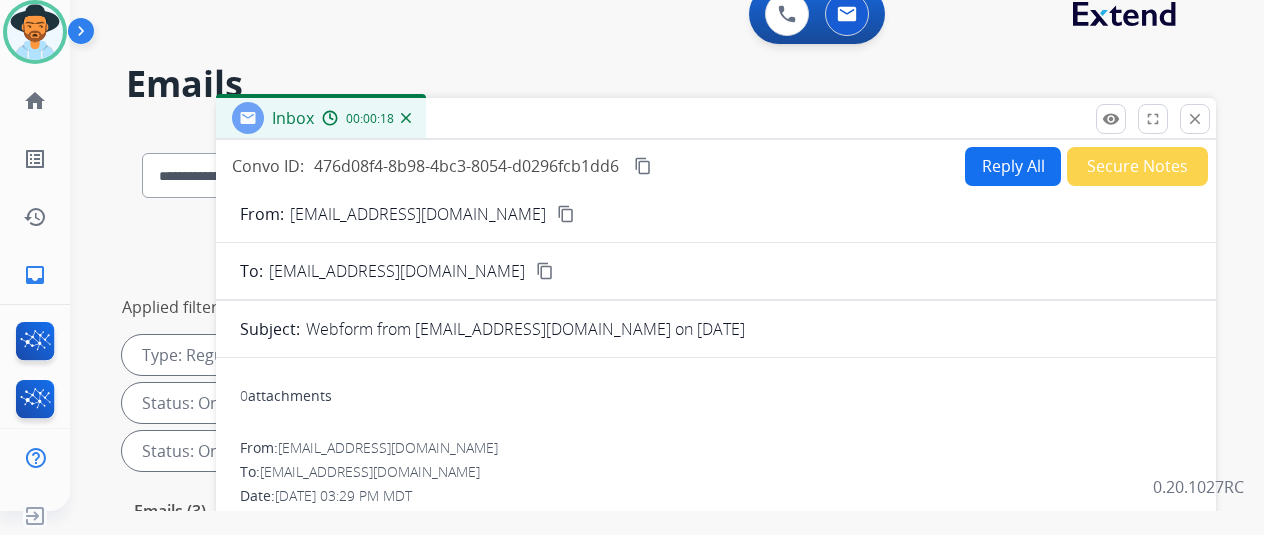 click on "Reply All" at bounding box center [1013, 166] 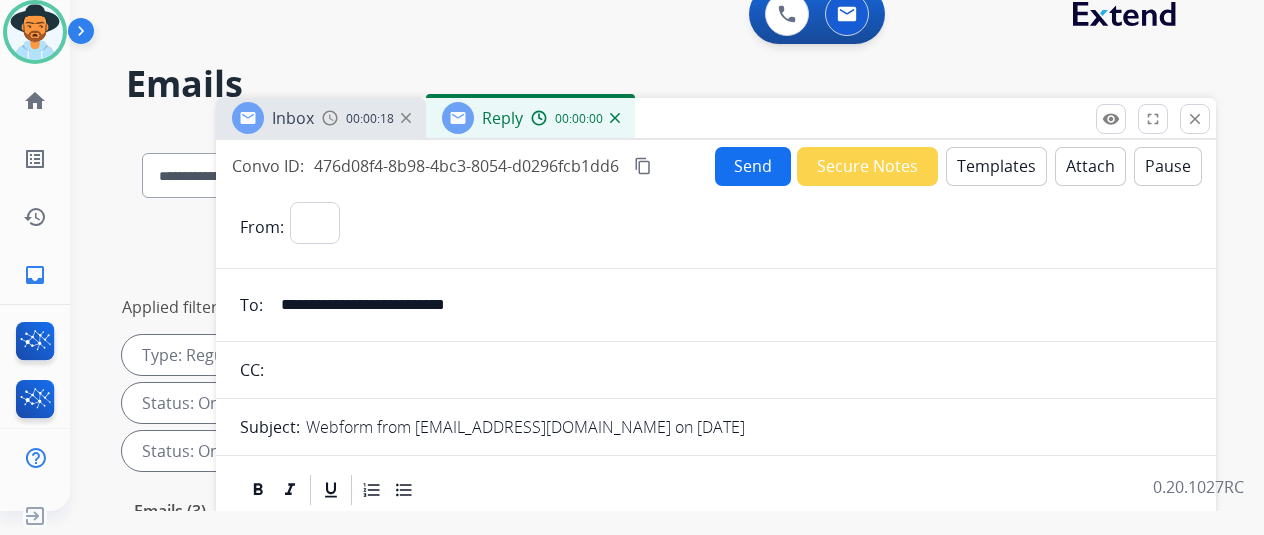 select on "**********" 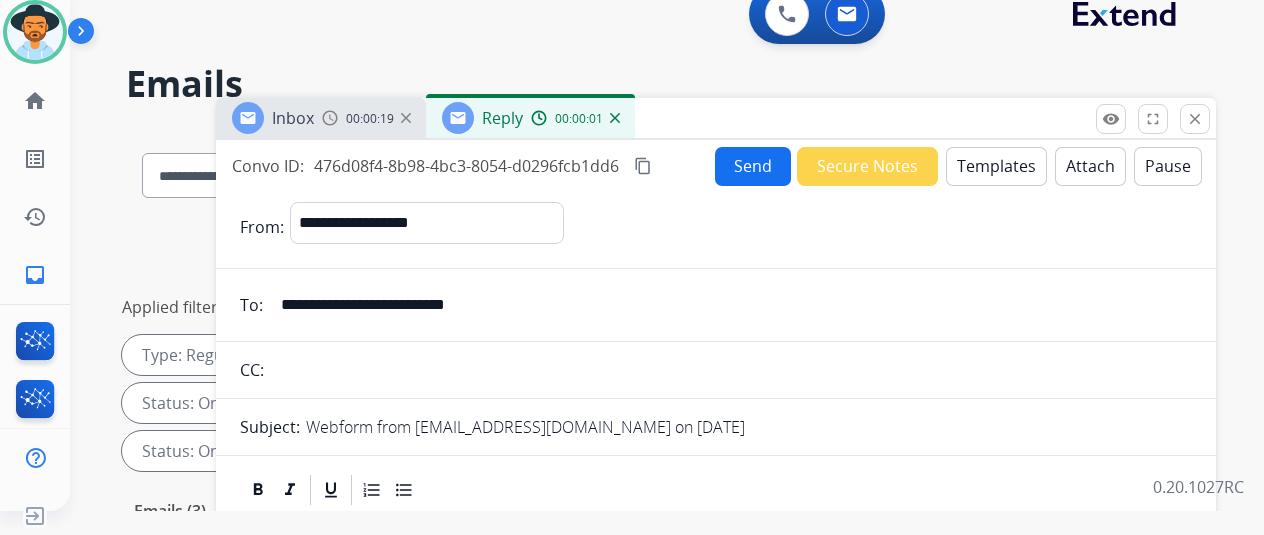 click on "Templates" at bounding box center [996, 166] 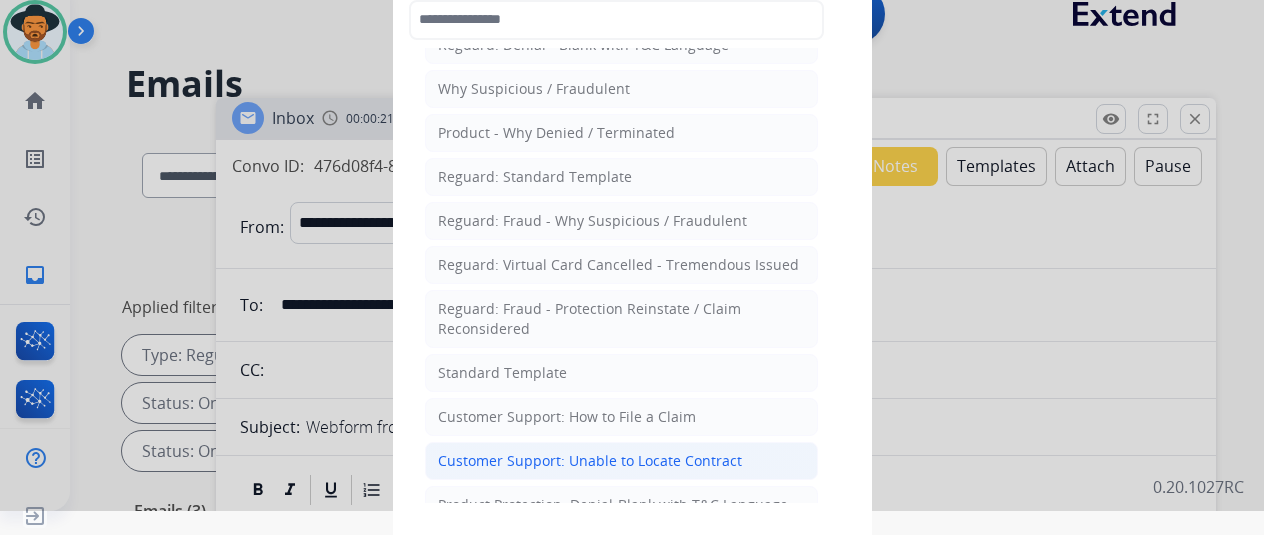 scroll, scrollTop: 100, scrollLeft: 0, axis: vertical 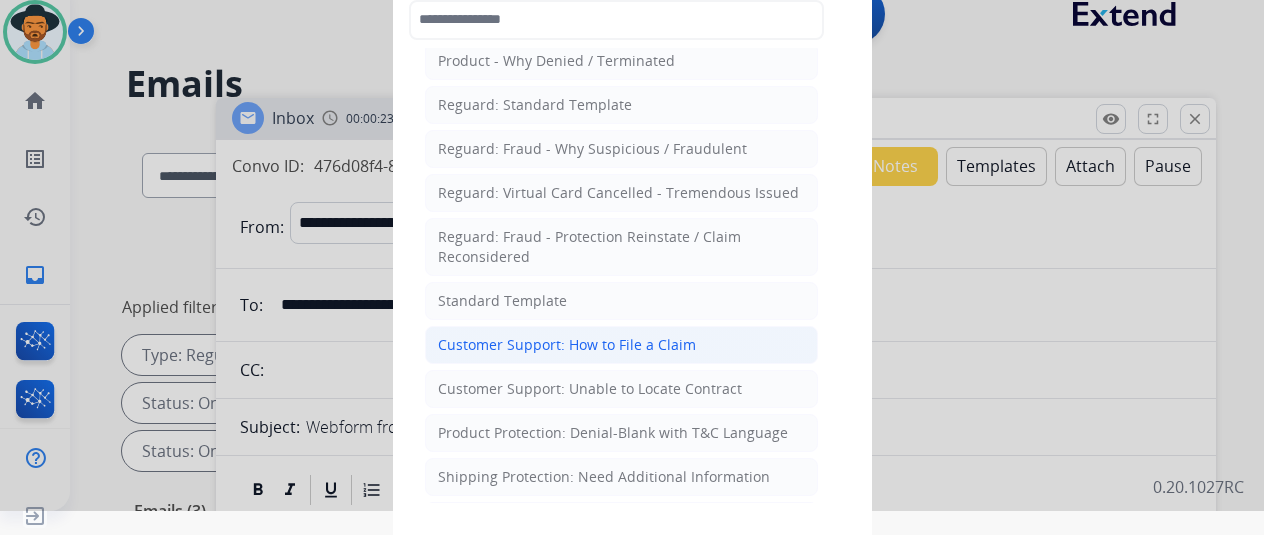 click on "Customer Support: How to File a Claim" 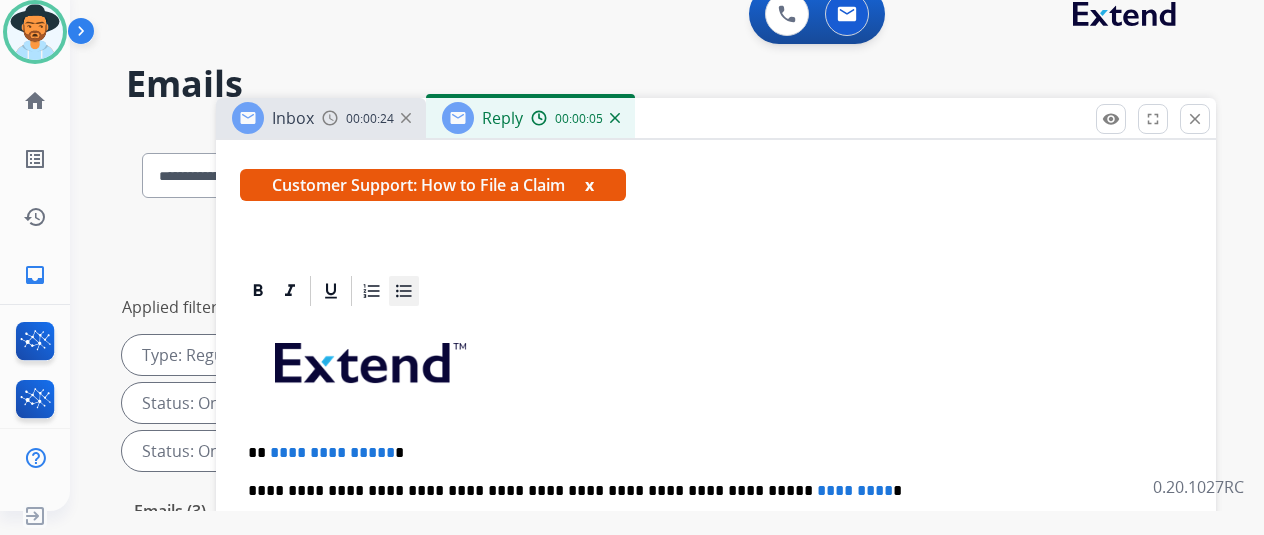 scroll, scrollTop: 360, scrollLeft: 0, axis: vertical 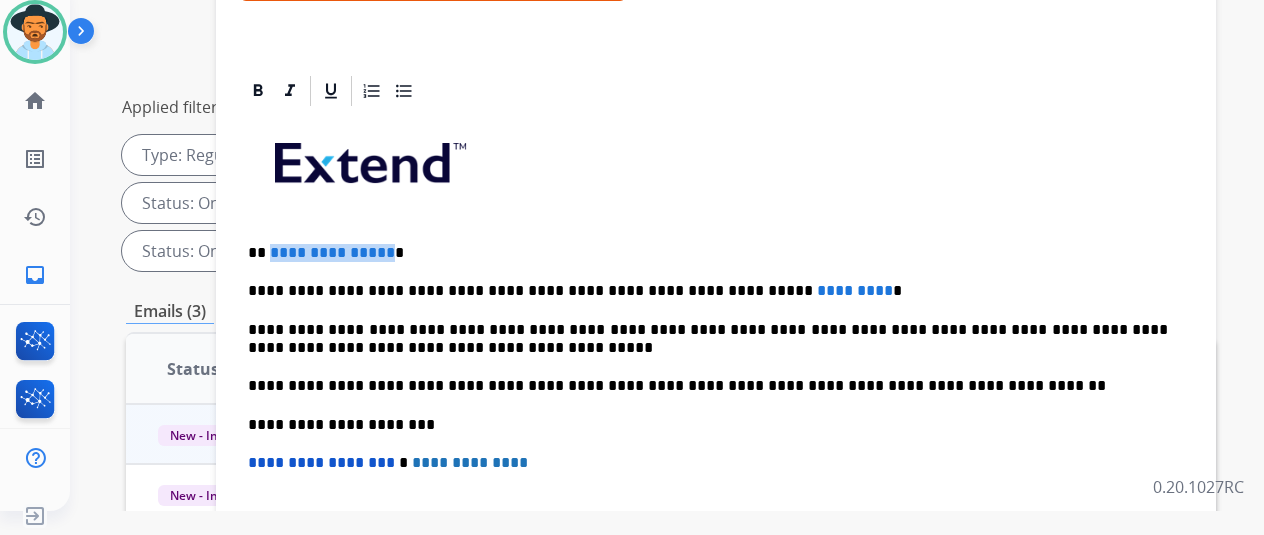 drag, startPoint x: 400, startPoint y: 214, endPoint x: 283, endPoint y: 219, distance: 117.10679 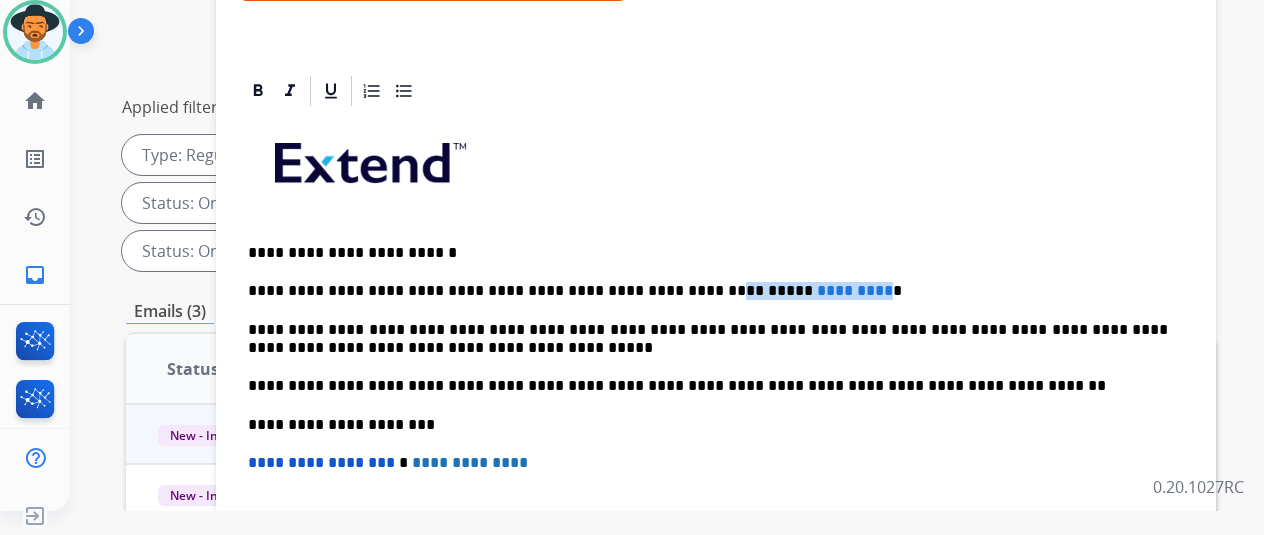 drag, startPoint x: 807, startPoint y: 253, endPoint x: 666, endPoint y: 257, distance: 141.05673 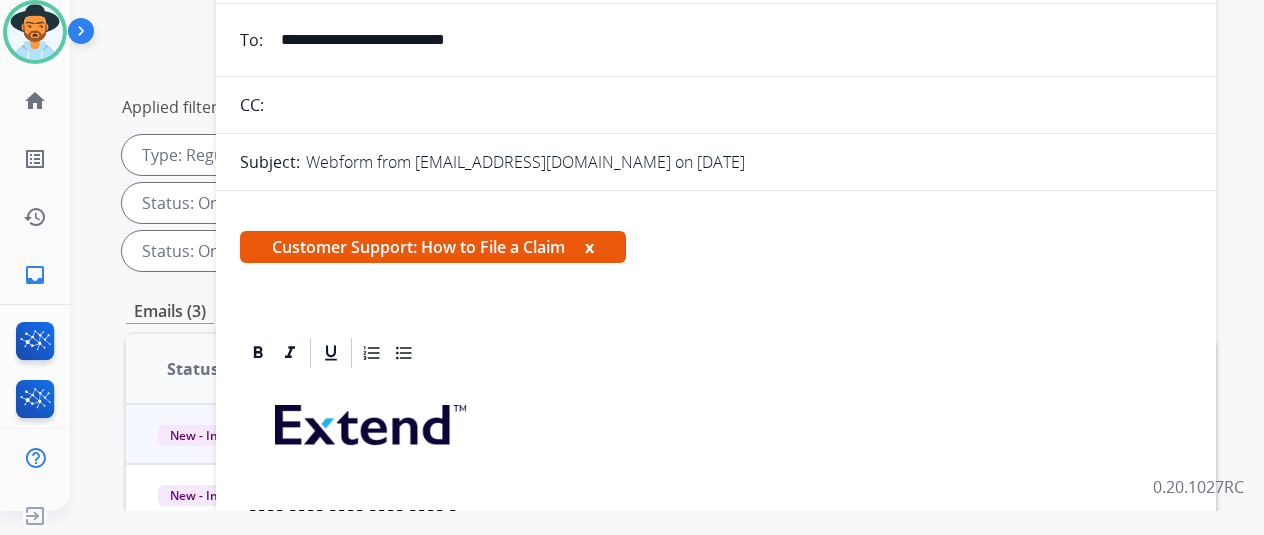 scroll, scrollTop: 0, scrollLeft: 0, axis: both 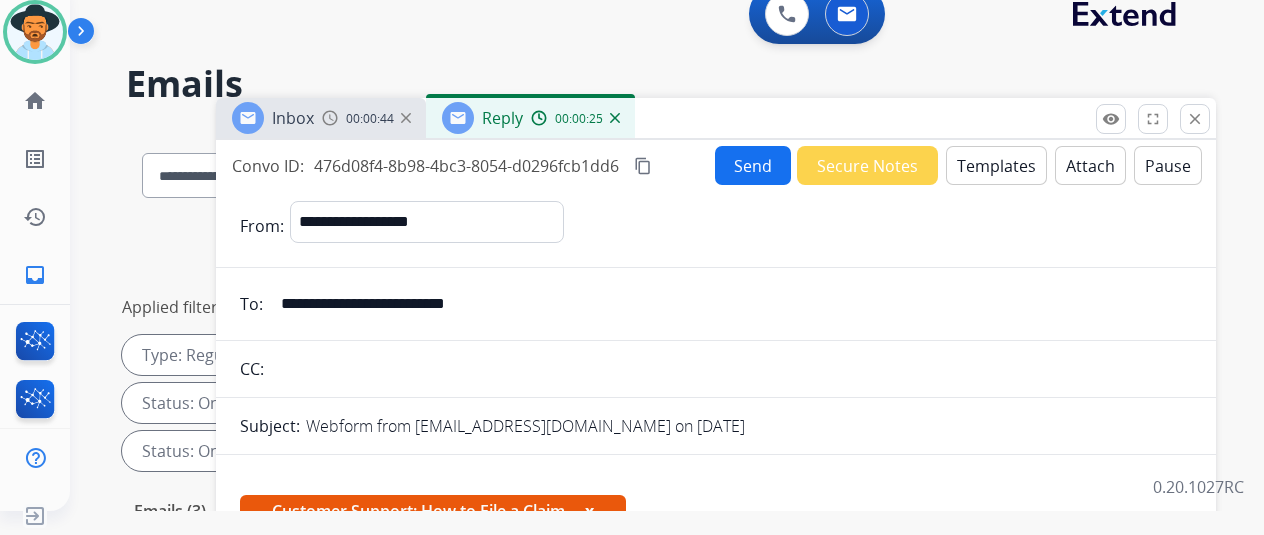 click on "Send" at bounding box center (753, 165) 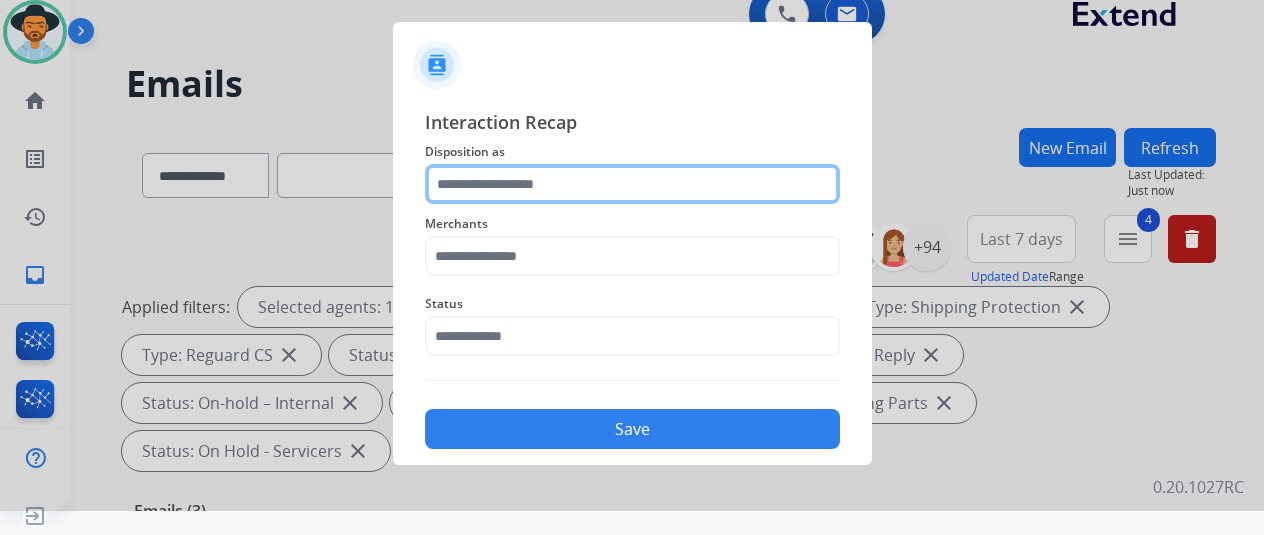 click 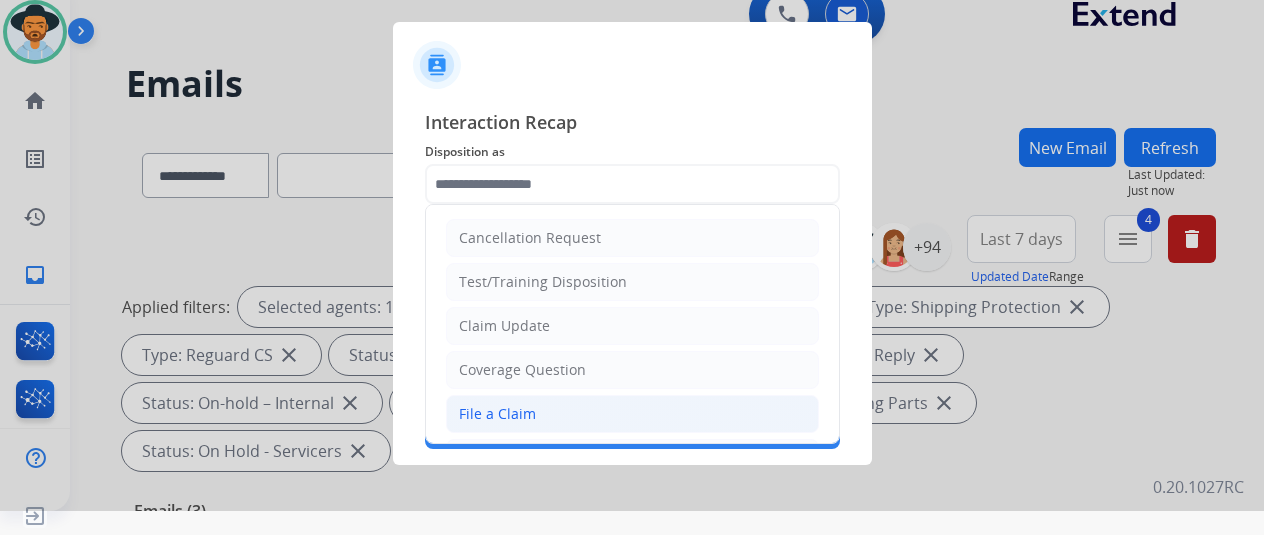 click on "File a Claim" 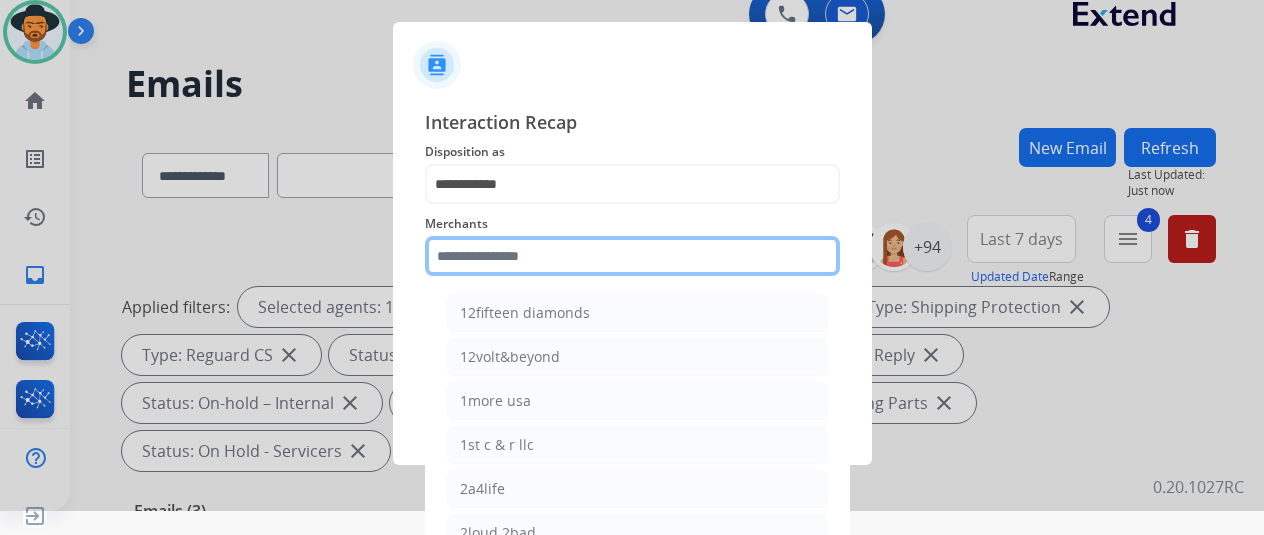 click 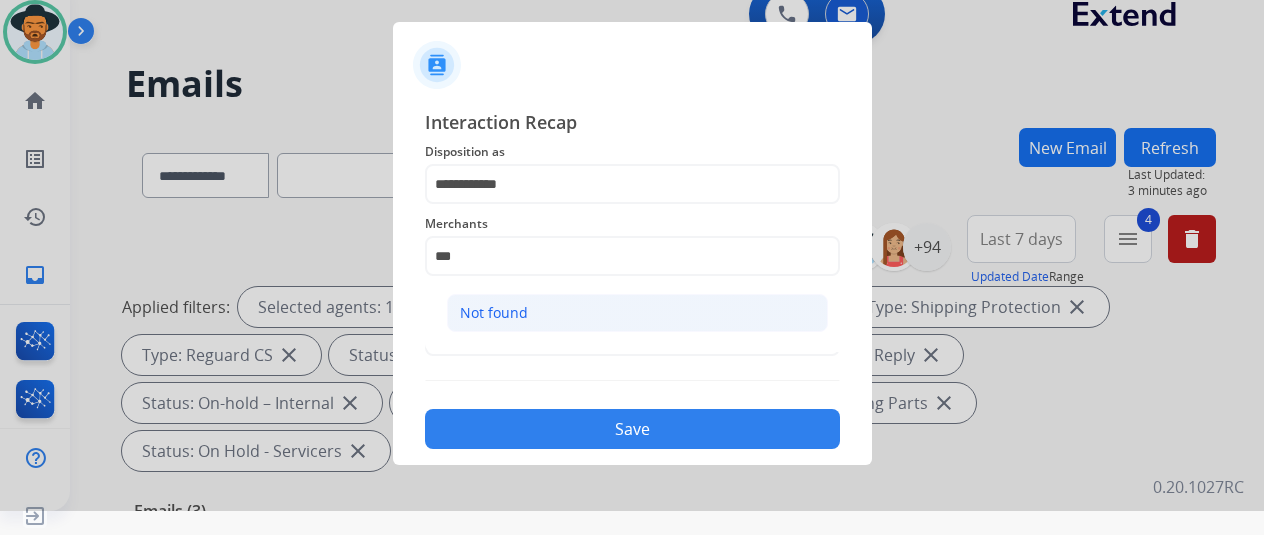 click on "Not found" 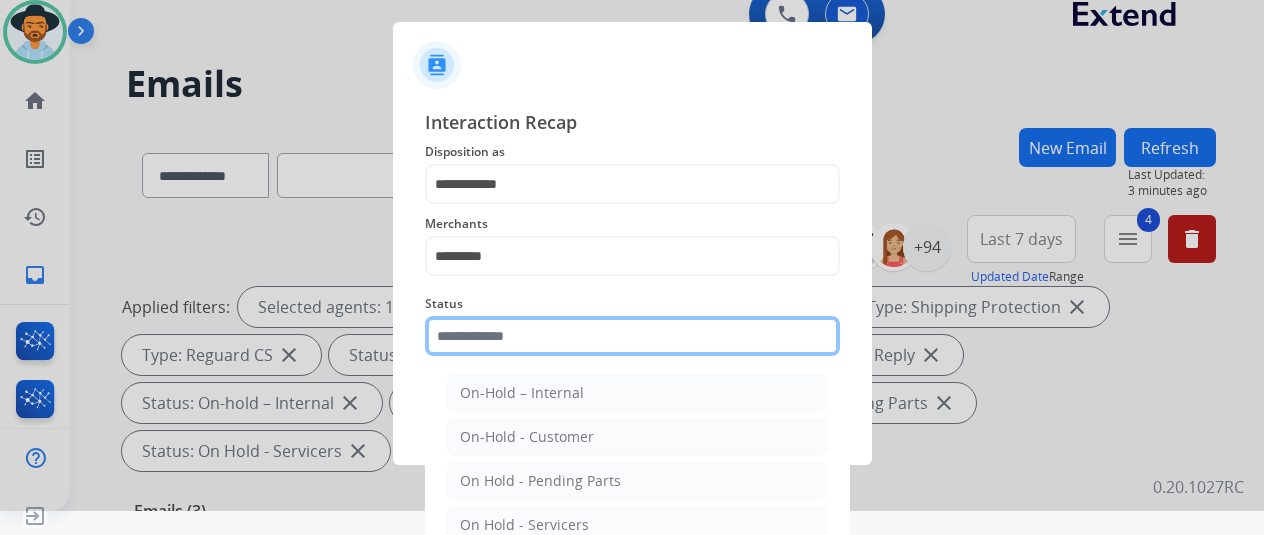 click 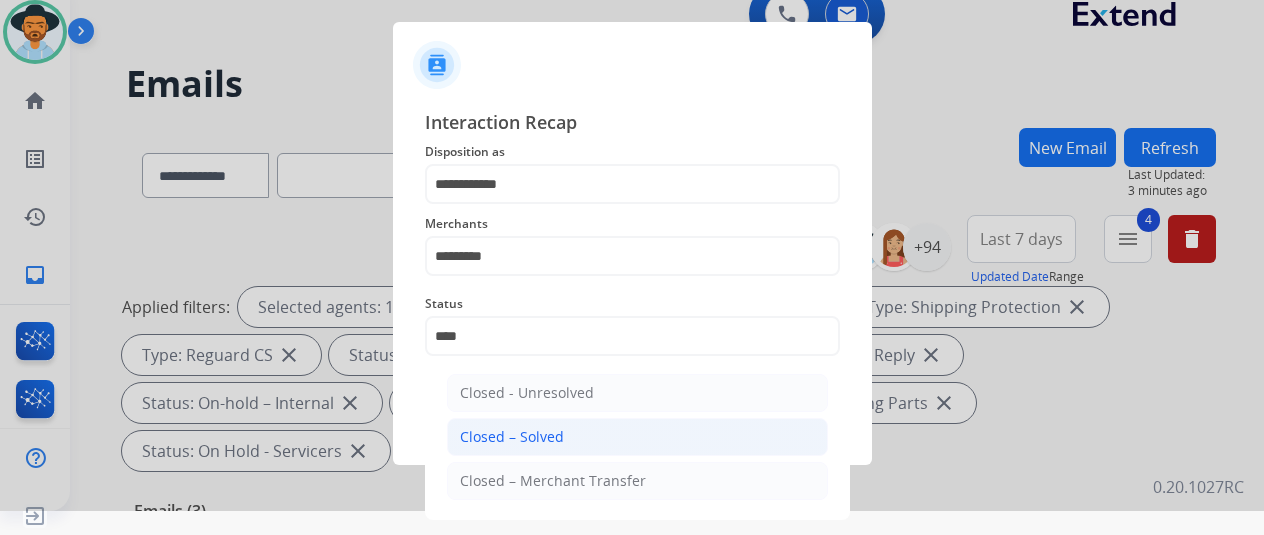 click on "Closed – Solved" 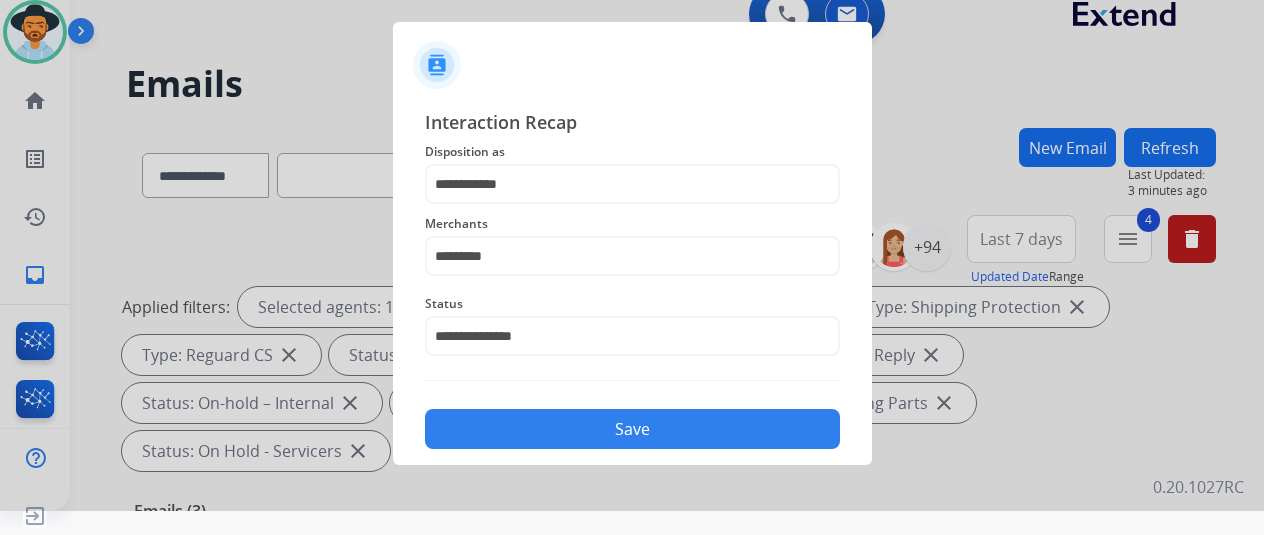 click on "Save" 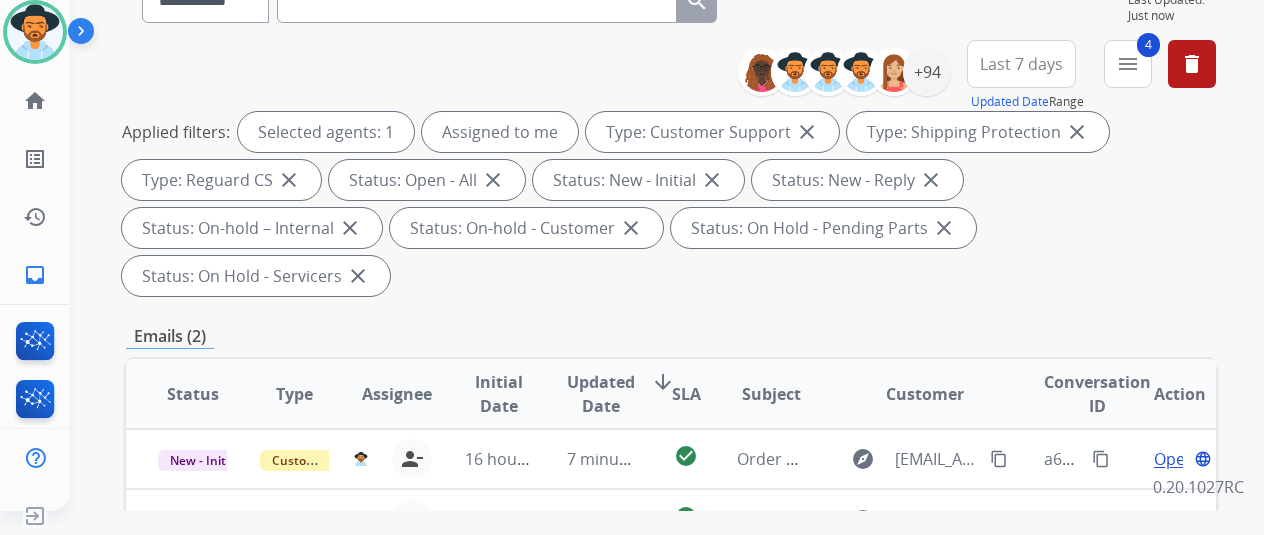 scroll, scrollTop: 0, scrollLeft: 0, axis: both 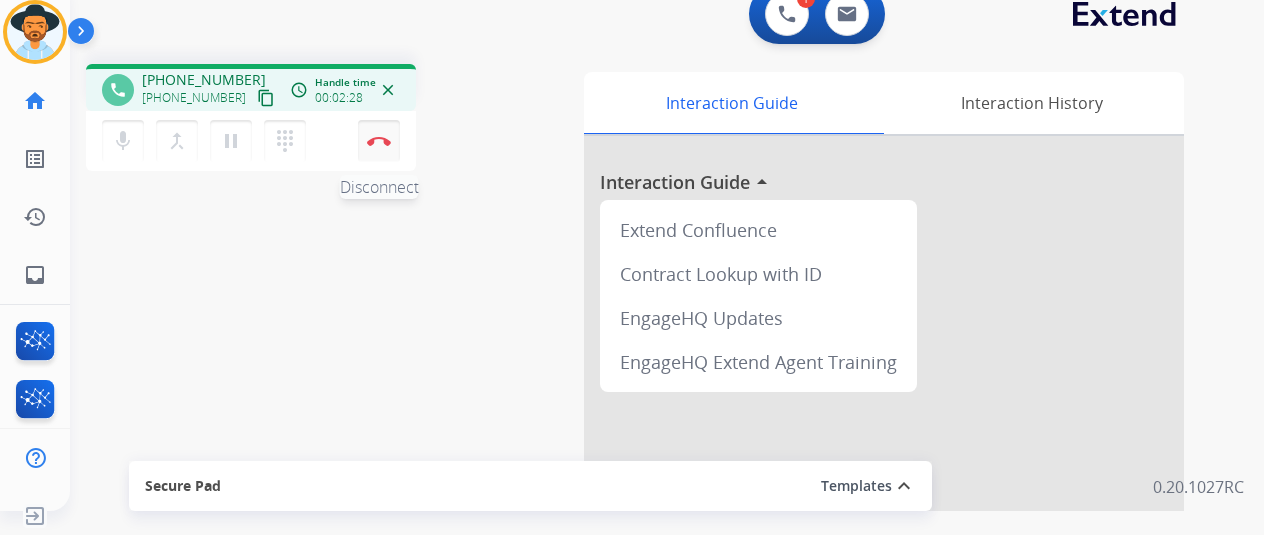 click at bounding box center (379, 141) 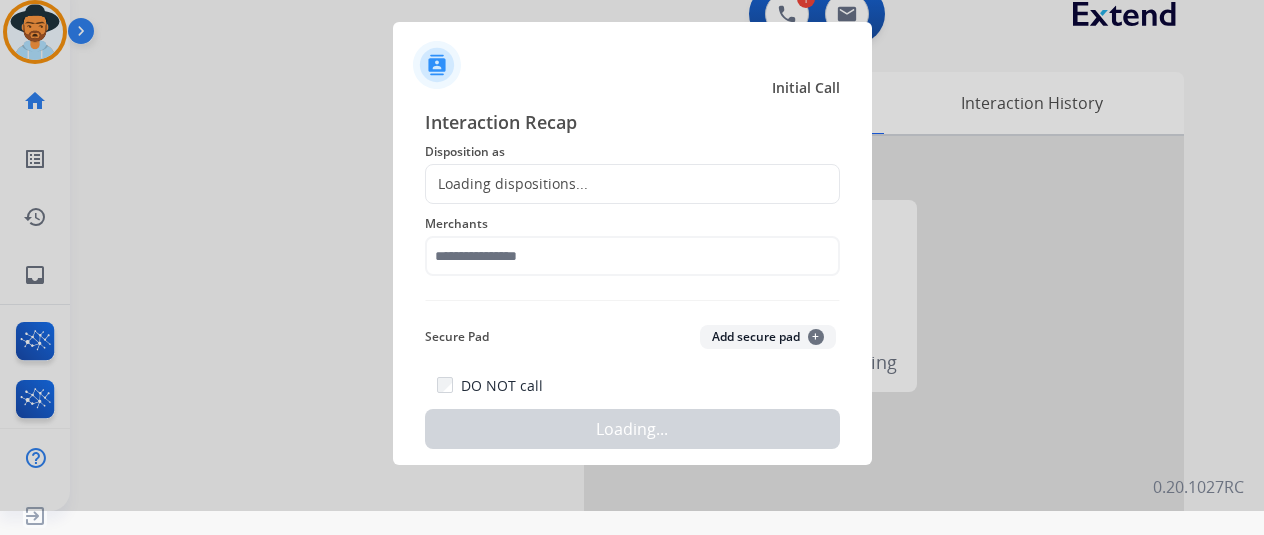 click on "Loading dispositions..." 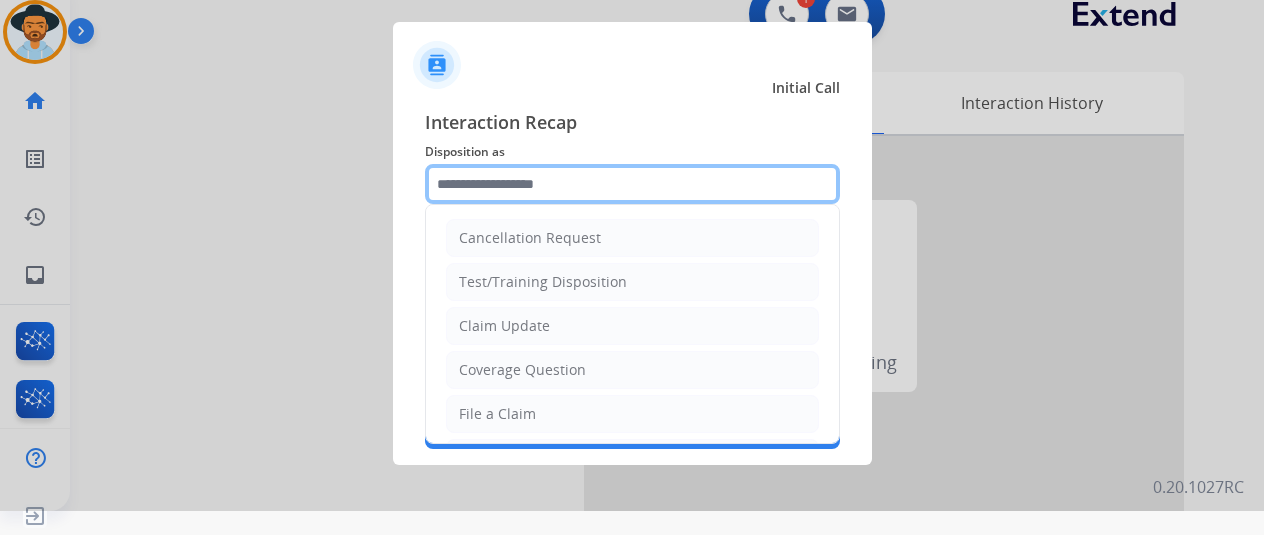 click 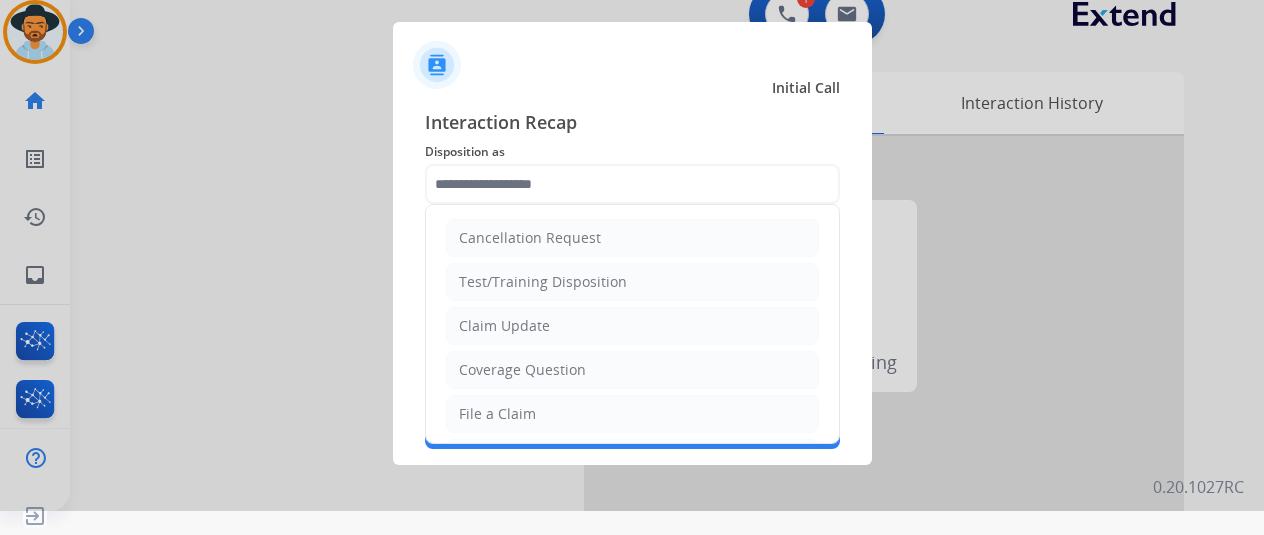 drag, startPoint x: 484, startPoint y: 403, endPoint x: 480, endPoint y: 382, distance: 21.377558 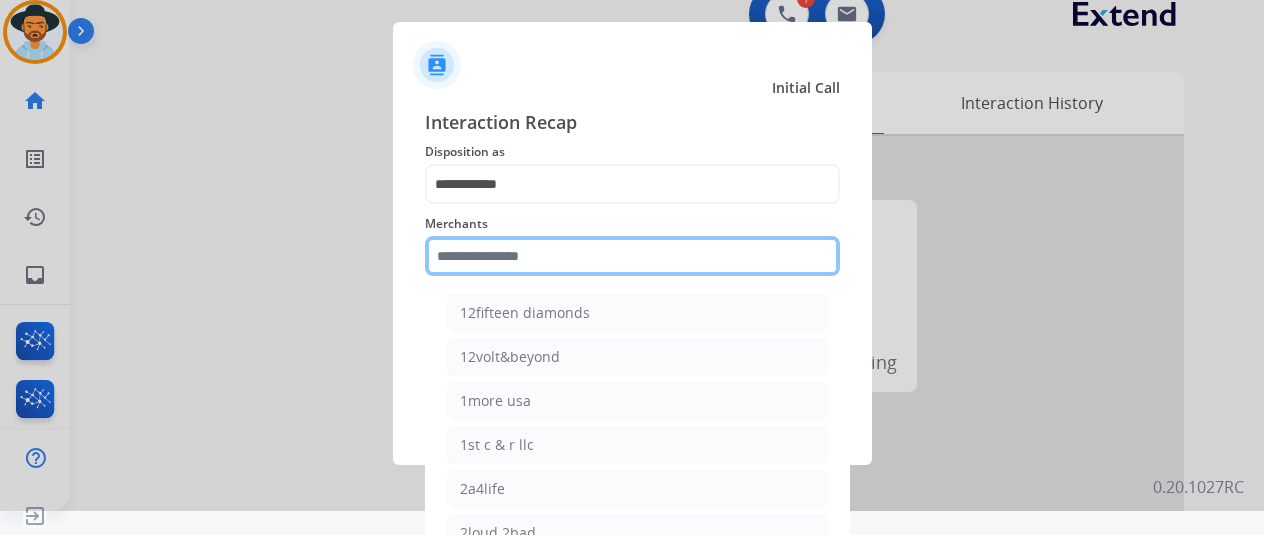 click 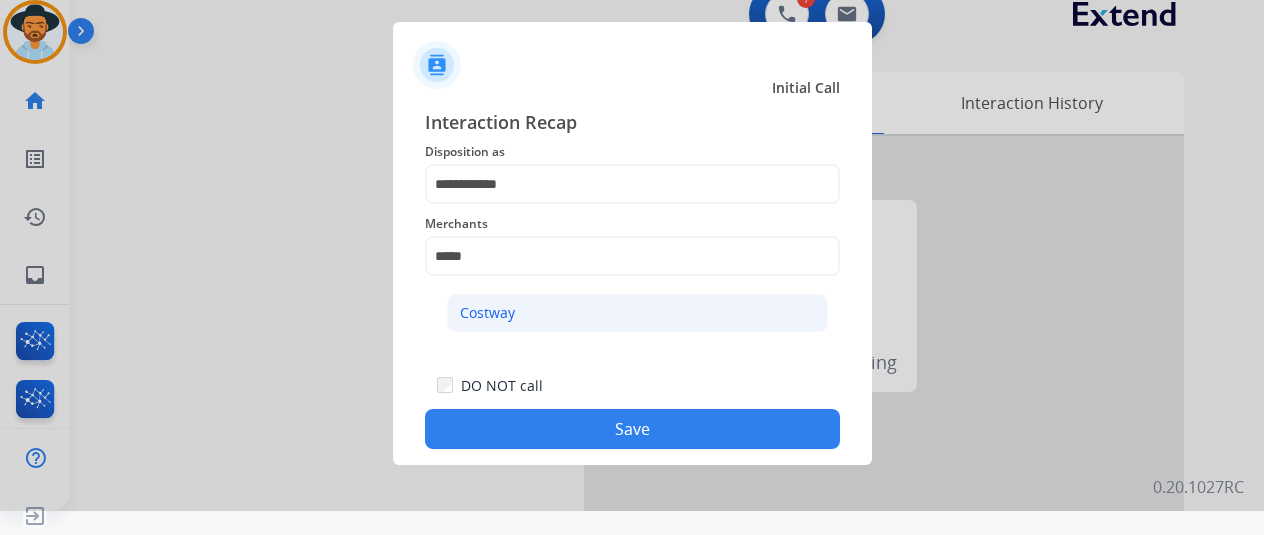 click on "Costway" 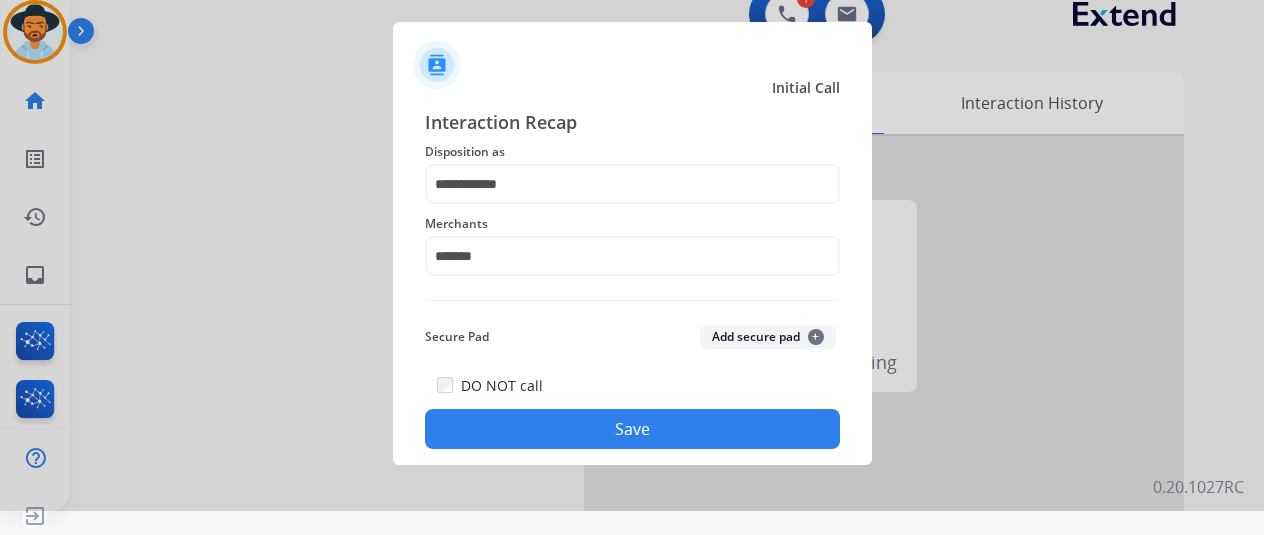 click on "Save" 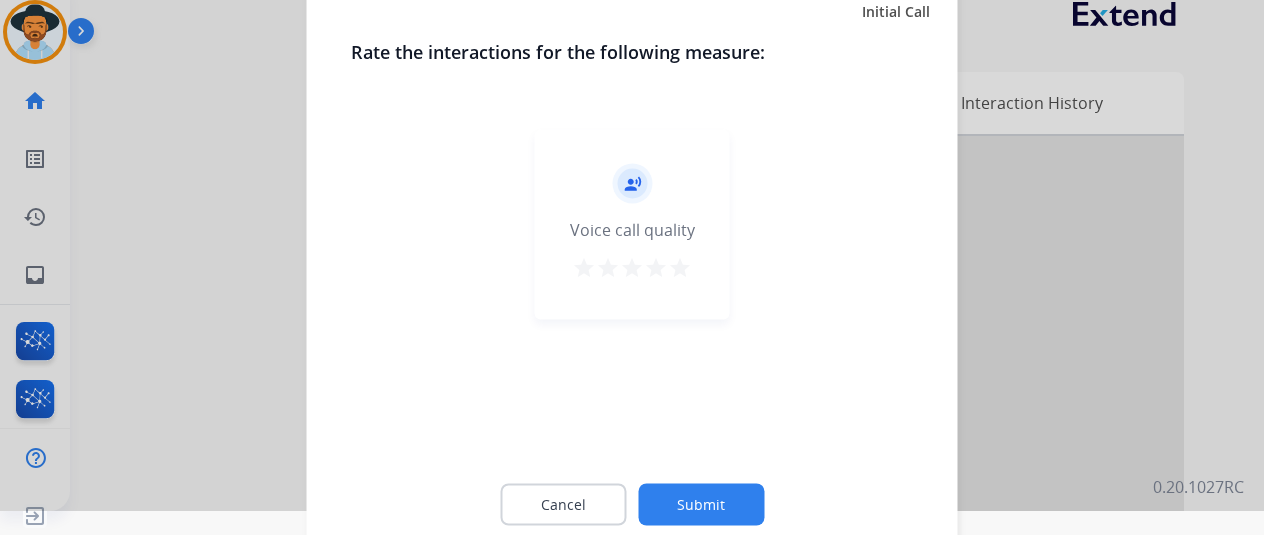 click on "Submit" 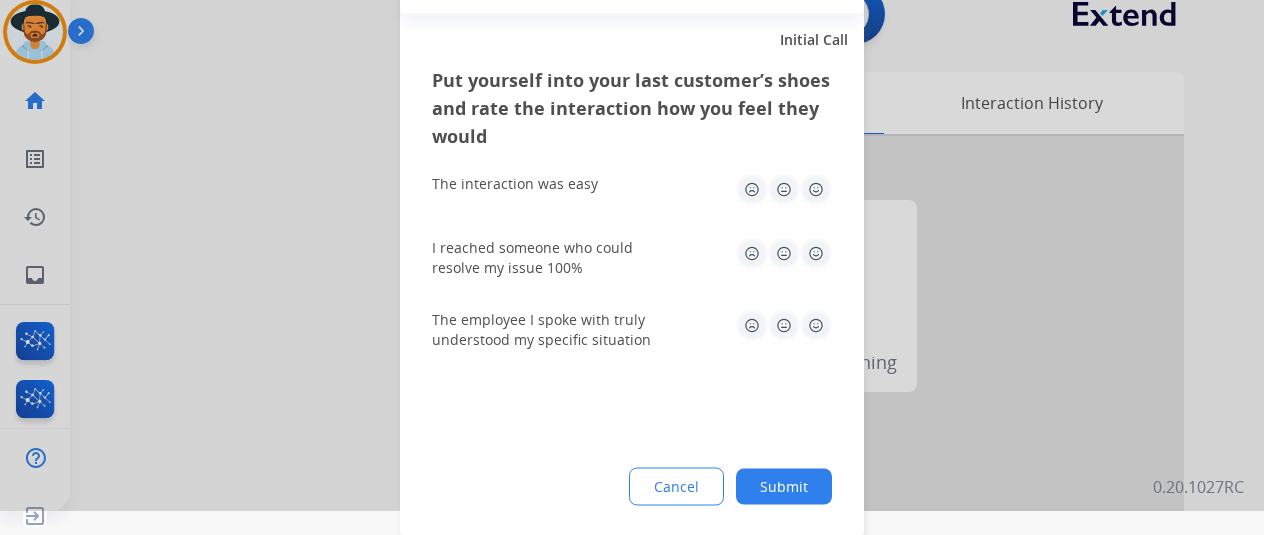 drag, startPoint x: 783, startPoint y: 489, endPoint x: 690, endPoint y: 447, distance: 102.044106 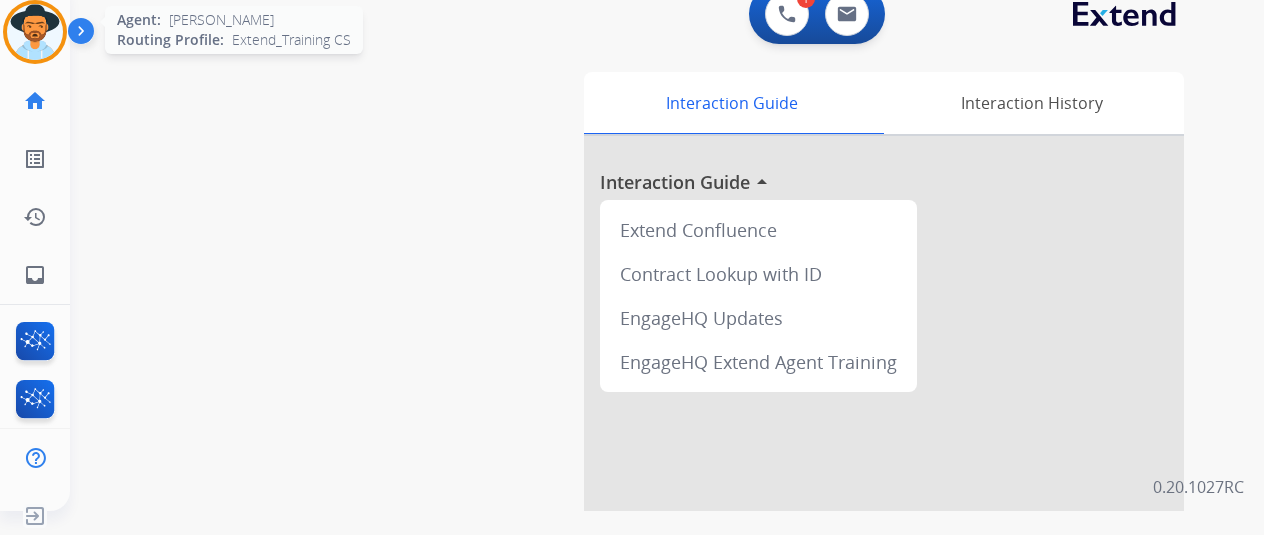 click at bounding box center (35, 32) 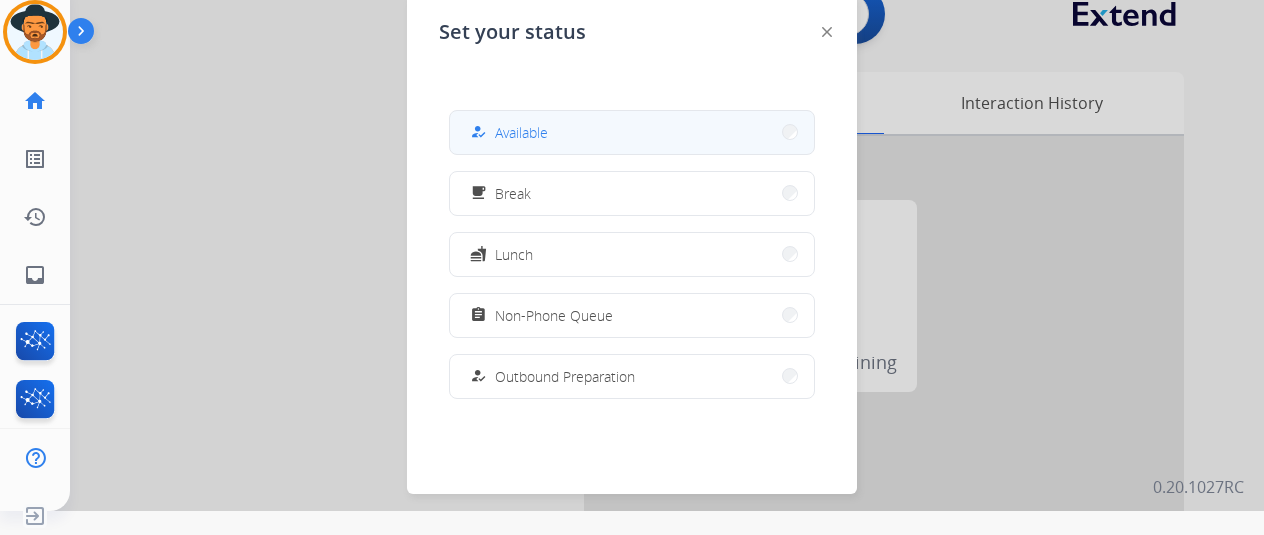 click on "how_to_reg Available" at bounding box center (632, 132) 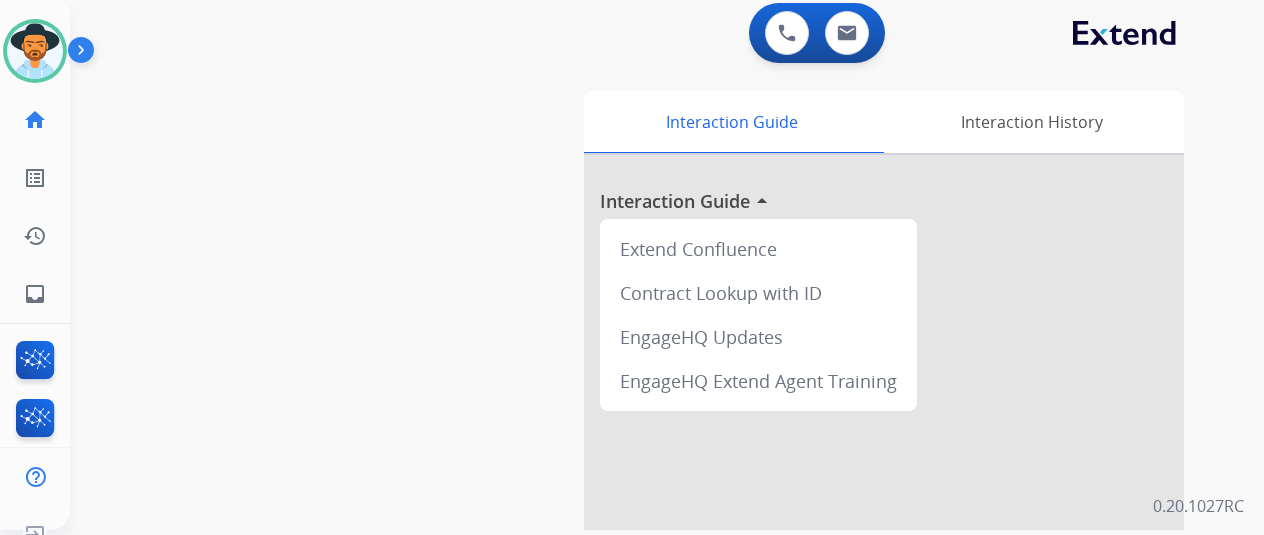 scroll, scrollTop: 0, scrollLeft: 0, axis: both 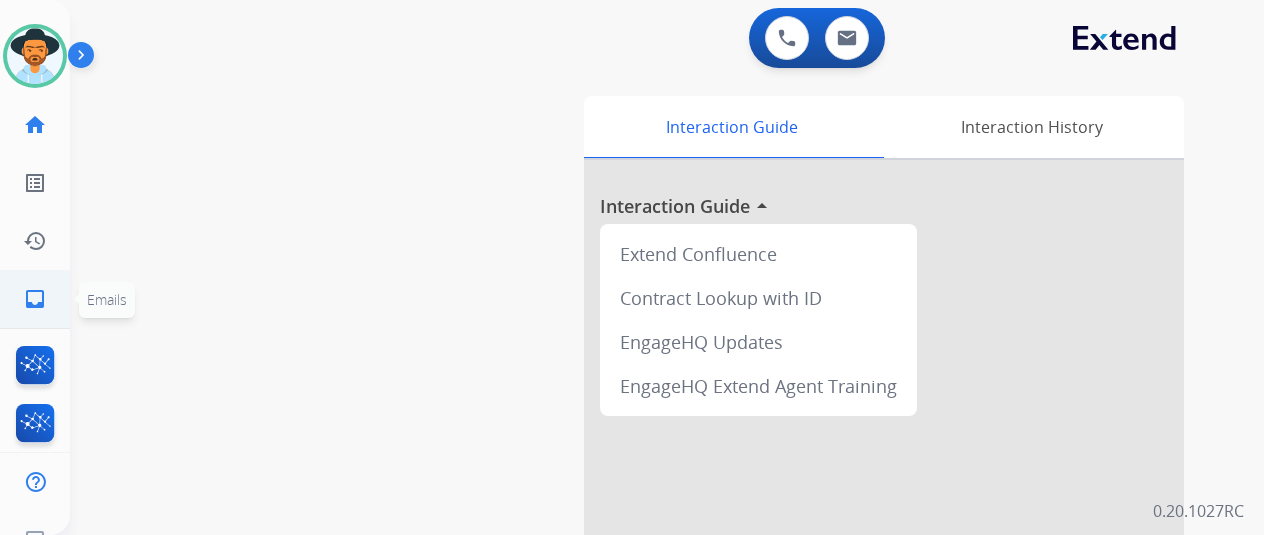 click on "inbox" 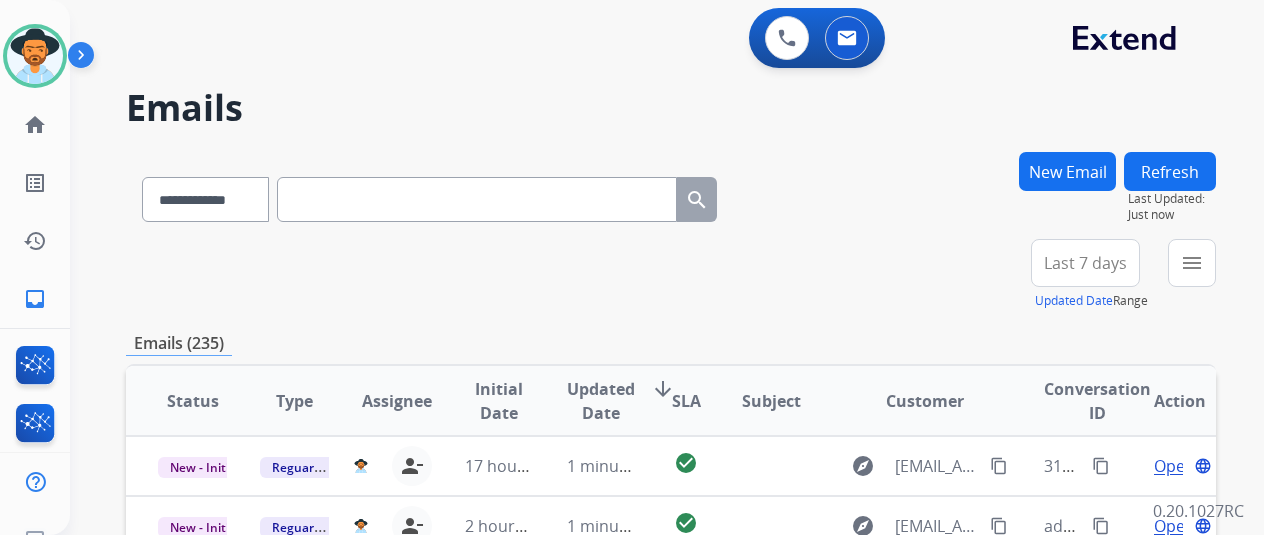 click on "New Email" at bounding box center (1067, 171) 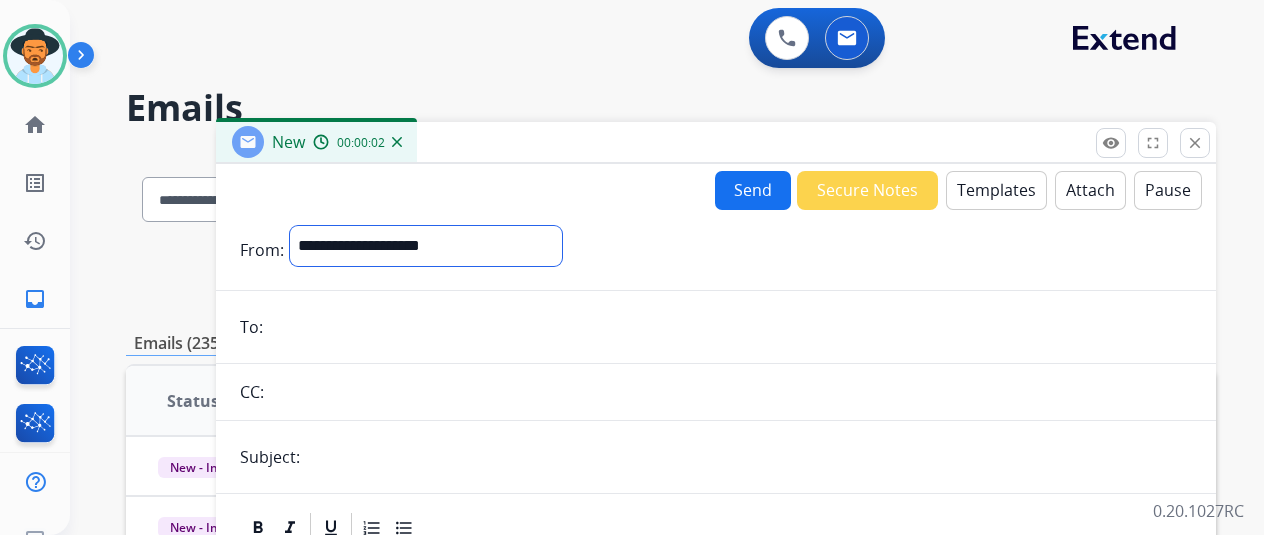 click on "**********" at bounding box center [426, 246] 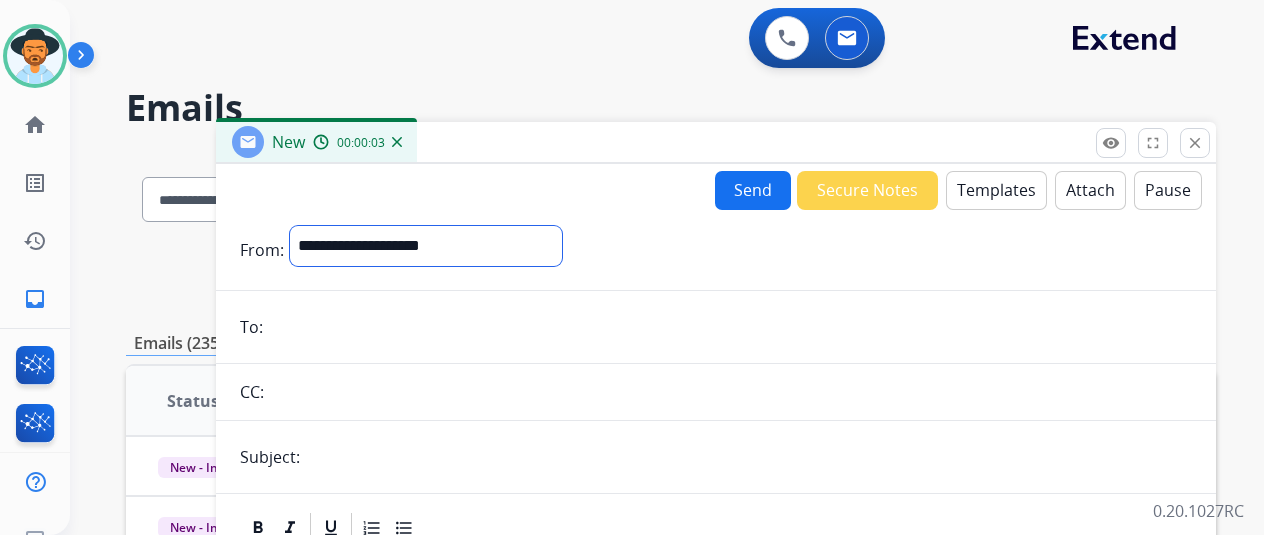 select on "**********" 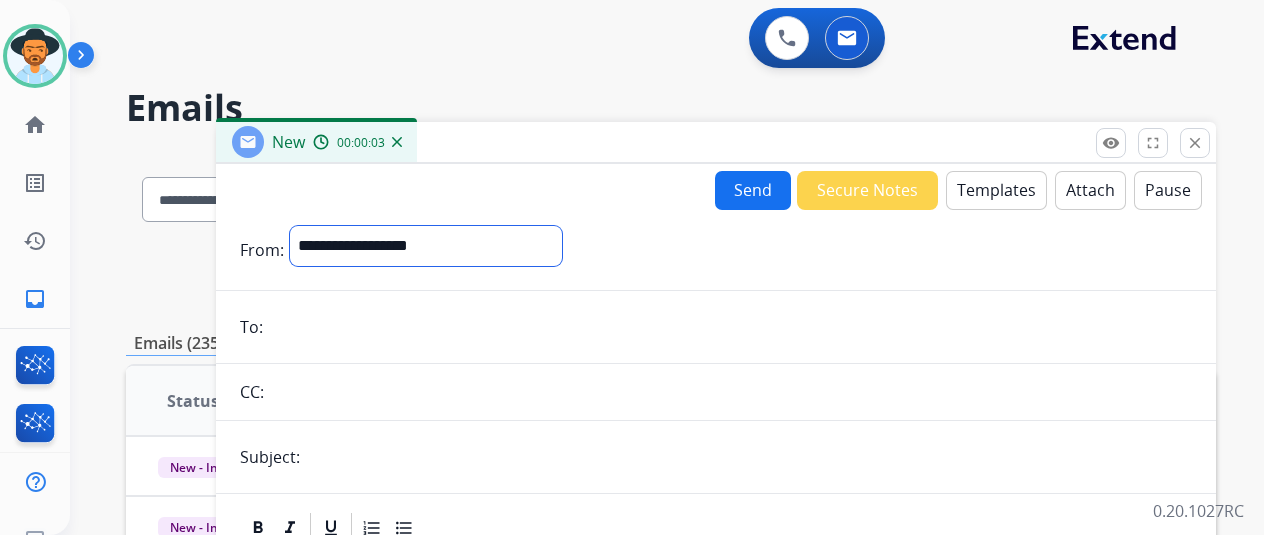 click on "**********" at bounding box center [426, 246] 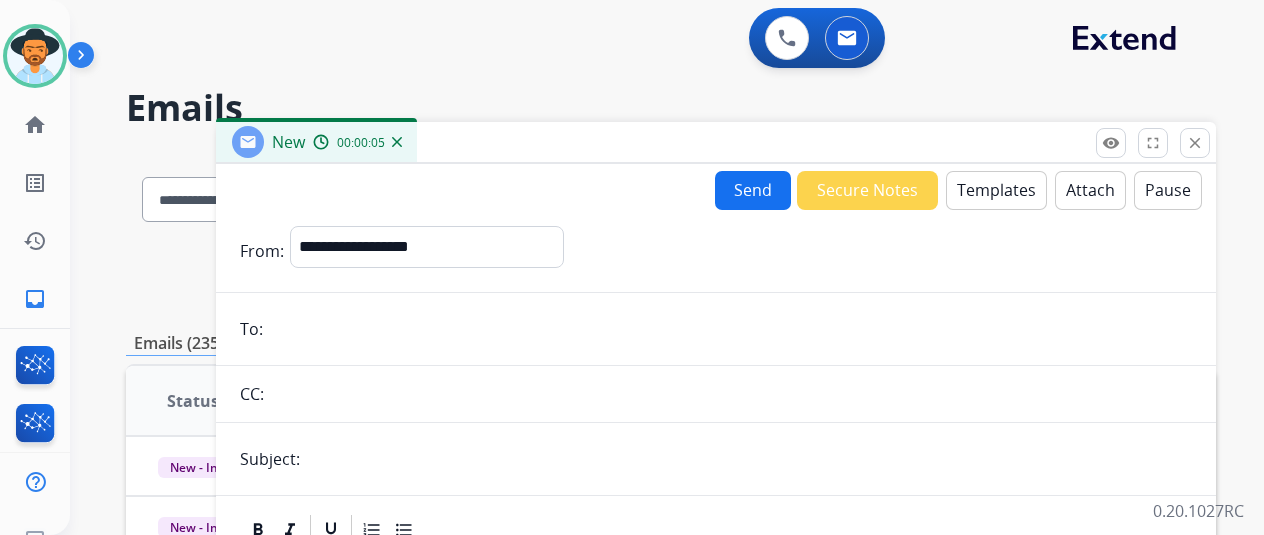paste on "**********" 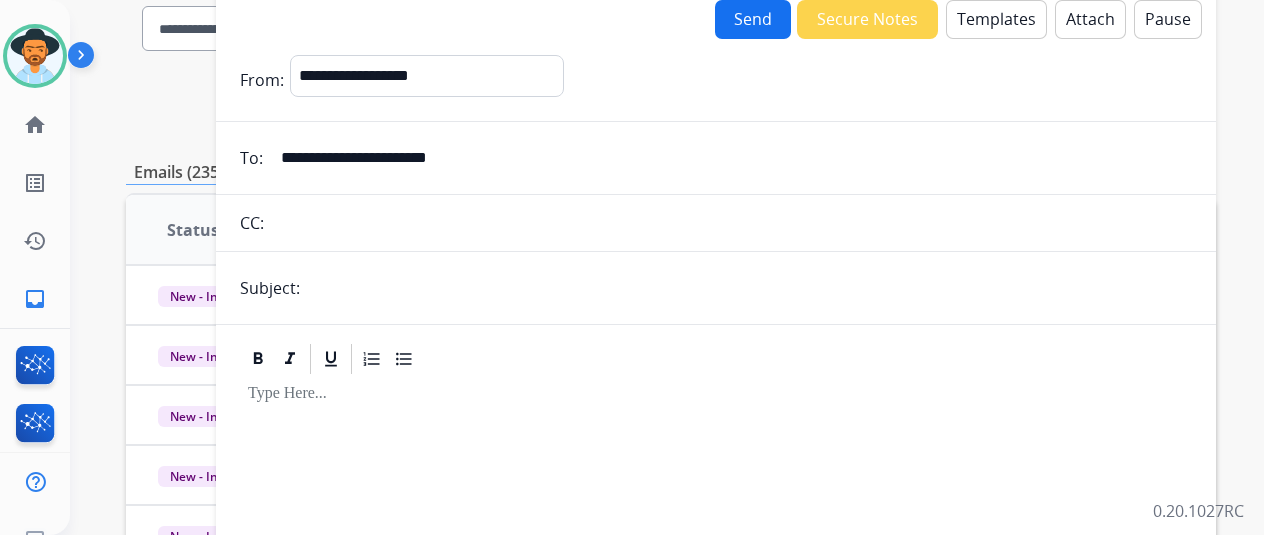 scroll, scrollTop: 200, scrollLeft: 0, axis: vertical 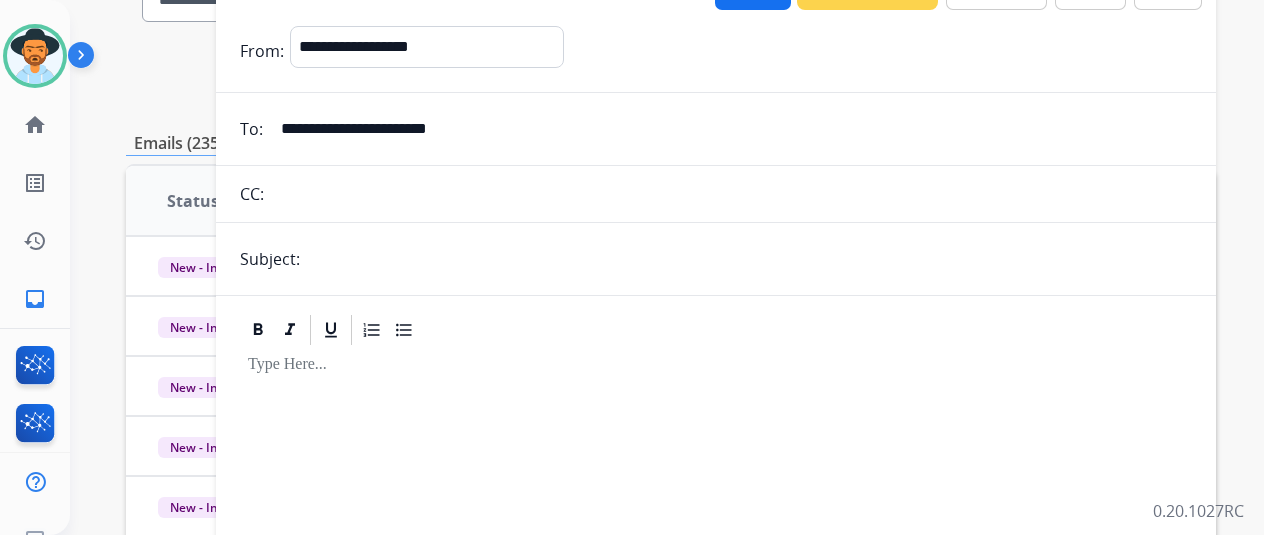 type on "**********" 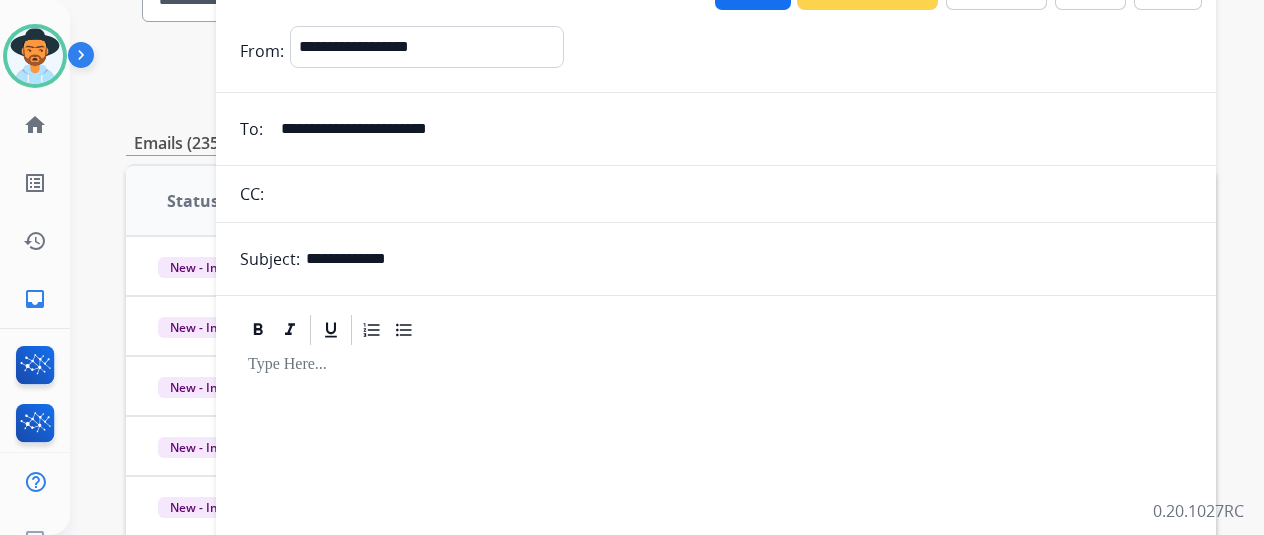 scroll, scrollTop: 0, scrollLeft: 0, axis: both 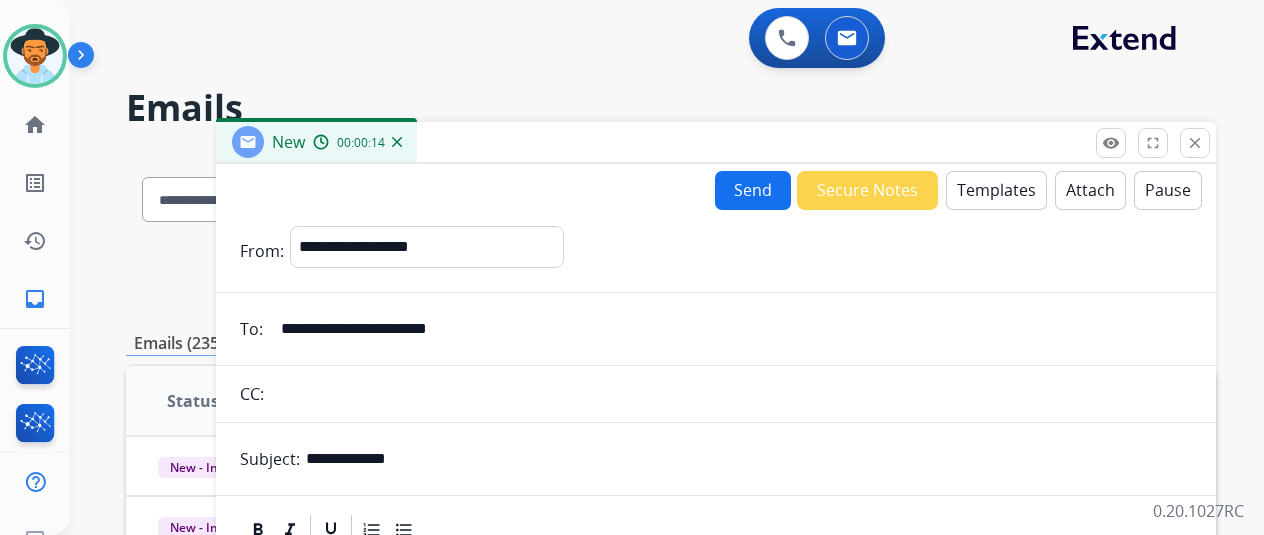 type on "**********" 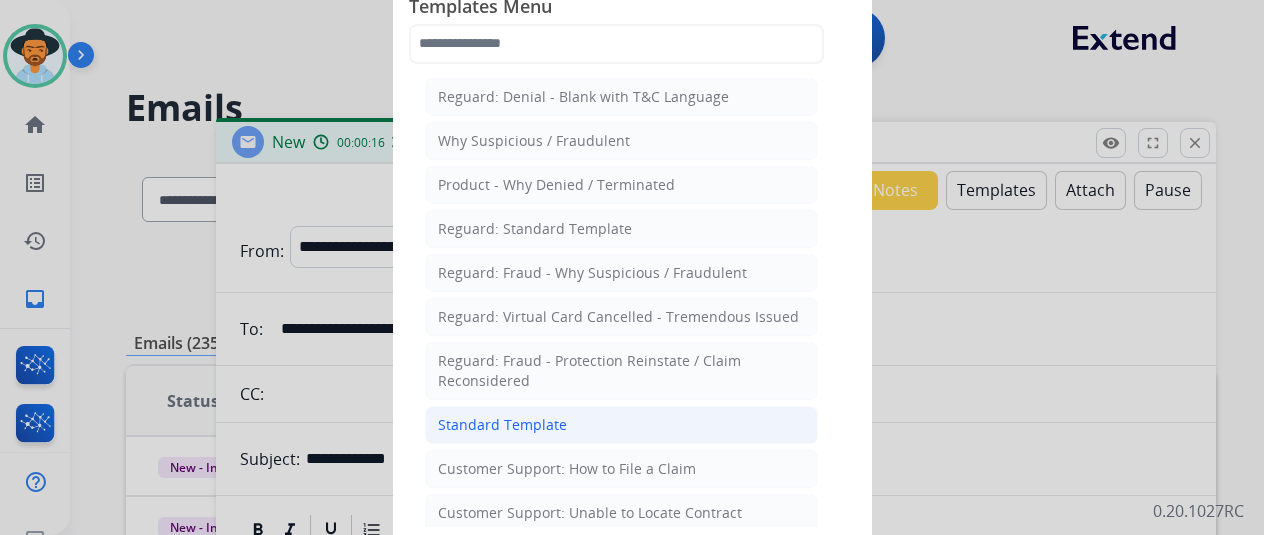 click on "Standard Template" 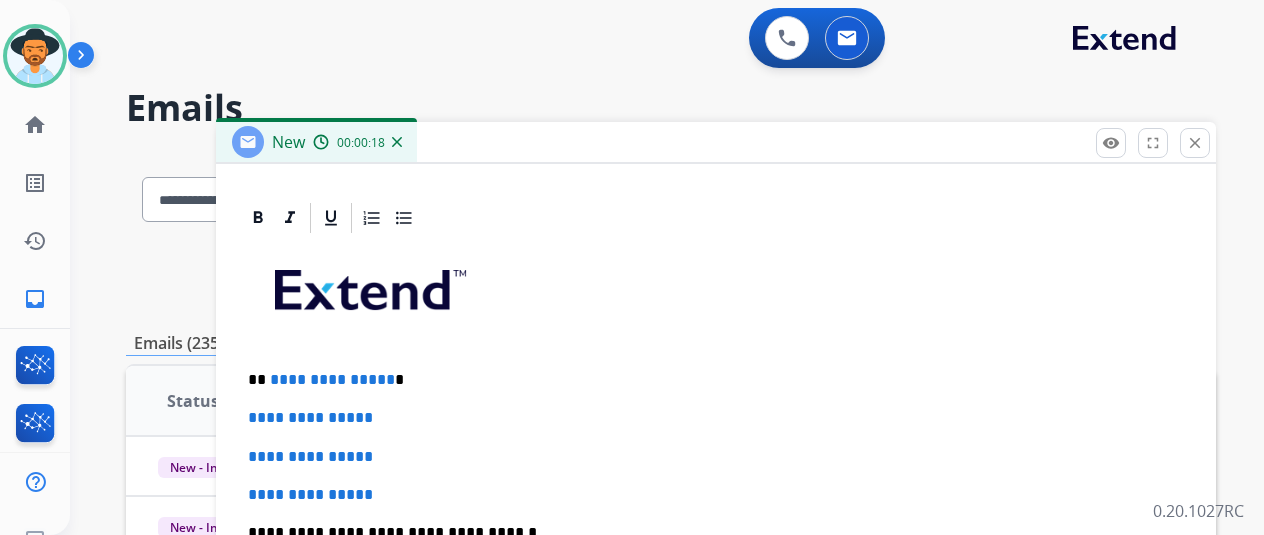 scroll, scrollTop: 460, scrollLeft: 0, axis: vertical 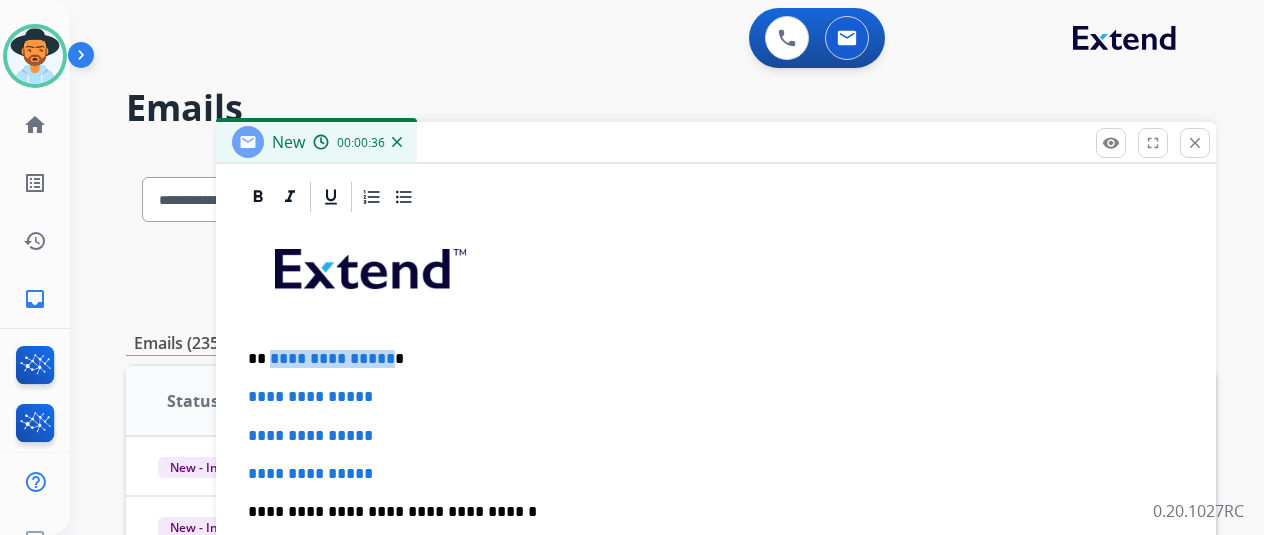 drag, startPoint x: 398, startPoint y: 356, endPoint x: 286, endPoint y: 358, distance: 112.01785 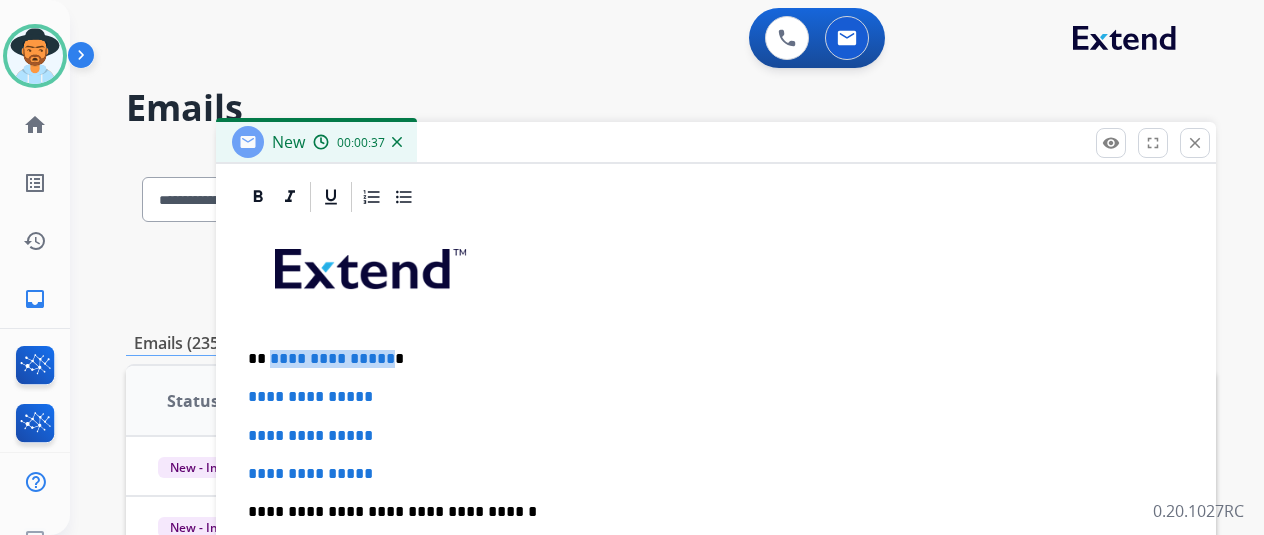 type 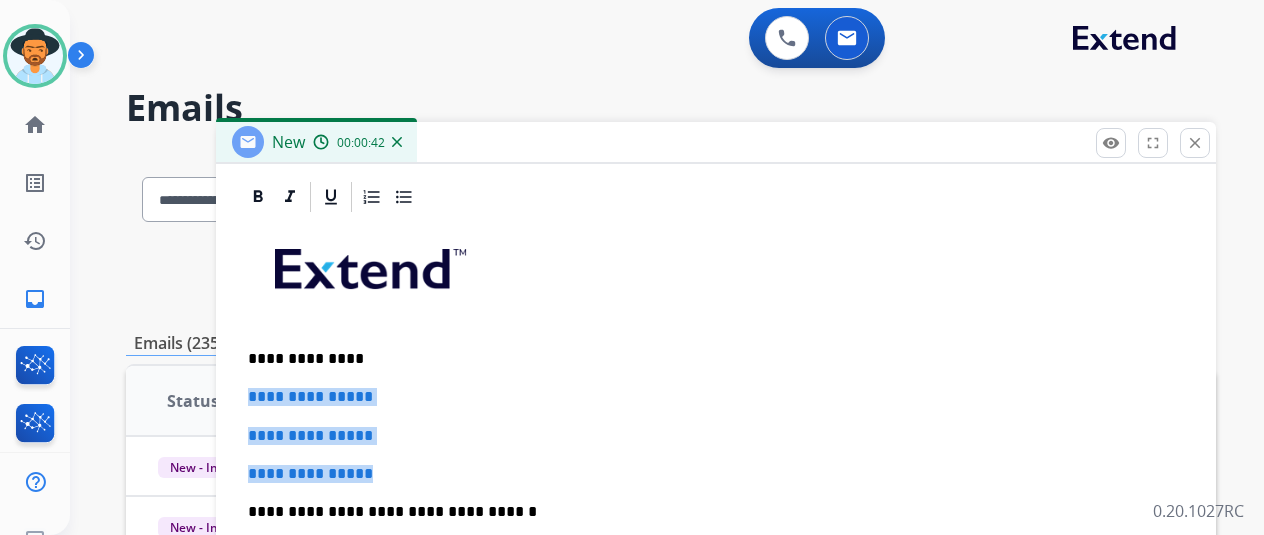 drag, startPoint x: 400, startPoint y: 468, endPoint x: 242, endPoint y: 388, distance: 177.09885 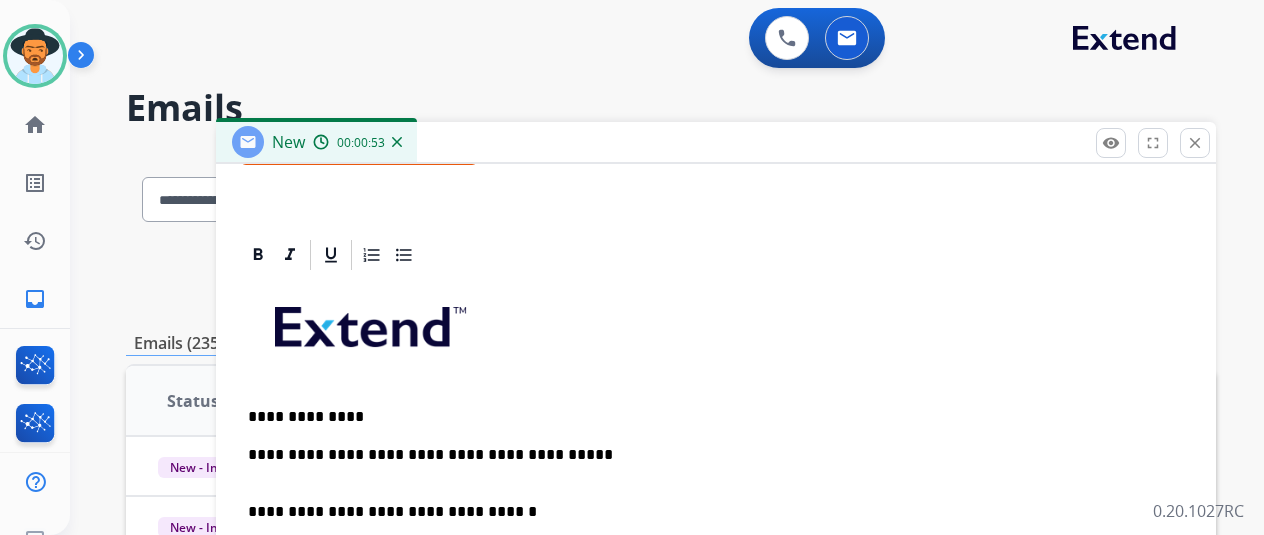 scroll, scrollTop: 420, scrollLeft: 0, axis: vertical 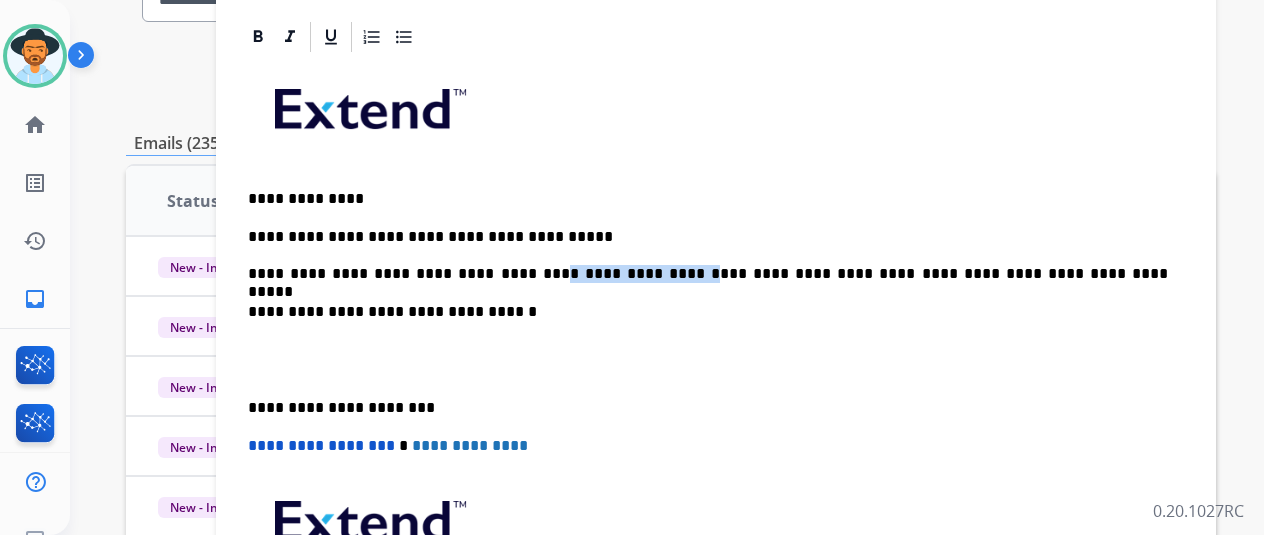 drag, startPoint x: 608, startPoint y: 271, endPoint x: 498, endPoint y: 267, distance: 110.0727 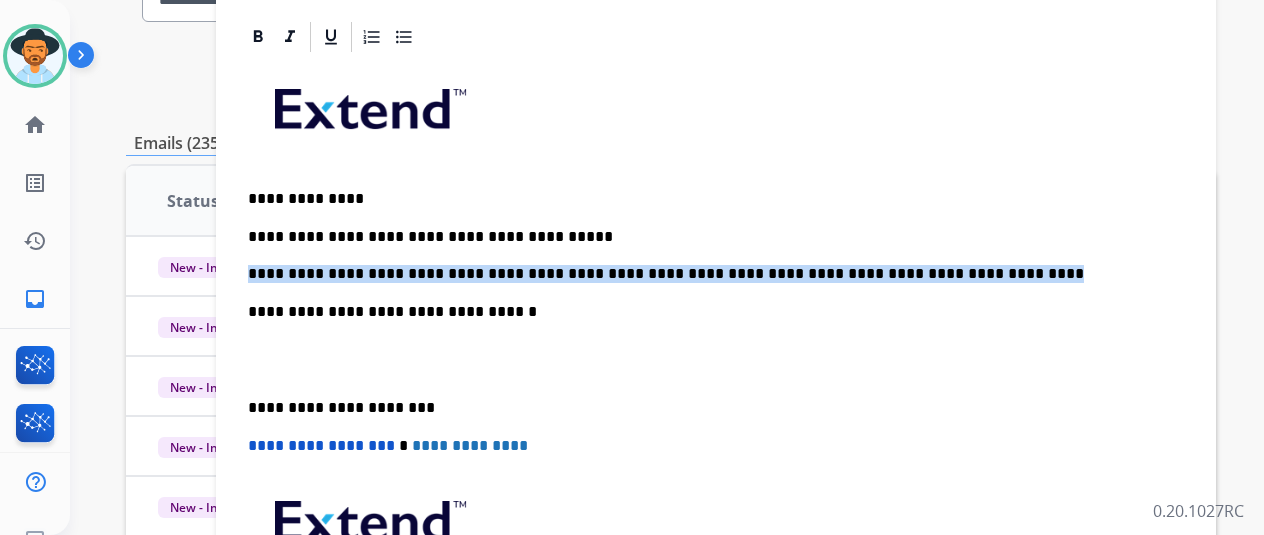 drag, startPoint x: 922, startPoint y: 269, endPoint x: 265, endPoint y: 268, distance: 657.00073 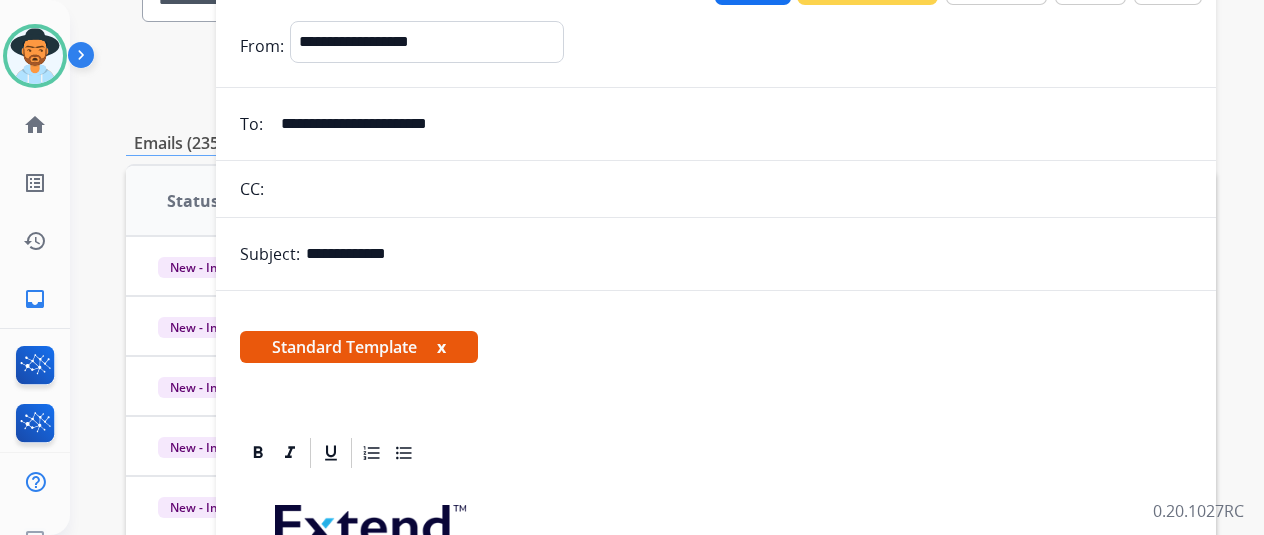 scroll, scrollTop: 0, scrollLeft: 0, axis: both 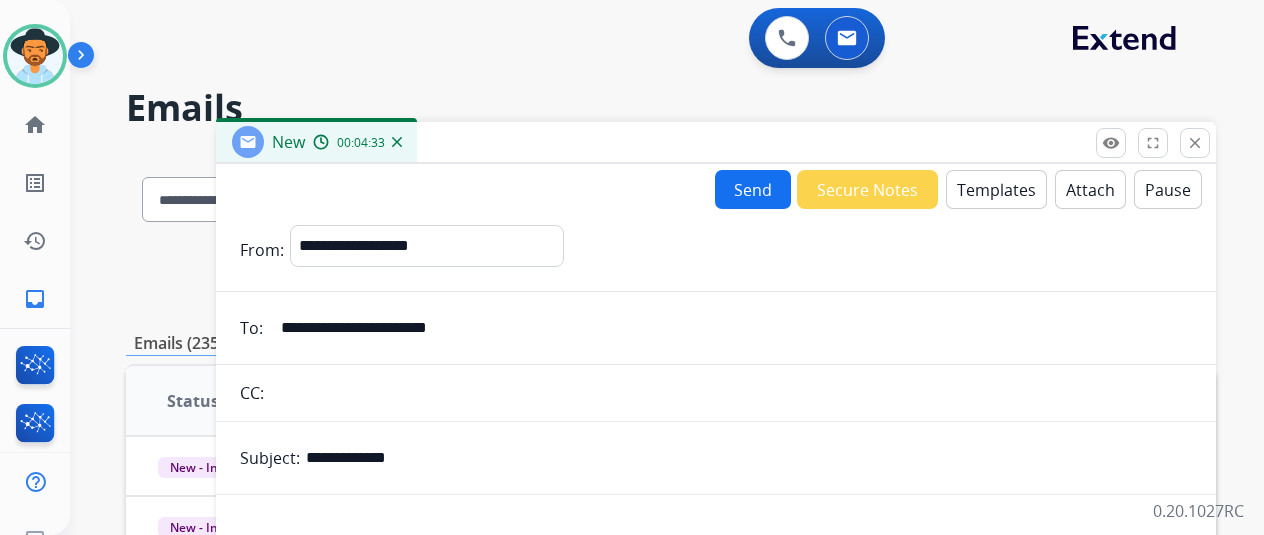 click on "Send" at bounding box center (753, 189) 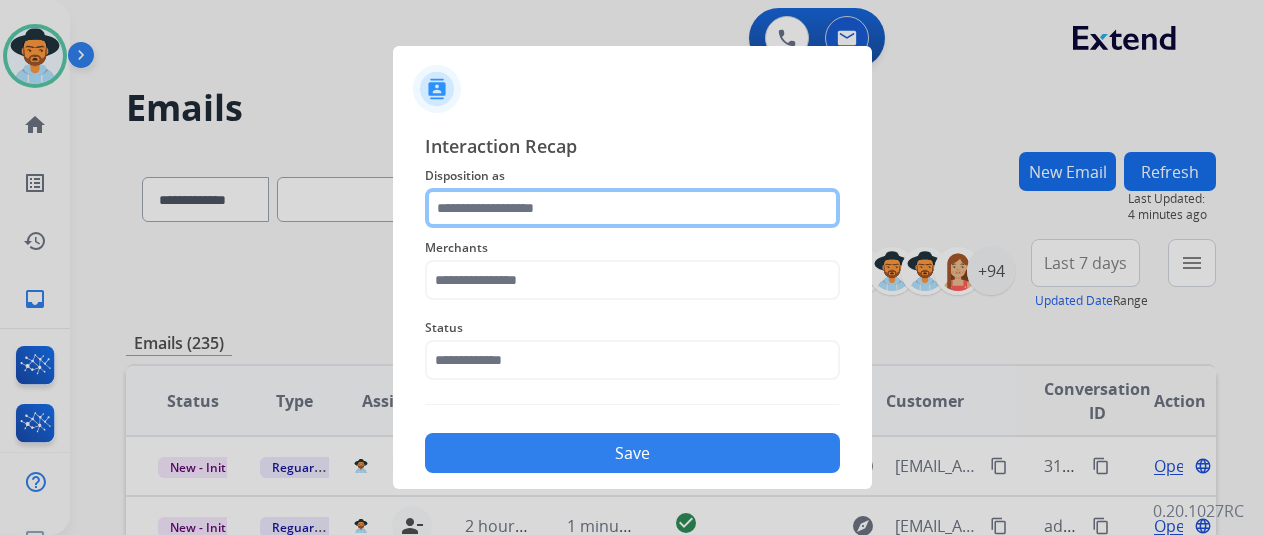 click 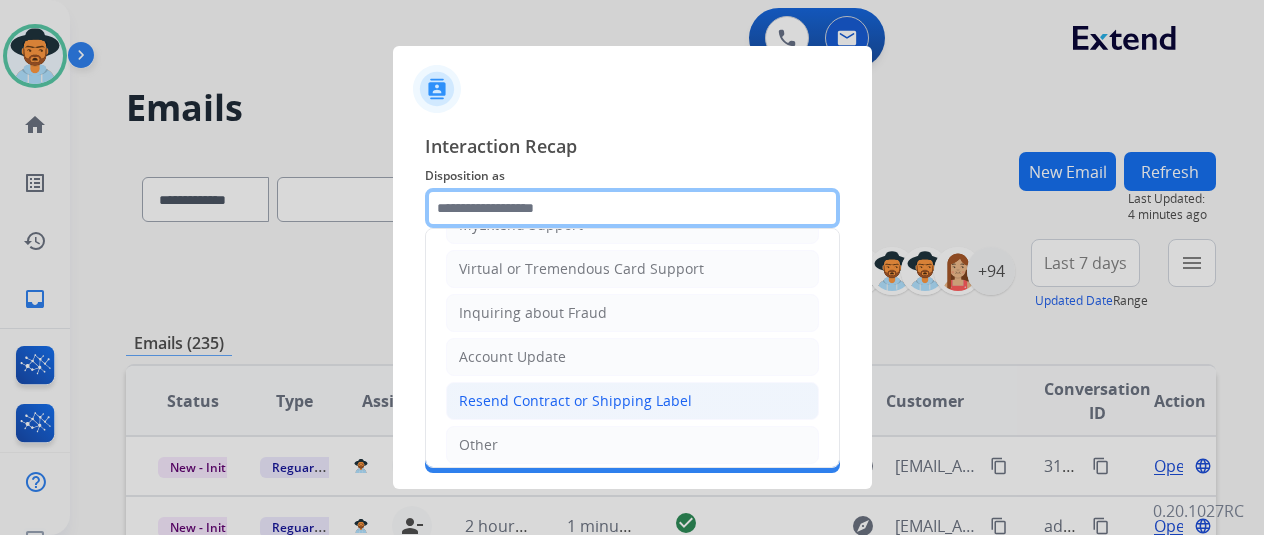 scroll, scrollTop: 303, scrollLeft: 0, axis: vertical 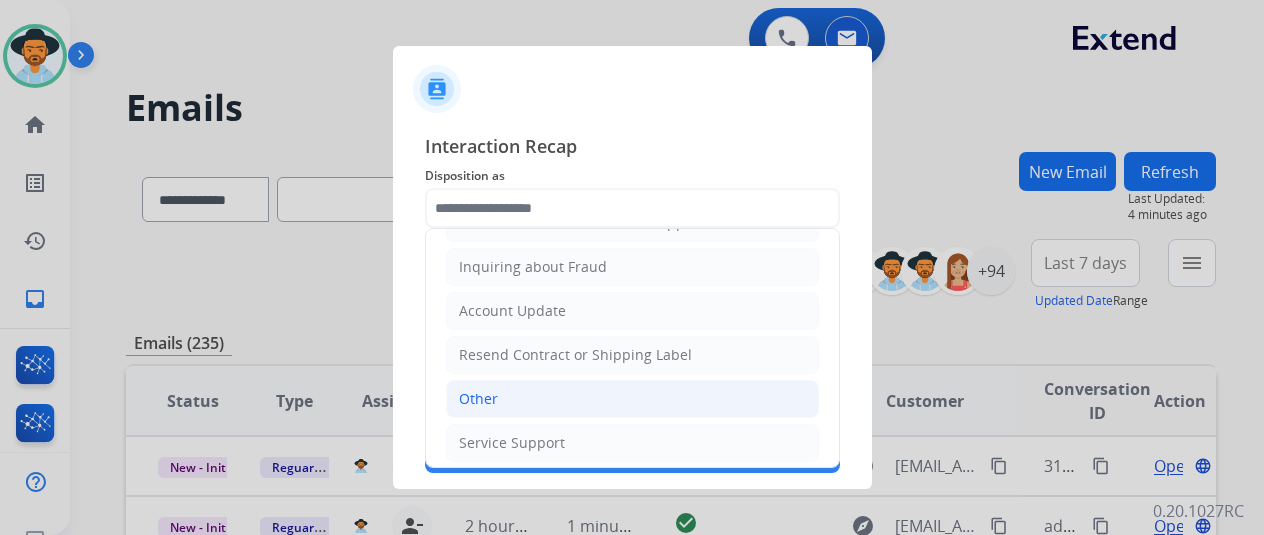 click on "Other" 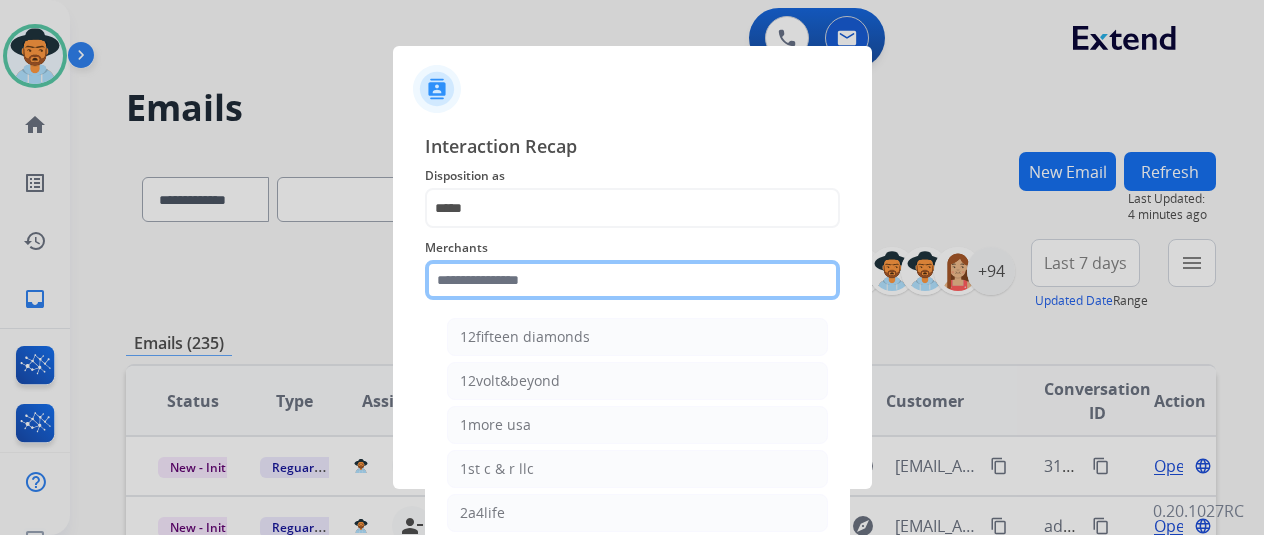click 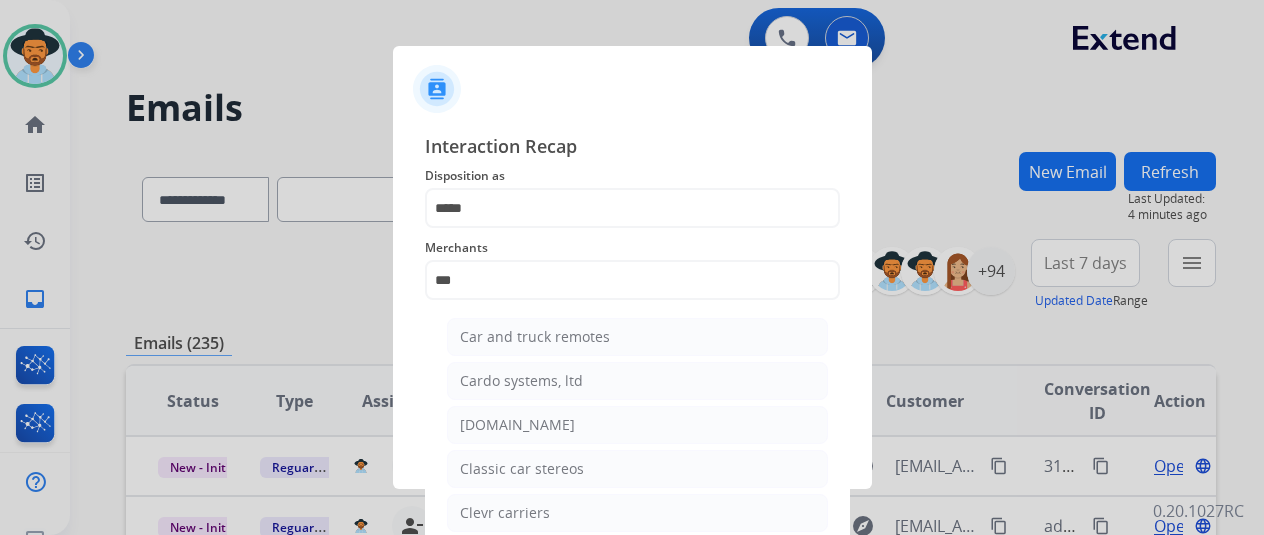 drag, startPoint x: 485, startPoint y: 421, endPoint x: 528, endPoint y: 409, distance: 44.64303 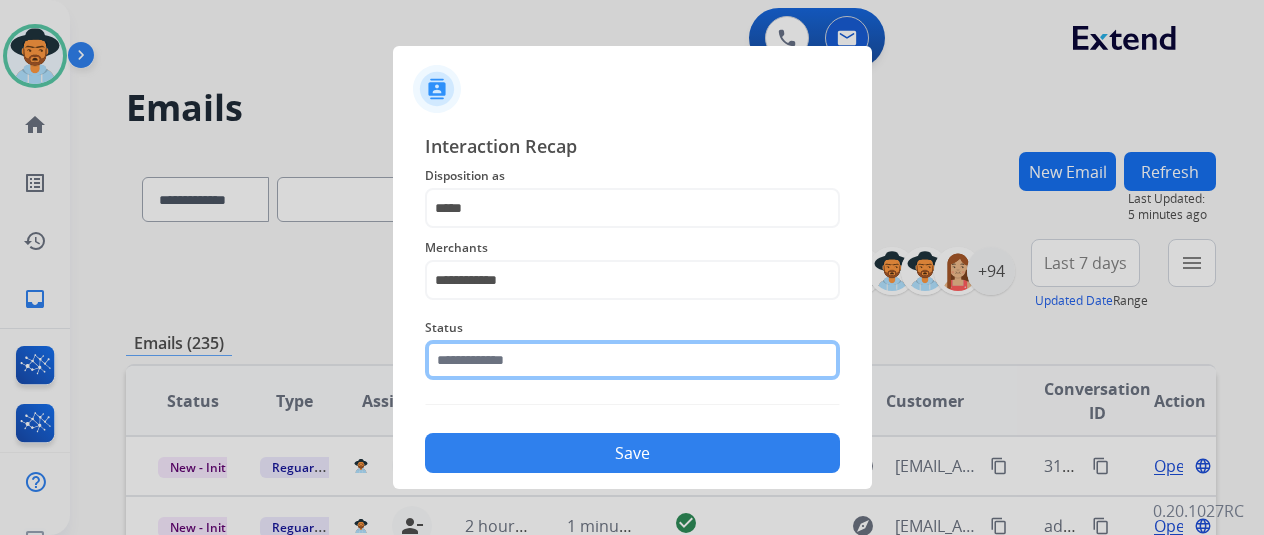click 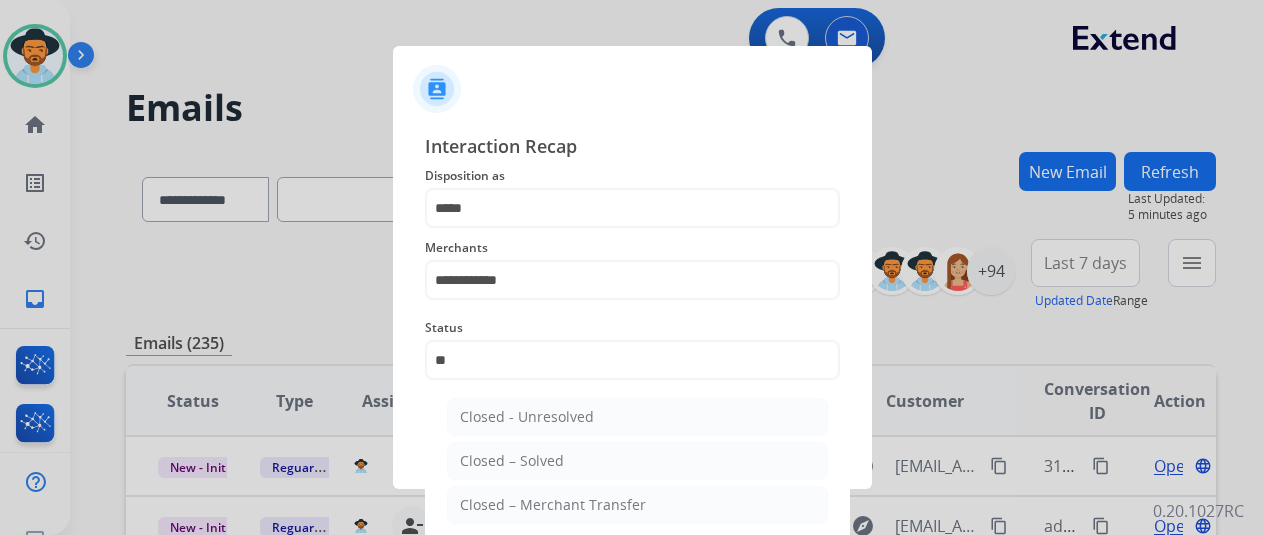 drag, startPoint x: 518, startPoint y: 451, endPoint x: 540, endPoint y: 438, distance: 25.553865 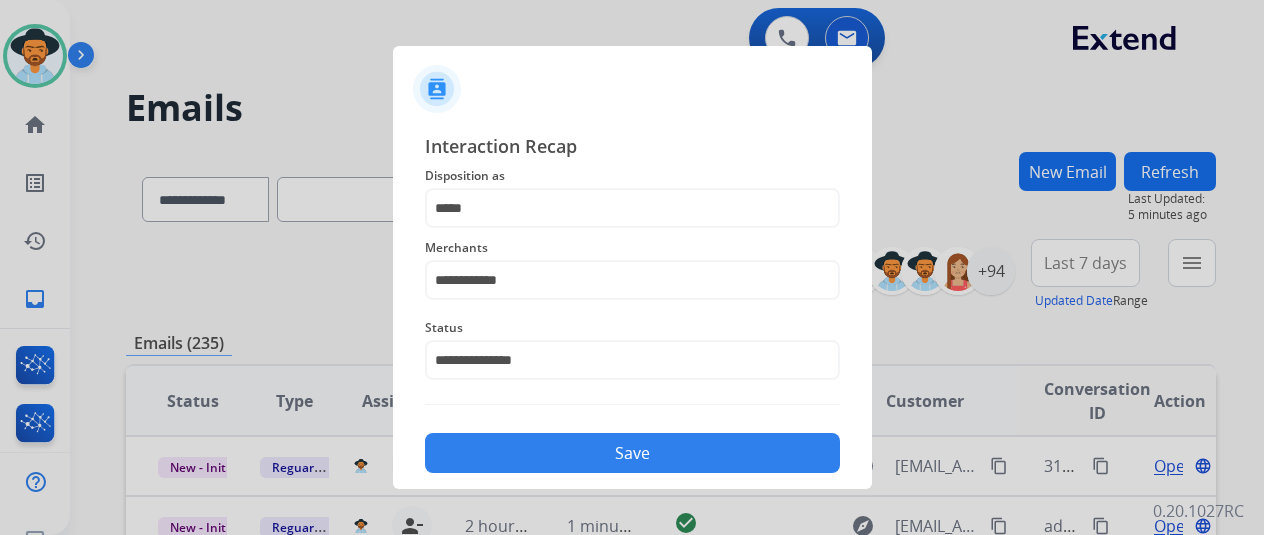 click on "Save" 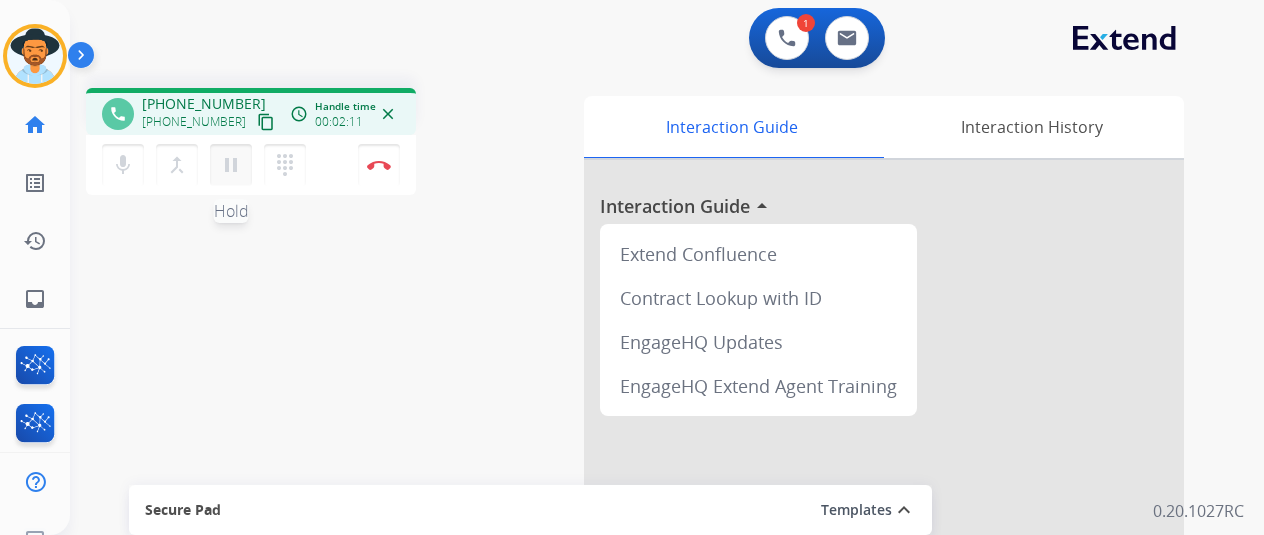 click on "pause" at bounding box center (231, 165) 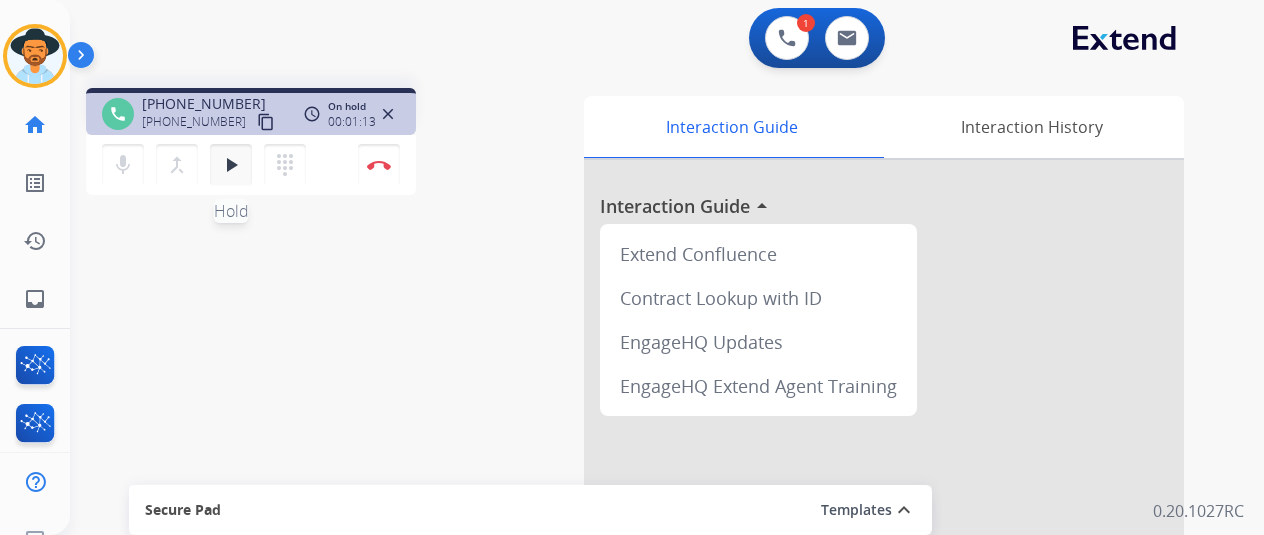 click on "play_arrow" at bounding box center [231, 165] 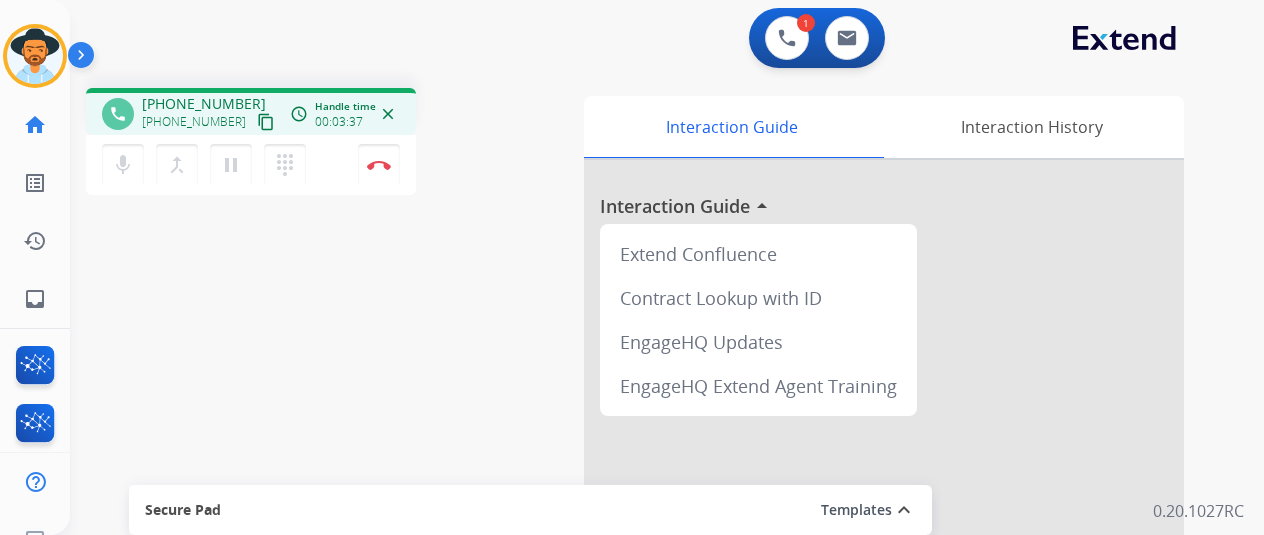 drag, startPoint x: 235, startPoint y: 225, endPoint x: 238, endPoint y: 212, distance: 13.341664 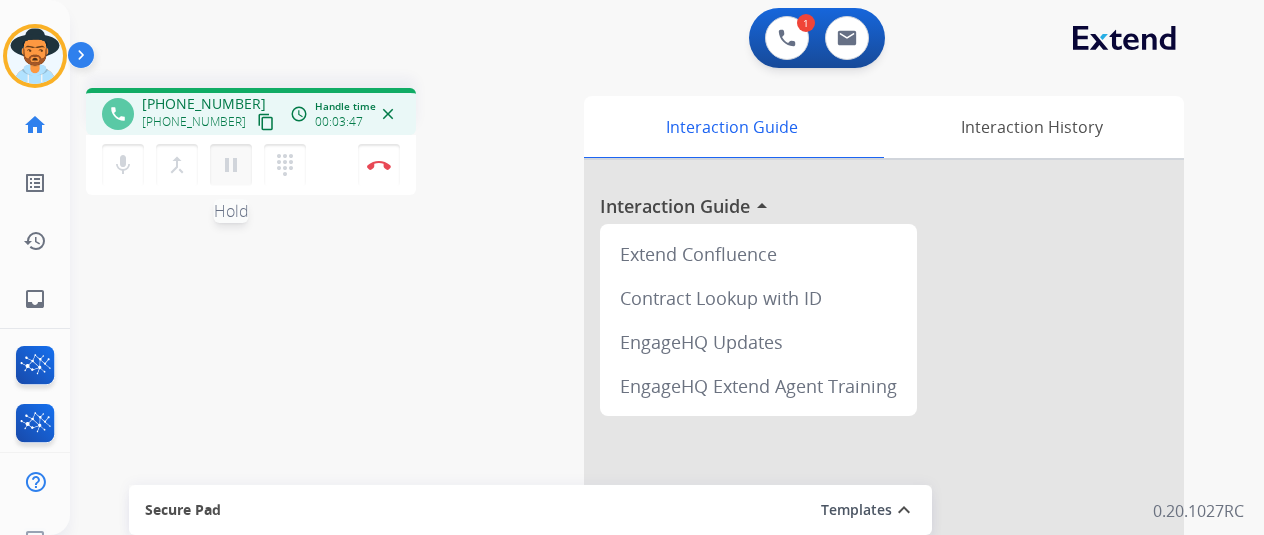 click on "pause" at bounding box center (231, 165) 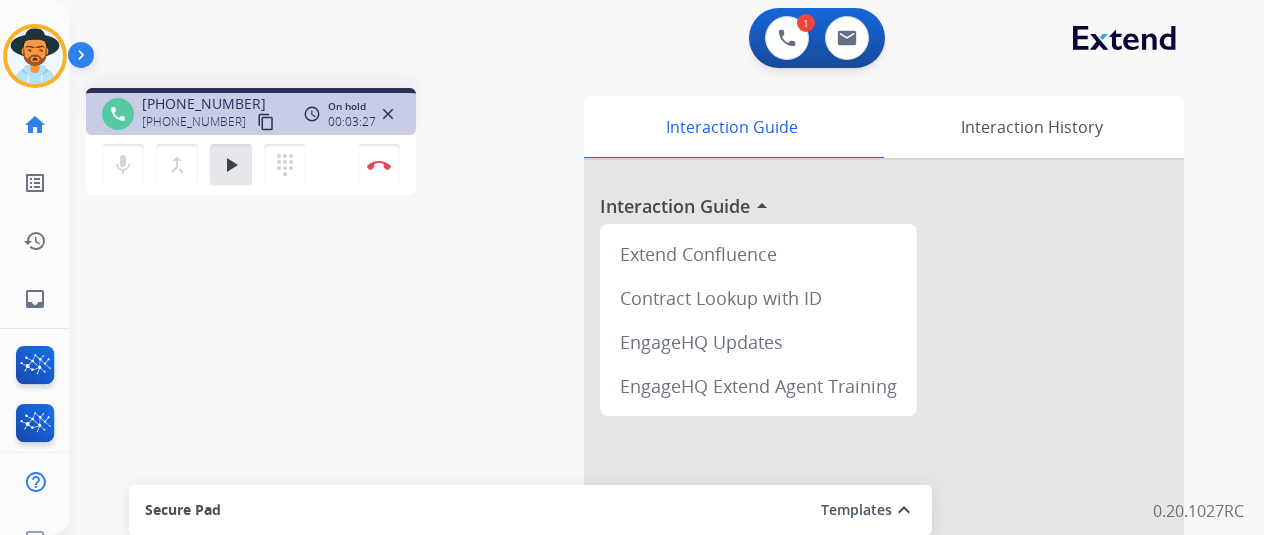 click on "phone +18605101798 +18605101798 content_copy access_time Call metrics Queue   00:12 Hold   02:41 Talk   02:22 Total   06:14 On hold 00:03:27 close mic Mute merge_type Bridge play_arrow Hold dialpad Dialpad Disconnect swap_horiz Break voice bridge close_fullscreen Connect 3-Way Call merge_type Separate 3-Way Call  Interaction Guide   Interaction History  Interaction Guide arrow_drop_up  Extend Confluence   Contract Lookup with ID   EngageHQ Updates   EngageHQ Extend Agent Training  Secure Pad Templates expand_less Choose a template Save" at bounding box center (643, 489) 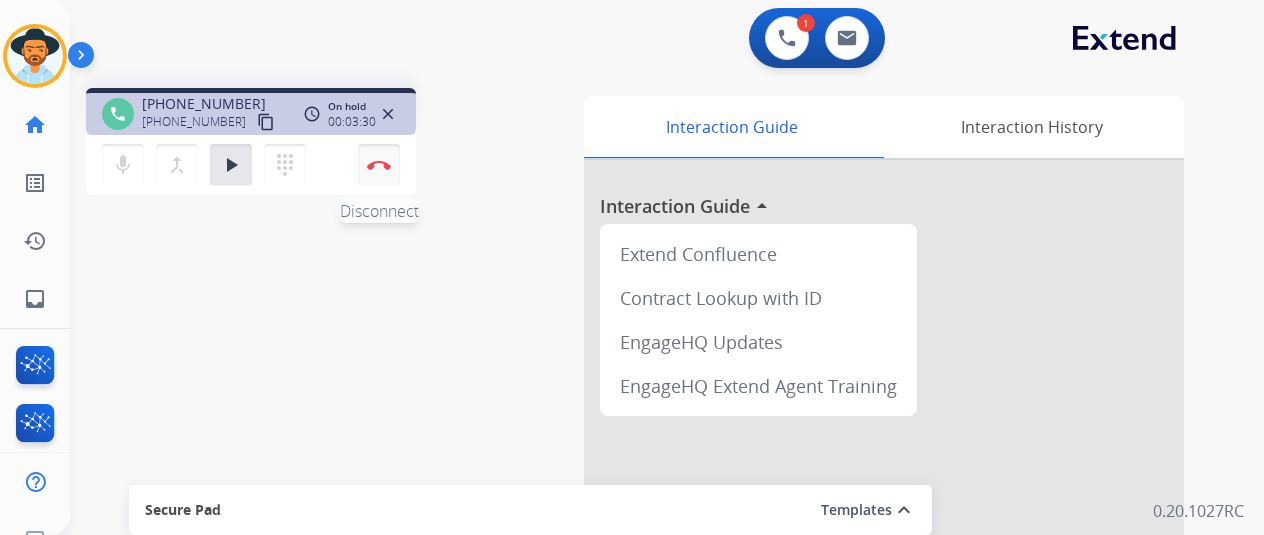 click at bounding box center (379, 165) 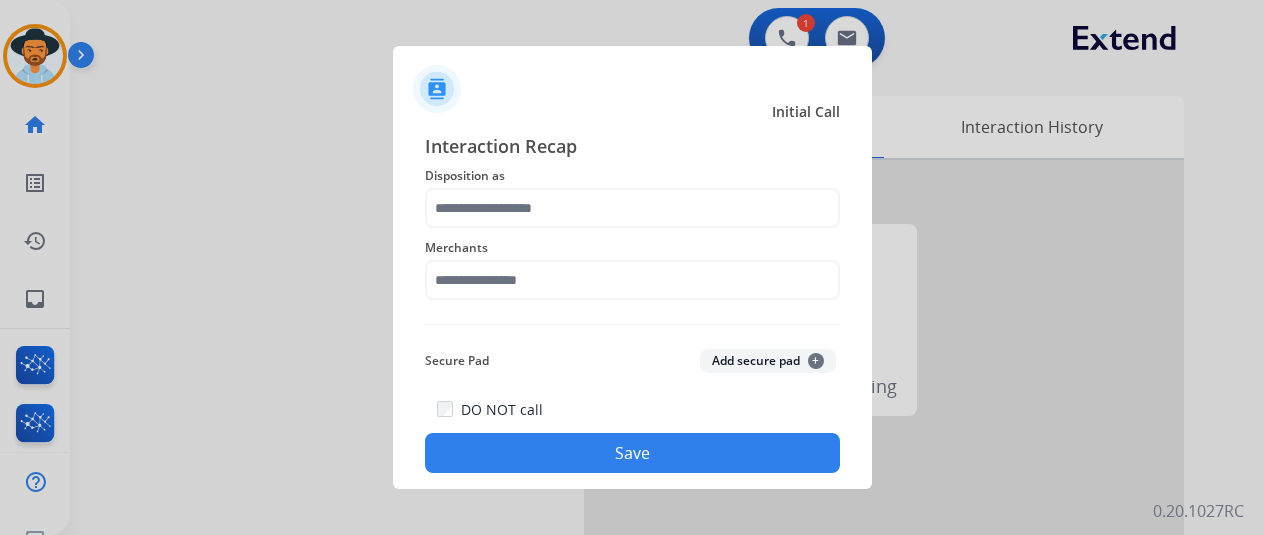 click at bounding box center [632, 267] 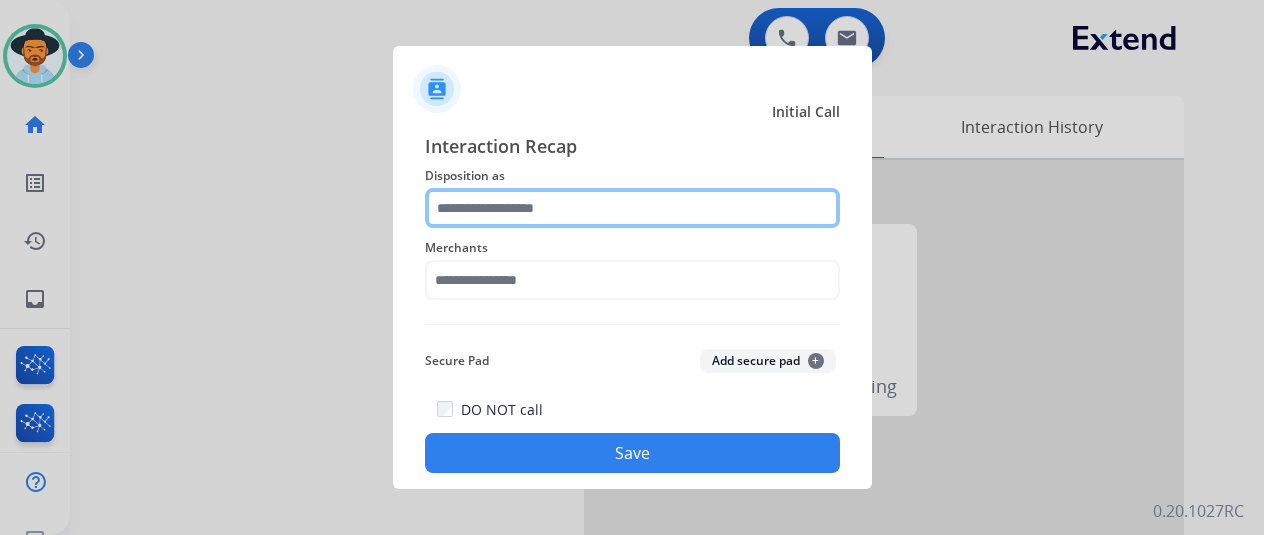 click 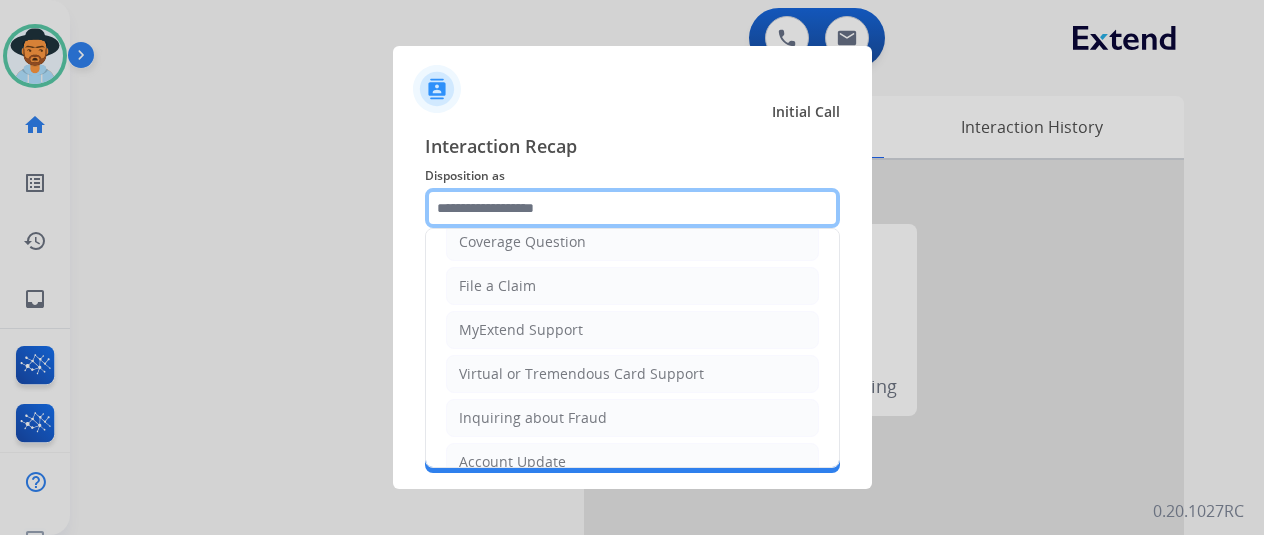 scroll, scrollTop: 300, scrollLeft: 0, axis: vertical 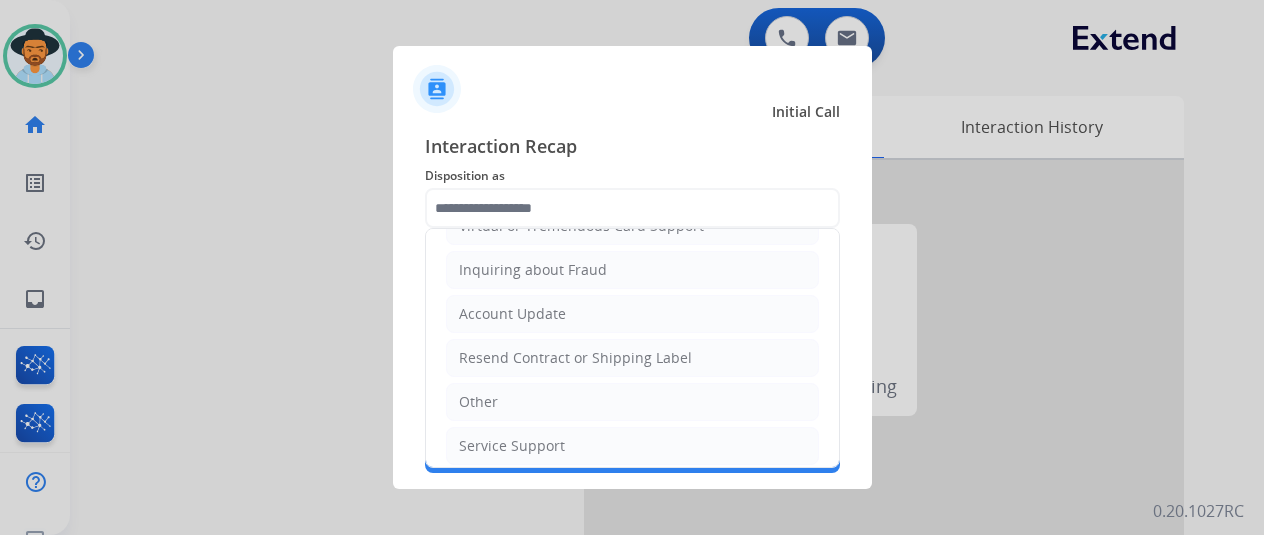drag, startPoint x: 477, startPoint y: 390, endPoint x: 474, endPoint y: 326, distance: 64.070274 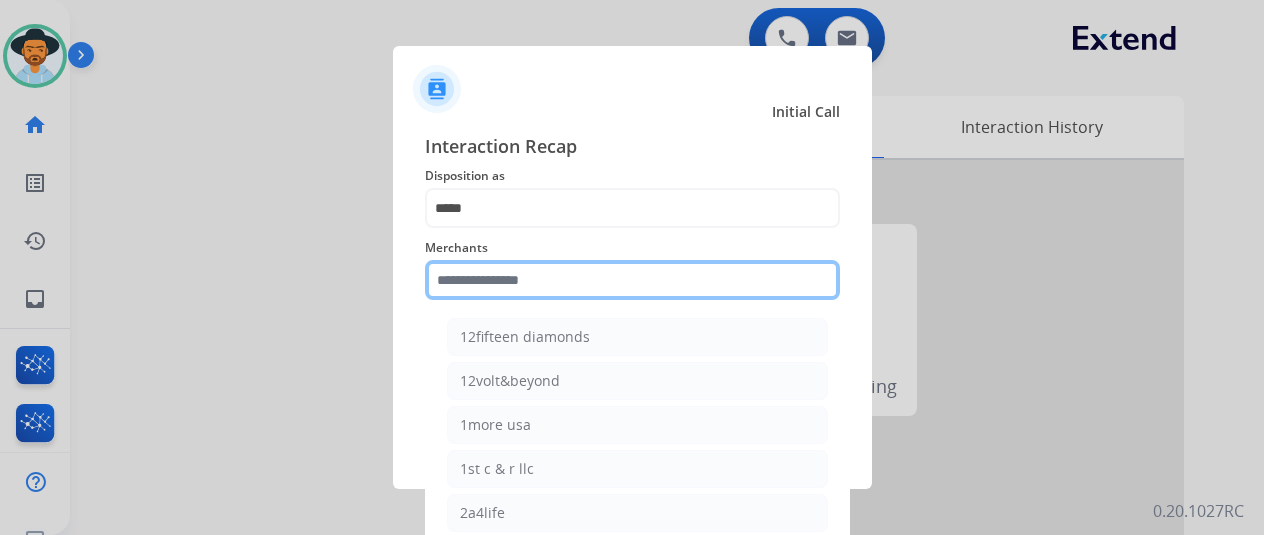 click 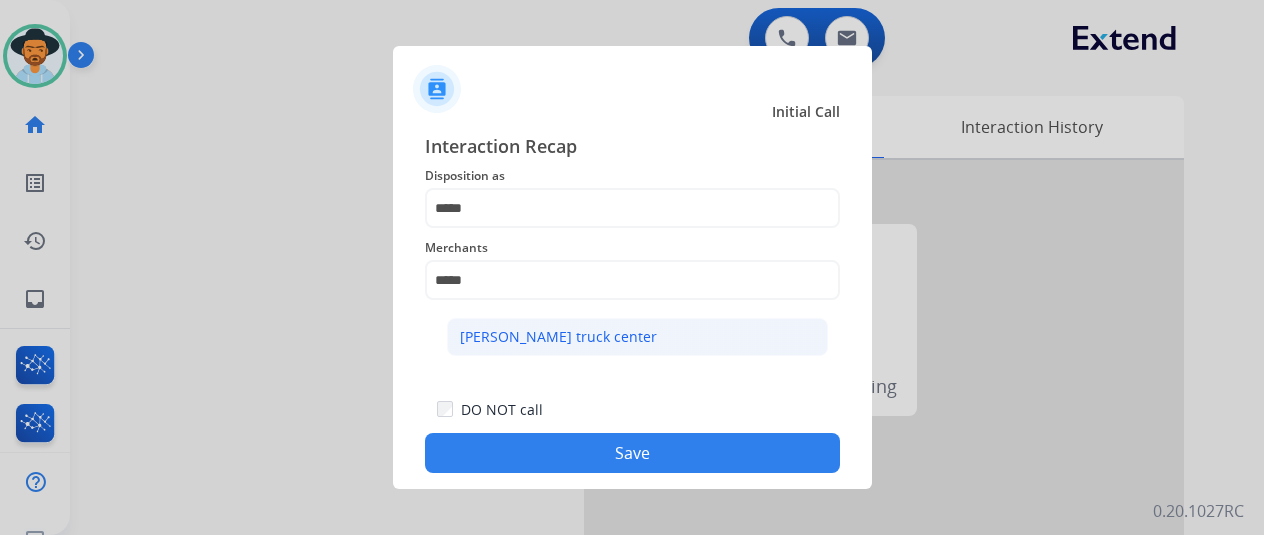 click on "[PERSON_NAME] truck center" 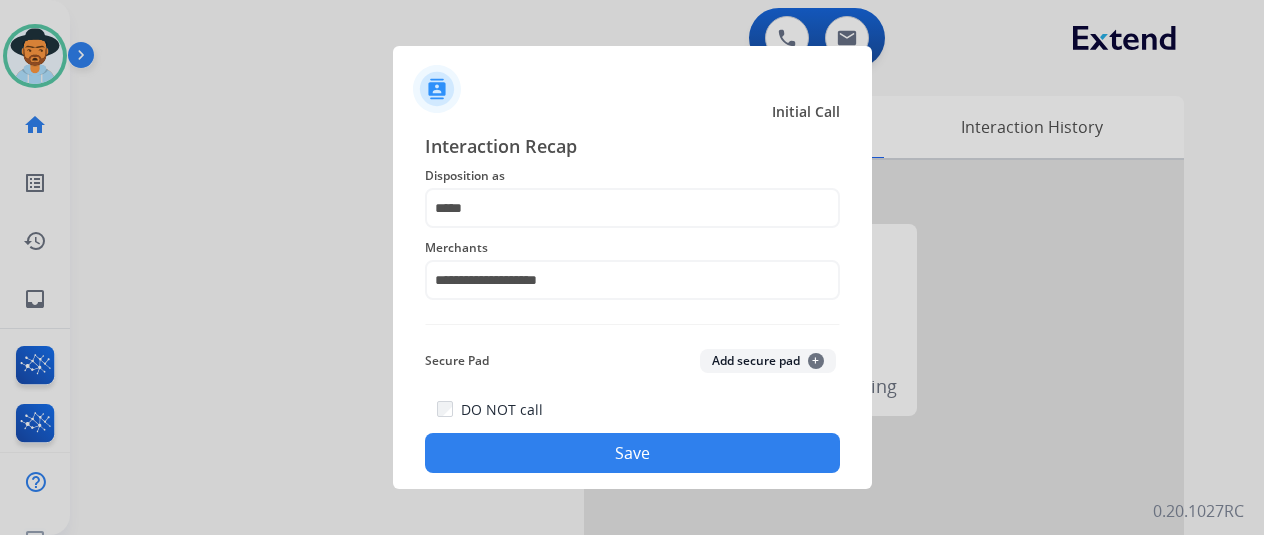 click on "Save" 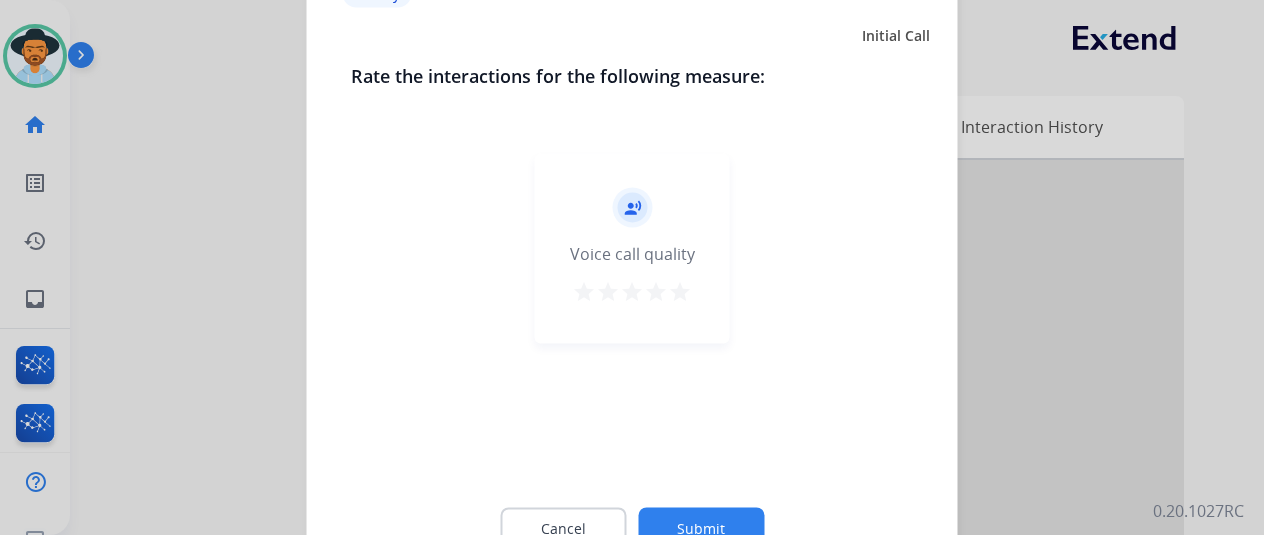 click on "Submit" 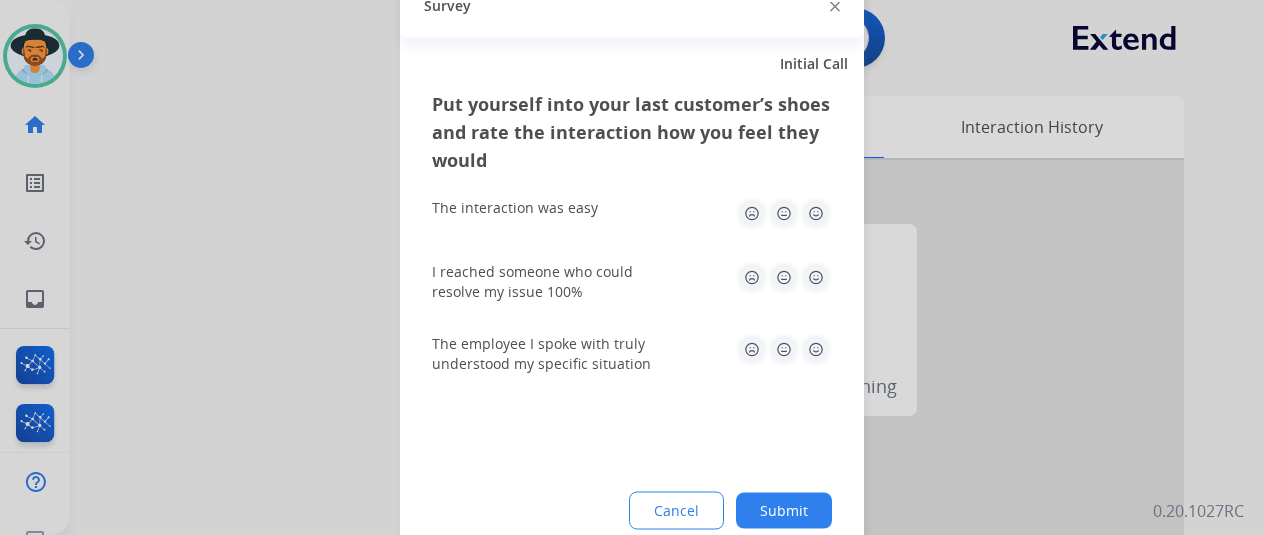 click on "Submit" 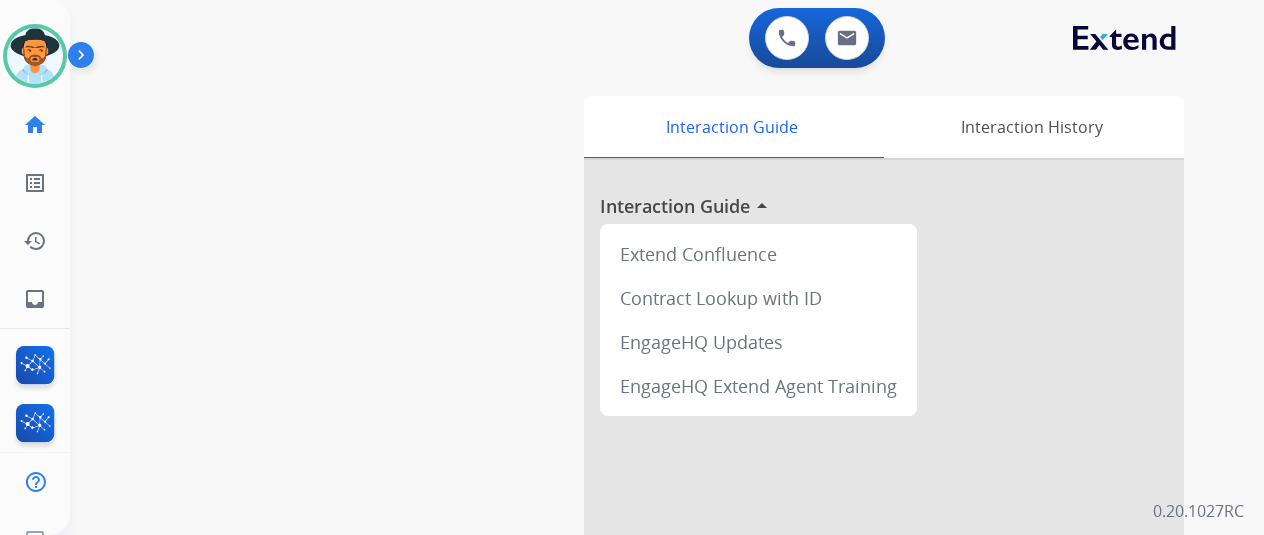 click at bounding box center [884, 533] 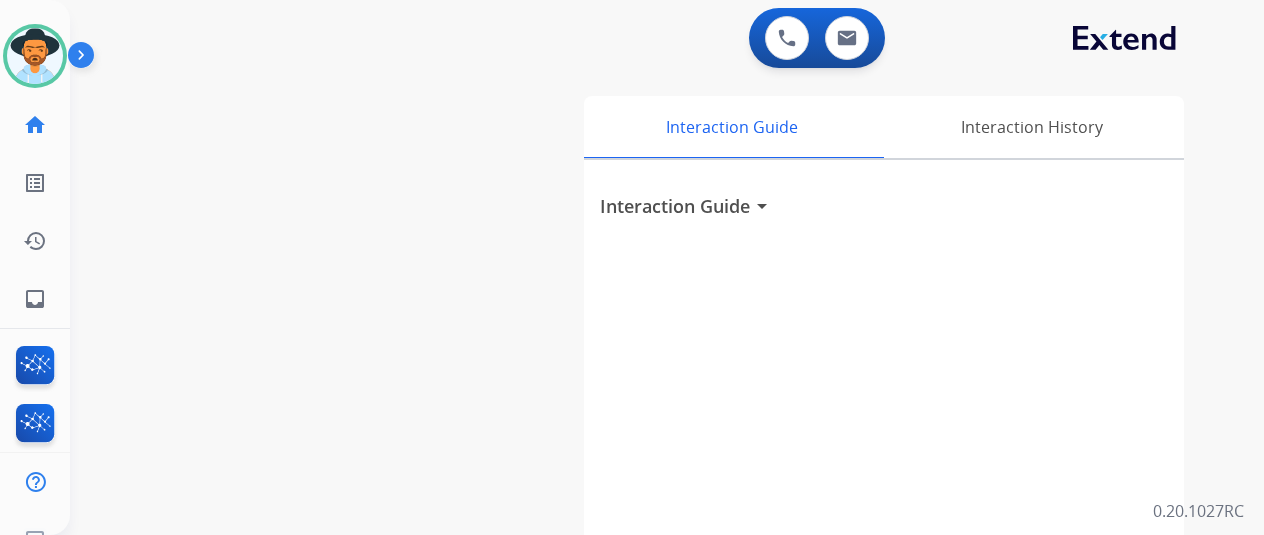 drag, startPoint x: 193, startPoint y: 45, endPoint x: 862, endPoint y: 213, distance: 689.7717 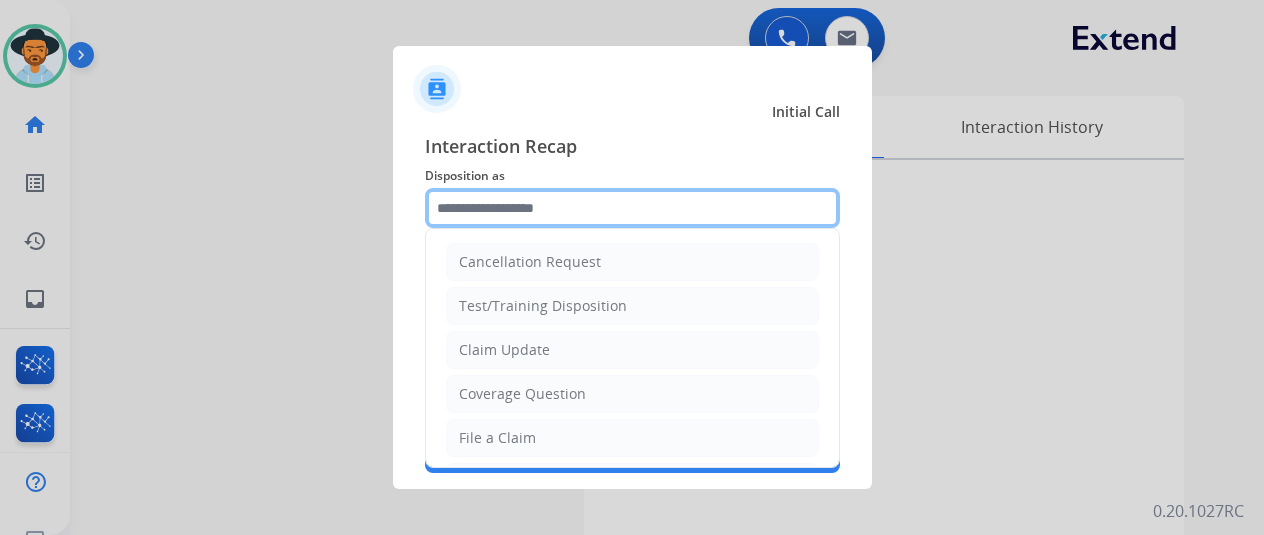 click 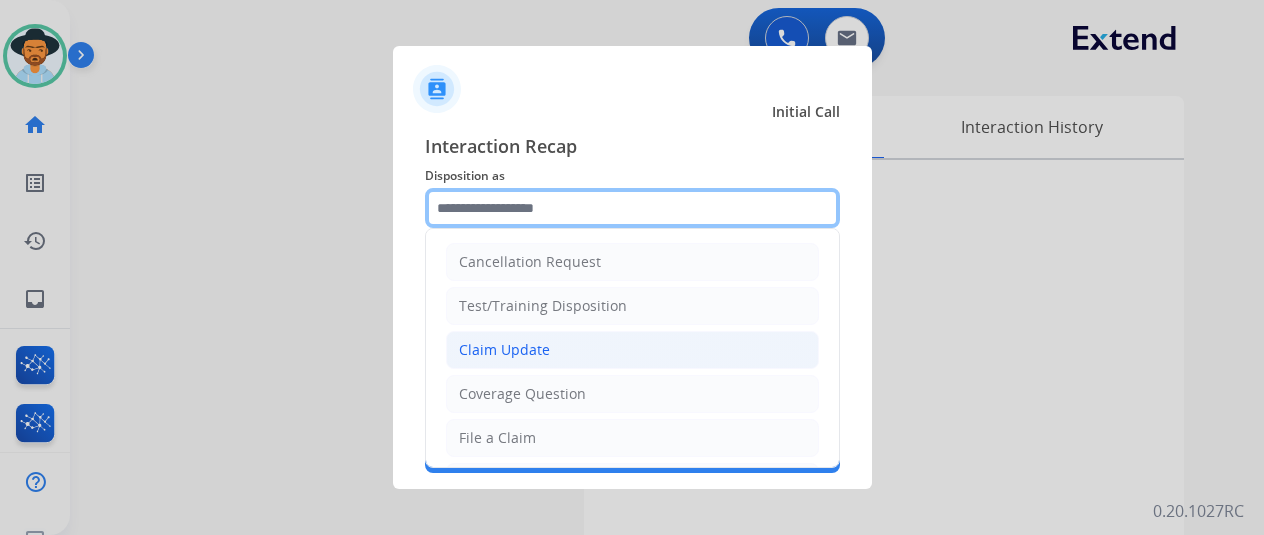 scroll, scrollTop: 303, scrollLeft: 0, axis: vertical 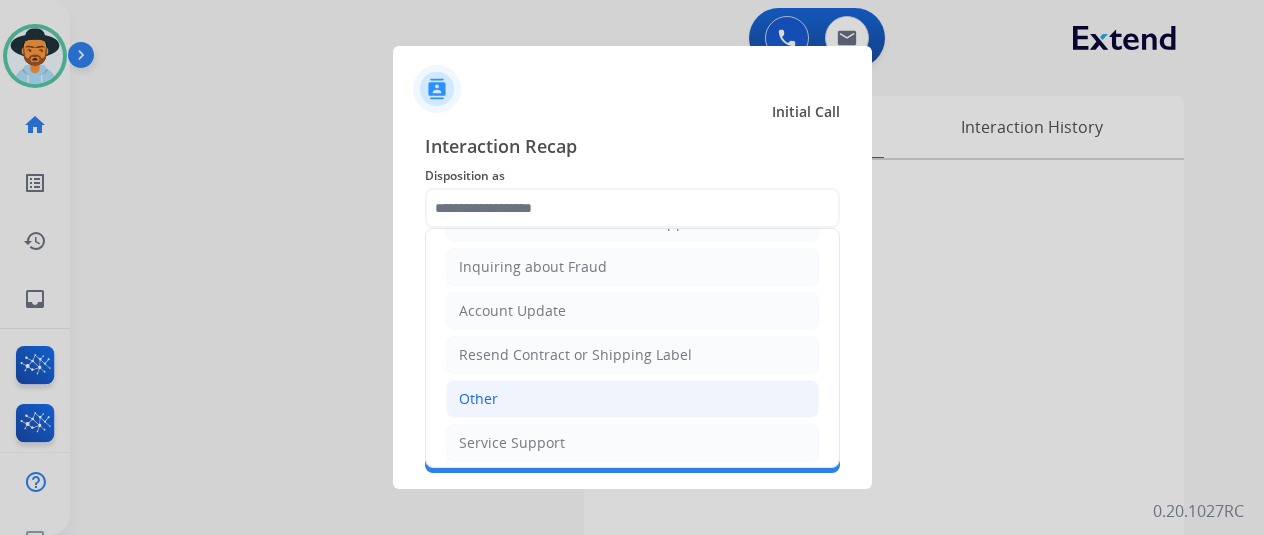 click on "Other" 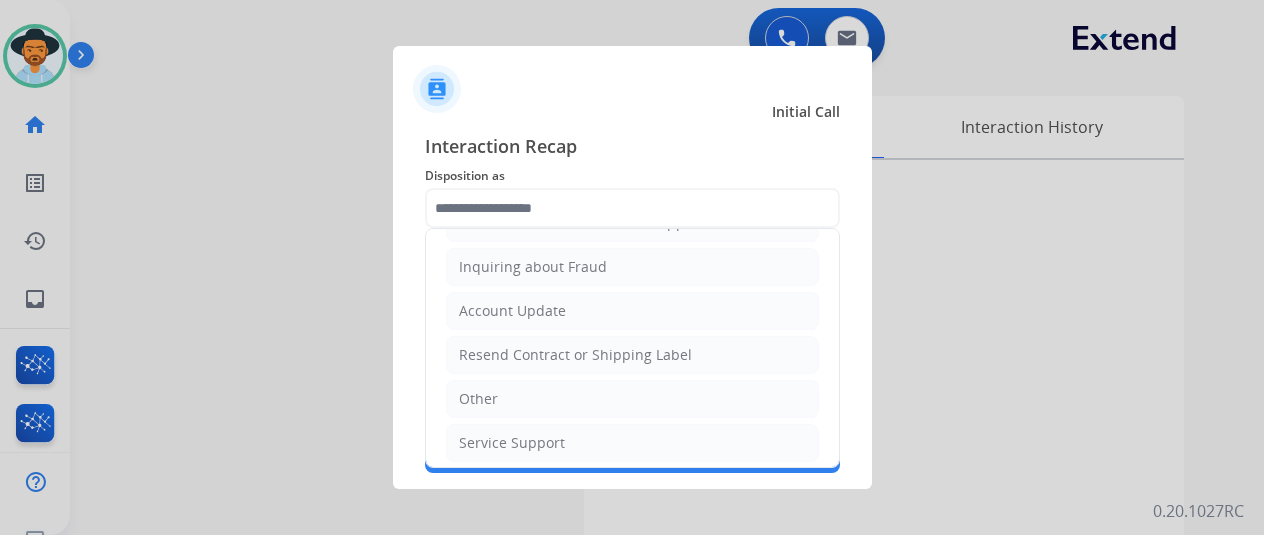 type on "*****" 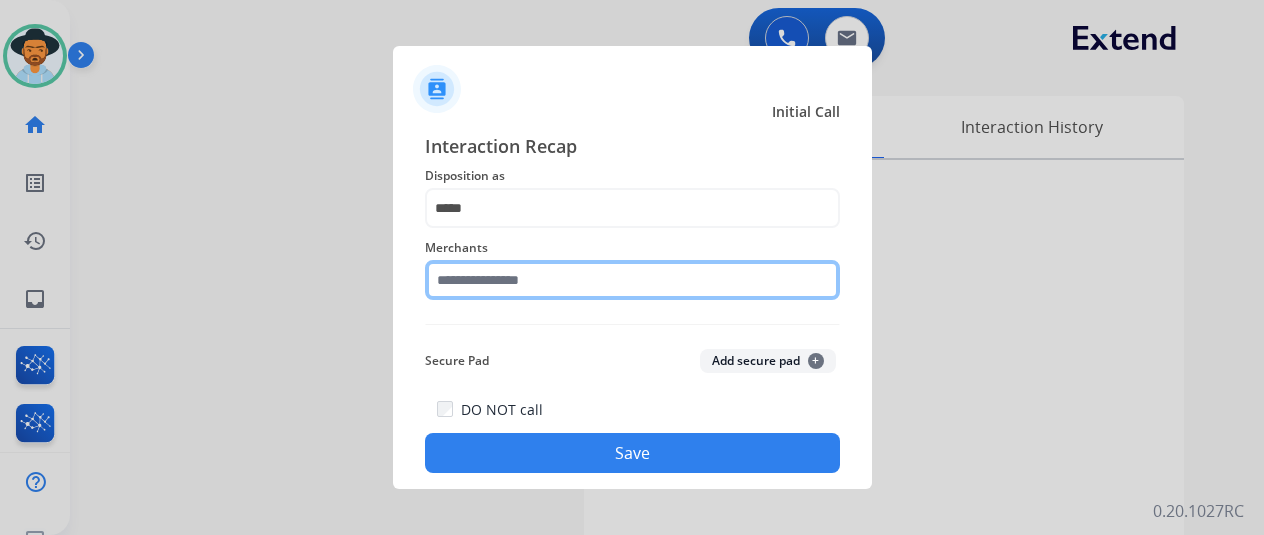 click 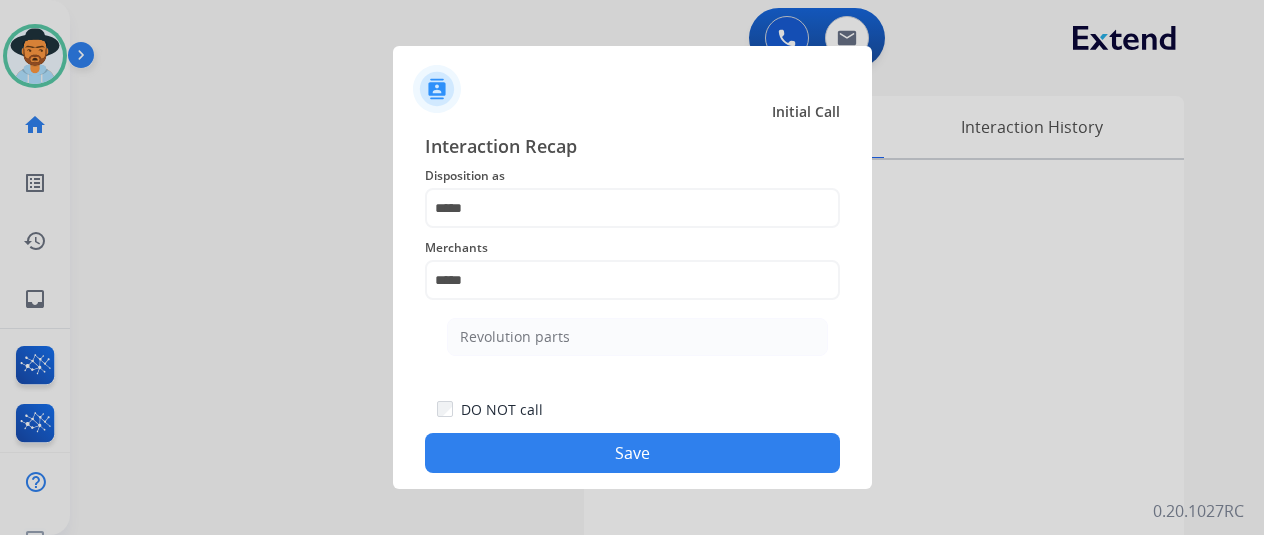 drag, startPoint x: 521, startPoint y: 329, endPoint x: 540, endPoint y: 351, distance: 29.068884 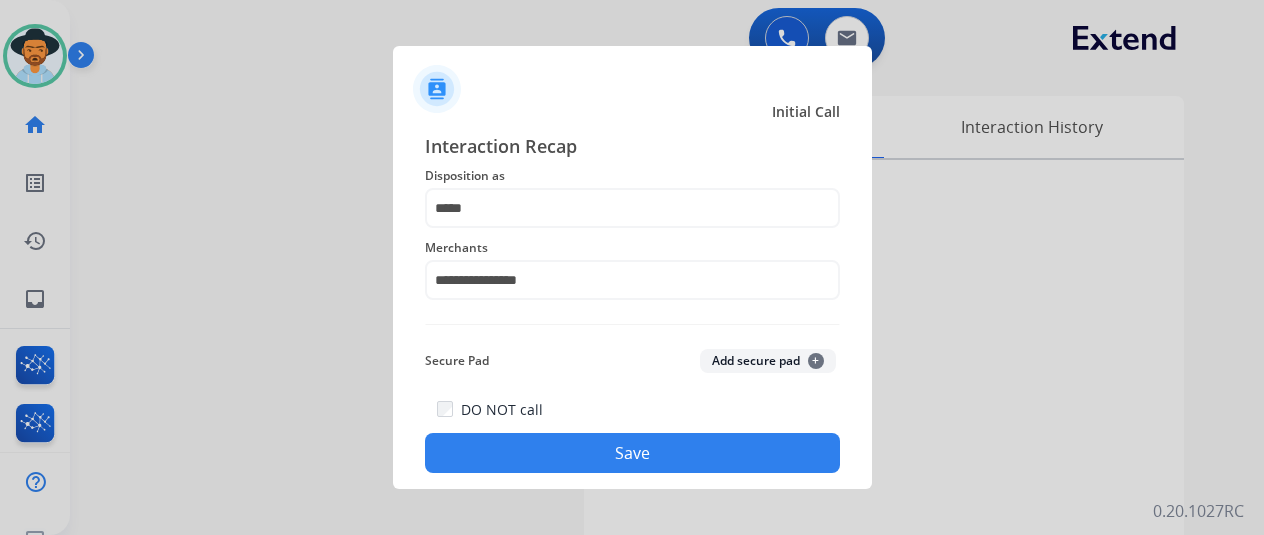 click on "Save" 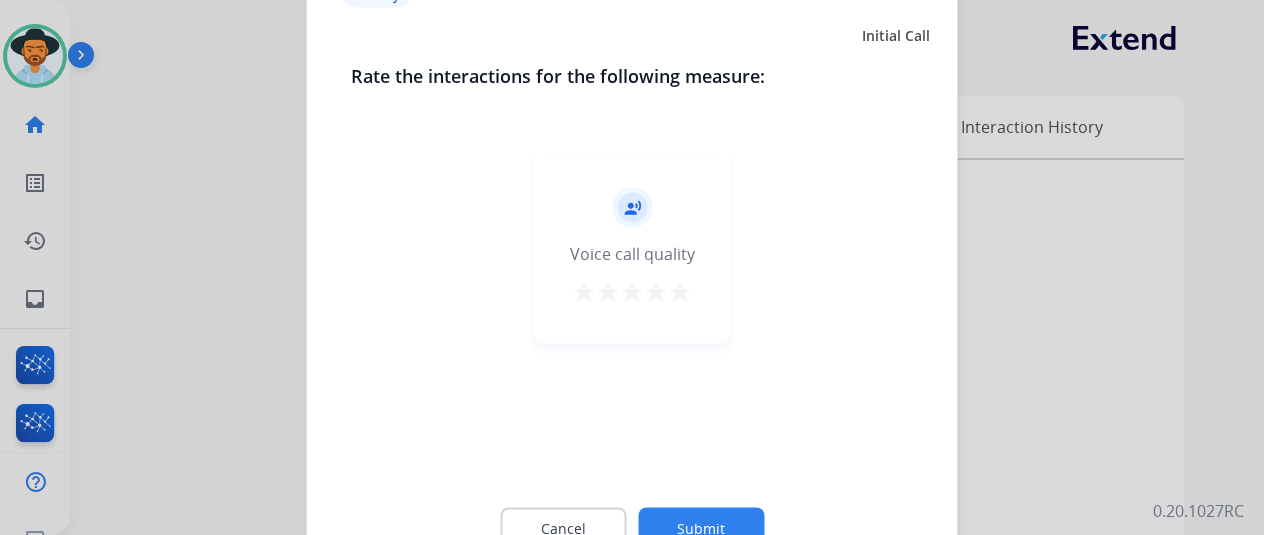 click on "Submit" 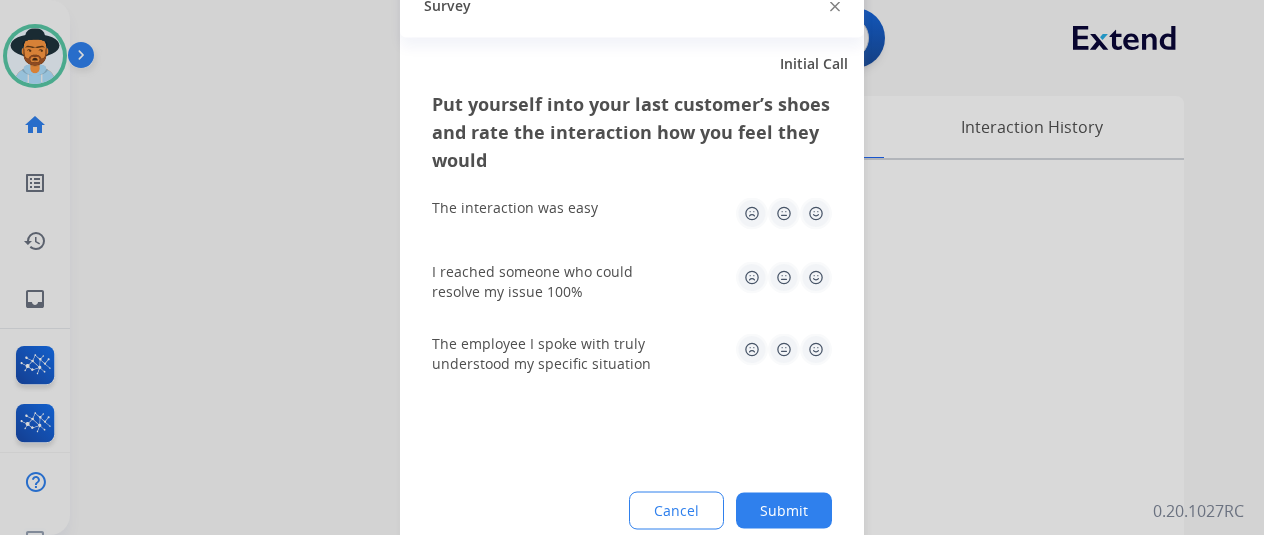 drag, startPoint x: 793, startPoint y: 515, endPoint x: 618, endPoint y: 363, distance: 231.79517 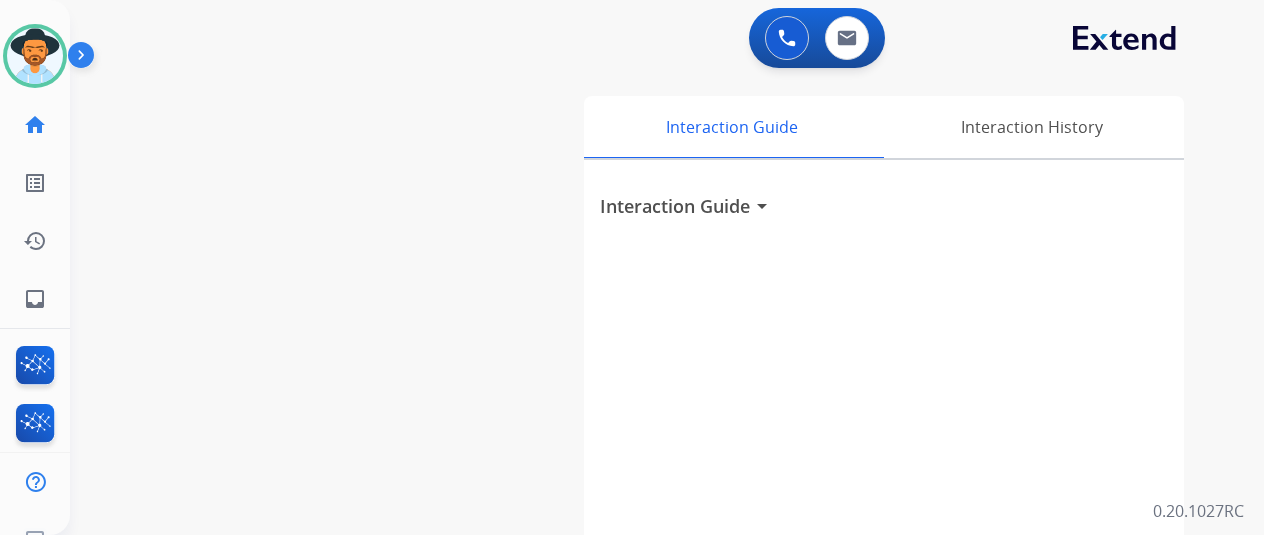 click on "swap_horiz Break voice bridge close_fullscreen Connect 3-Way Call merge_type Separate 3-Way Call  Interaction Guide   Interaction History  Interaction Guide arrow_drop_down" at bounding box center (643, 489) 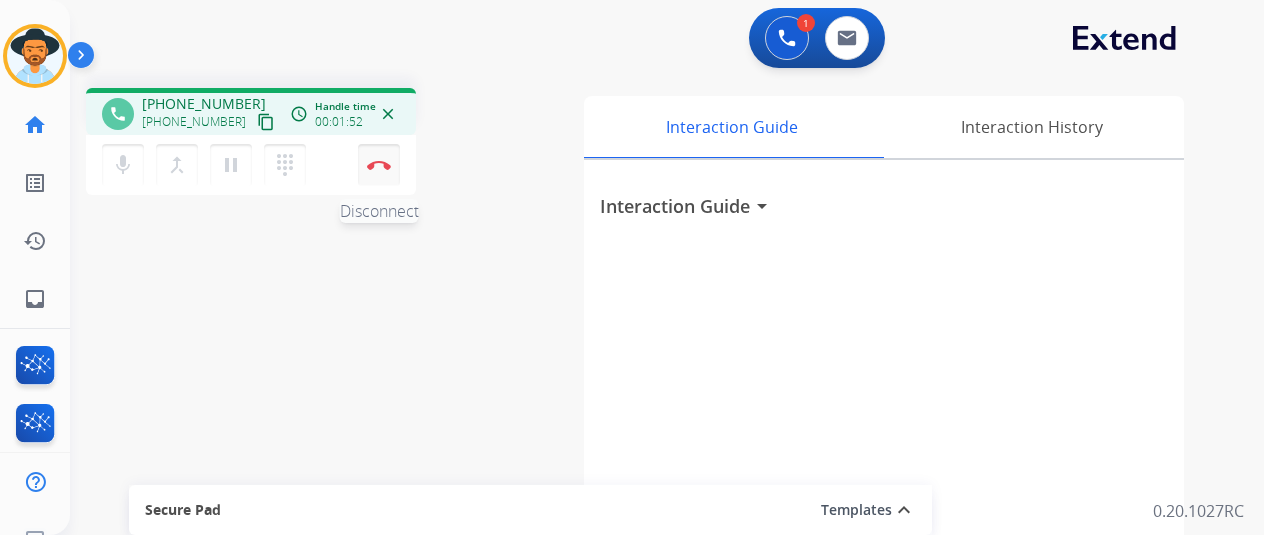 click on "Disconnect" at bounding box center (379, 165) 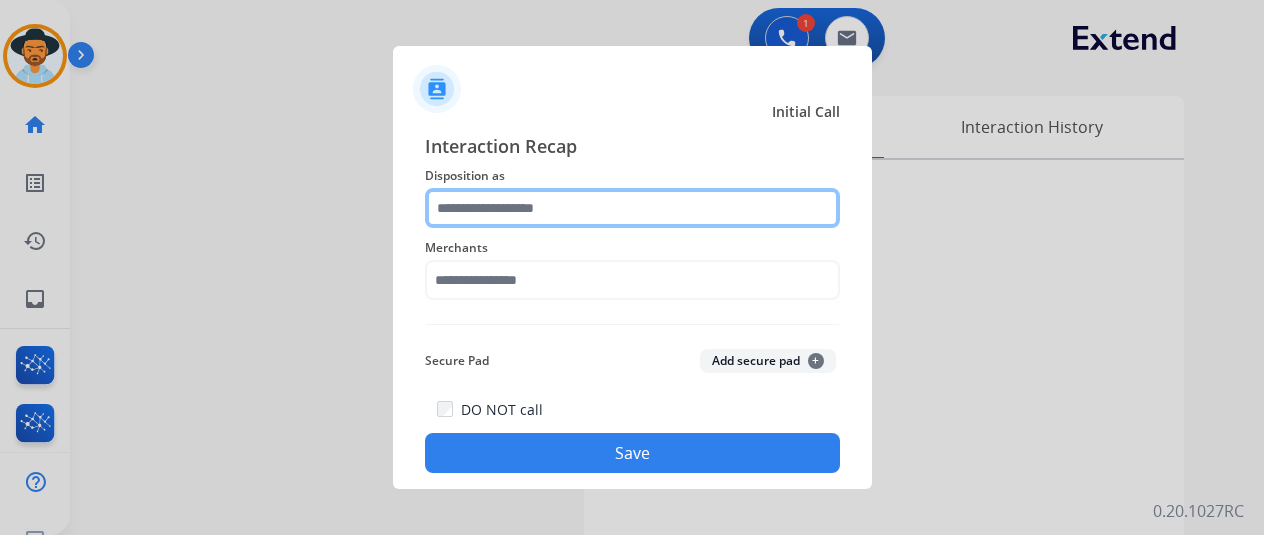 click 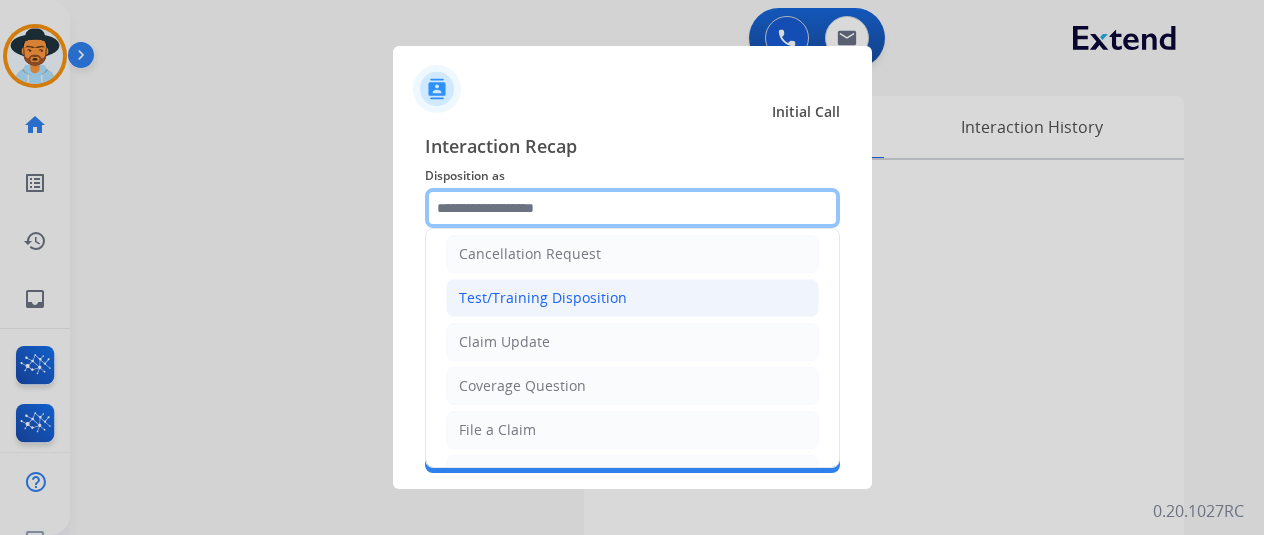 scroll, scrollTop: 0, scrollLeft: 0, axis: both 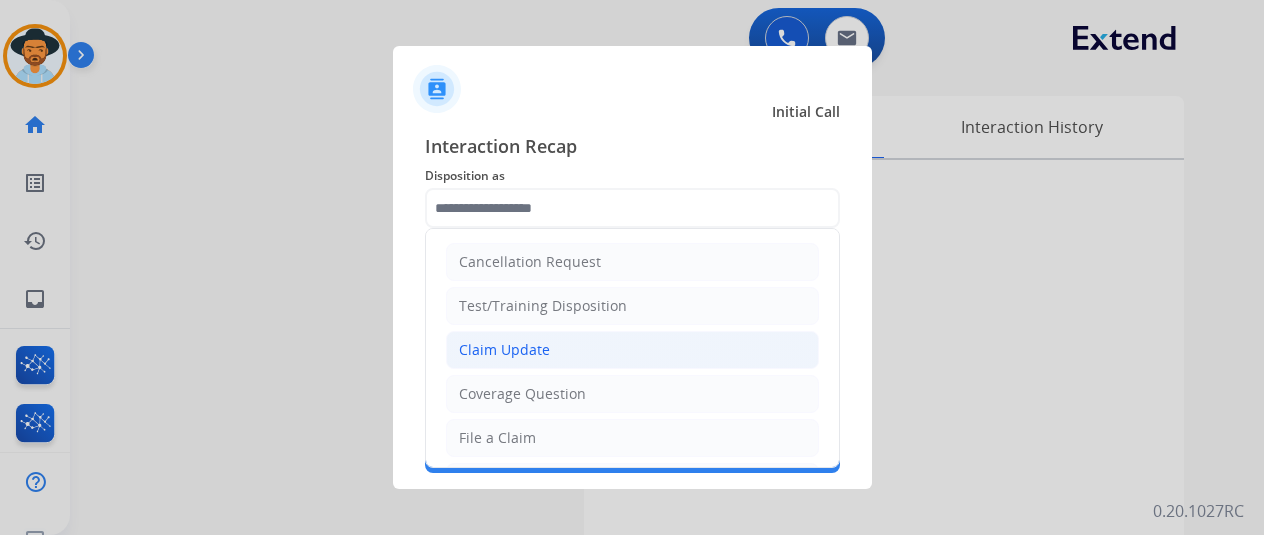 click on "Claim Update" 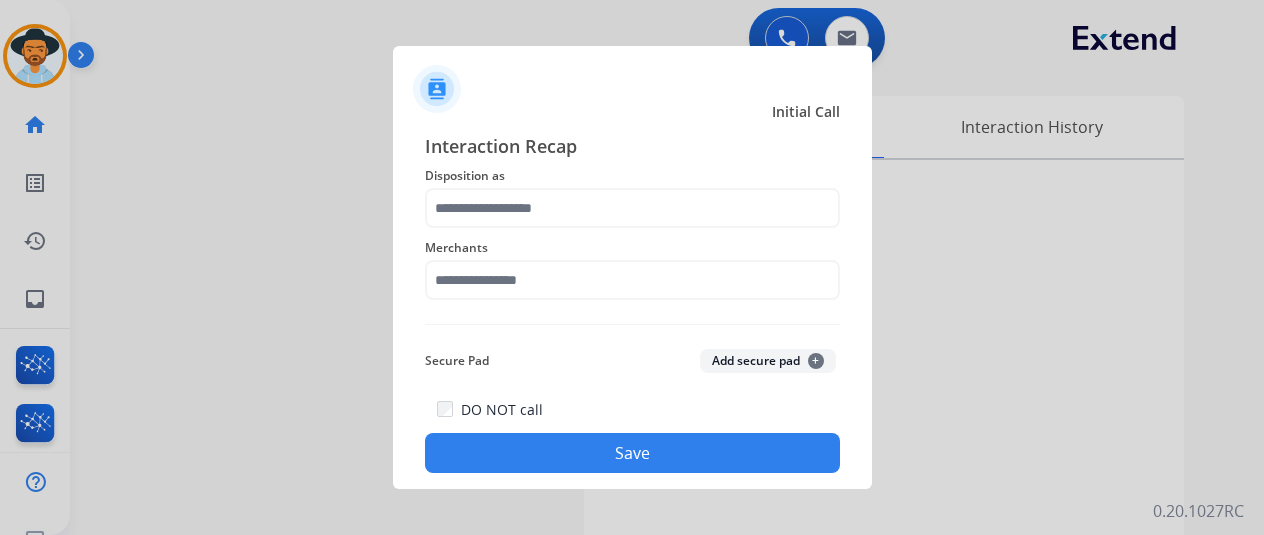 type on "**********" 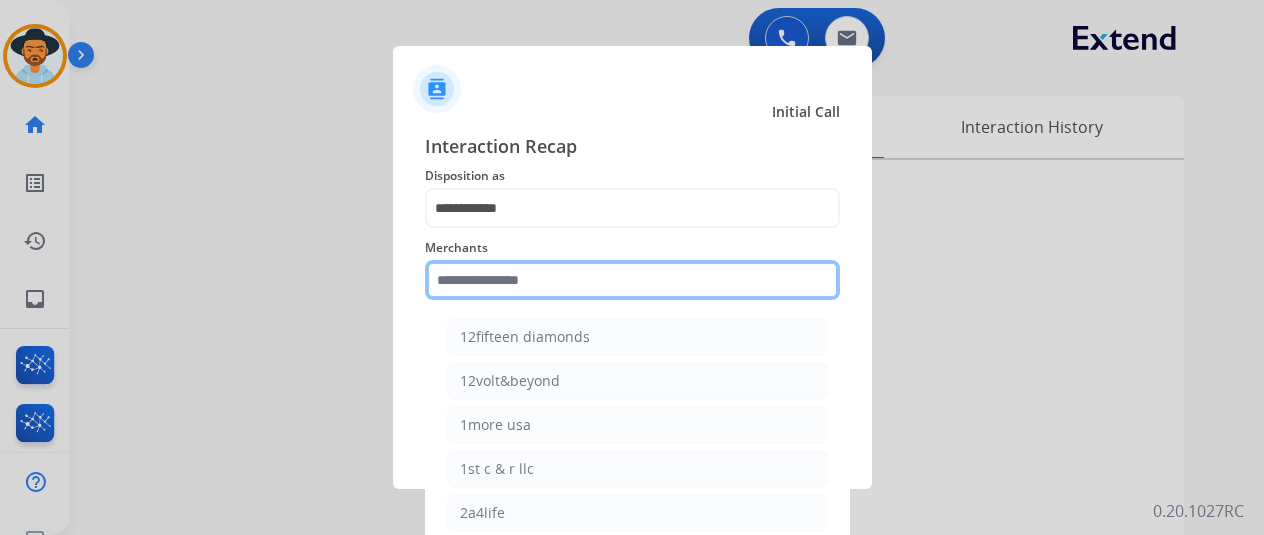 click 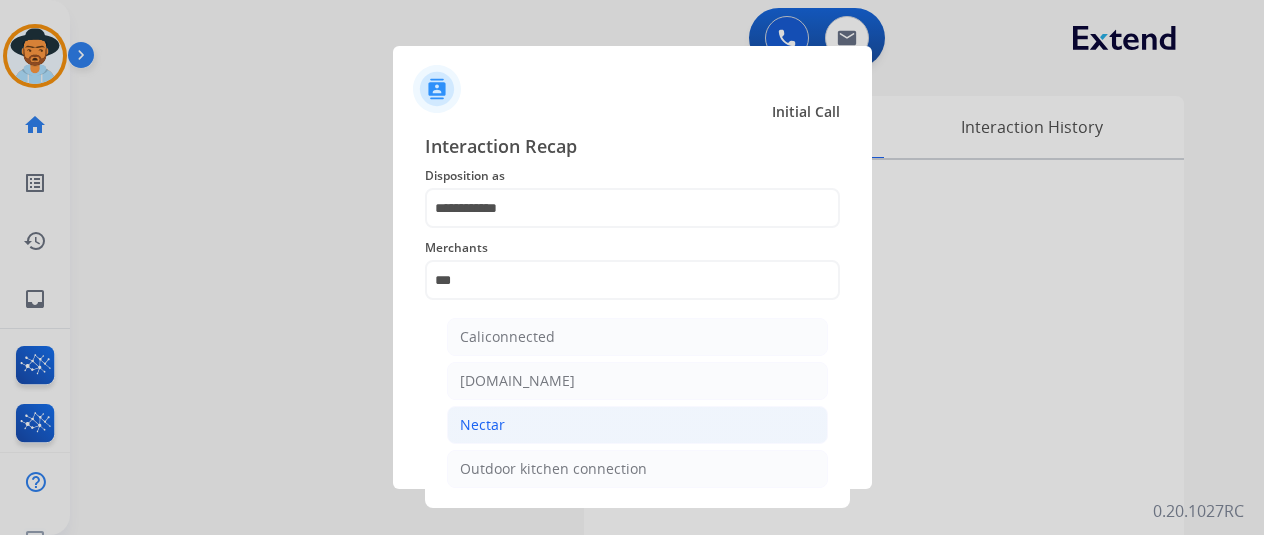 click on "Nectar" 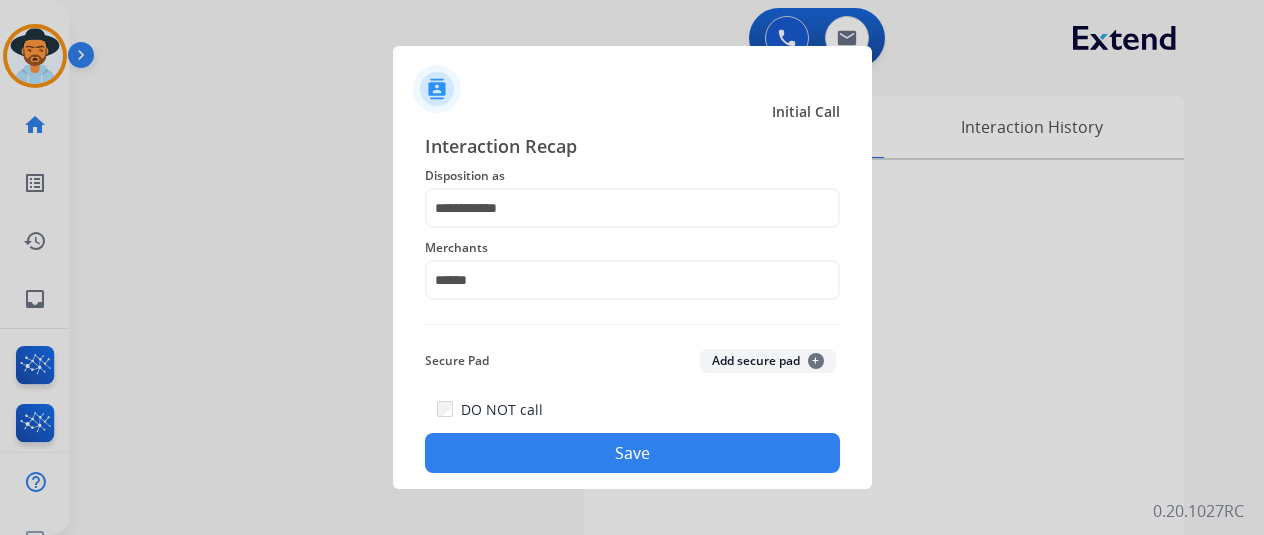 click on "Save" 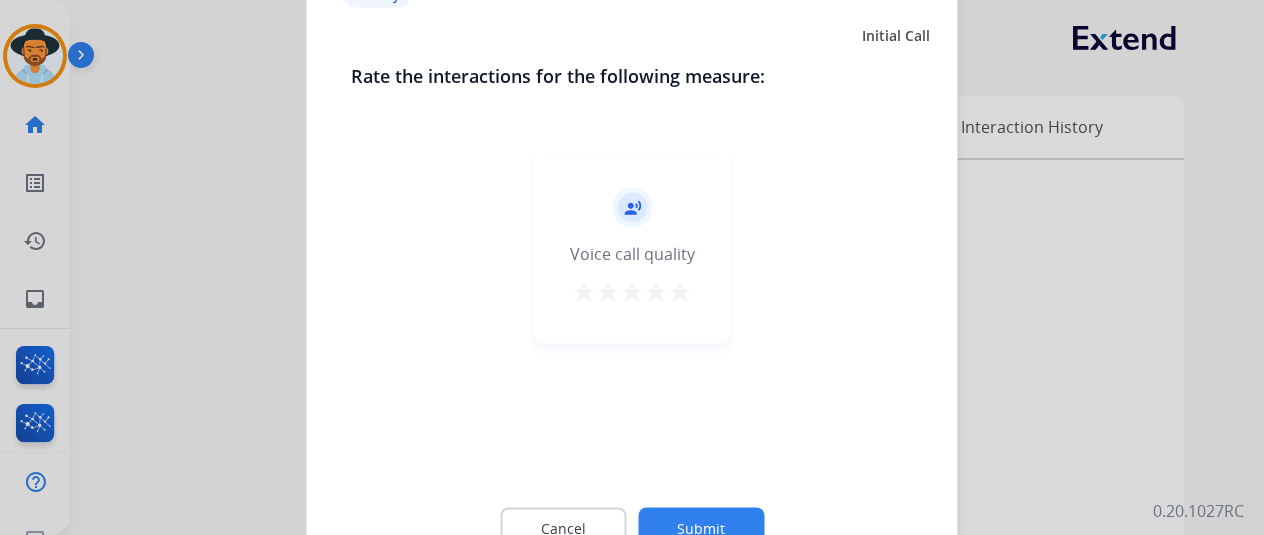 click on "Submit" 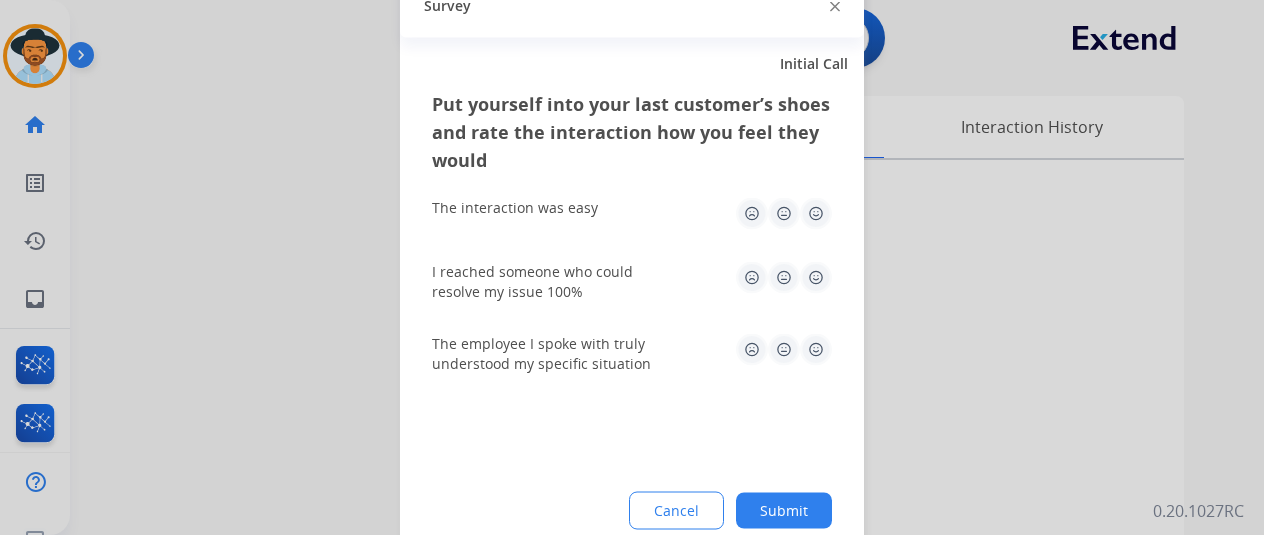 click on "Submit" 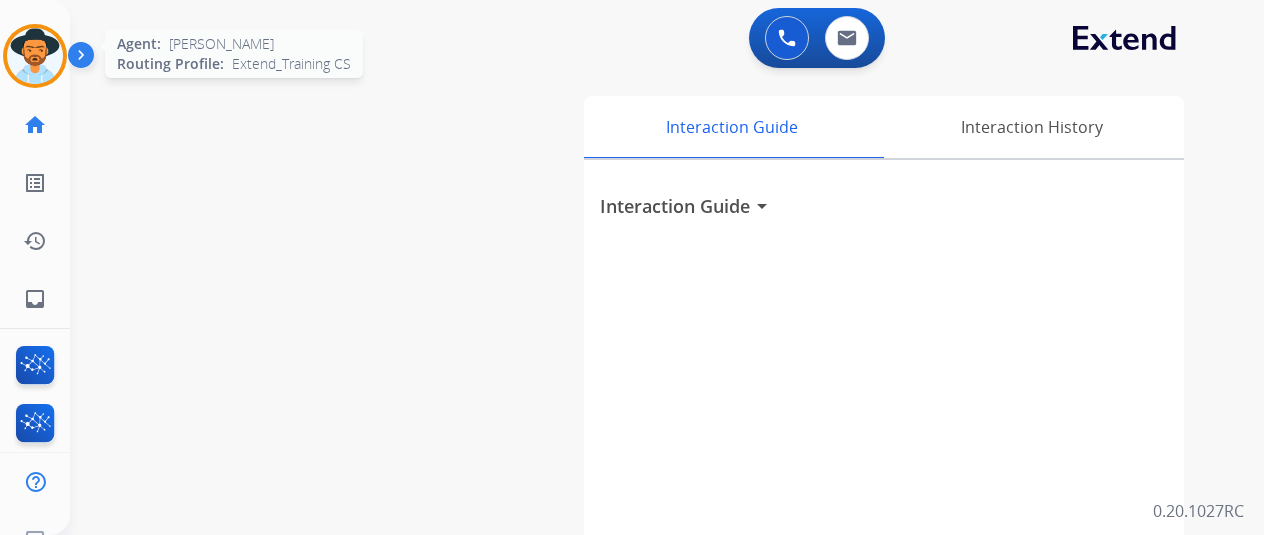 click at bounding box center [35, 56] 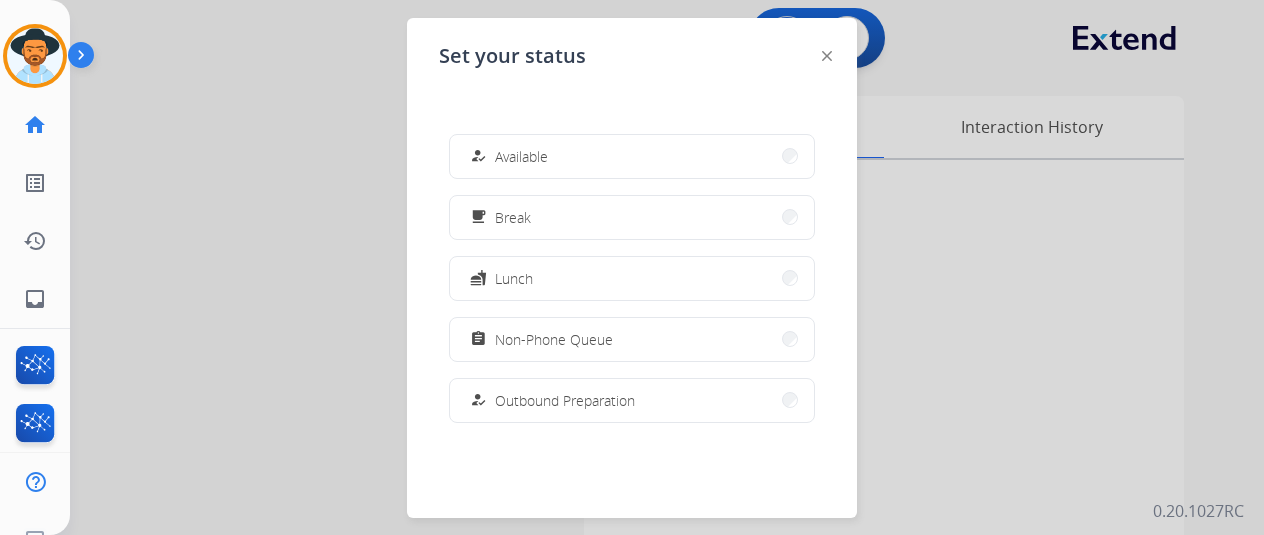 drag, startPoint x: 524, startPoint y: 145, endPoint x: 509, endPoint y: 137, distance: 17 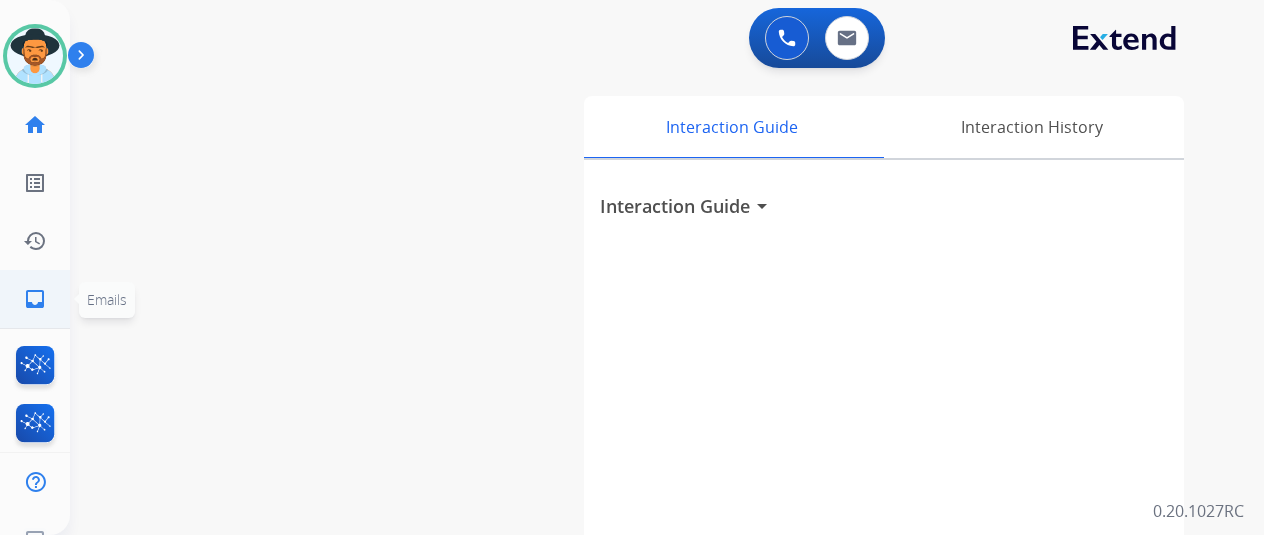 click on "inbox" 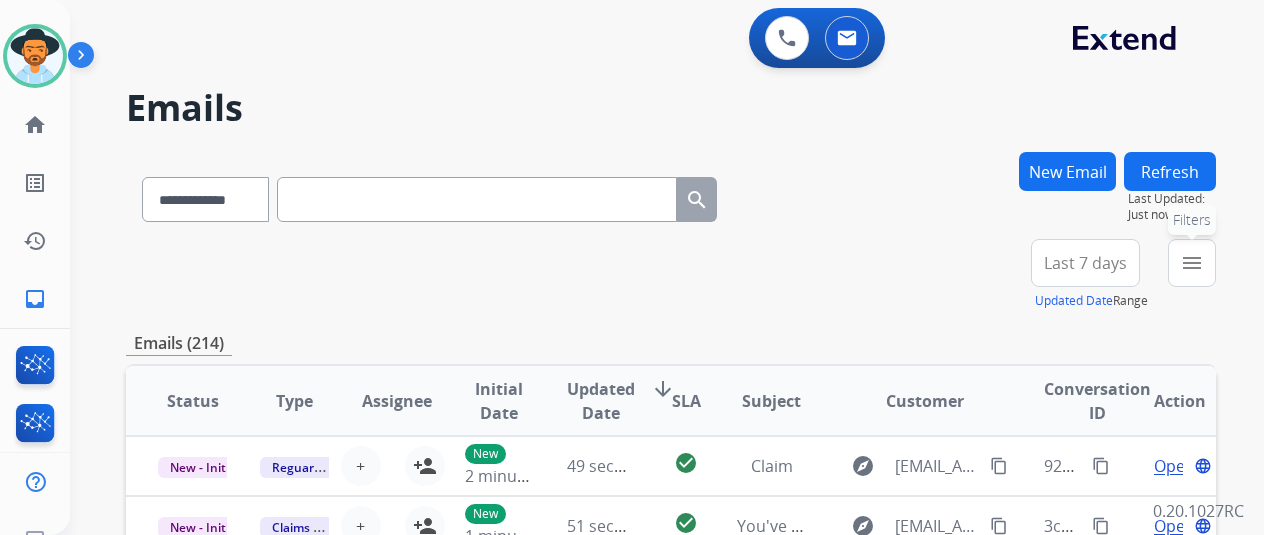 click on "menu" at bounding box center [1192, 263] 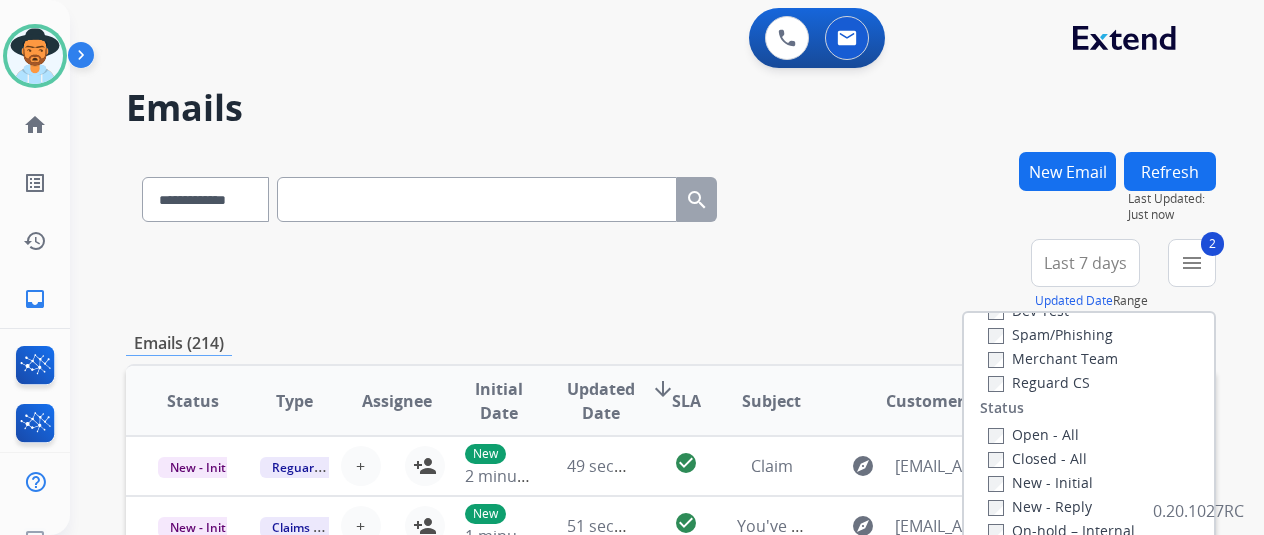 scroll, scrollTop: 200, scrollLeft: 0, axis: vertical 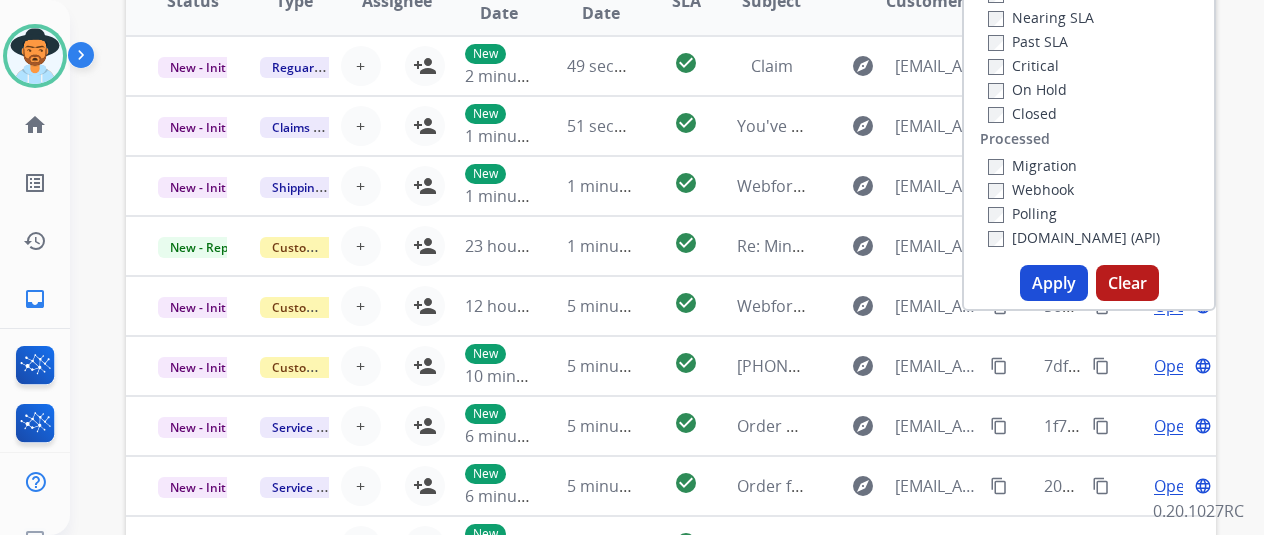 click on "Apply" at bounding box center (1054, 283) 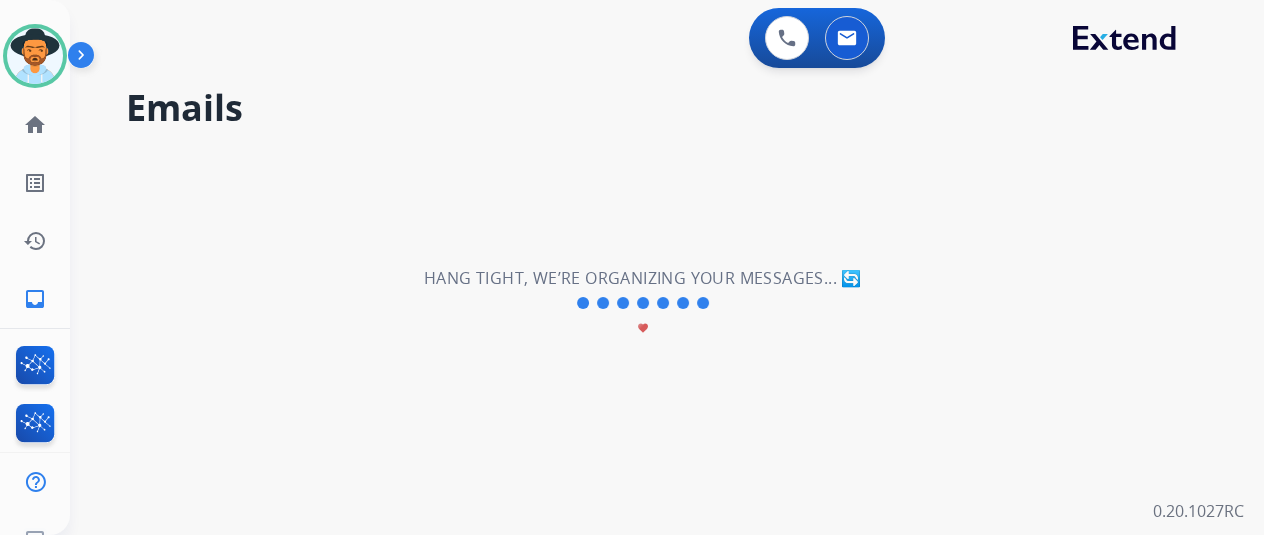 scroll, scrollTop: 0, scrollLeft: 0, axis: both 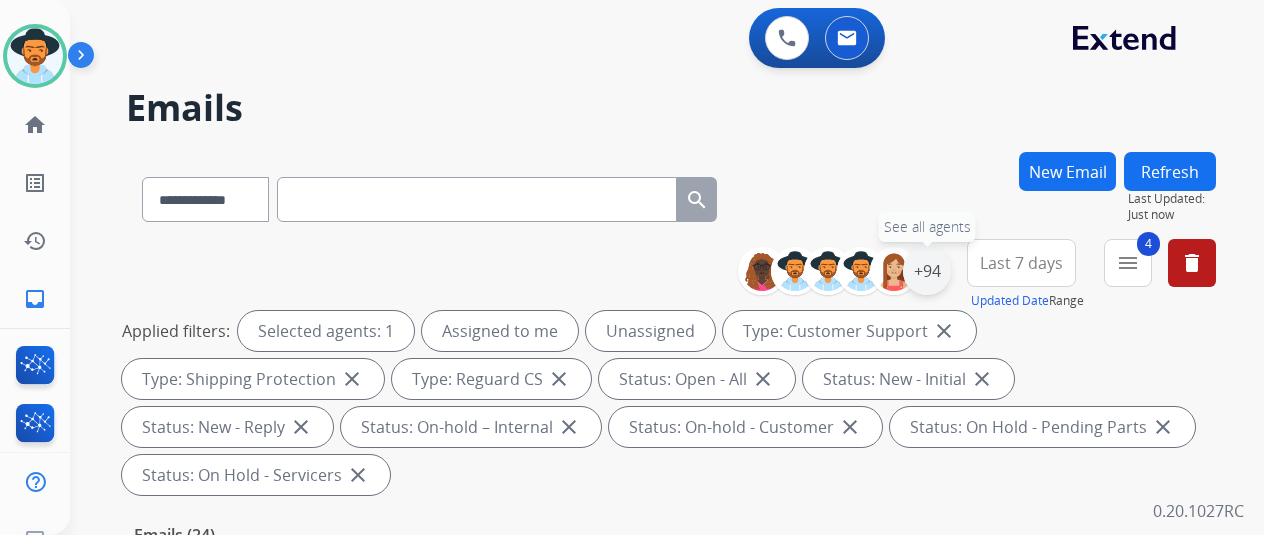 click on "+94" at bounding box center (927, 271) 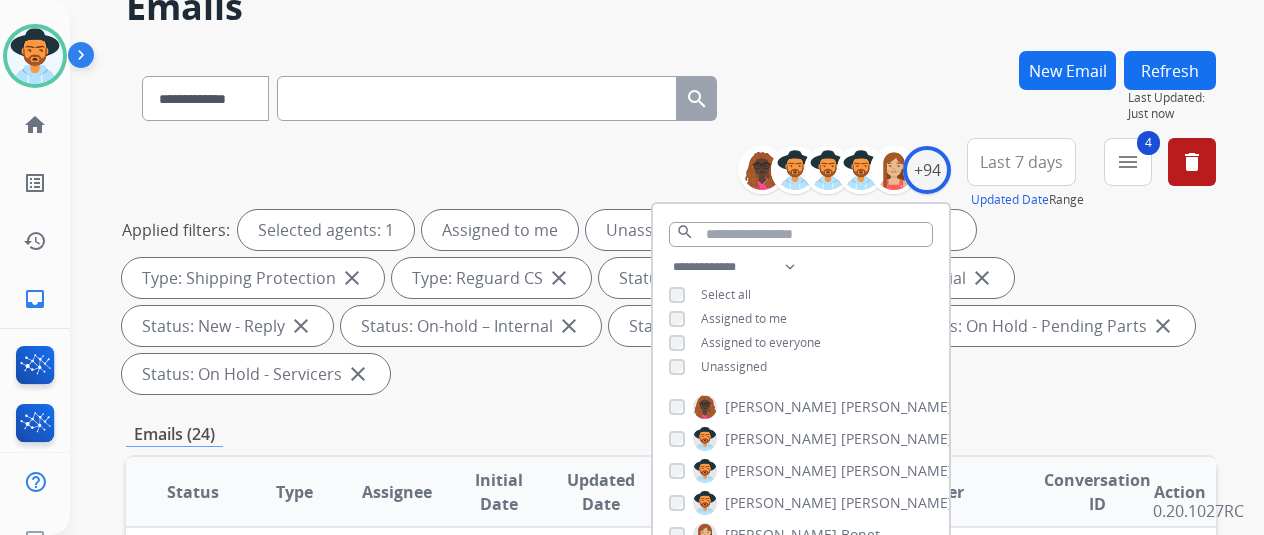 scroll, scrollTop: 200, scrollLeft: 0, axis: vertical 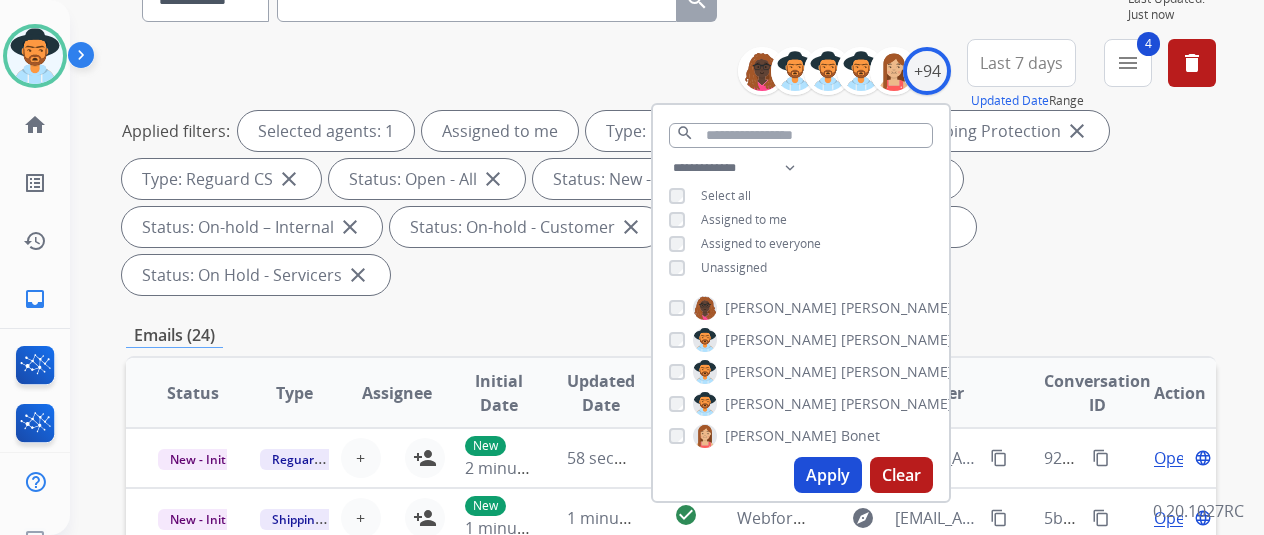 click on "Apply" at bounding box center (828, 475) 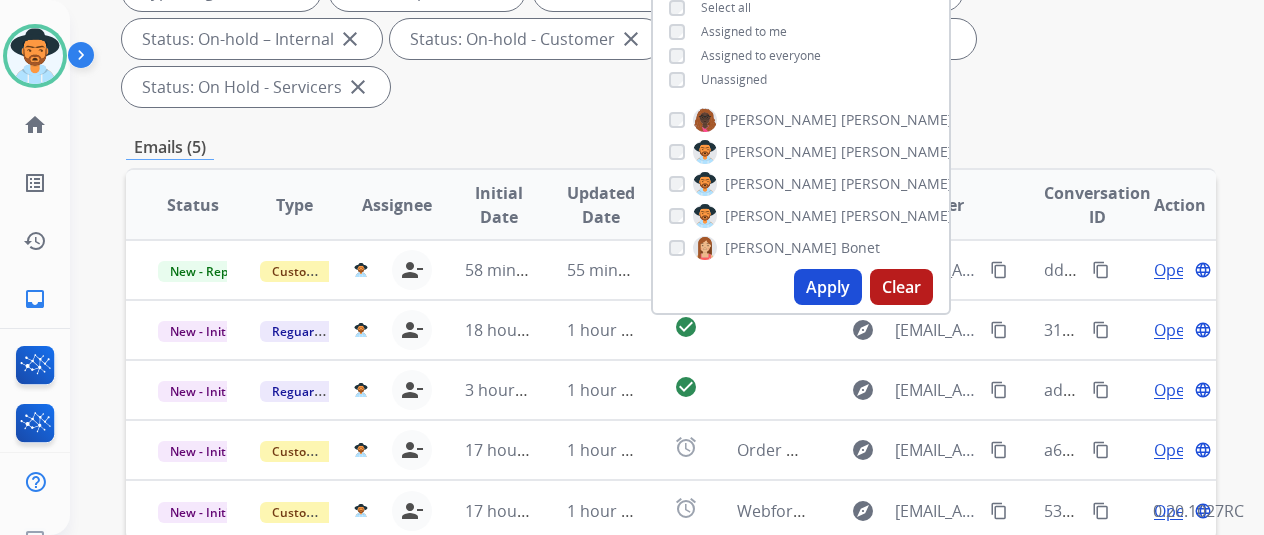 scroll, scrollTop: 400, scrollLeft: 0, axis: vertical 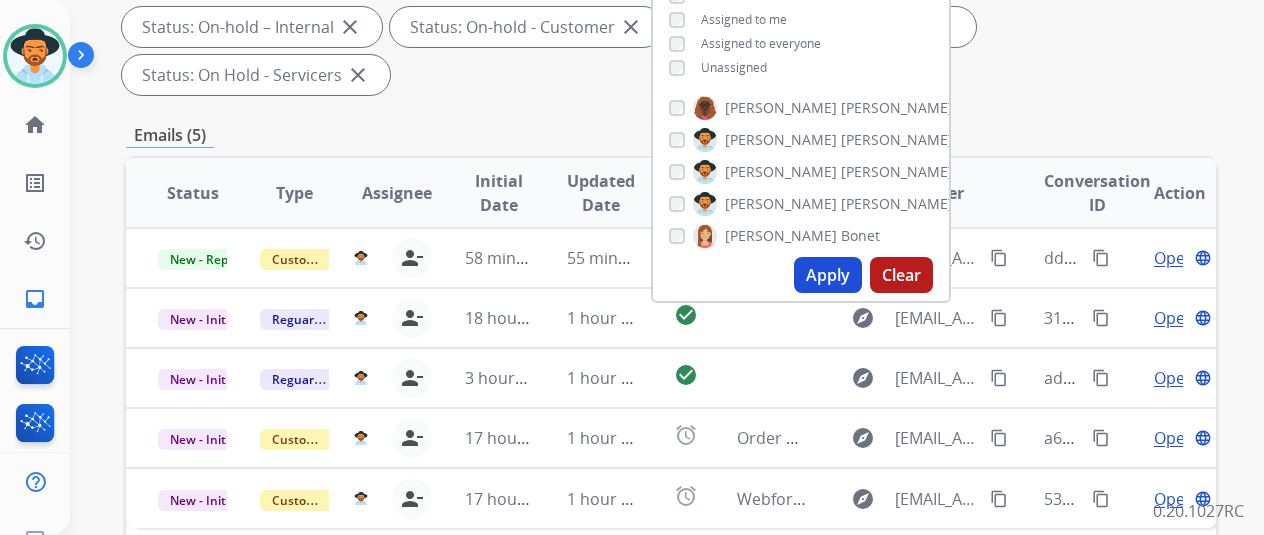 click on "**********" at bounding box center (671, -29) 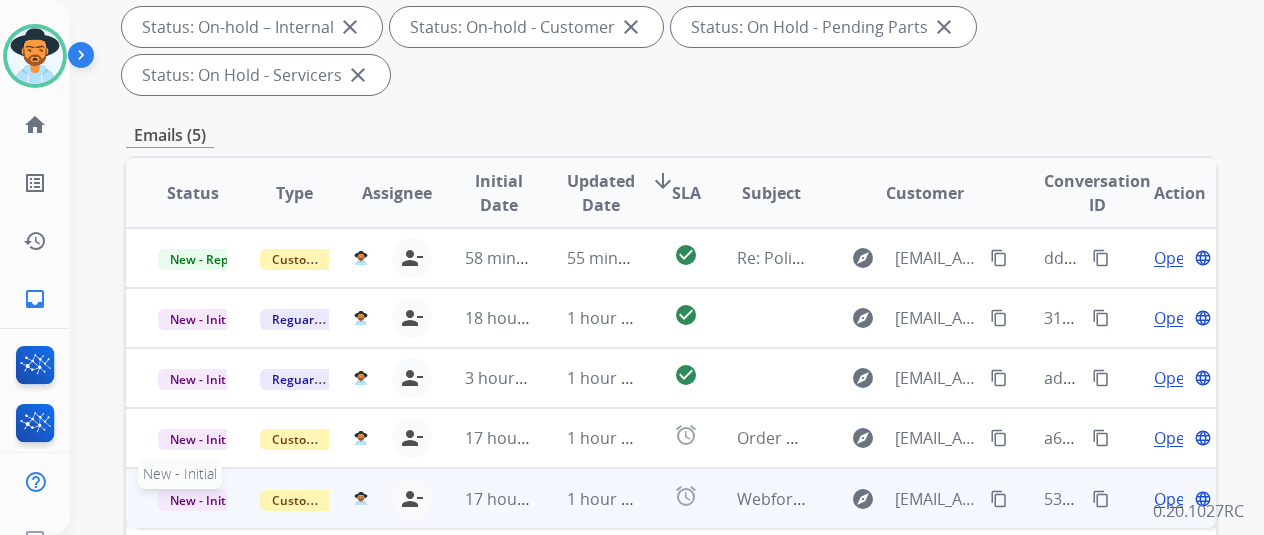 click on "New - Initial" at bounding box center (204, 500) 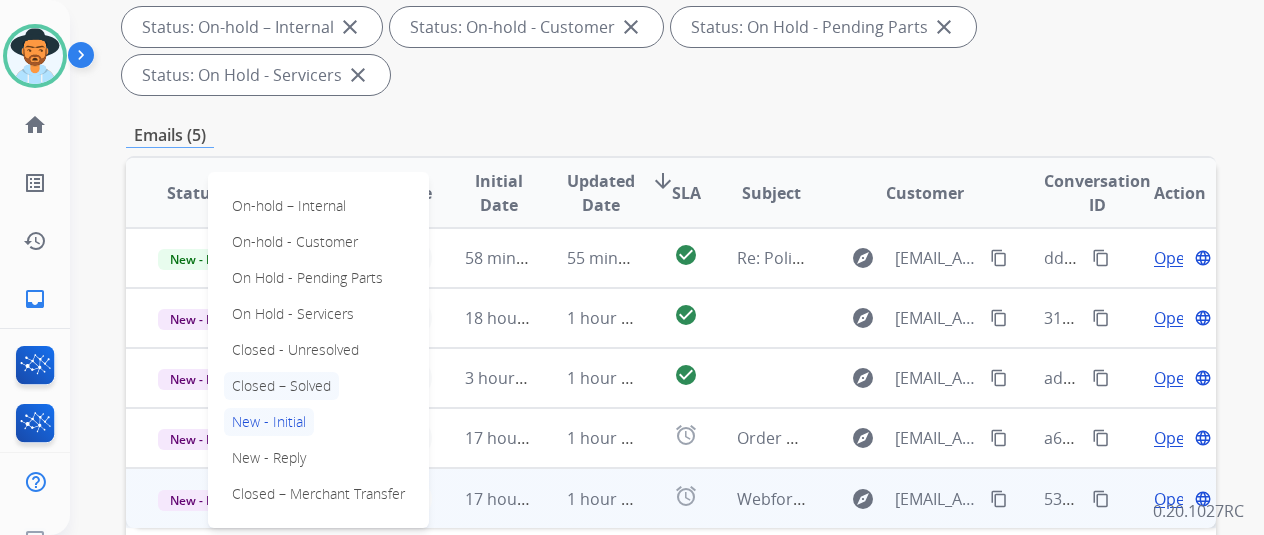 click on "Closed – Solved" at bounding box center (281, 386) 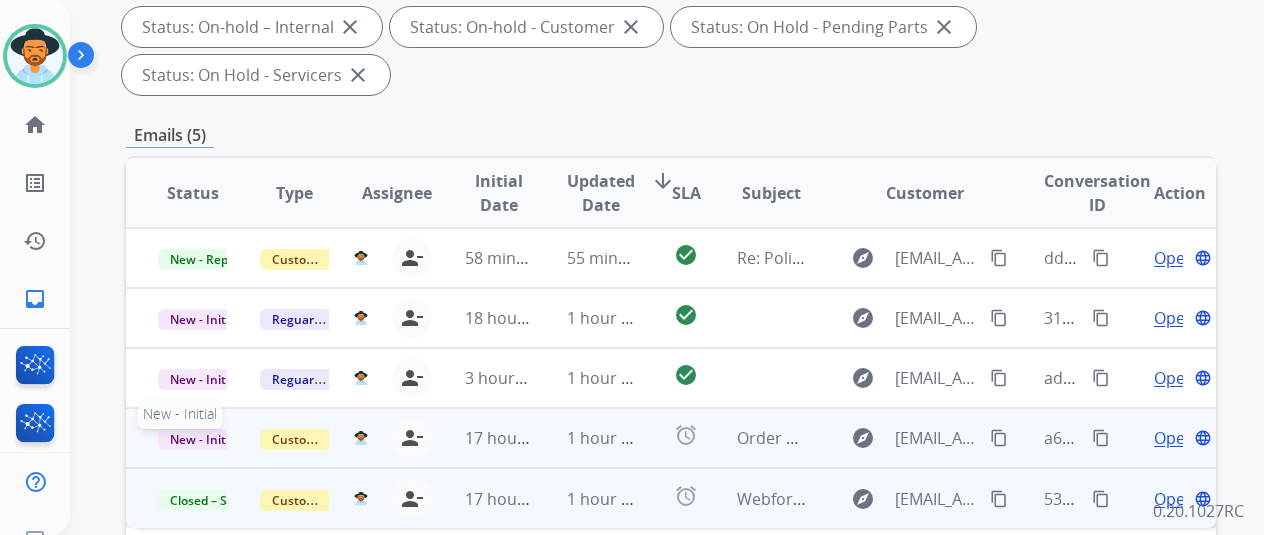 click on "New - Initial" at bounding box center (204, 439) 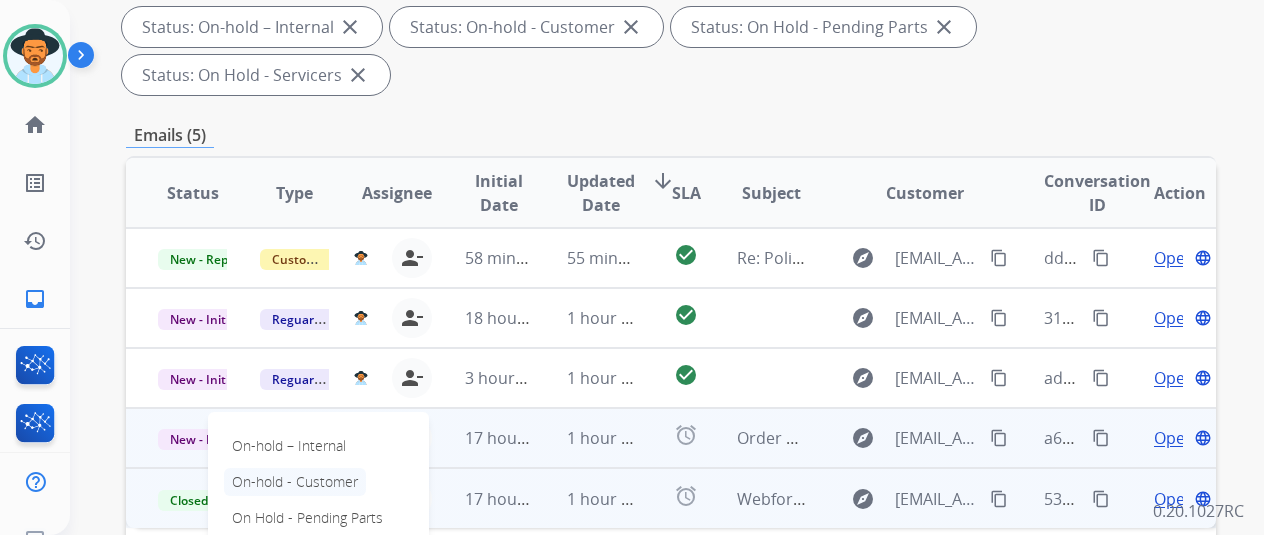 scroll, scrollTop: 500, scrollLeft: 0, axis: vertical 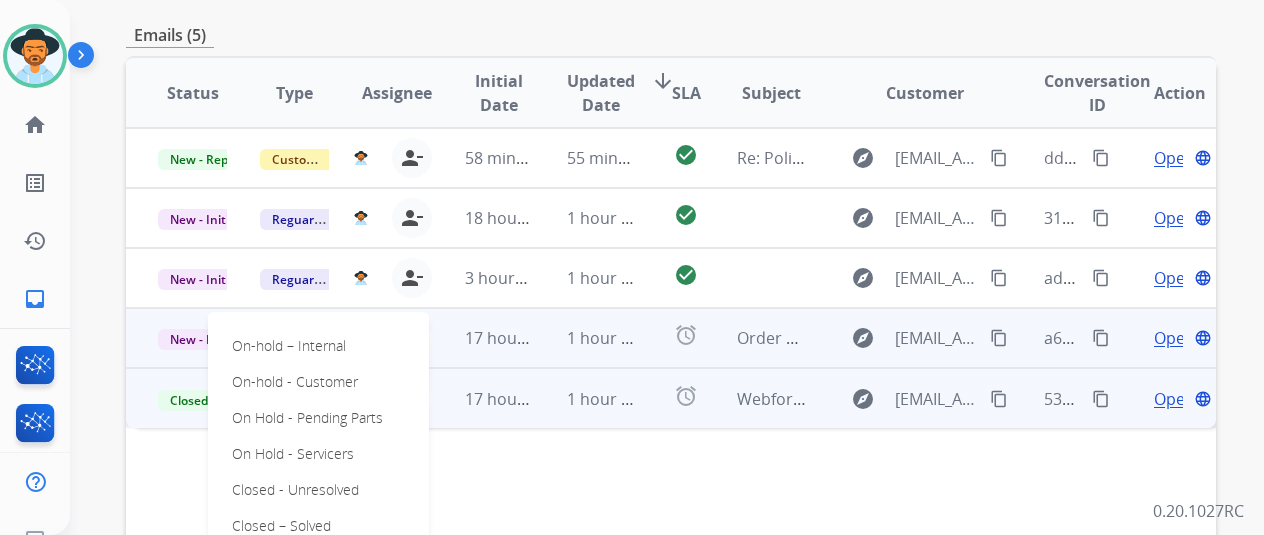drag, startPoint x: 260, startPoint y: 475, endPoint x: 247, endPoint y: 461, distance: 19.104973 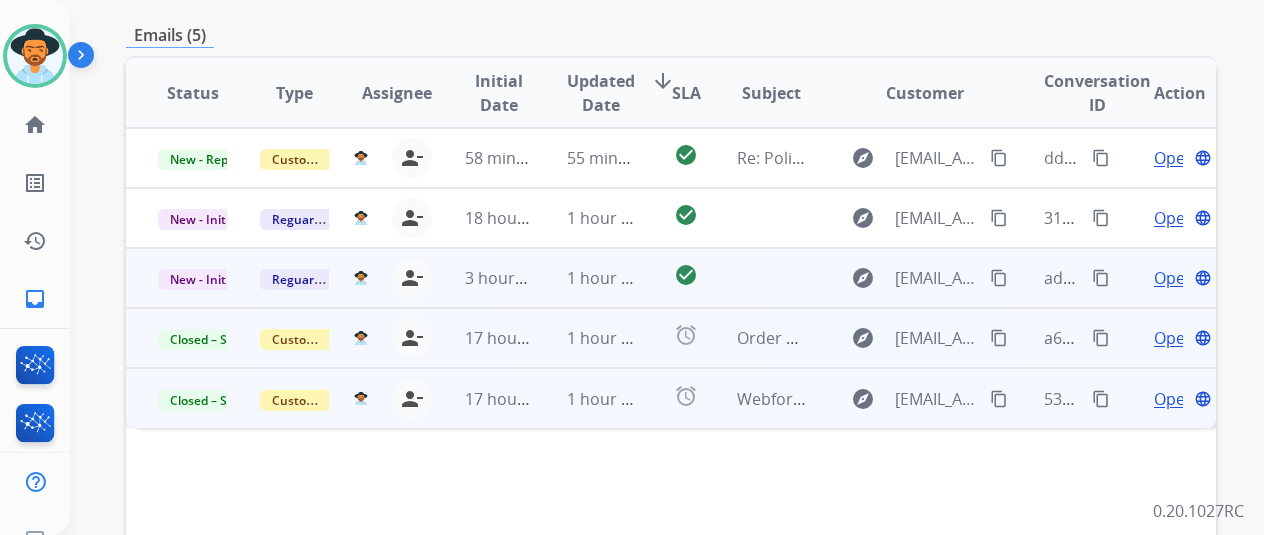 click on "Open" at bounding box center [1174, 278] 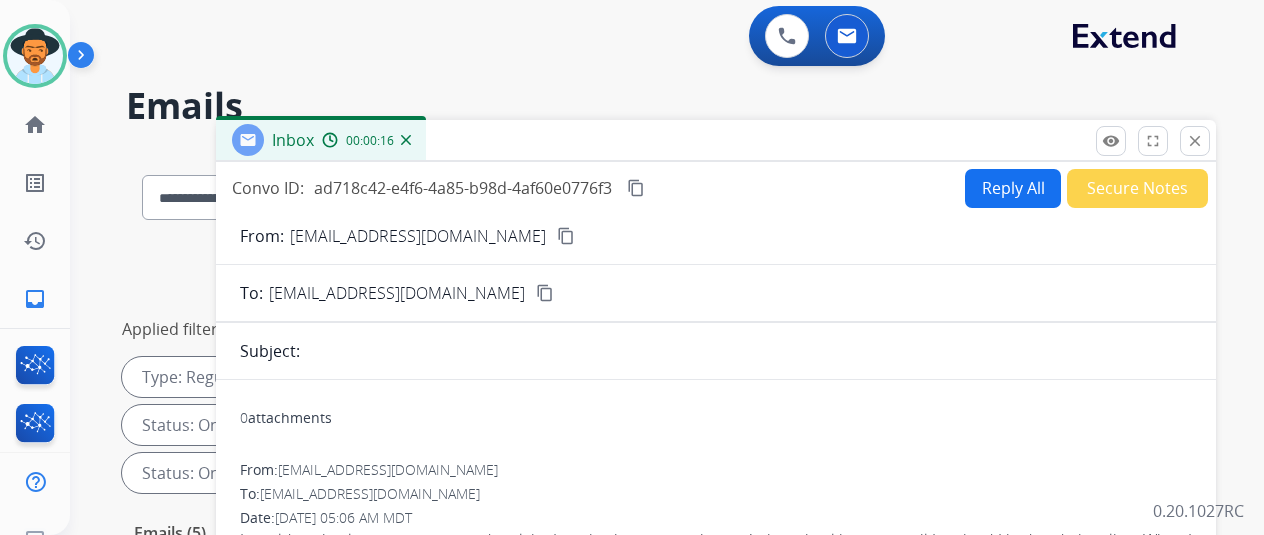 scroll, scrollTop: 0, scrollLeft: 0, axis: both 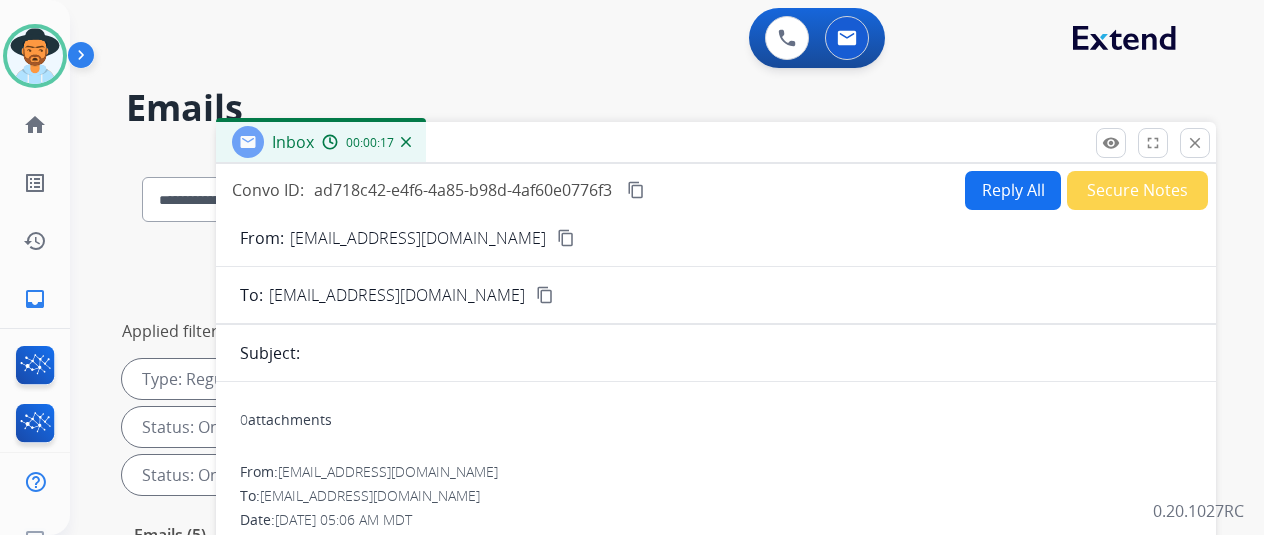 click on "content_copy" at bounding box center (566, 238) 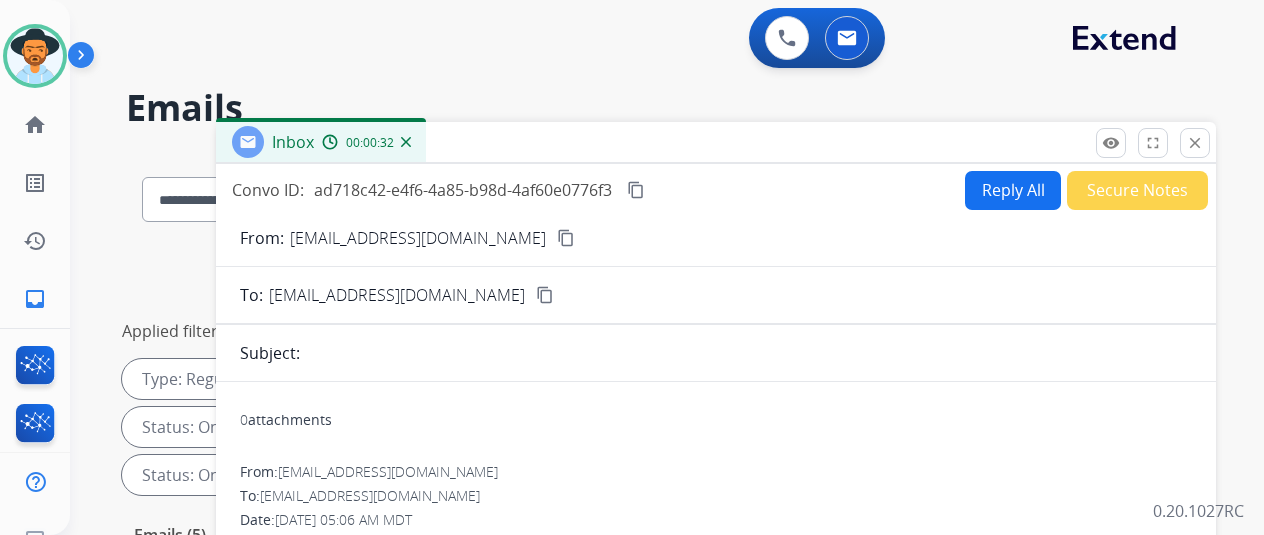 click on "Reply All" at bounding box center (1013, 190) 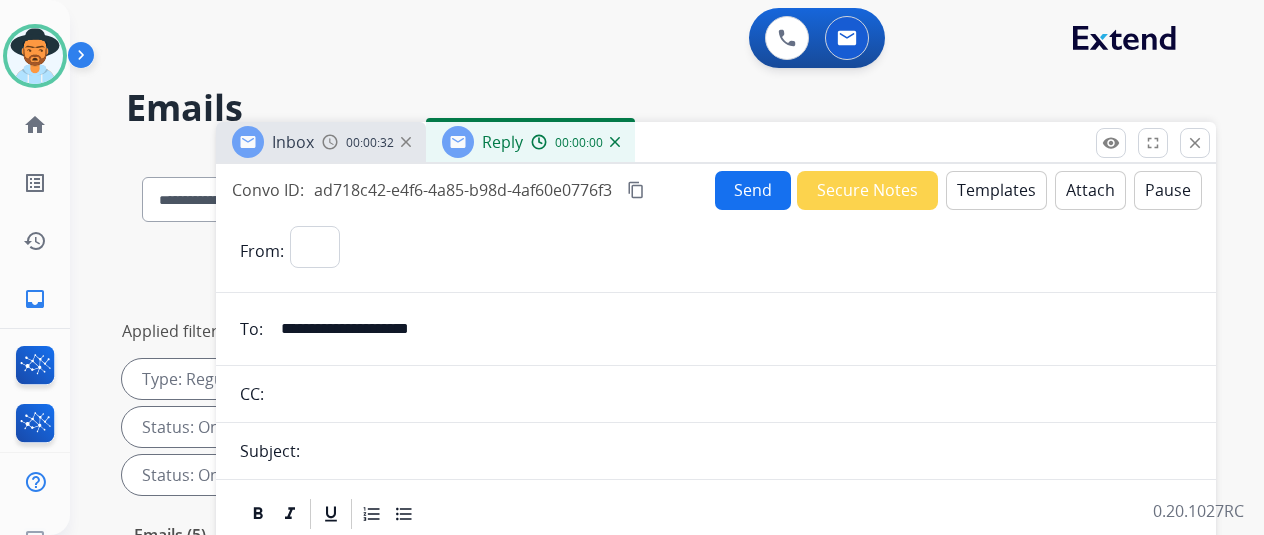 select on "**********" 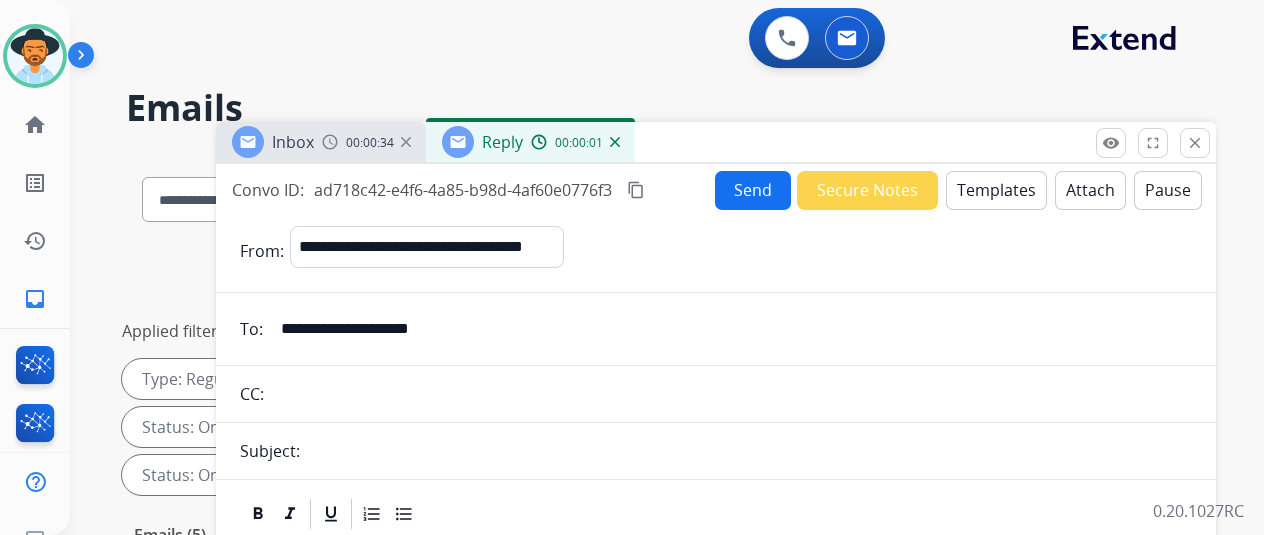click on "Templates" at bounding box center [996, 190] 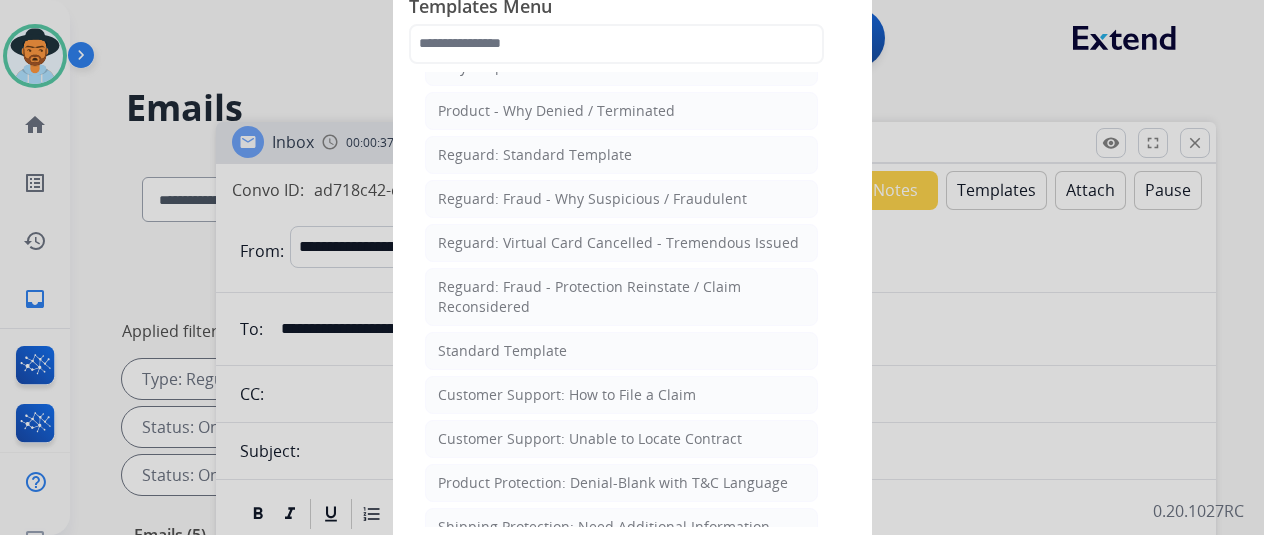 scroll, scrollTop: 200, scrollLeft: 0, axis: vertical 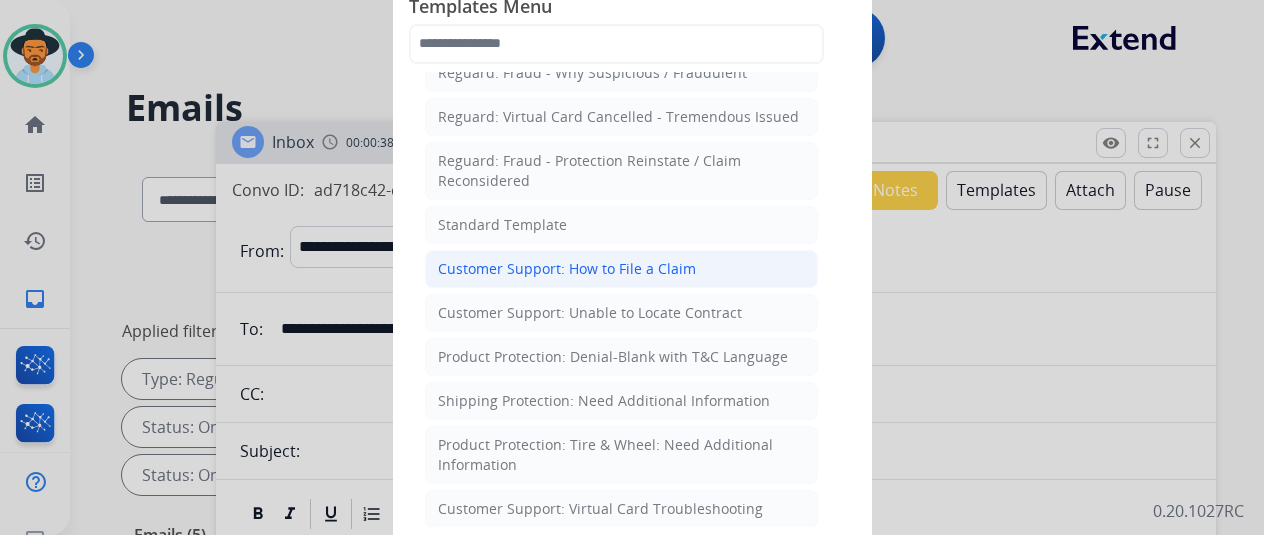 click on "Customer Support: How to File a Claim" 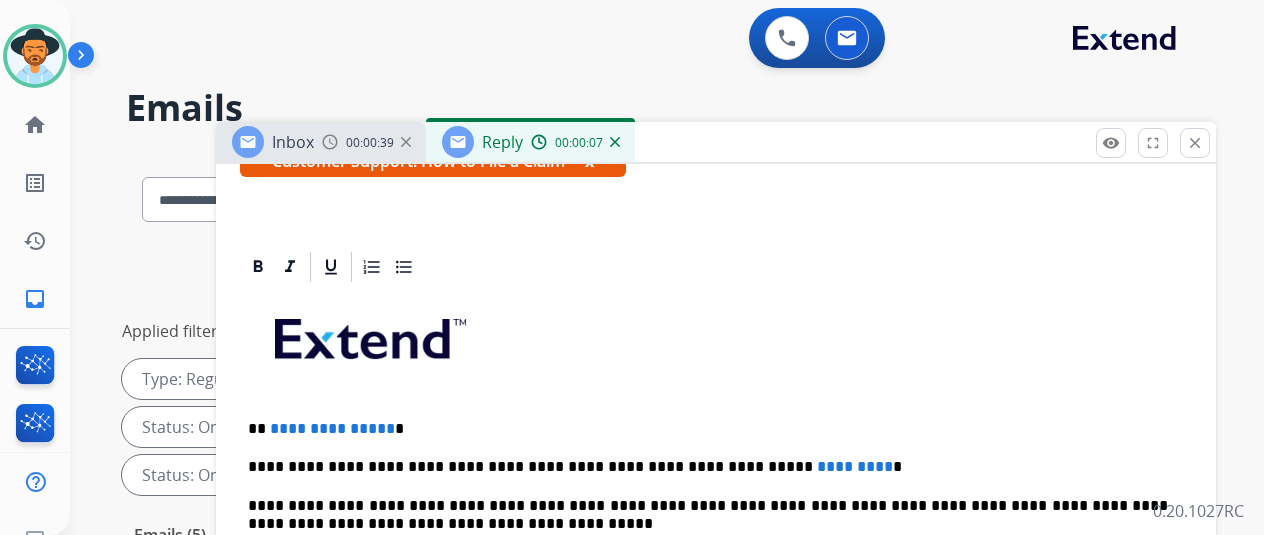 scroll, scrollTop: 408, scrollLeft: 0, axis: vertical 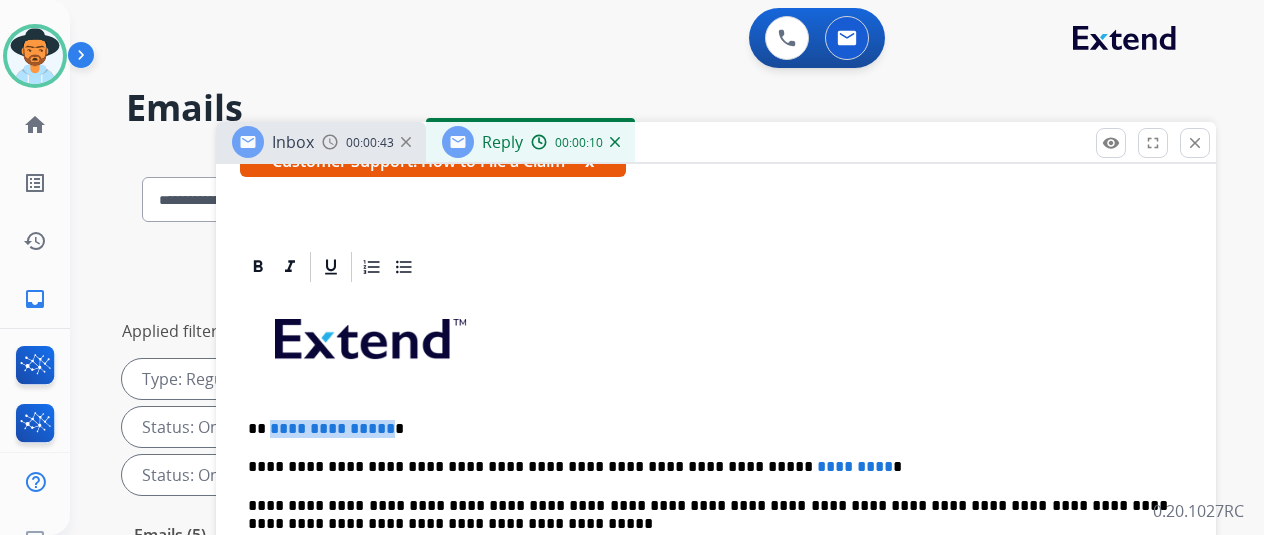 drag, startPoint x: 398, startPoint y: 394, endPoint x: 285, endPoint y: 392, distance: 113.0177 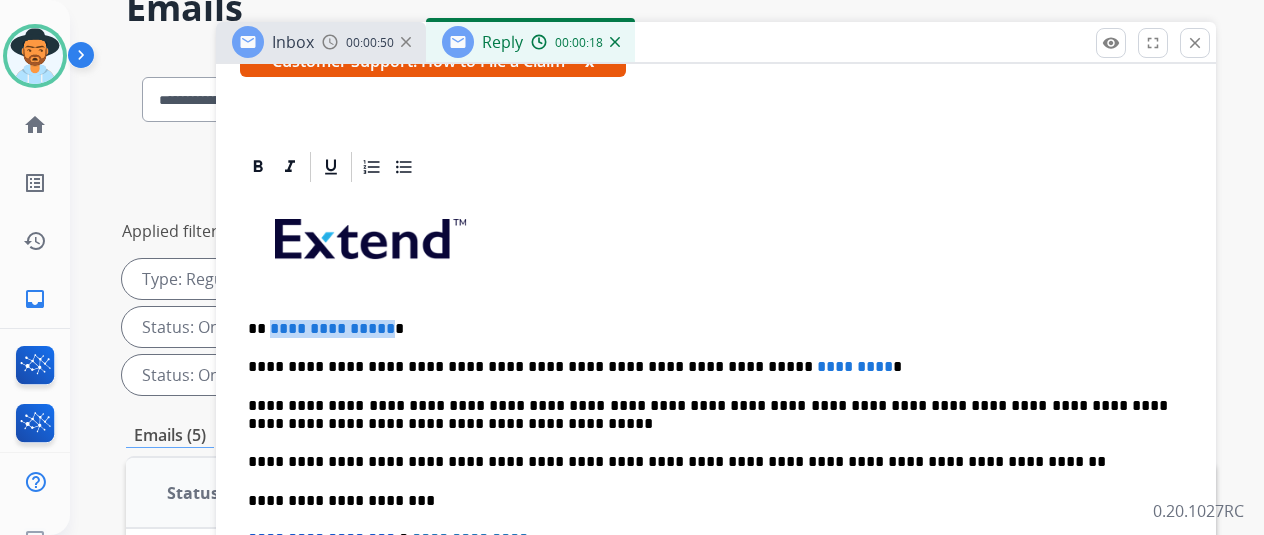 scroll, scrollTop: 100, scrollLeft: 0, axis: vertical 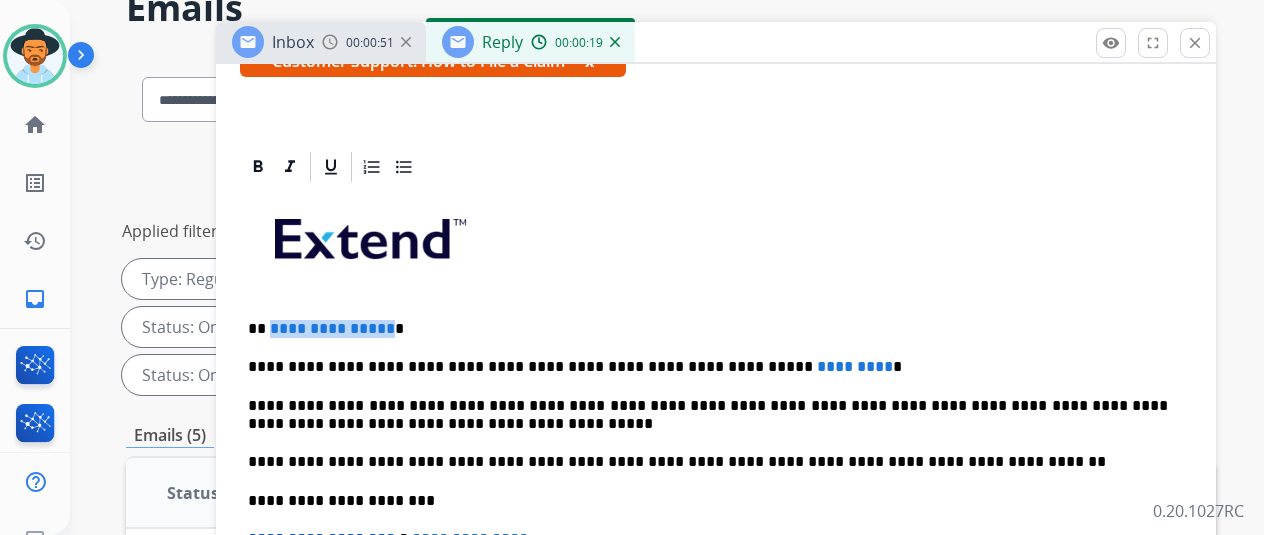 type 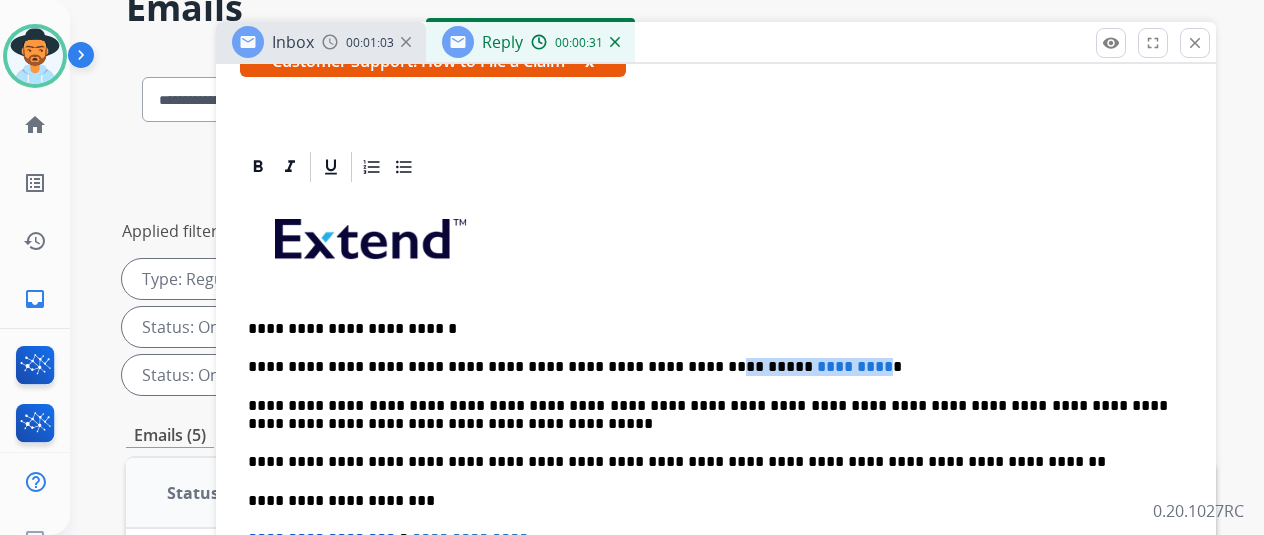 drag, startPoint x: 807, startPoint y: 331, endPoint x: 667, endPoint y: 333, distance: 140.01428 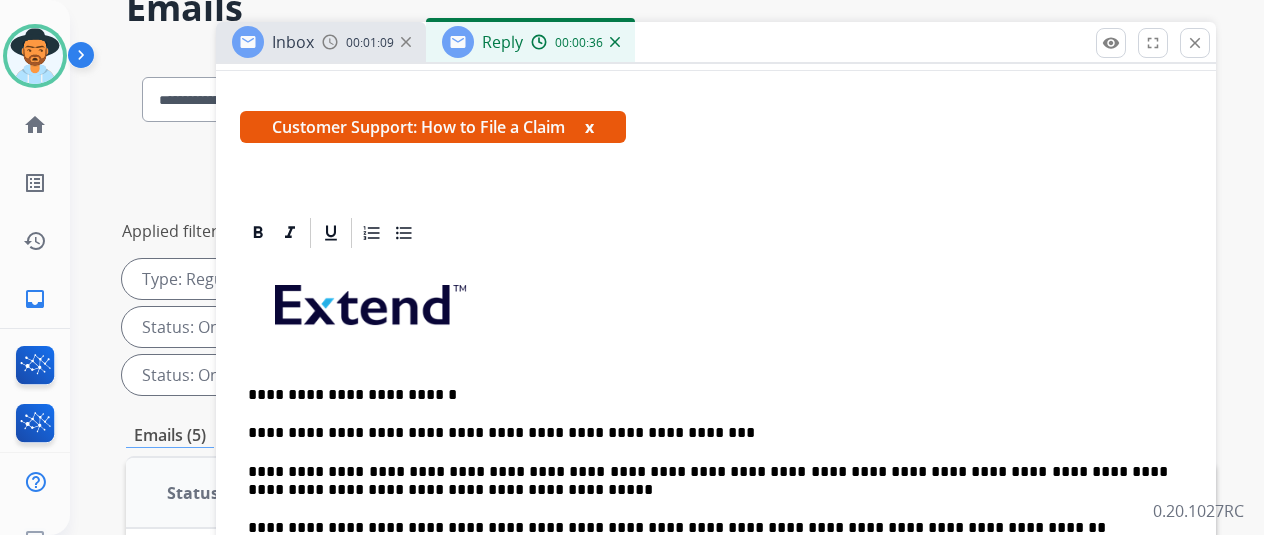 scroll, scrollTop: 0, scrollLeft: 0, axis: both 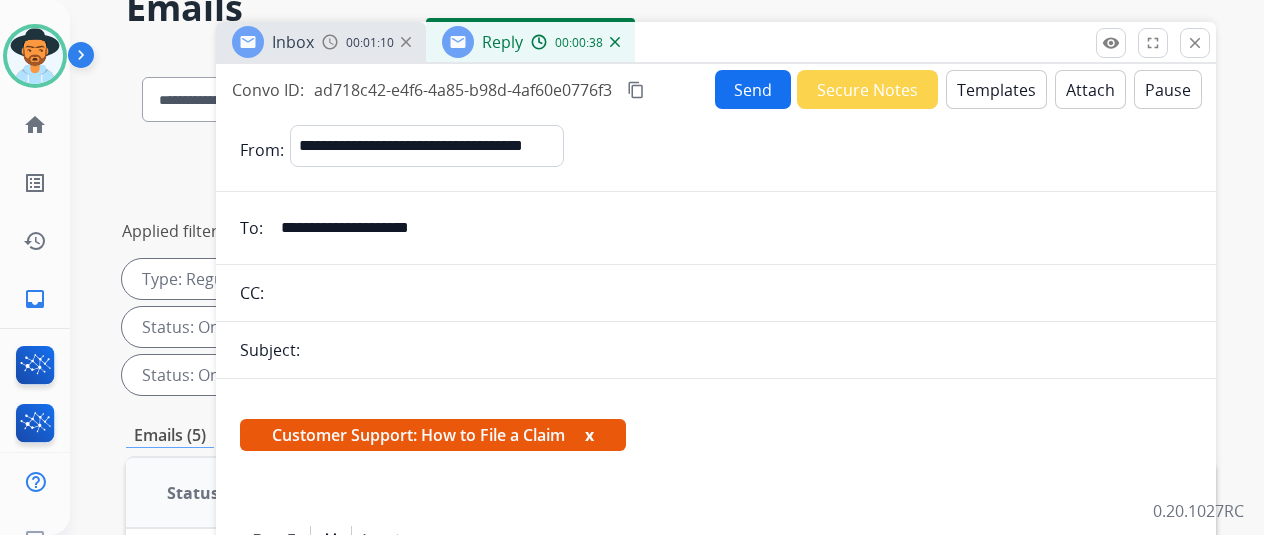 click on "Send" at bounding box center (753, 89) 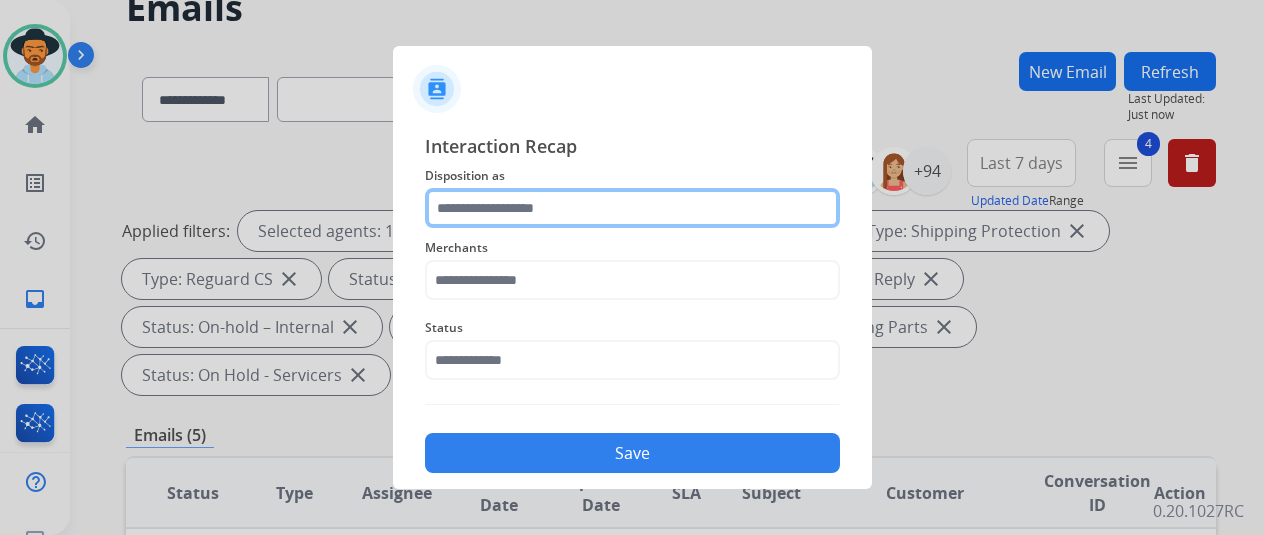 click 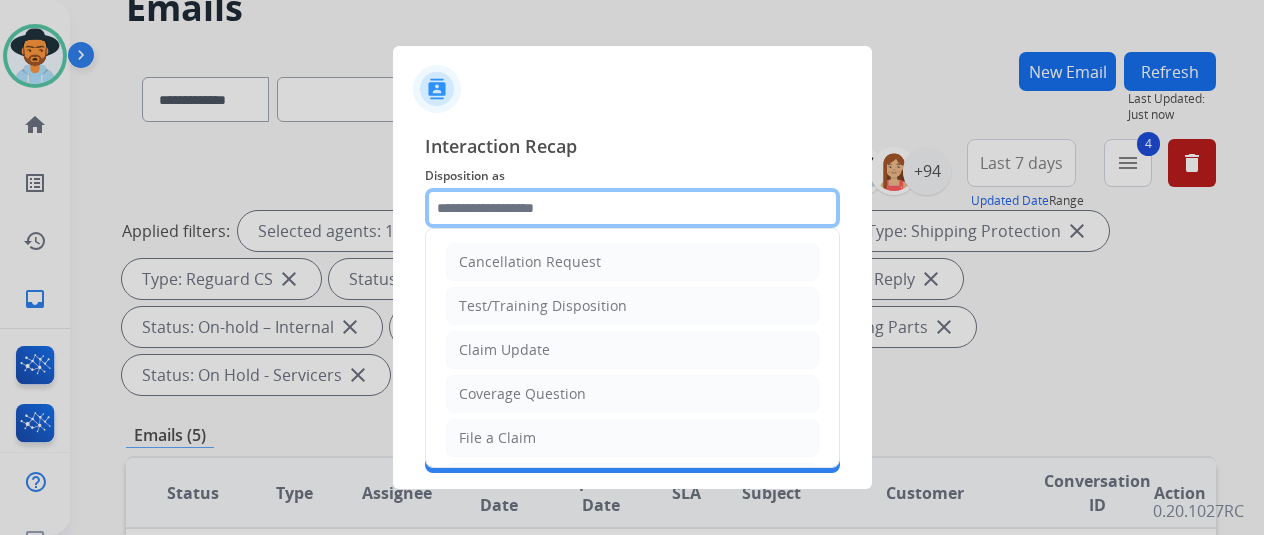 scroll, scrollTop: 0, scrollLeft: 0, axis: both 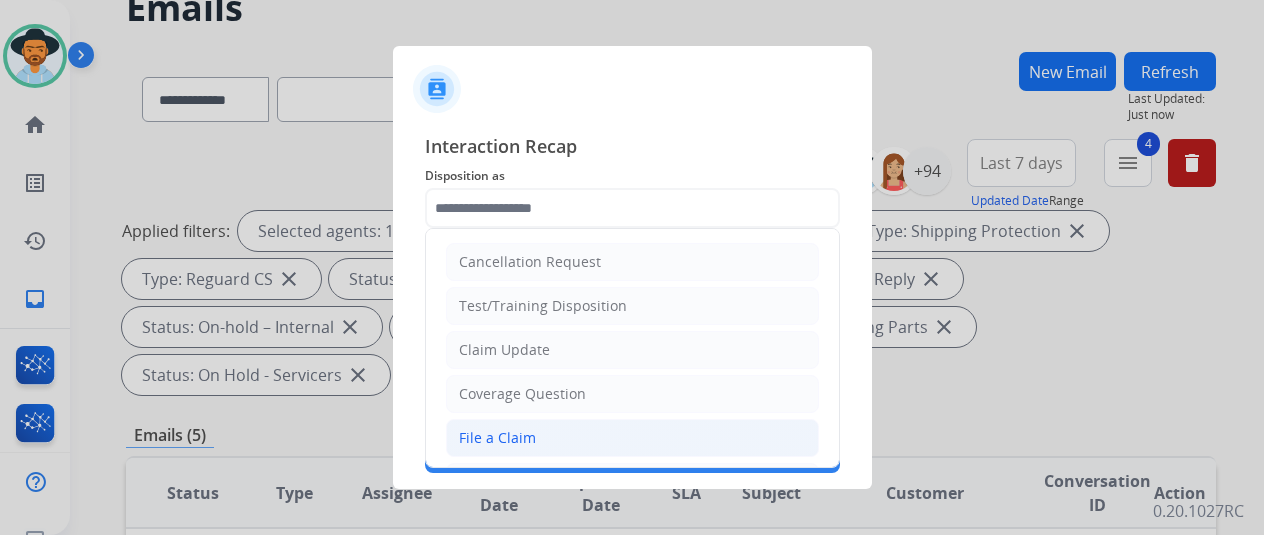 click on "File a Claim" 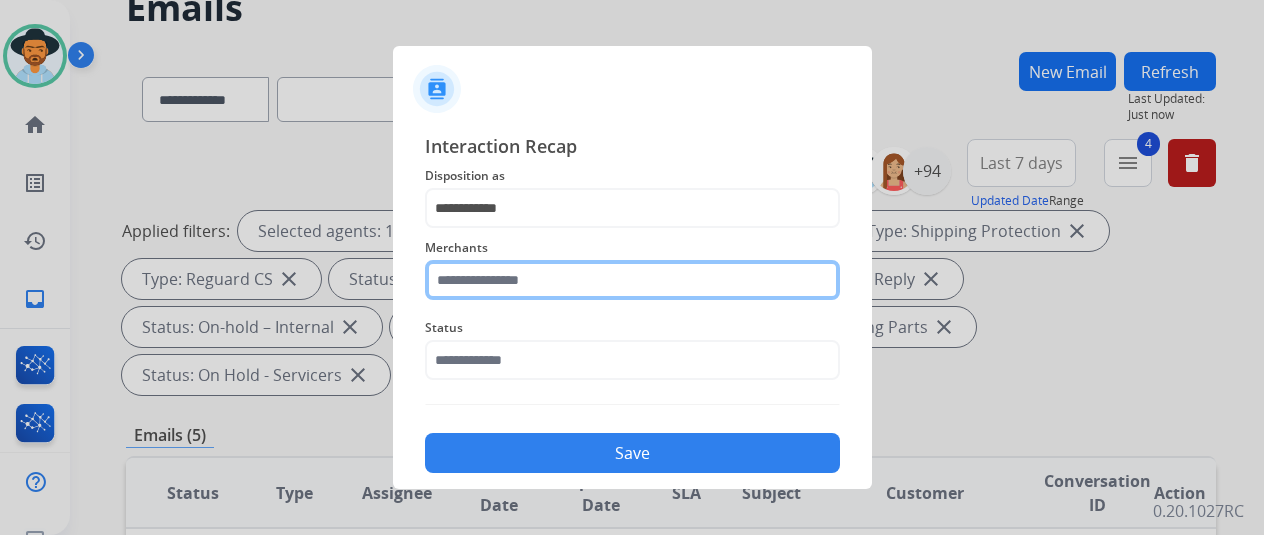 click 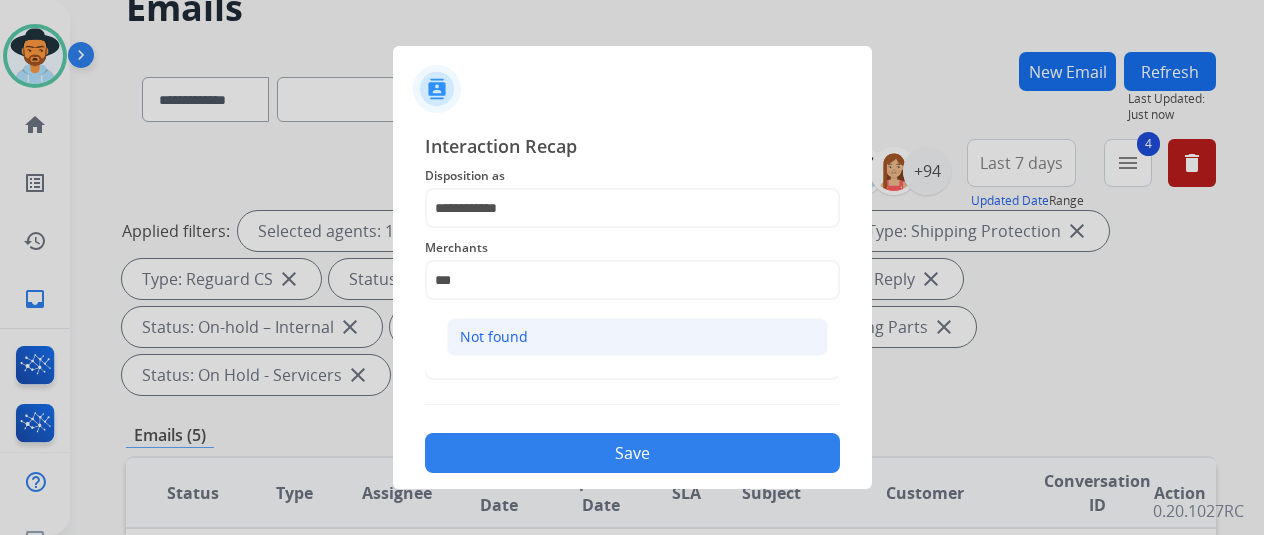 click on "Not found" 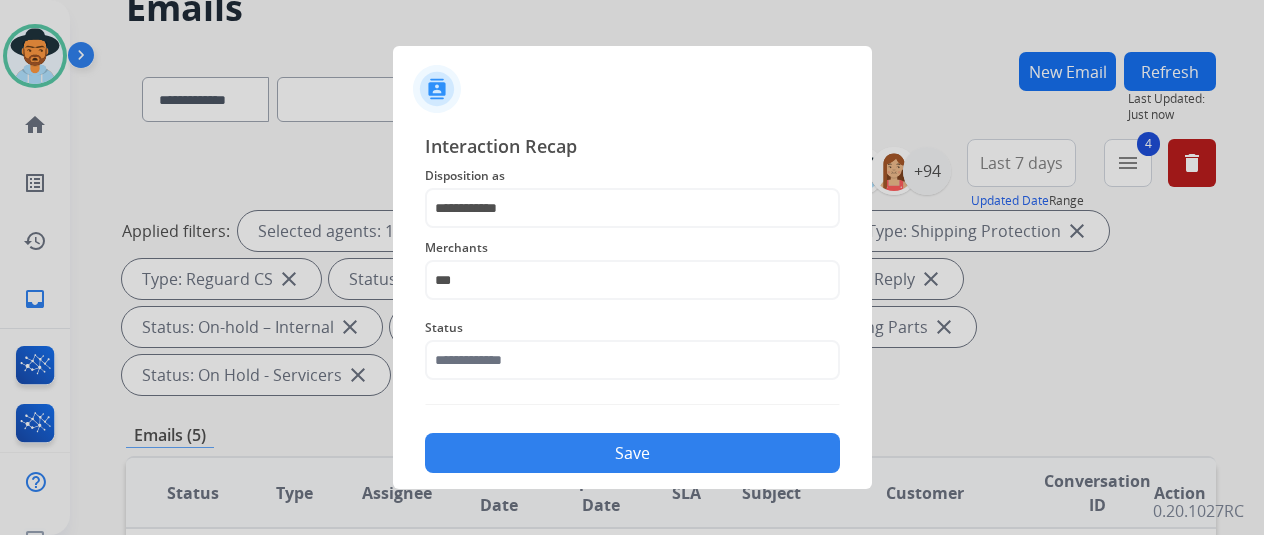 type on "*********" 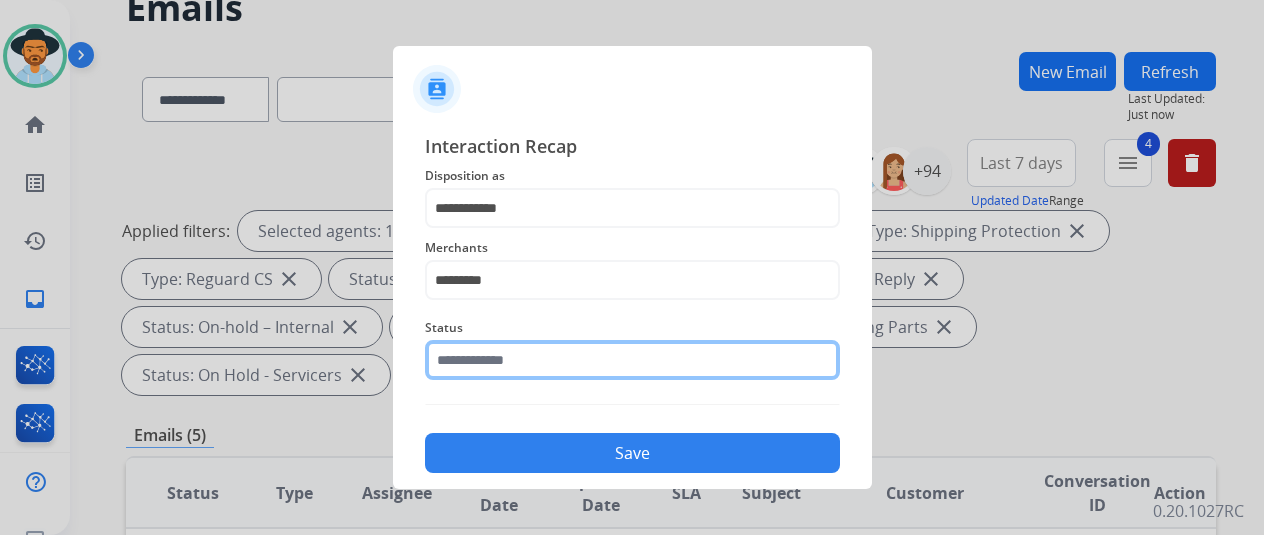 click 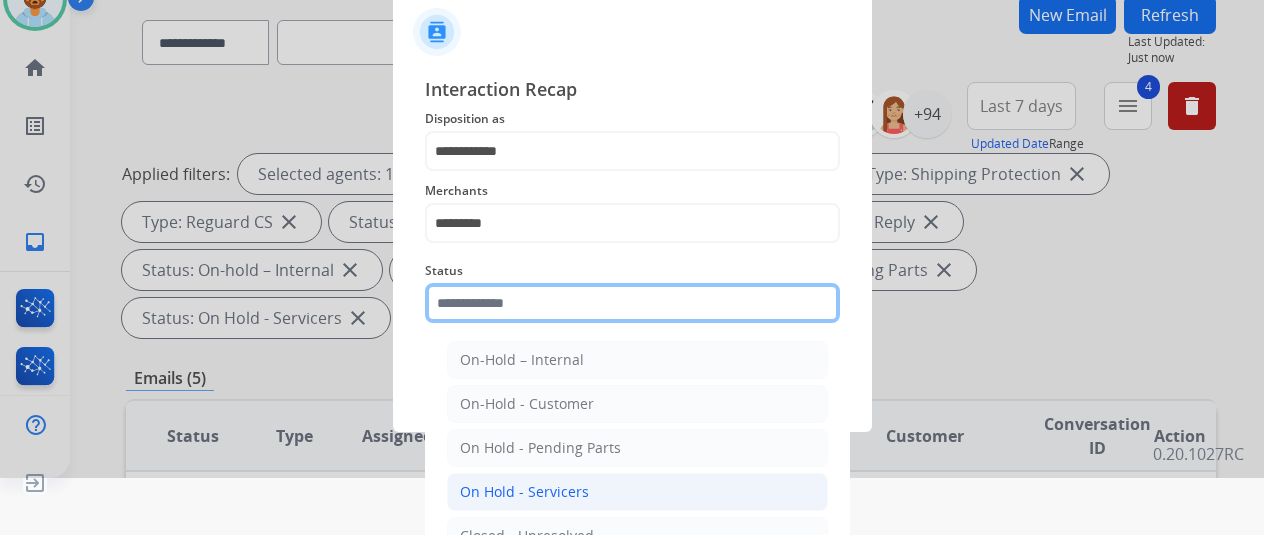 scroll, scrollTop: 152, scrollLeft: 0, axis: vertical 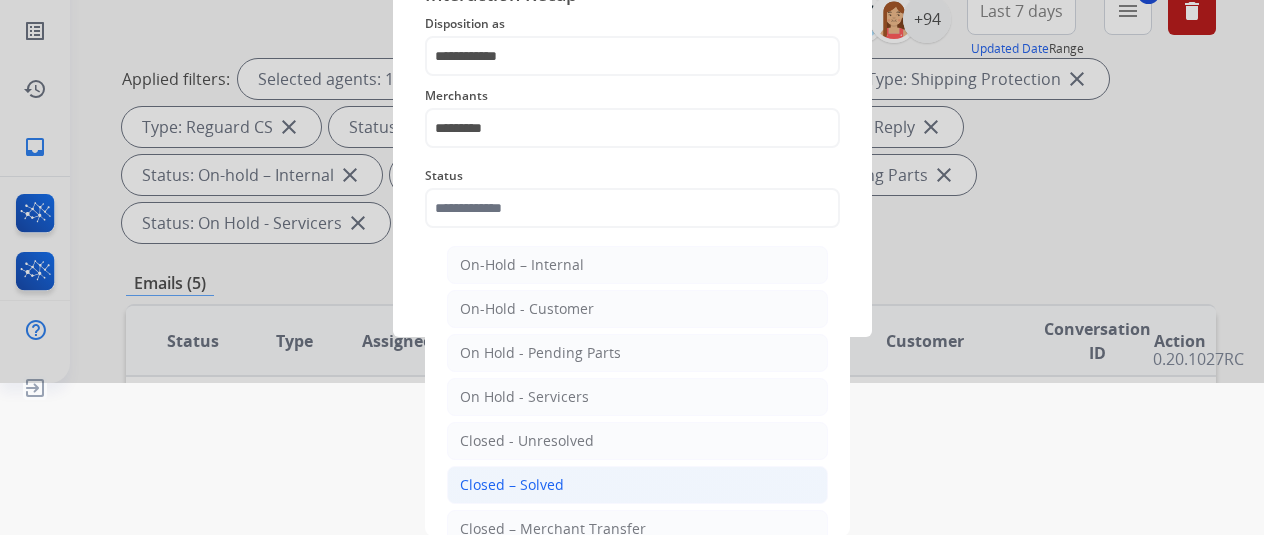 click on "Closed – Solved" 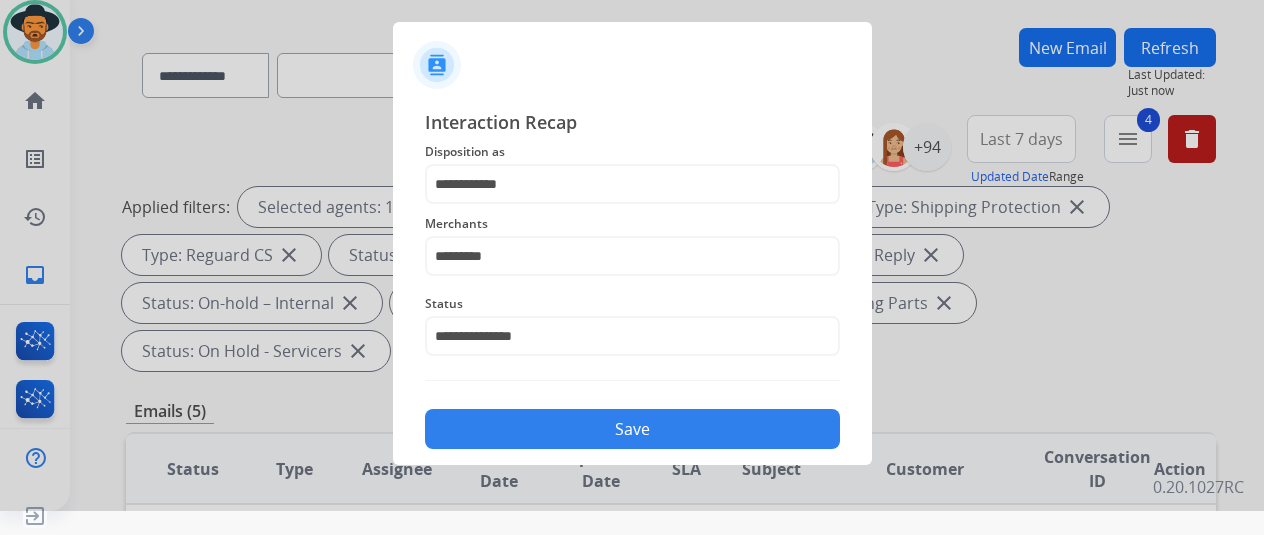 scroll, scrollTop: 24, scrollLeft: 0, axis: vertical 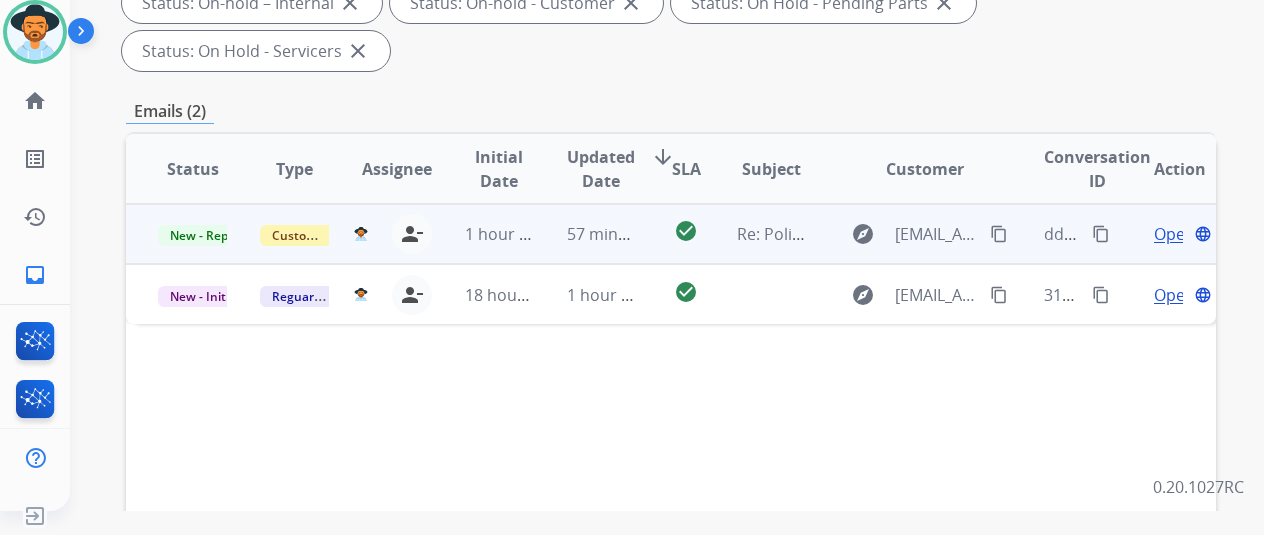 click on "Open" at bounding box center (1174, 234) 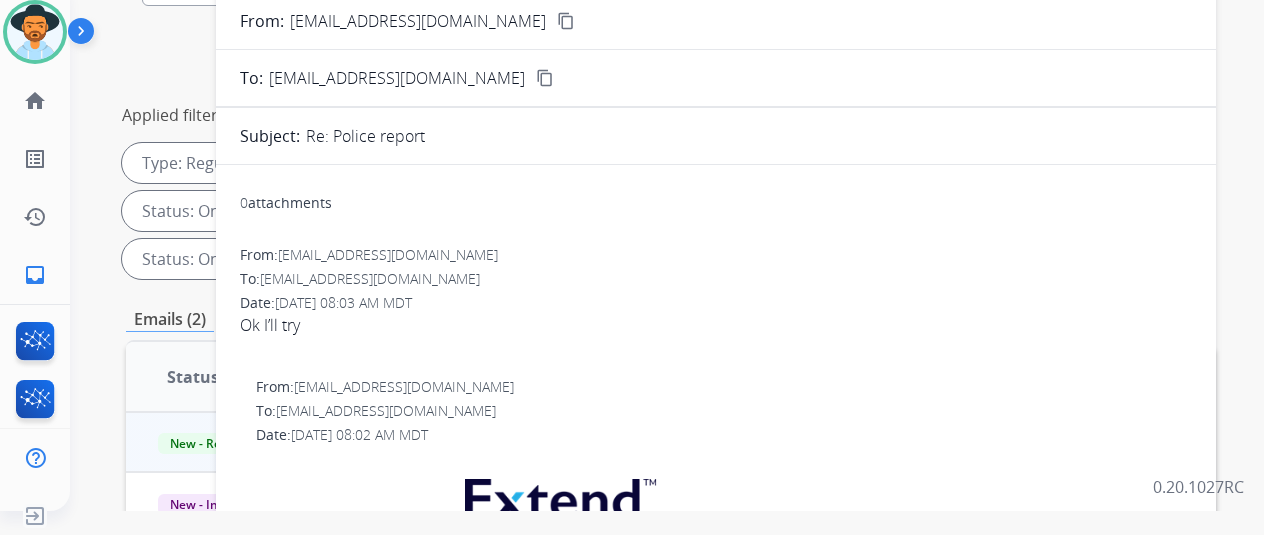 scroll, scrollTop: 0, scrollLeft: 0, axis: both 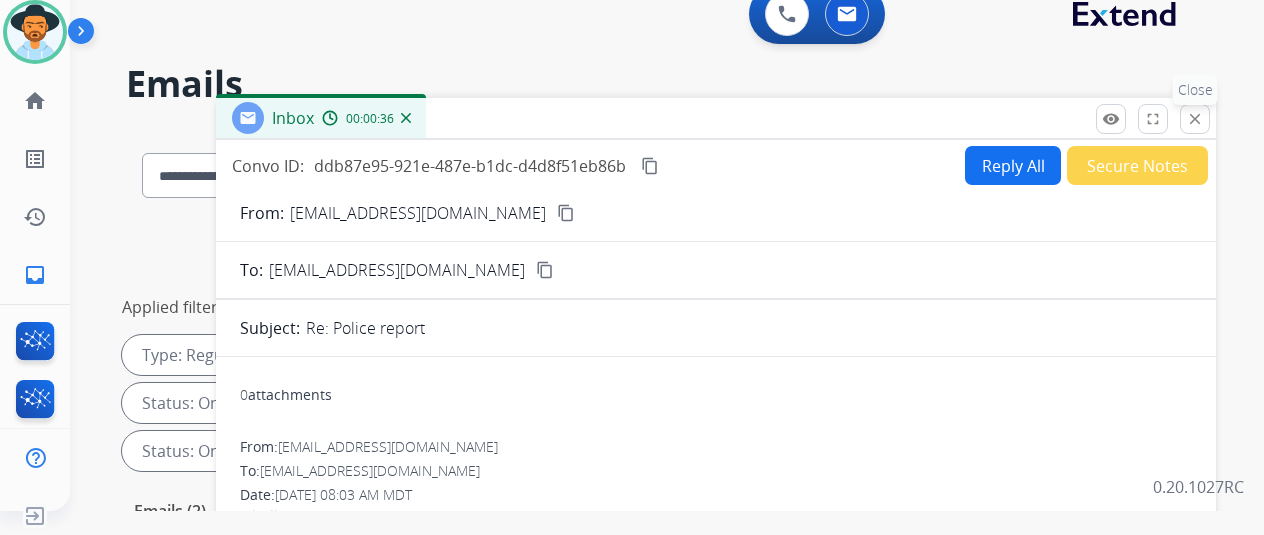 click on "close" at bounding box center [1195, 119] 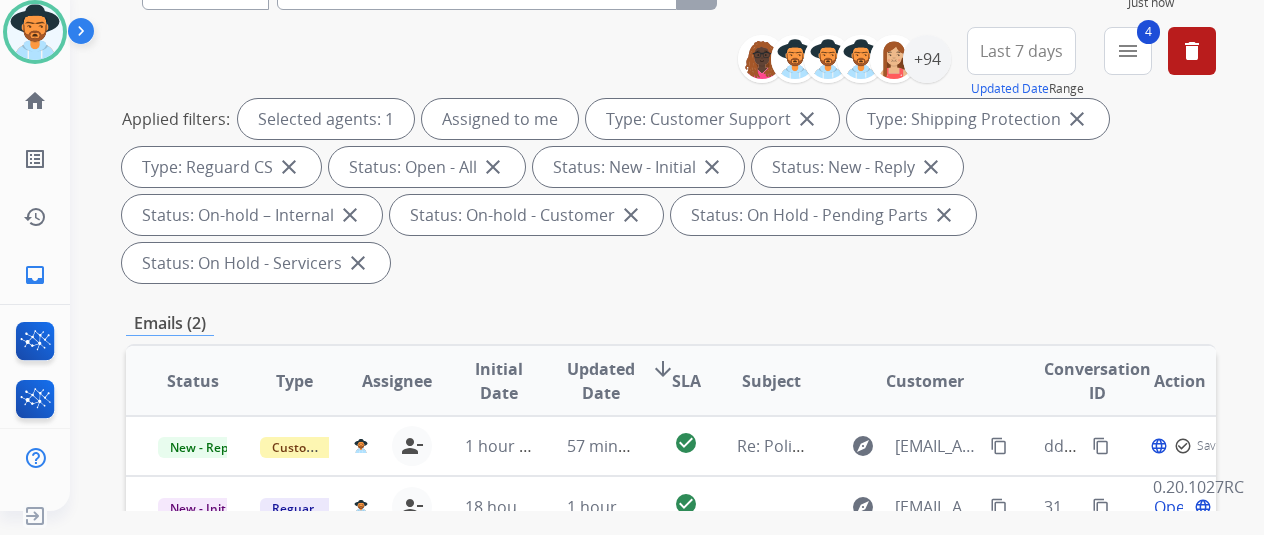 scroll, scrollTop: 400, scrollLeft: 0, axis: vertical 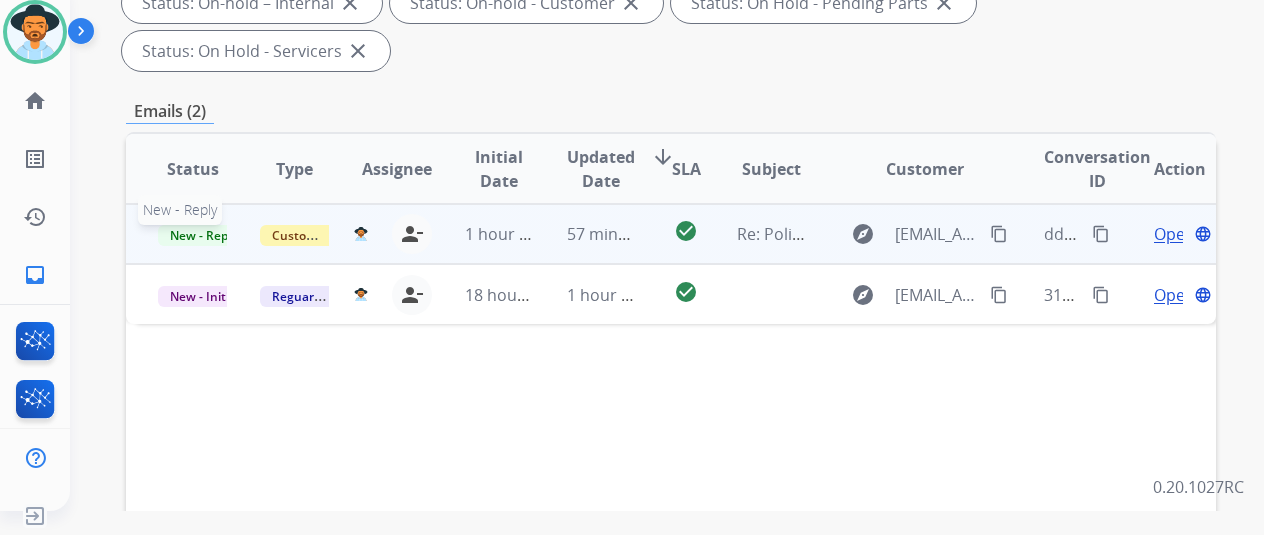 click on "New - Reply" at bounding box center [203, 235] 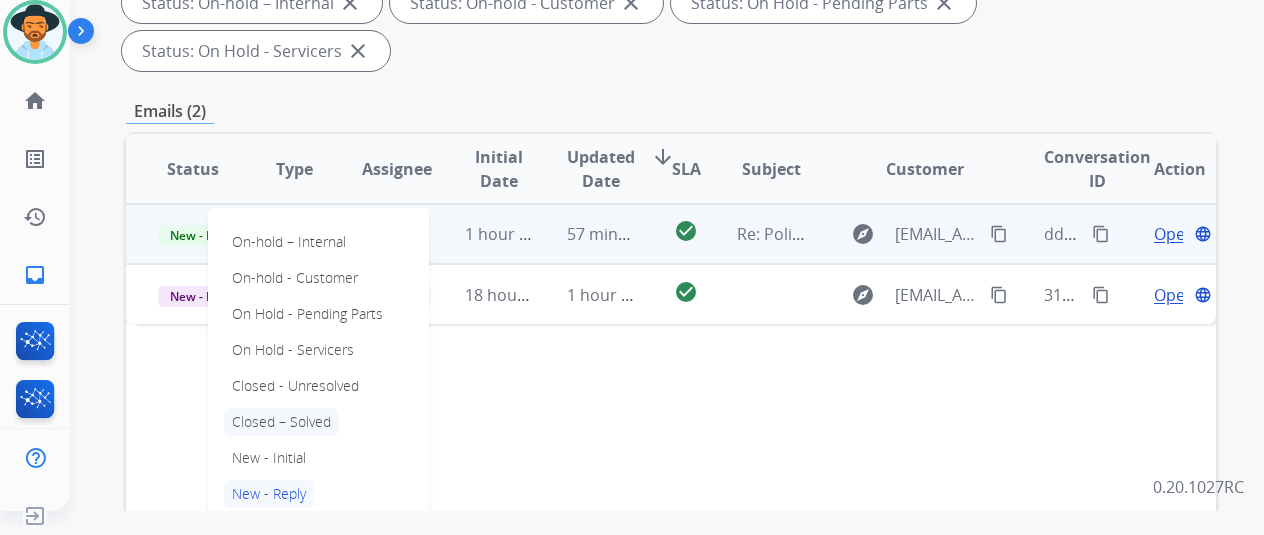 click on "Closed – Solved" at bounding box center (281, 422) 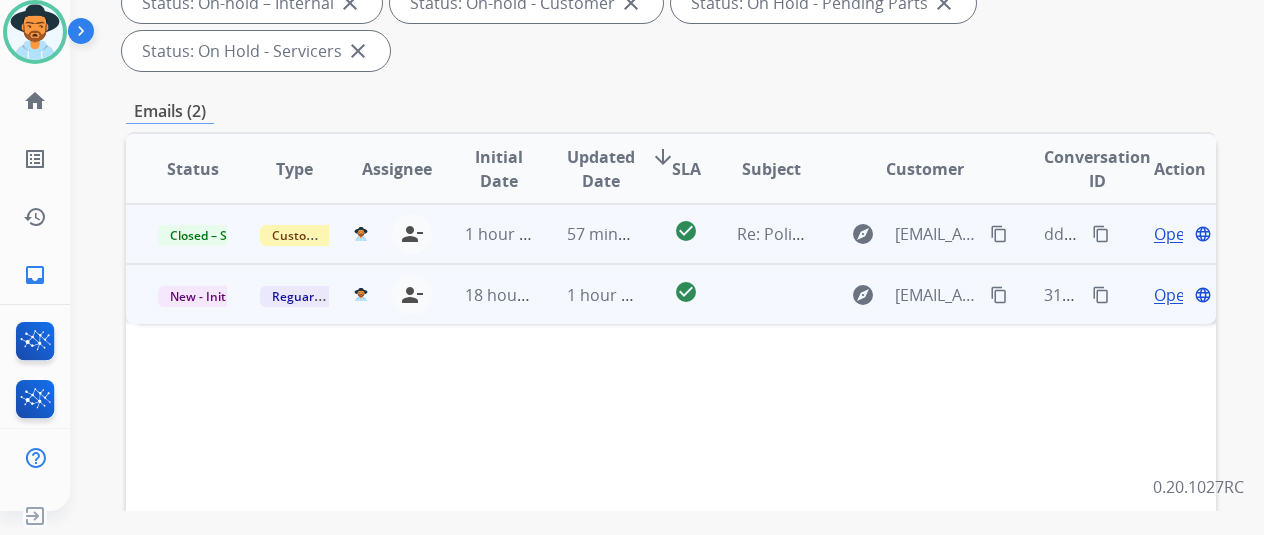 click on "Open" at bounding box center [1174, 295] 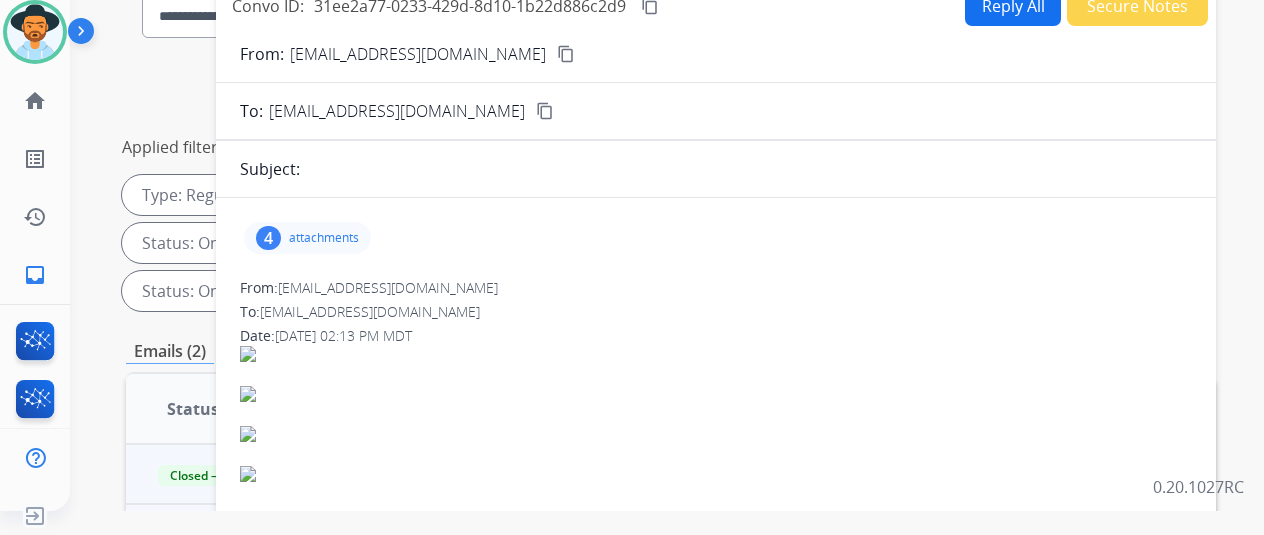 scroll, scrollTop: 0, scrollLeft: 0, axis: both 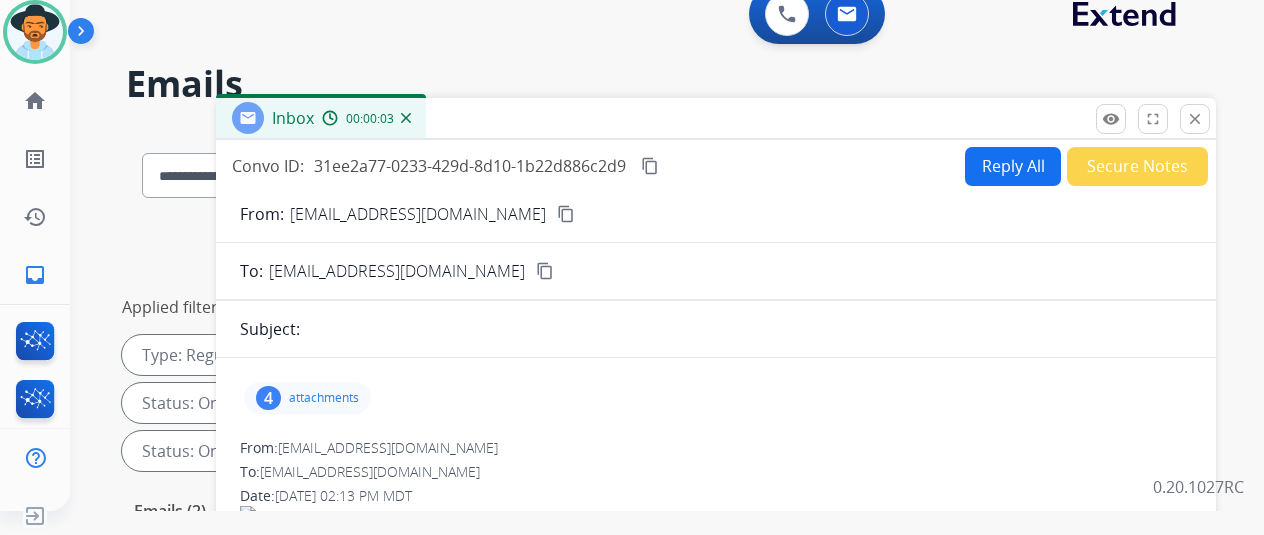 click on "attachments" at bounding box center [324, 398] 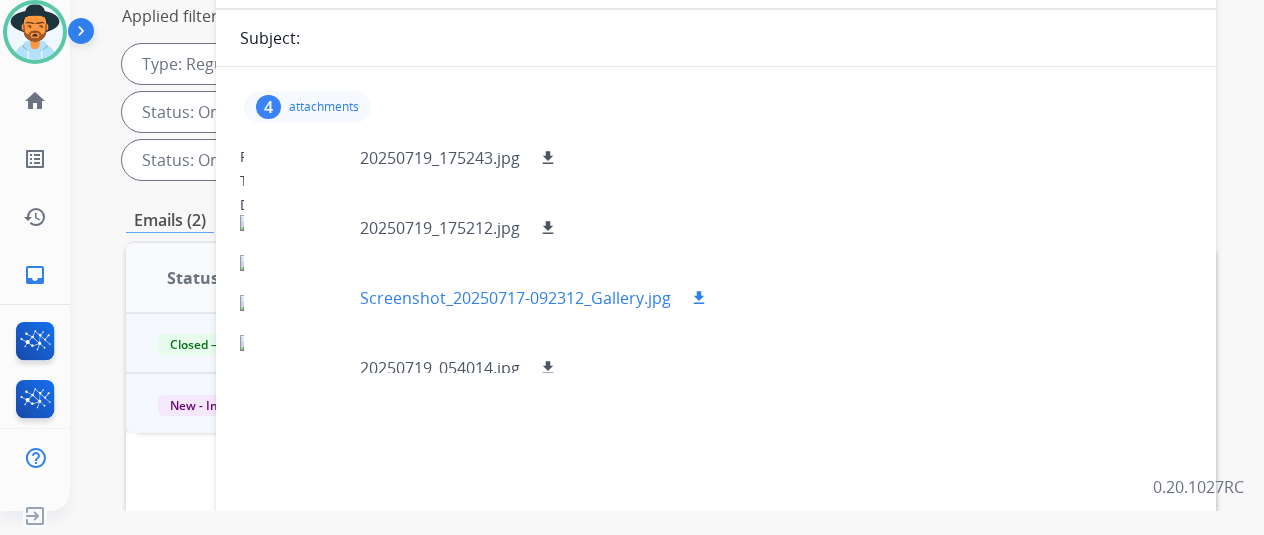 scroll, scrollTop: 300, scrollLeft: 0, axis: vertical 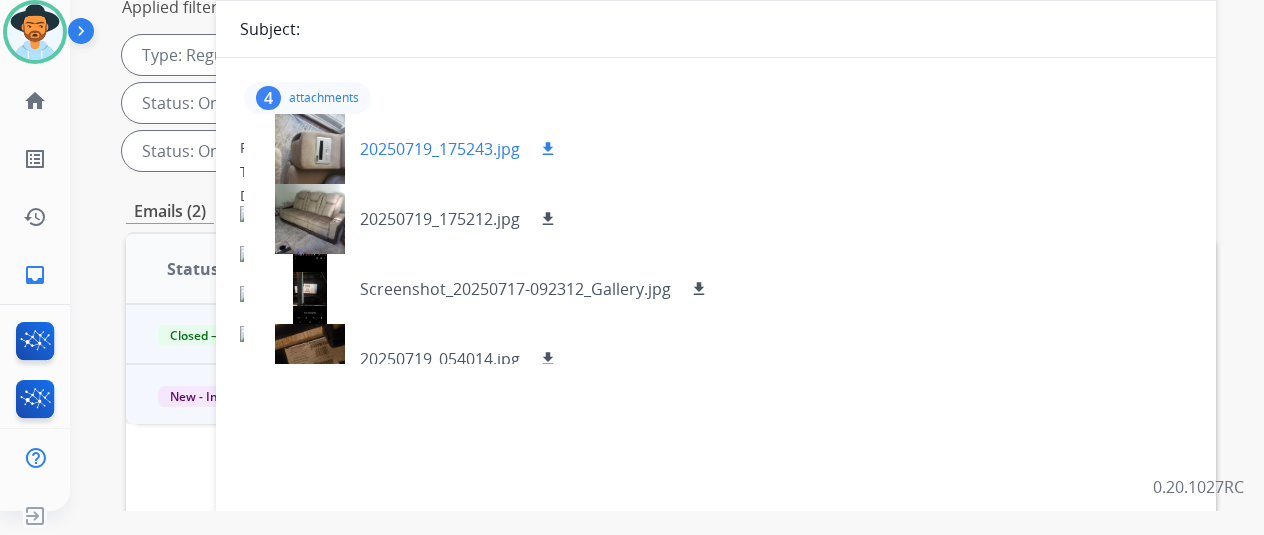 click at bounding box center (310, 149) 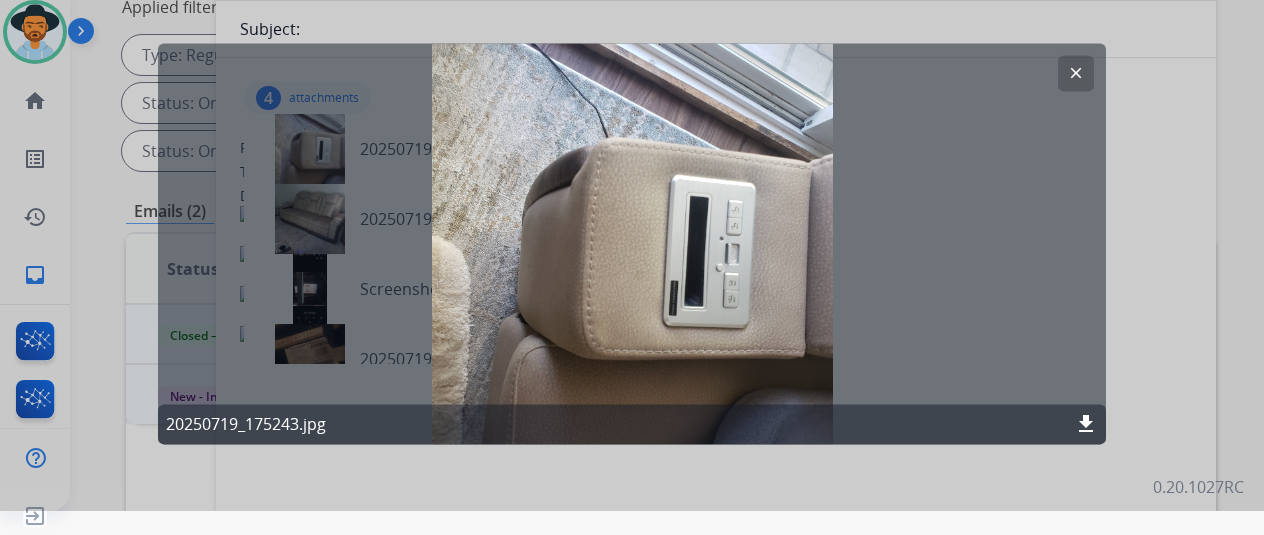 click on "download" 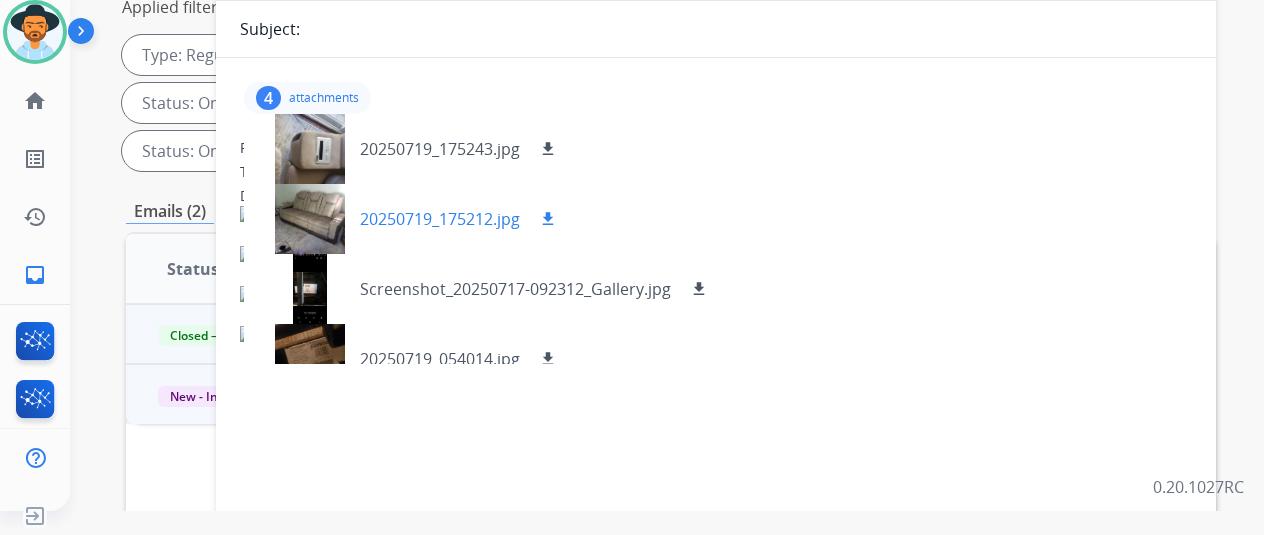 click at bounding box center [310, 219] 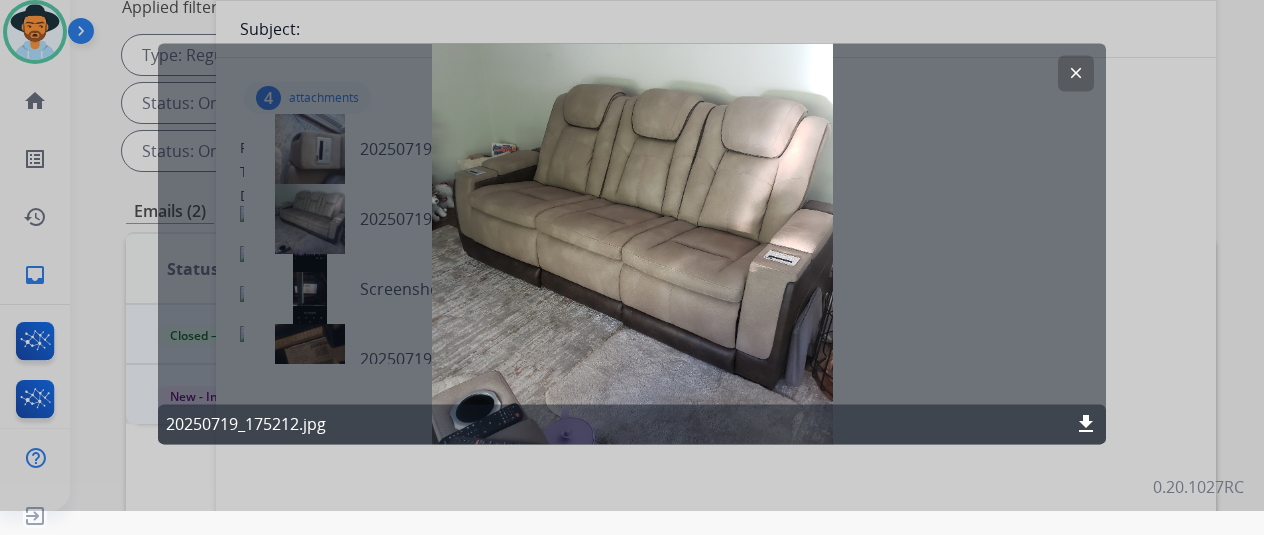 click on "download" 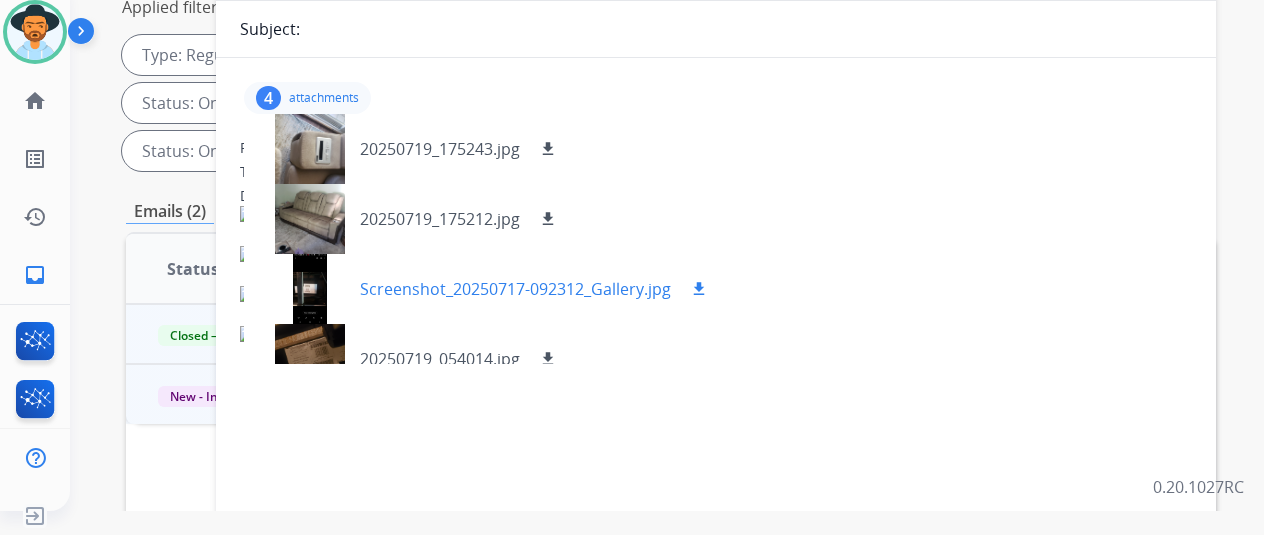 click at bounding box center [310, 289] 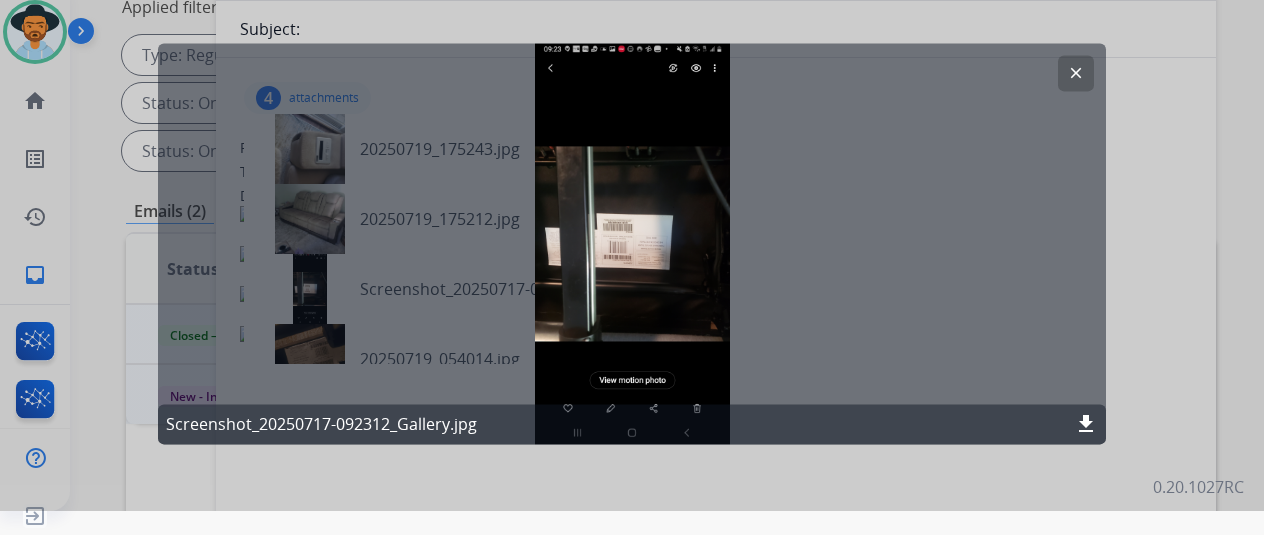 click on "download" 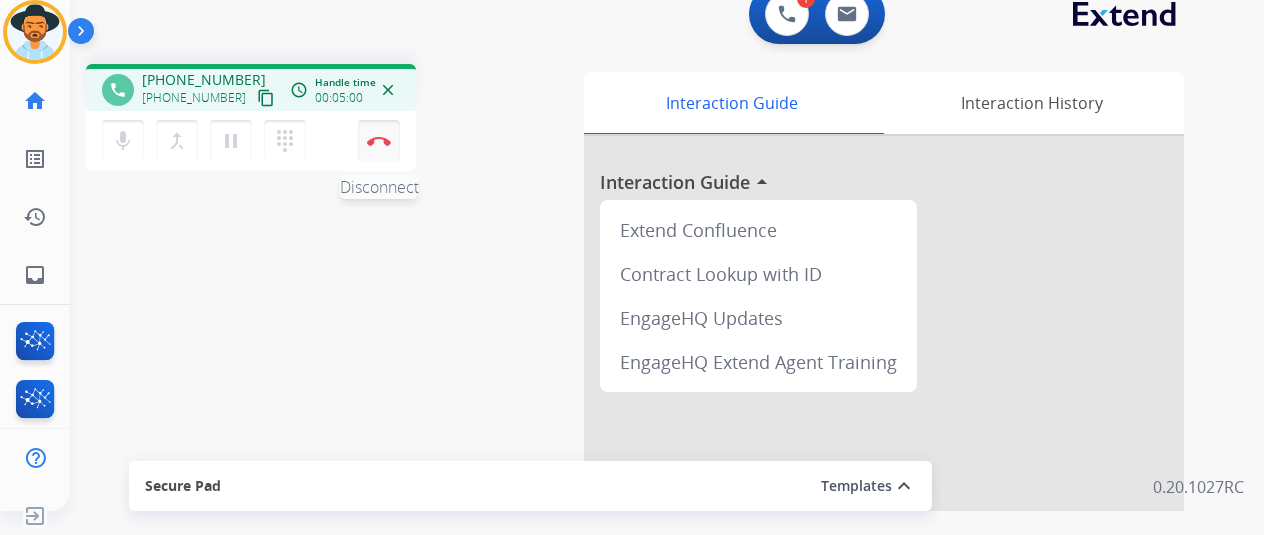 click at bounding box center [379, 141] 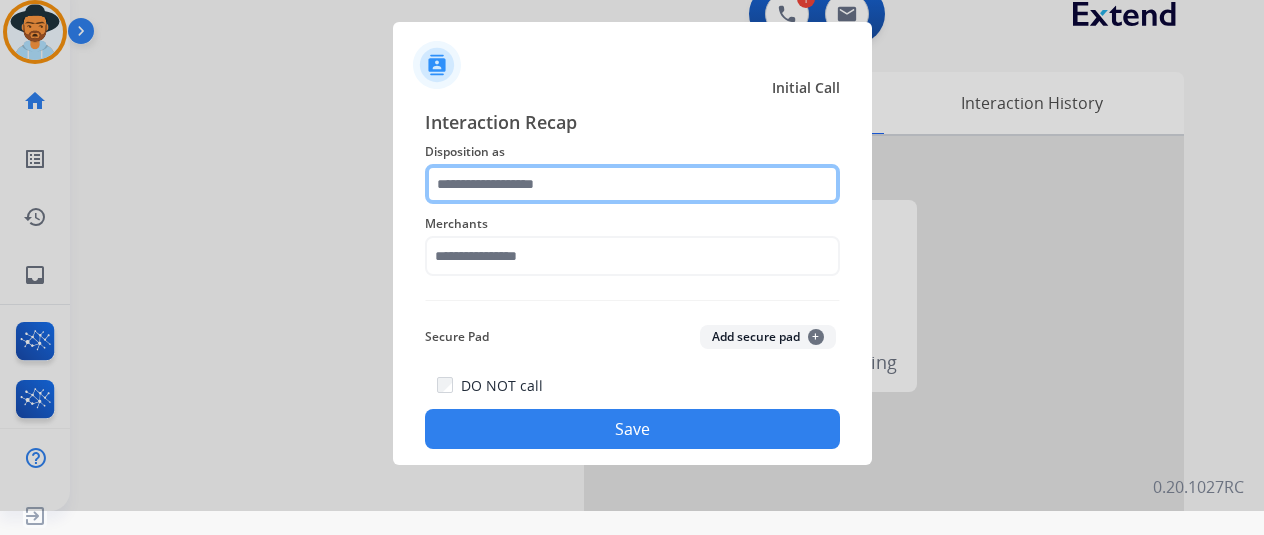 click 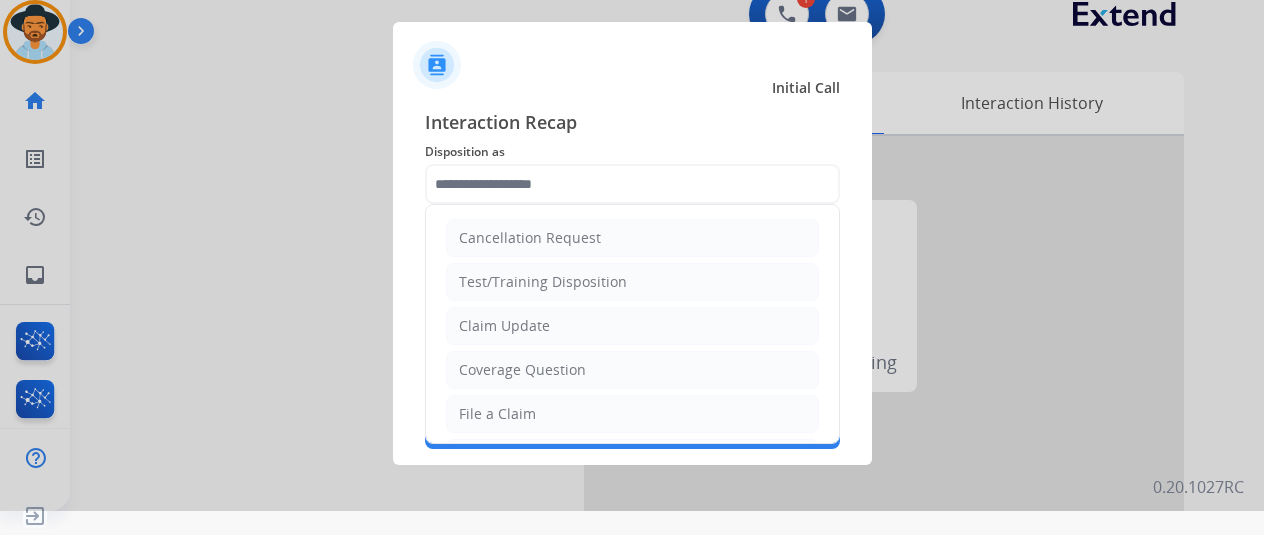 drag, startPoint x: 478, startPoint y: 405, endPoint x: 471, endPoint y: 388, distance: 18.384777 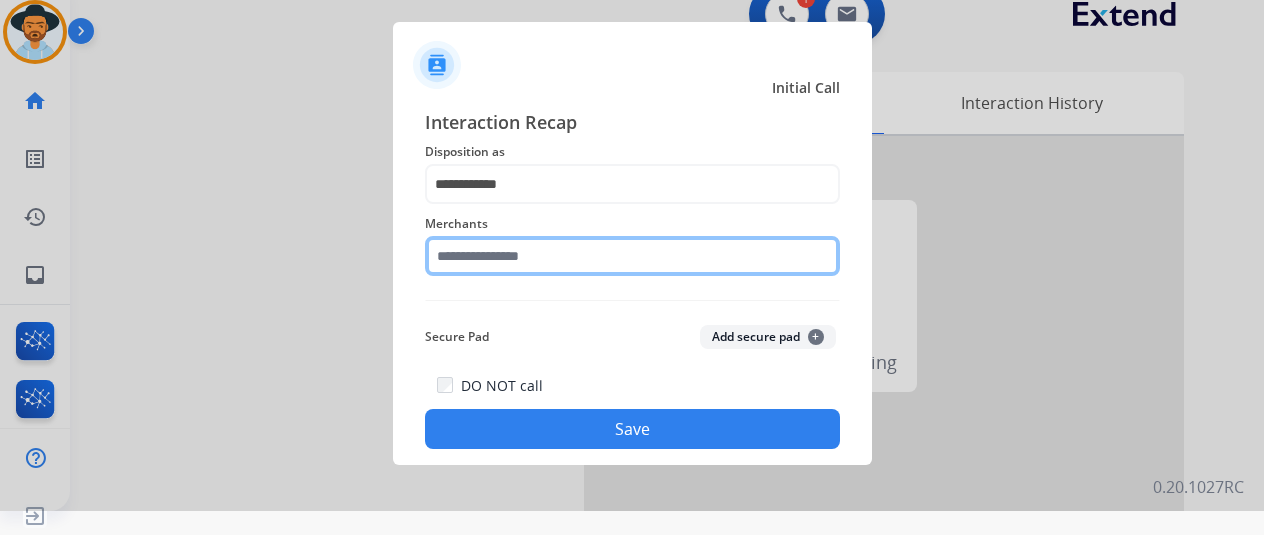 click 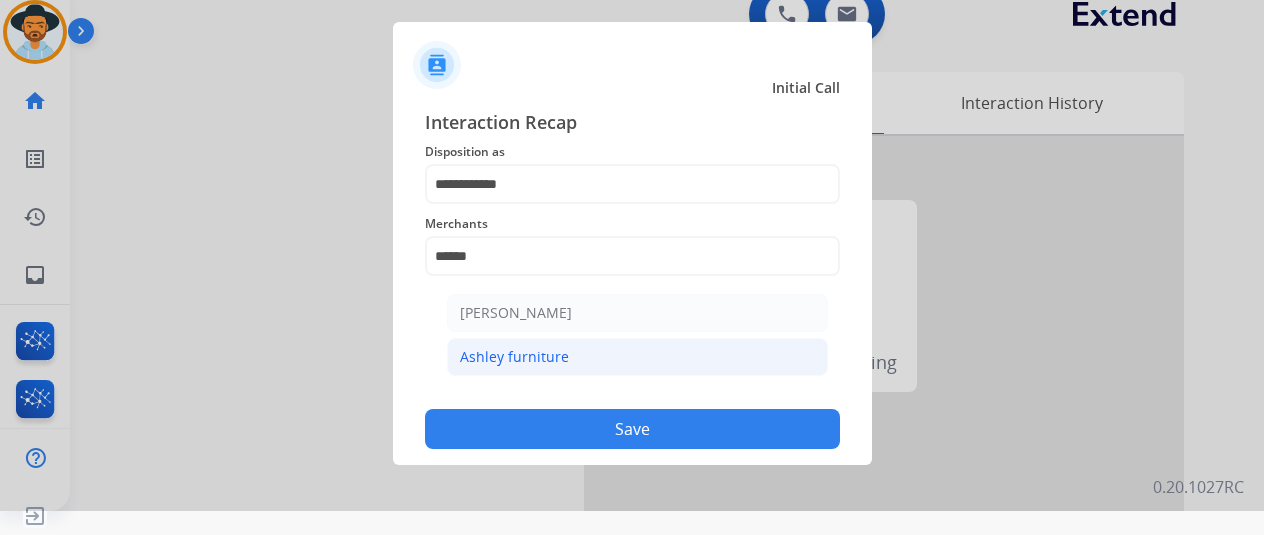 click on "Ashley furniture" 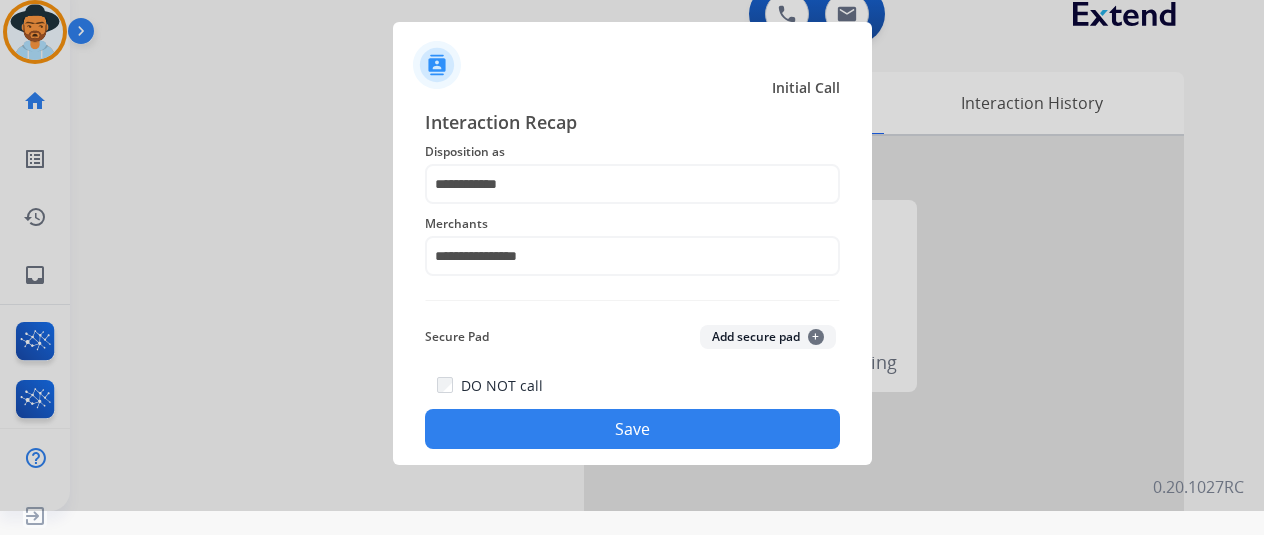 click on "Save" 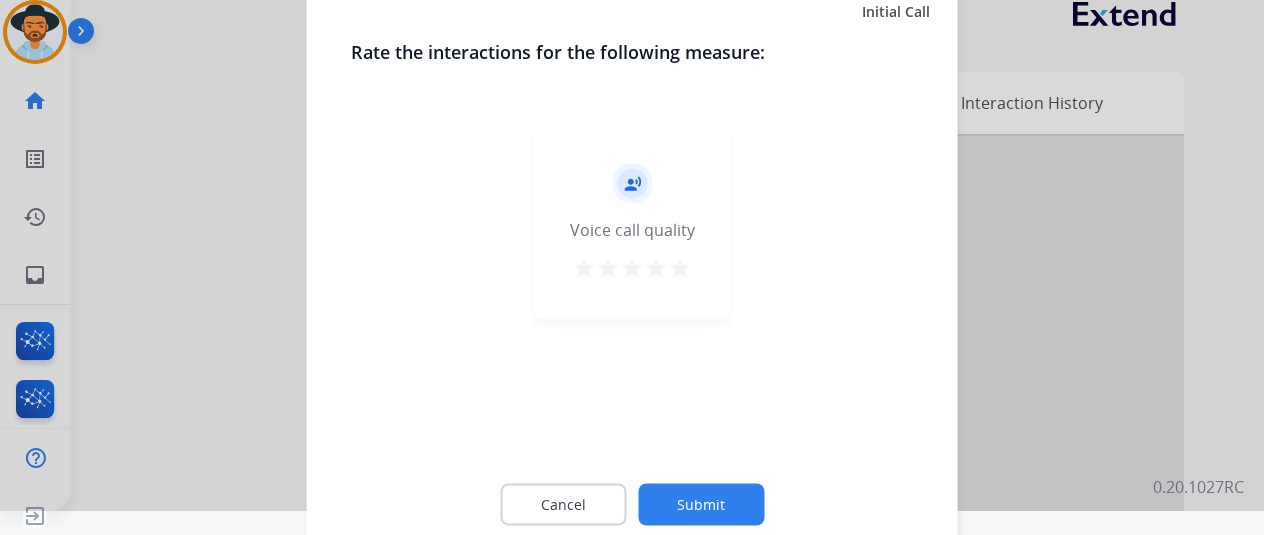 click on "Submit" 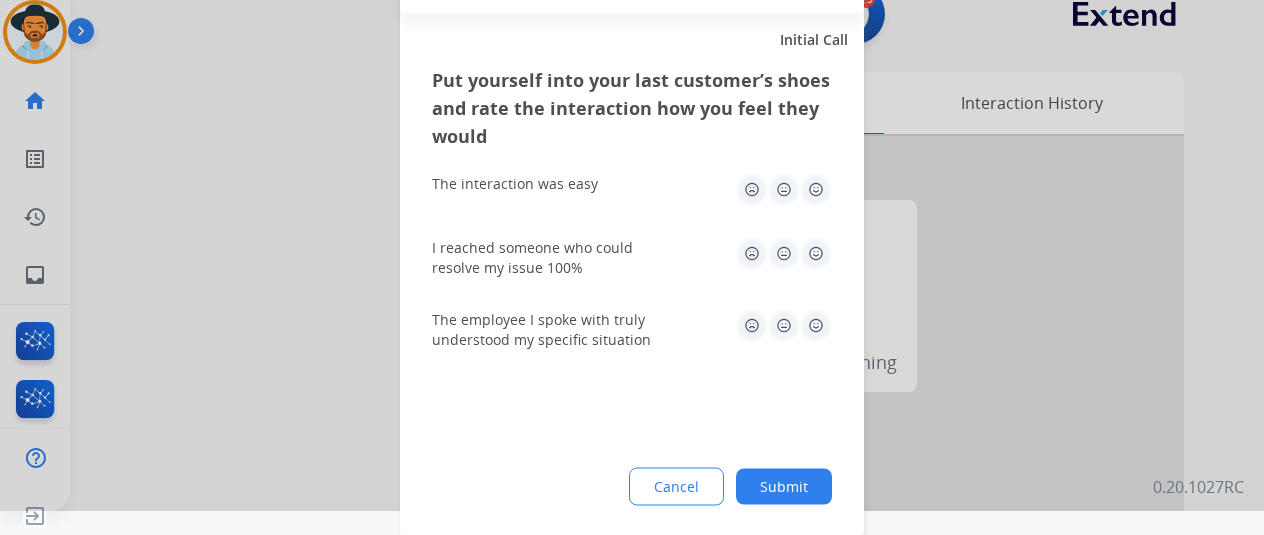 drag, startPoint x: 795, startPoint y: 481, endPoint x: 535, endPoint y: 331, distance: 300.16663 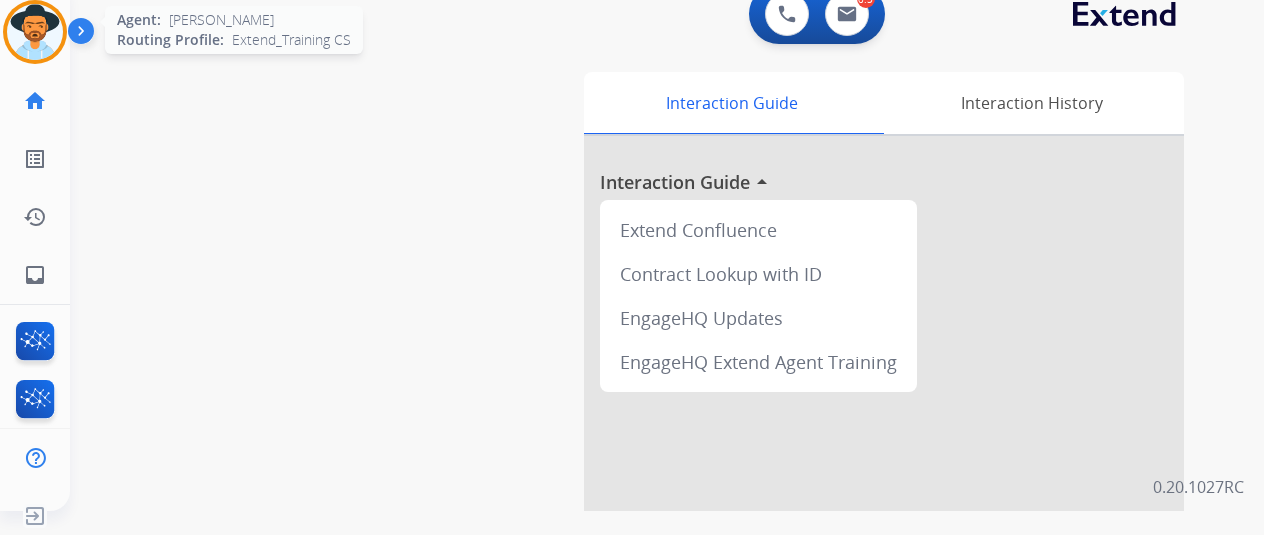 click at bounding box center [35, 32] 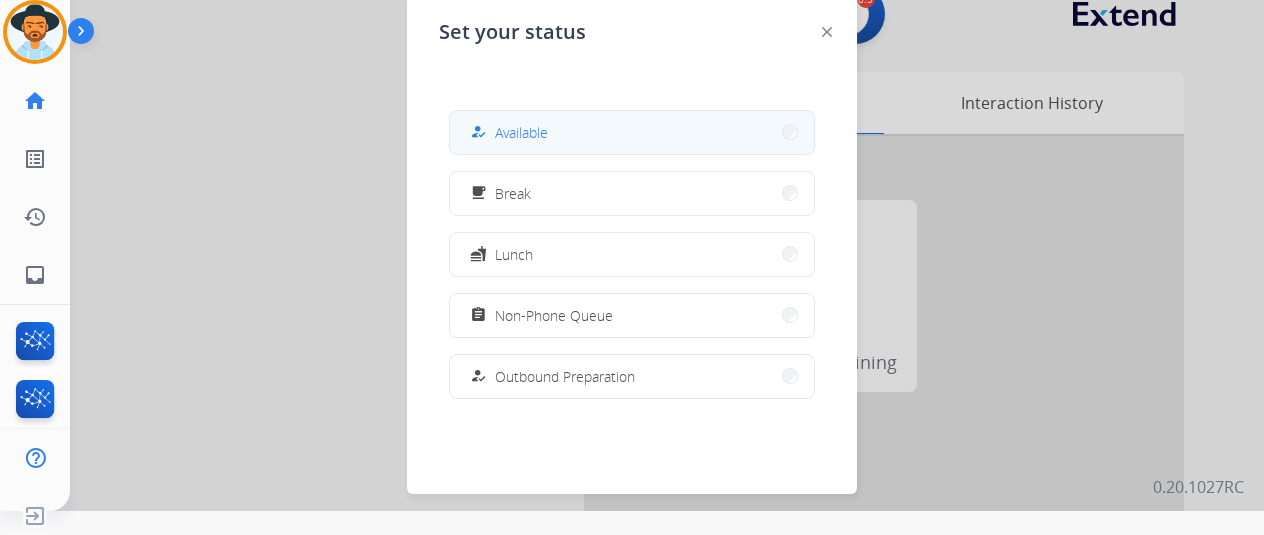 click on "Available" at bounding box center (521, 132) 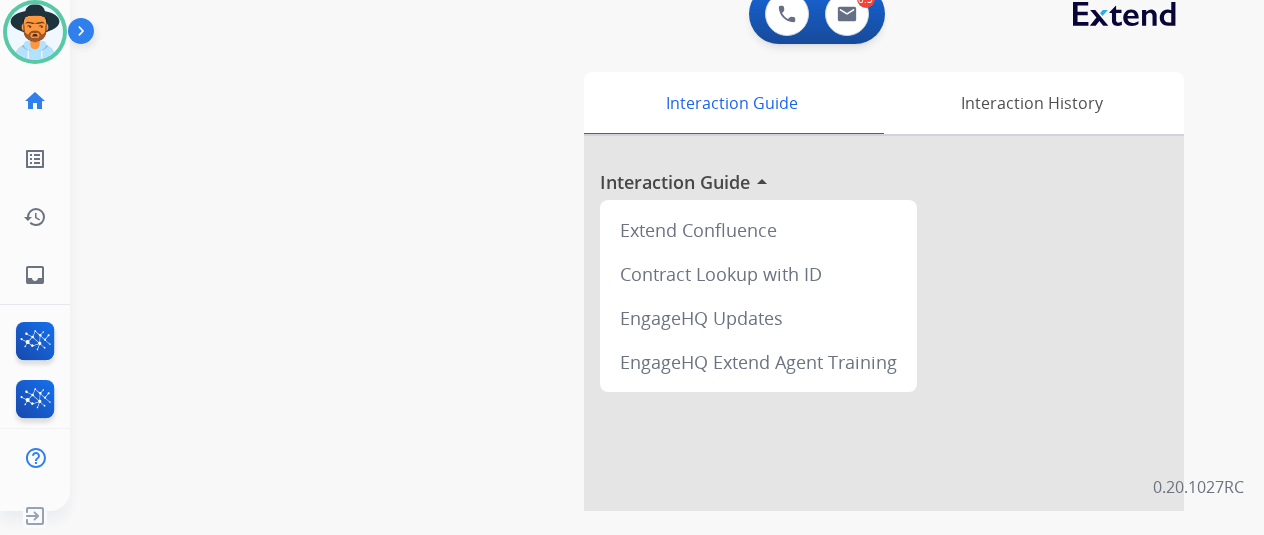 click on "swap_horiz Break voice bridge close_fullscreen Connect 3-Way Call merge_type Separate 3-Way Call  Interaction Guide   Interaction History  Interaction Guide arrow_drop_up  Extend Confluence   Contract Lookup with ID   EngageHQ Updates   EngageHQ Extend Agent Training" at bounding box center [643, 465] 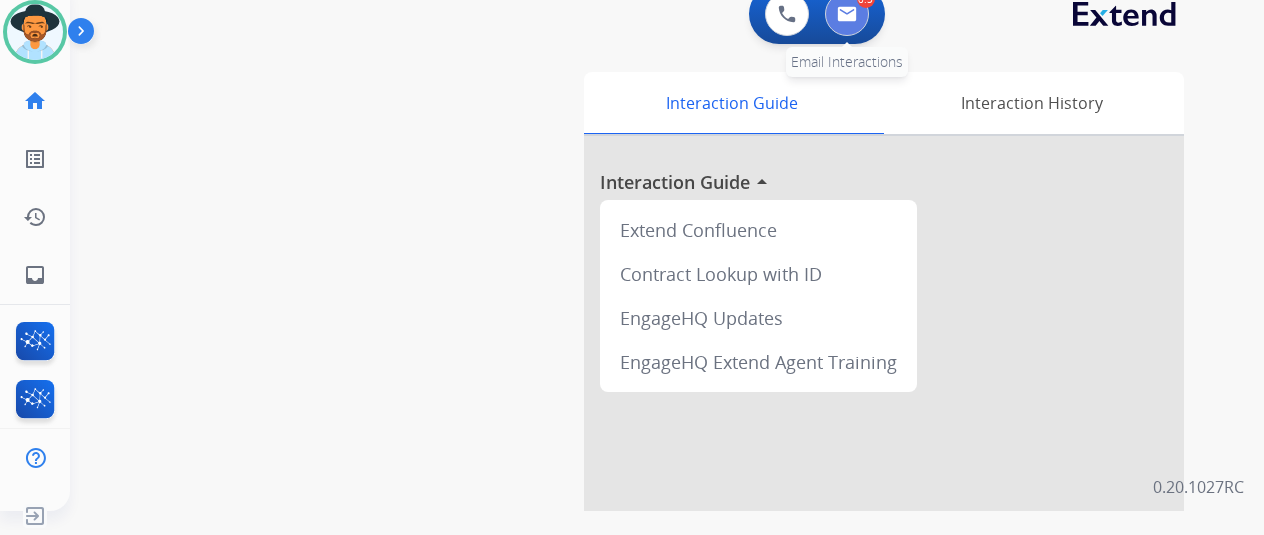 click at bounding box center [847, 14] 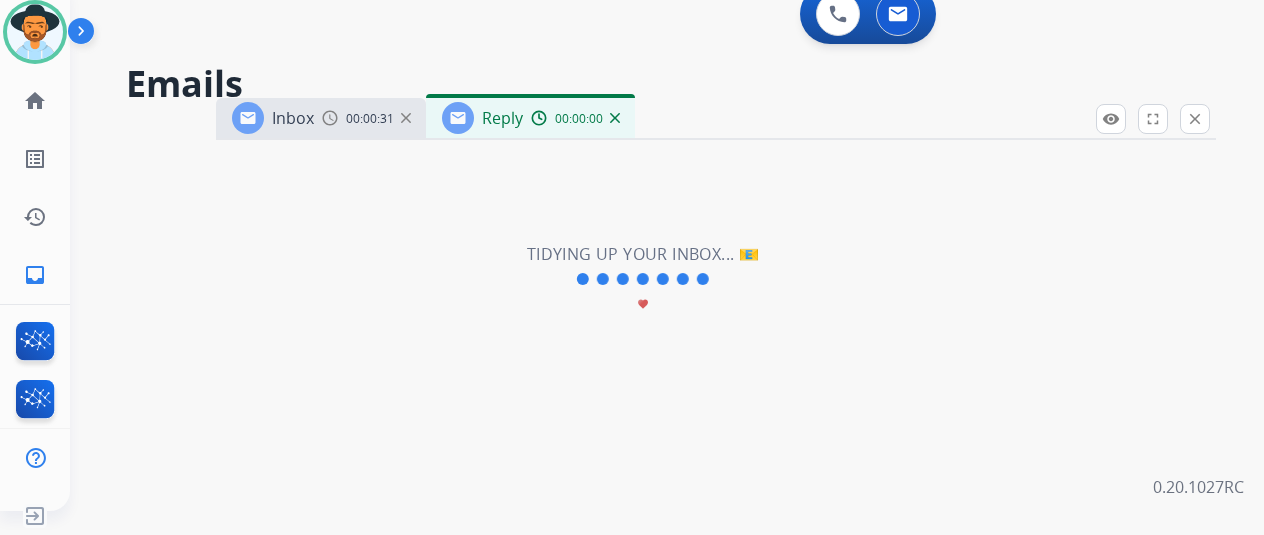 scroll, scrollTop: 0, scrollLeft: 0, axis: both 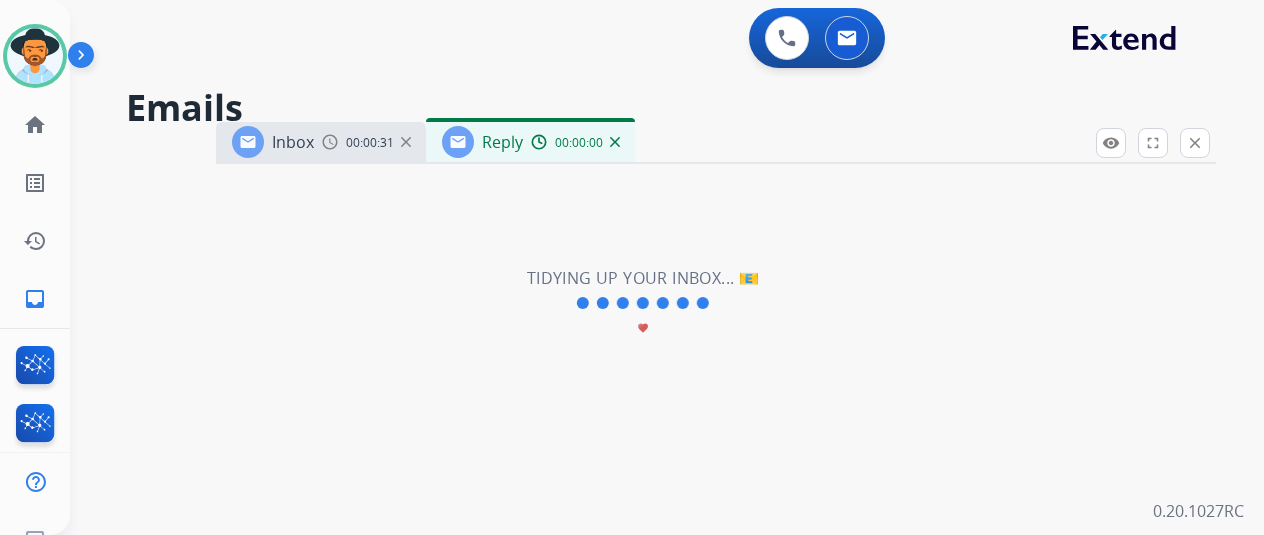 select on "**********" 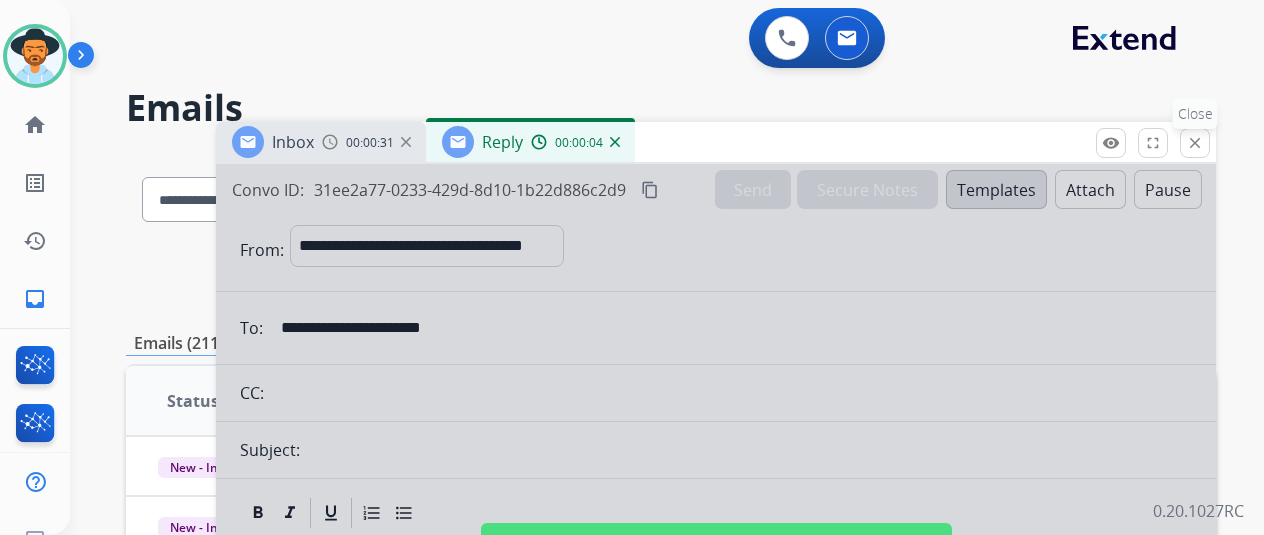 click on "close" at bounding box center (1195, 143) 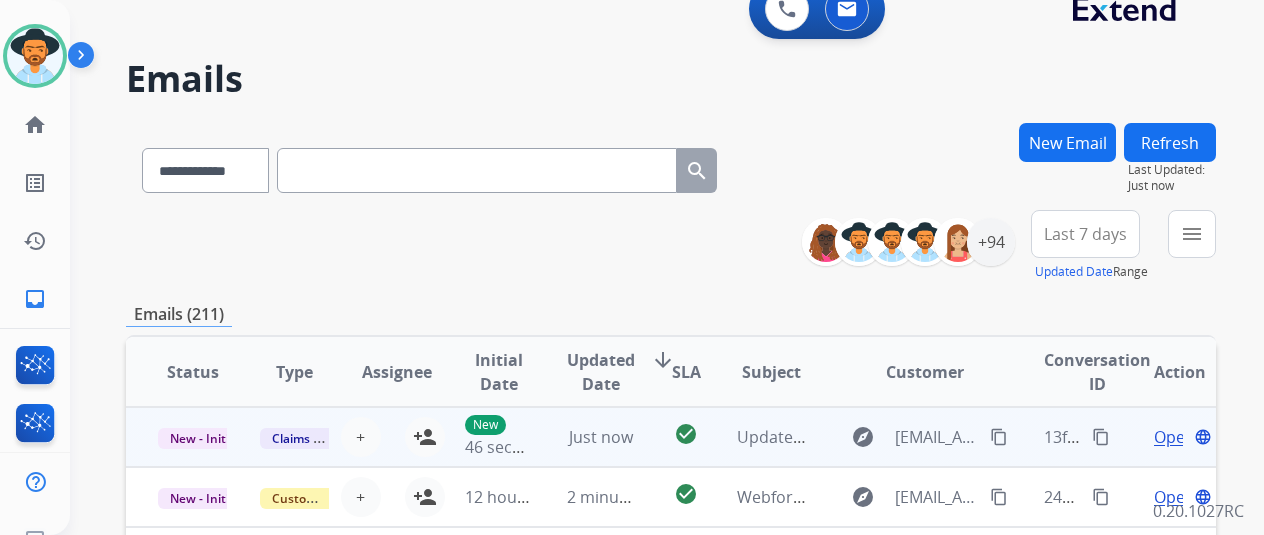 scroll, scrollTop: 0, scrollLeft: 0, axis: both 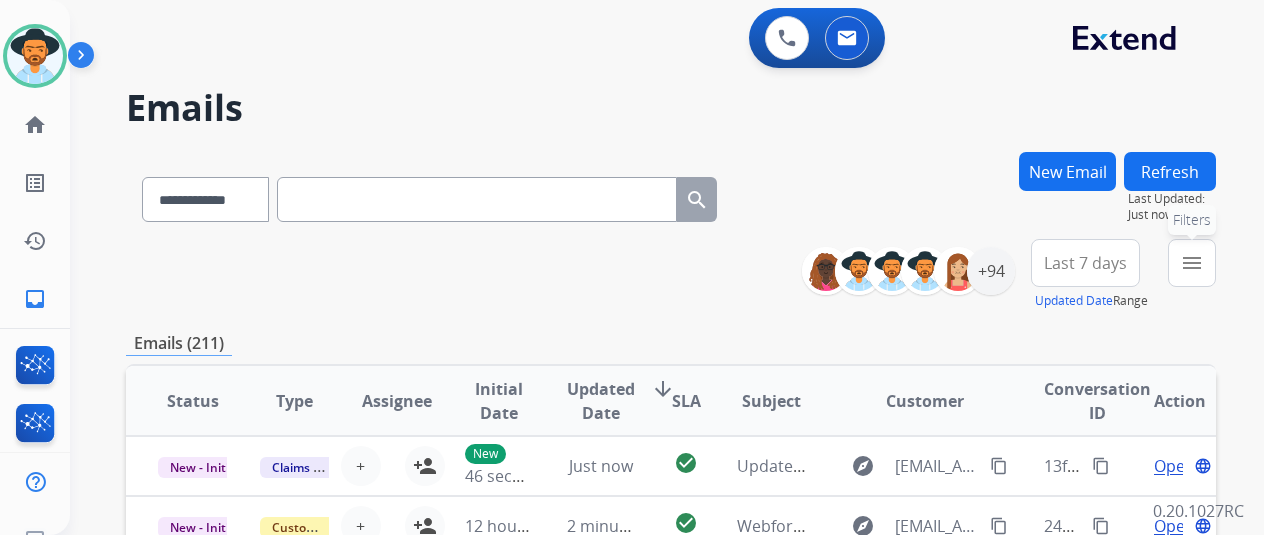 click on "menu" at bounding box center (1192, 263) 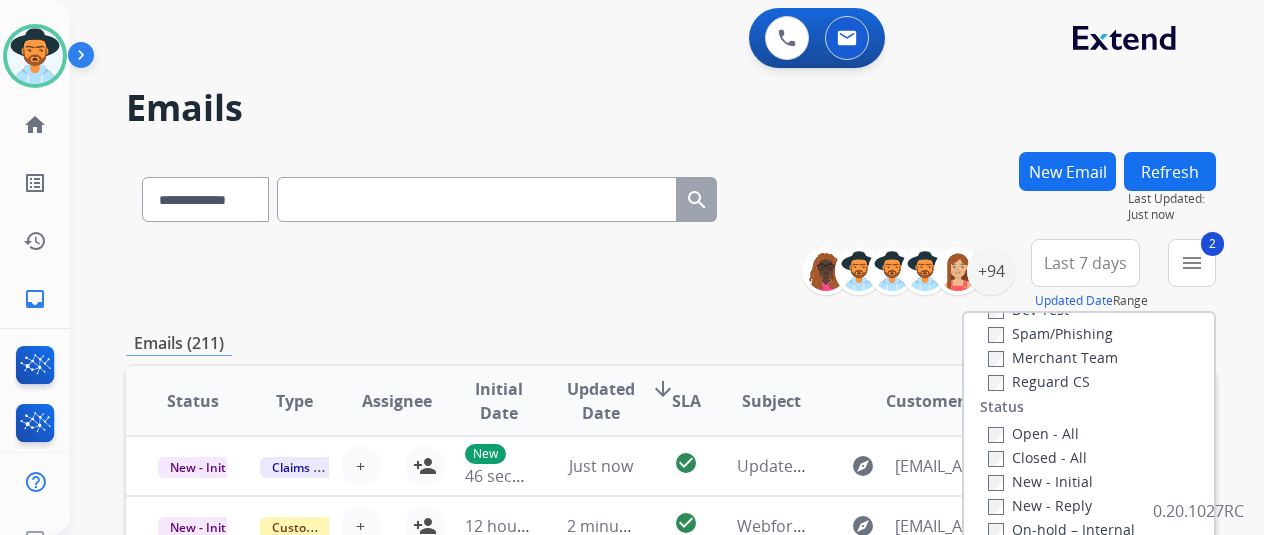 scroll, scrollTop: 200, scrollLeft: 0, axis: vertical 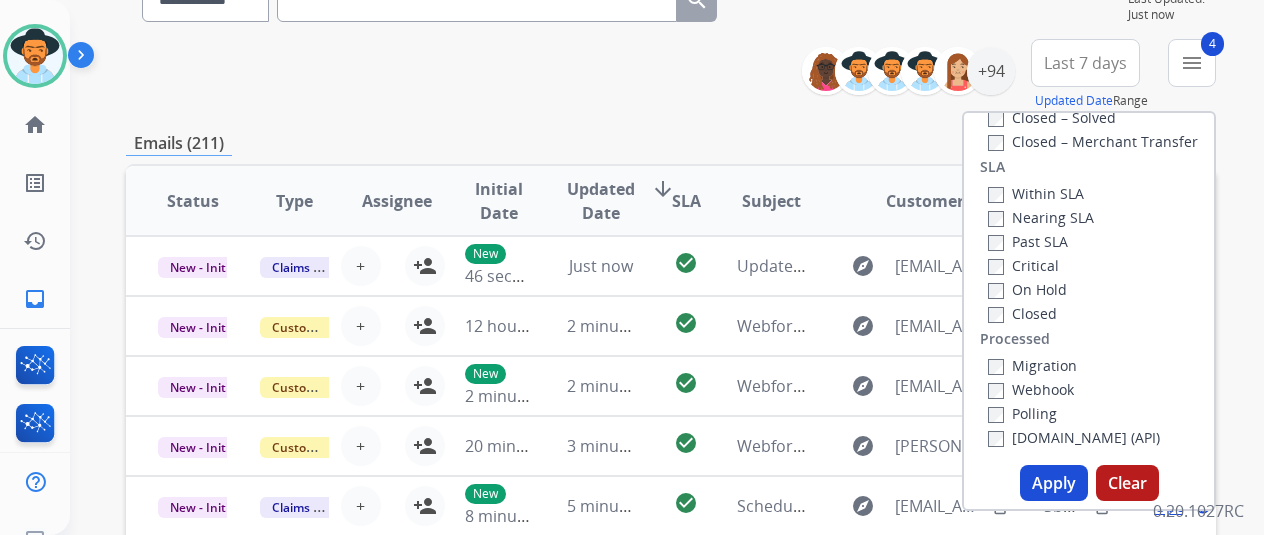 click on "Apply" at bounding box center [1054, 483] 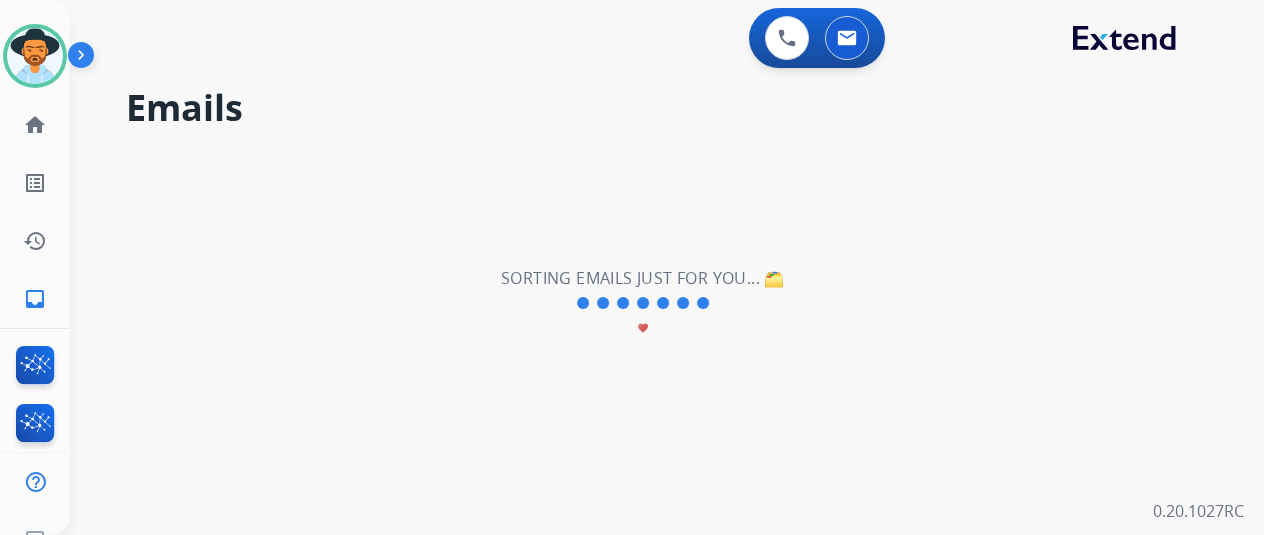 scroll, scrollTop: 0, scrollLeft: 0, axis: both 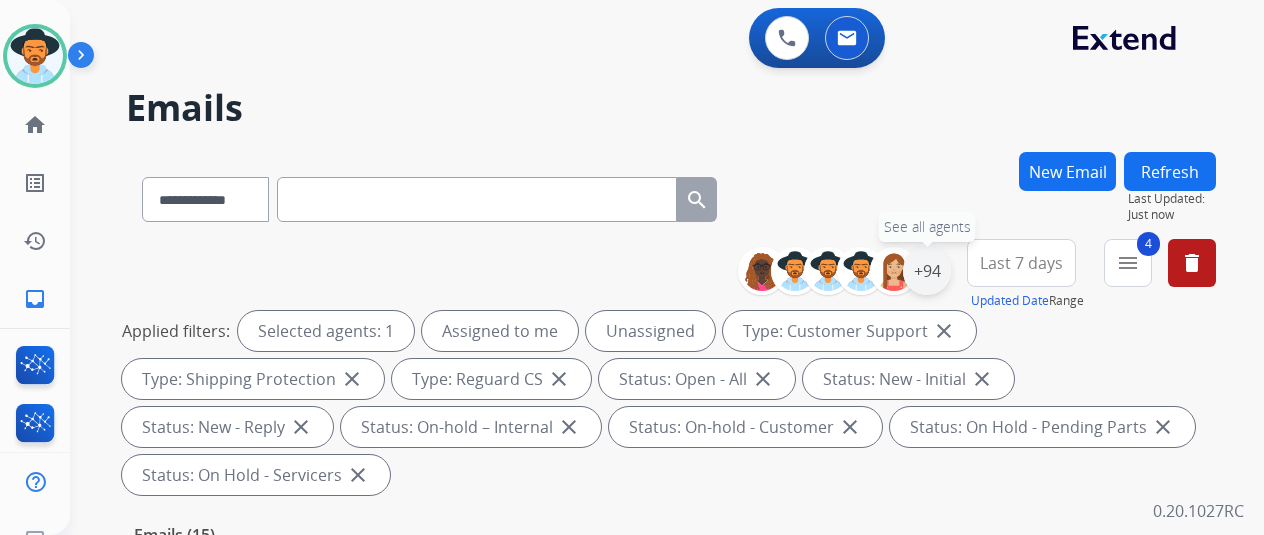 click on "+94" at bounding box center [927, 271] 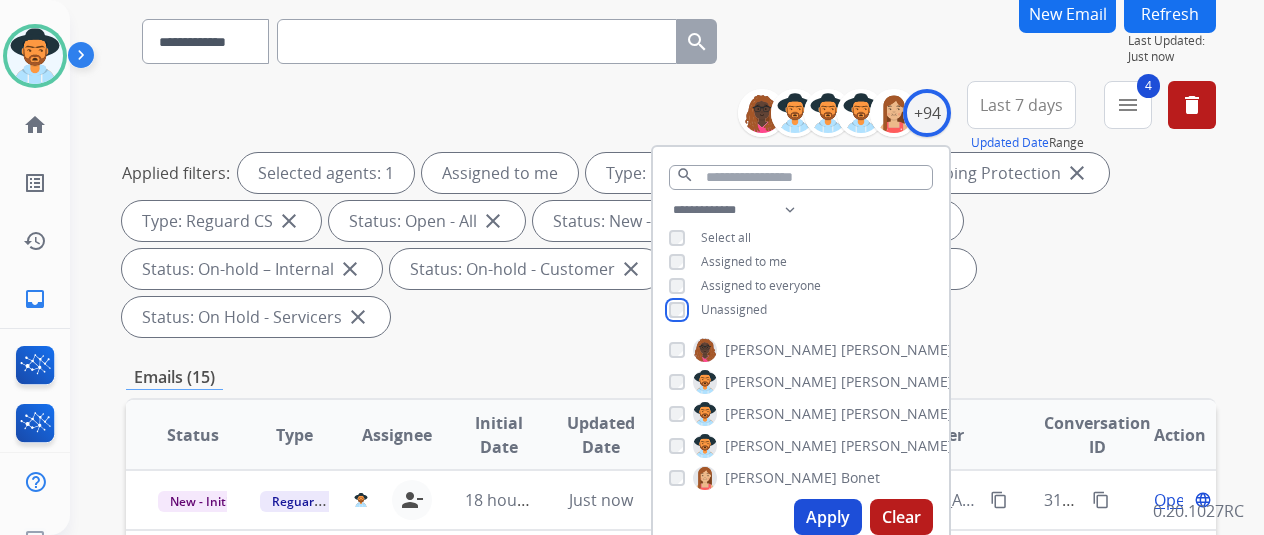 scroll, scrollTop: 300, scrollLeft: 0, axis: vertical 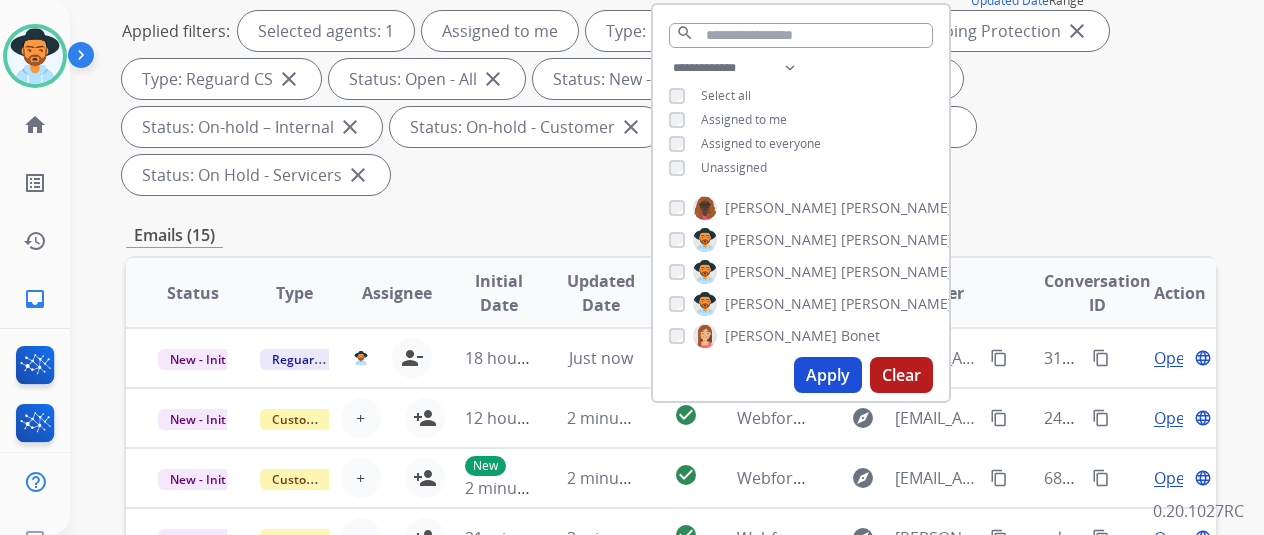 click on "Apply" at bounding box center (828, 375) 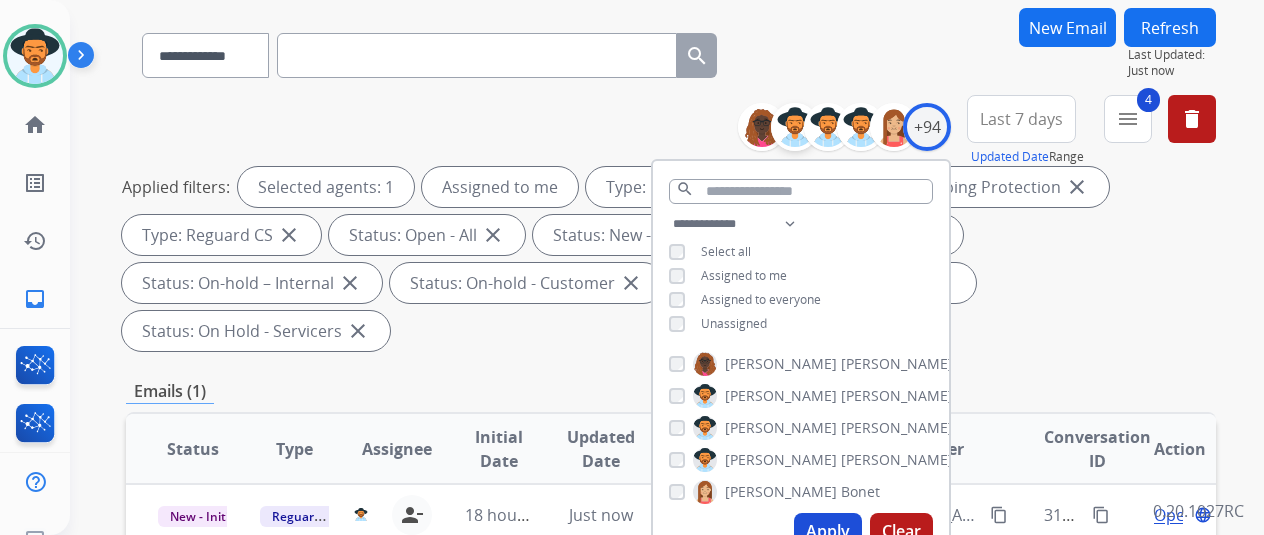 scroll, scrollTop: 0, scrollLeft: 0, axis: both 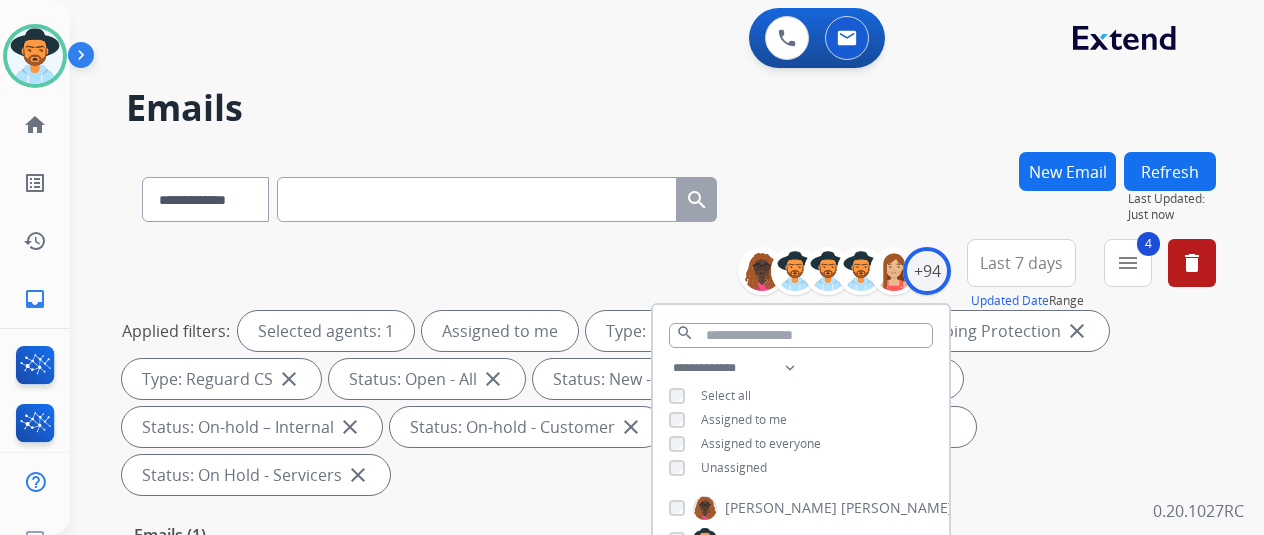 click on "**********" at bounding box center (643, 339) 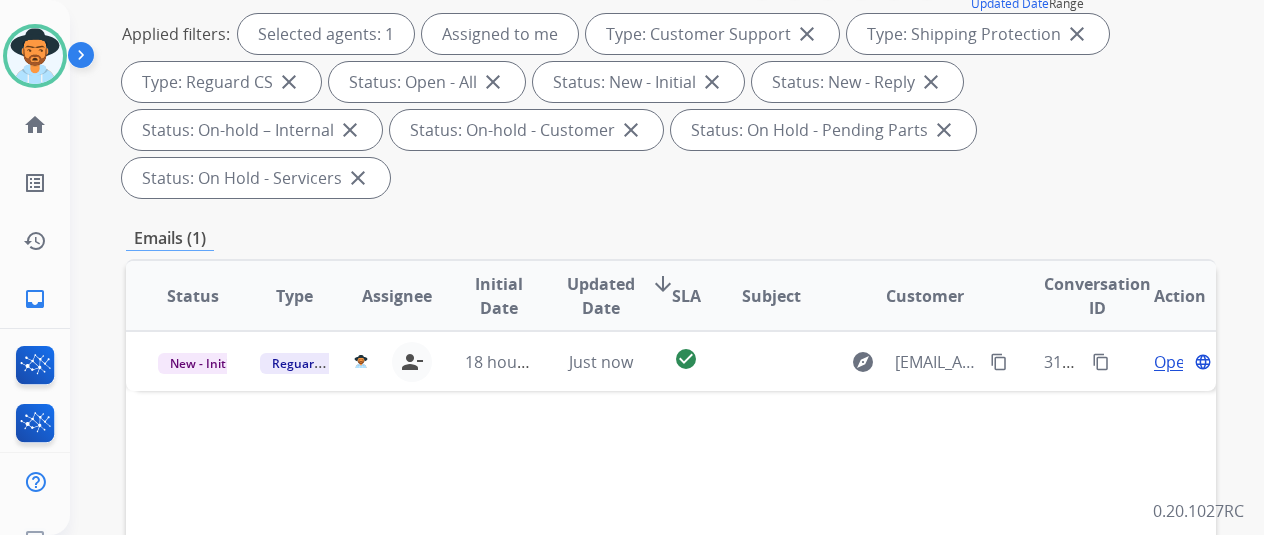 scroll, scrollTop: 300, scrollLeft: 0, axis: vertical 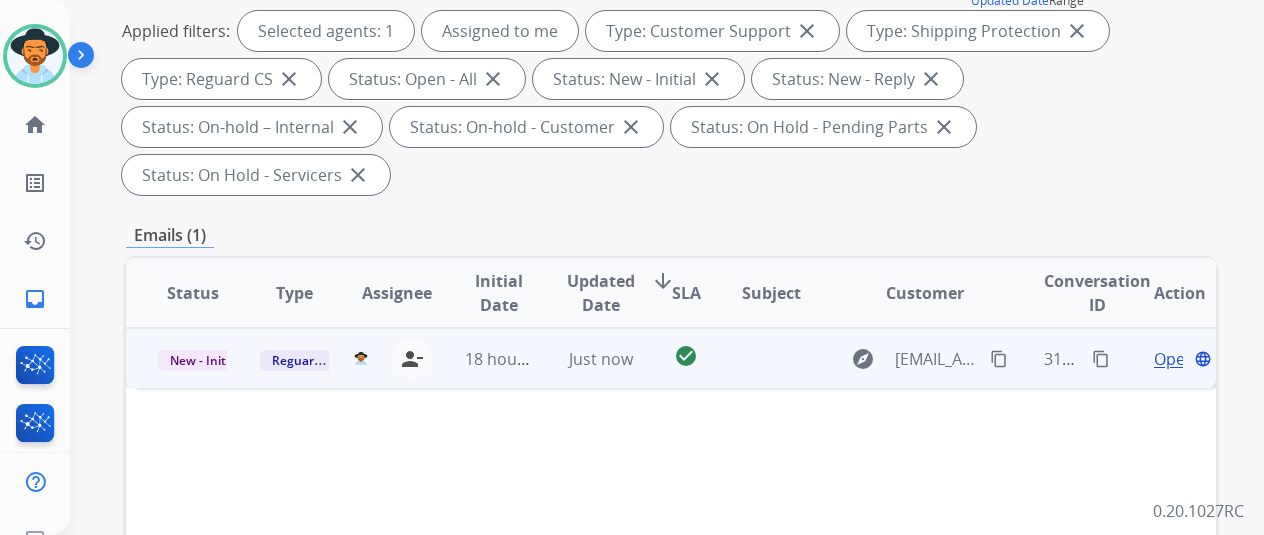 click on "Open" at bounding box center [1174, 359] 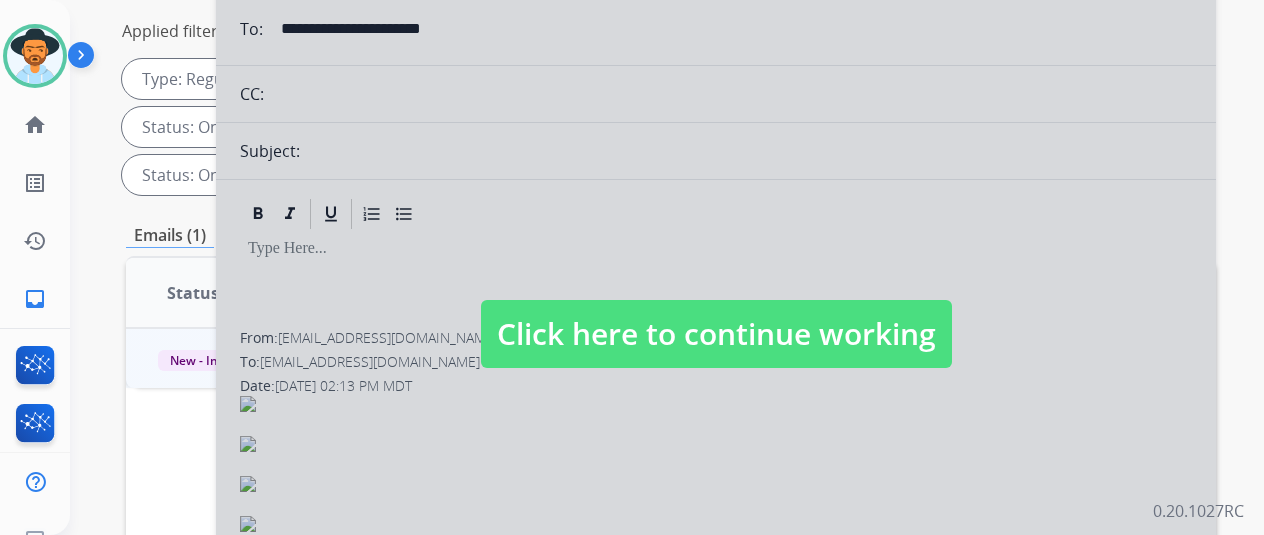 select on "**********" 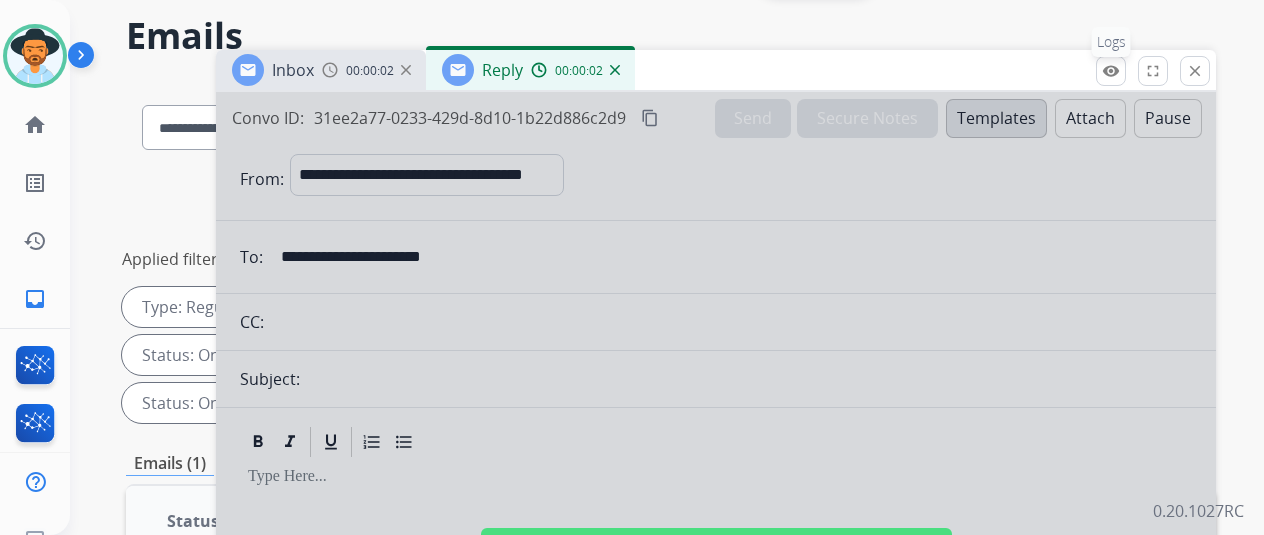 scroll, scrollTop: 0, scrollLeft: 0, axis: both 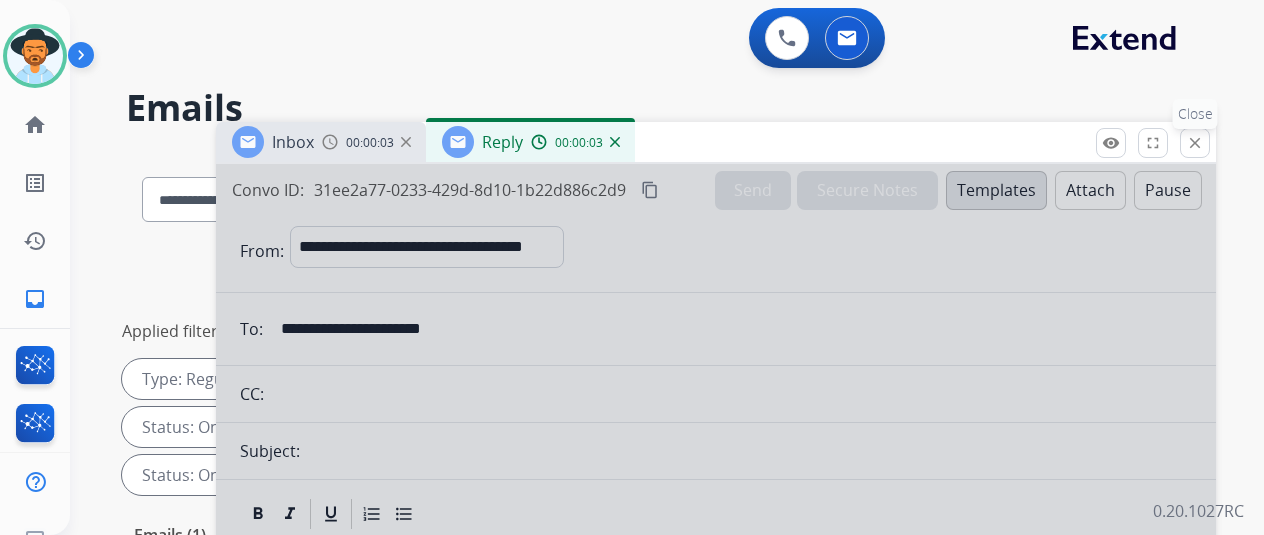 click on "close" at bounding box center (1195, 143) 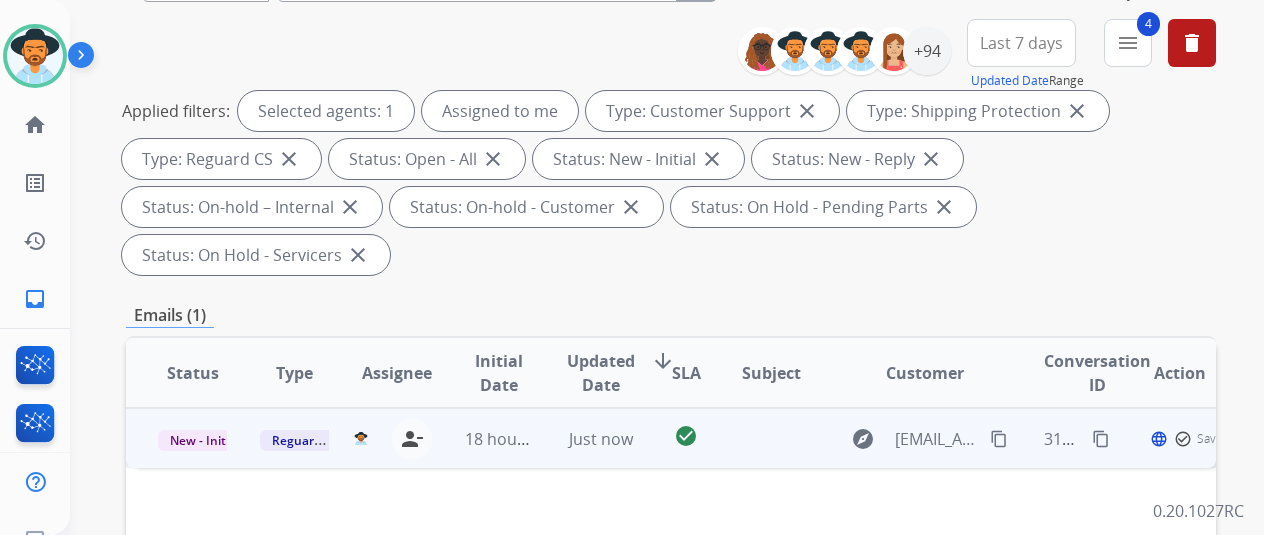 scroll, scrollTop: 400, scrollLeft: 0, axis: vertical 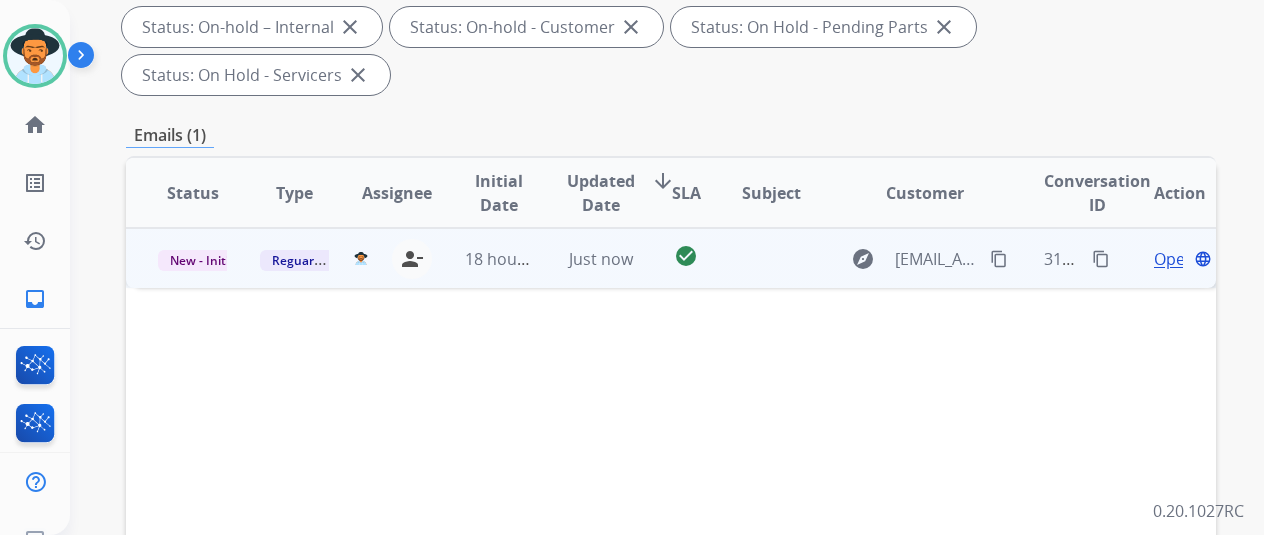 click on "Open" at bounding box center (1174, 259) 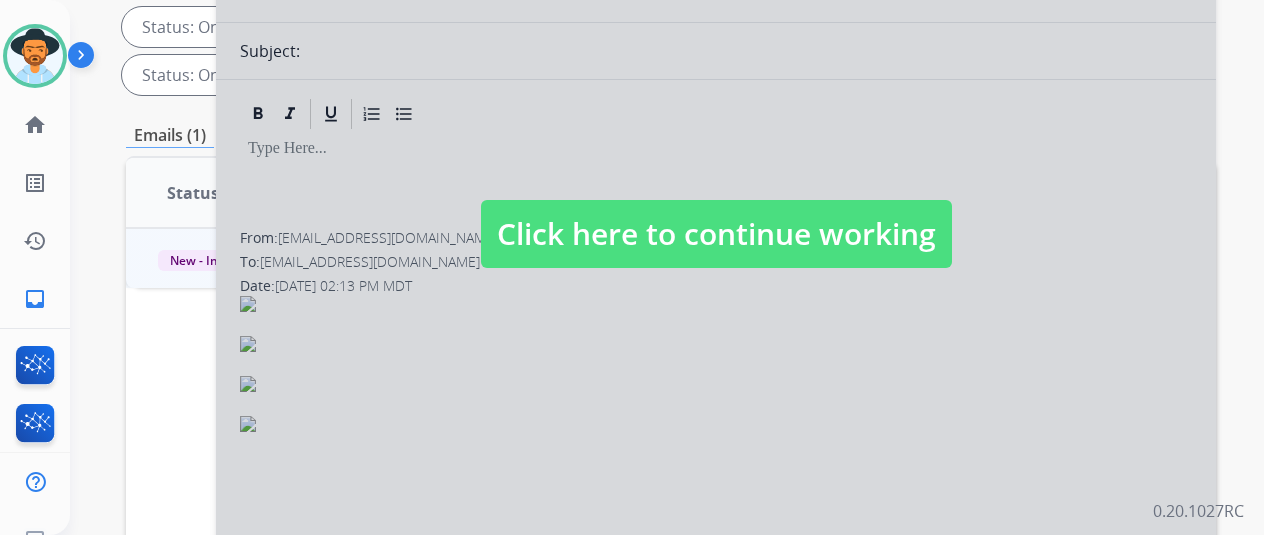 select on "**********" 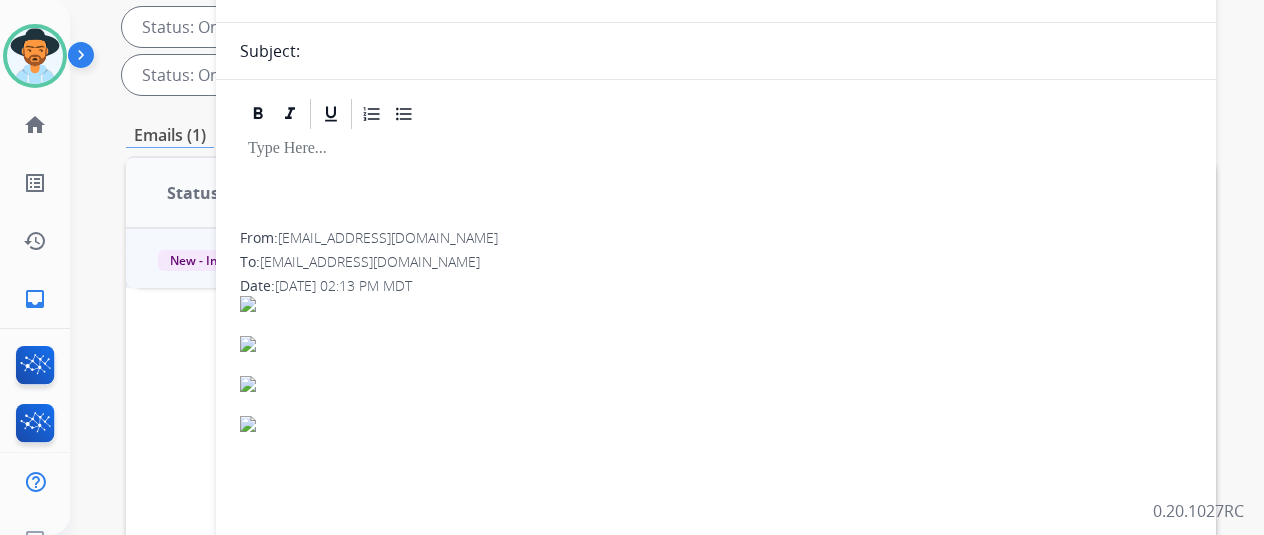 click at bounding box center (640, 304) 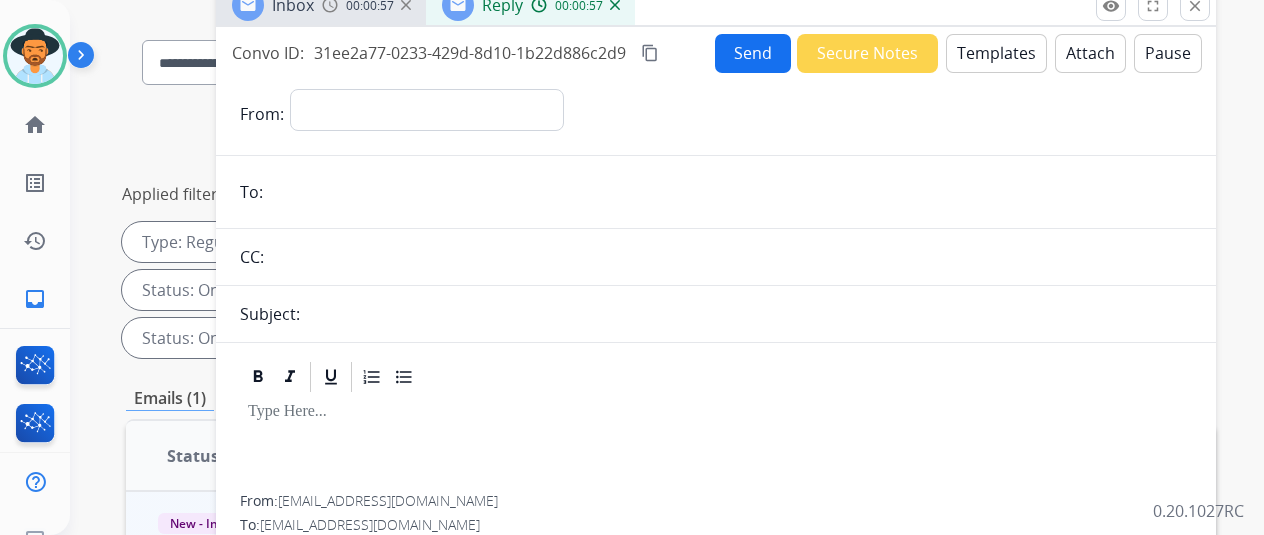scroll, scrollTop: 0, scrollLeft: 0, axis: both 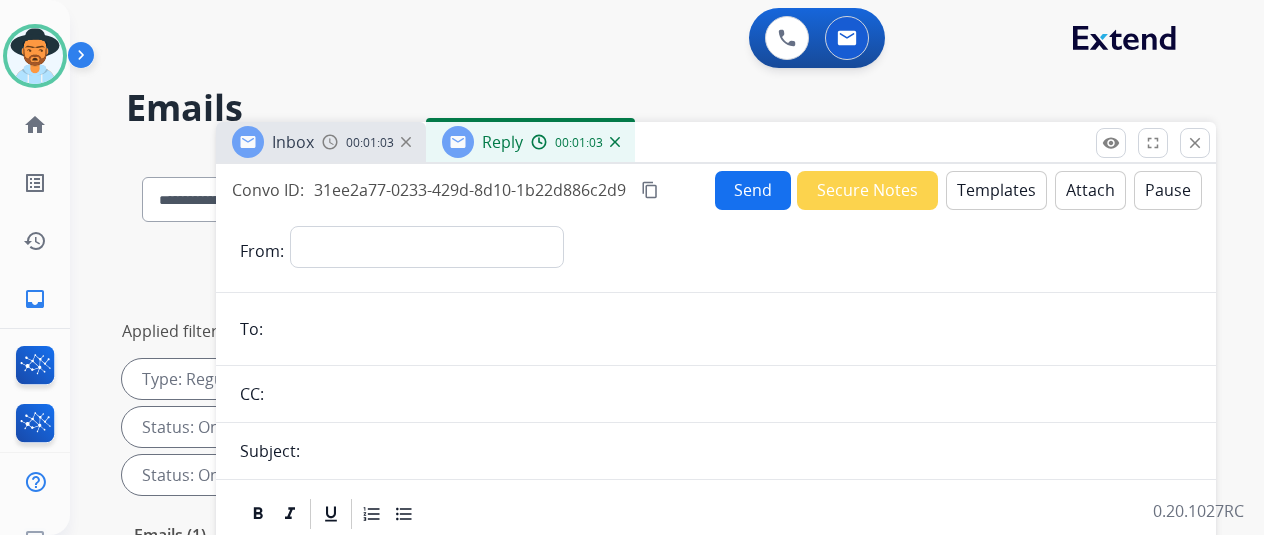click at bounding box center [615, 142] 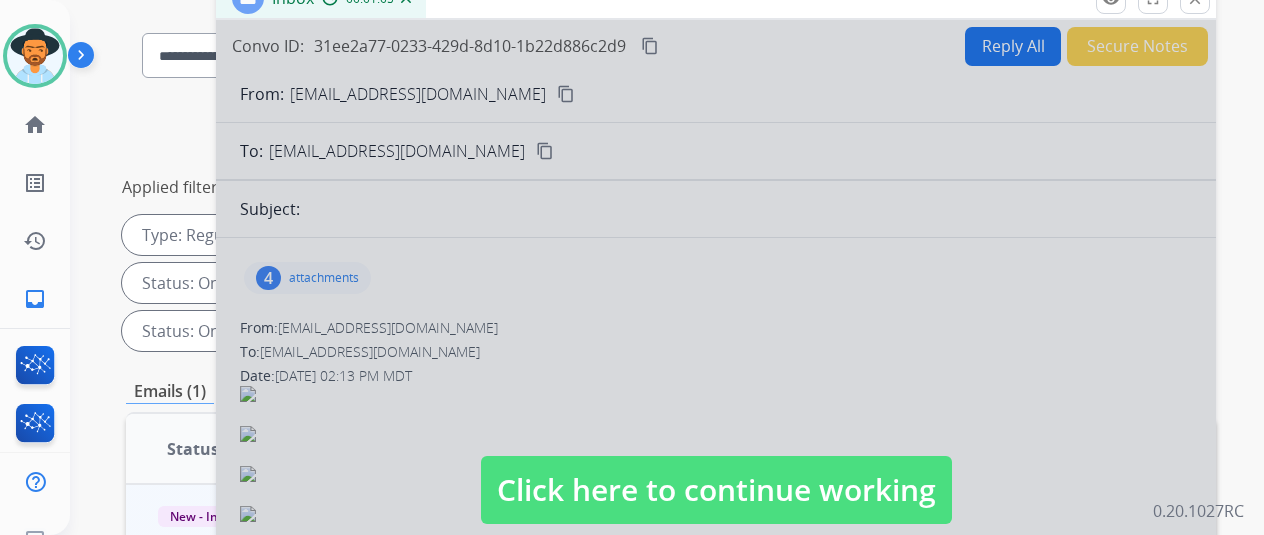 scroll, scrollTop: 300, scrollLeft: 0, axis: vertical 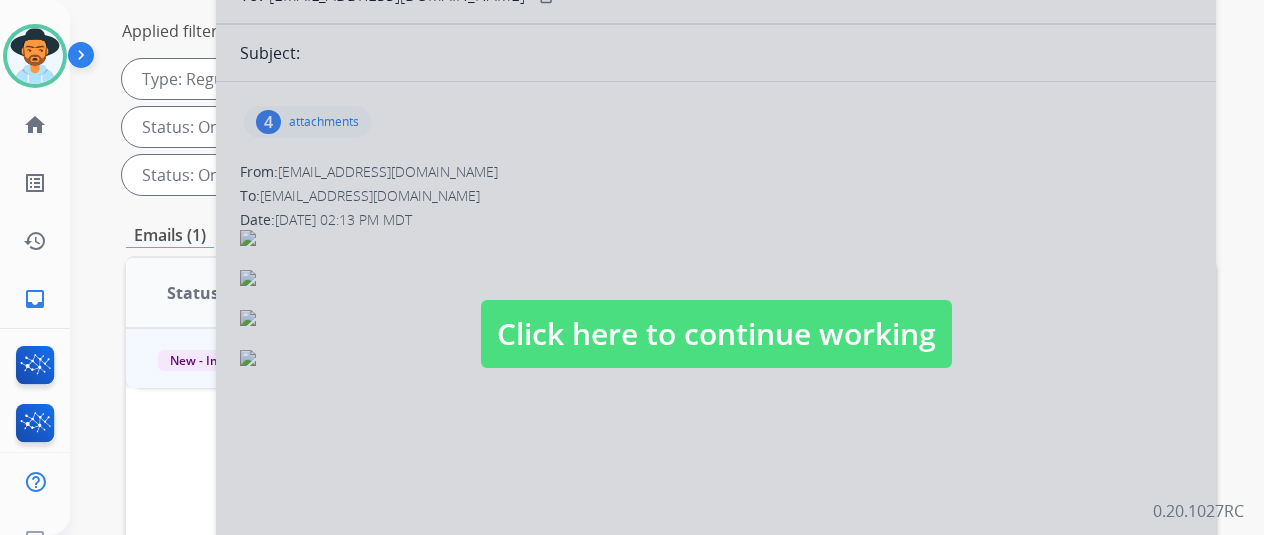 click at bounding box center [716, 314] 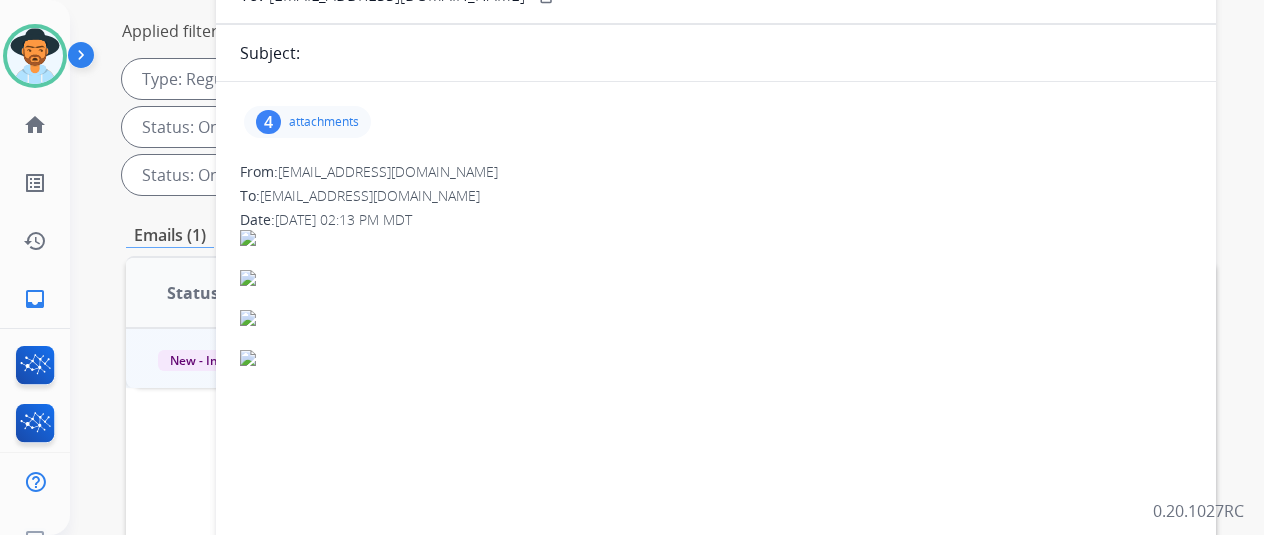 click on "attachments" at bounding box center [324, 122] 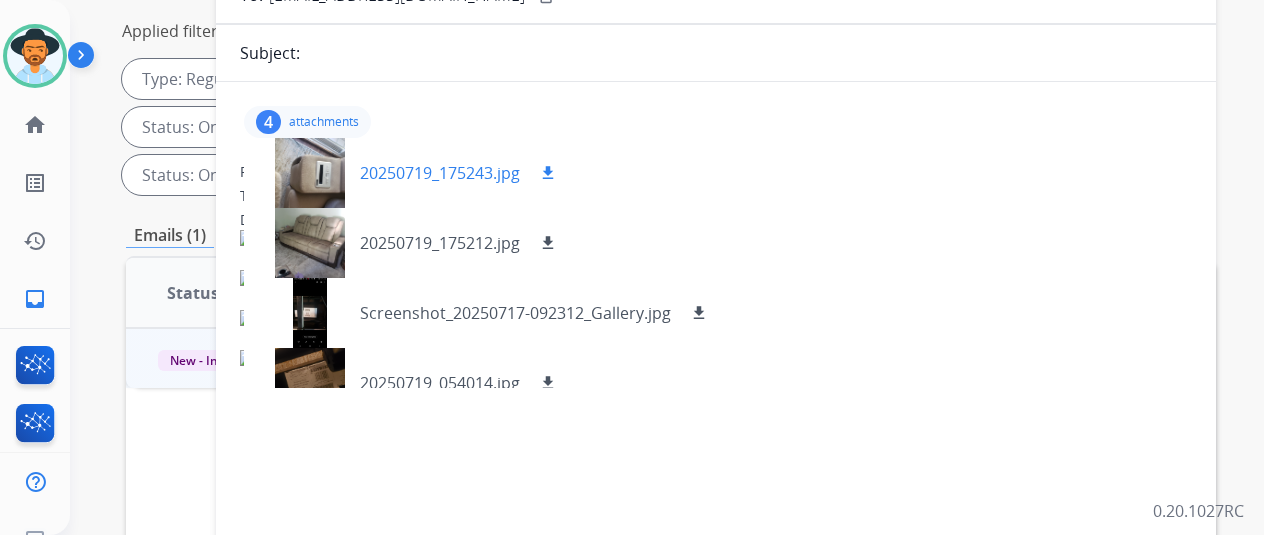click on "download" at bounding box center [548, 173] 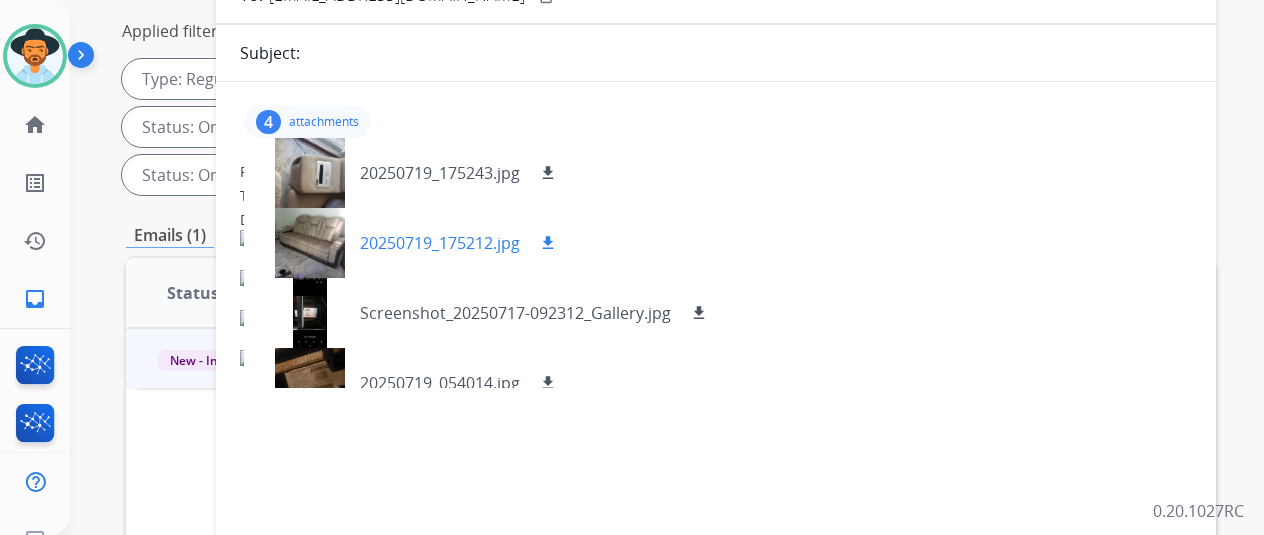 click on "download" at bounding box center (548, 243) 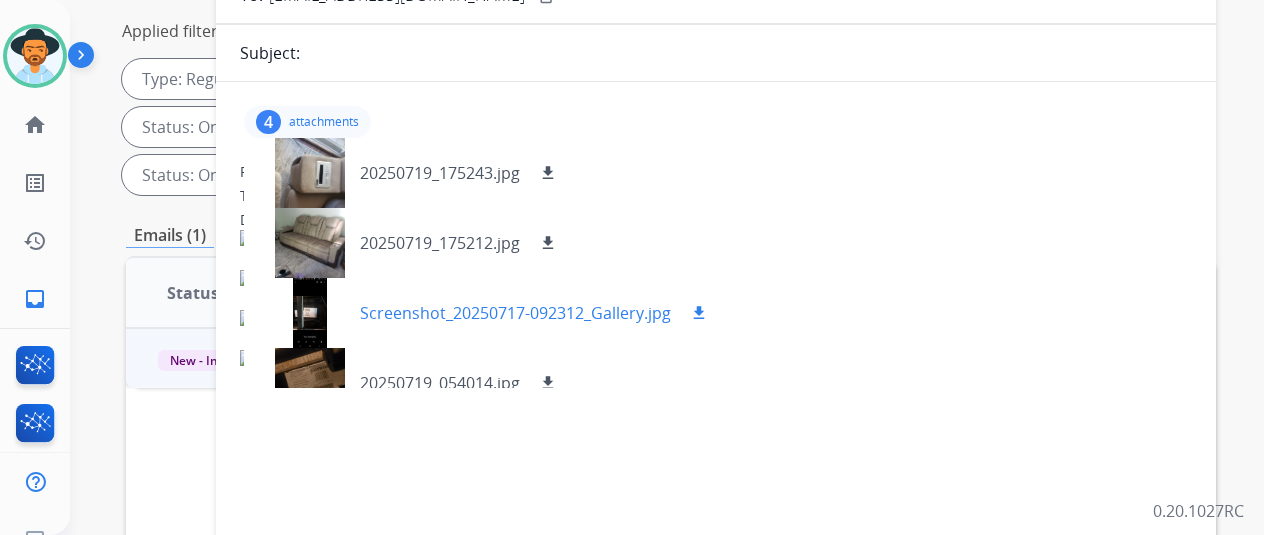 click on "download" at bounding box center [699, 313] 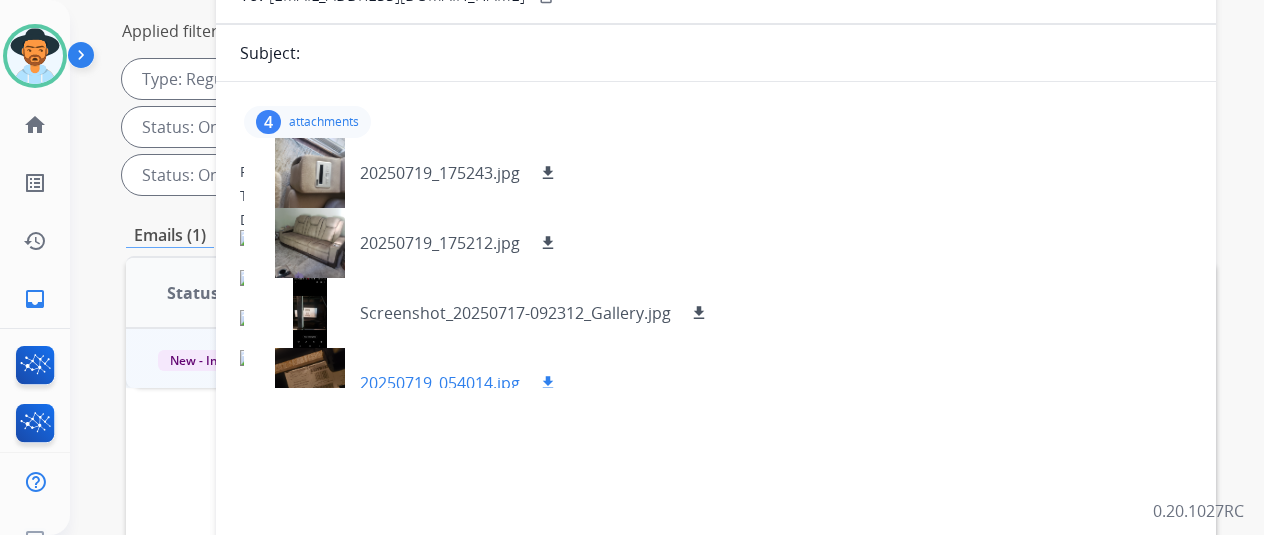 click on "download" at bounding box center (548, 383) 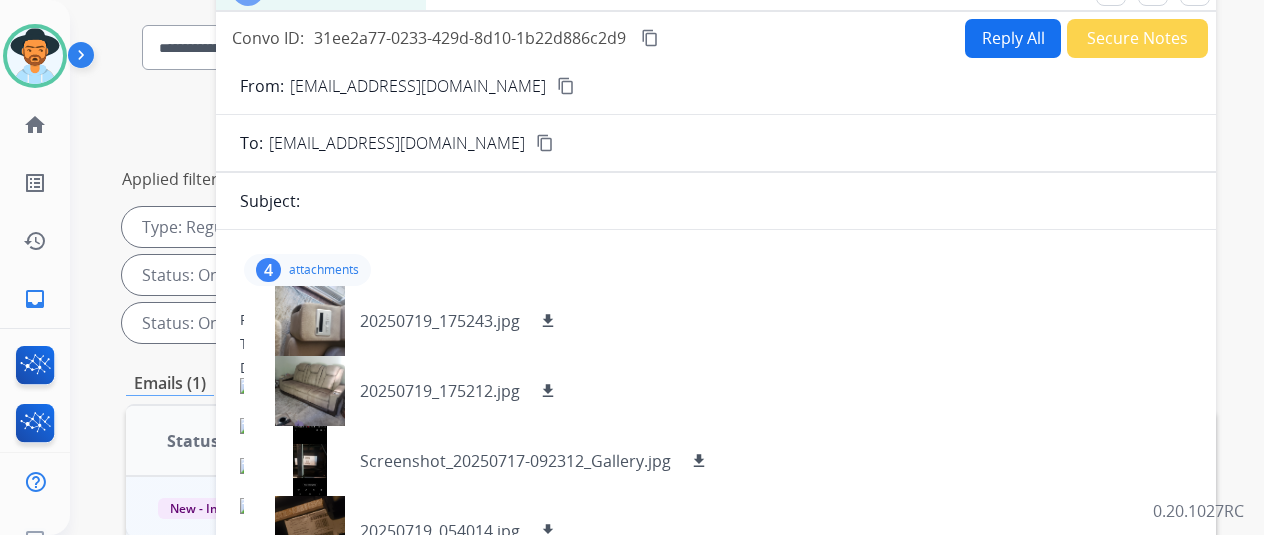 scroll, scrollTop: 0, scrollLeft: 0, axis: both 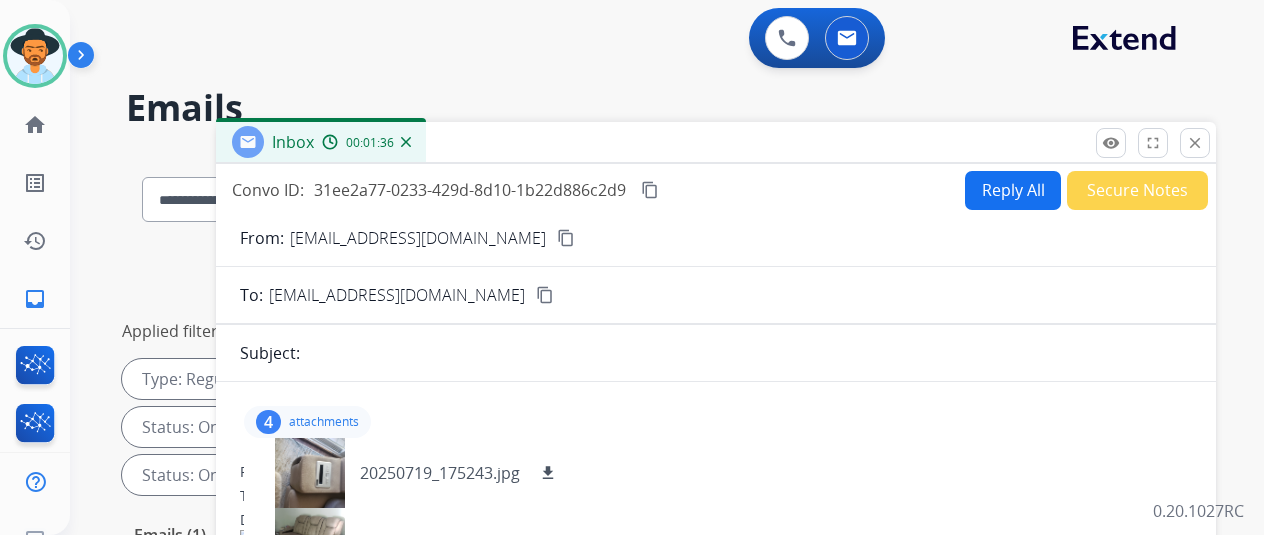 click on "Reply All" at bounding box center [1013, 190] 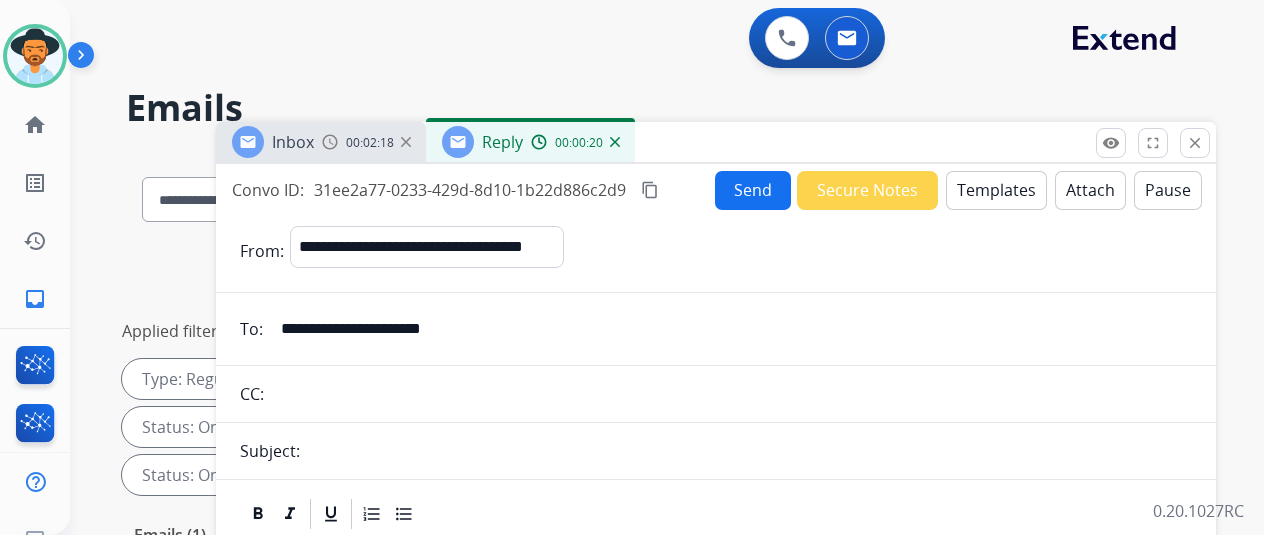 click at bounding box center (615, 142) 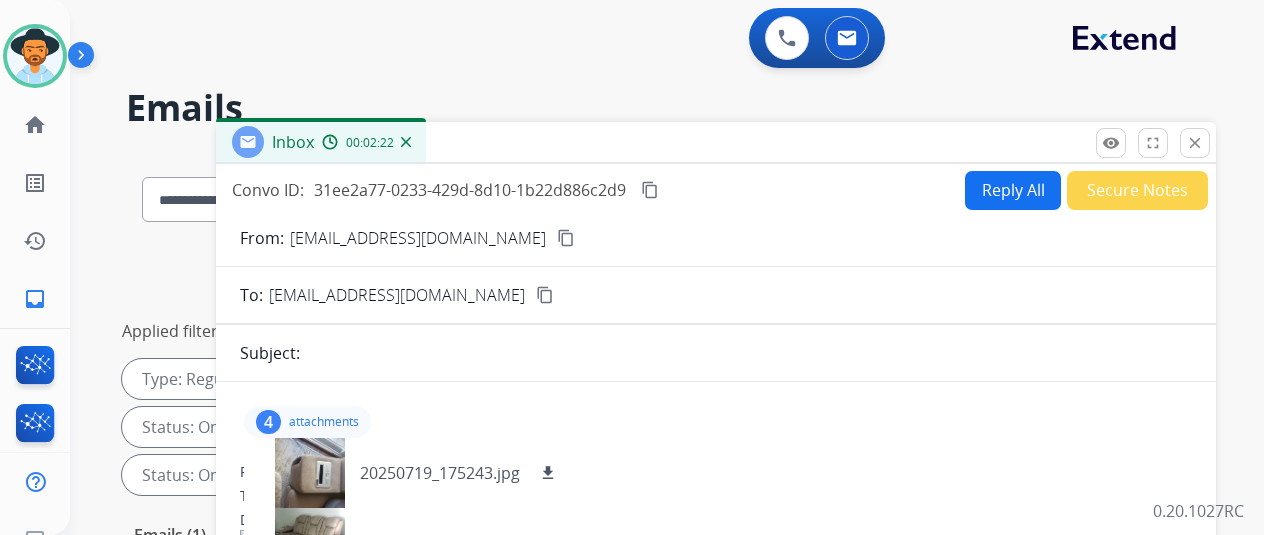 click on "content_copy" at bounding box center (566, 238) 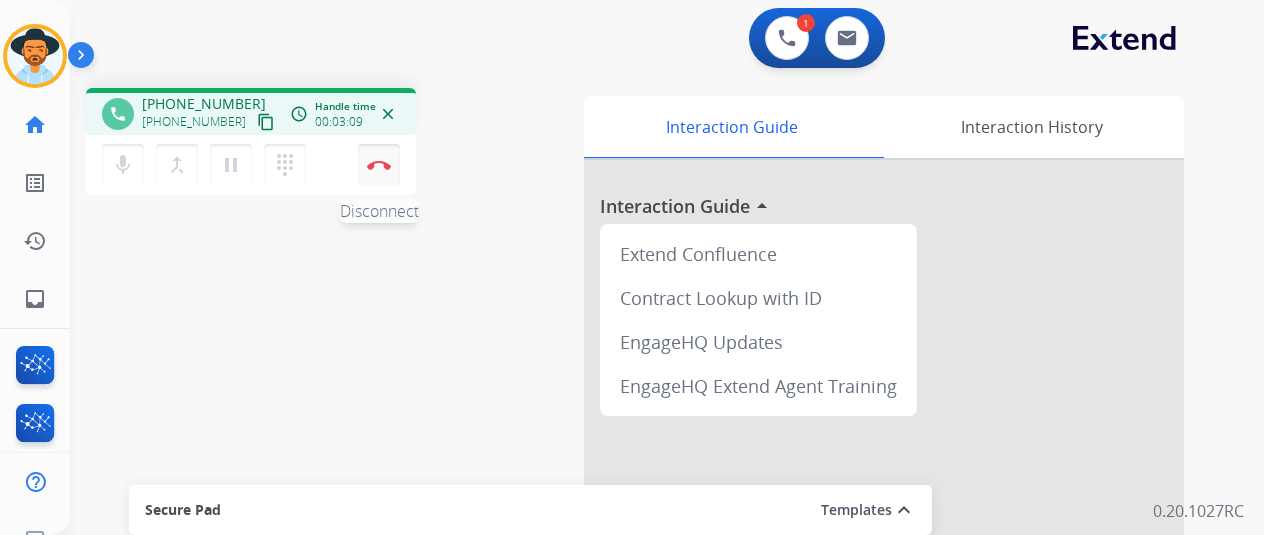 click on "Disconnect" at bounding box center [379, 165] 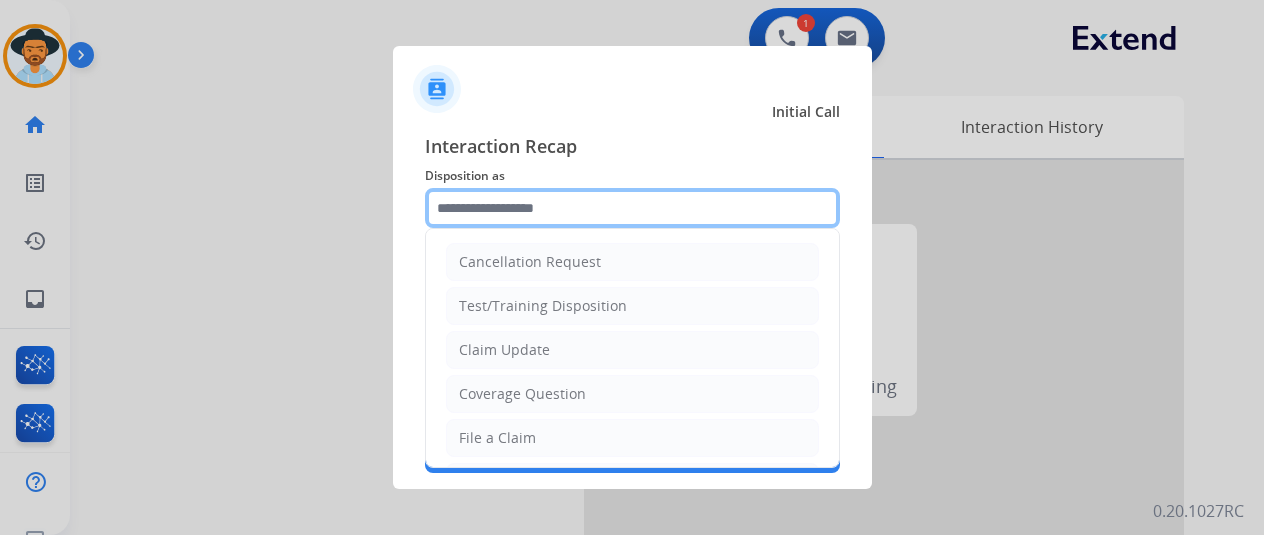 click 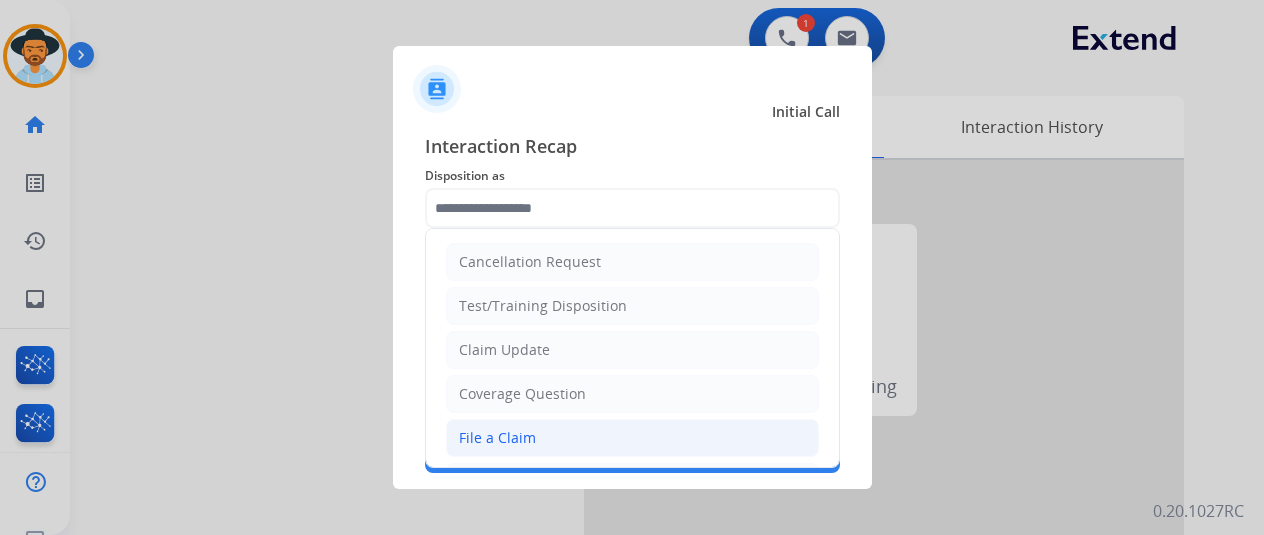 click on "File a Claim" 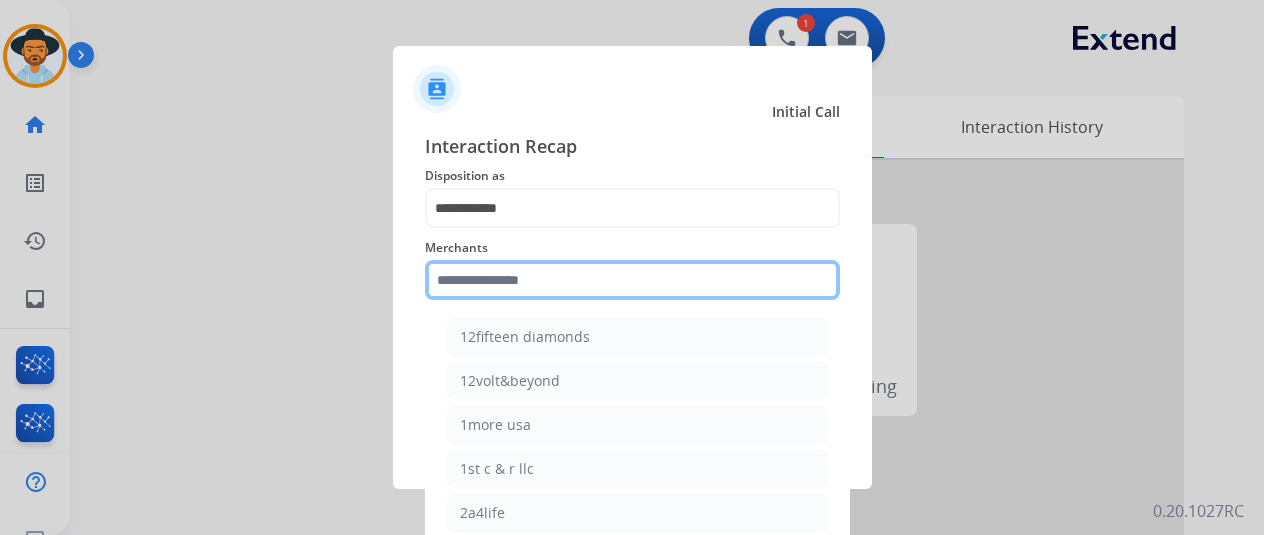 click 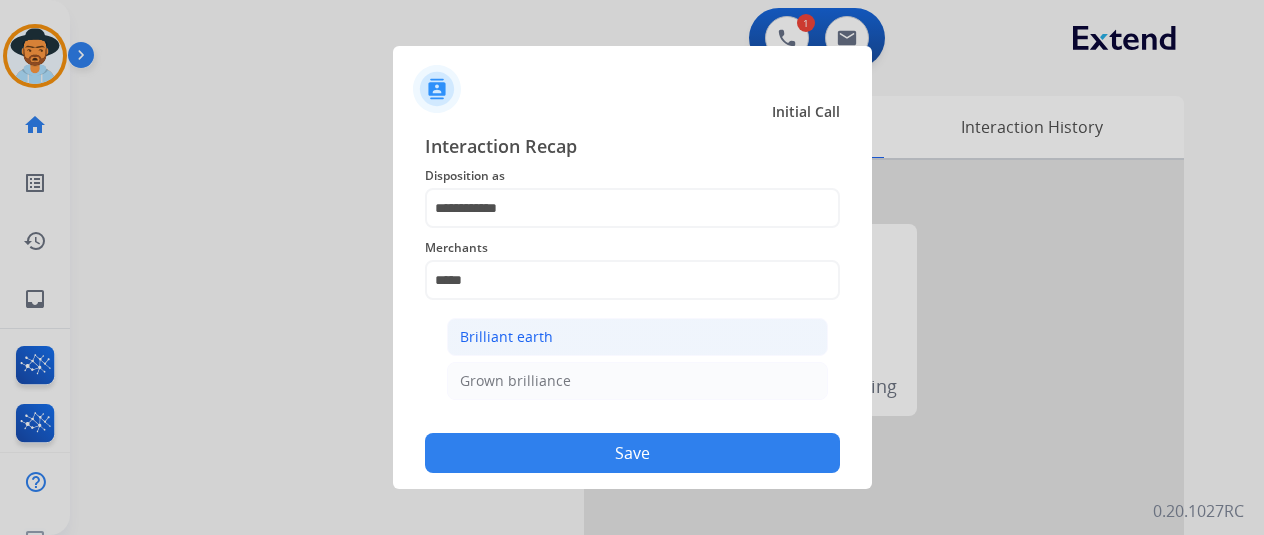 click on "Brilliant earth" 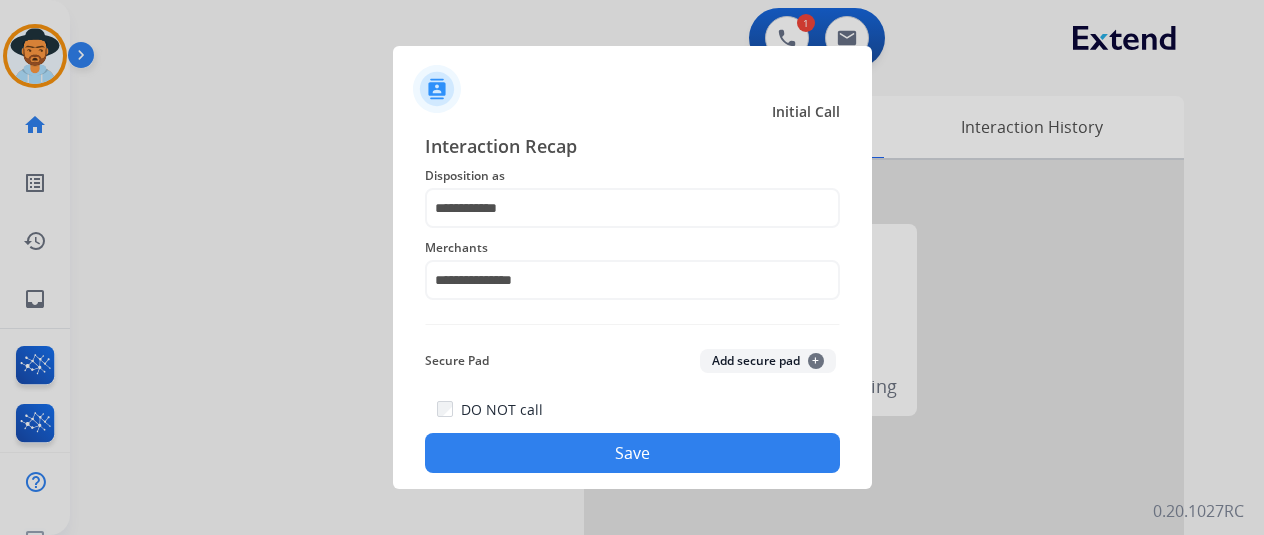 click on "Save" 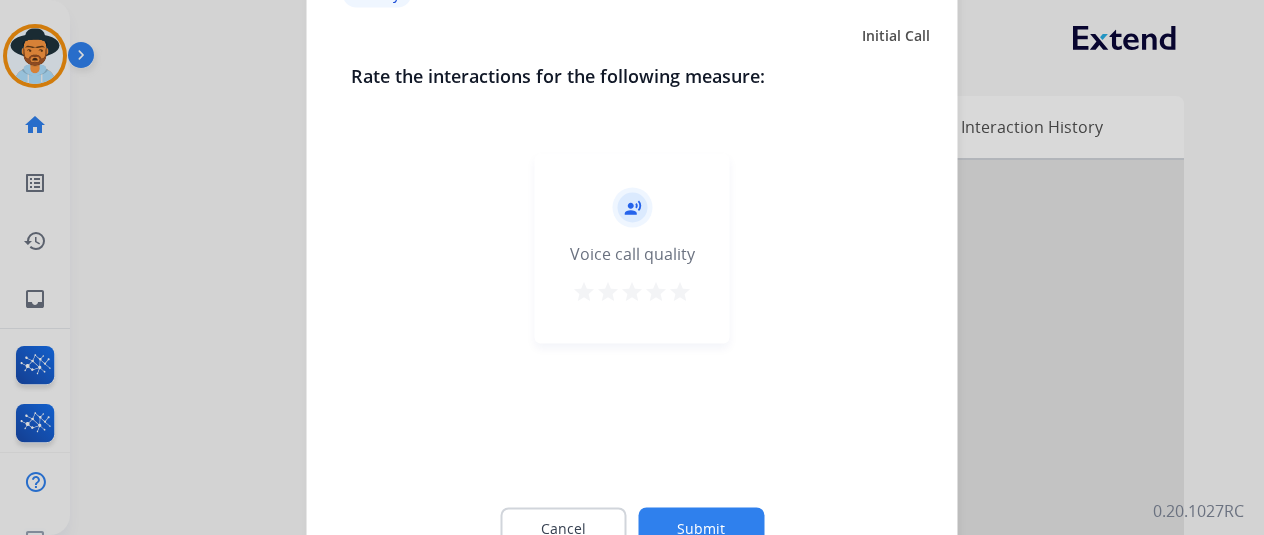 click on "Submit" 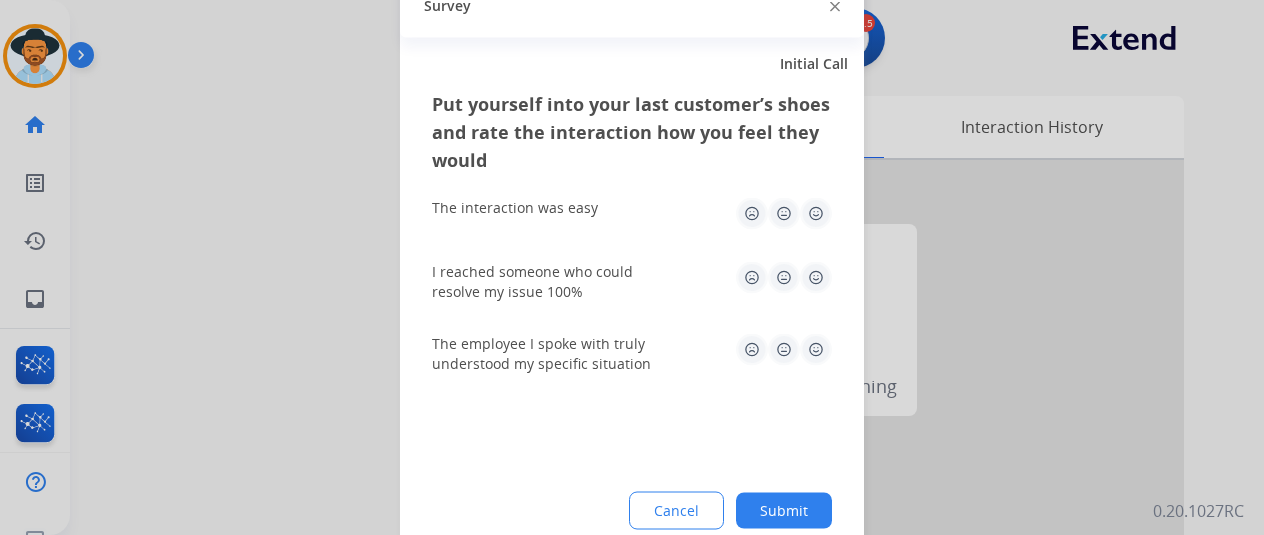 click on "Submit" 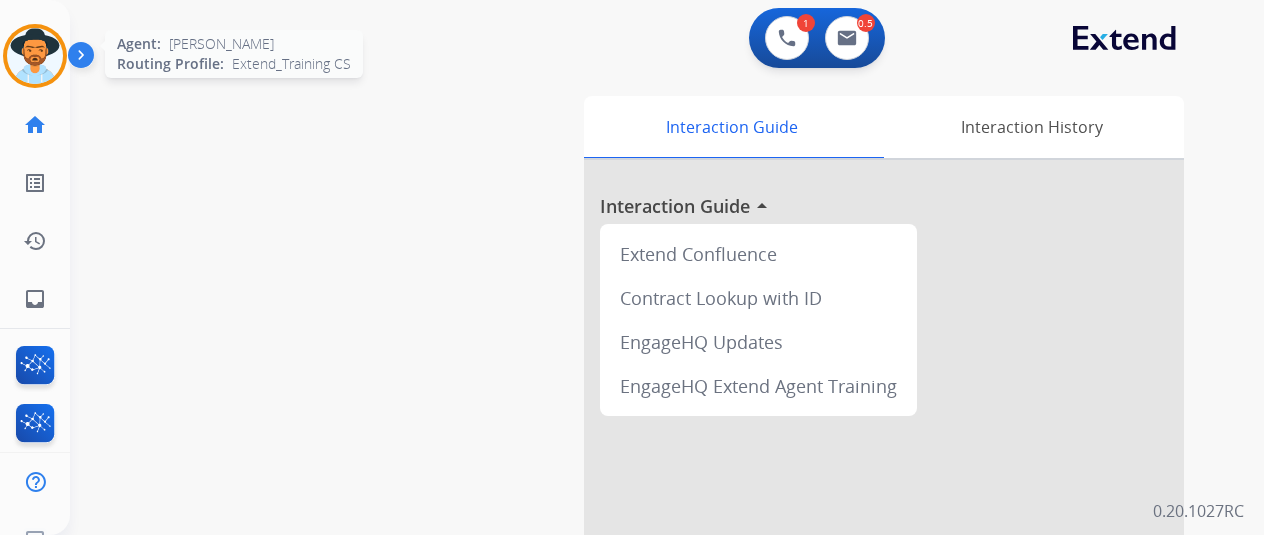 drag, startPoint x: 41, startPoint y: 53, endPoint x: 84, endPoint y: 39, distance: 45.221676 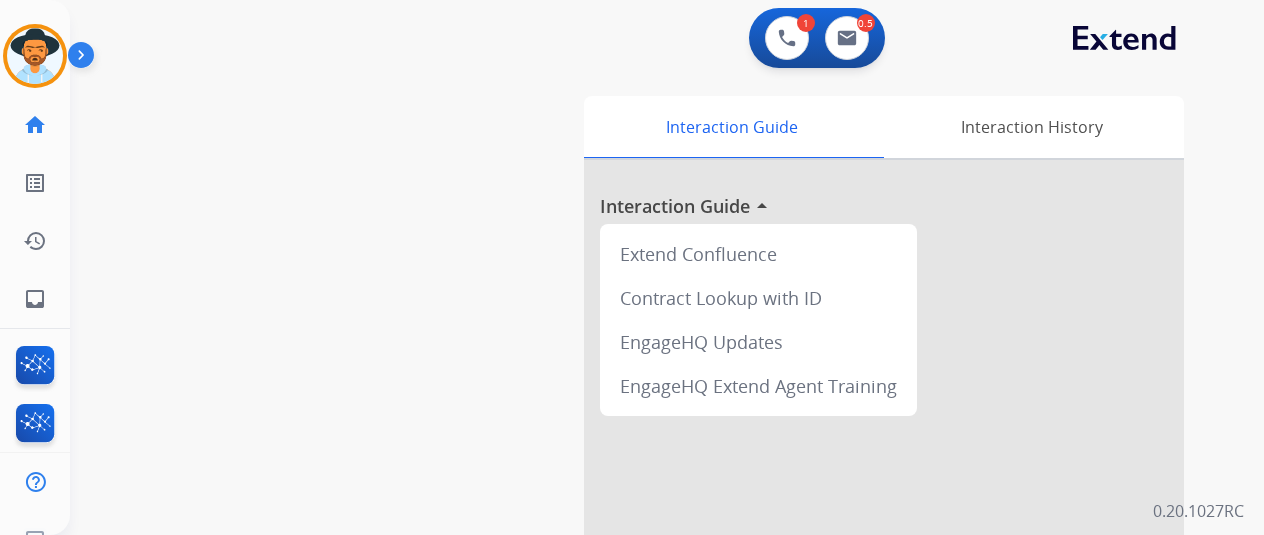 click at bounding box center (35, 56) 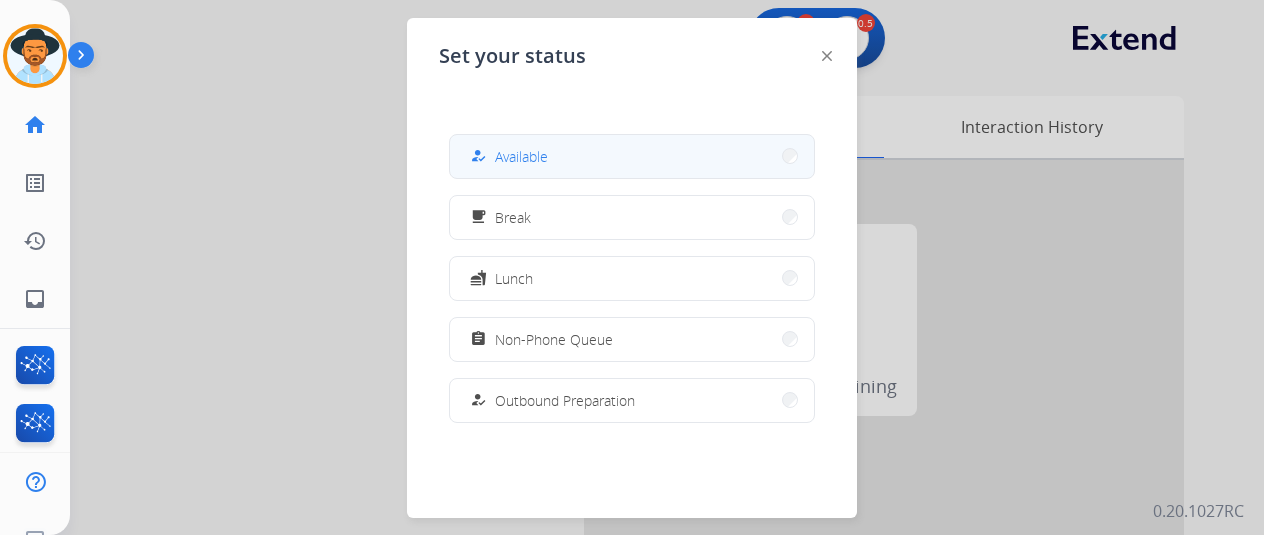 click on "how_to_reg Available" at bounding box center (632, 156) 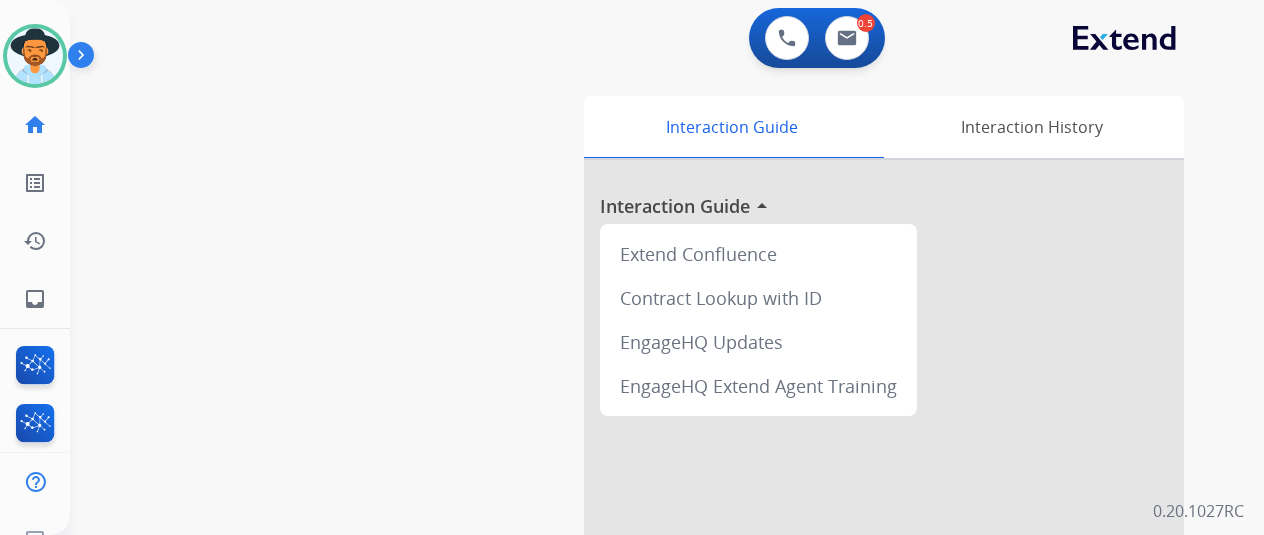 click on "swap_horiz Break voice bridge close_fullscreen Connect 3-Way Call merge_type Separate 3-Way Call  Interaction Guide   Interaction History  Interaction Guide arrow_drop_up  Extend Confluence   Contract Lookup with ID   EngageHQ Updates   EngageHQ Extend Agent Training" at bounding box center (643, 489) 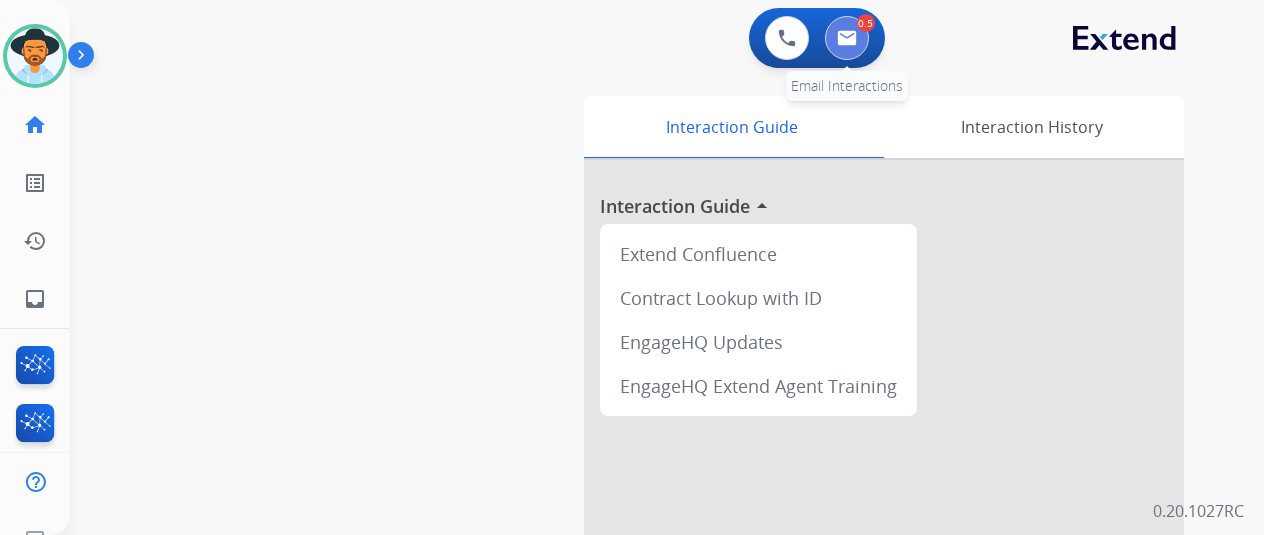 click at bounding box center [847, 38] 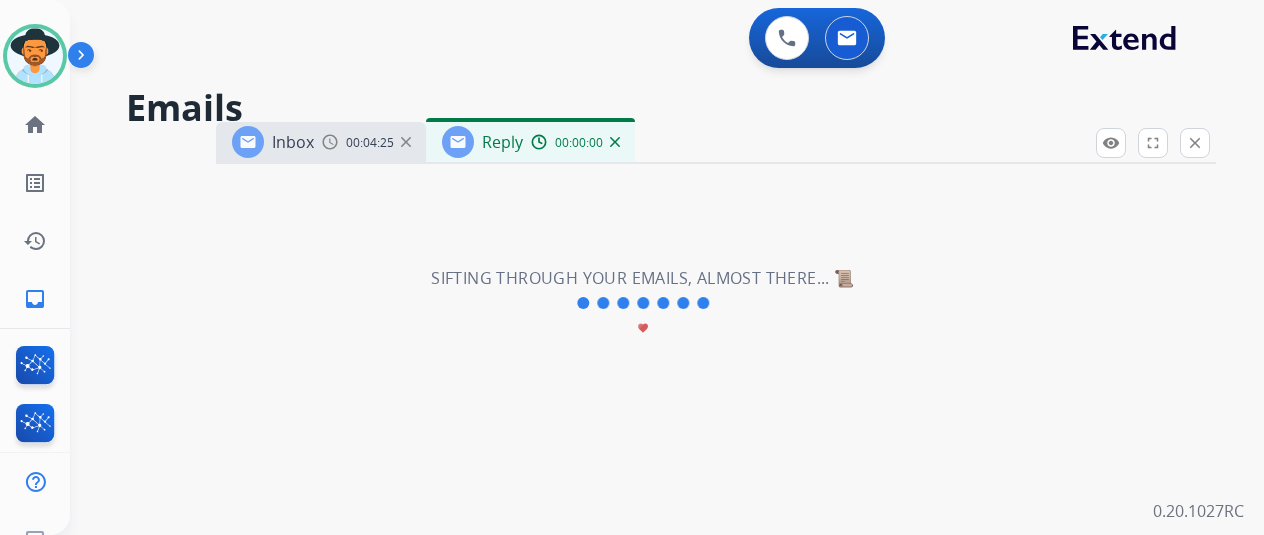 select on "**********" 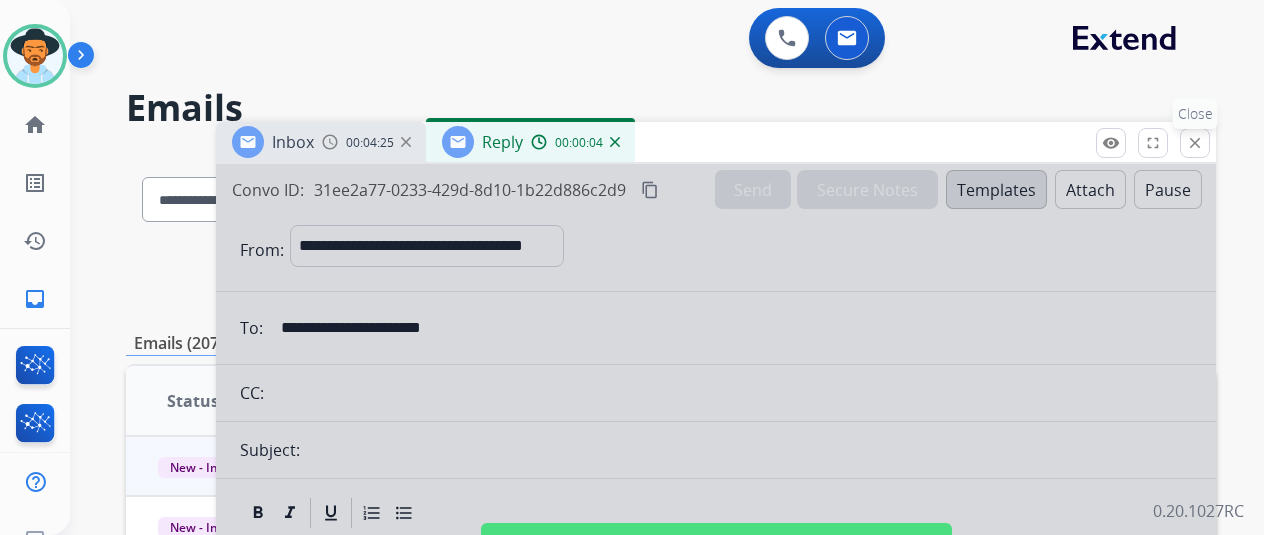 click on "close" at bounding box center [1195, 143] 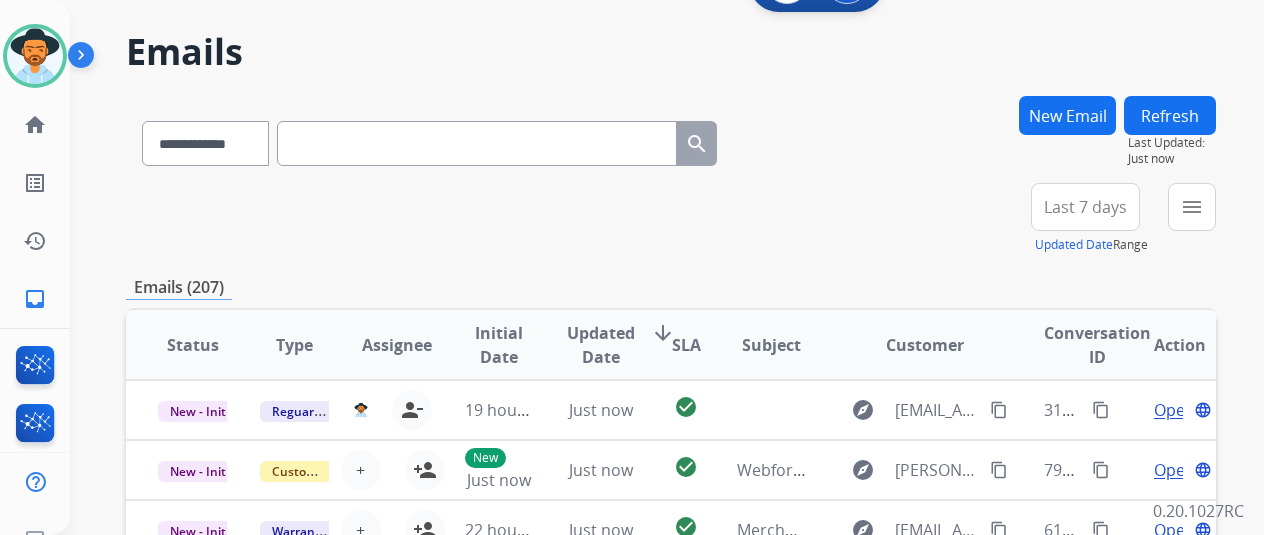 scroll, scrollTop: 0, scrollLeft: 0, axis: both 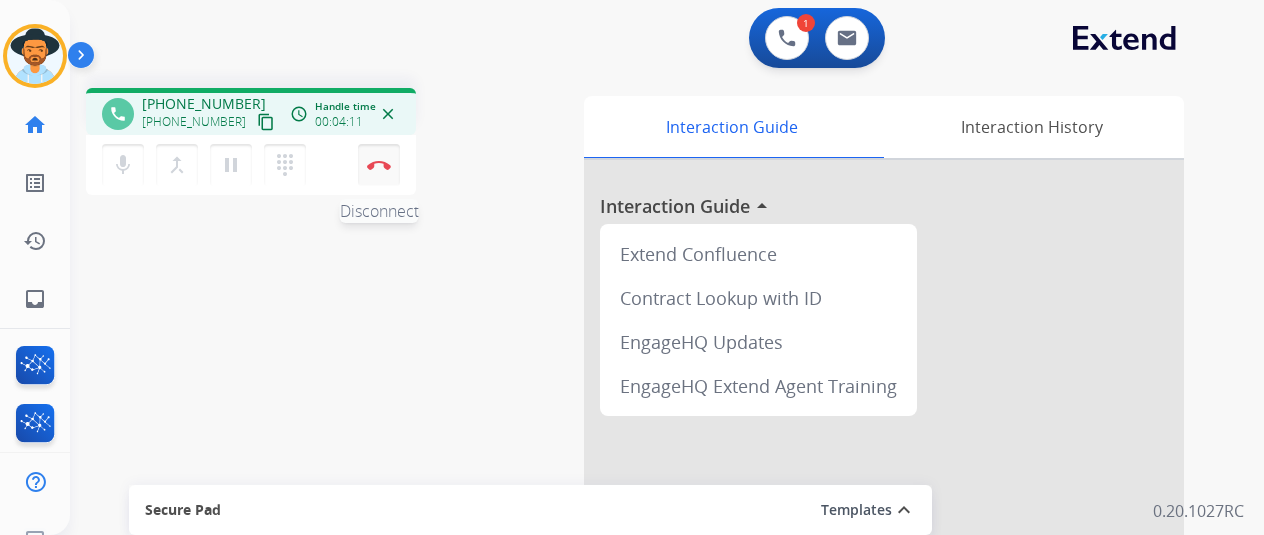 click at bounding box center (379, 165) 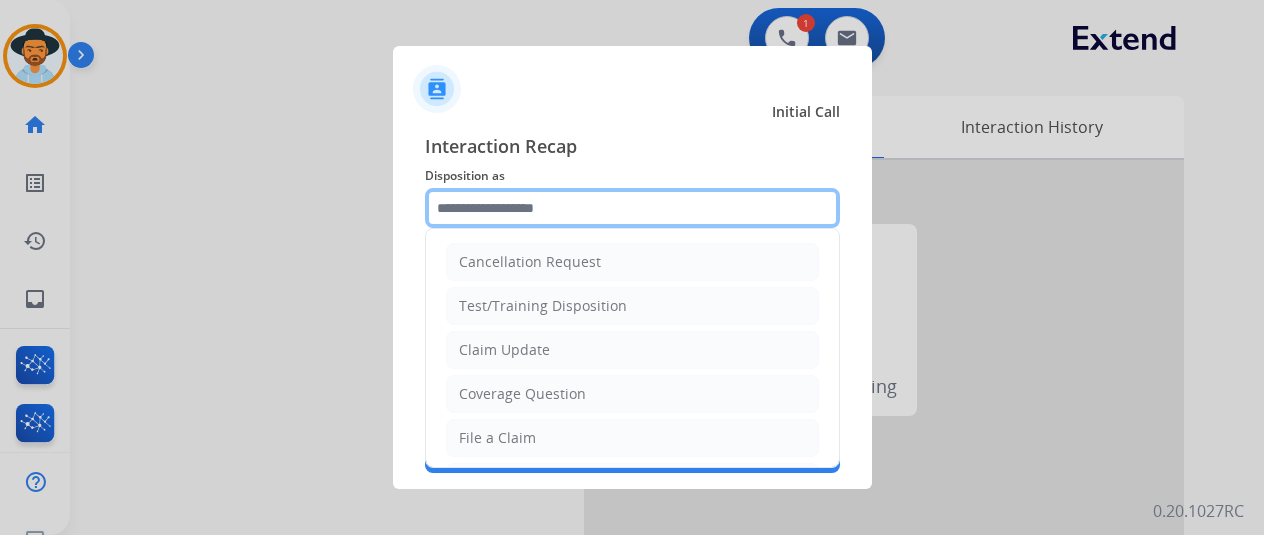 click 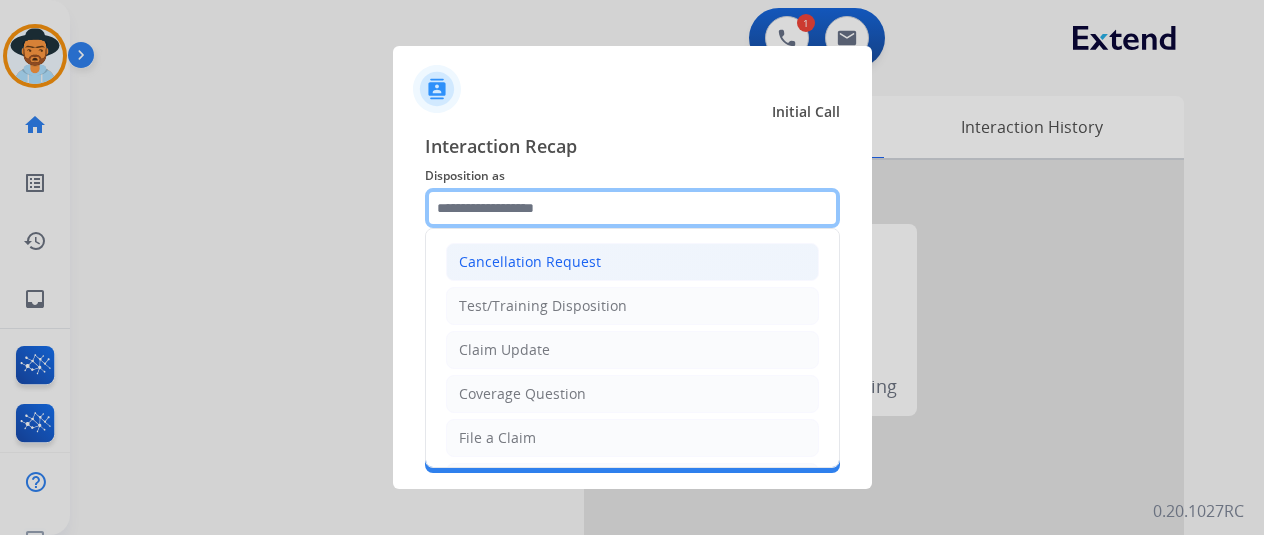 scroll, scrollTop: 300, scrollLeft: 0, axis: vertical 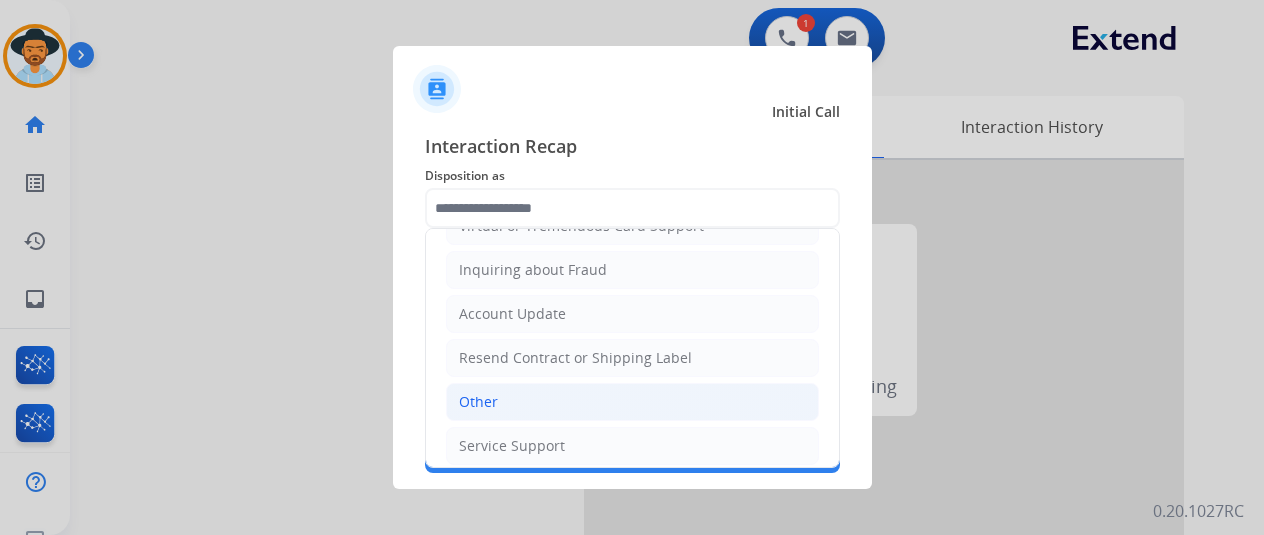 click on "Other" 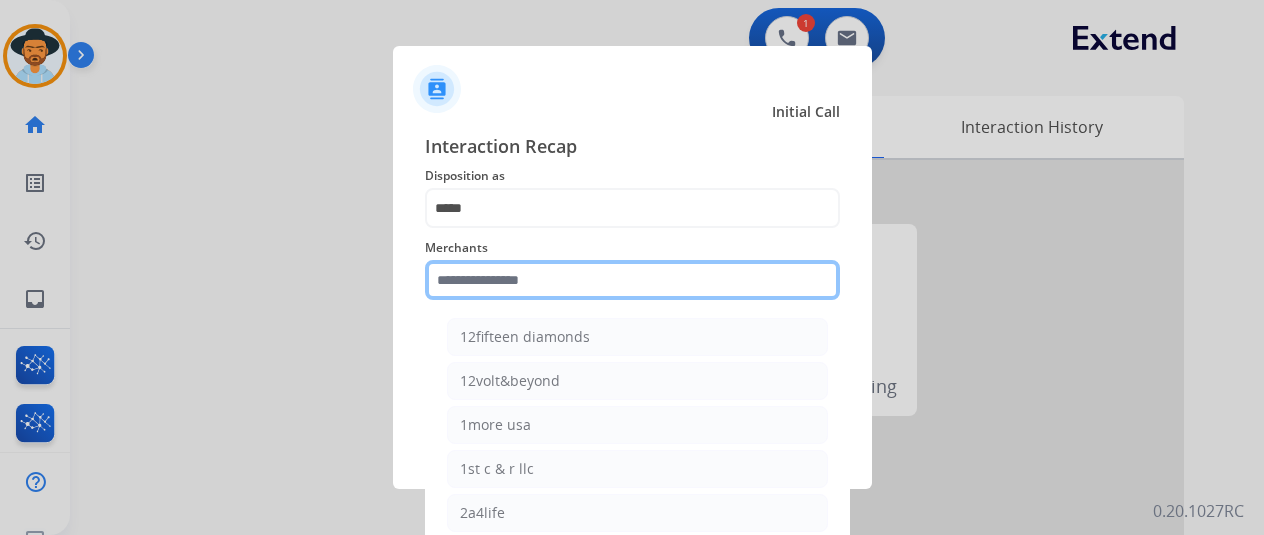 click 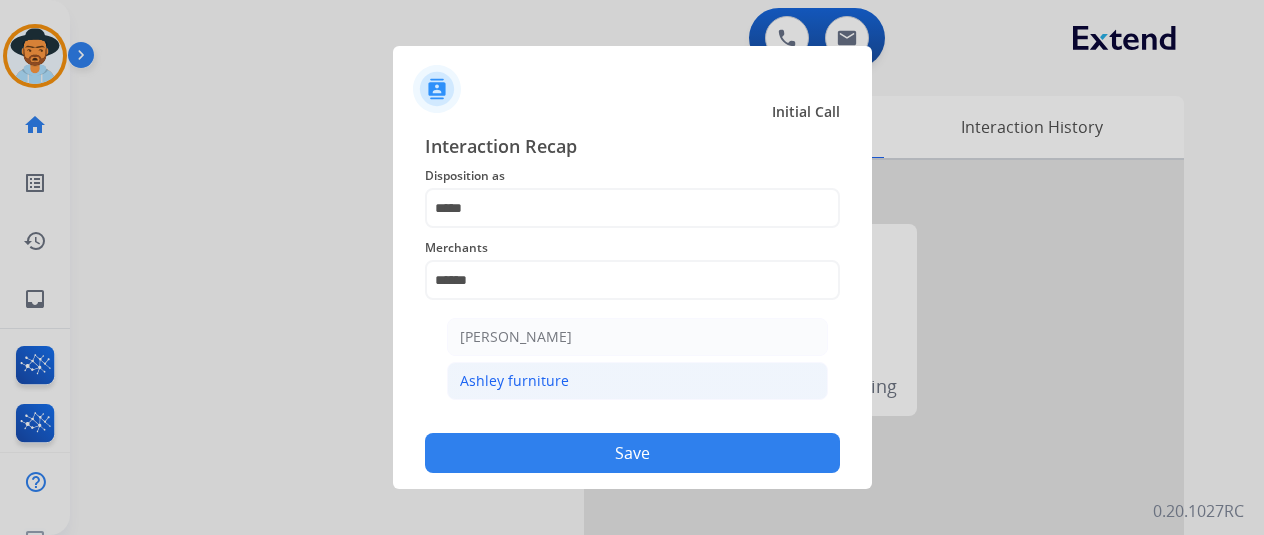 click on "Ashley furniture" 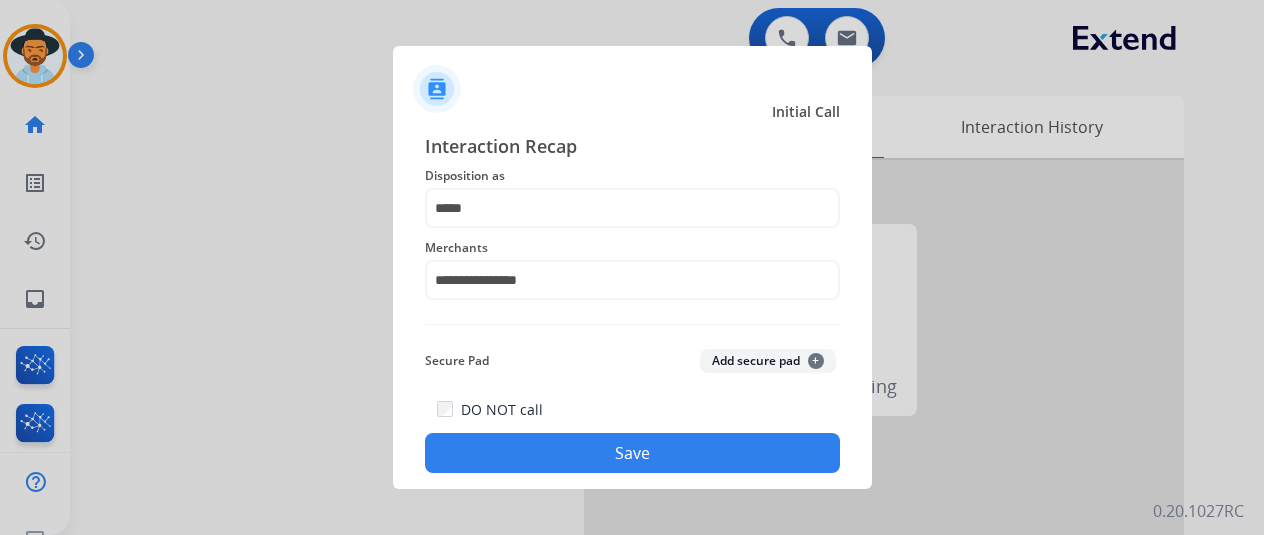 click on "Save" 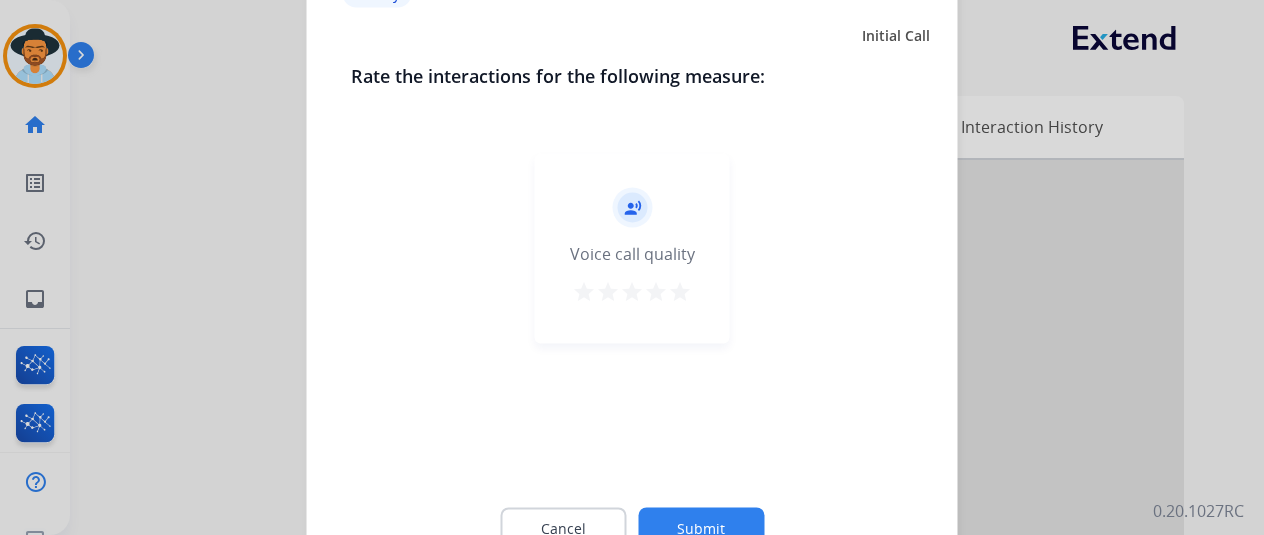 click on "Submit" 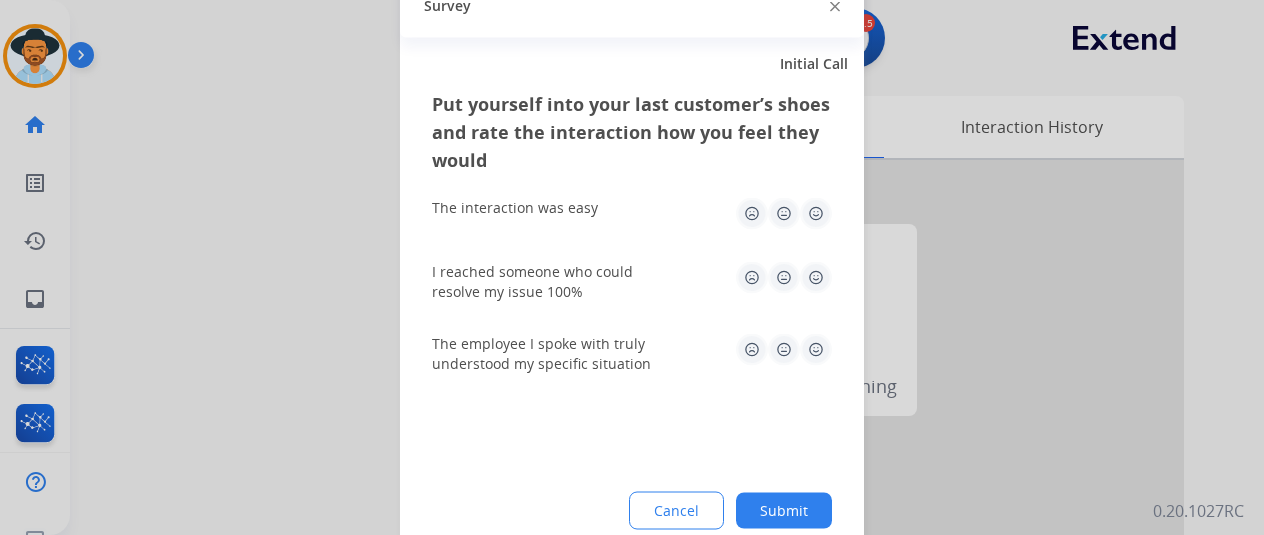 click on "Submit" 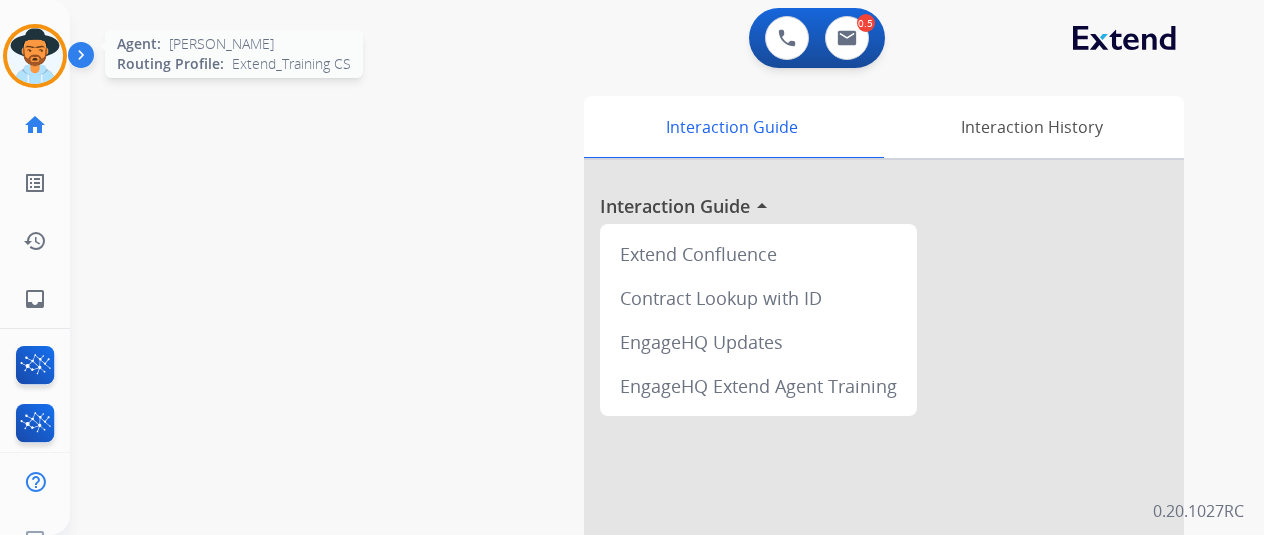 click at bounding box center (35, 56) 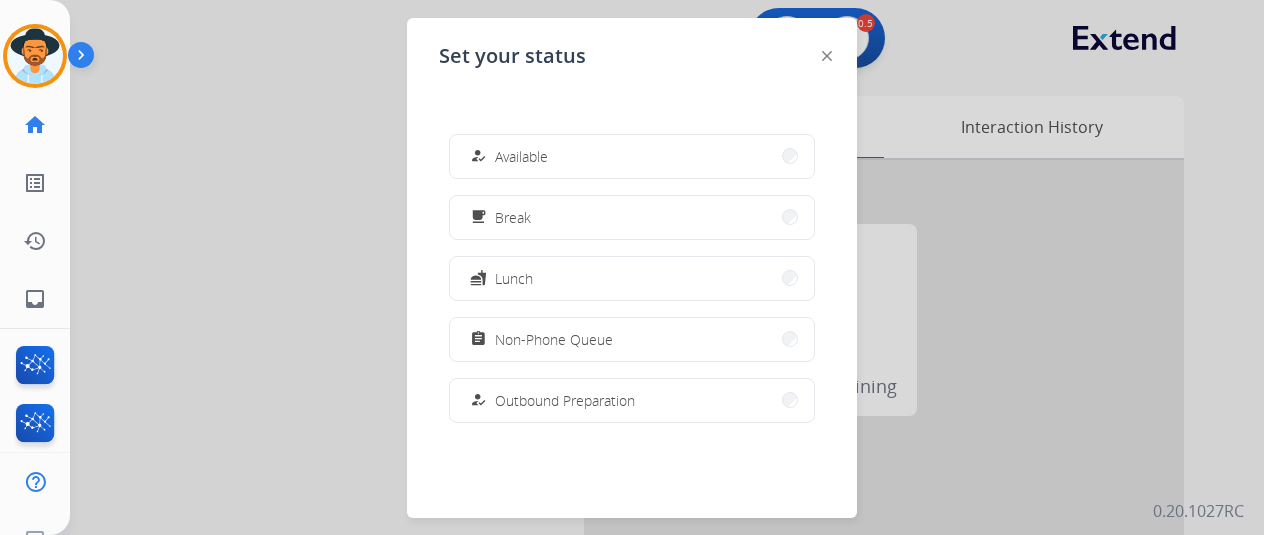 drag, startPoint x: 514, startPoint y: 152, endPoint x: 415, endPoint y: 27, distance: 159.45532 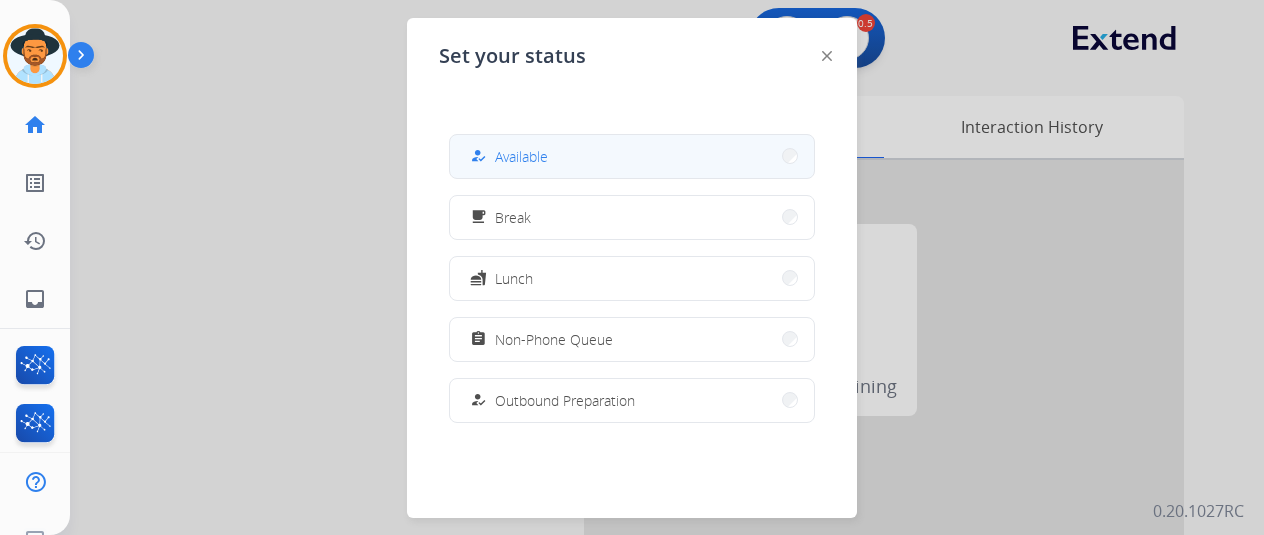 click on "how_to_reg Available" at bounding box center [632, 156] 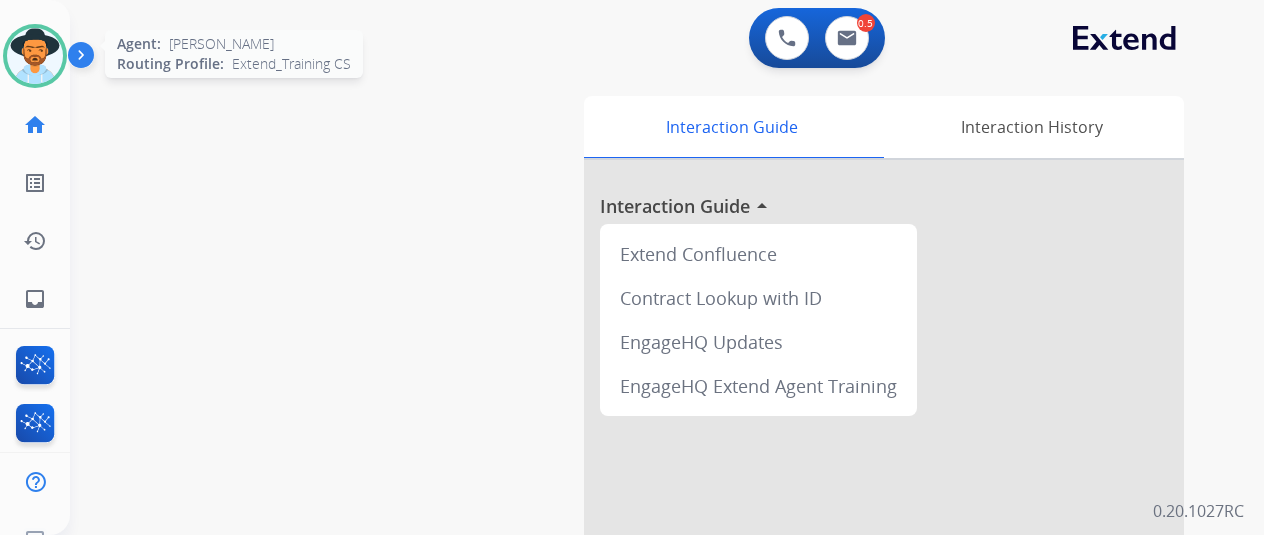 click at bounding box center (35, 56) 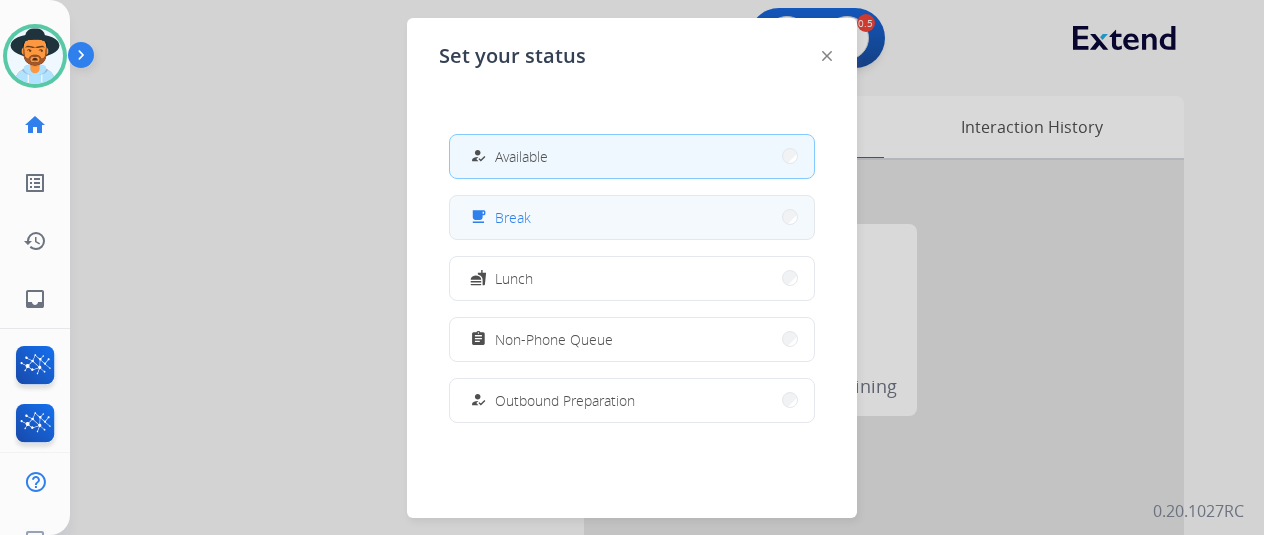 click on "free_breakfast Break" at bounding box center (632, 217) 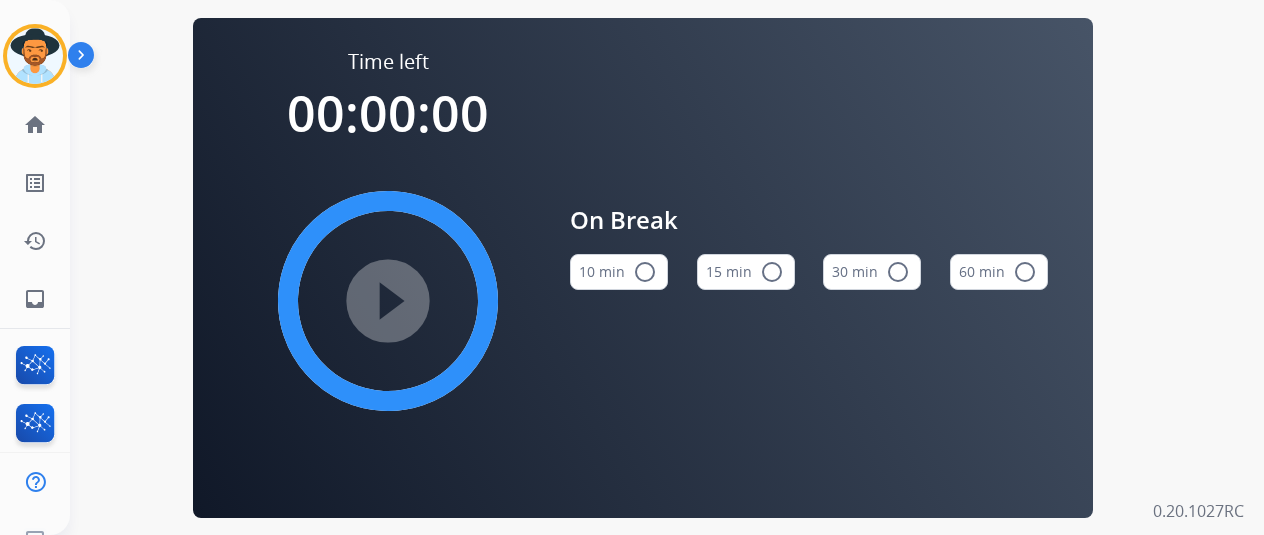 click on "radio_button_unchecked" at bounding box center [645, 272] 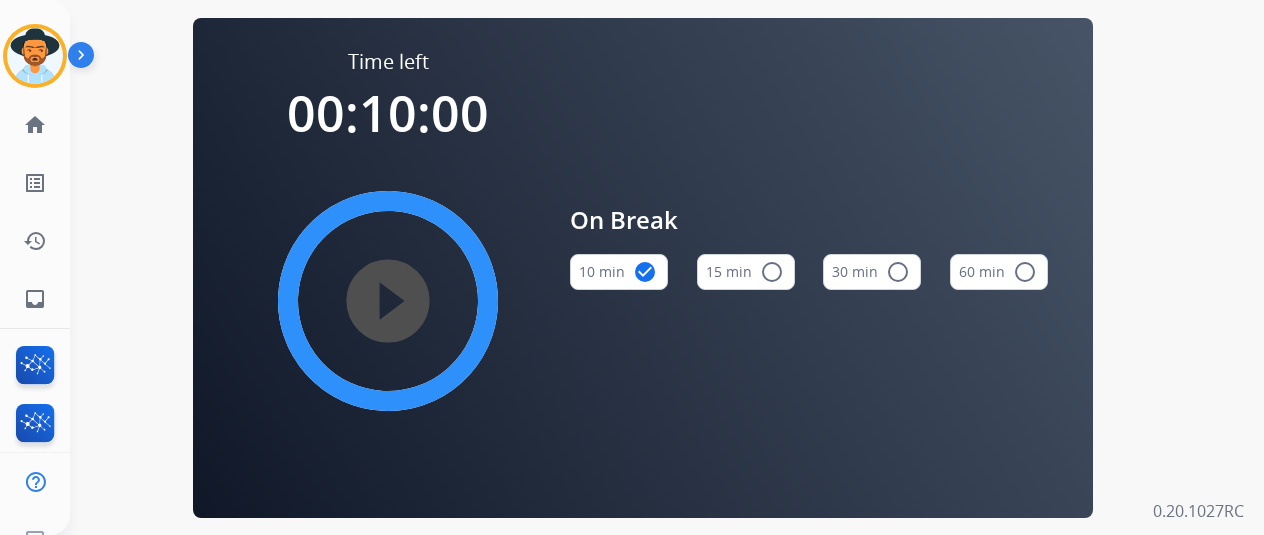 click on "play_circle_filled" at bounding box center [388, 301] 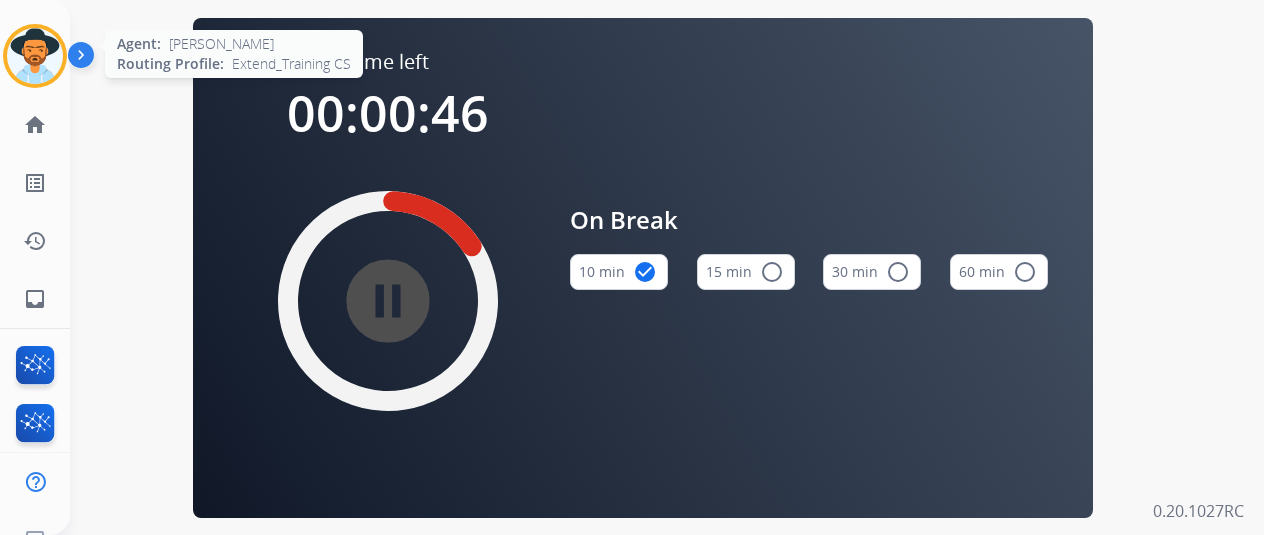 click at bounding box center [35, 56] 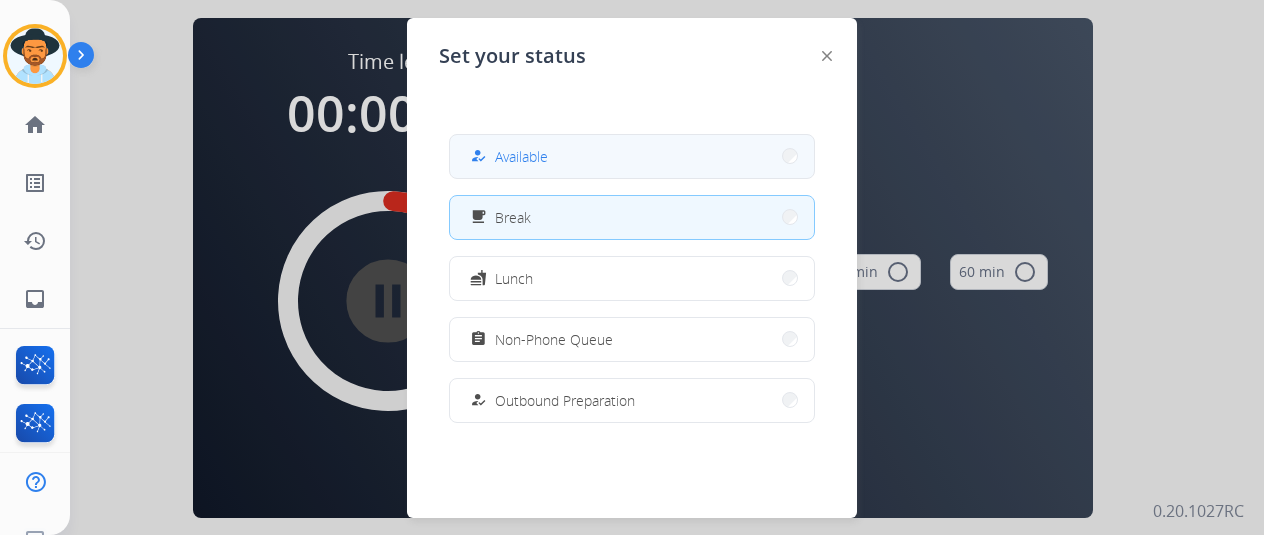 click on "Available" at bounding box center [521, 156] 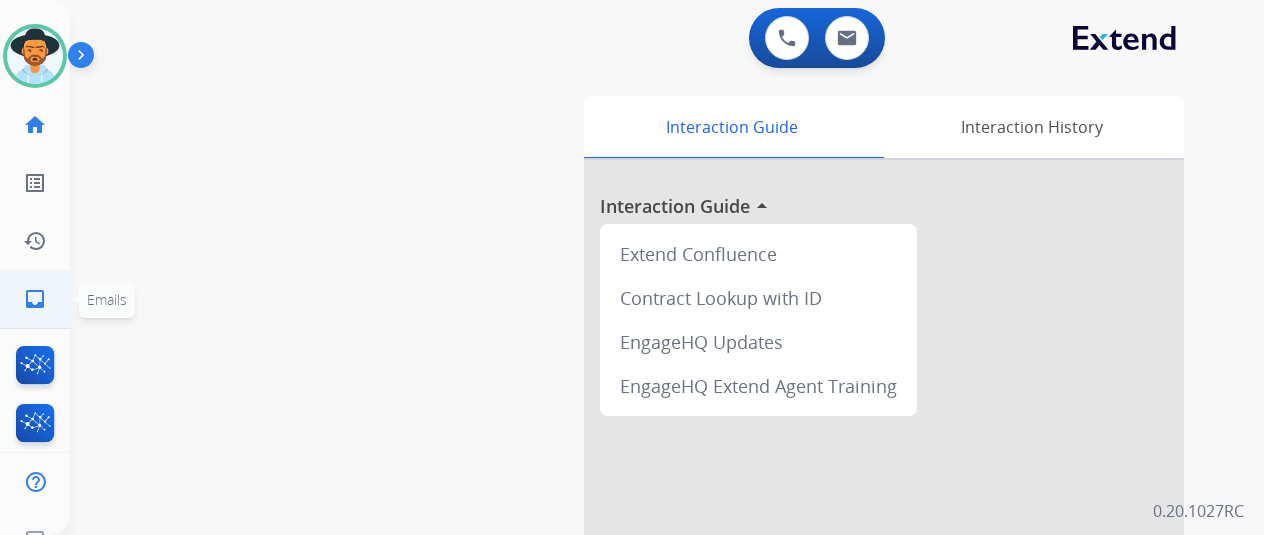 click on "inbox" 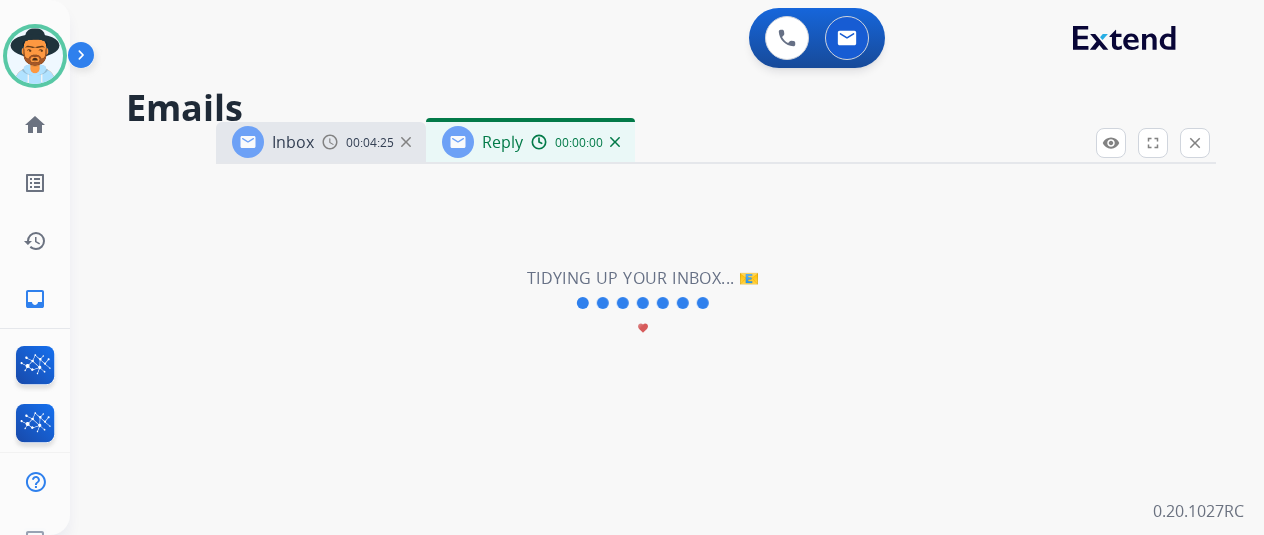 select on "**********" 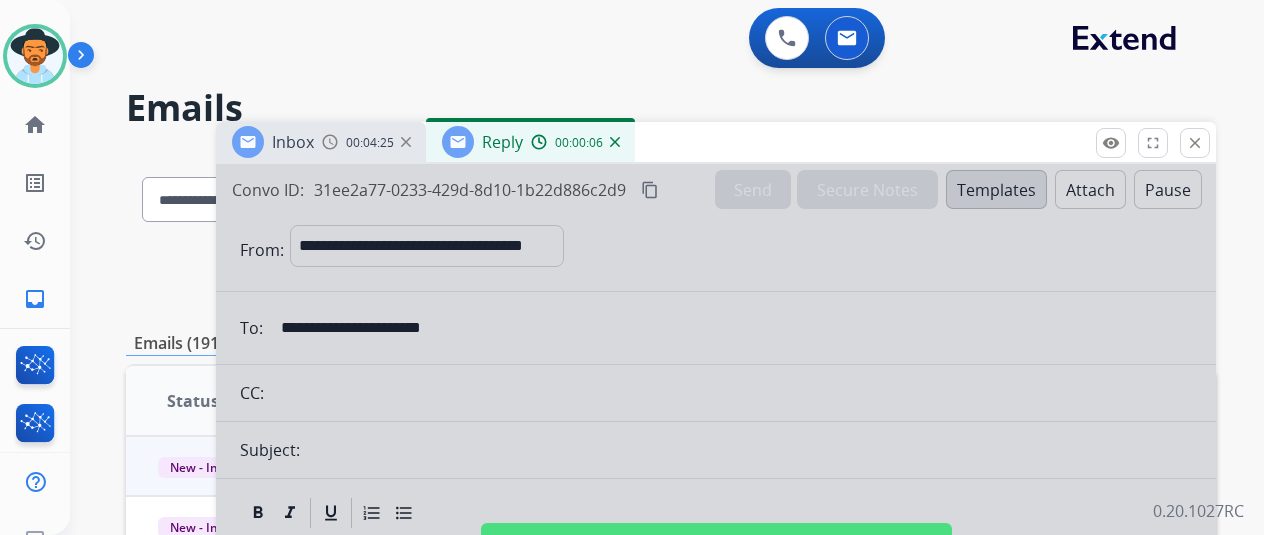 click at bounding box center [615, 142] 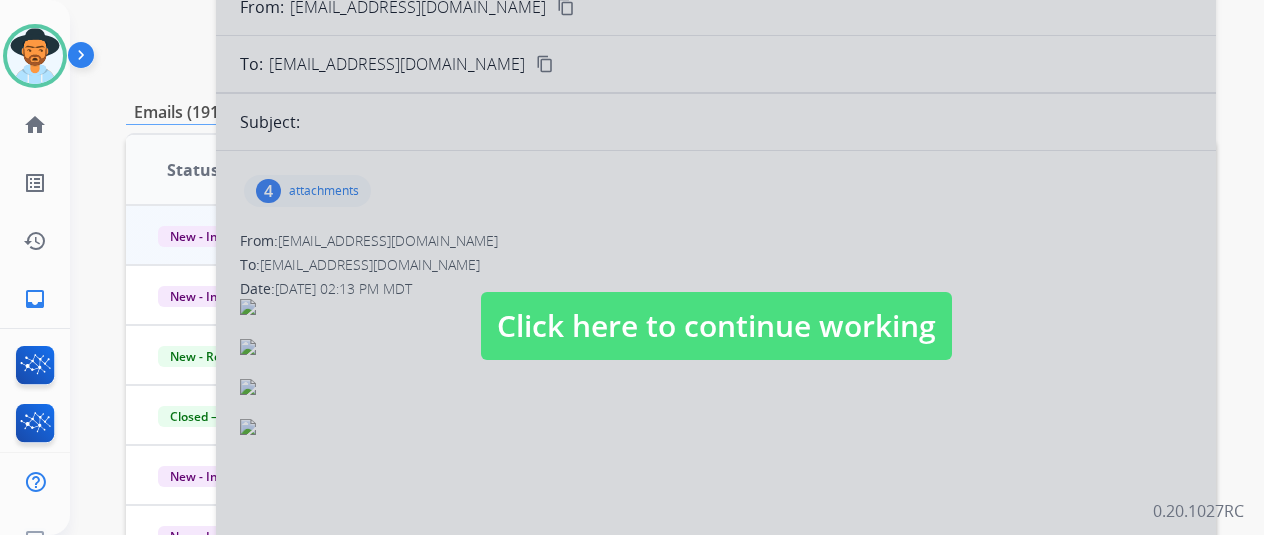 scroll, scrollTop: 0, scrollLeft: 0, axis: both 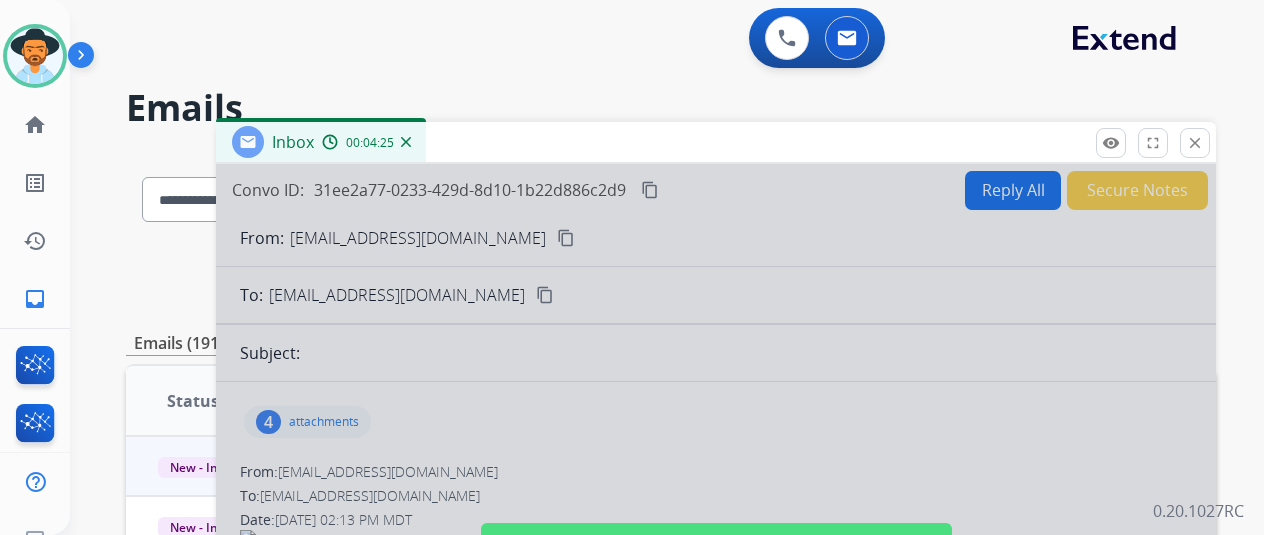 click at bounding box center [716, 537] 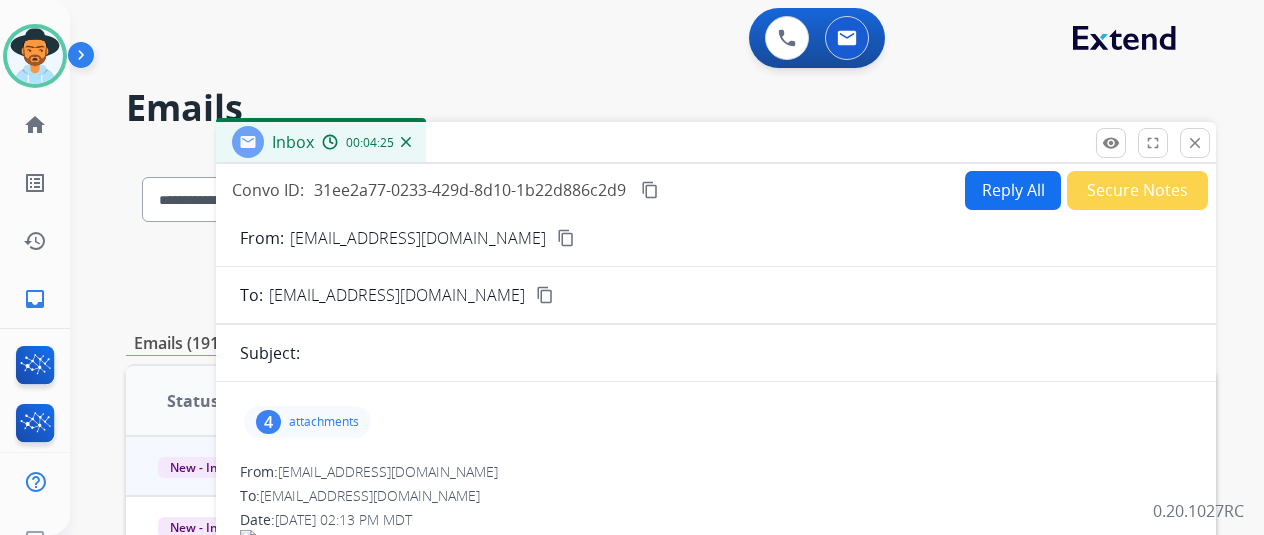 click on "Reply All" at bounding box center [1013, 190] 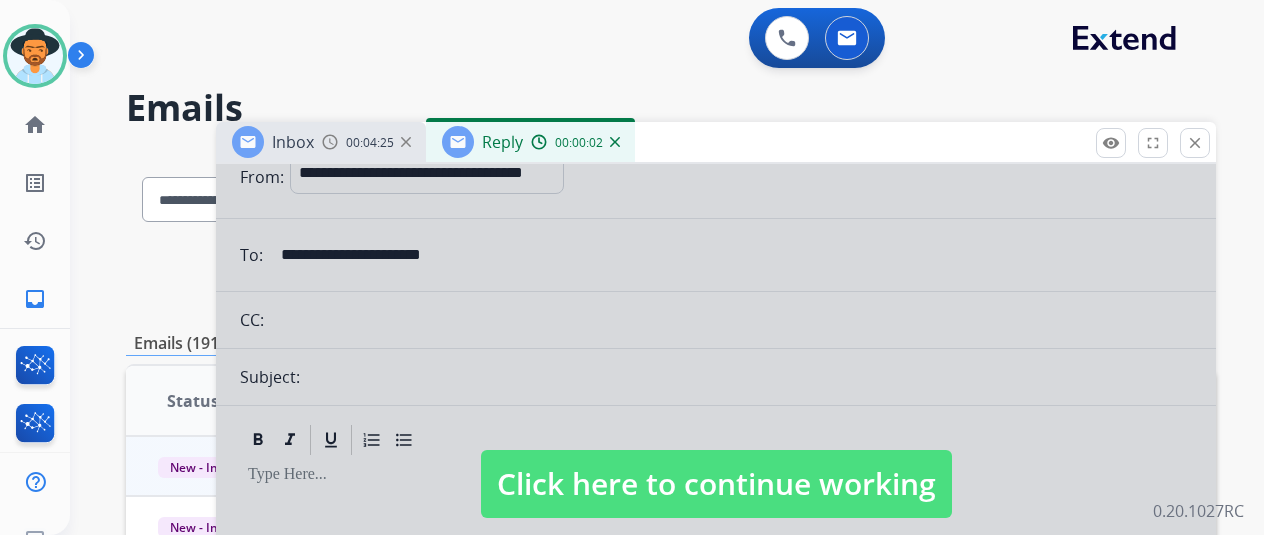 scroll, scrollTop: 132, scrollLeft: 0, axis: vertical 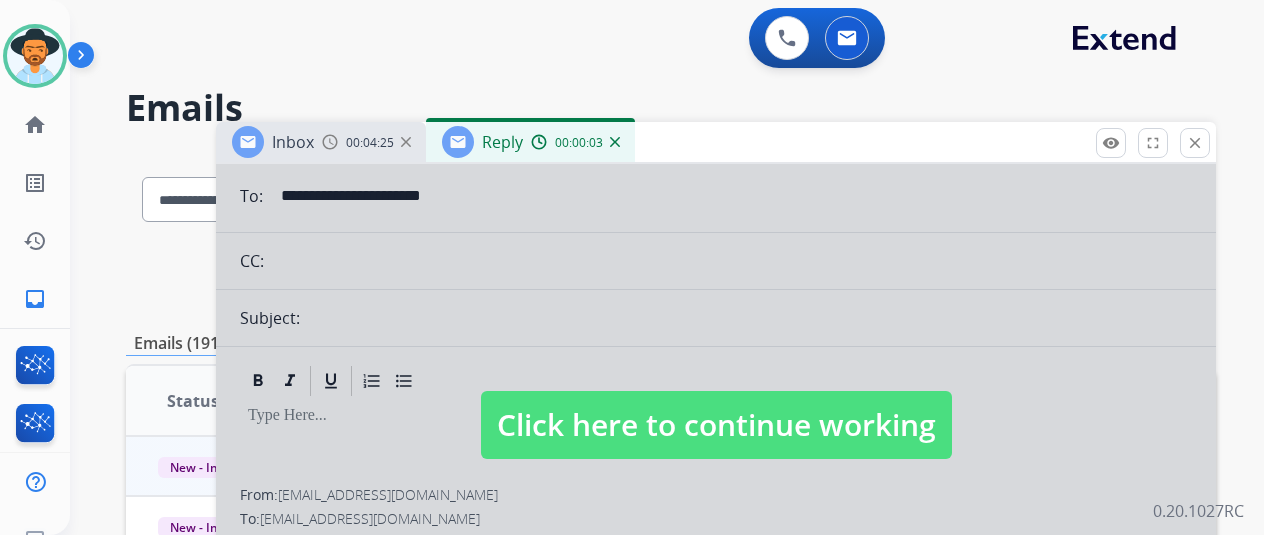 click at bounding box center (716, 405) 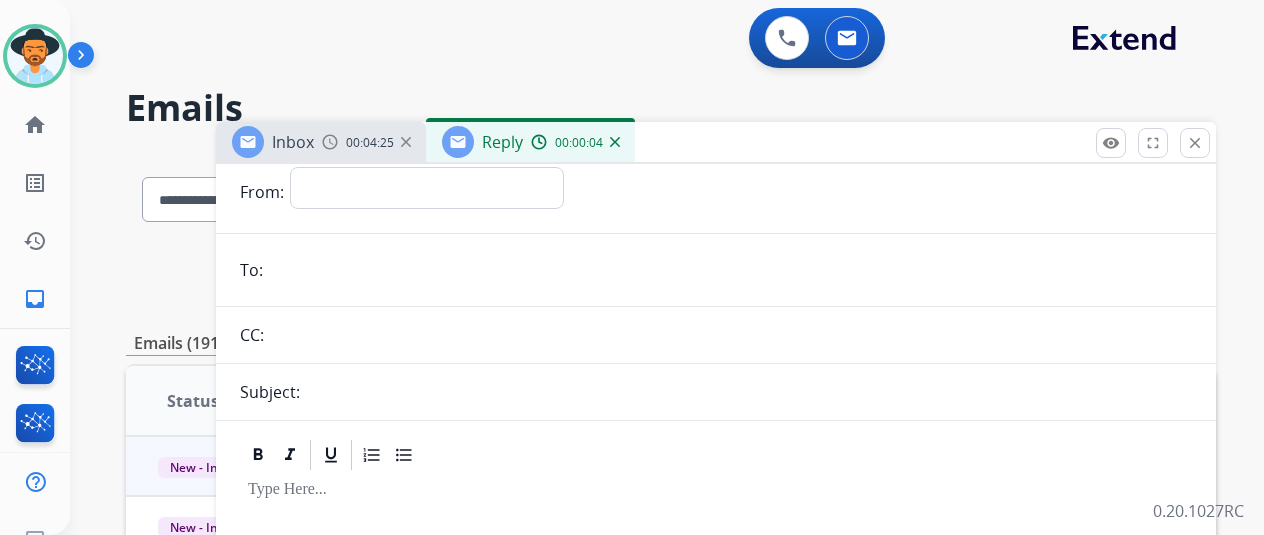 scroll, scrollTop: 0, scrollLeft: 0, axis: both 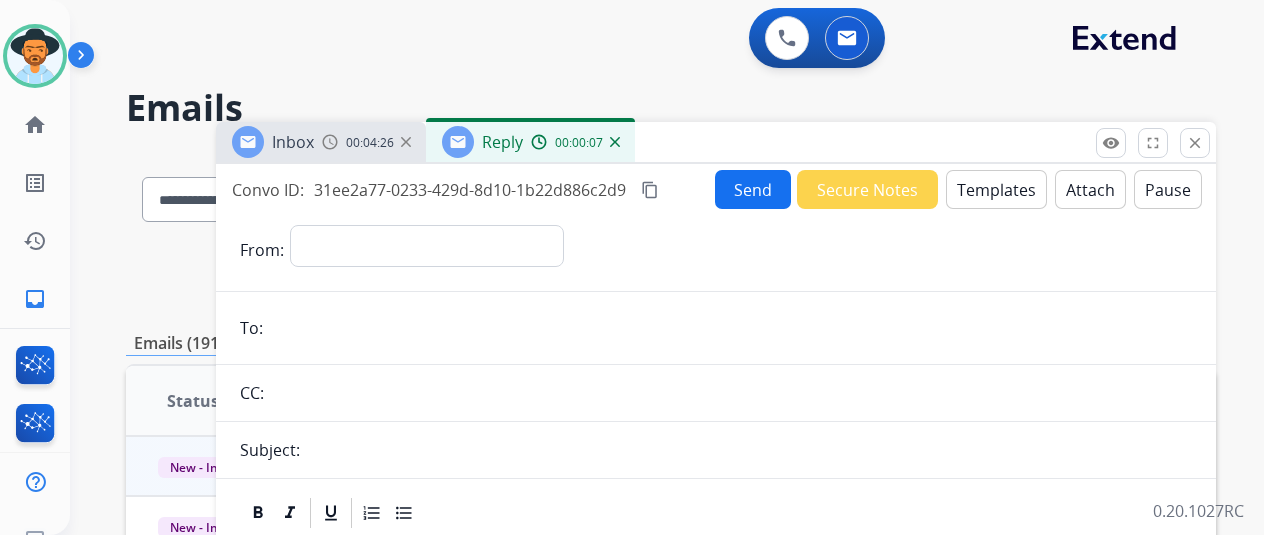 click on "Templates" at bounding box center [996, 189] 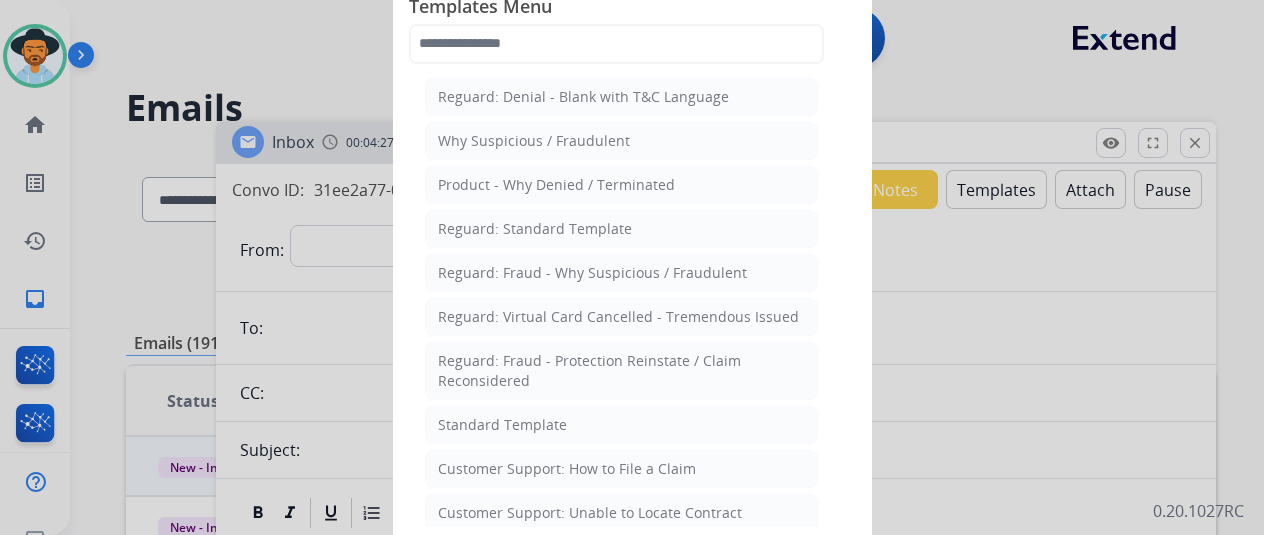 click on "Standard Template" 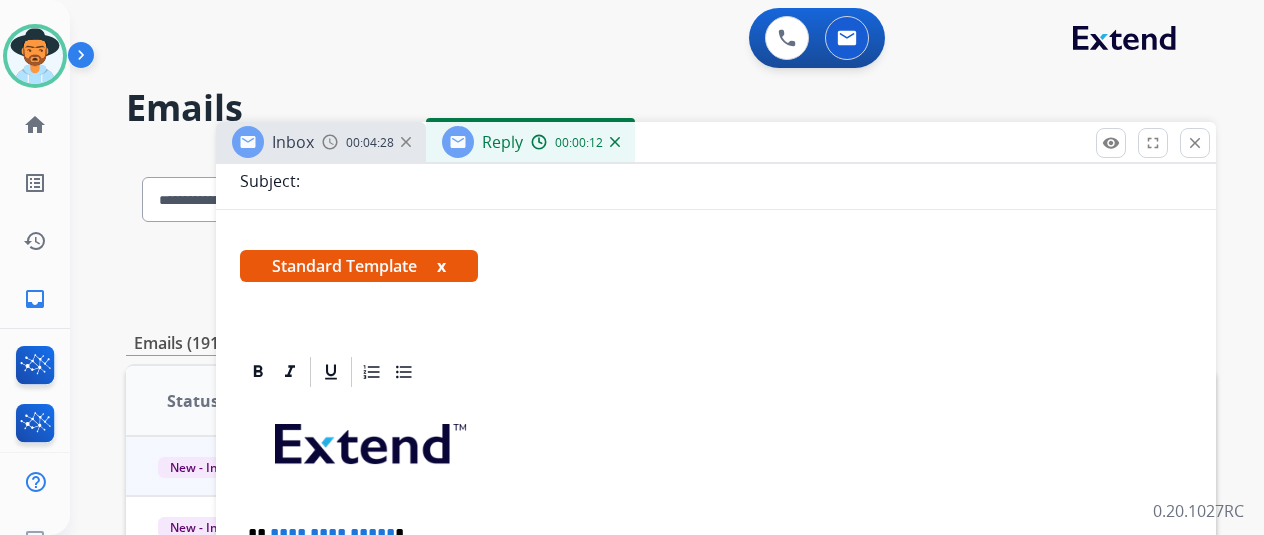 scroll, scrollTop: 500, scrollLeft: 0, axis: vertical 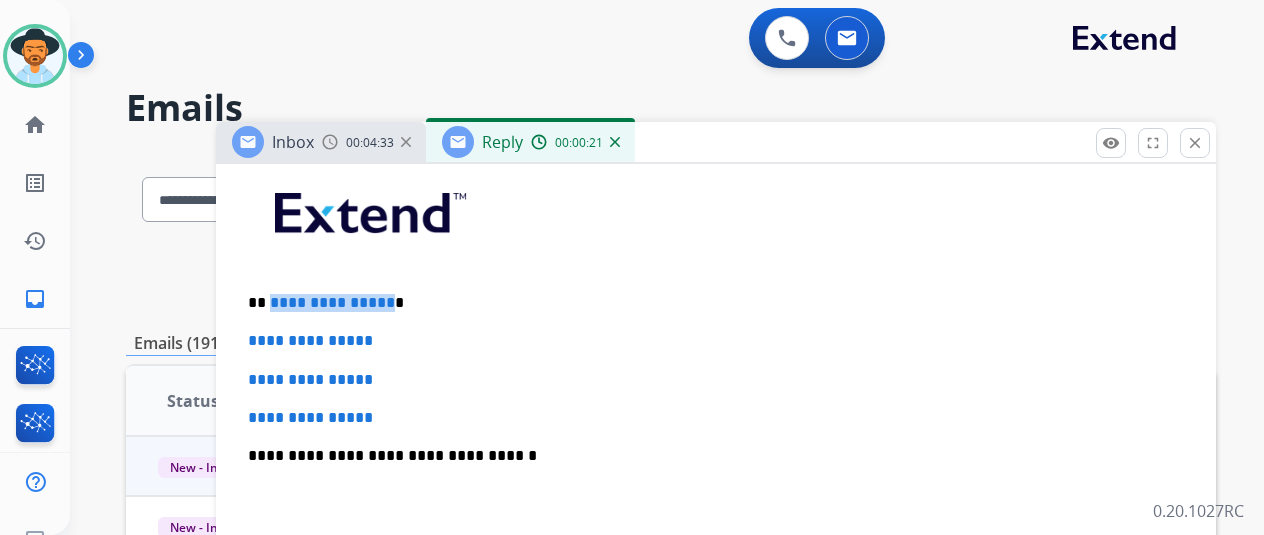 drag, startPoint x: 398, startPoint y: 301, endPoint x: 283, endPoint y: 297, distance: 115.06954 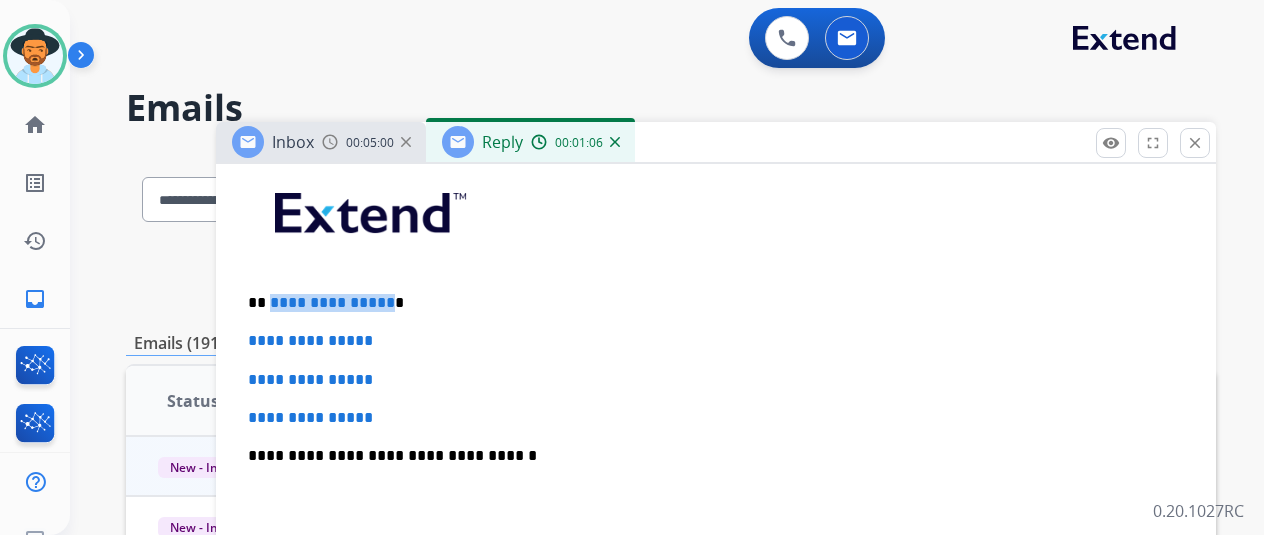 type 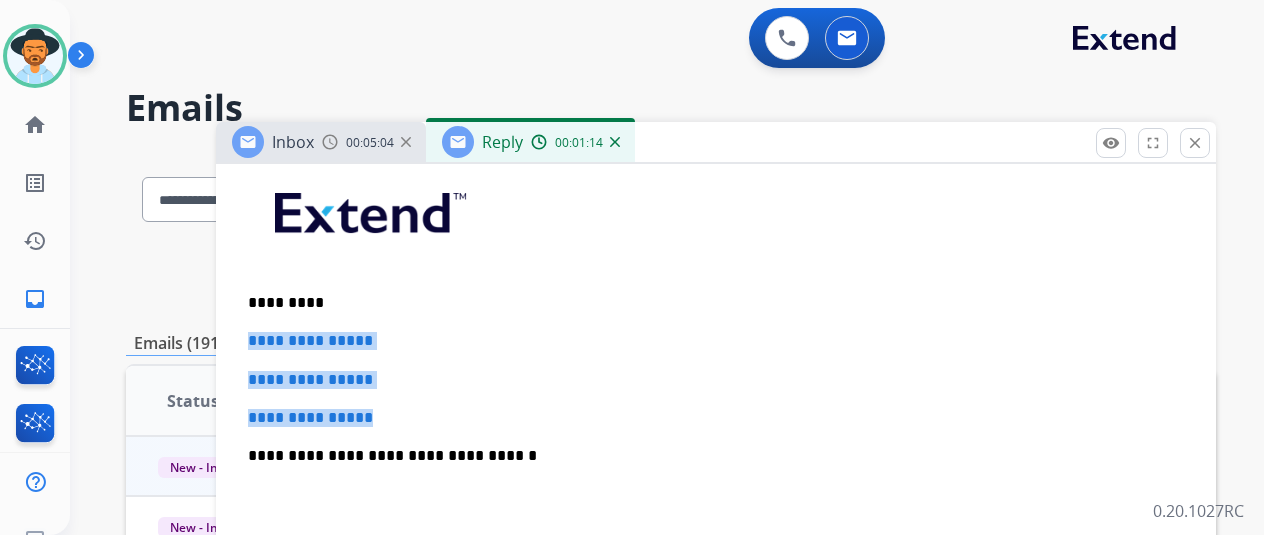 drag, startPoint x: 403, startPoint y: 419, endPoint x: 260, endPoint y: 325, distance: 171.1286 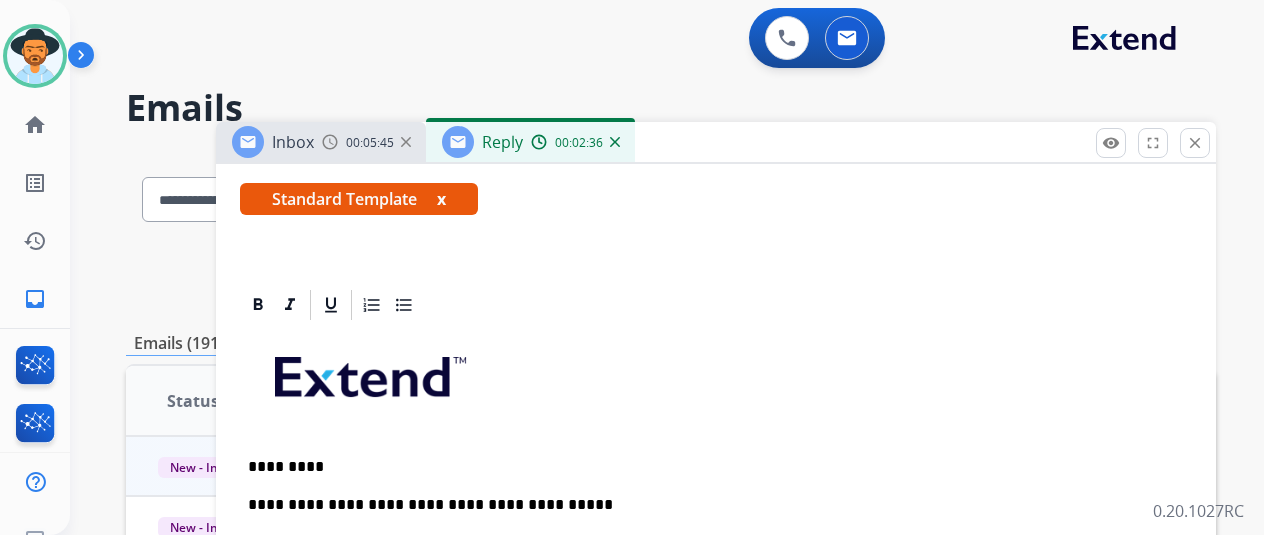 scroll, scrollTop: 0, scrollLeft: 0, axis: both 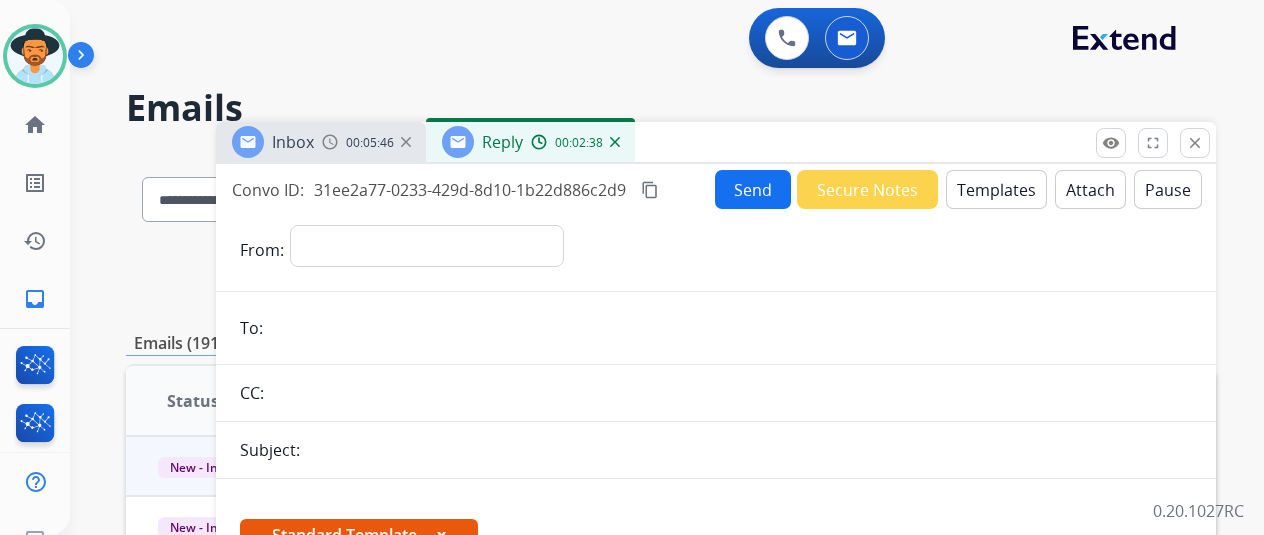 click on "Send" at bounding box center [753, 189] 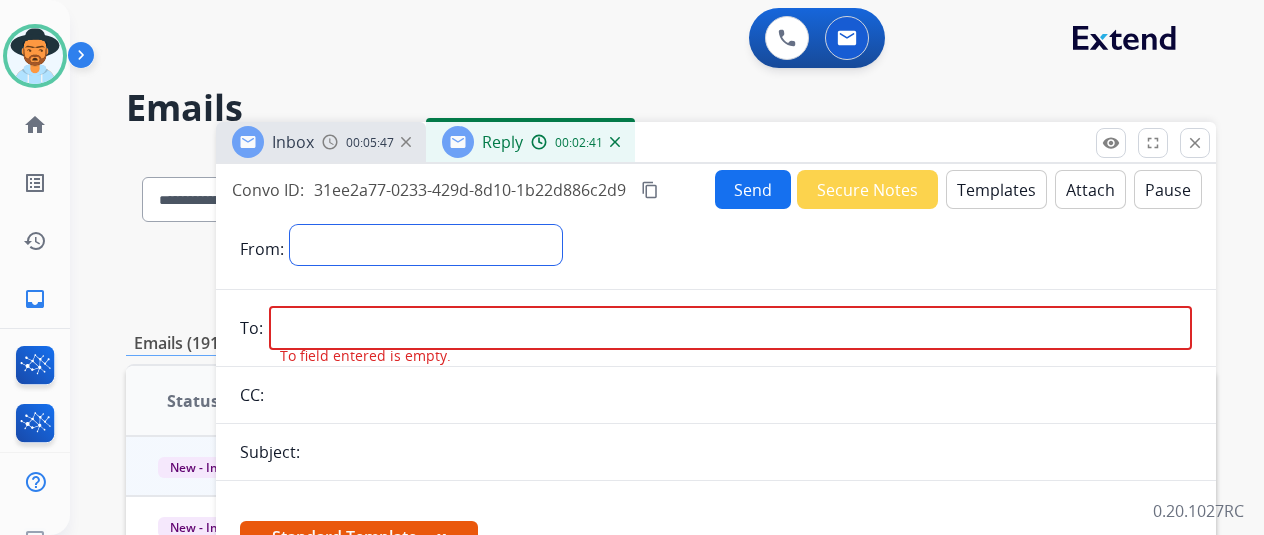 click on "**********" at bounding box center (426, 245) 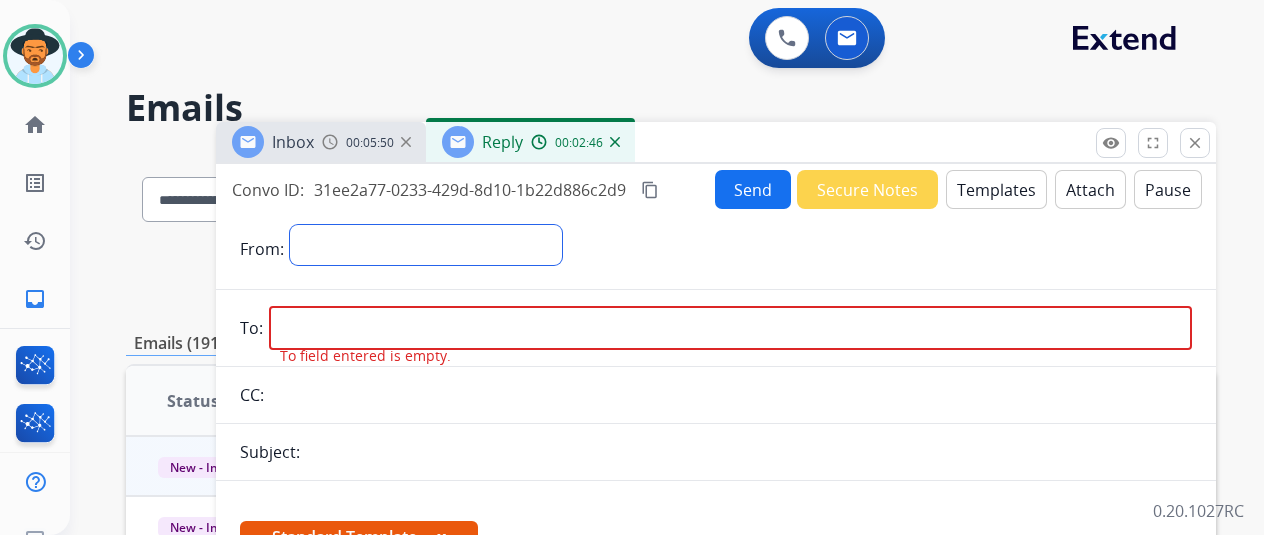 select on "**********" 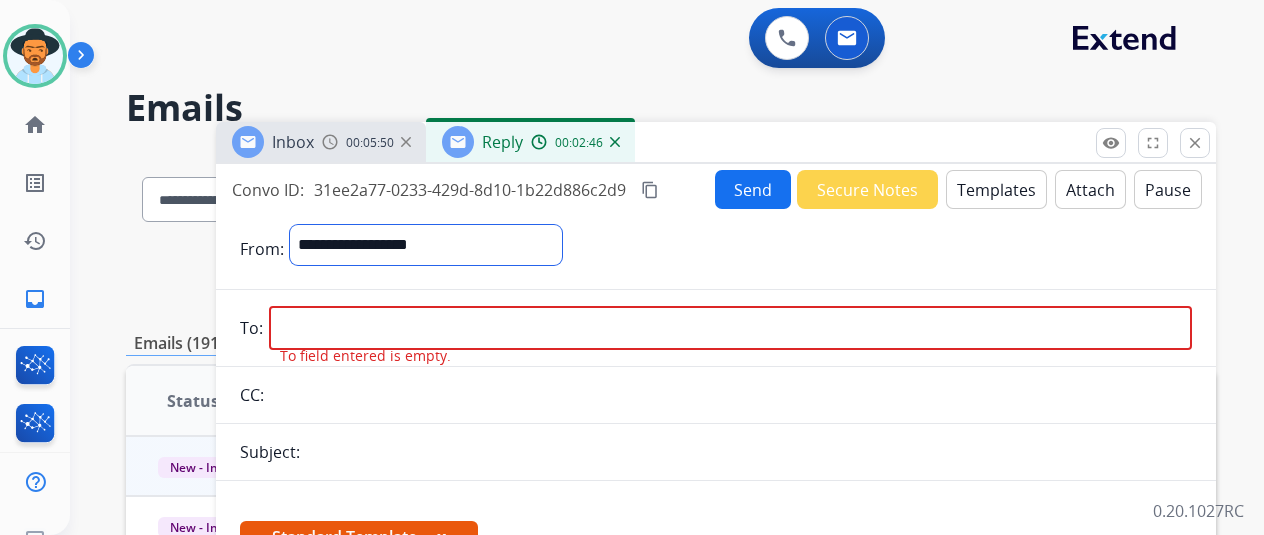 click on "**********" at bounding box center [426, 245] 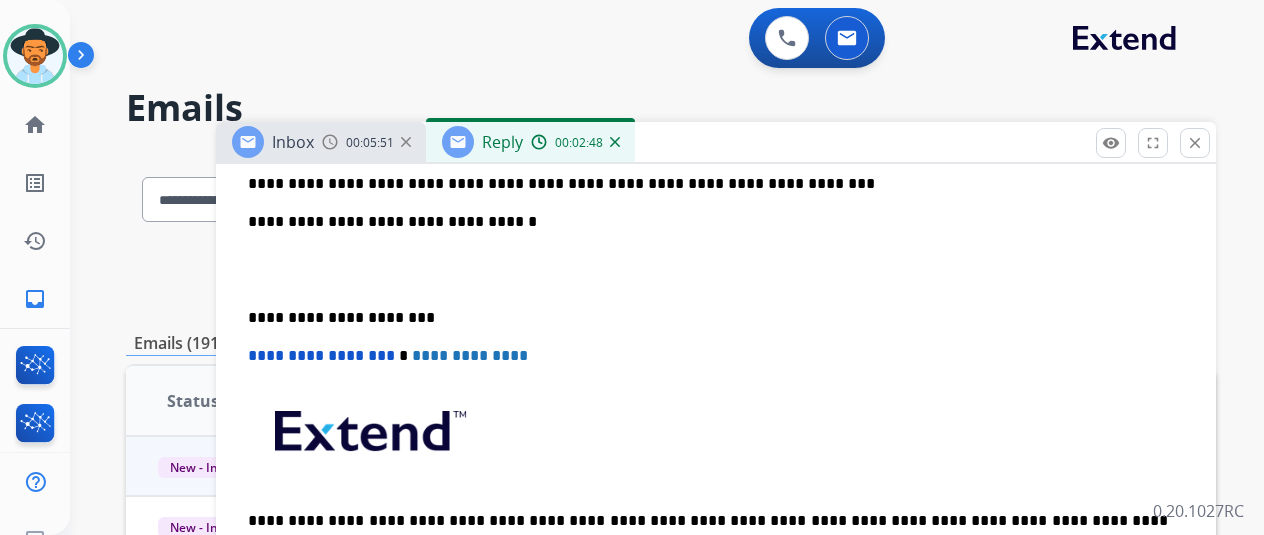 scroll, scrollTop: 818, scrollLeft: 0, axis: vertical 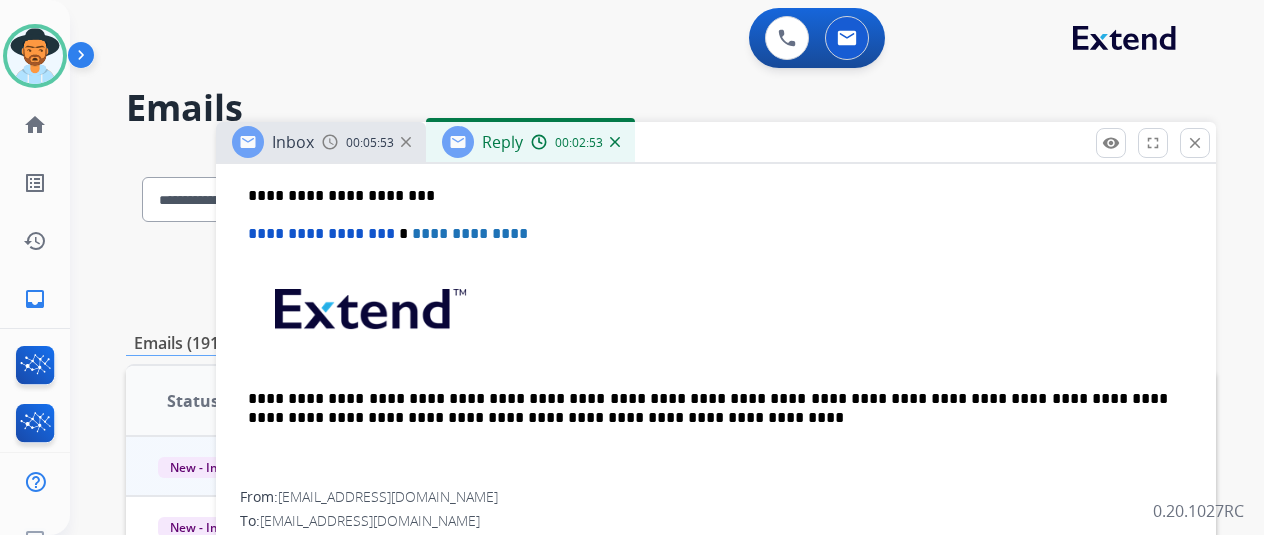 click on "[EMAIL_ADDRESS][DOMAIN_NAME]" at bounding box center [388, 496] 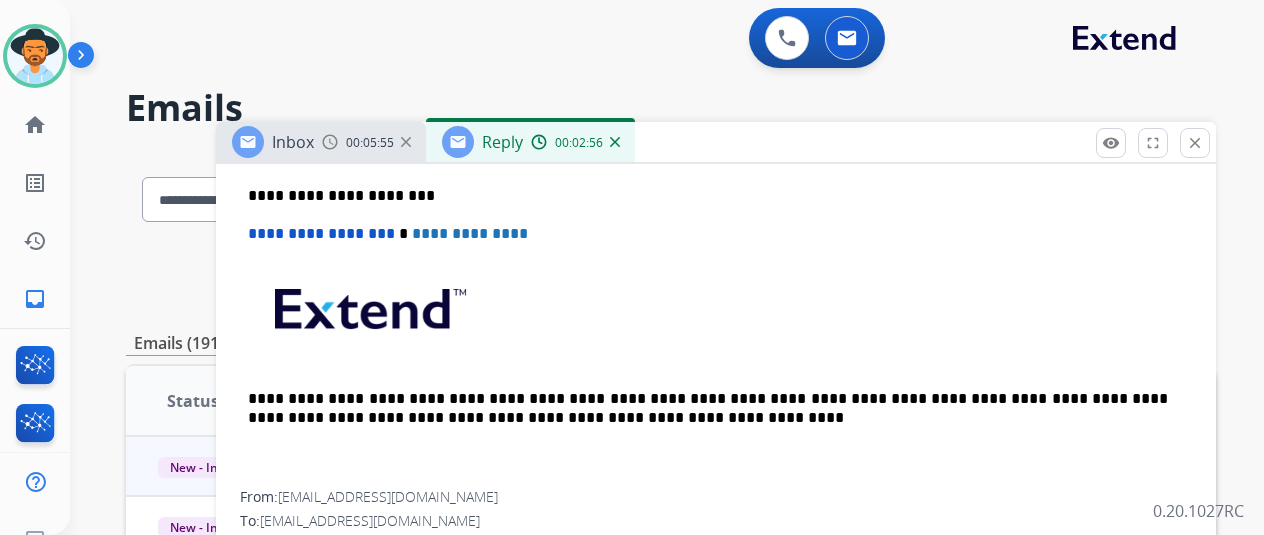 drag, startPoint x: 458, startPoint y: 491, endPoint x: 421, endPoint y: 485, distance: 37.48333 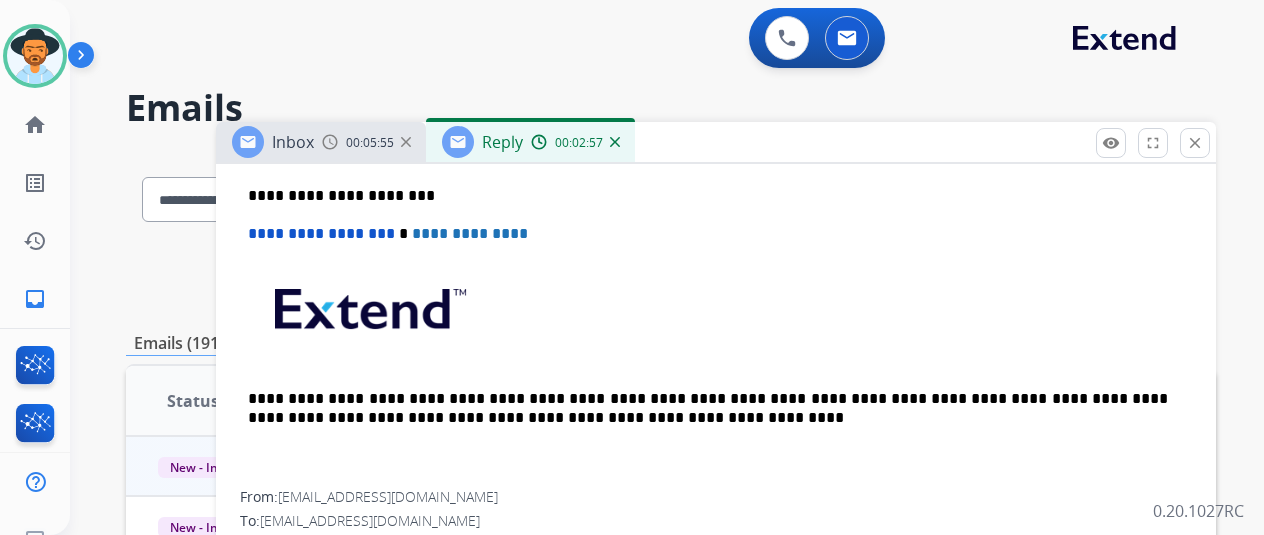 click on "[EMAIL_ADDRESS][DOMAIN_NAME]" at bounding box center [388, 496] 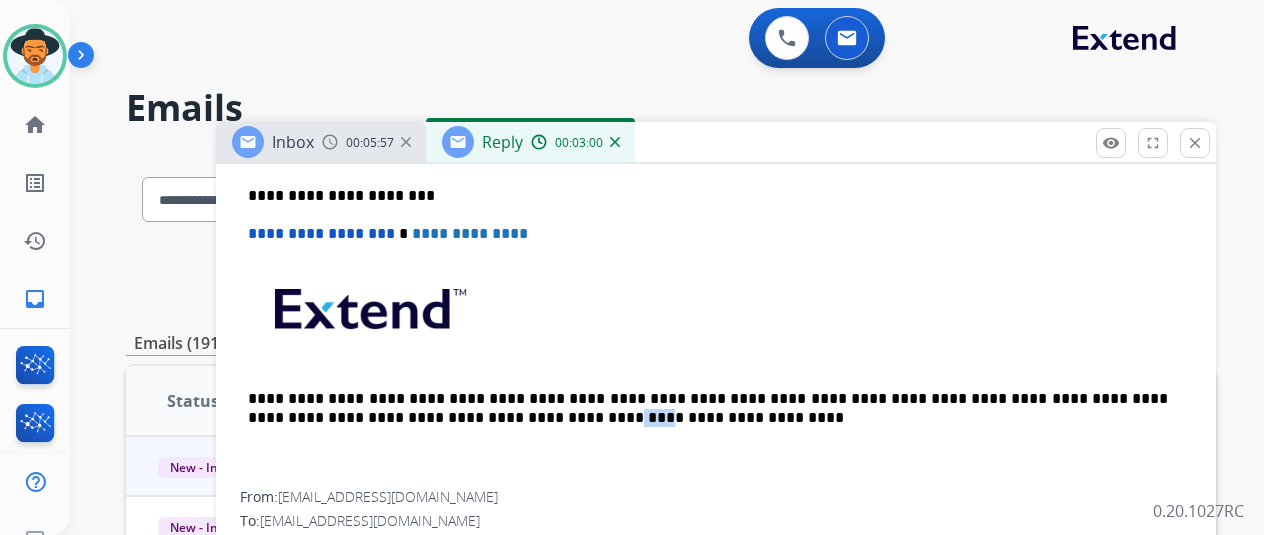 click on "[EMAIL_ADDRESS][DOMAIN_NAME]" at bounding box center [388, 496] 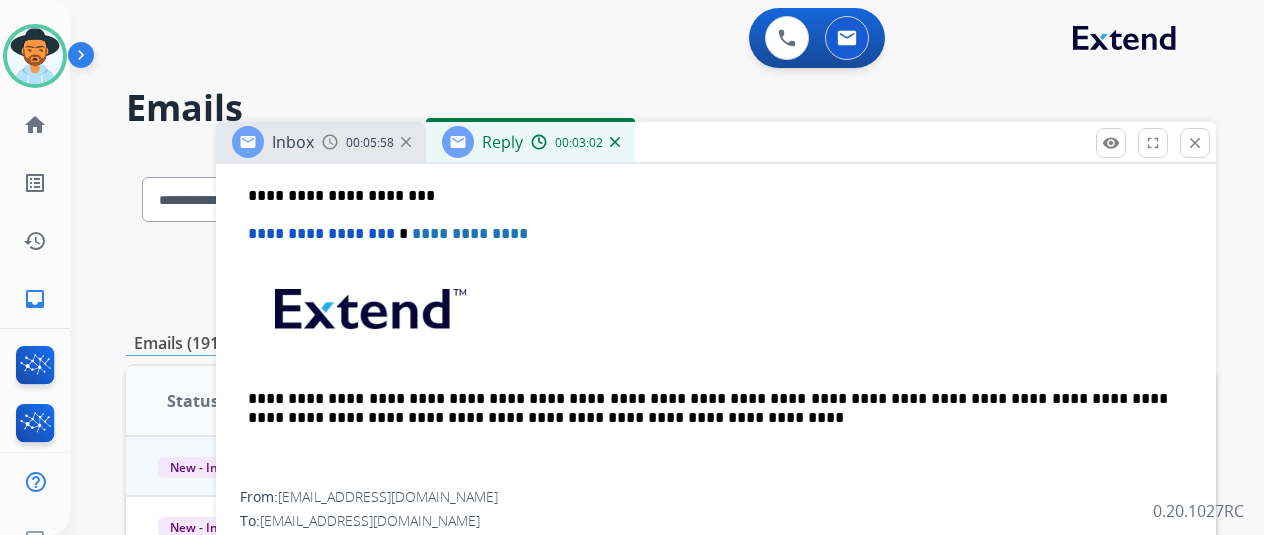 click on "[EMAIL_ADDRESS][DOMAIN_NAME]" at bounding box center (388, 496) 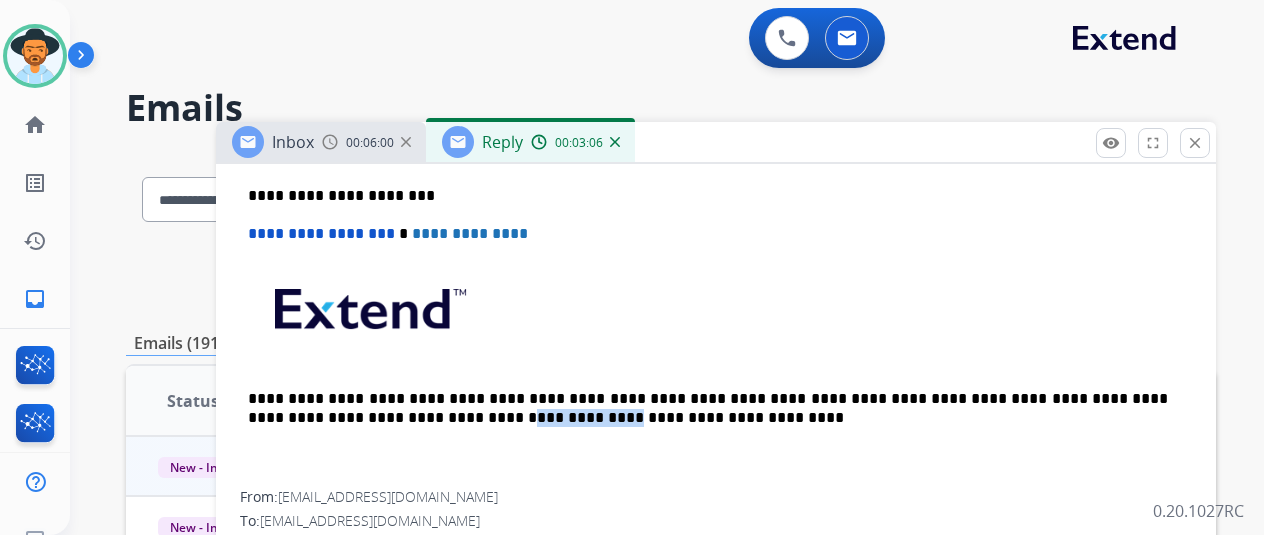 drag, startPoint x: 464, startPoint y: 494, endPoint x: 372, endPoint y: 489, distance: 92.13577 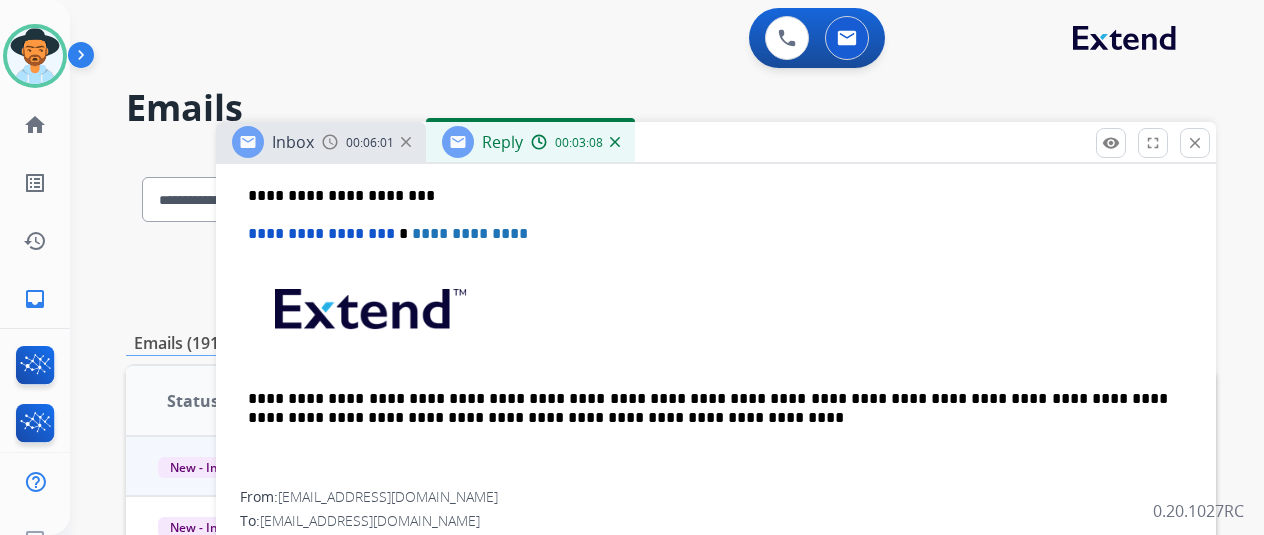 click on "[EMAIL_ADDRESS][DOMAIN_NAME]" at bounding box center [388, 496] 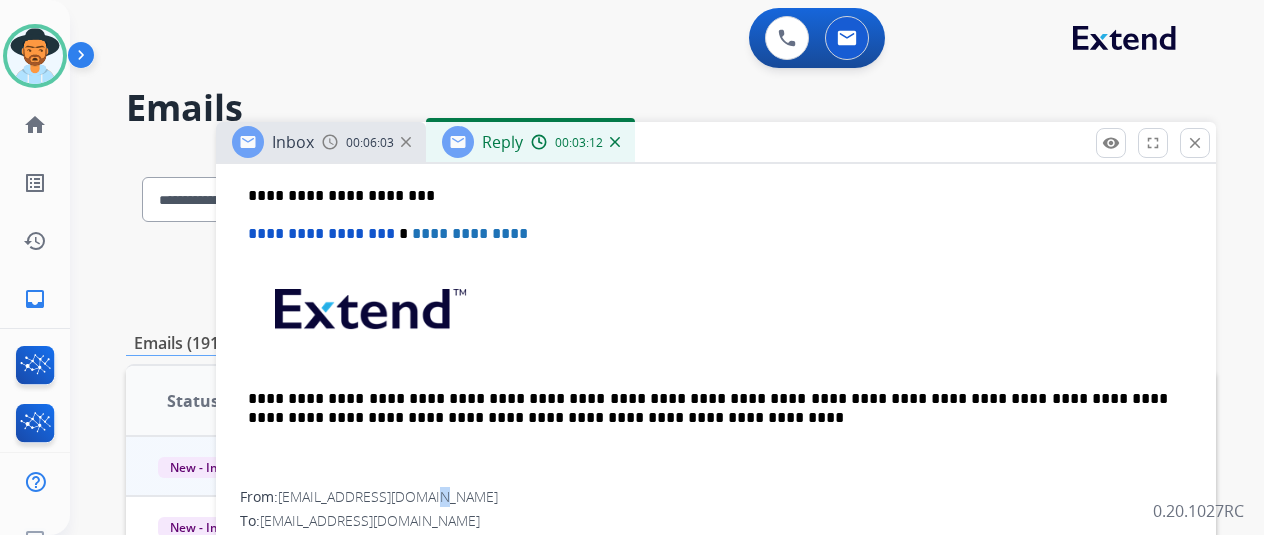 drag, startPoint x: 457, startPoint y: 493, endPoint x: 444, endPoint y: 495, distance: 13.152946 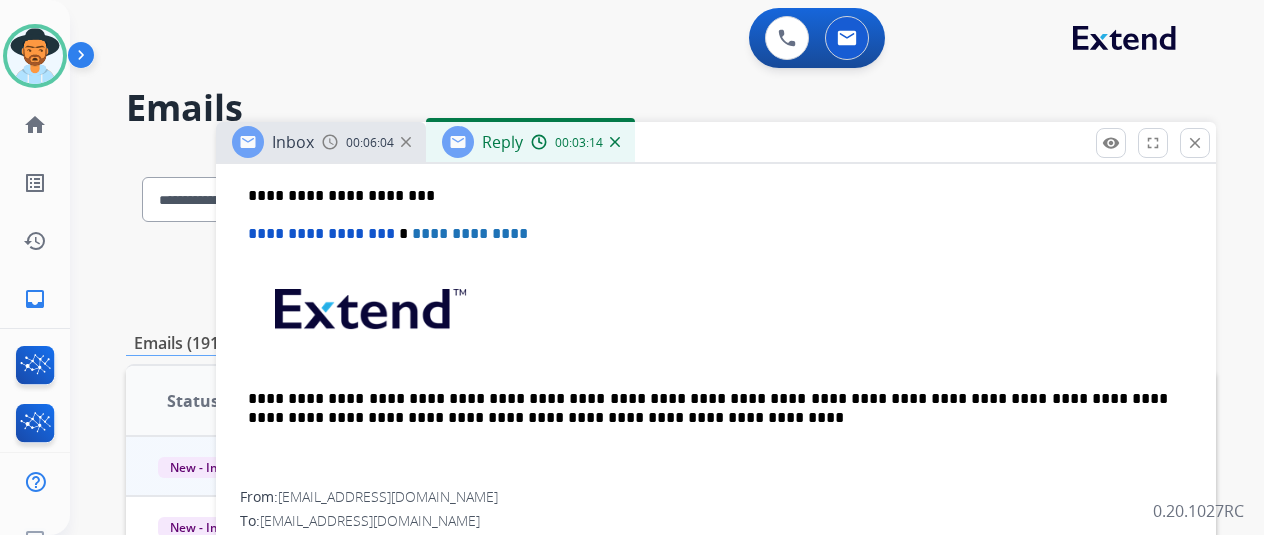click on "[EMAIL_ADDRESS][DOMAIN_NAME]" at bounding box center [388, 496] 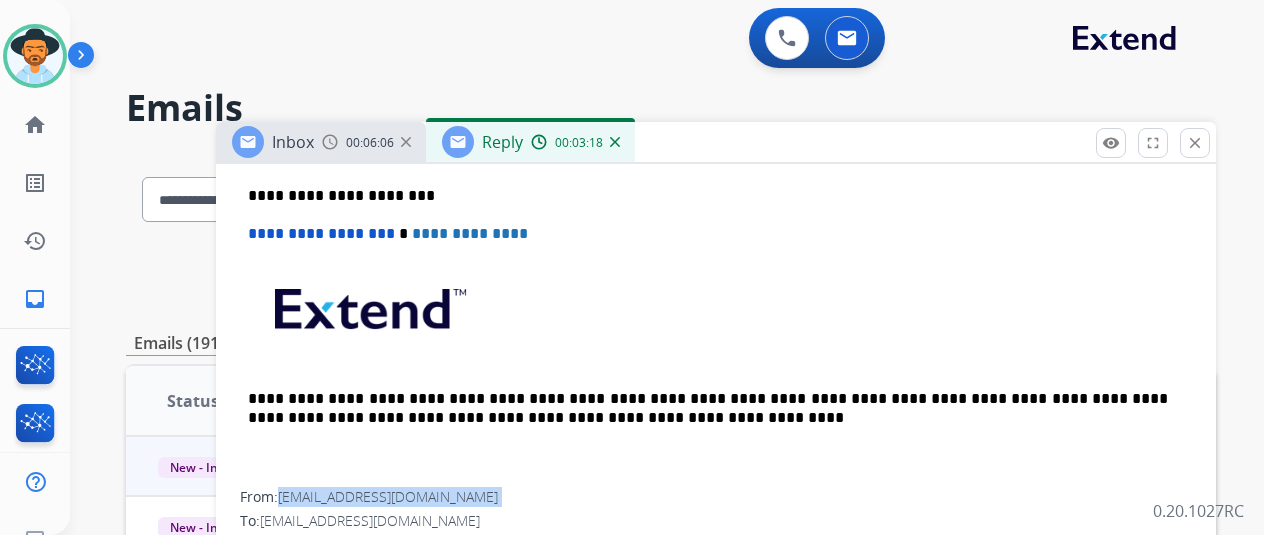 drag, startPoint x: 459, startPoint y: 495, endPoint x: 355, endPoint y: 494, distance: 104.00481 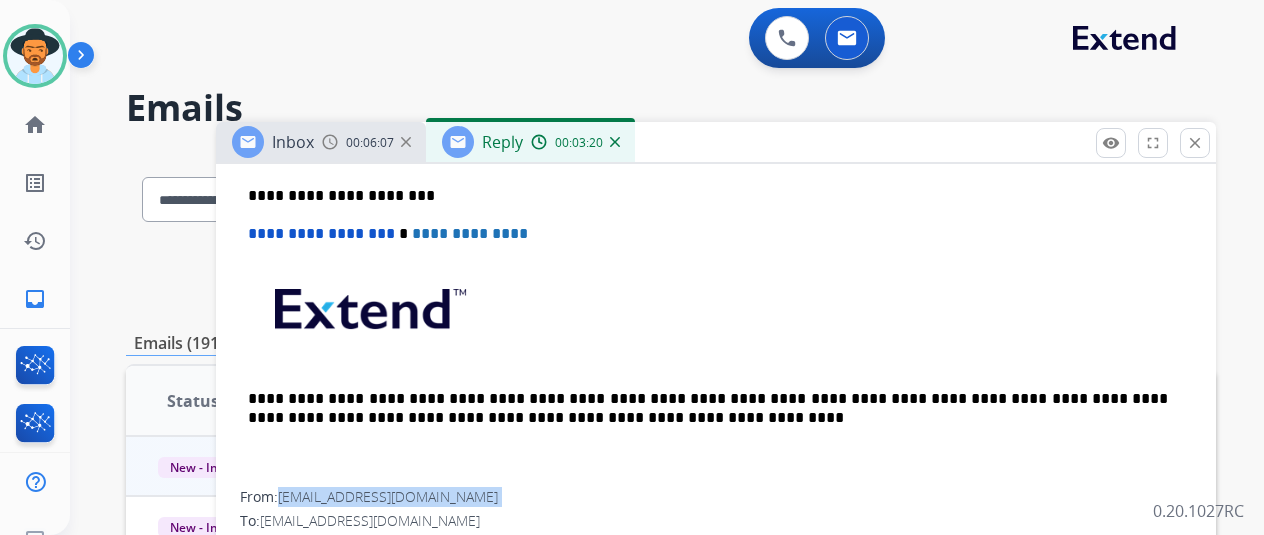 copy on "[EMAIL_ADDRESS][DOMAIN_NAME]" 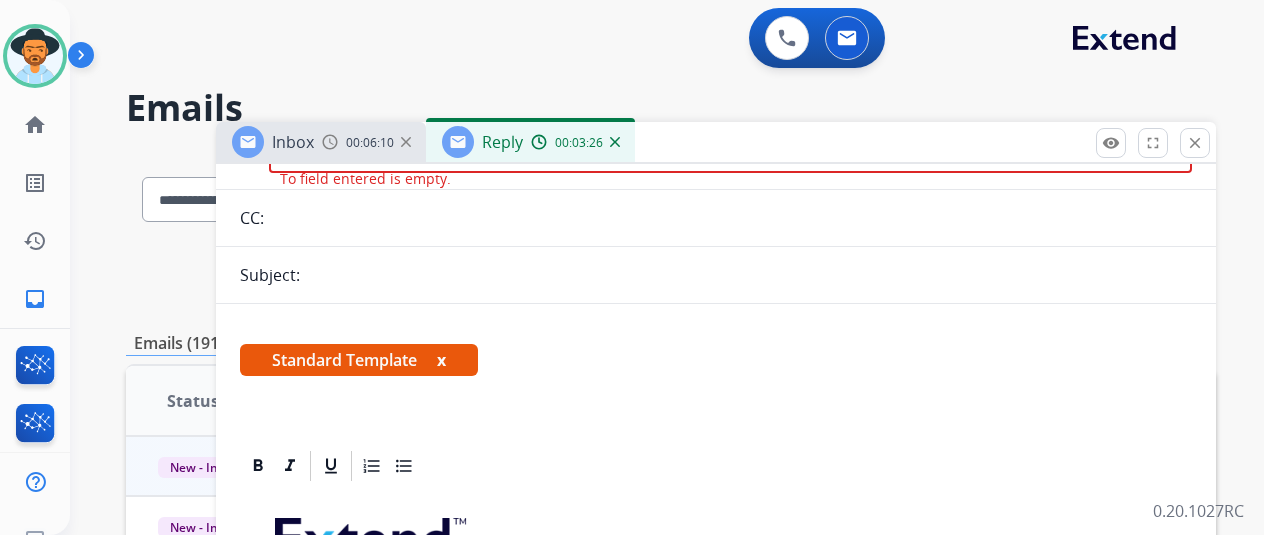 scroll, scrollTop: 0, scrollLeft: 0, axis: both 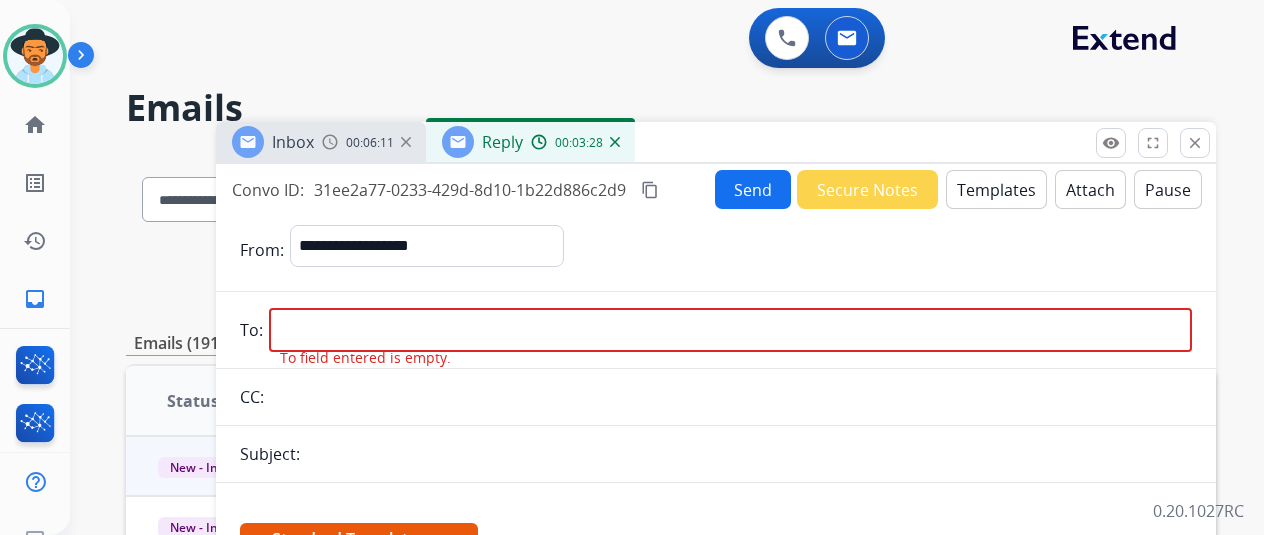click at bounding box center [730, 330] 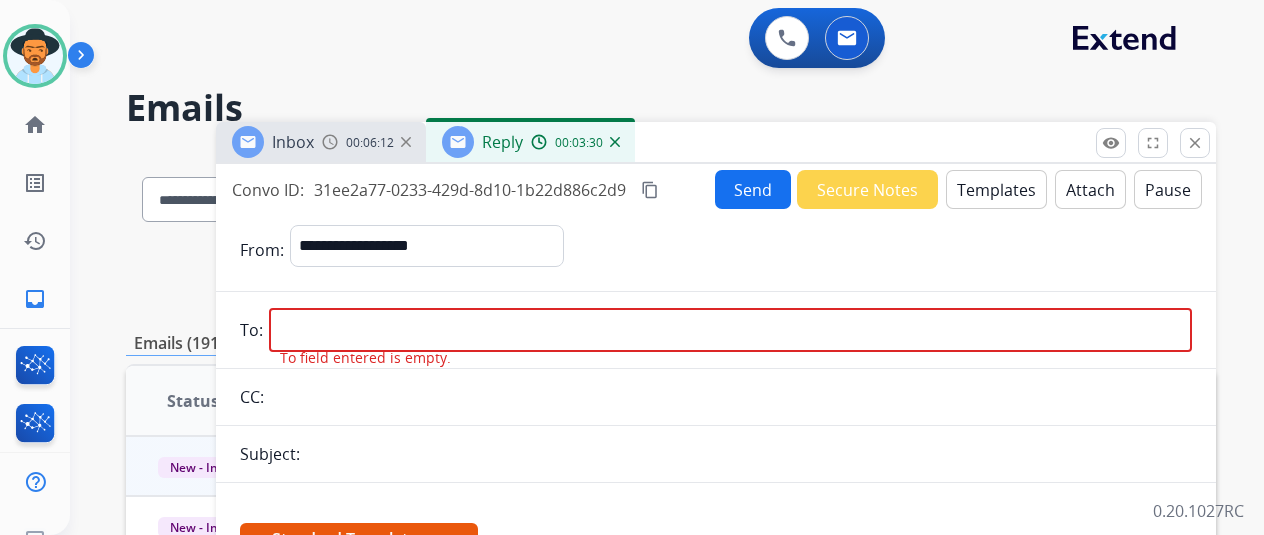 paste on "**********" 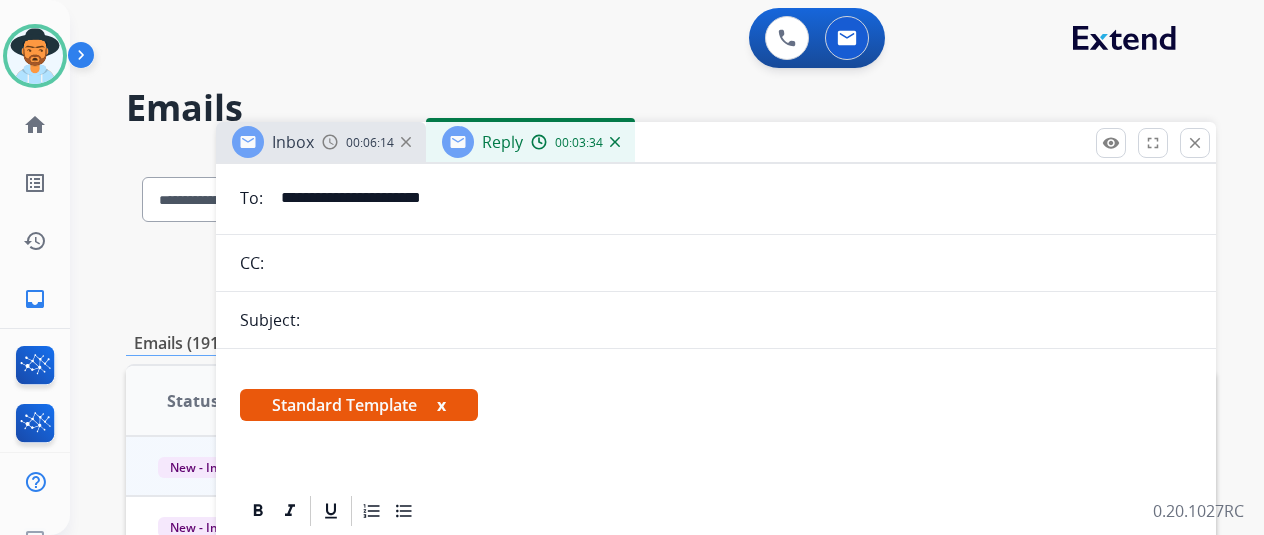 scroll, scrollTop: 200, scrollLeft: 0, axis: vertical 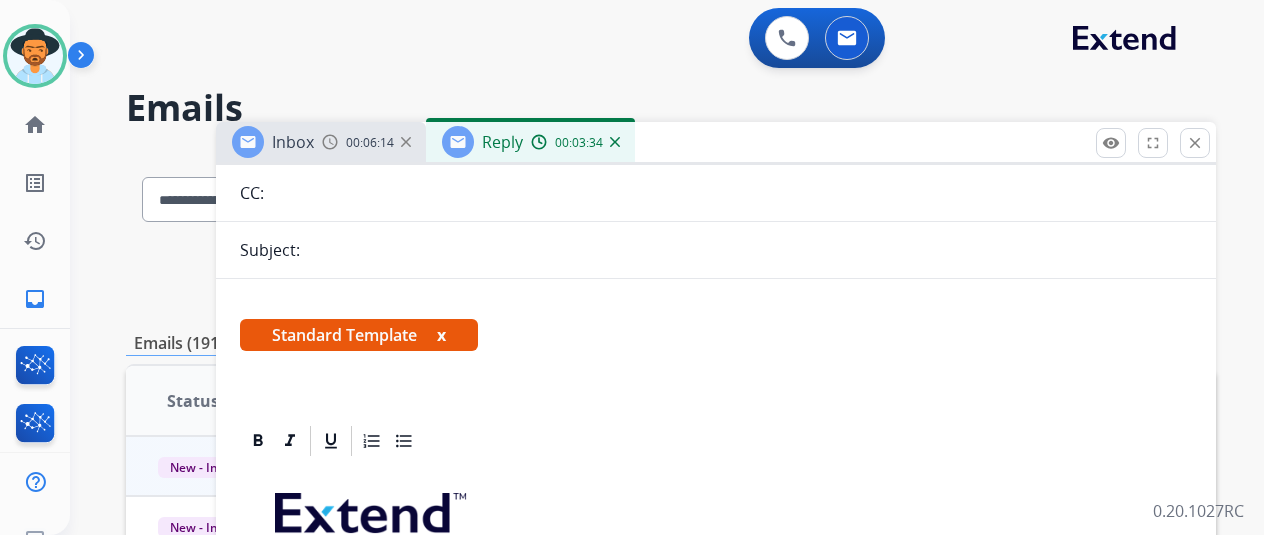 type on "**********" 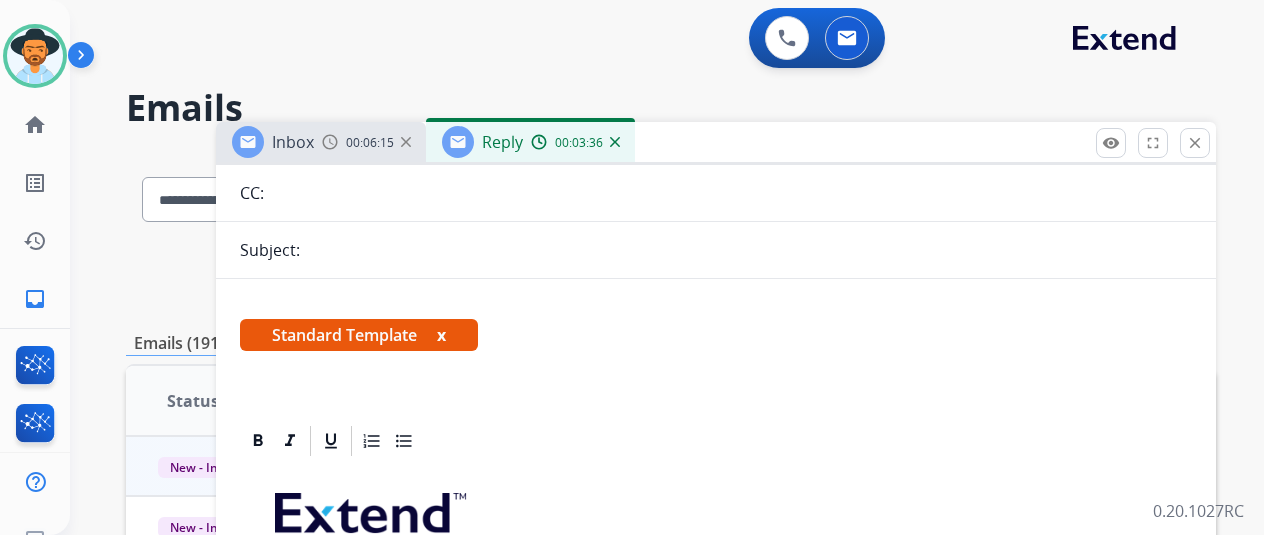 click on "Subject:" at bounding box center [716, 250] 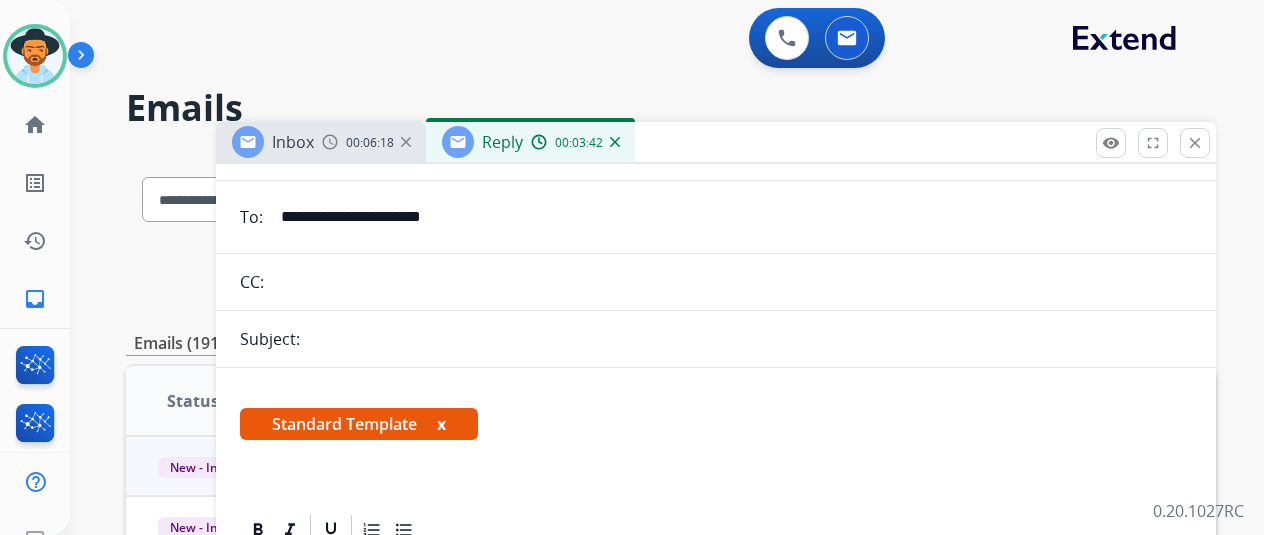 scroll, scrollTop: 0, scrollLeft: 0, axis: both 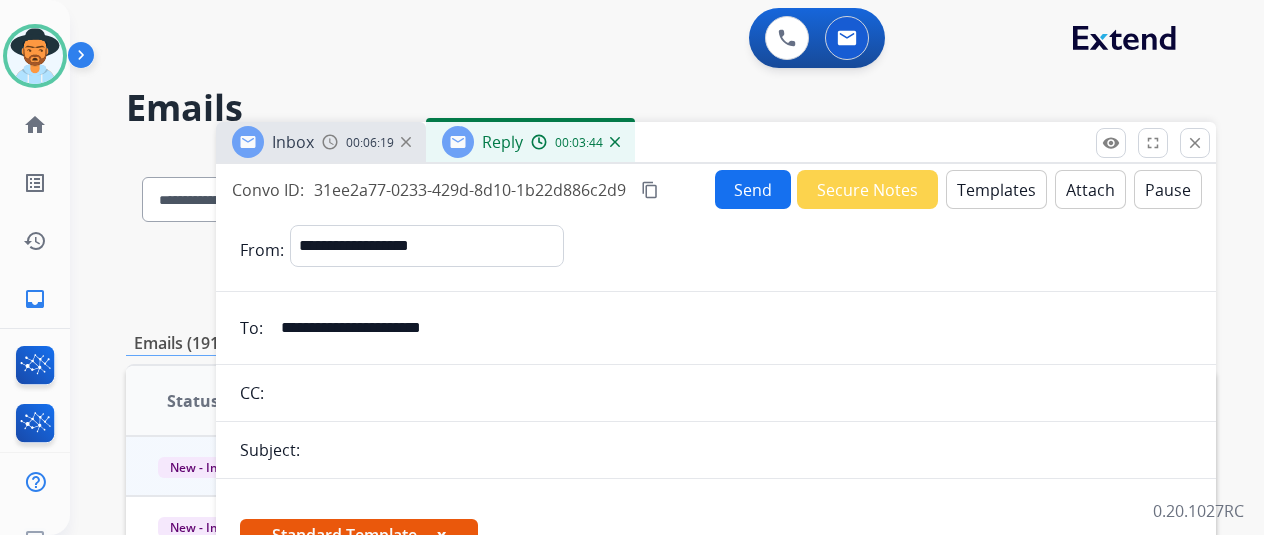 click on "Subject:" at bounding box center [716, 450] 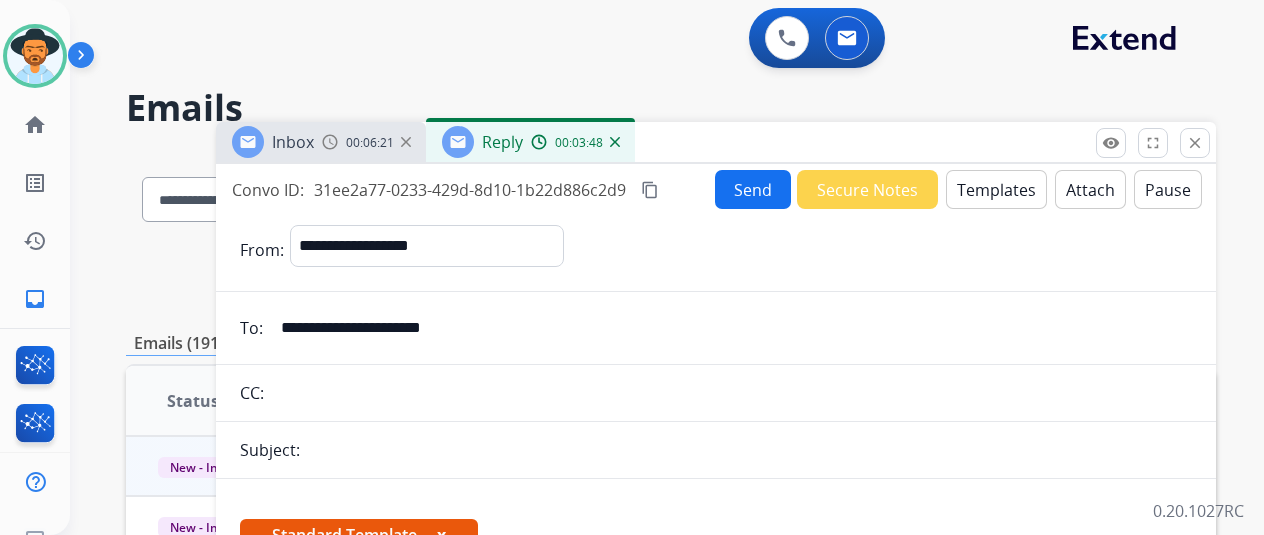 click on "Send" at bounding box center (753, 189) 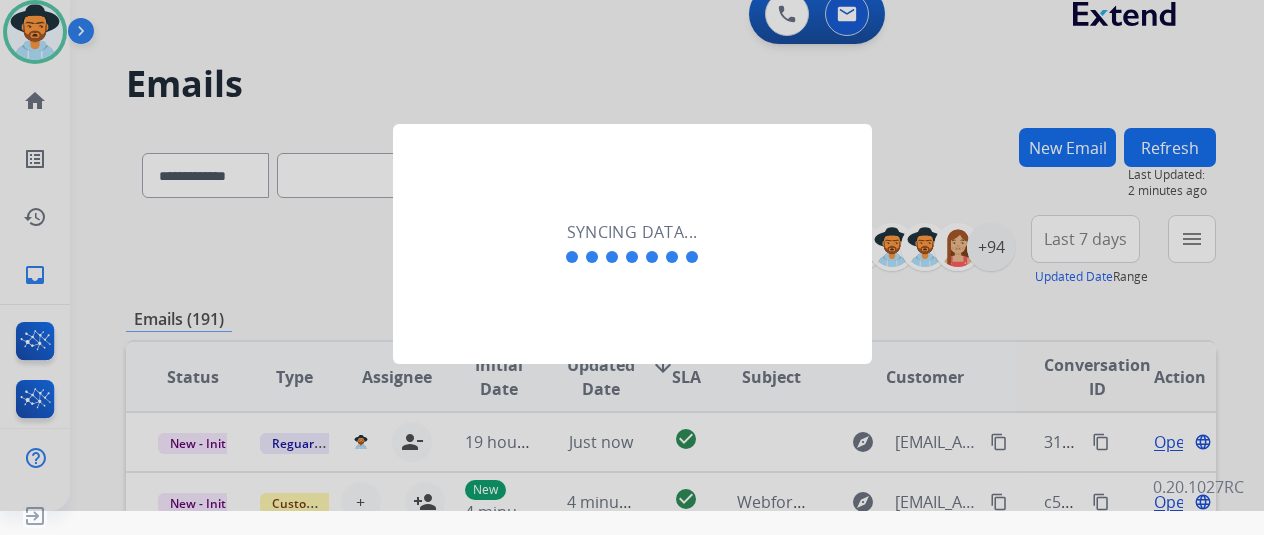 scroll, scrollTop: 0, scrollLeft: 0, axis: both 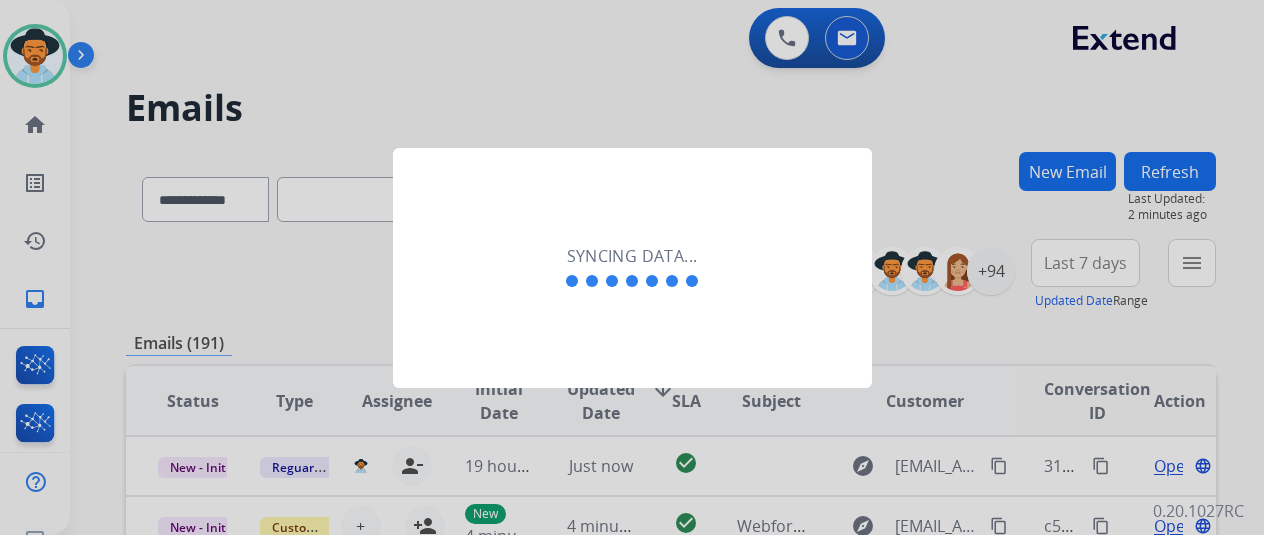 click on "Syncing data..." 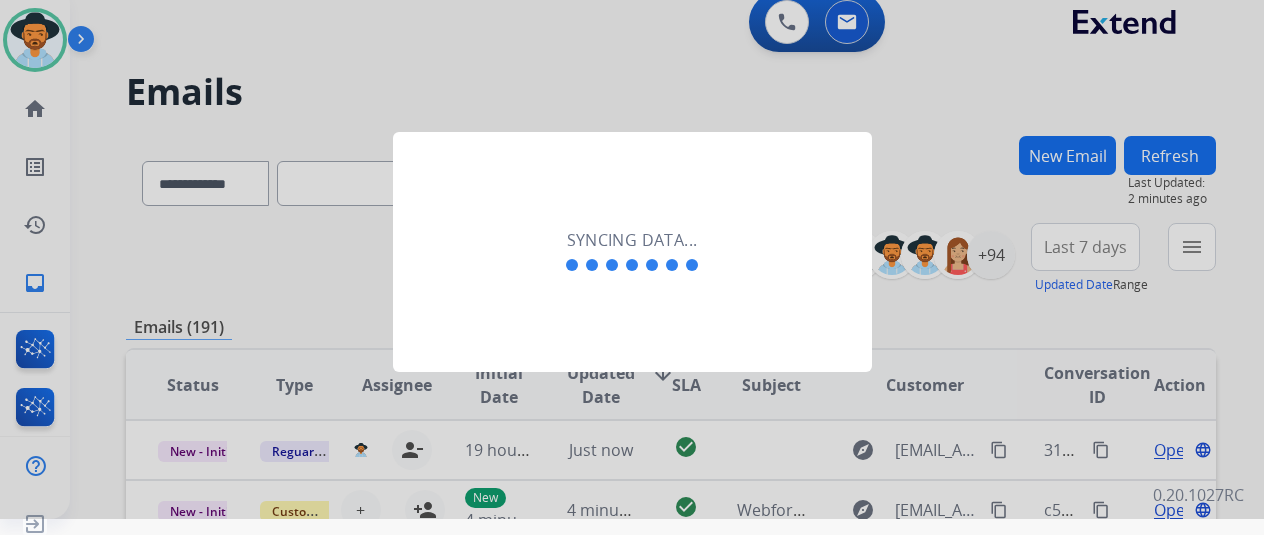scroll, scrollTop: 24, scrollLeft: 0, axis: vertical 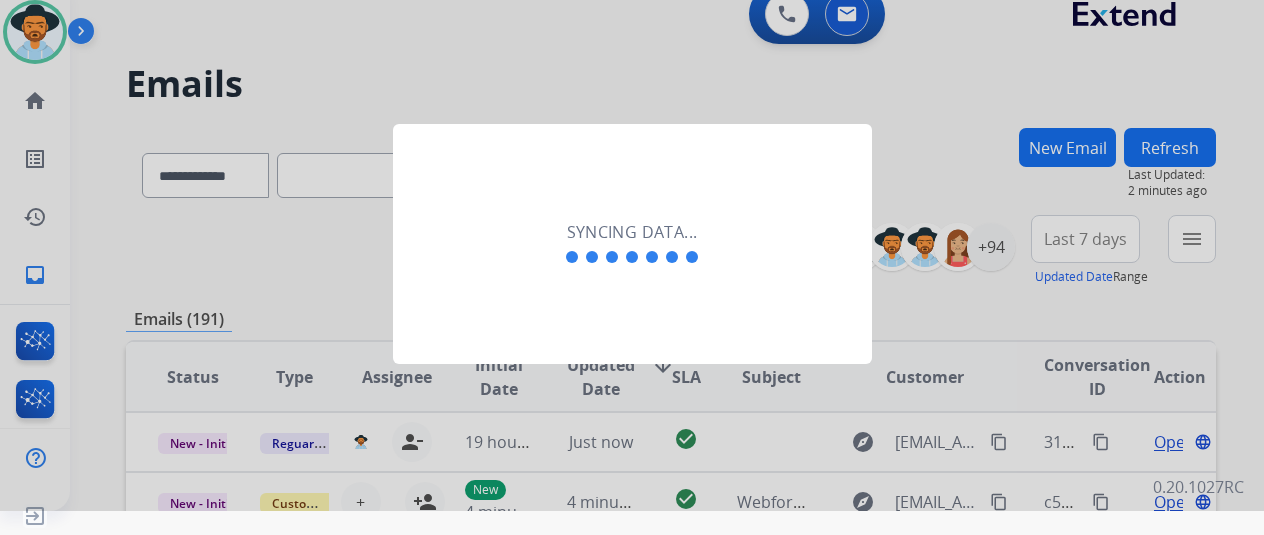 click at bounding box center [632, 243] 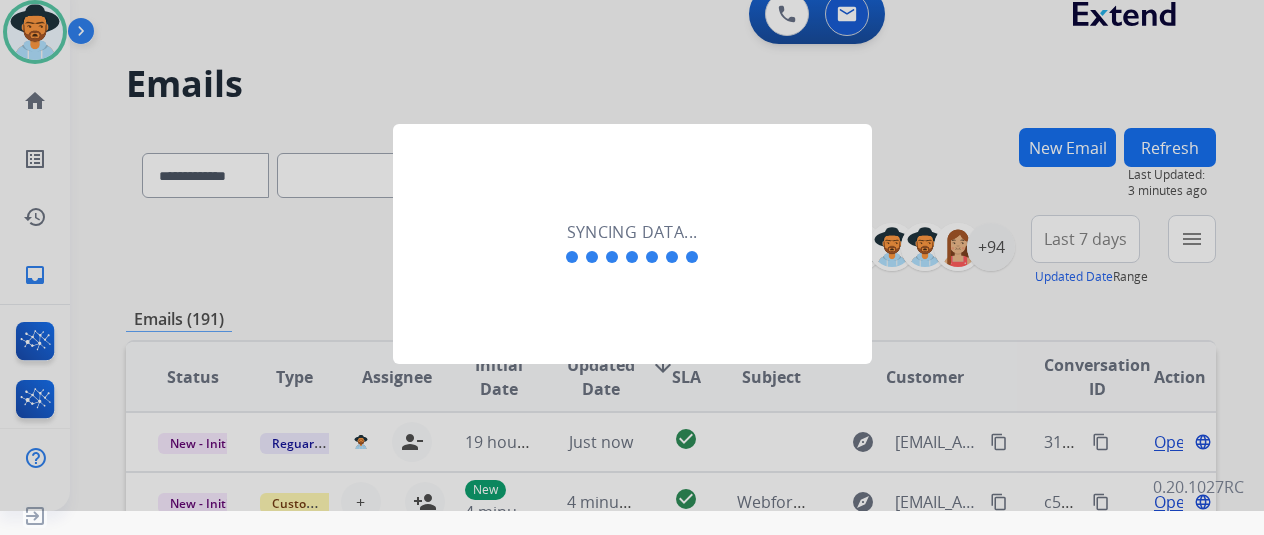 click at bounding box center (632, 243) 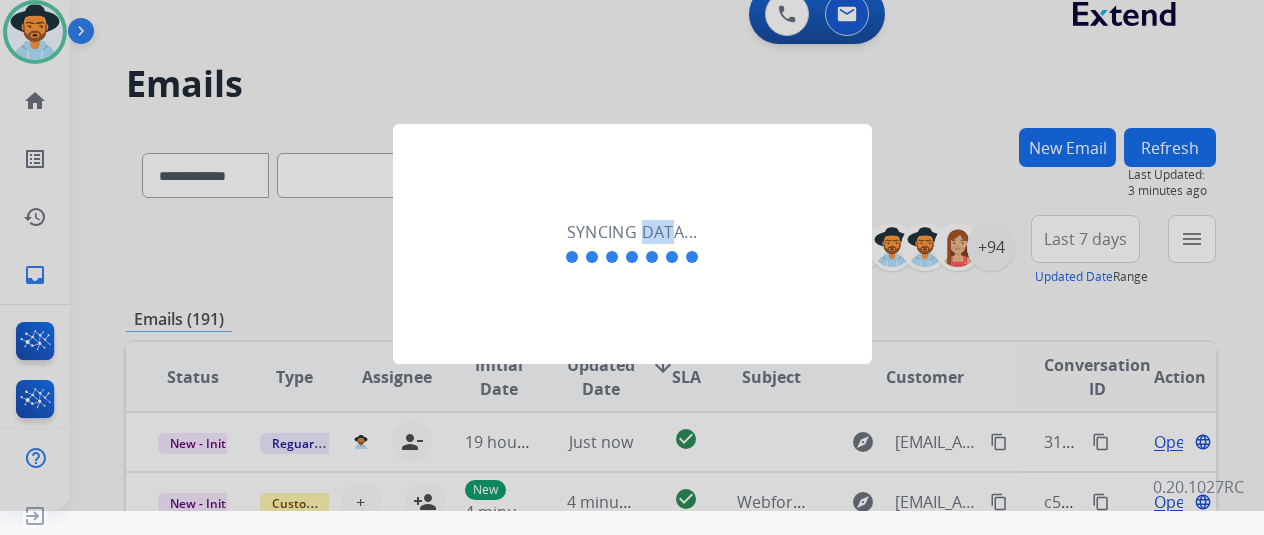 drag, startPoint x: 662, startPoint y: 217, endPoint x: 804, endPoint y: 146, distance: 158.76083 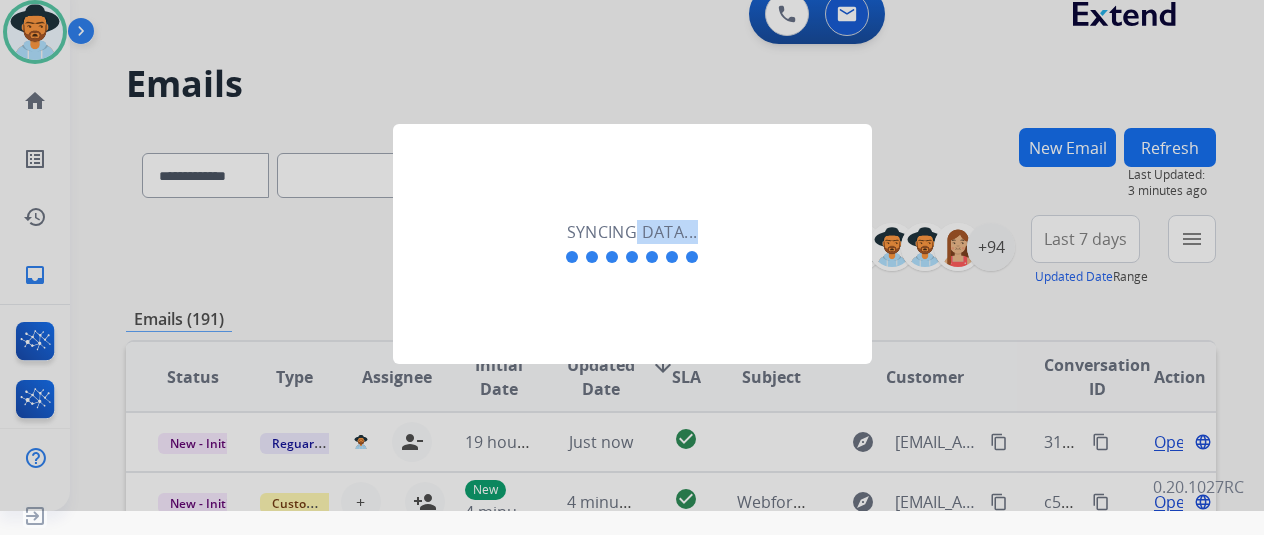 drag, startPoint x: 633, startPoint y: 236, endPoint x: 630, endPoint y: 284, distance: 48.09366 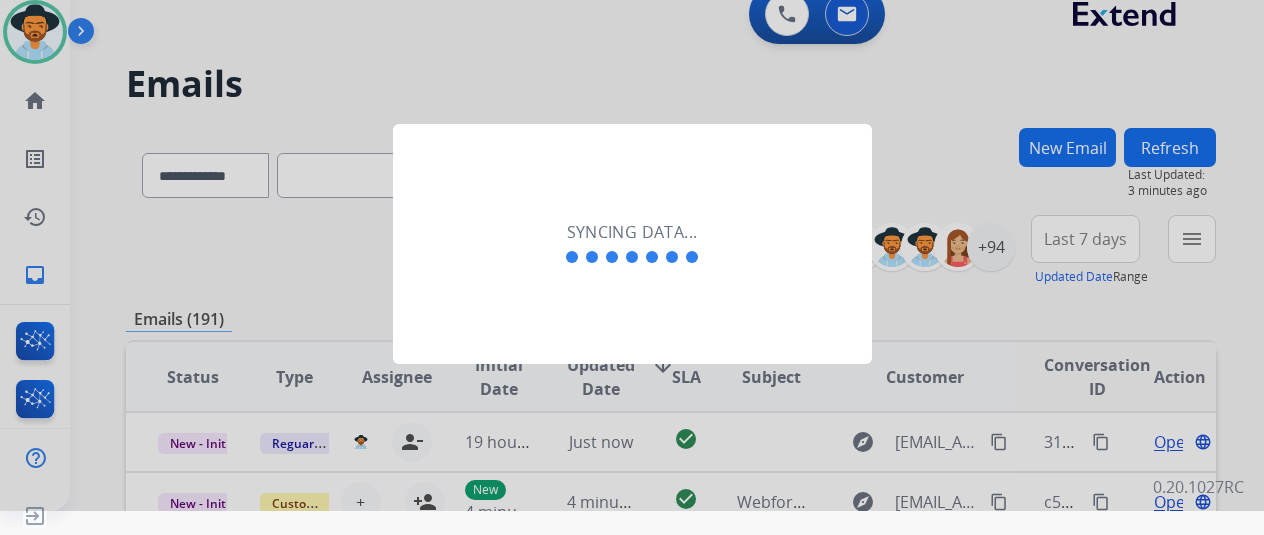 click at bounding box center (632, 243) 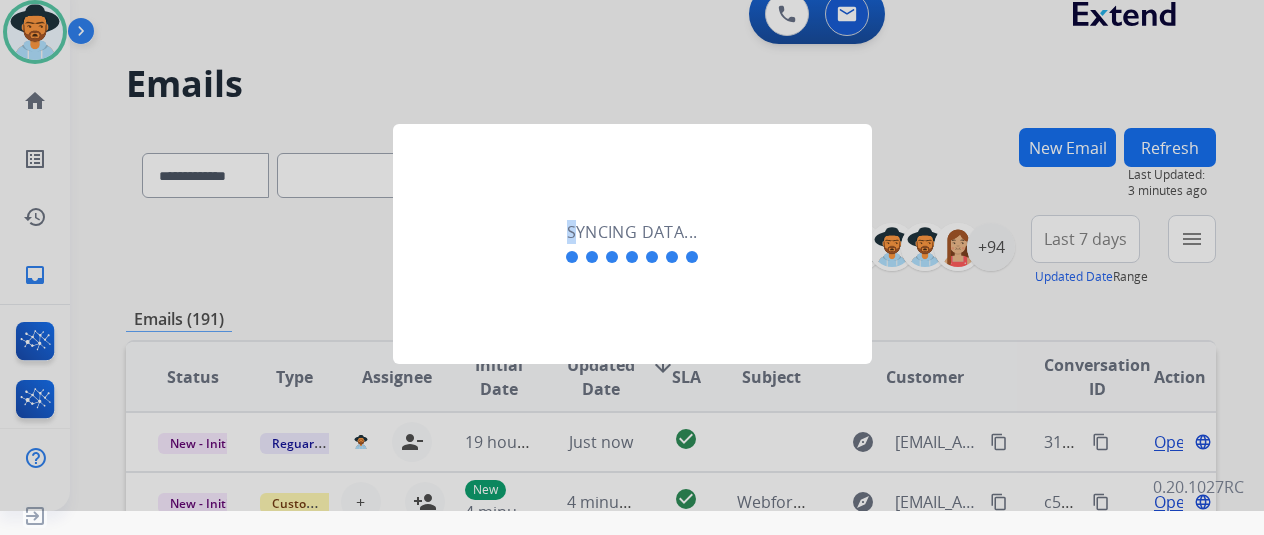drag, startPoint x: 568, startPoint y: 211, endPoint x: 558, endPoint y: 228, distance: 19.723083 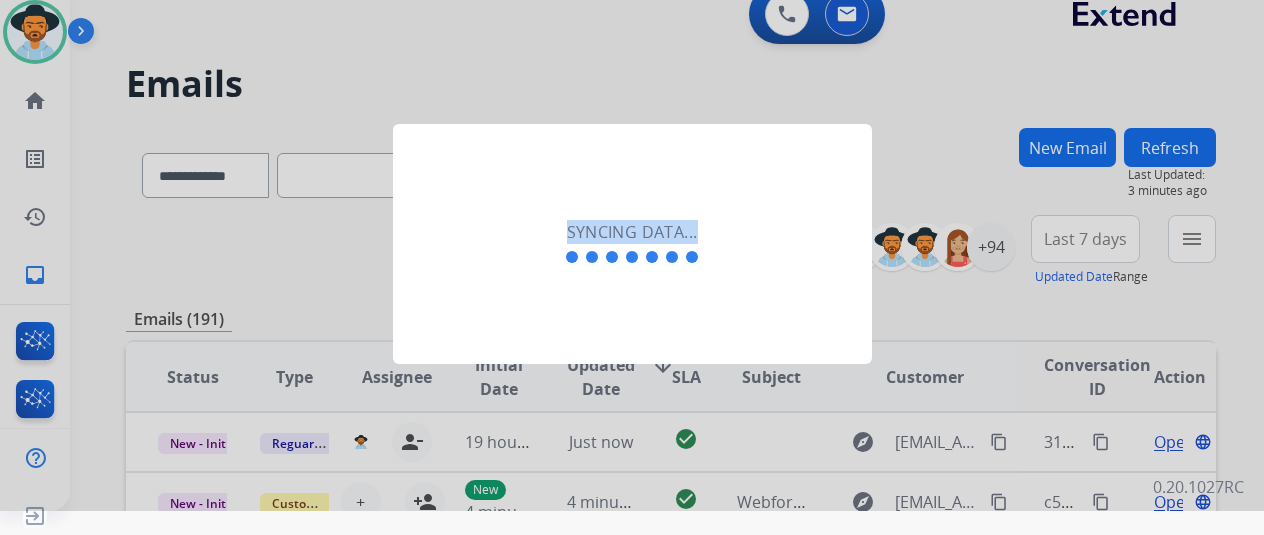 drag, startPoint x: 562, startPoint y: 356, endPoint x: 678, endPoint y: 359, distance: 116.03879 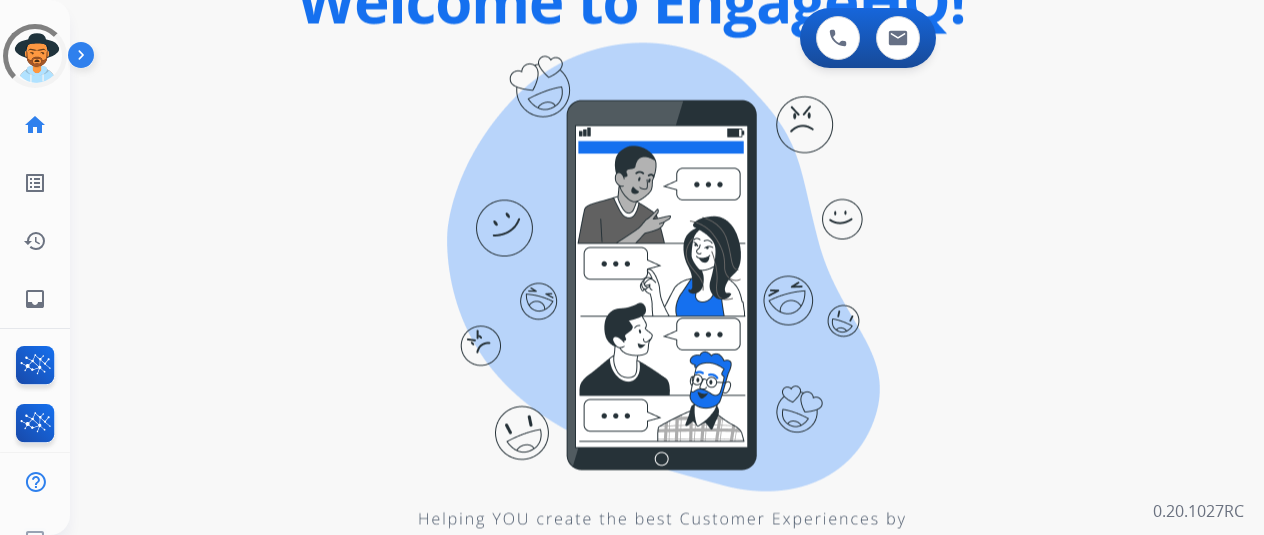 scroll, scrollTop: 0, scrollLeft: 0, axis: both 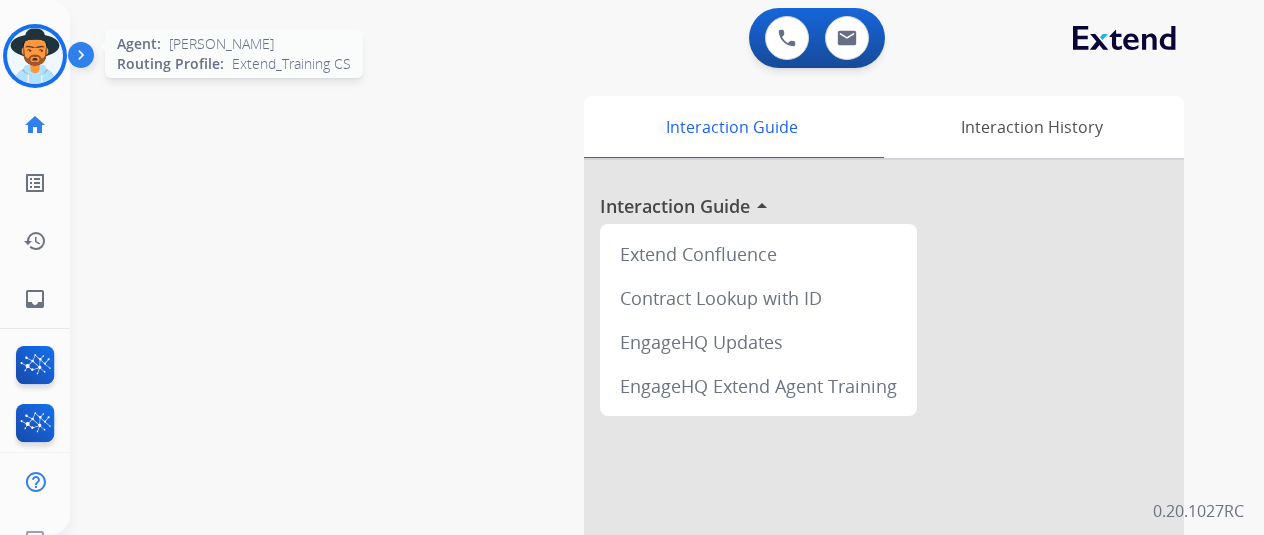 click at bounding box center (35, 56) 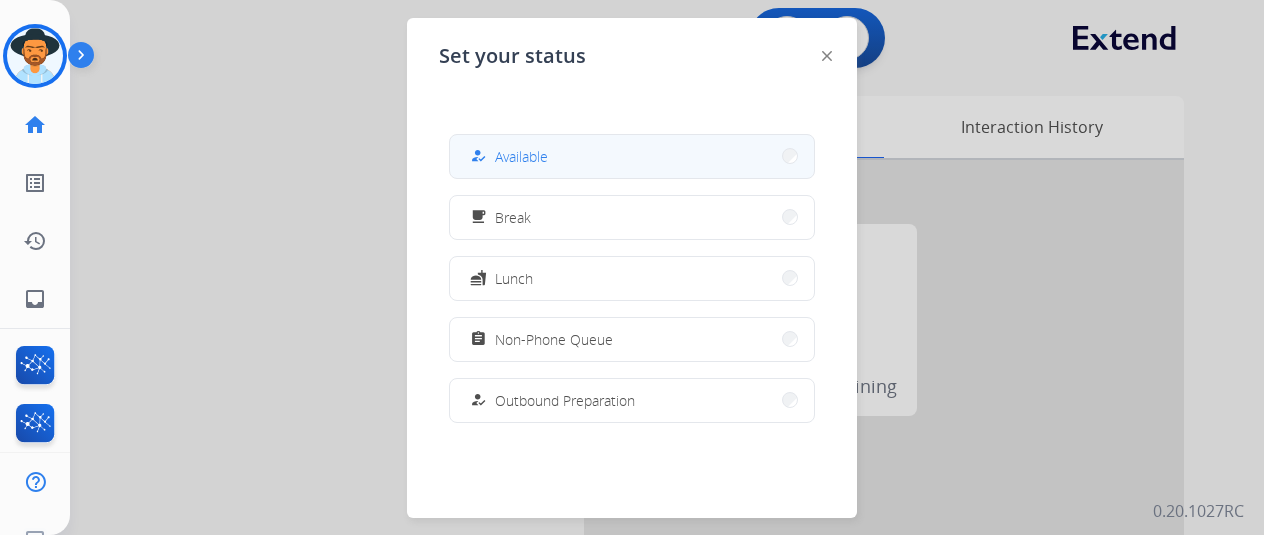 click on "Available" at bounding box center (521, 156) 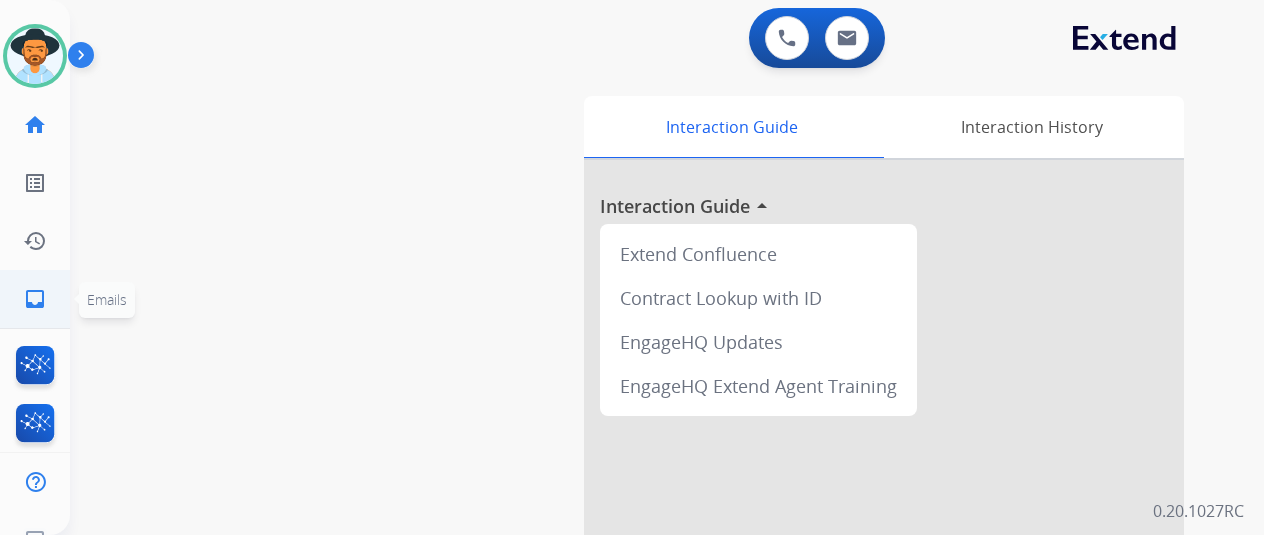 click on "inbox" 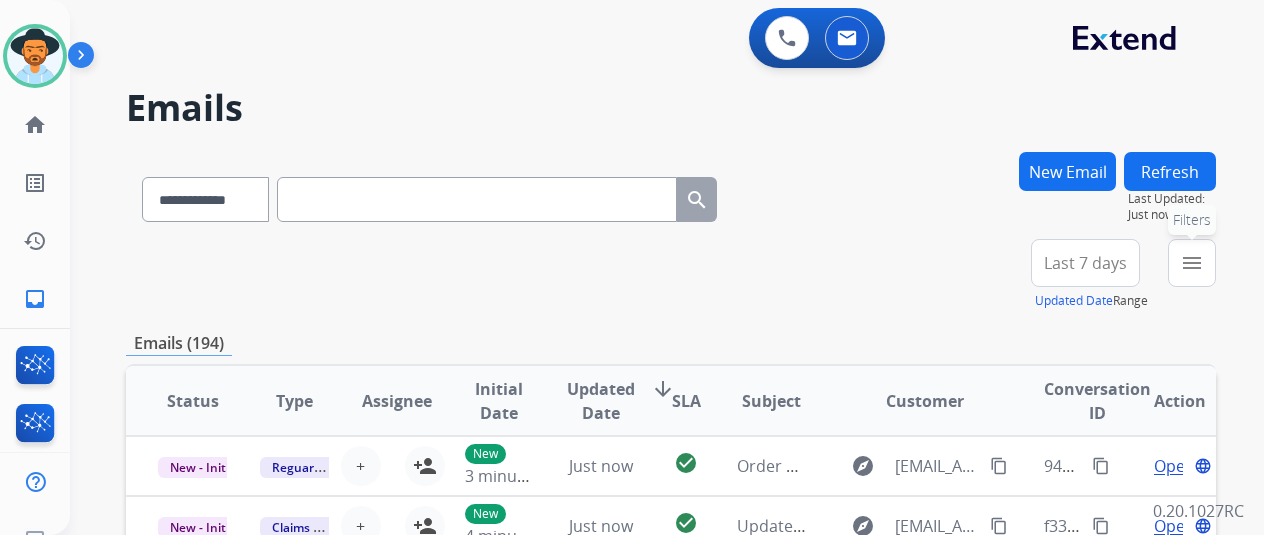 click on "menu  Filters" at bounding box center [1192, 263] 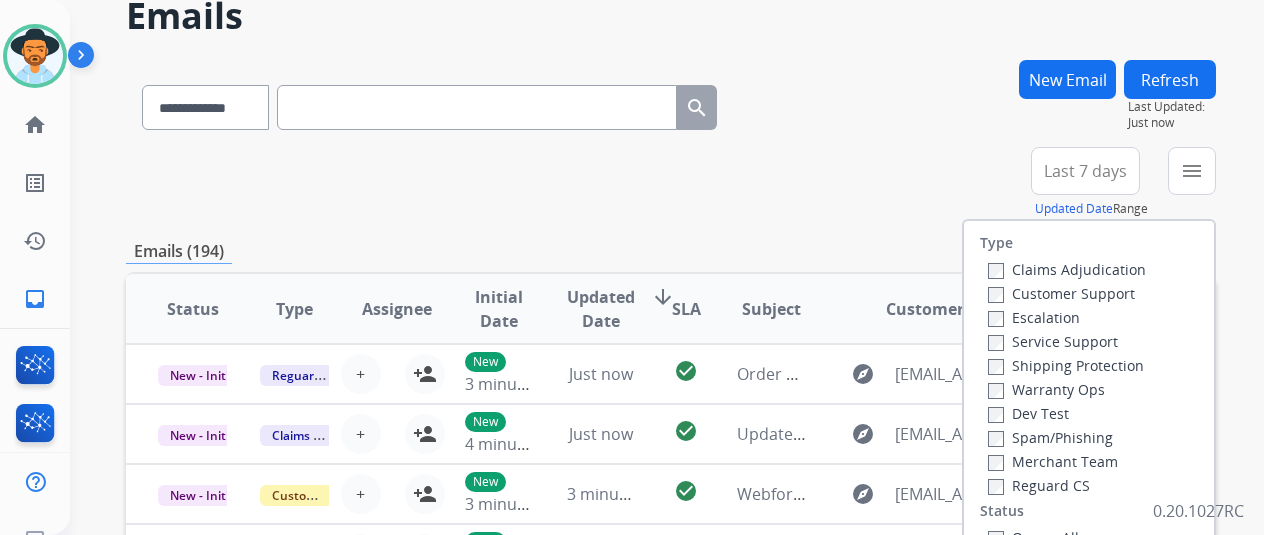 scroll, scrollTop: 200, scrollLeft: 0, axis: vertical 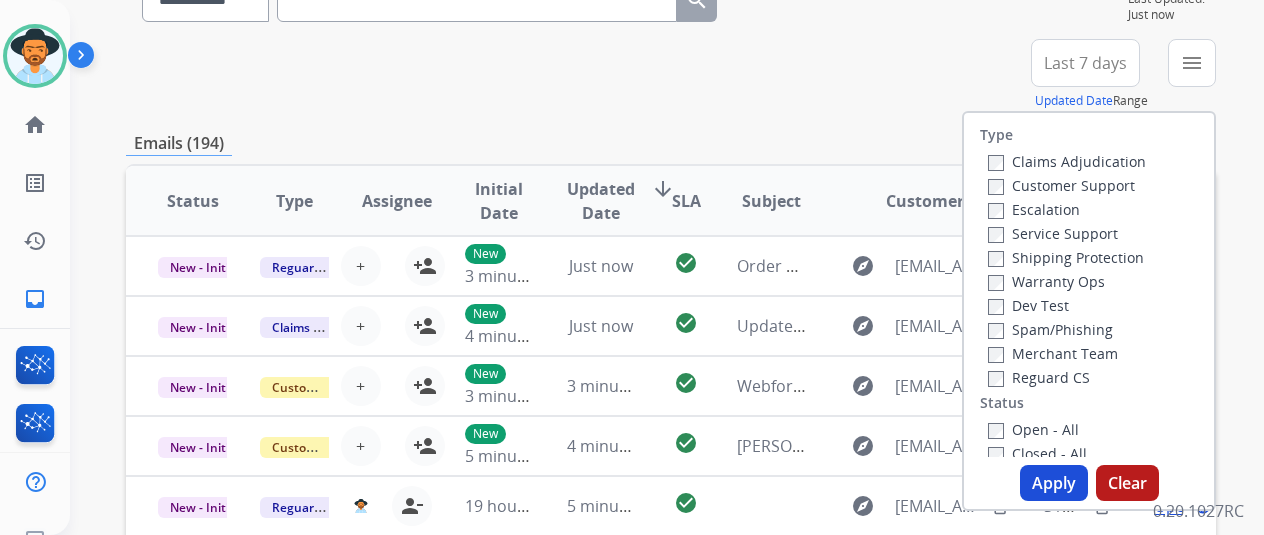 click on "Customer Support" at bounding box center (1061, 185) 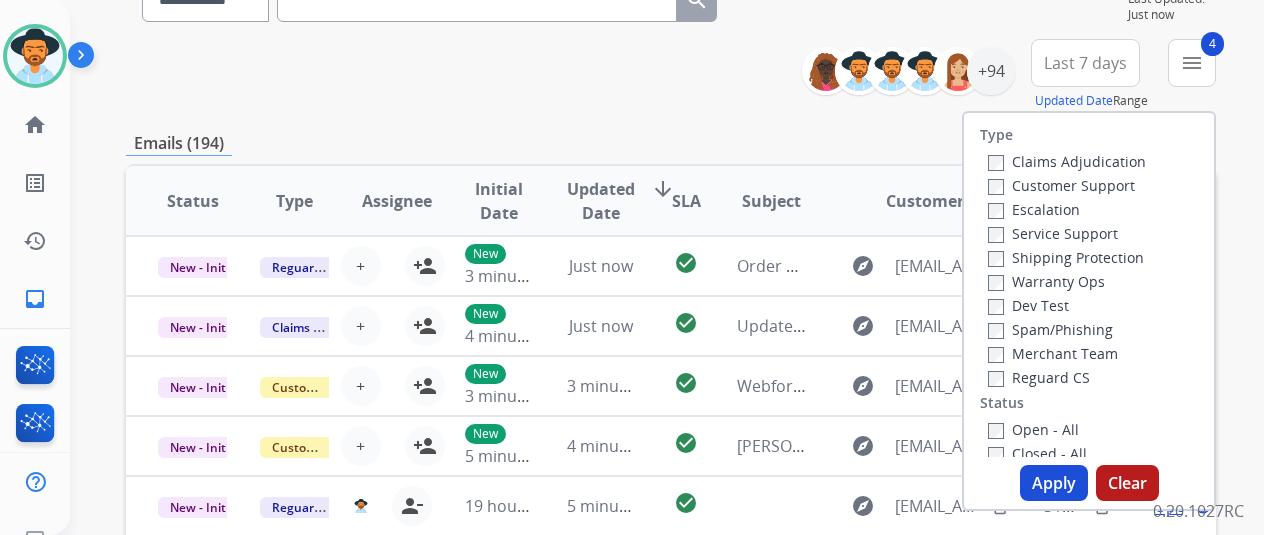 drag, startPoint x: 1065, startPoint y: 481, endPoint x: 933, endPoint y: 386, distance: 162.63148 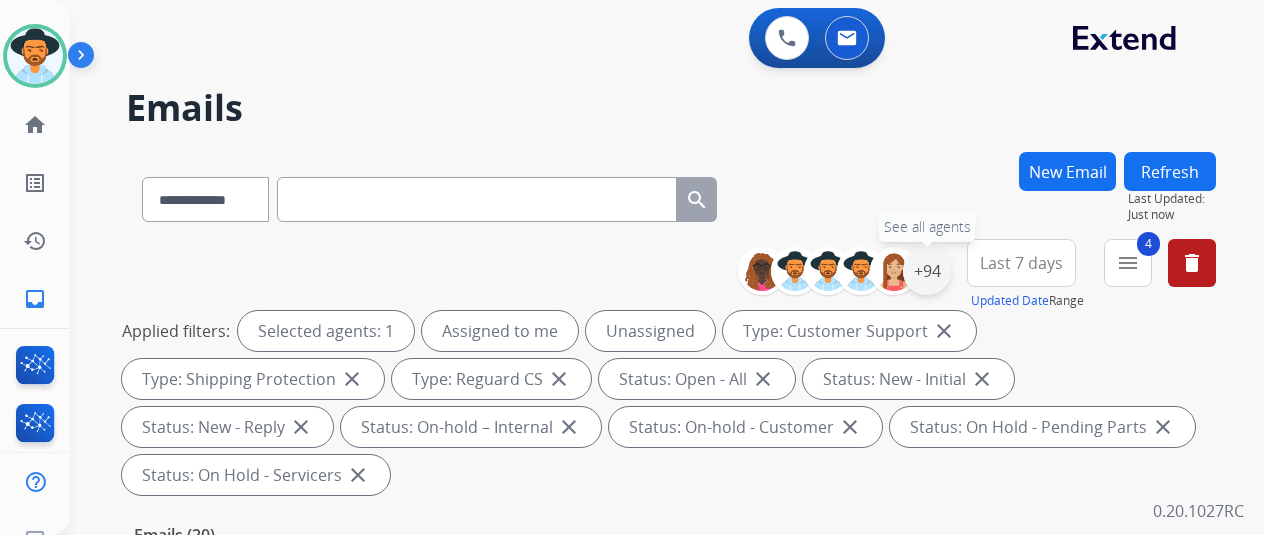 click on "+94" at bounding box center [927, 271] 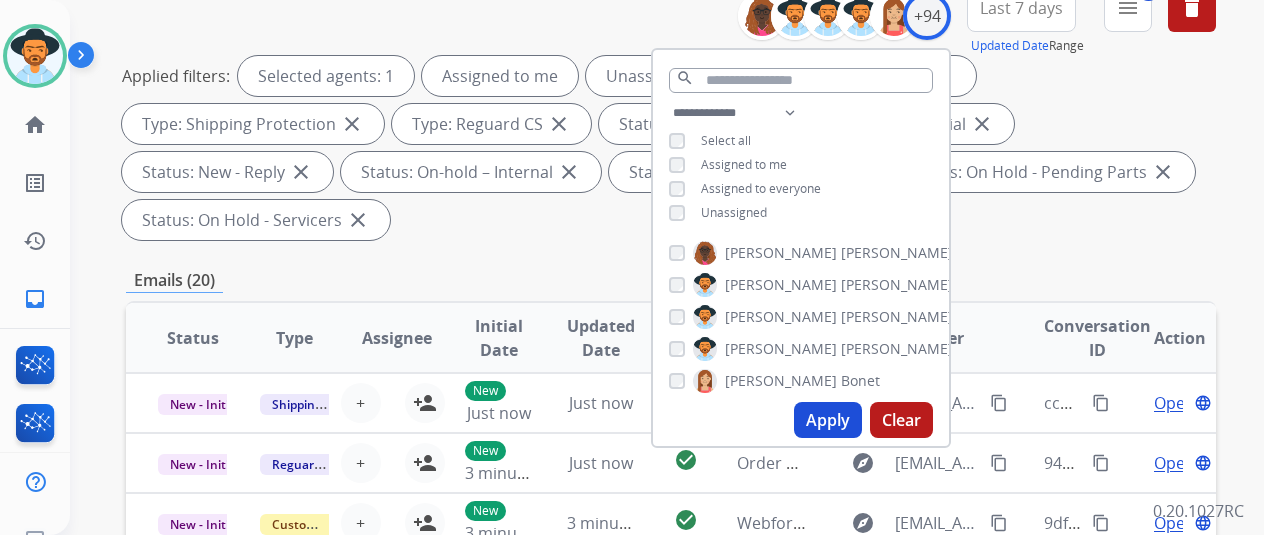 scroll, scrollTop: 300, scrollLeft: 0, axis: vertical 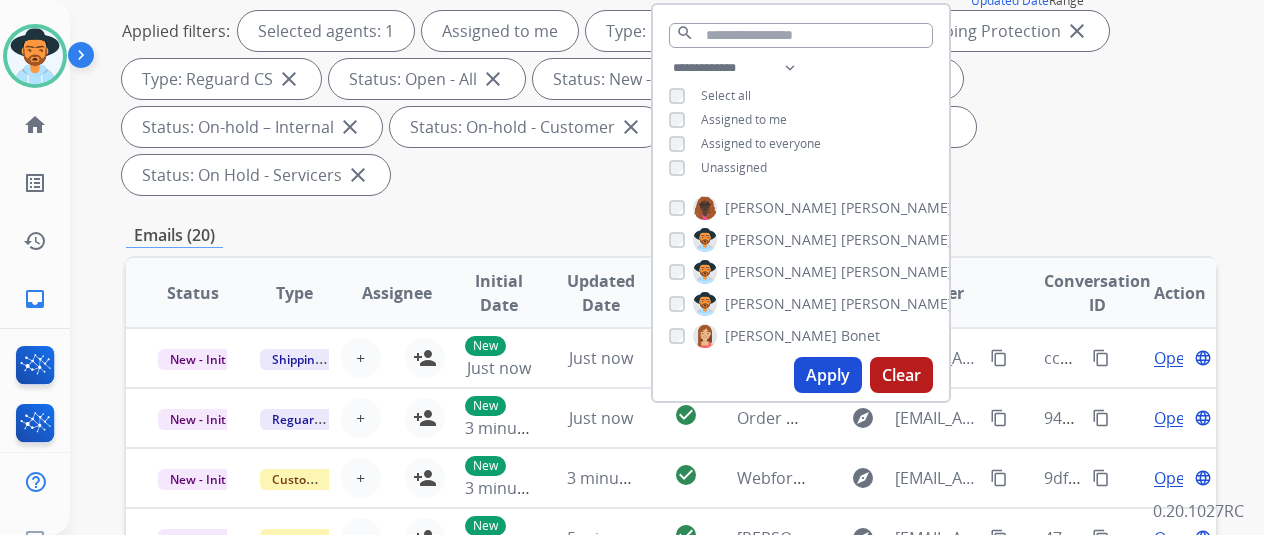 click on "Apply" at bounding box center (828, 375) 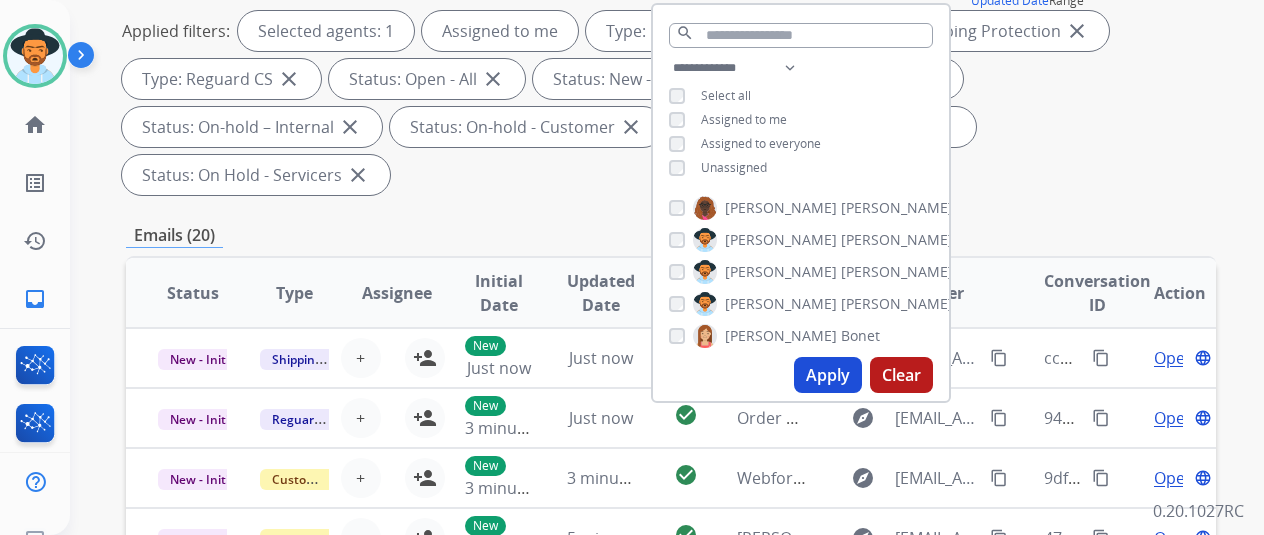 scroll, scrollTop: 0, scrollLeft: 0, axis: both 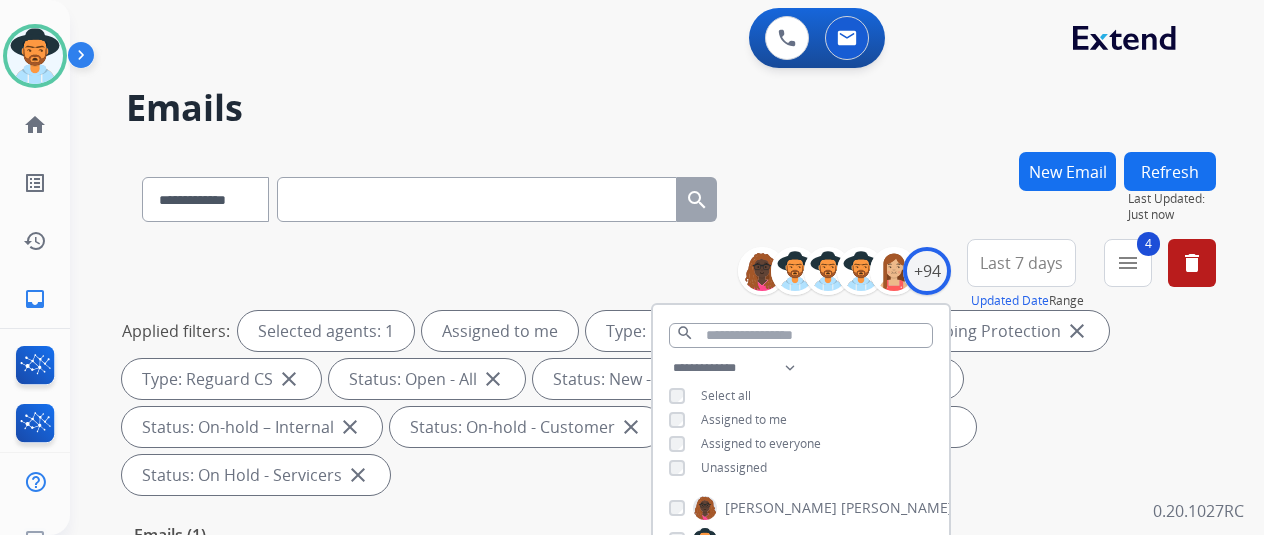 click on "**********" at bounding box center (671, 195) 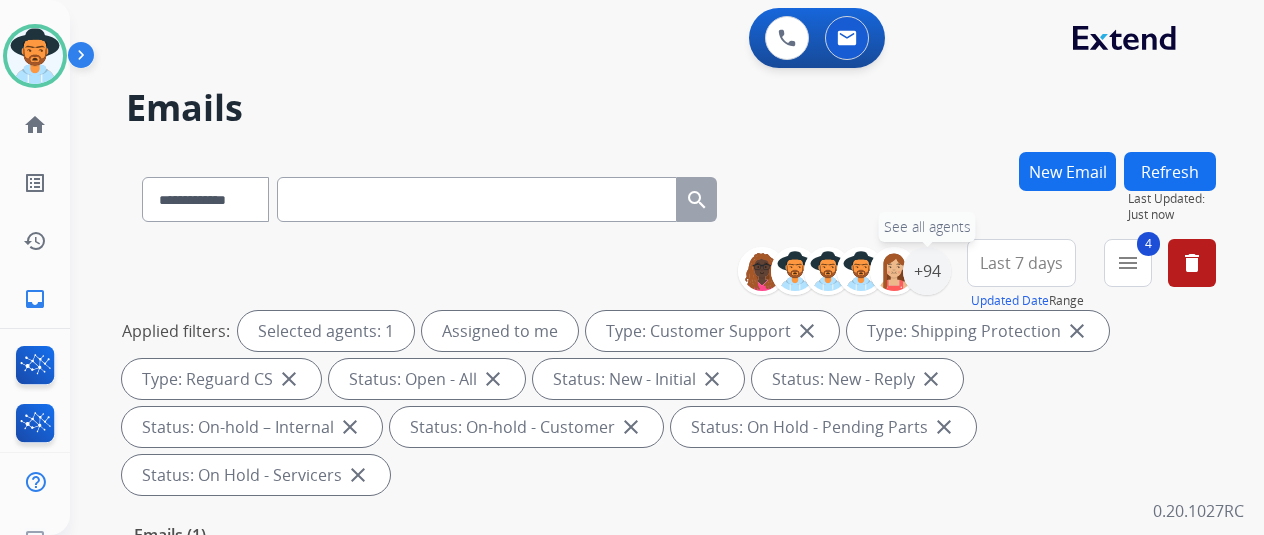 drag, startPoint x: 946, startPoint y: 274, endPoint x: 911, endPoint y: 223, distance: 61.854668 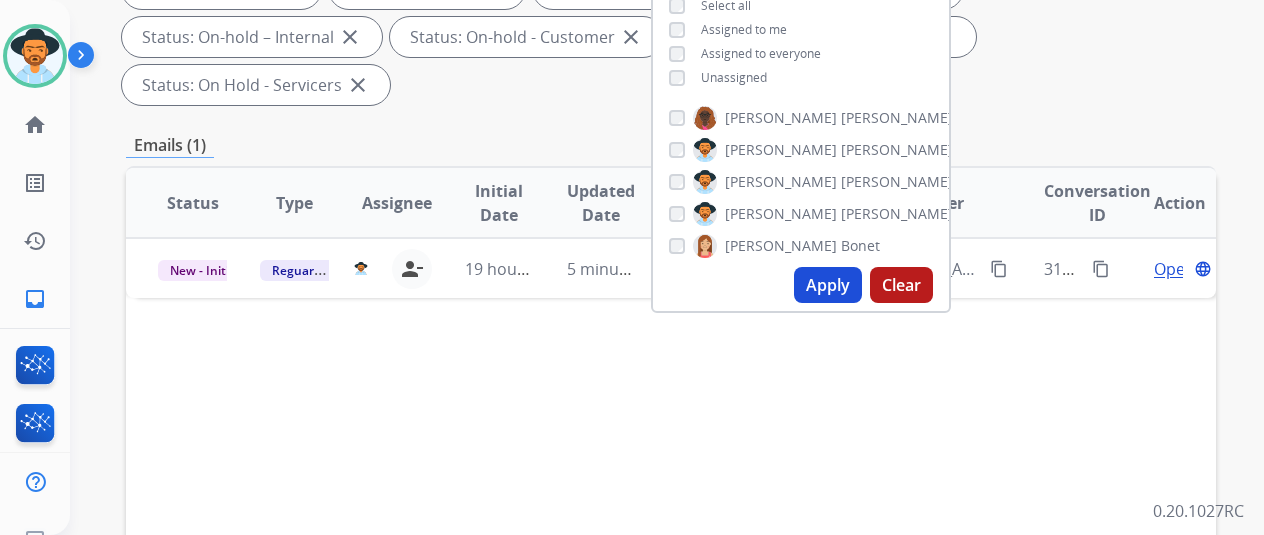 scroll, scrollTop: 400, scrollLeft: 0, axis: vertical 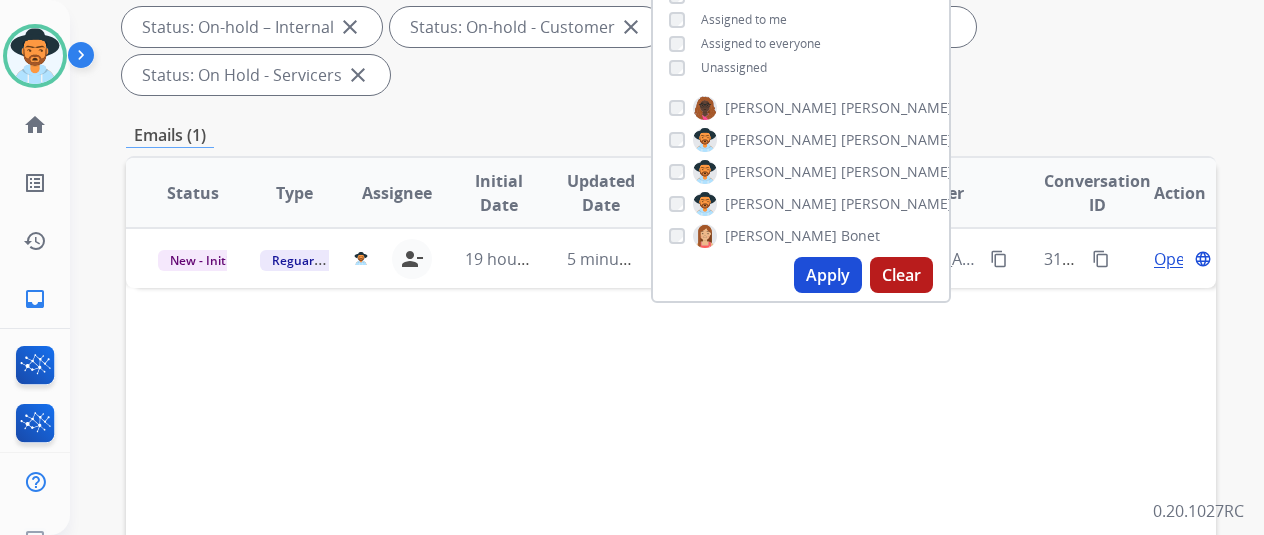 click on "Status Type Assignee Initial Date Updated Date arrow_downward SLA Subject Customer Conversation ID Action New - Initial Reguard CS [PERSON_NAME][EMAIL_ADDRESS][PERSON_NAME][DOMAIN_NAME] person_remove Unassign to Me 19 hours ago 5 minutes ago check_circle    explore [EMAIL_ADDRESS][DOMAIN_NAME] content_copy  31ee2a77-0233-429d-8d10-1b22d886c2d9  content_copy Open language" at bounding box center [671, 491] 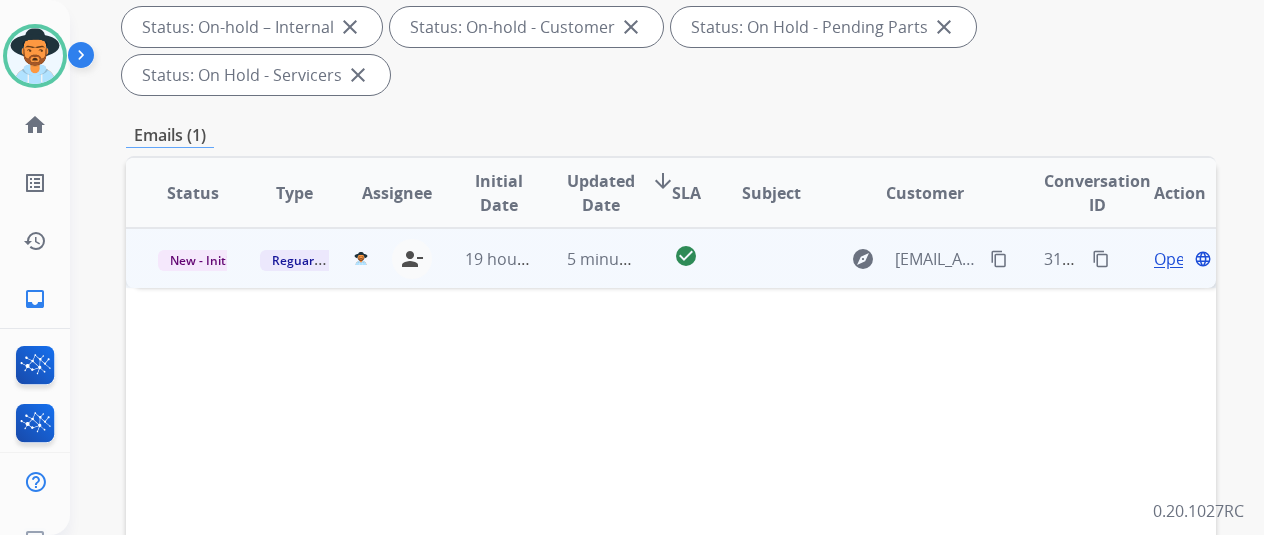 click on "Open" at bounding box center [1174, 259] 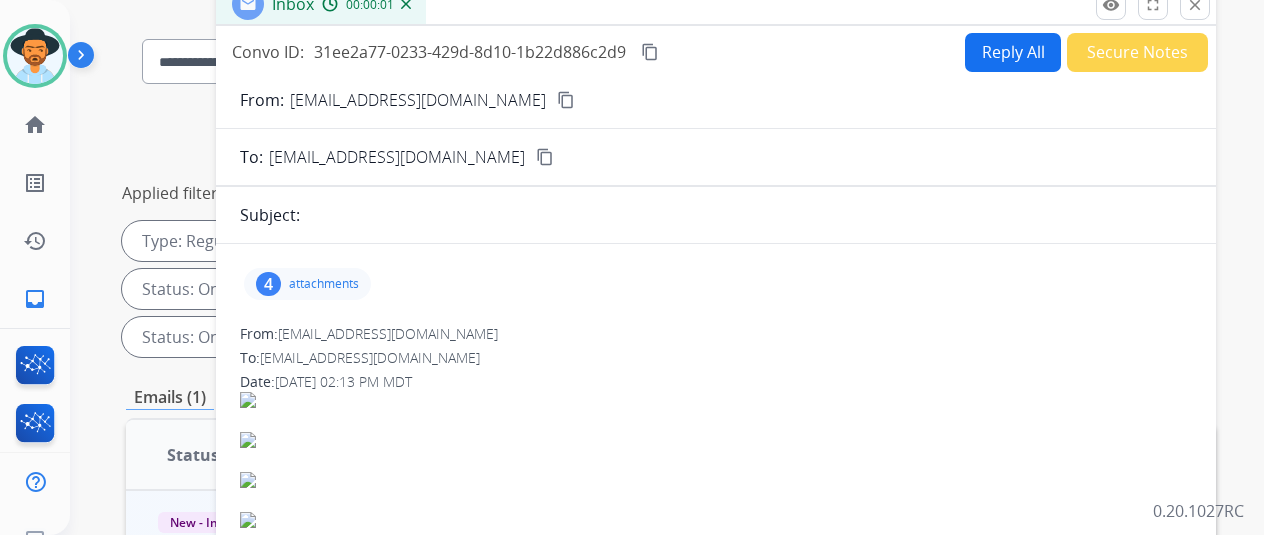 scroll, scrollTop: 100, scrollLeft: 0, axis: vertical 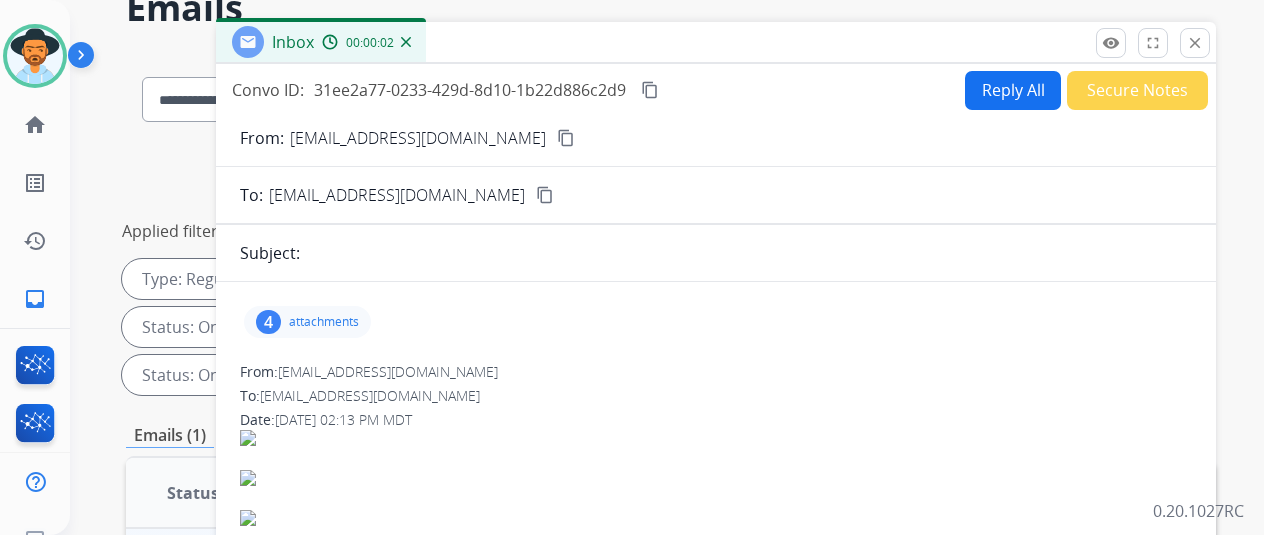 click on "Reply All" at bounding box center (1013, 90) 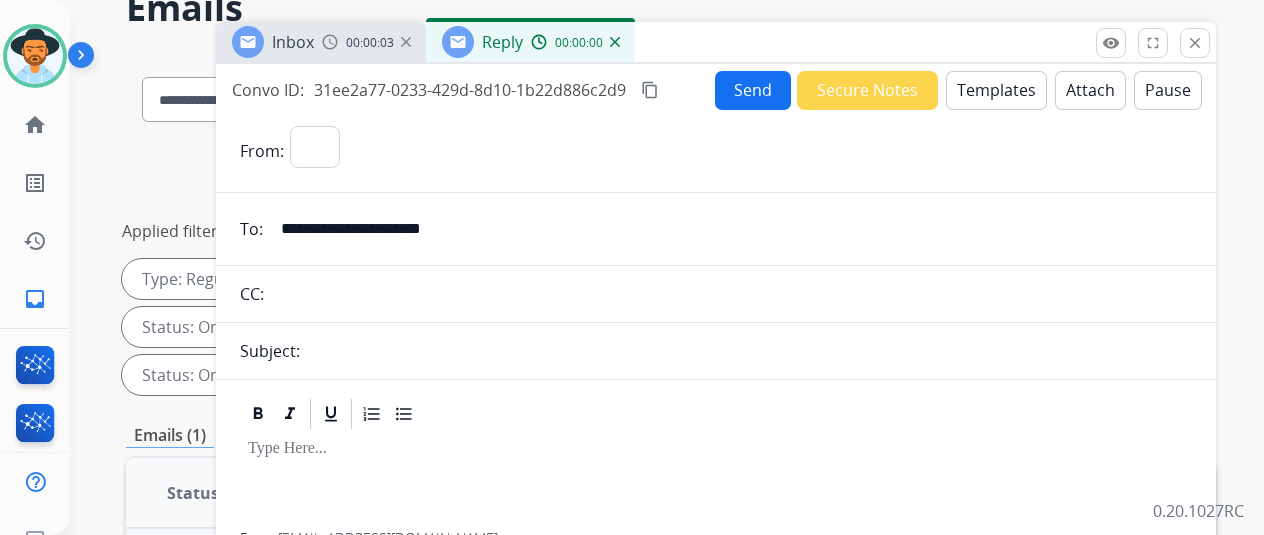 select on "**********" 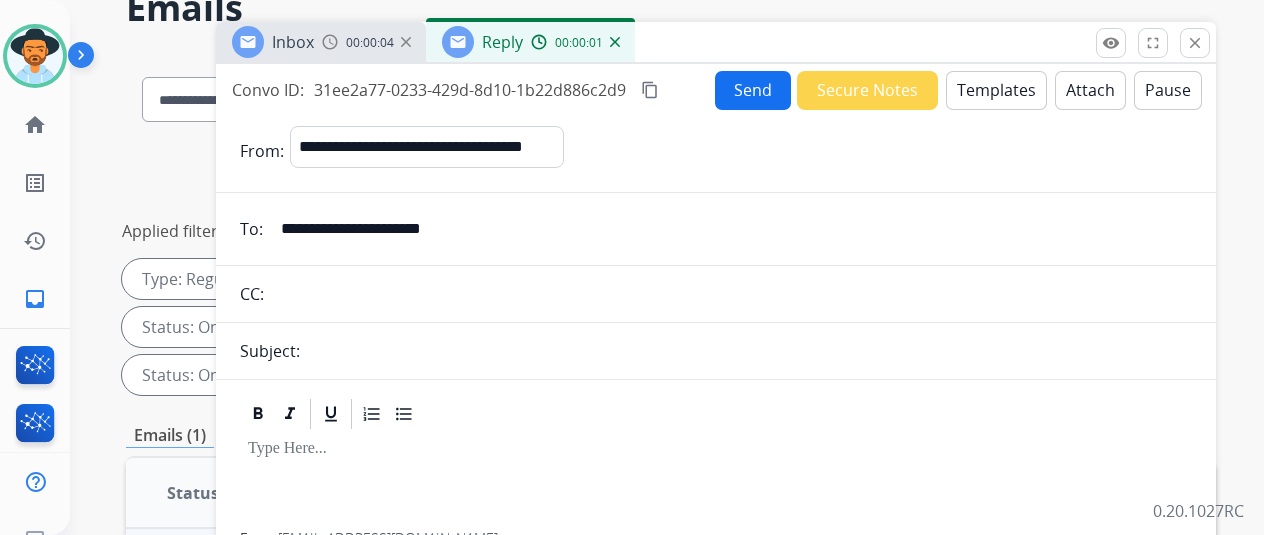 click on "Templates" at bounding box center (996, 90) 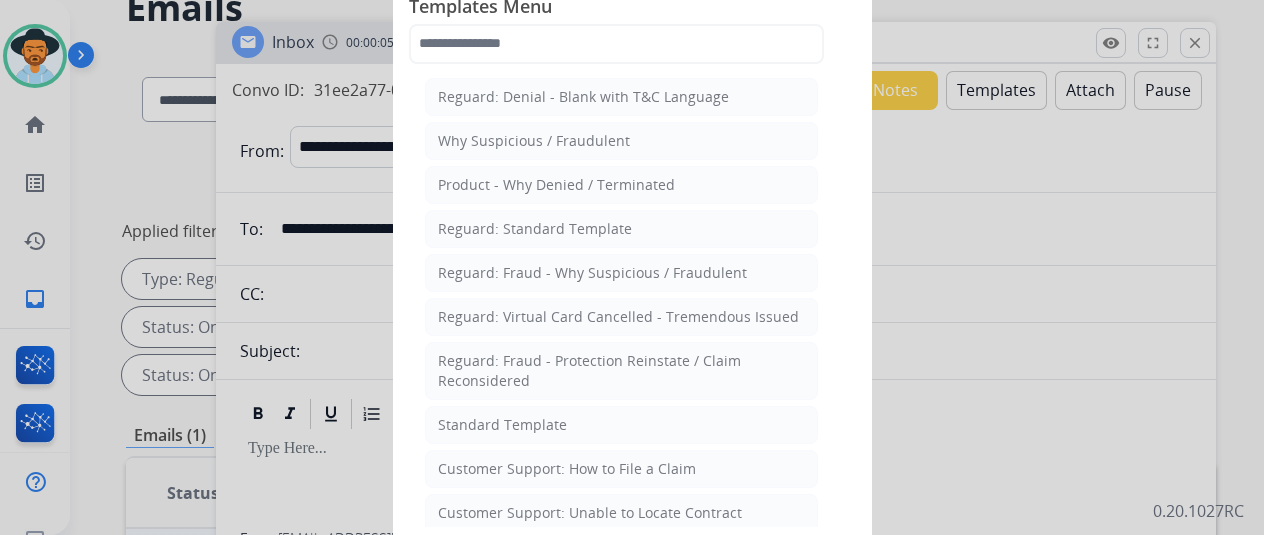 drag, startPoint x: 519, startPoint y: 419, endPoint x: 494, endPoint y: 387, distance: 40.60788 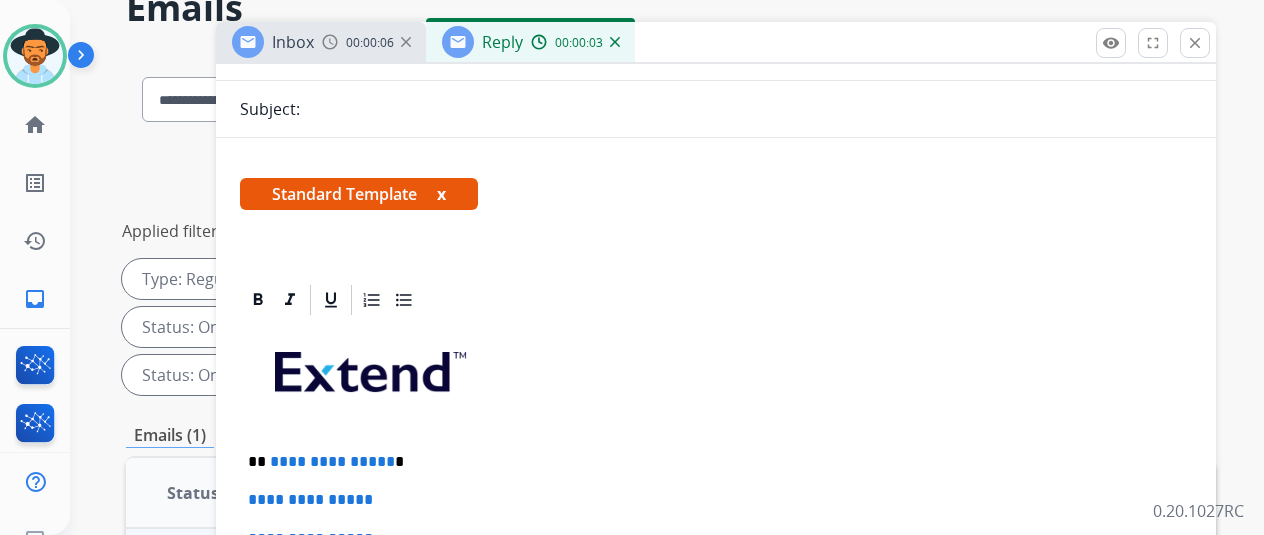 scroll, scrollTop: 400, scrollLeft: 0, axis: vertical 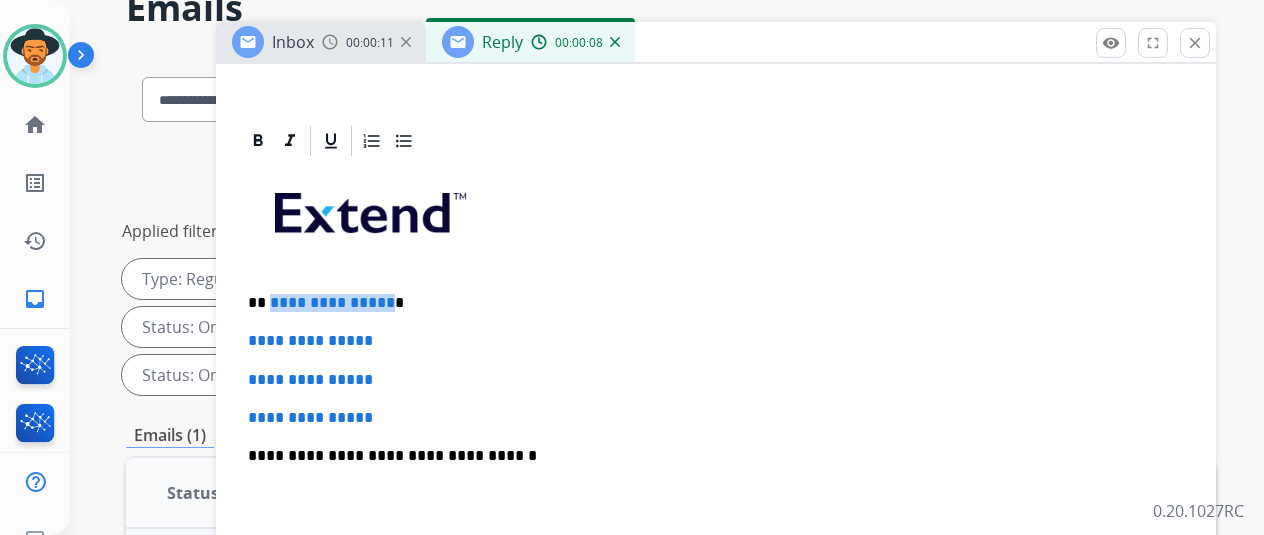 drag, startPoint x: 398, startPoint y: 301, endPoint x: 284, endPoint y: 298, distance: 114.03947 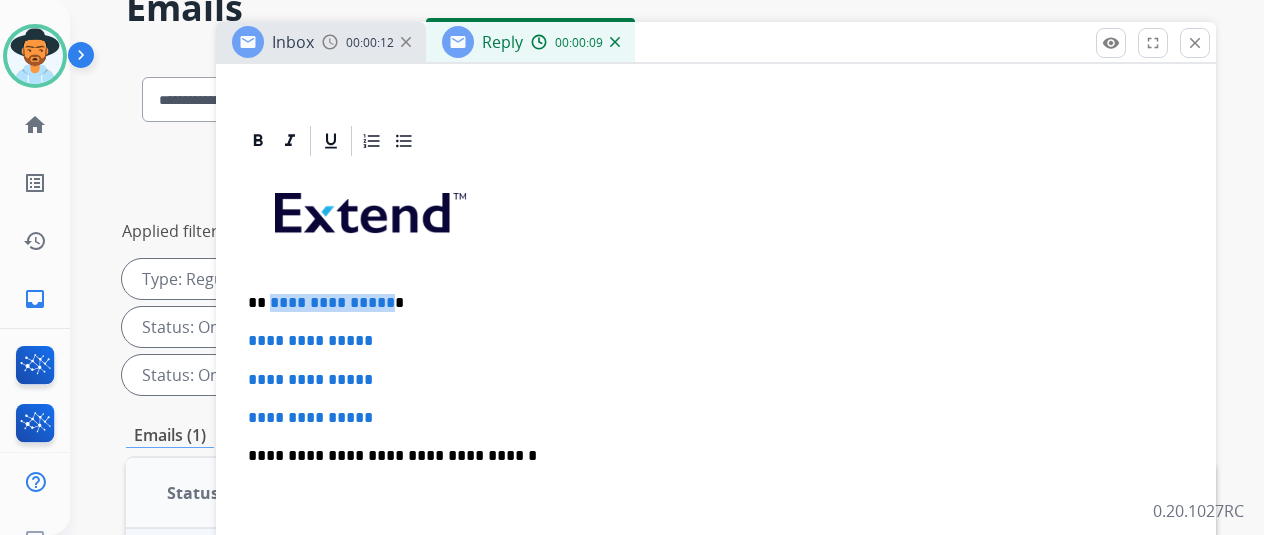 type 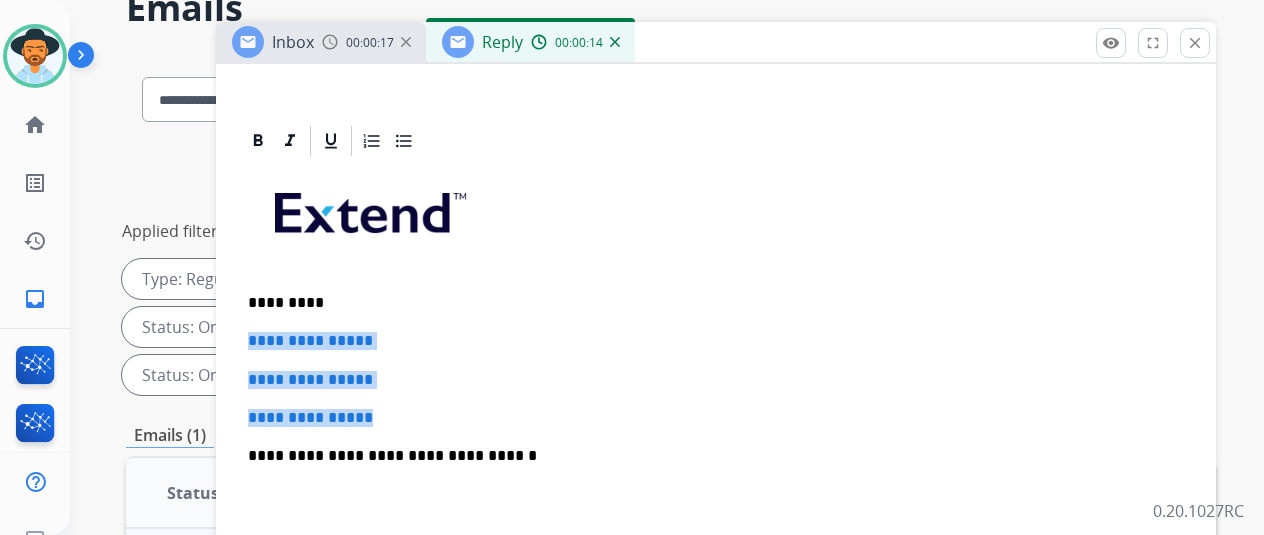 drag, startPoint x: 410, startPoint y: 423, endPoint x: 258, endPoint y: 329, distance: 178.71765 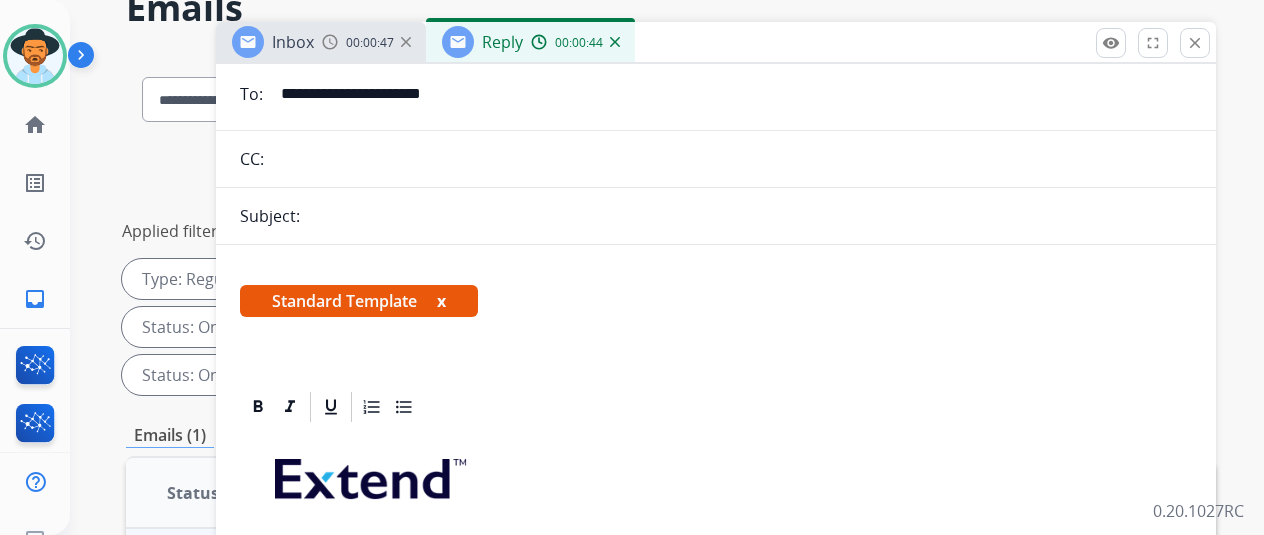 scroll, scrollTop: 0, scrollLeft: 0, axis: both 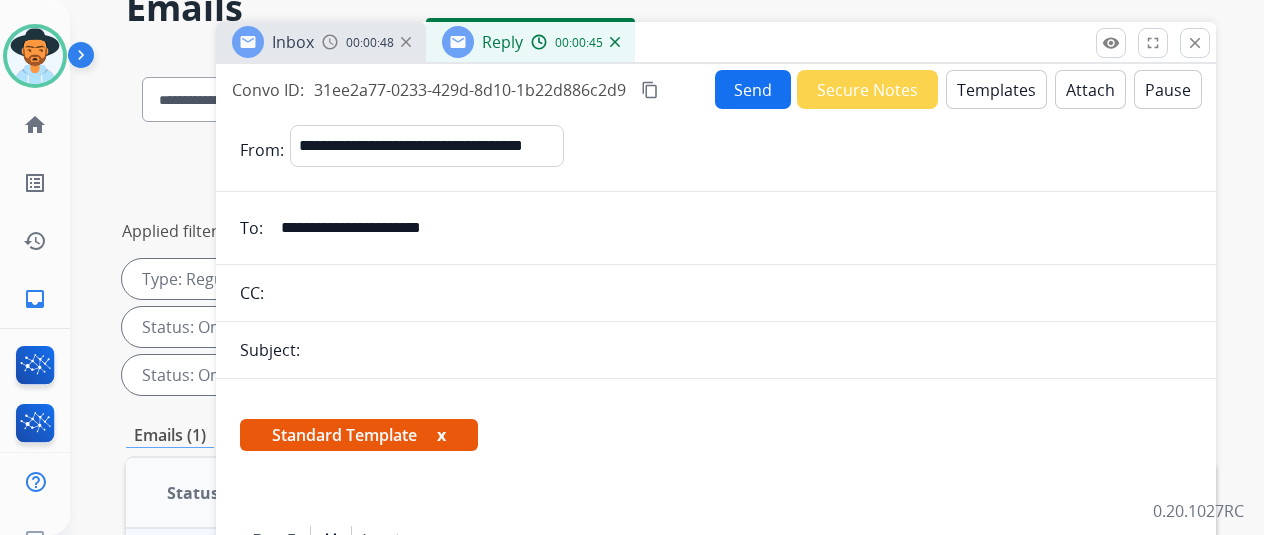 click on "Send" at bounding box center (753, 89) 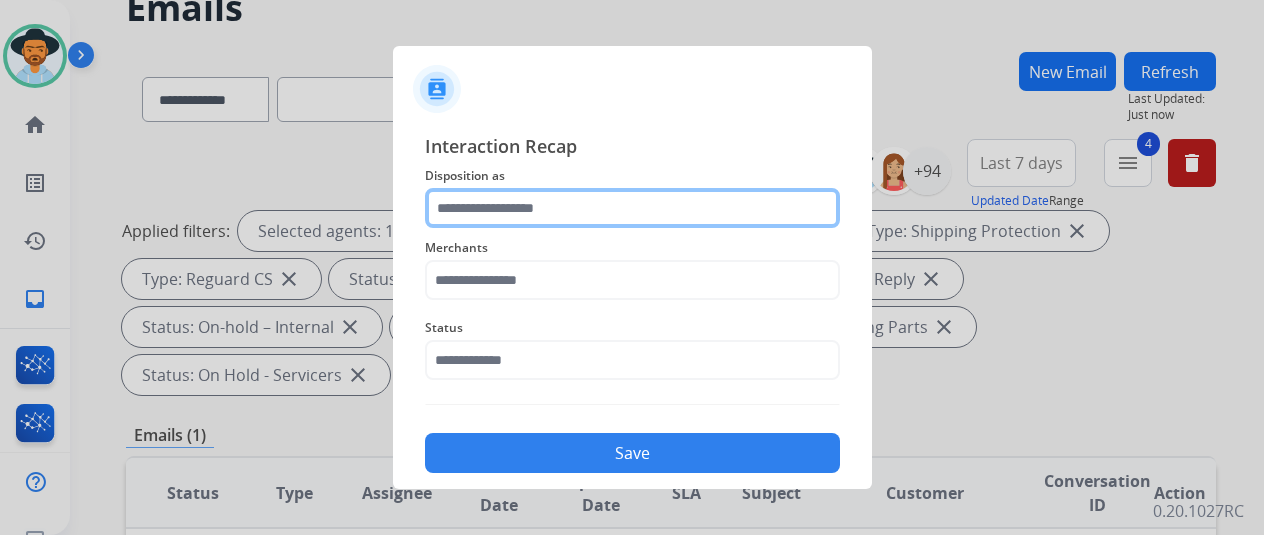 click 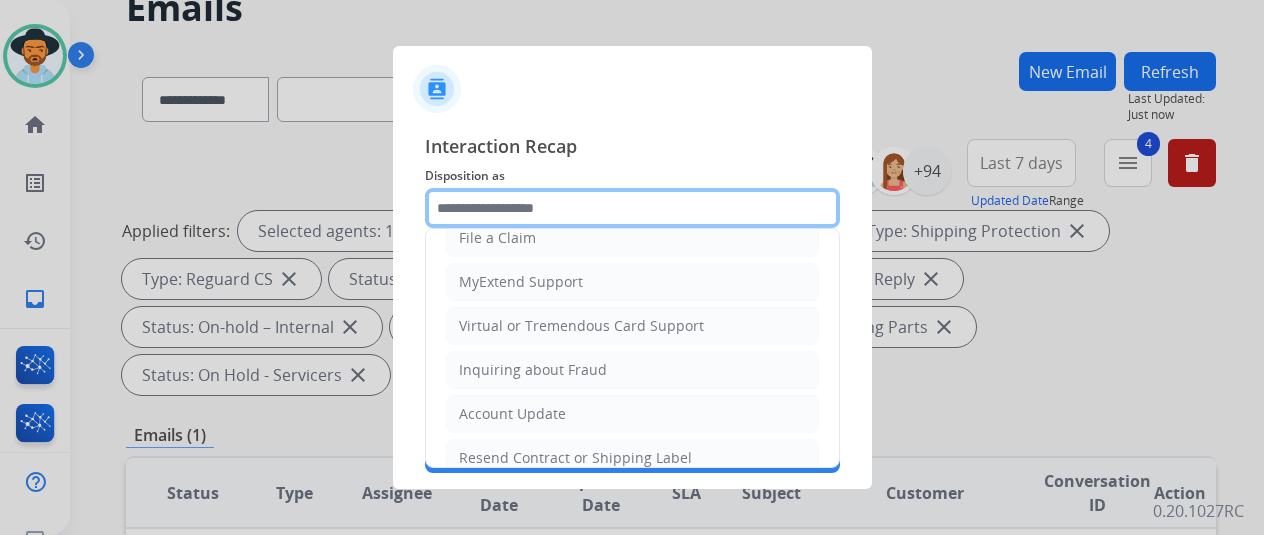 scroll, scrollTop: 303, scrollLeft: 0, axis: vertical 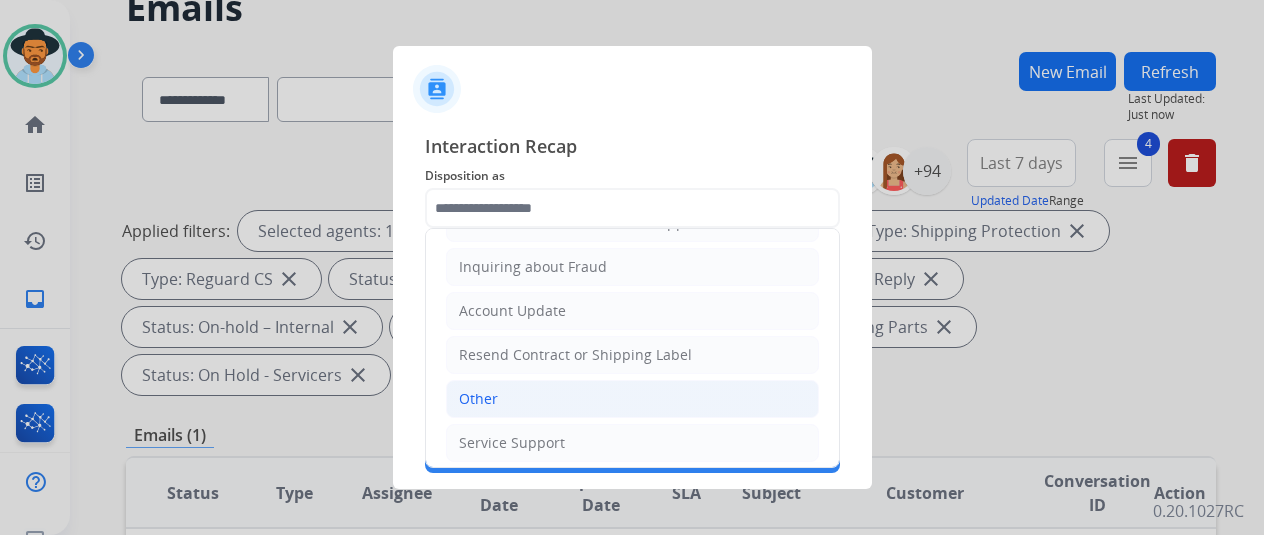 click on "Other" 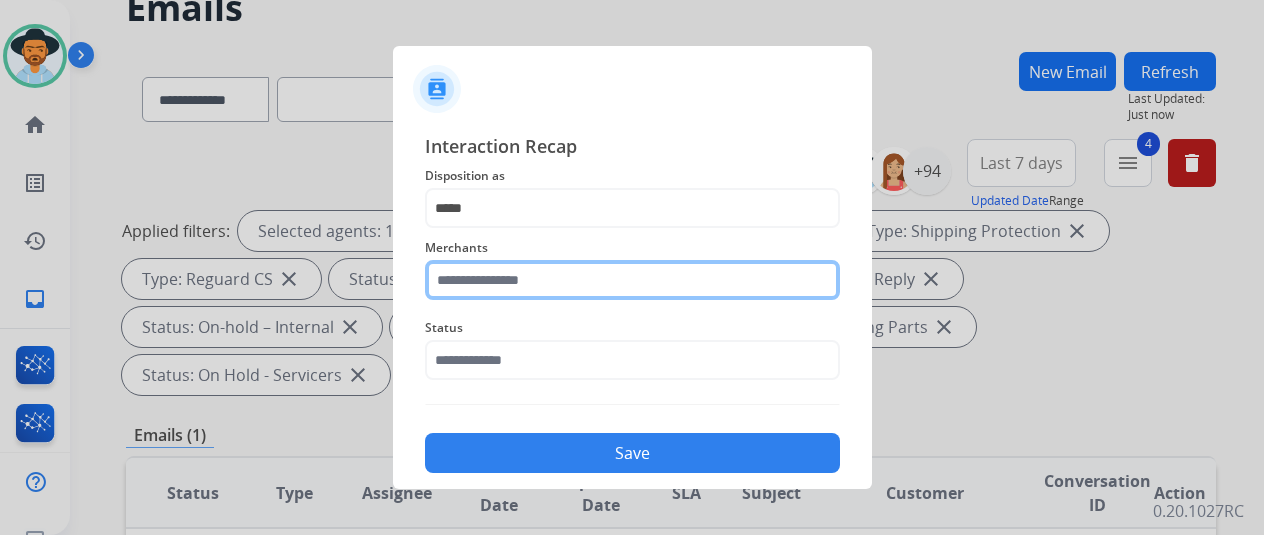 click 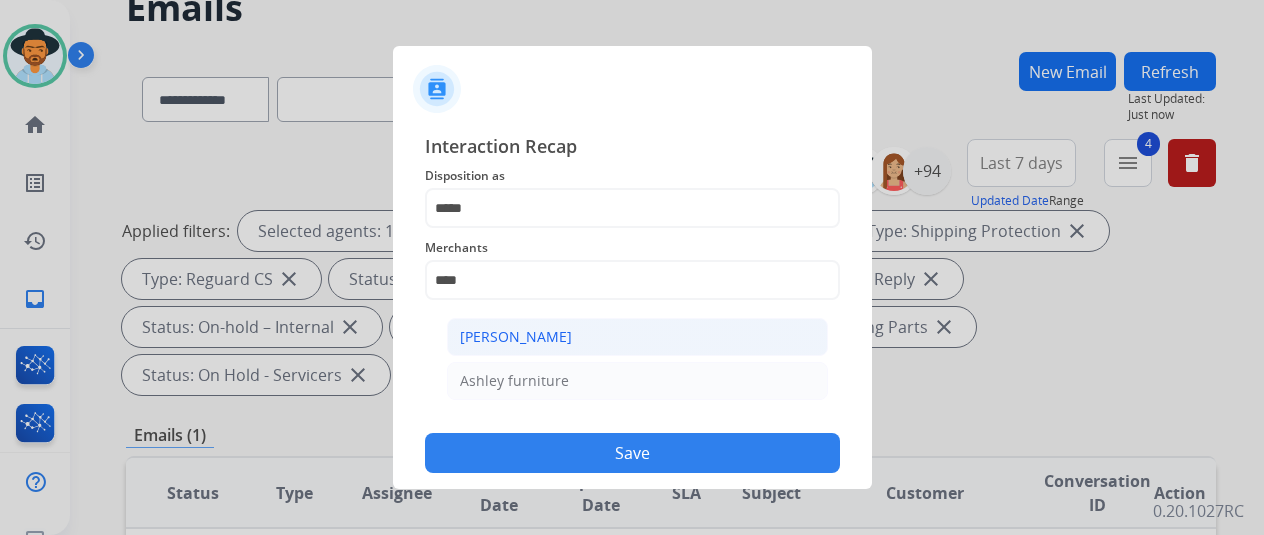 click on "[PERSON_NAME]" 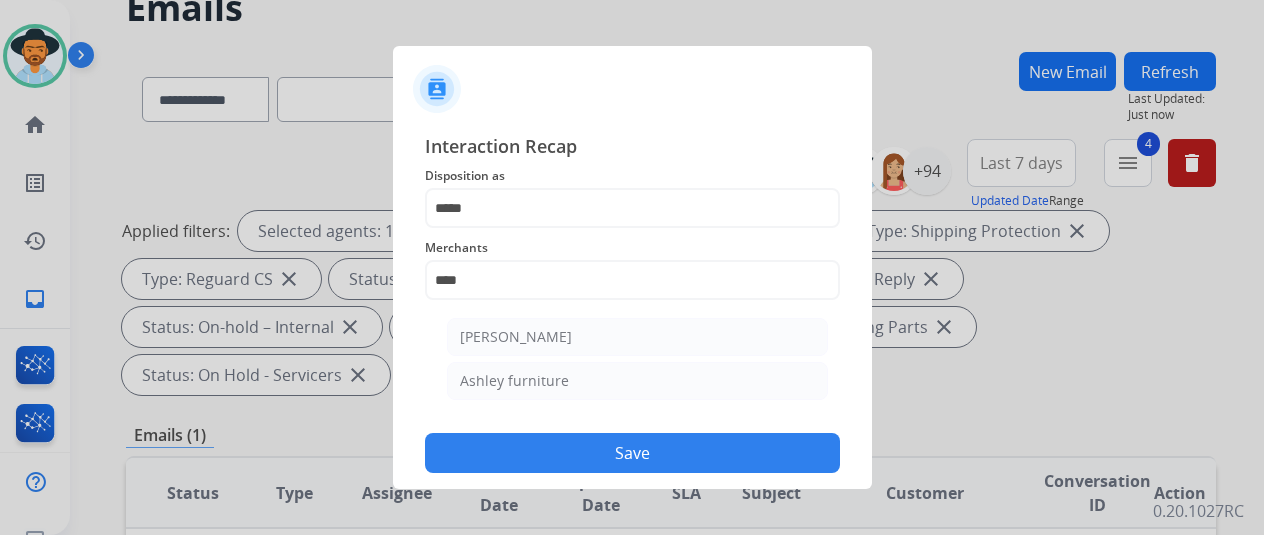 type on "**********" 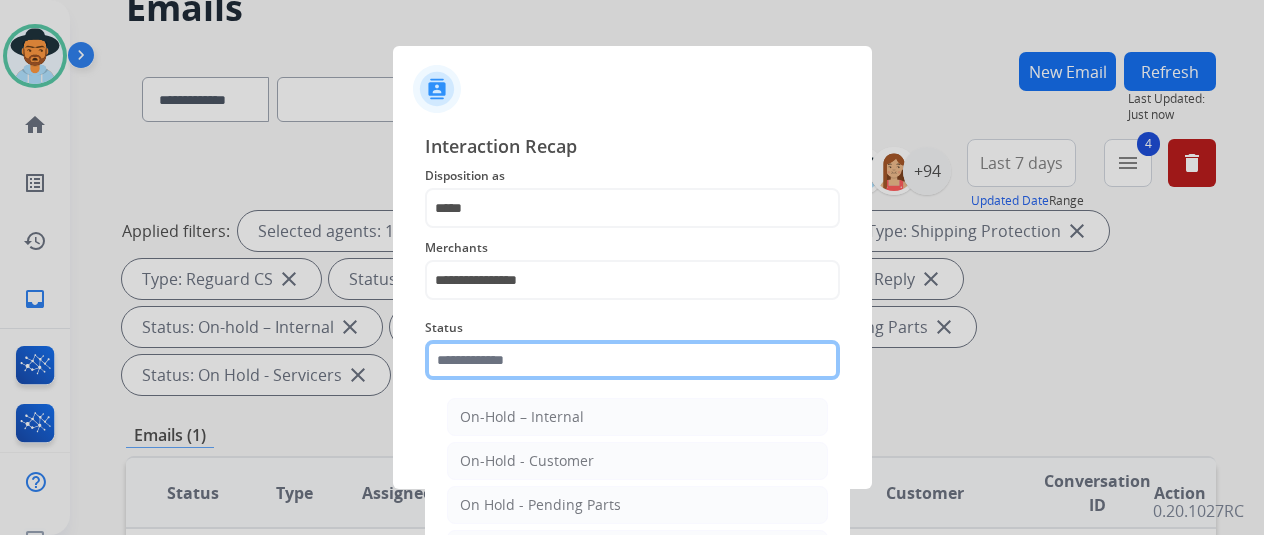 click 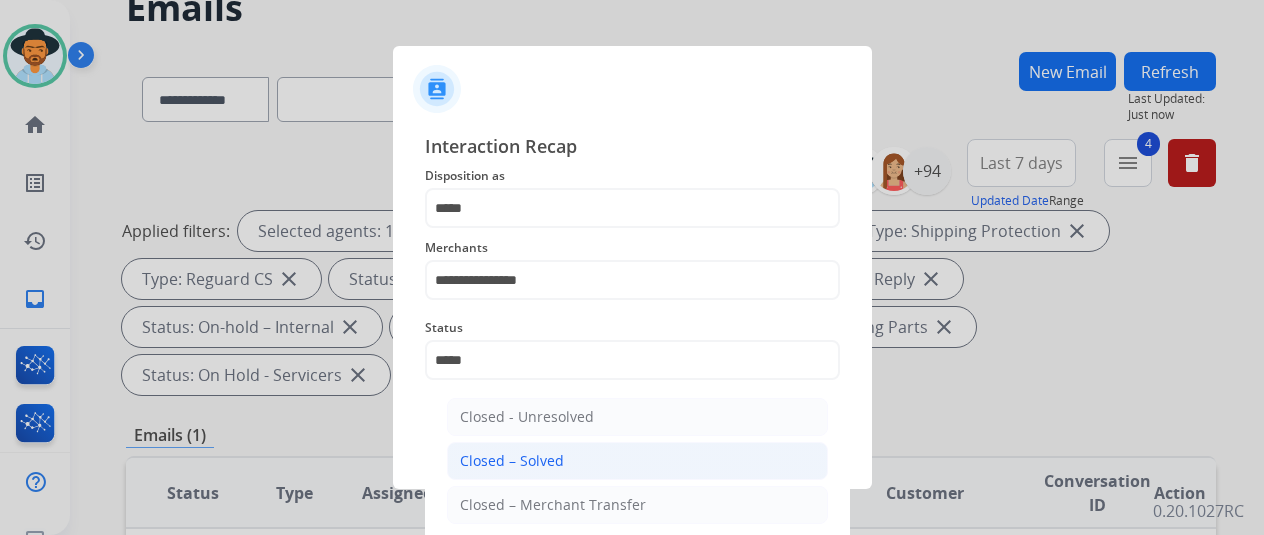 click on "Closed – Solved" 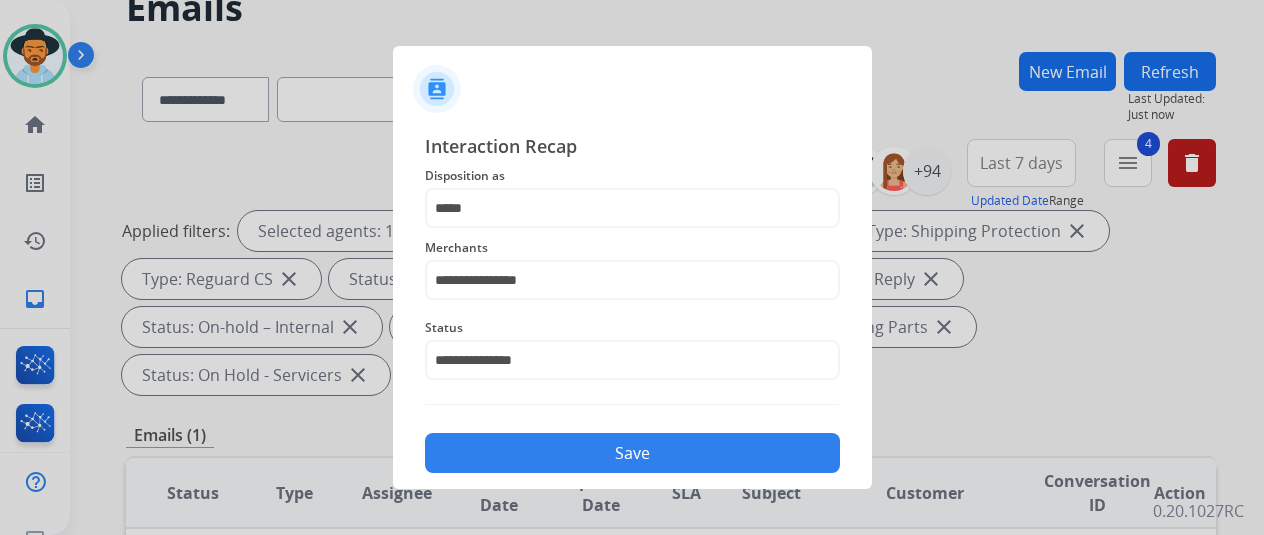 click on "Save" 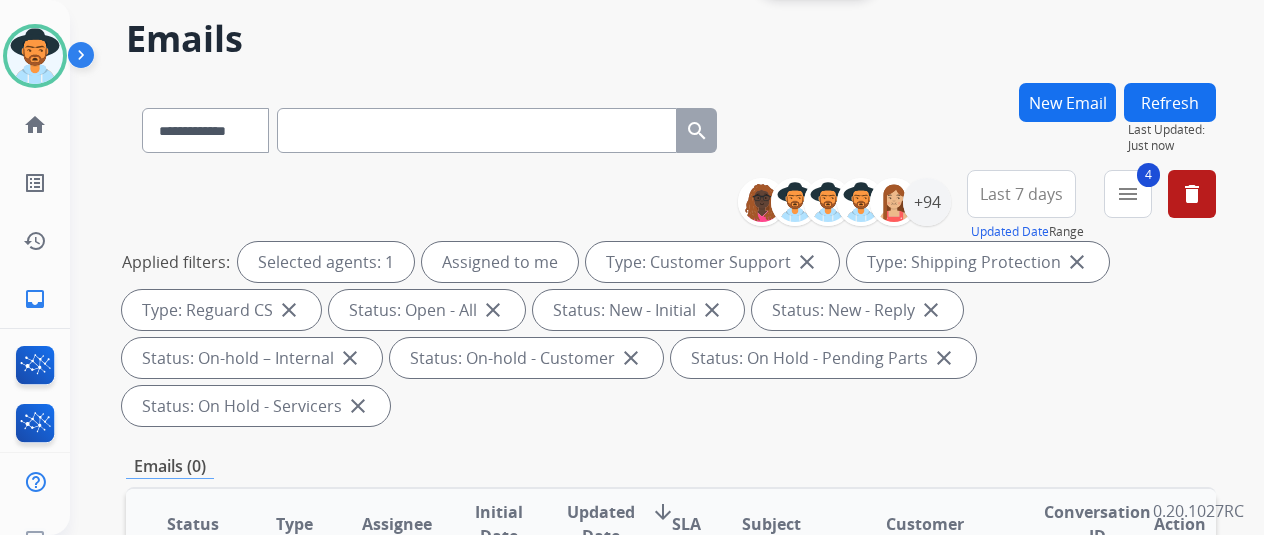scroll, scrollTop: 0, scrollLeft: 0, axis: both 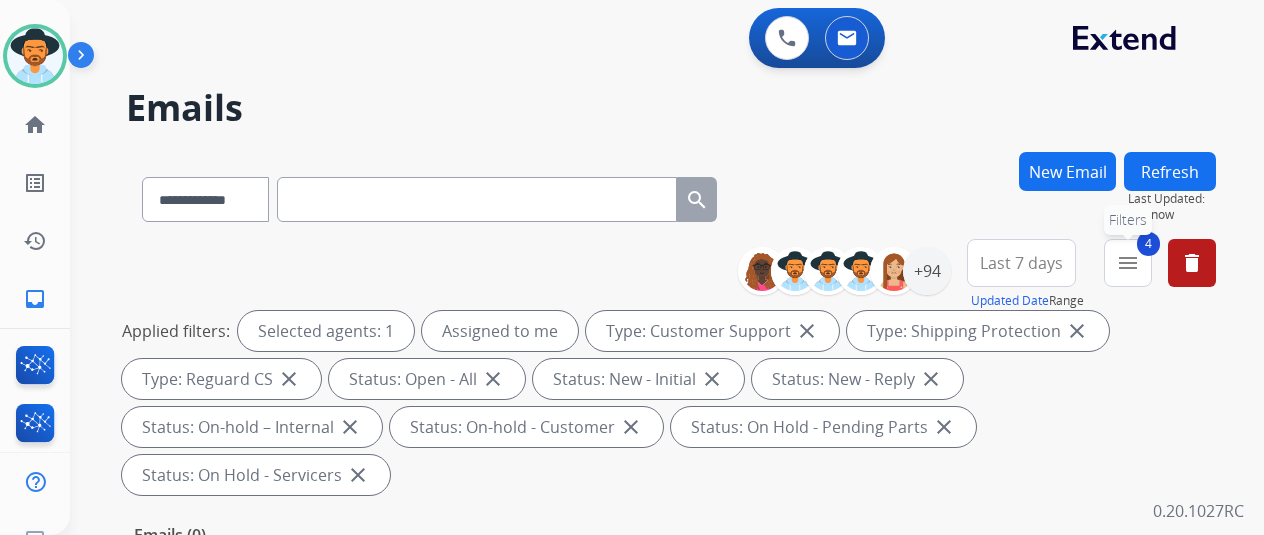 click on "menu" at bounding box center (1128, 263) 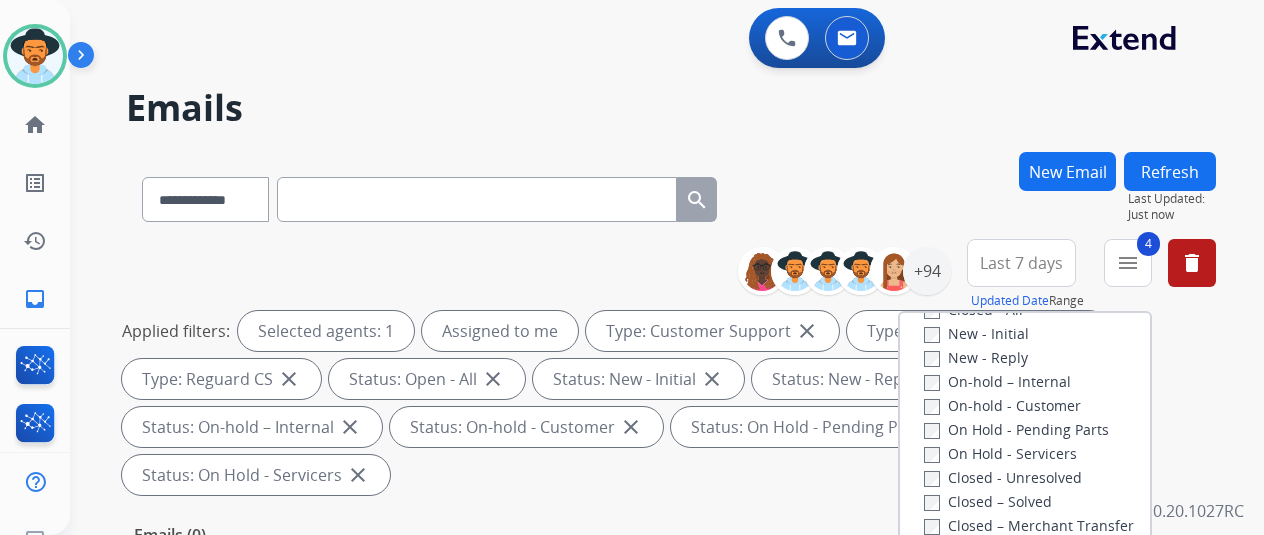 scroll, scrollTop: 300, scrollLeft: 0, axis: vertical 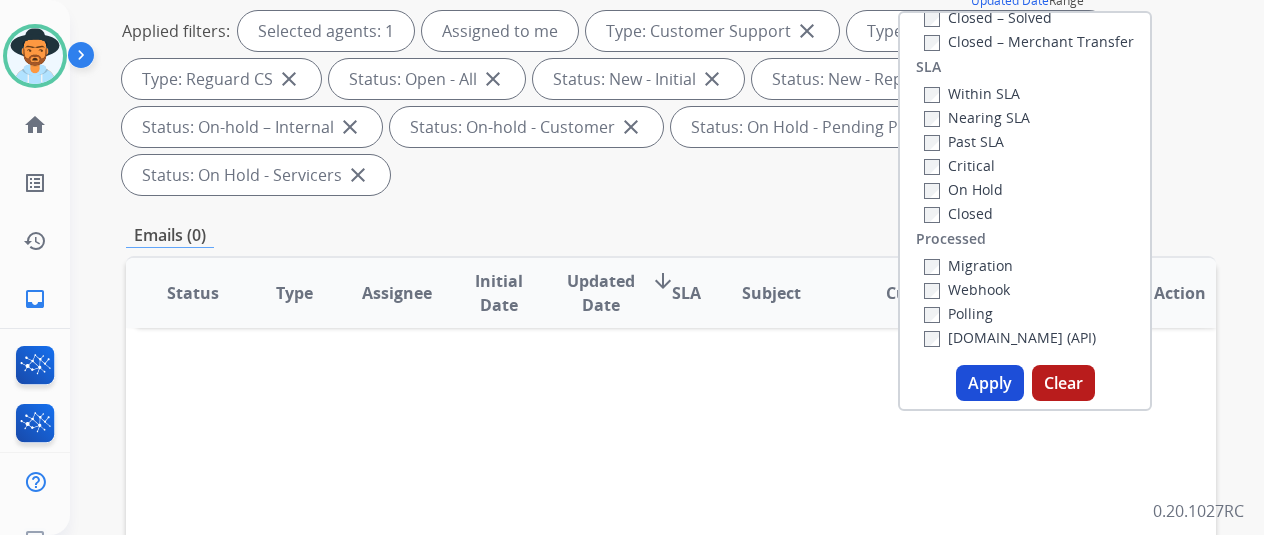 click on "Apply" at bounding box center [990, 383] 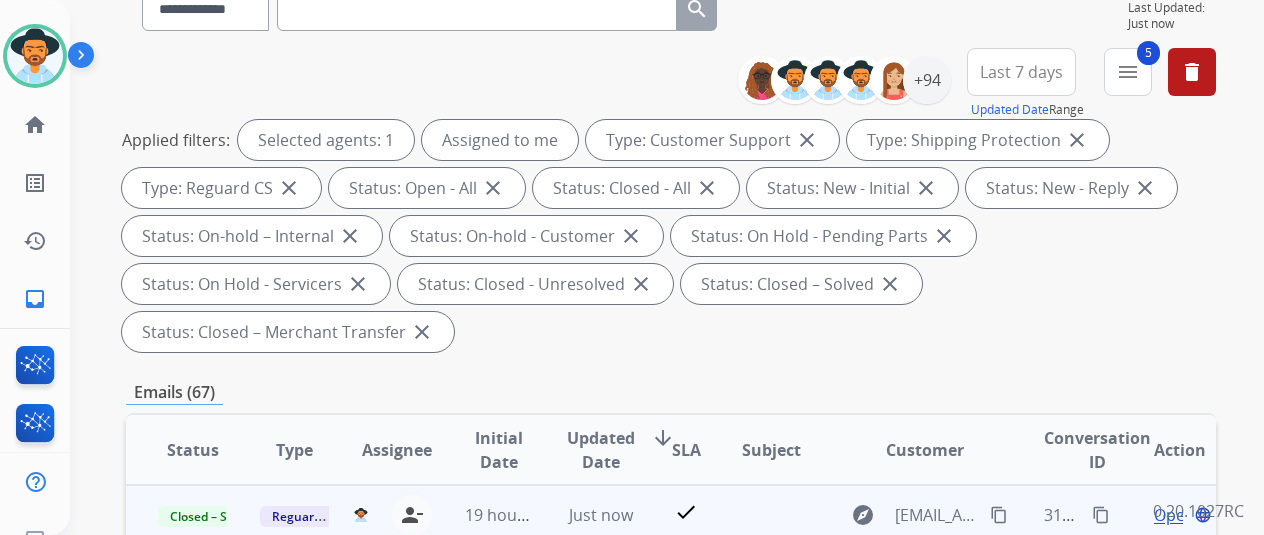 scroll, scrollTop: 400, scrollLeft: 0, axis: vertical 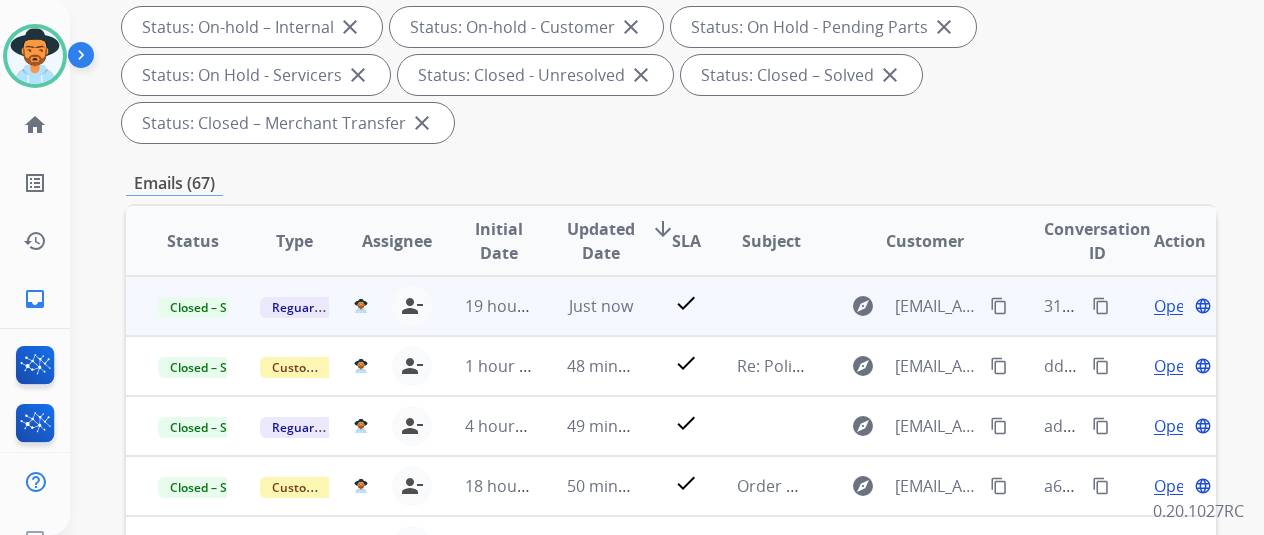 click on "content_copy" at bounding box center (1101, 306) 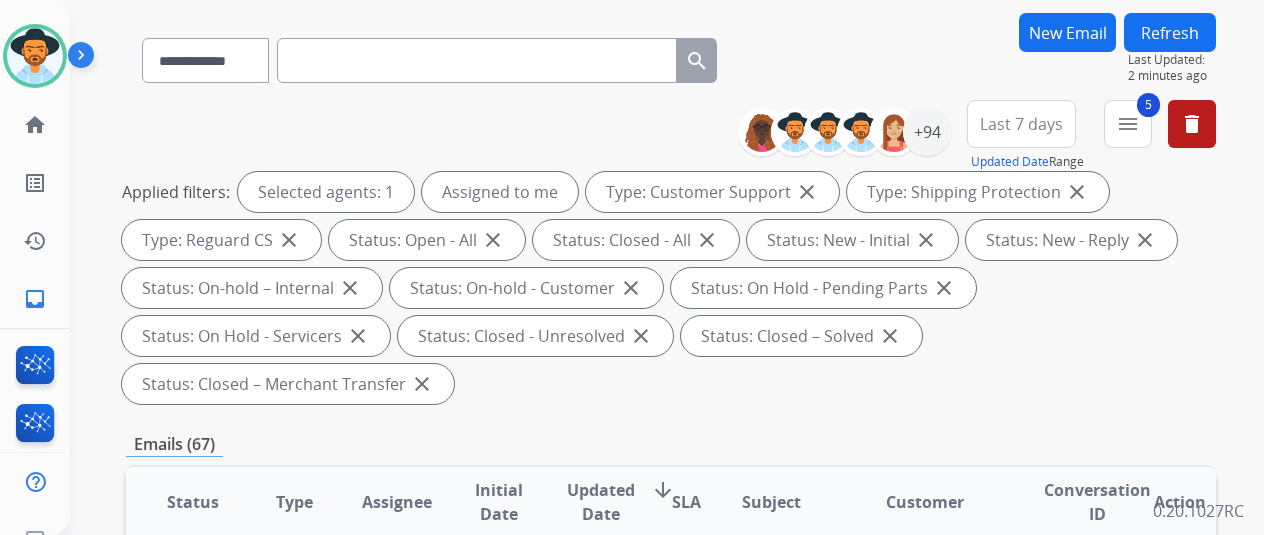 scroll, scrollTop: 0, scrollLeft: 0, axis: both 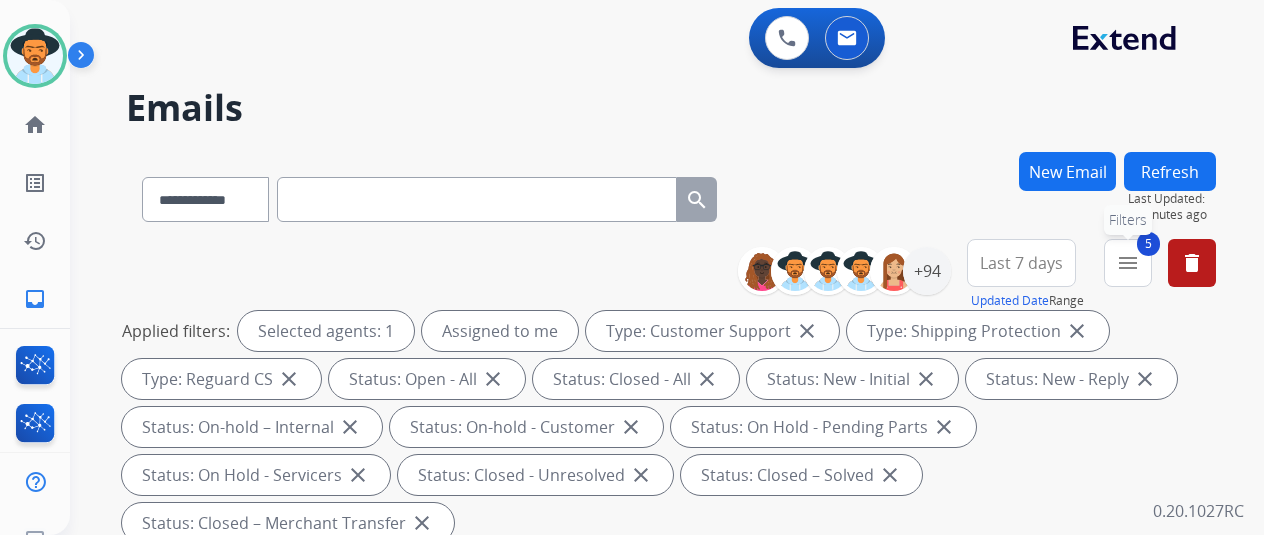 click on "5 menu  Filters" at bounding box center (1128, 263) 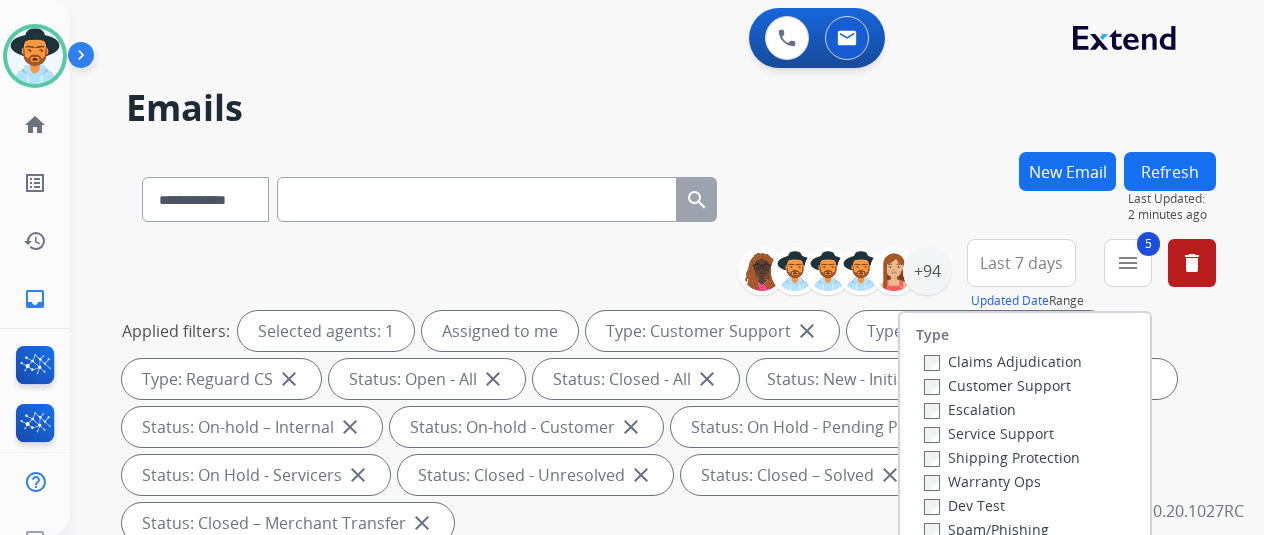 scroll, scrollTop: 300, scrollLeft: 0, axis: vertical 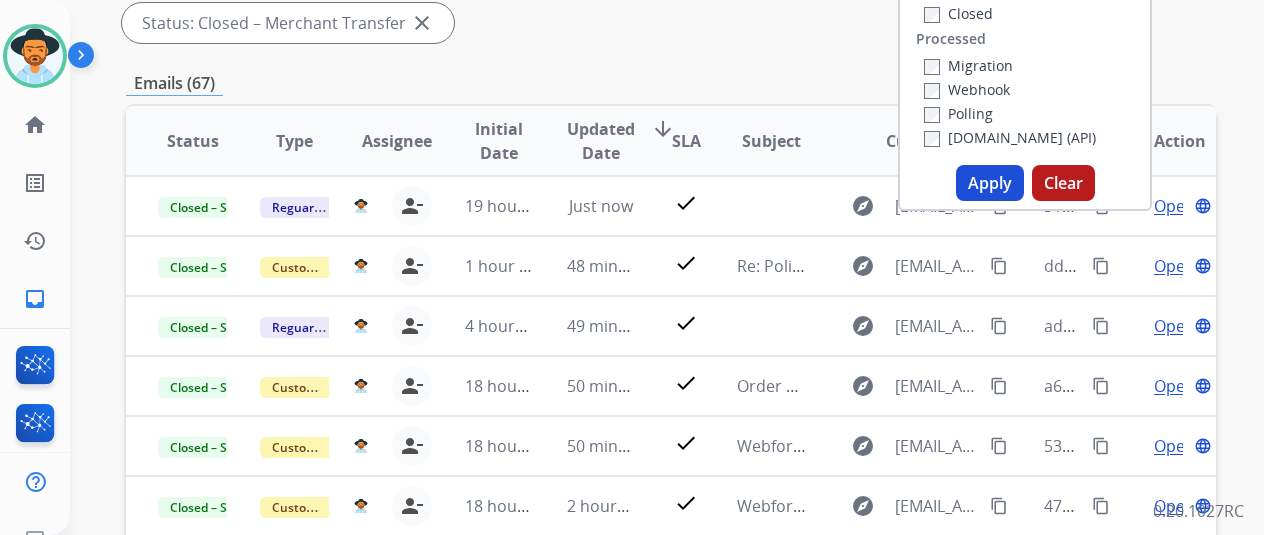 click on "Apply" at bounding box center (990, 183) 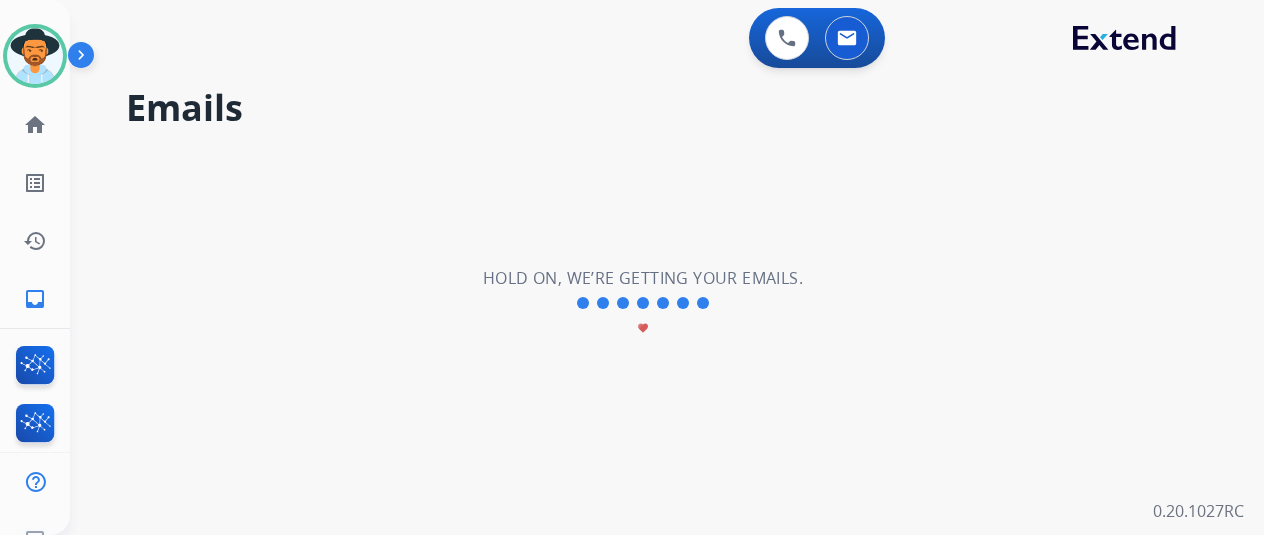 scroll, scrollTop: 0, scrollLeft: 0, axis: both 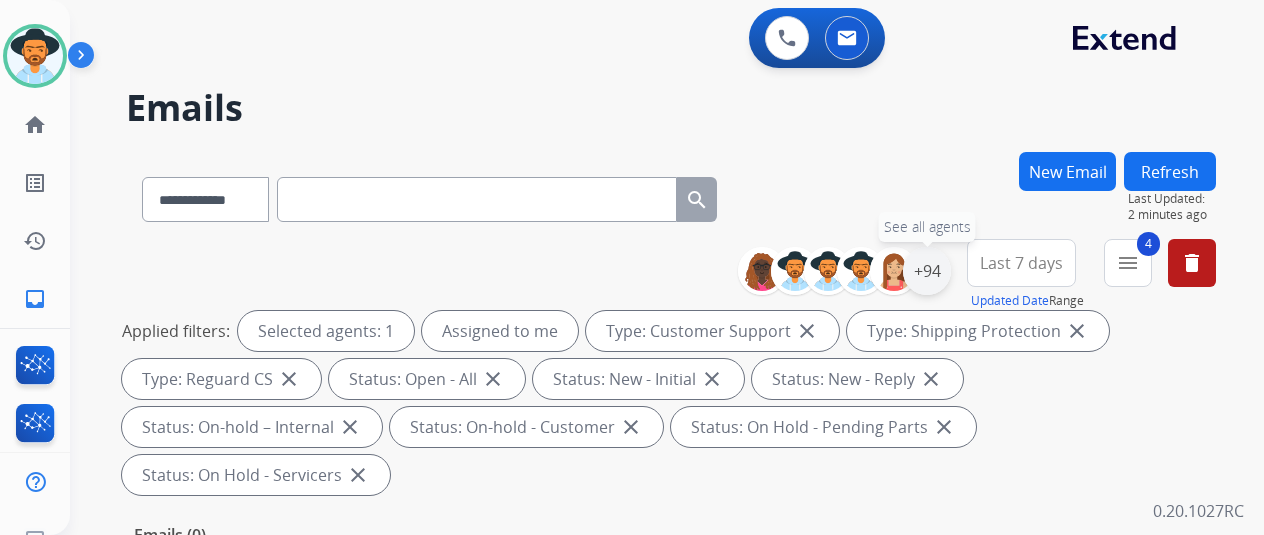 click on "+94" at bounding box center [927, 271] 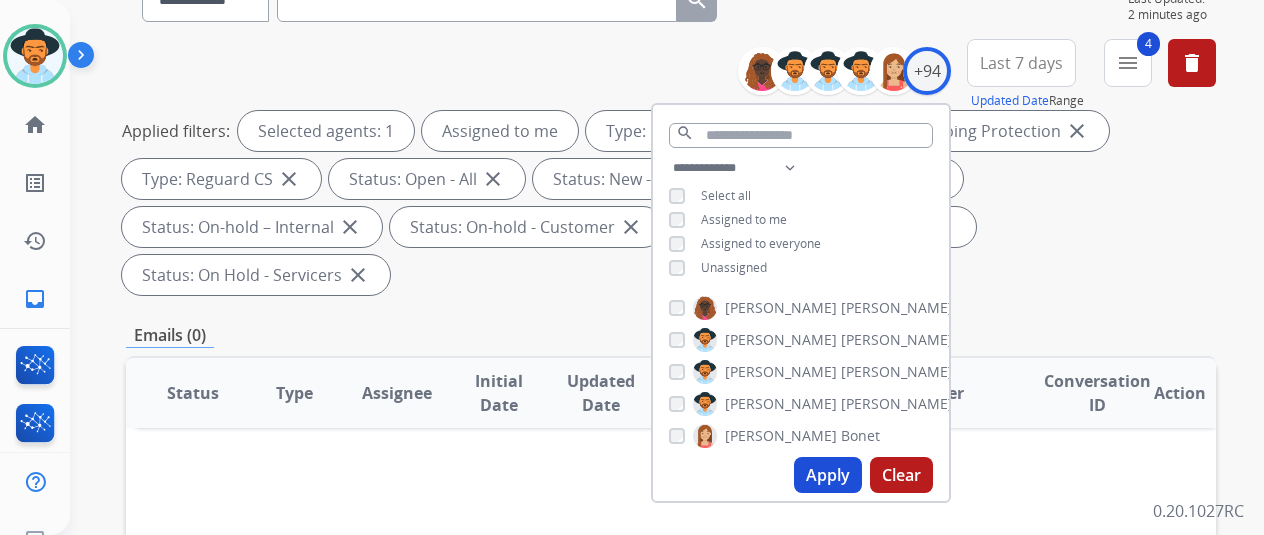 scroll, scrollTop: 0, scrollLeft: 0, axis: both 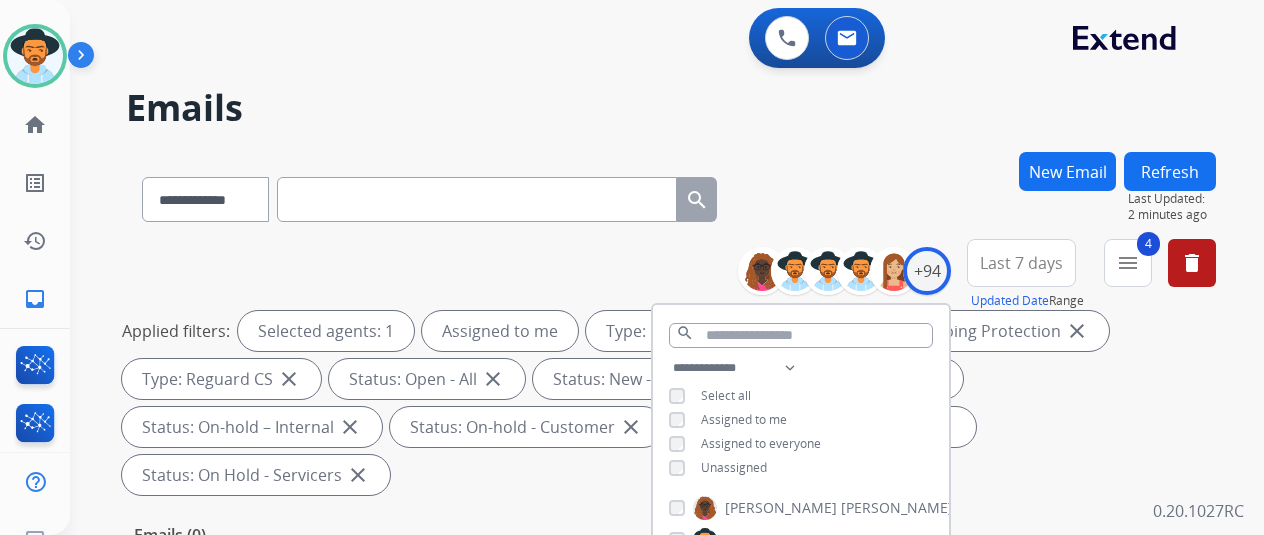 click on "**********" at bounding box center (643, 339) 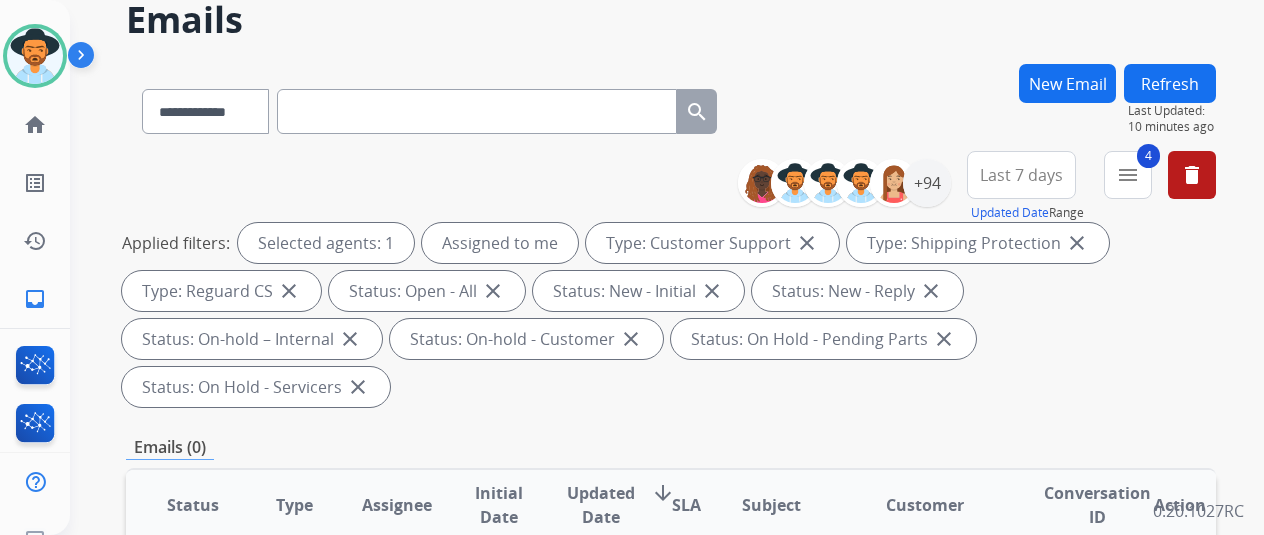scroll, scrollTop: 0, scrollLeft: 0, axis: both 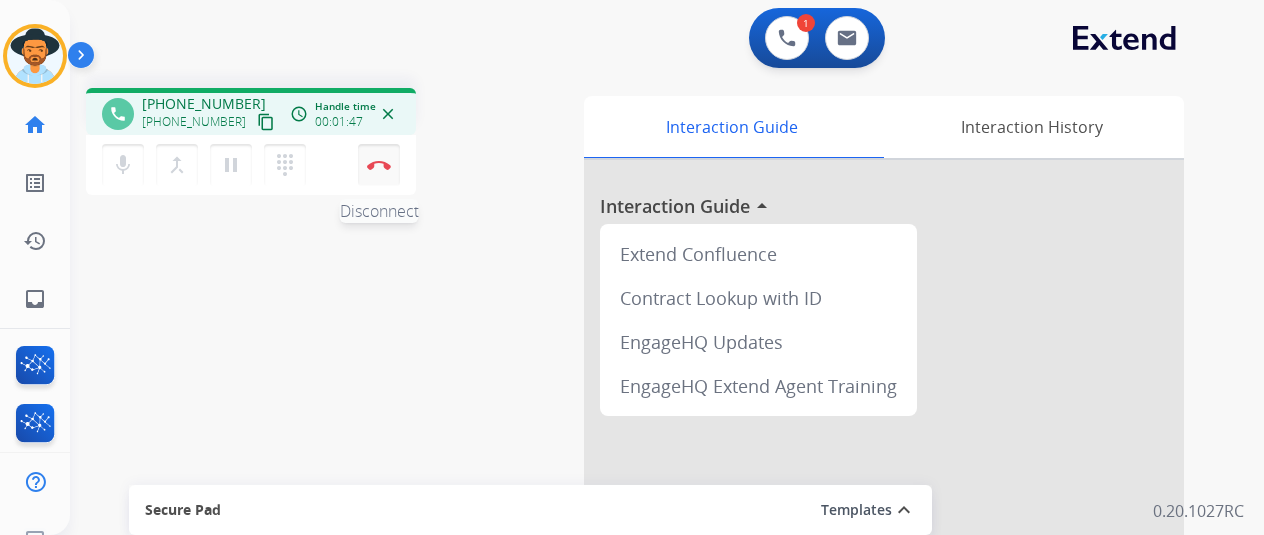 click on "Disconnect" at bounding box center (379, 165) 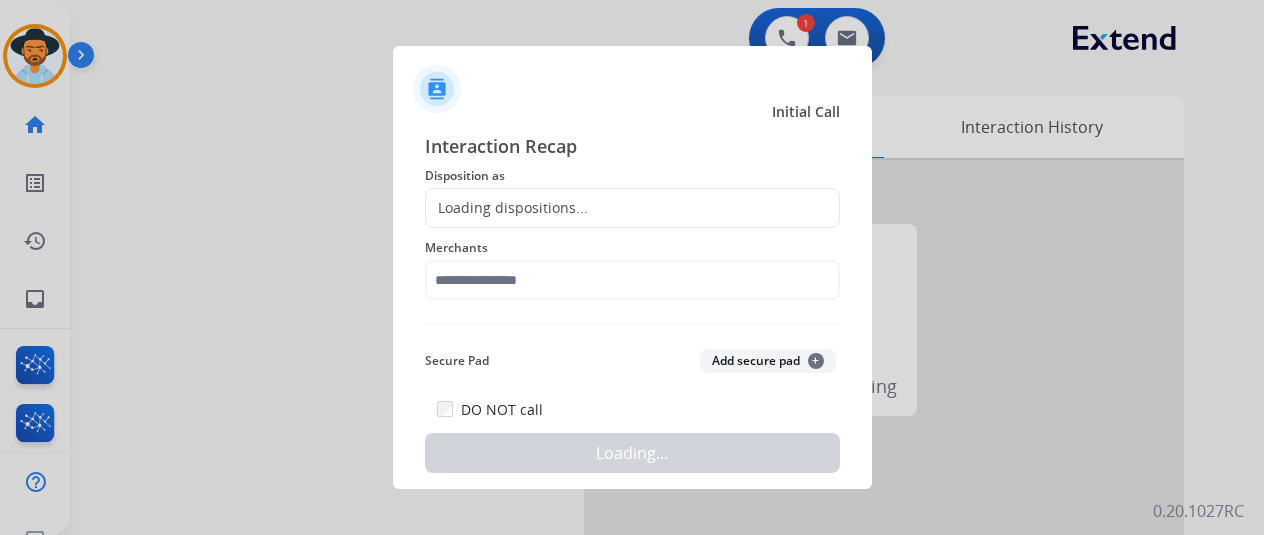 click on "Loading dispositions..." 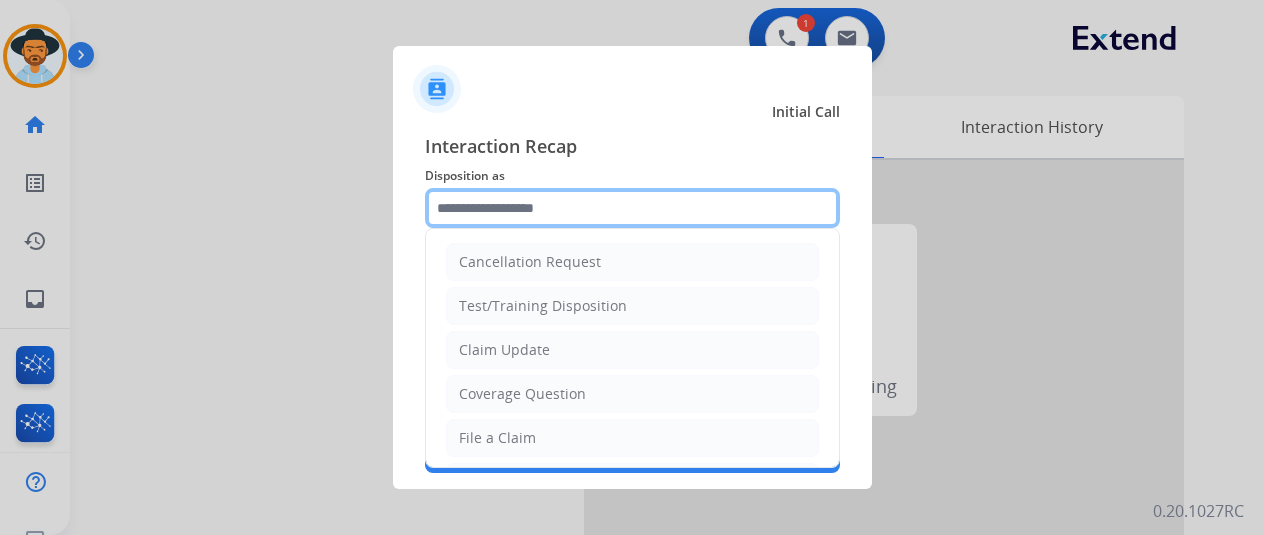 click 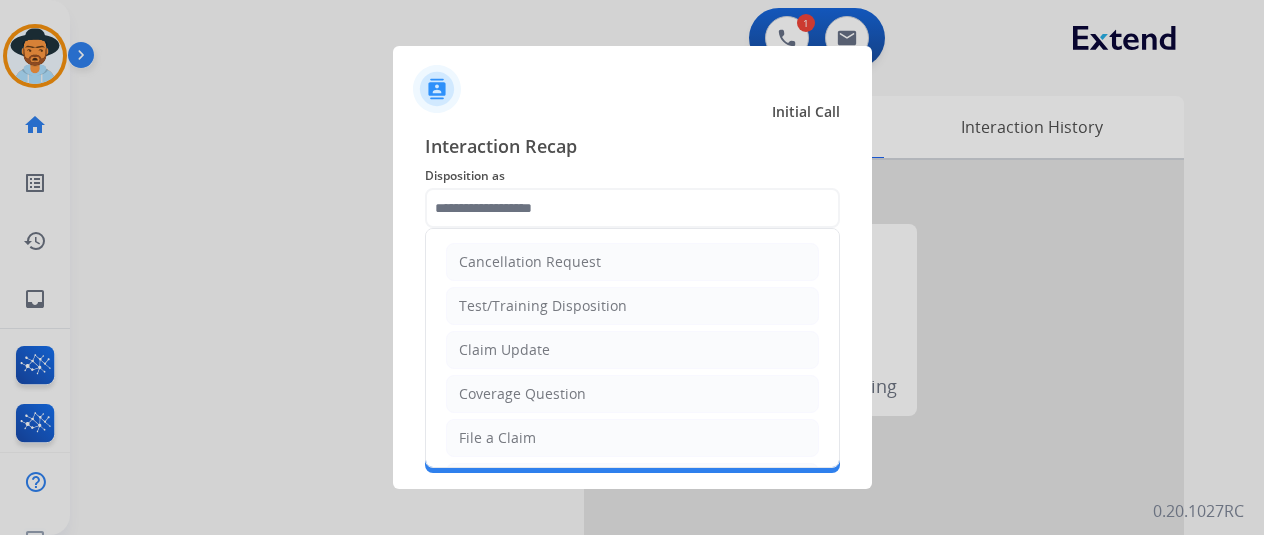click on "File a Claim" 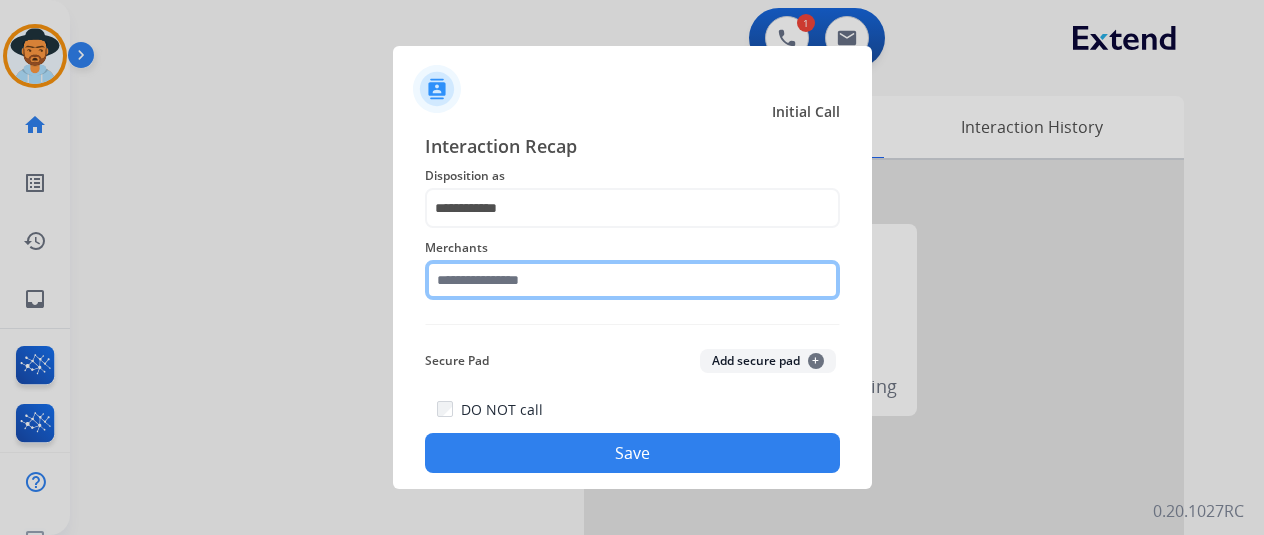 click 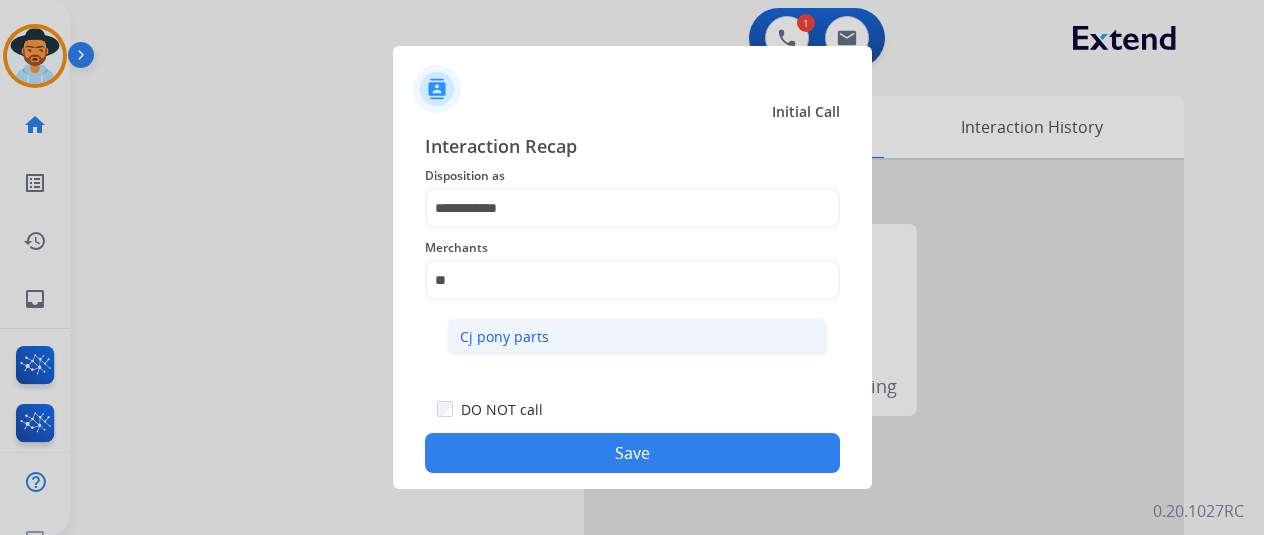 click on "Cj pony parts" 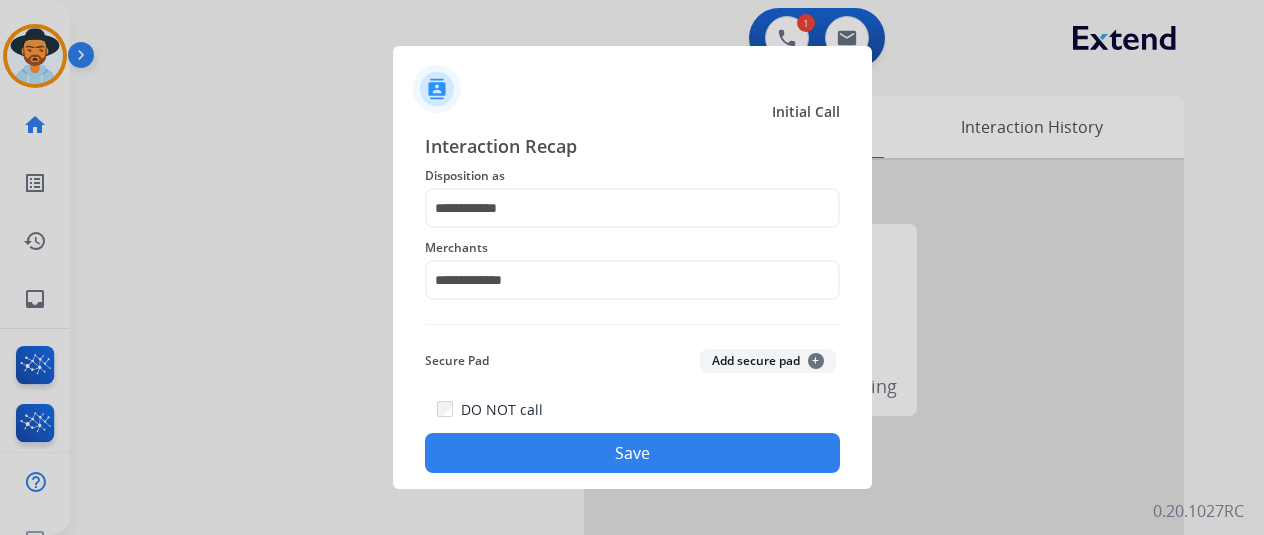 click on "Save" 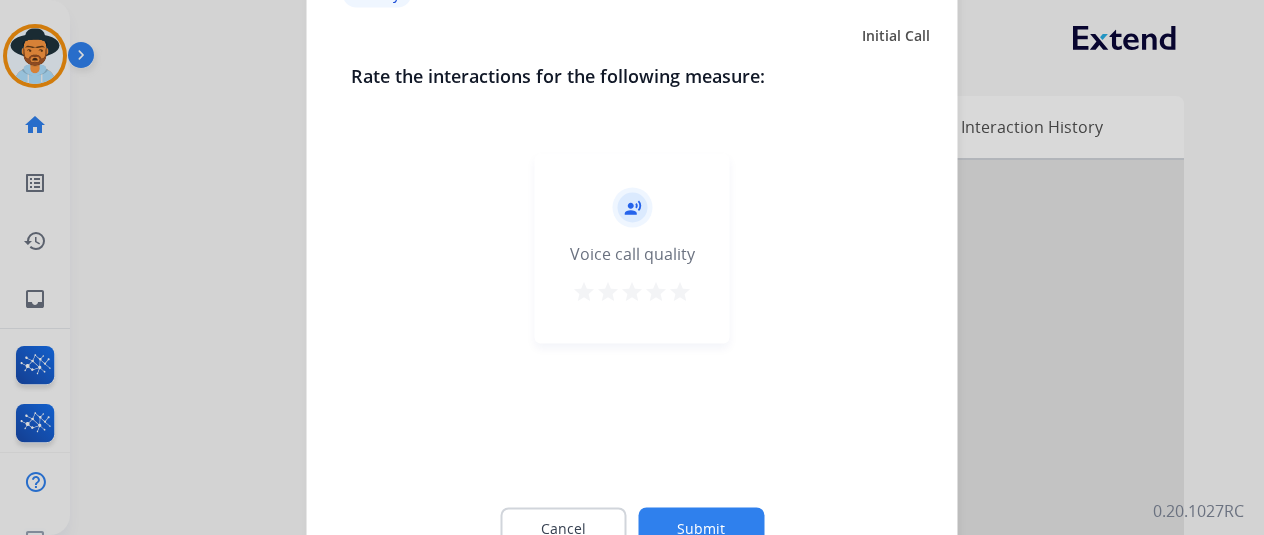 click on "Submit" 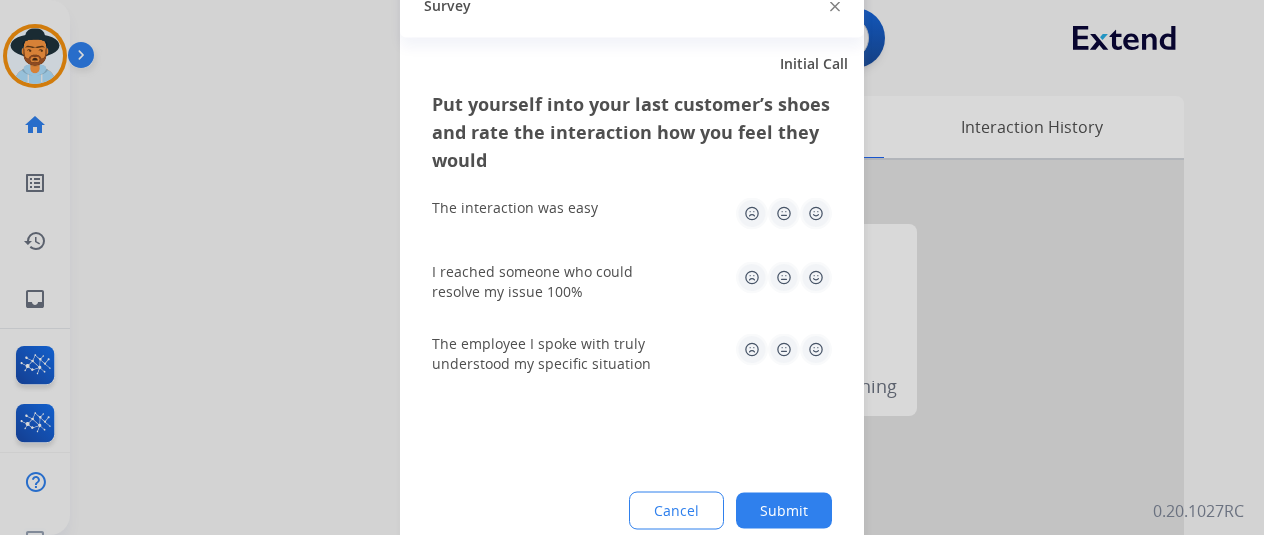drag, startPoint x: 801, startPoint y: 511, endPoint x: 574, endPoint y: 418, distance: 245.31204 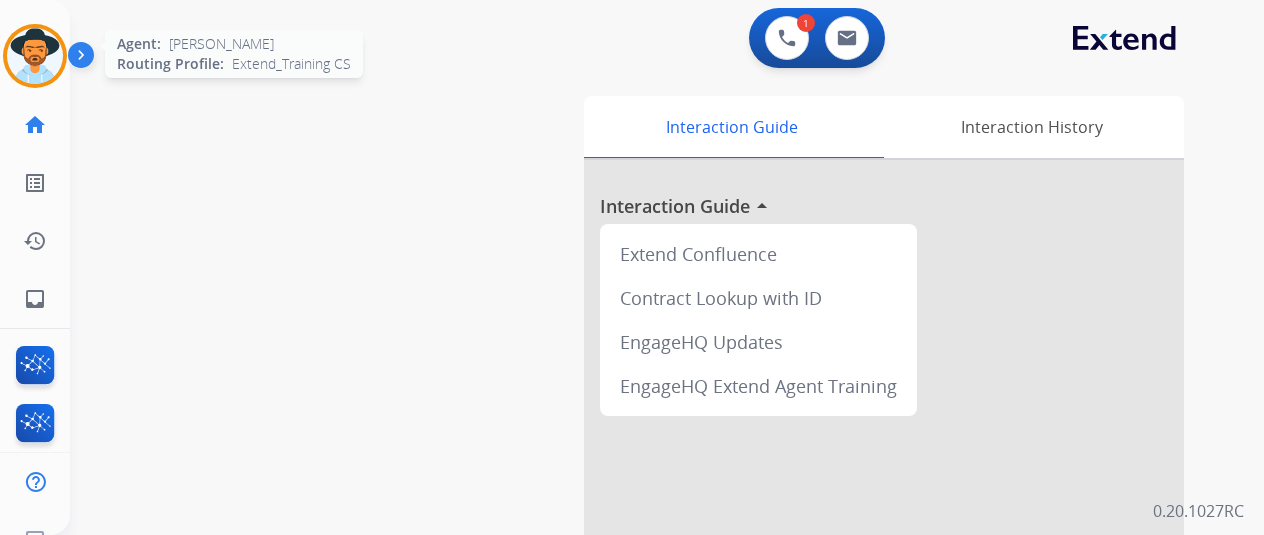 click at bounding box center [35, 56] 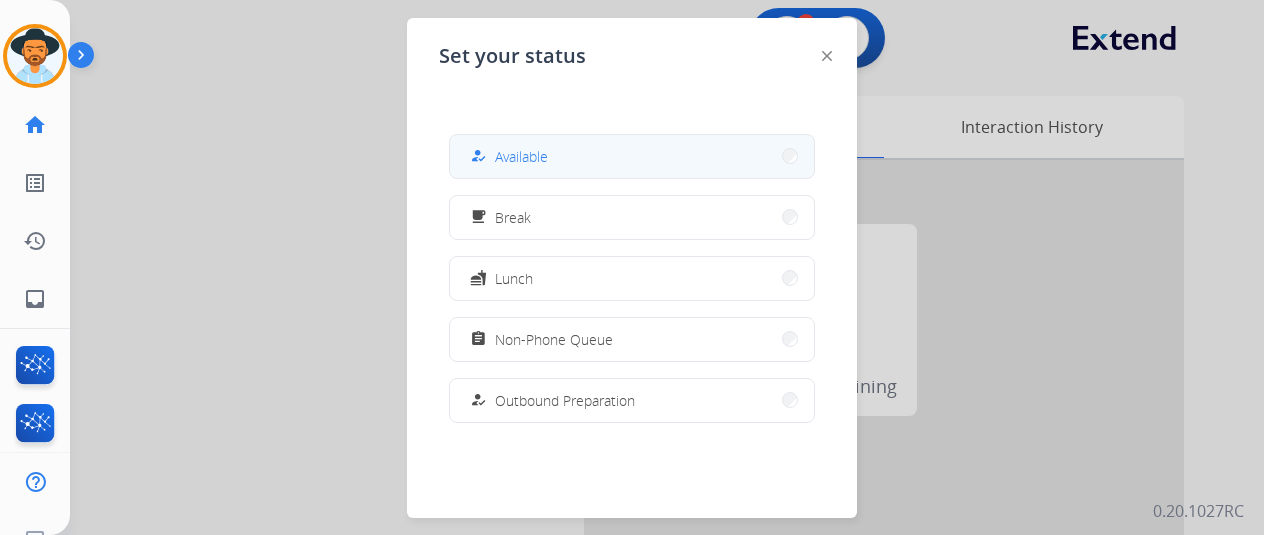 click on "how_to_reg Available" at bounding box center [632, 156] 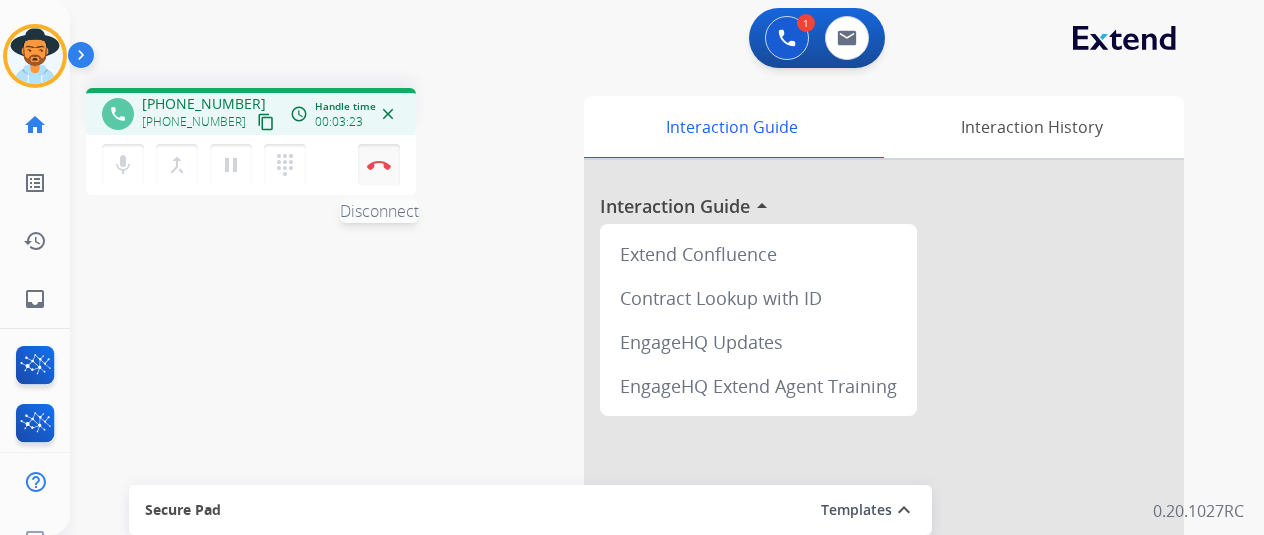 click at bounding box center (379, 165) 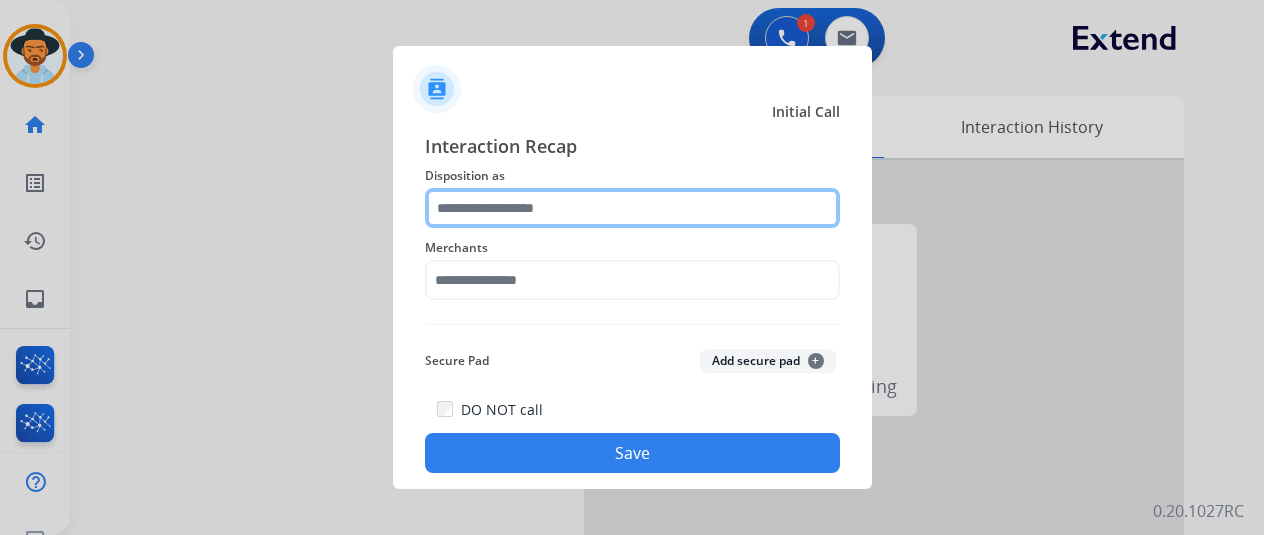 click 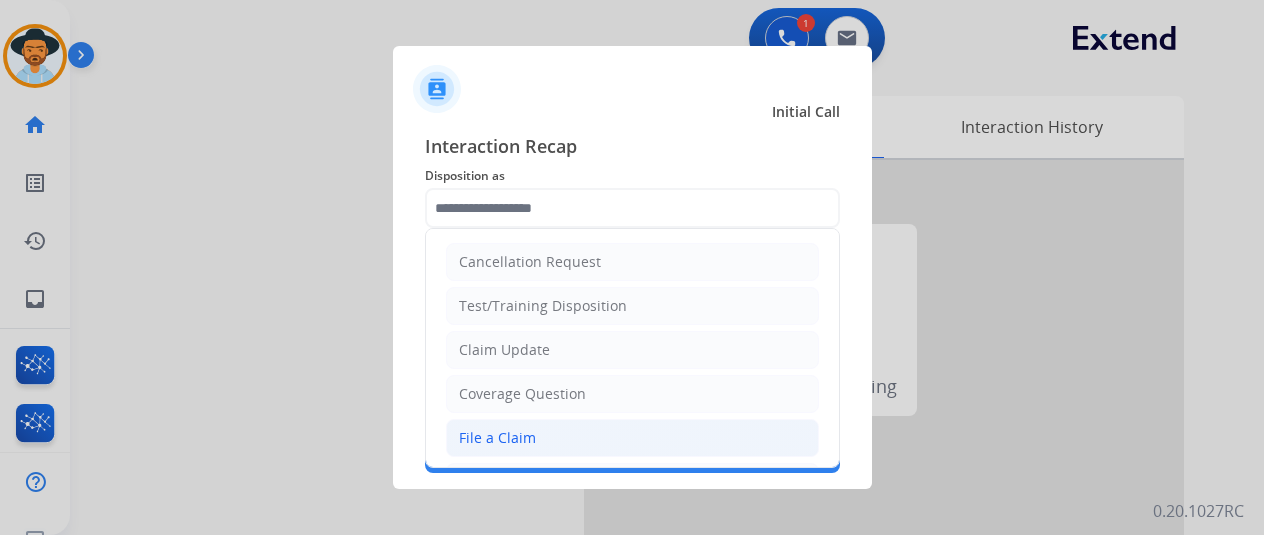 click on "File a Claim" 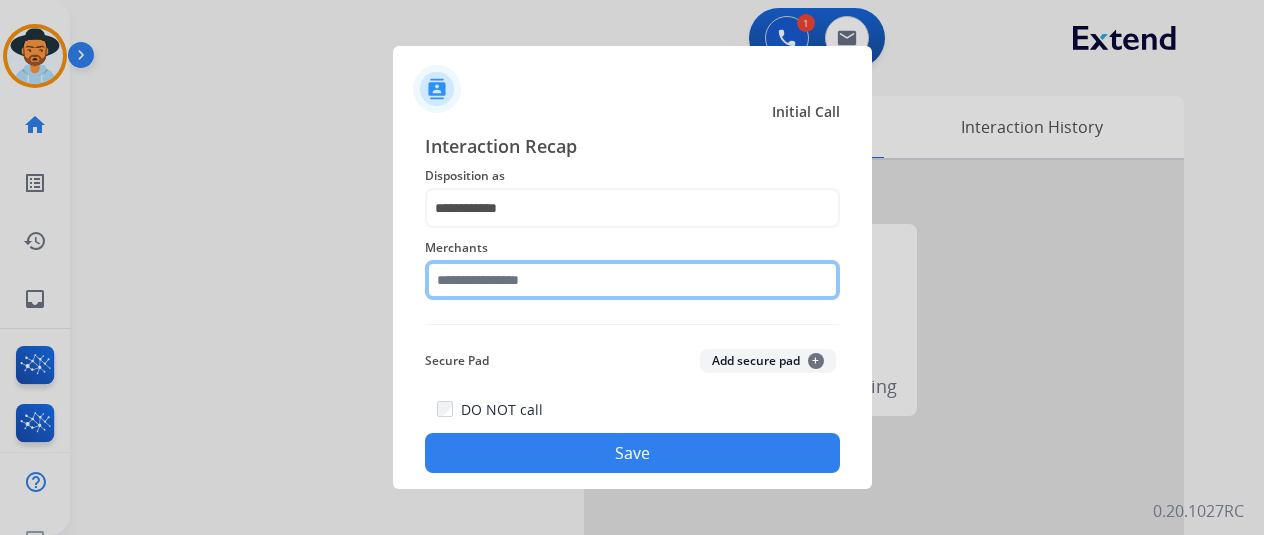 click 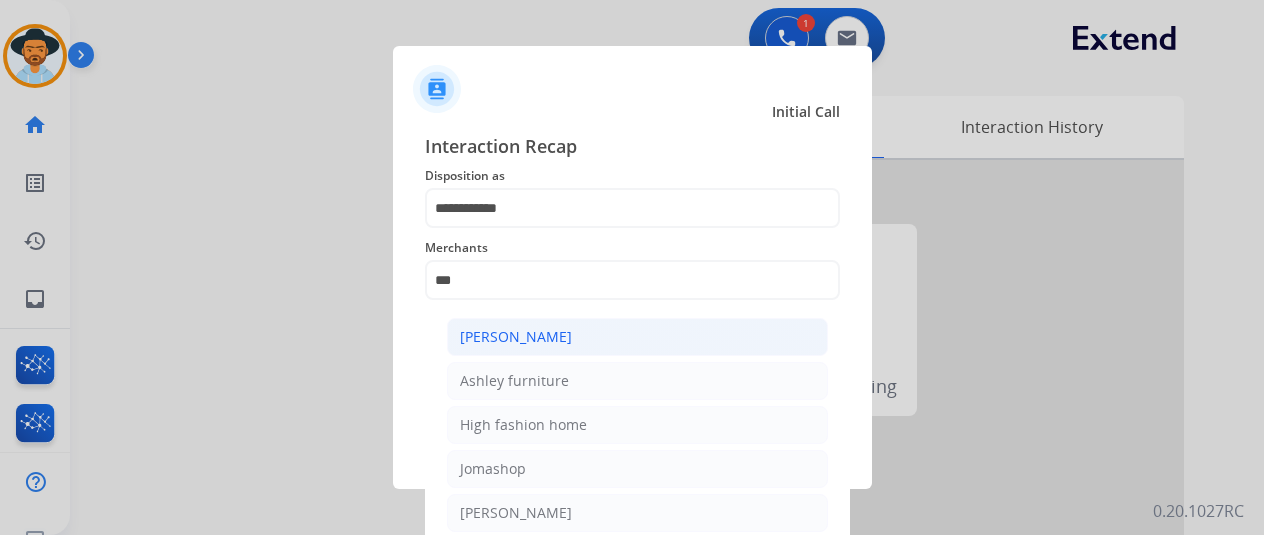 click on "[PERSON_NAME]" 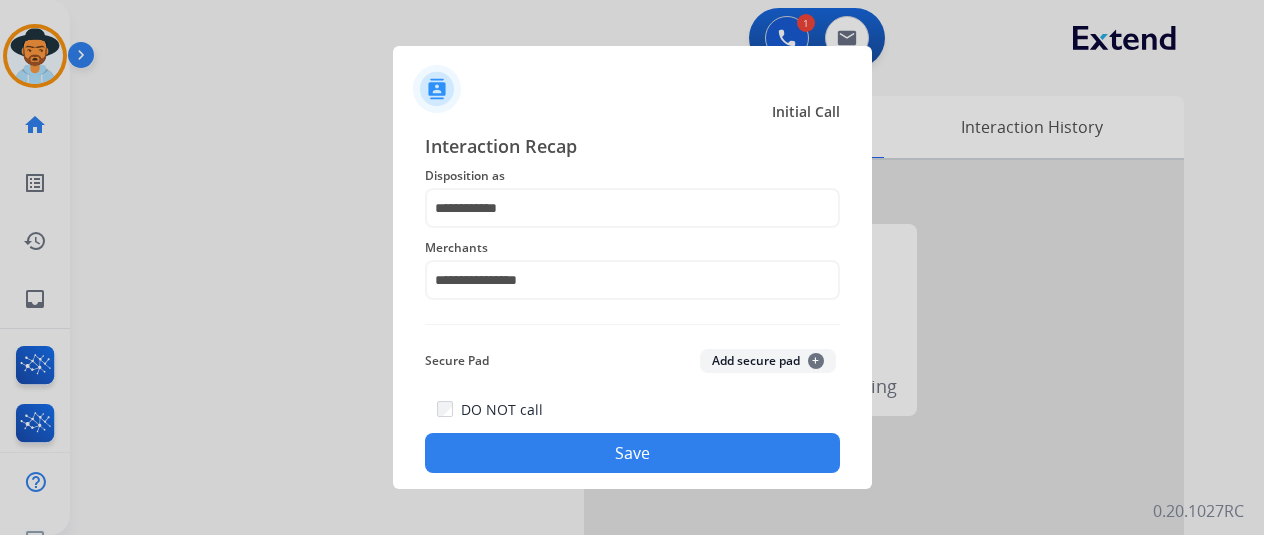click on "Save" 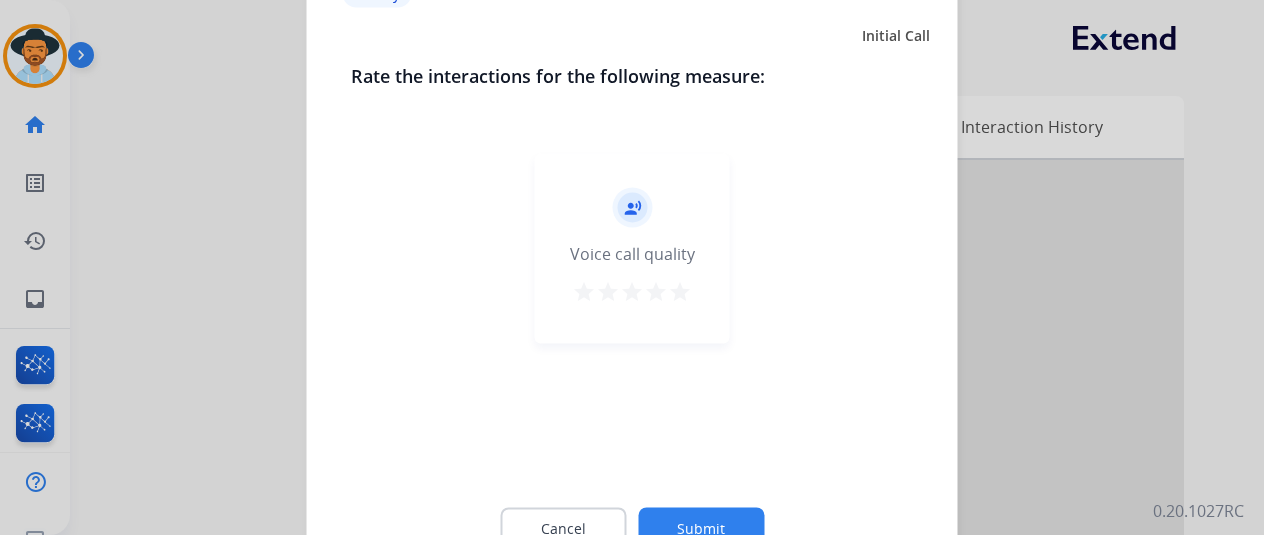 click on "Submit" 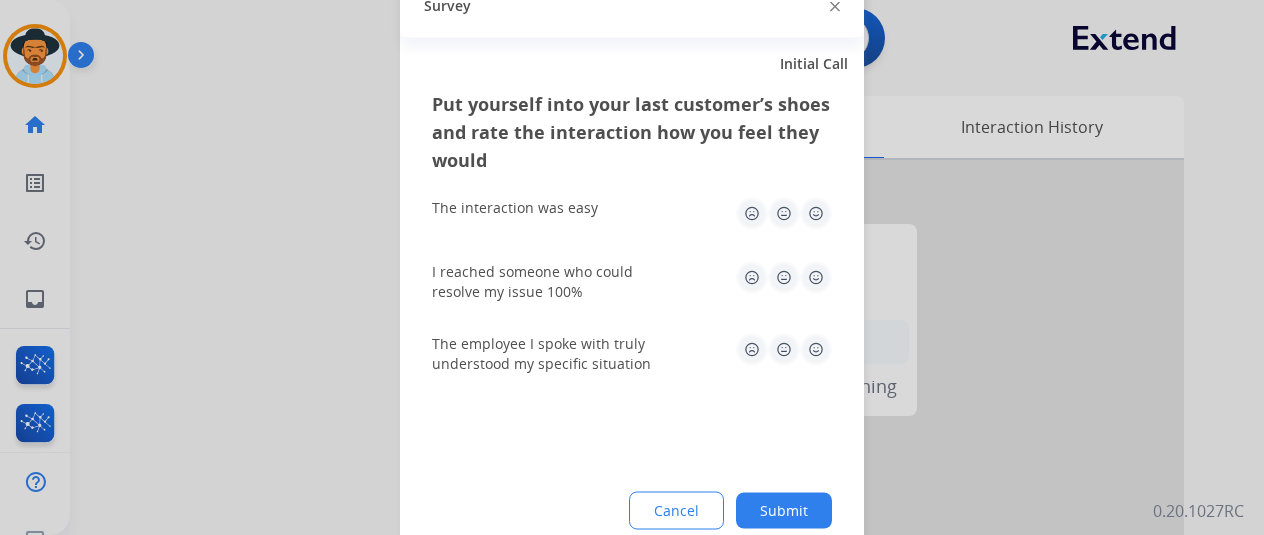 drag, startPoint x: 796, startPoint y: 512, endPoint x: 658, endPoint y: 343, distance: 218.1857 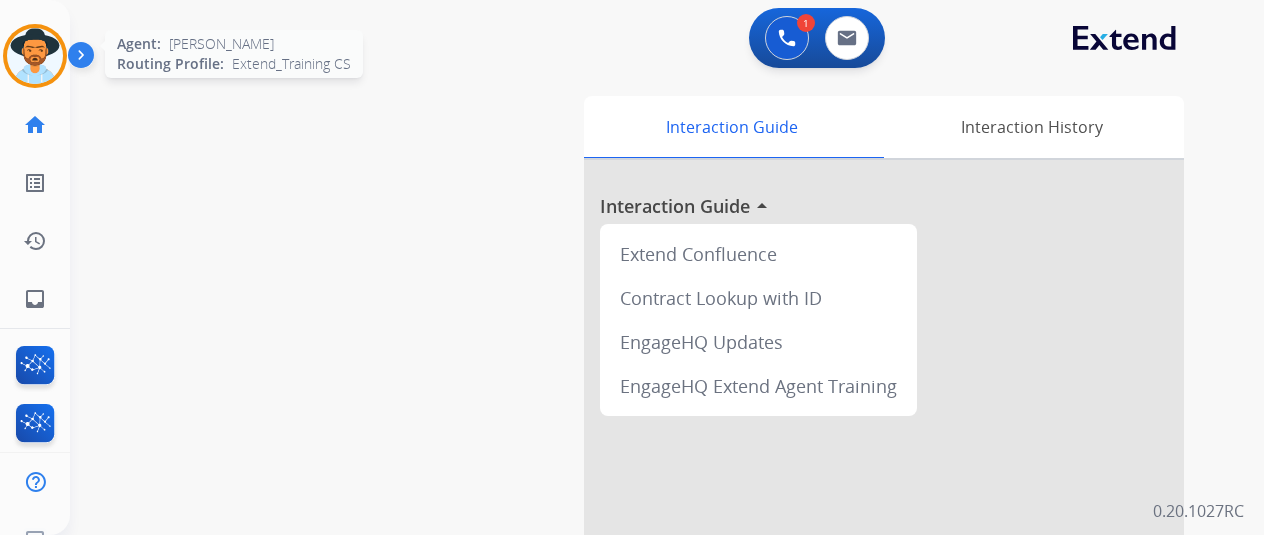 click at bounding box center [35, 56] 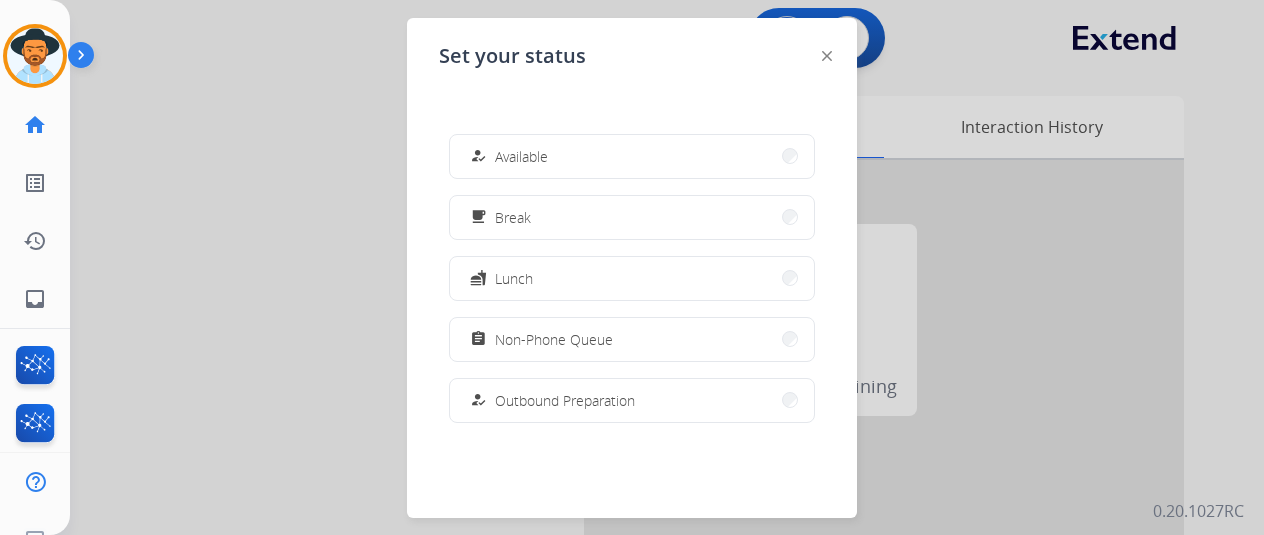 drag, startPoint x: 580, startPoint y: 161, endPoint x: 404, endPoint y: 3, distance: 236.51639 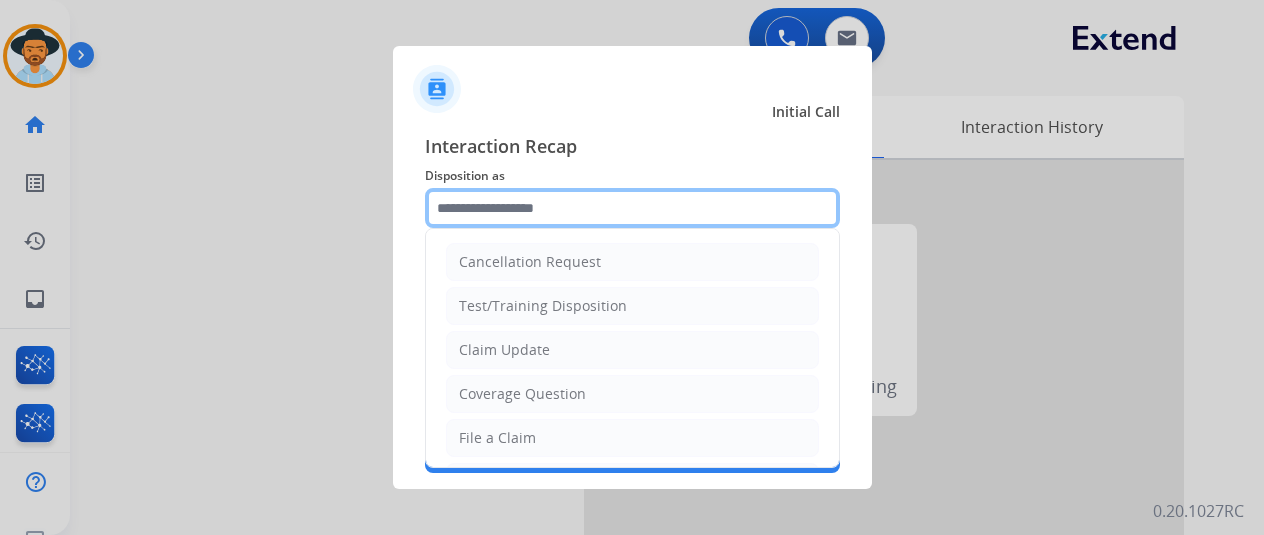 click 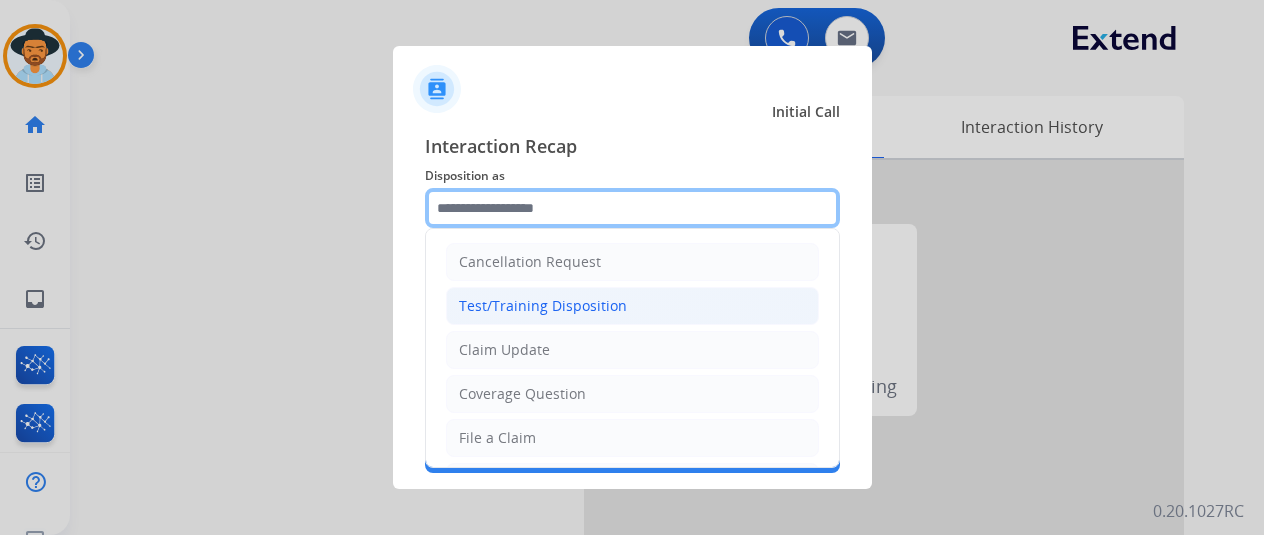 scroll, scrollTop: 100, scrollLeft: 0, axis: vertical 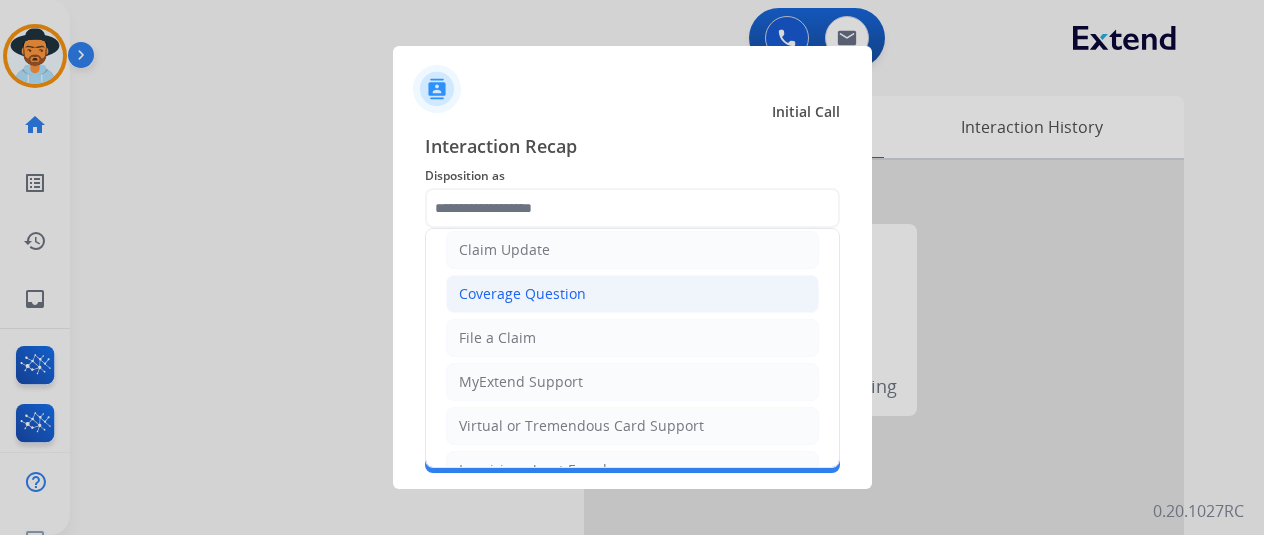 click on "Coverage Question" 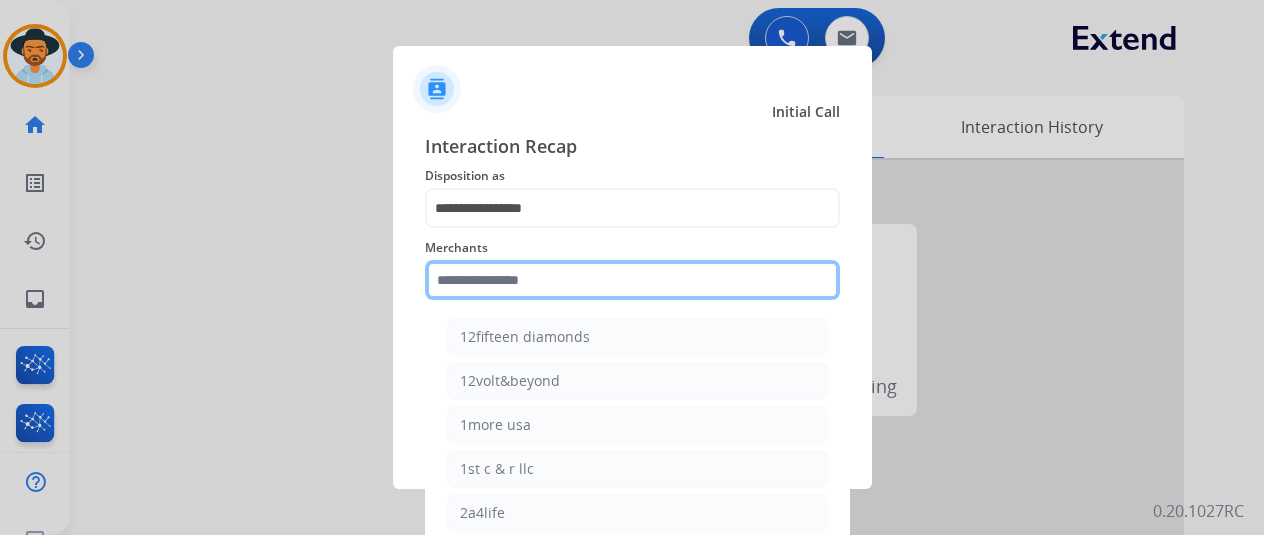 click 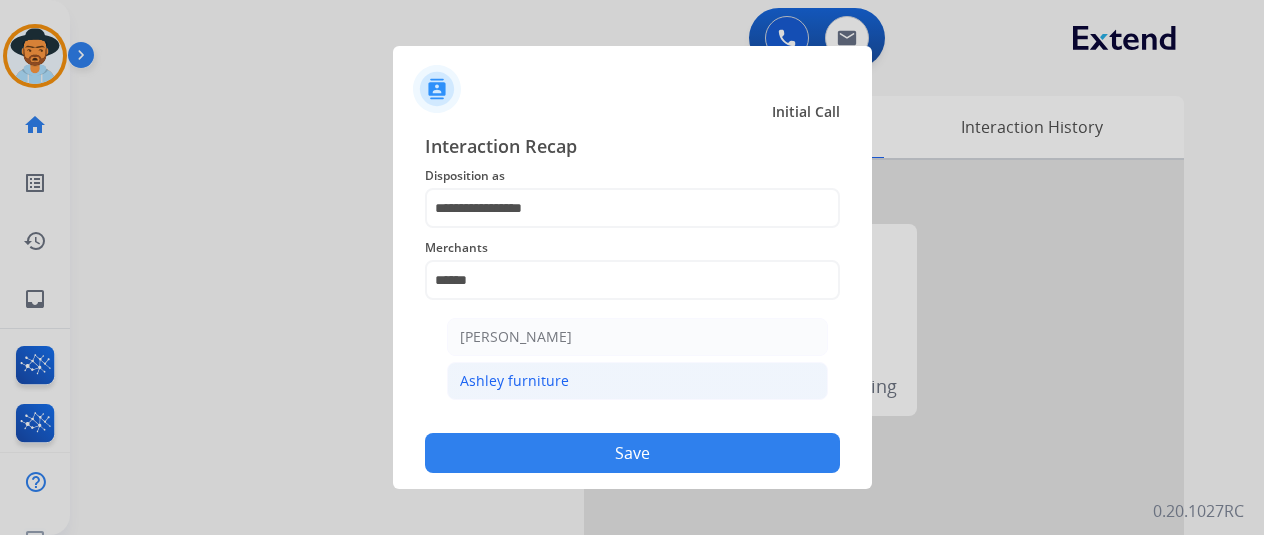 click on "Ashley furniture" 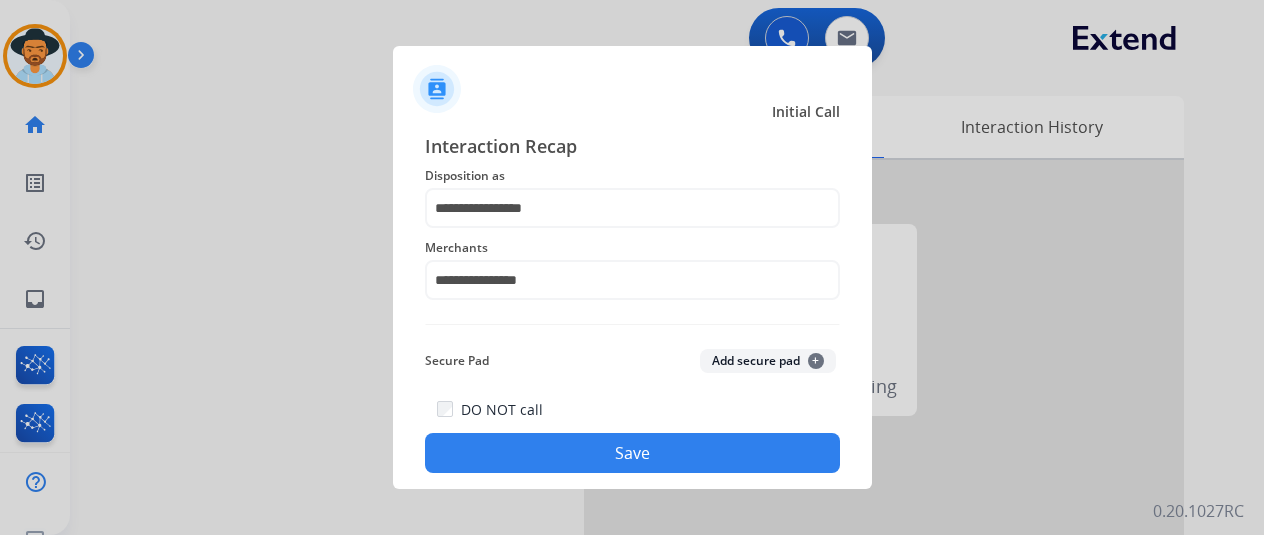 click on "Save" 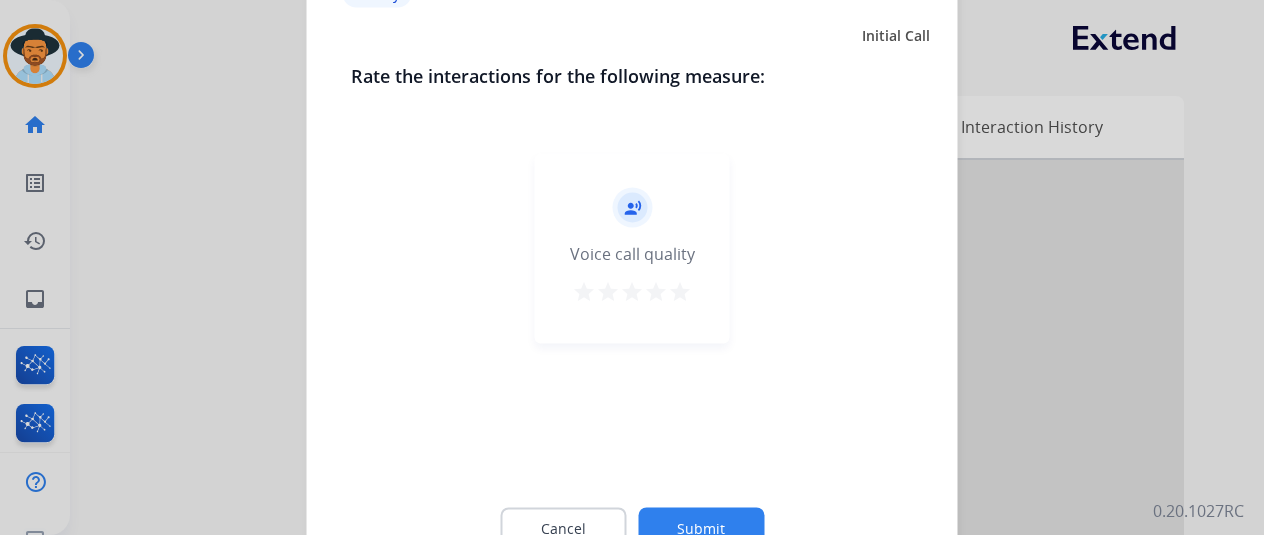 click on "Submit" 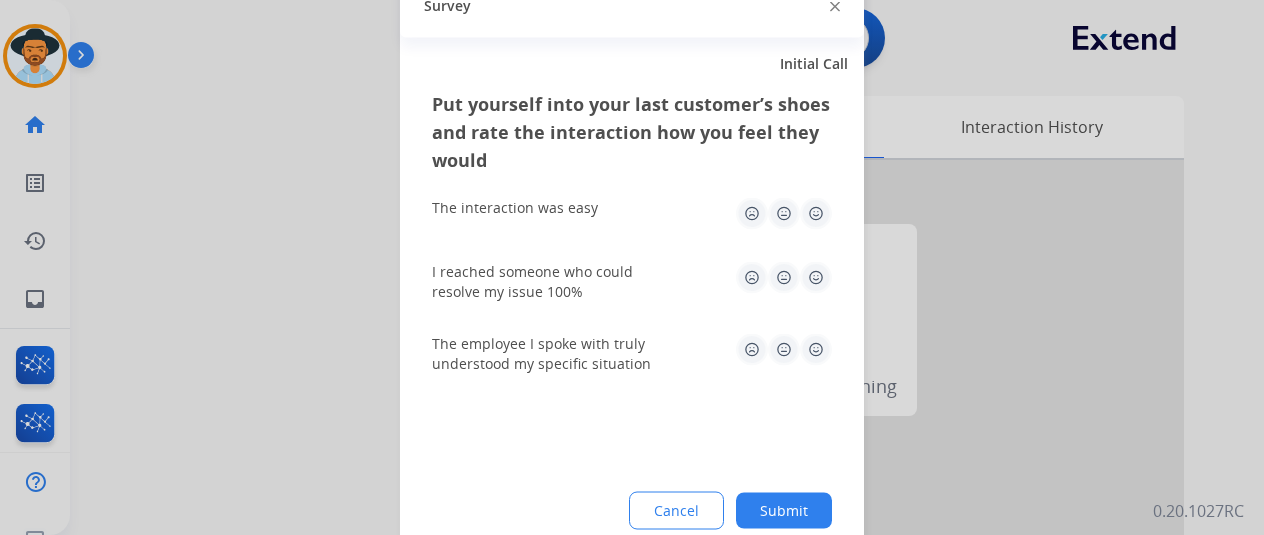 click on "Submit" 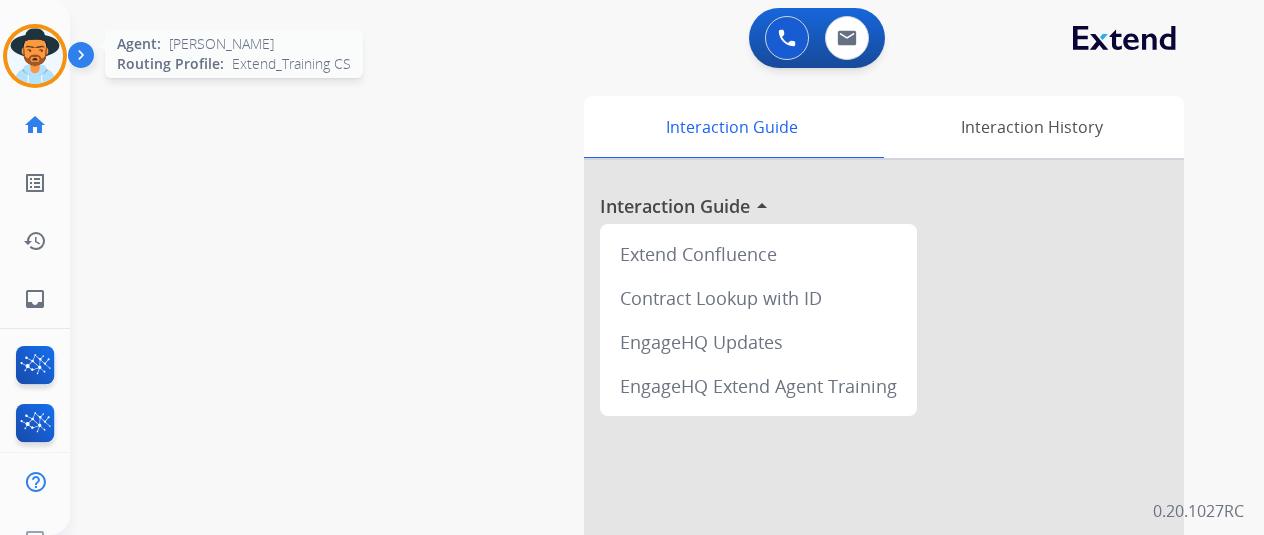 click at bounding box center (35, 56) 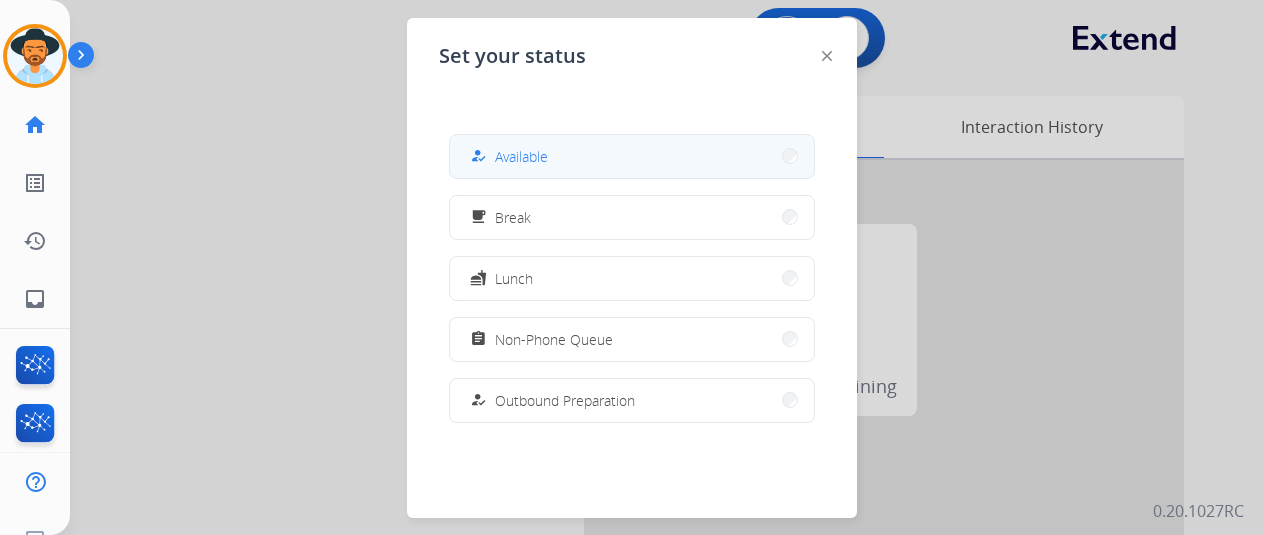 click on "how_to_reg Available" at bounding box center (632, 156) 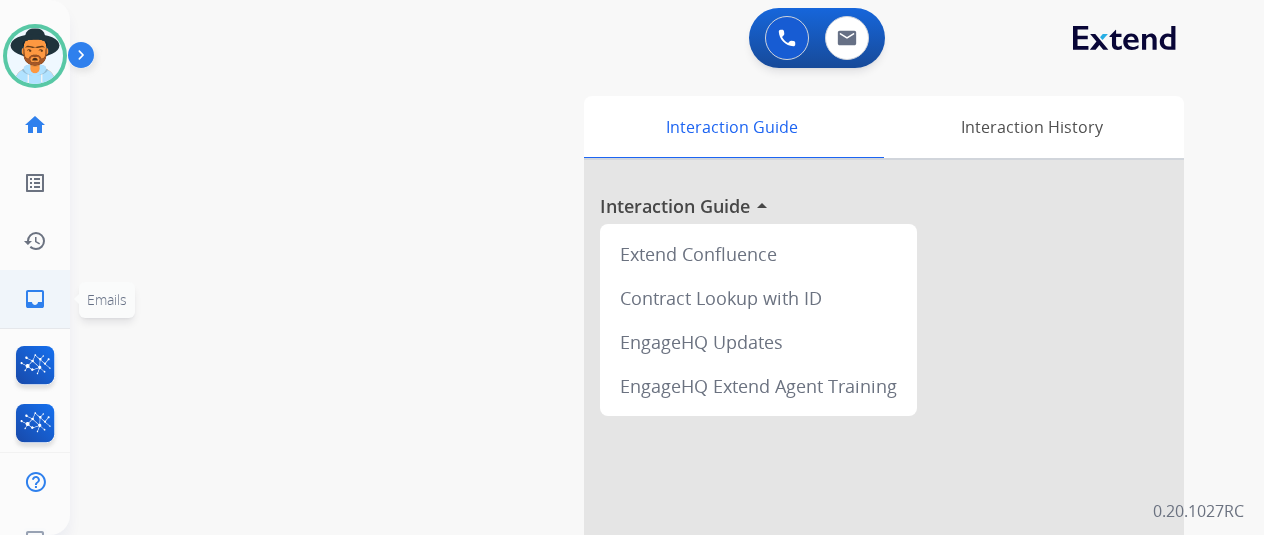 click on "inbox" 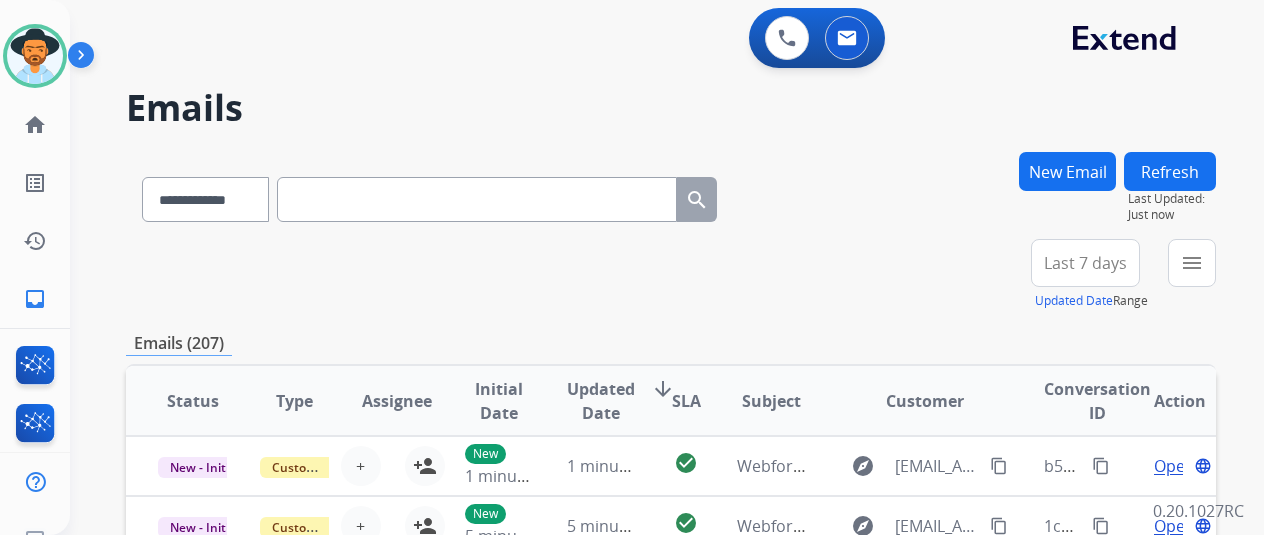 click on "New Email" at bounding box center (1067, 171) 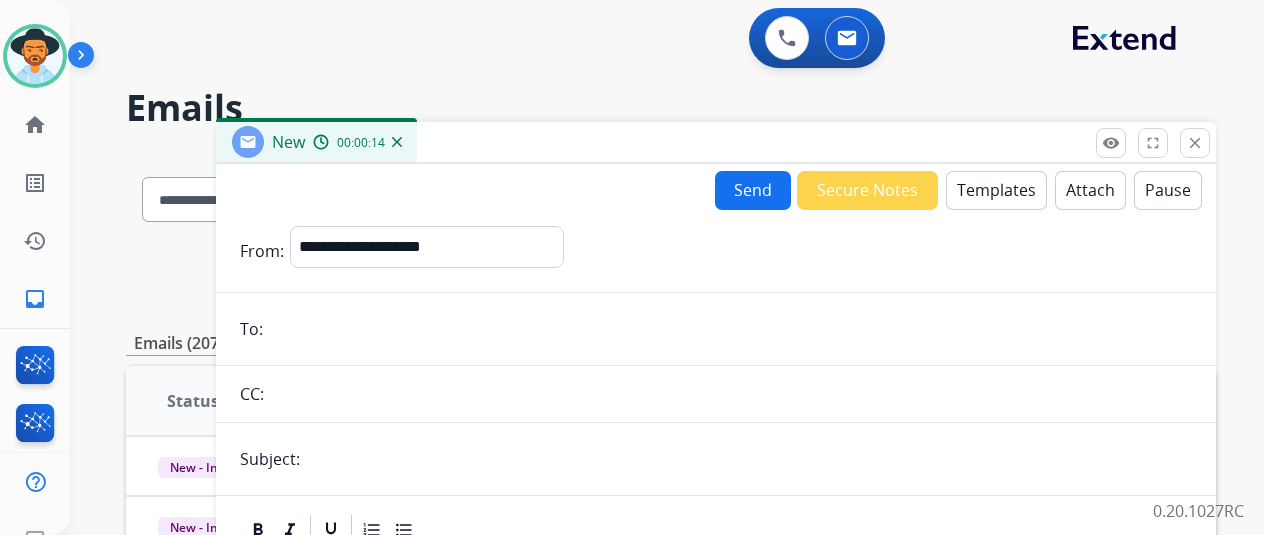click at bounding box center [730, 329] 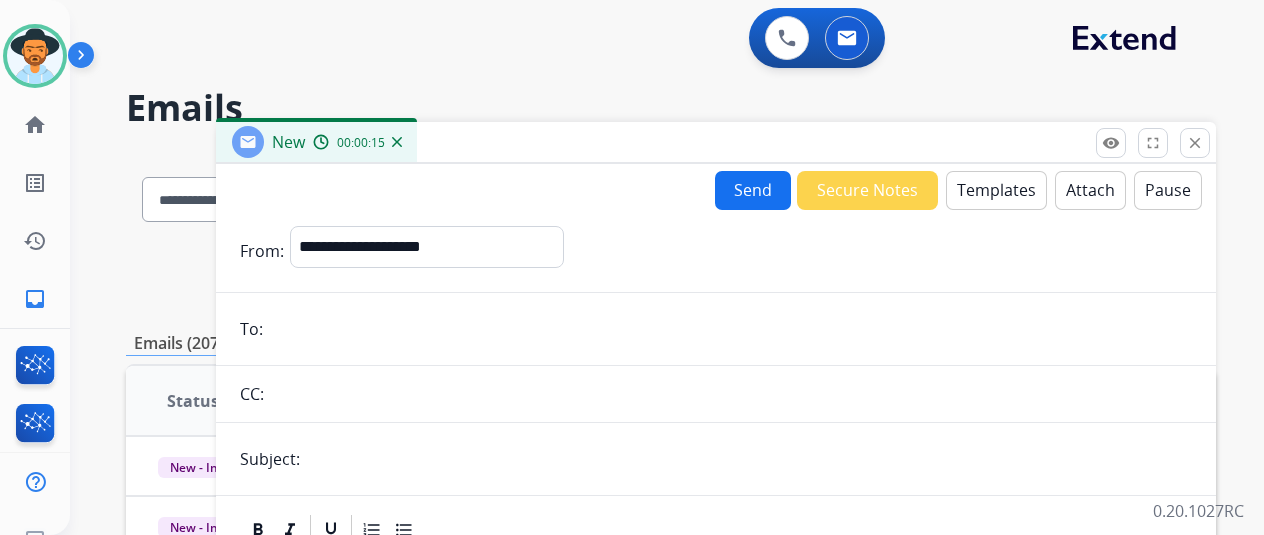 paste on "**********" 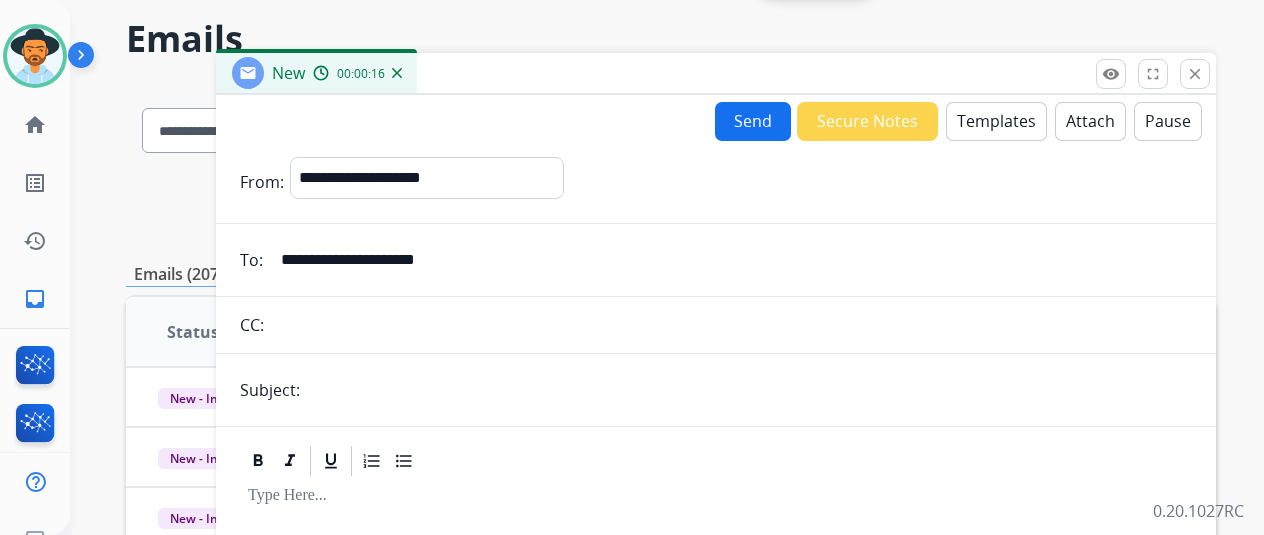 scroll, scrollTop: 100, scrollLeft: 0, axis: vertical 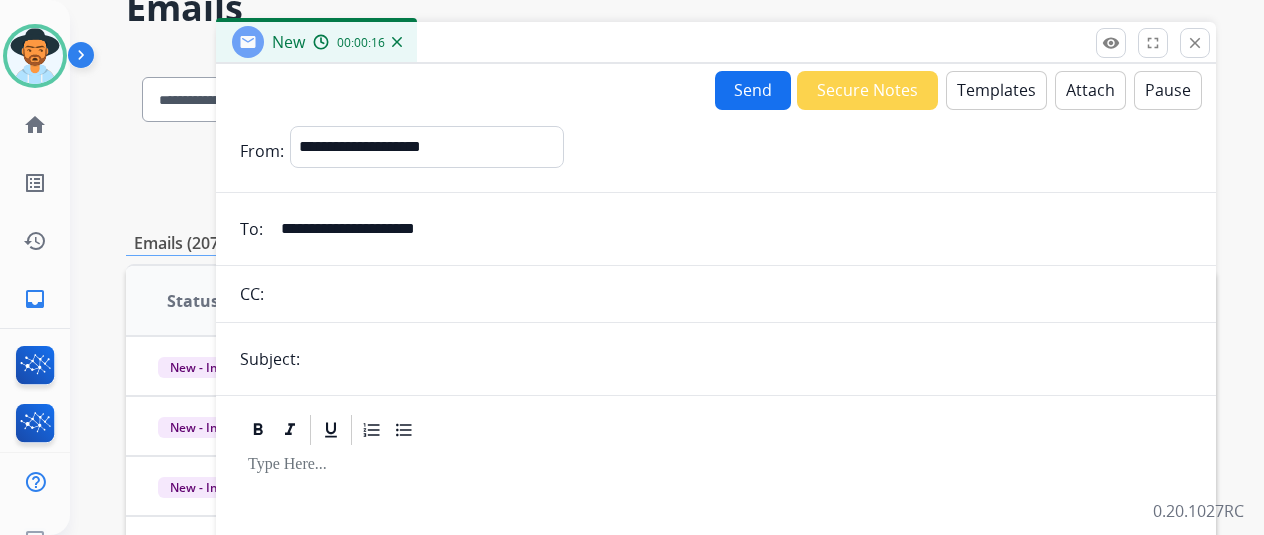 type on "**********" 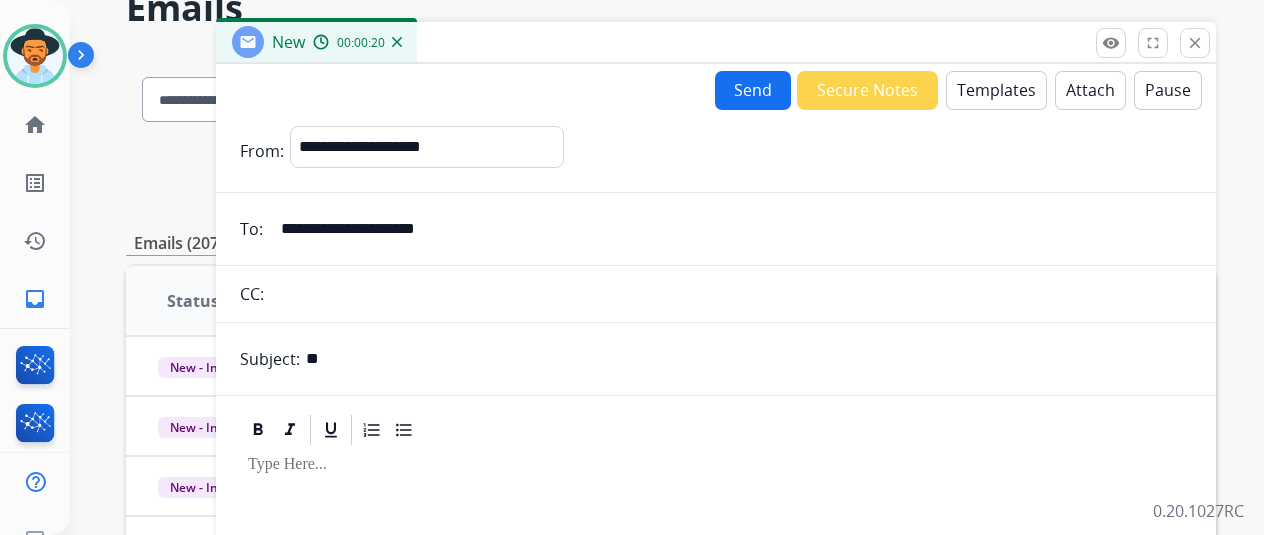 type on "*" 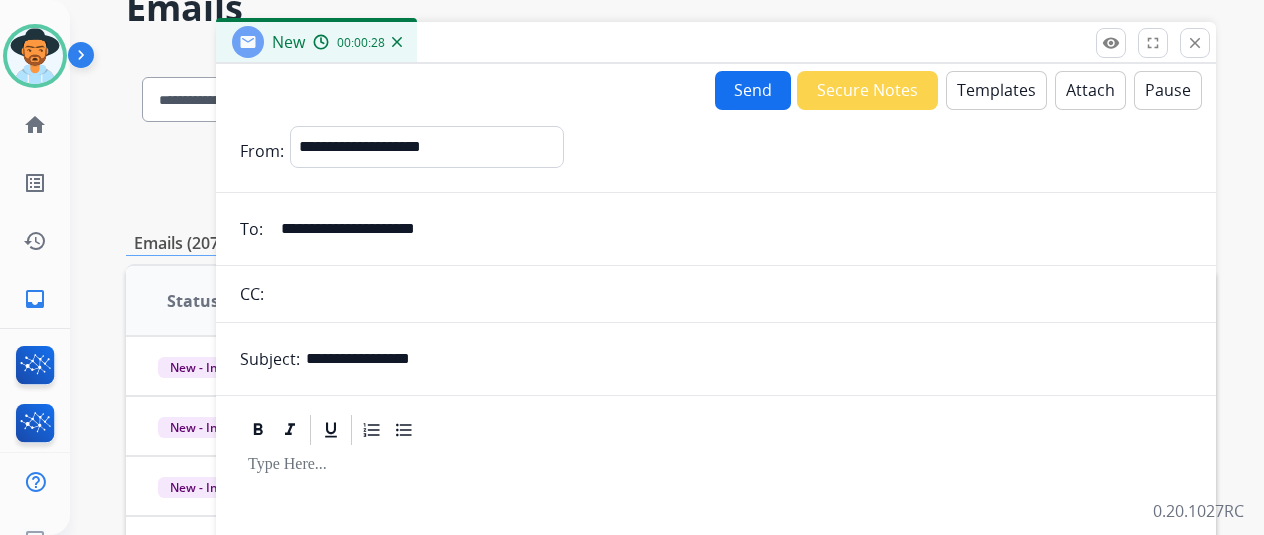 type on "**********" 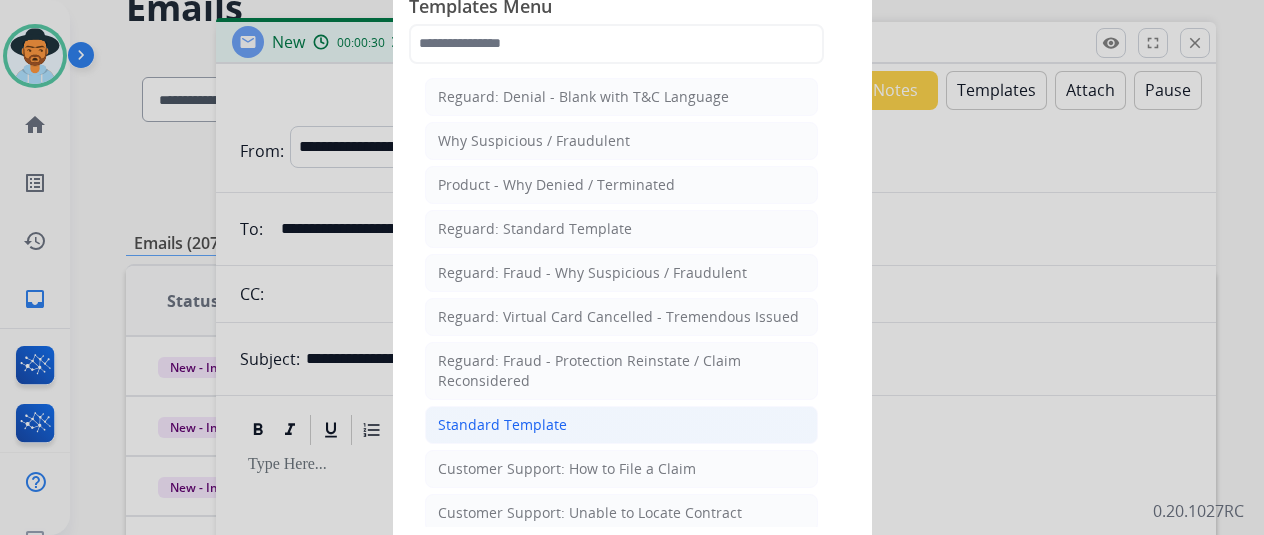 click on "Standard Template" 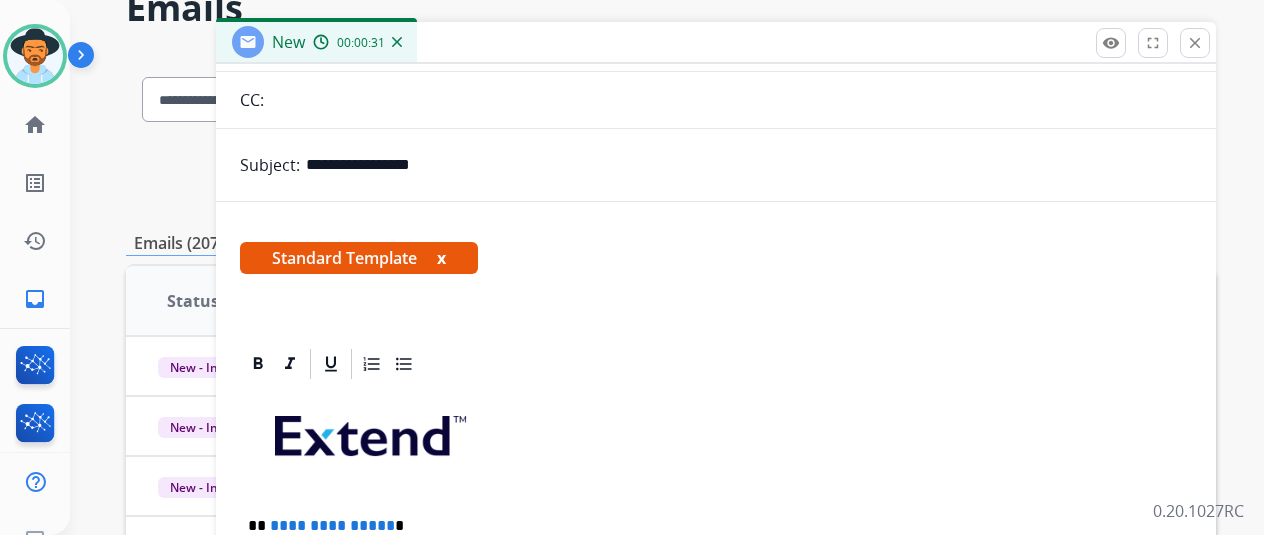 scroll, scrollTop: 400, scrollLeft: 0, axis: vertical 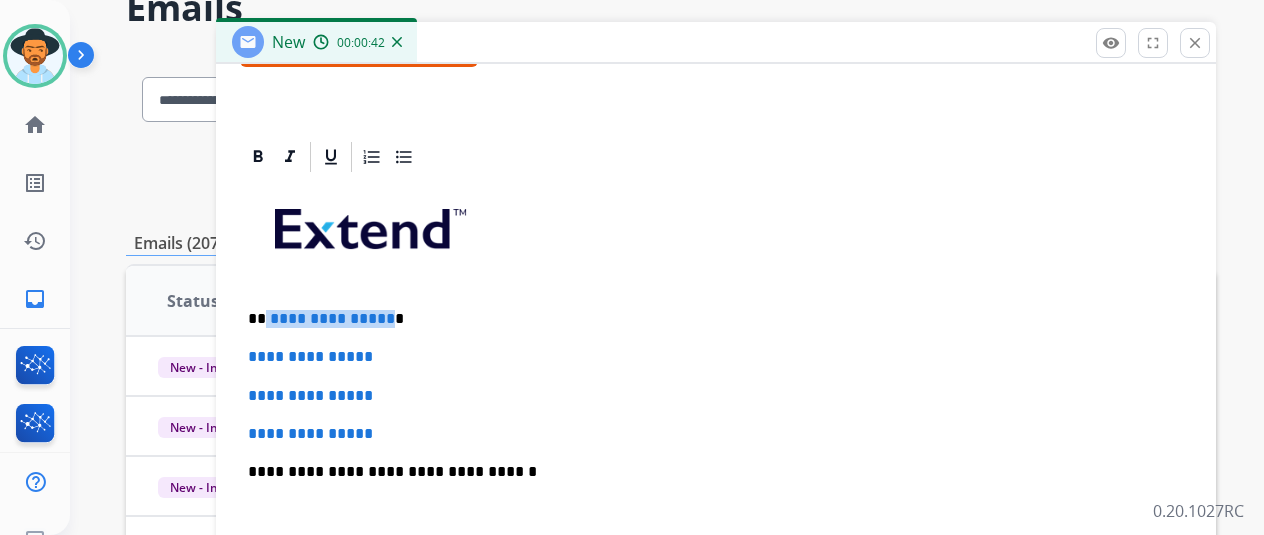 drag, startPoint x: 398, startPoint y: 316, endPoint x: 281, endPoint y: 322, distance: 117.15375 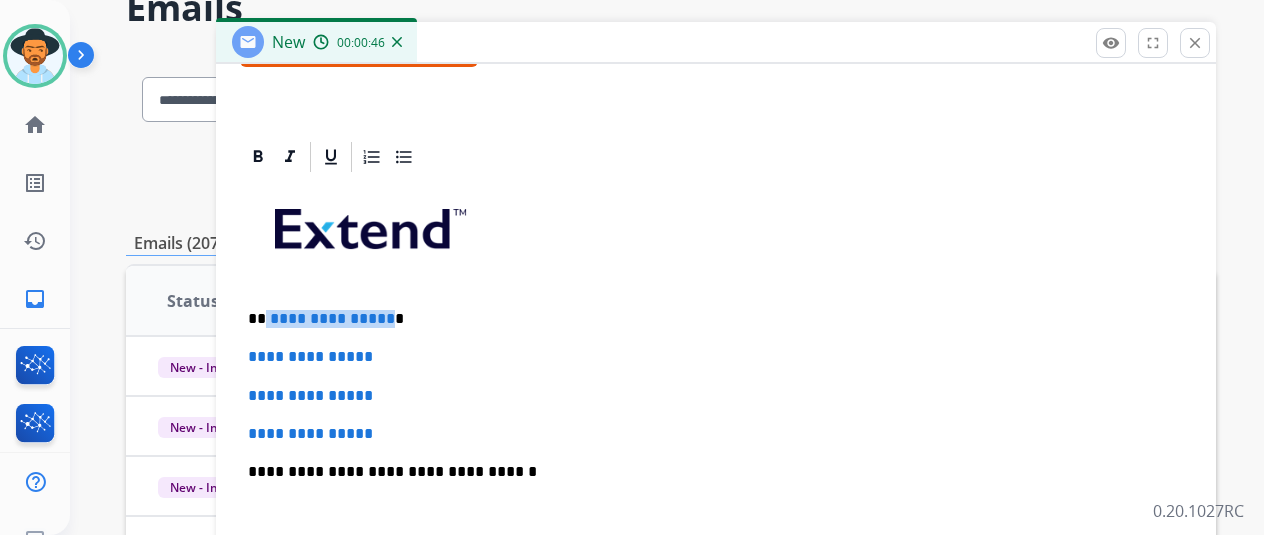 drag, startPoint x: 400, startPoint y: 318, endPoint x: 281, endPoint y: 321, distance: 119.03781 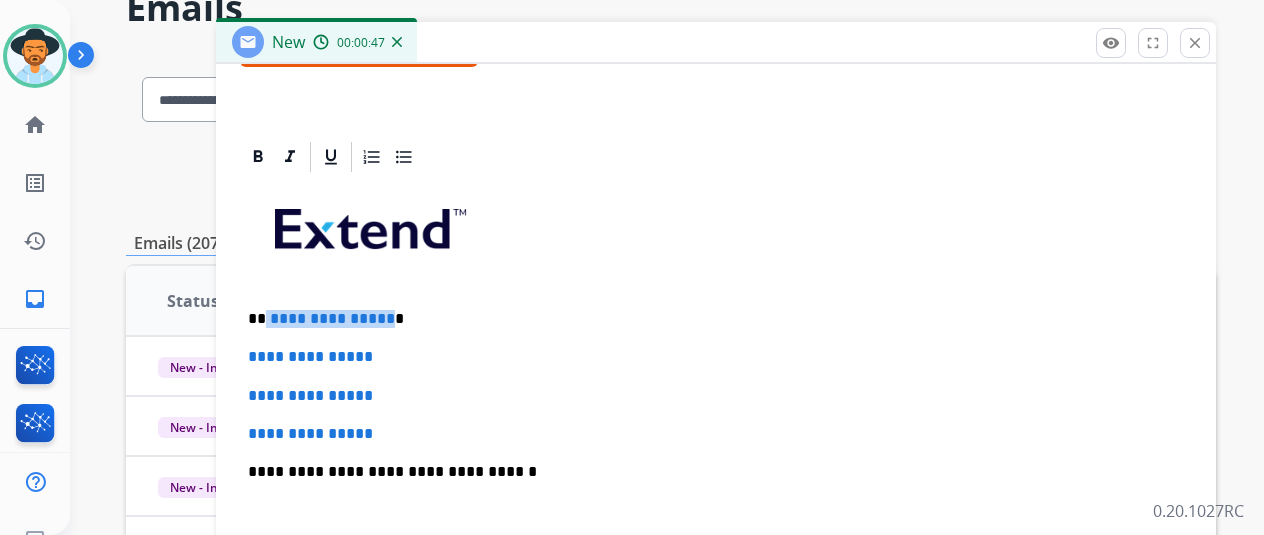 type 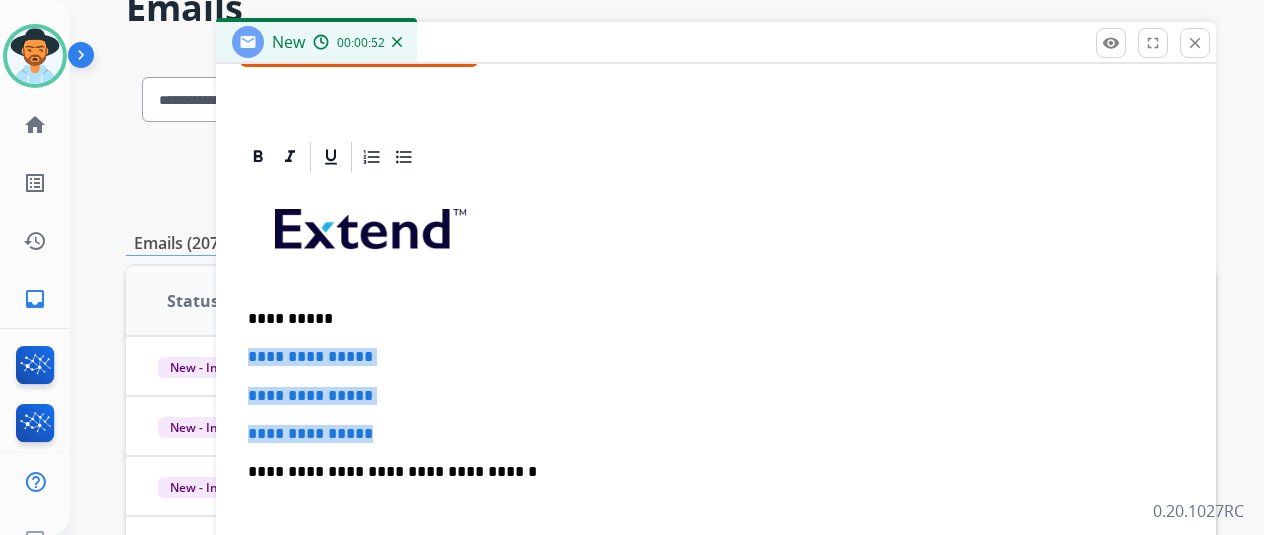 drag, startPoint x: 405, startPoint y: 439, endPoint x: 250, endPoint y: 354, distance: 176.7767 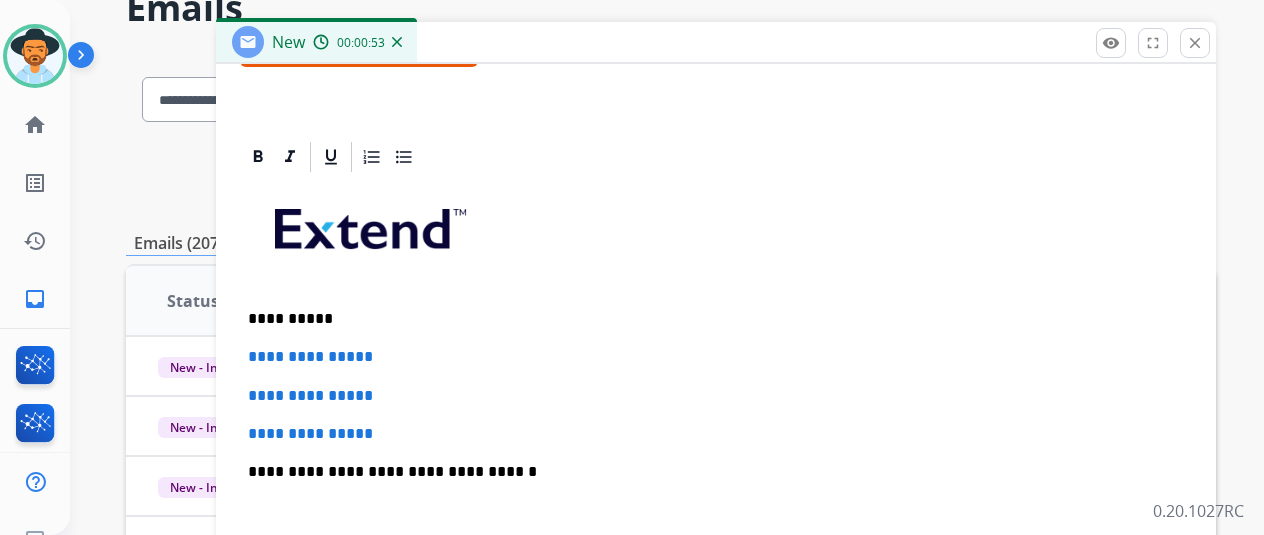 scroll, scrollTop: 383, scrollLeft: 0, axis: vertical 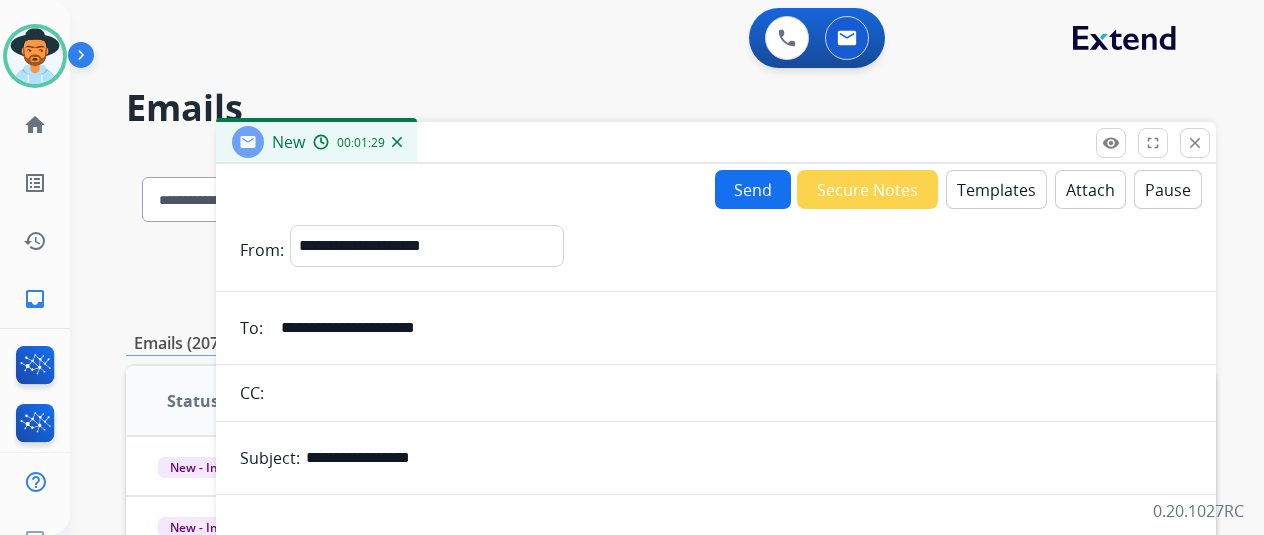 click on "Send" at bounding box center [753, 189] 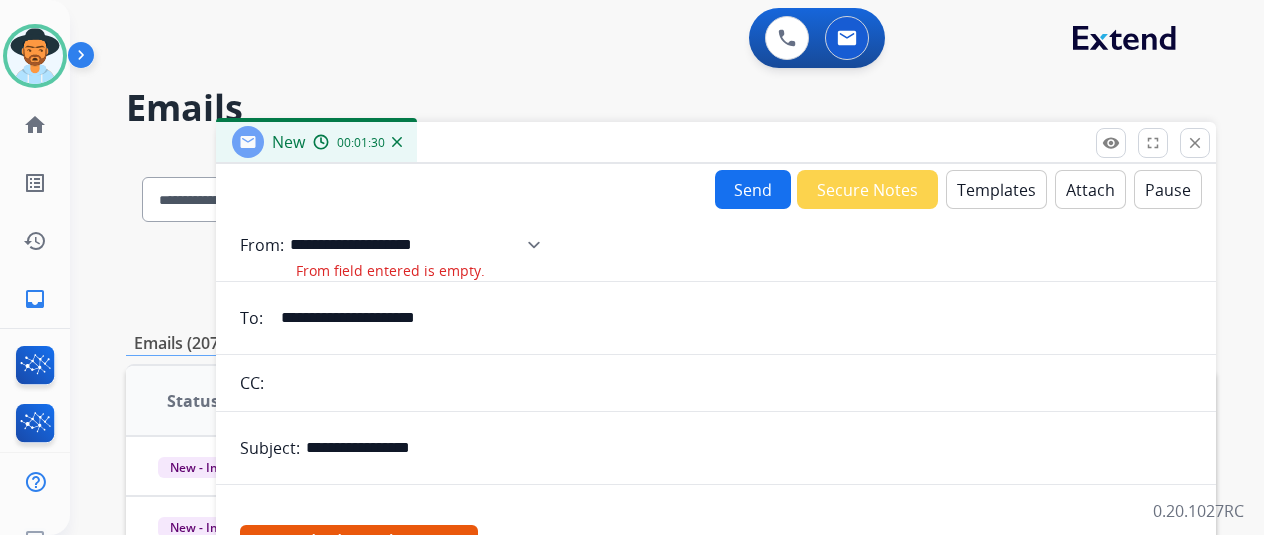 click on "**********" at bounding box center [422, 245] 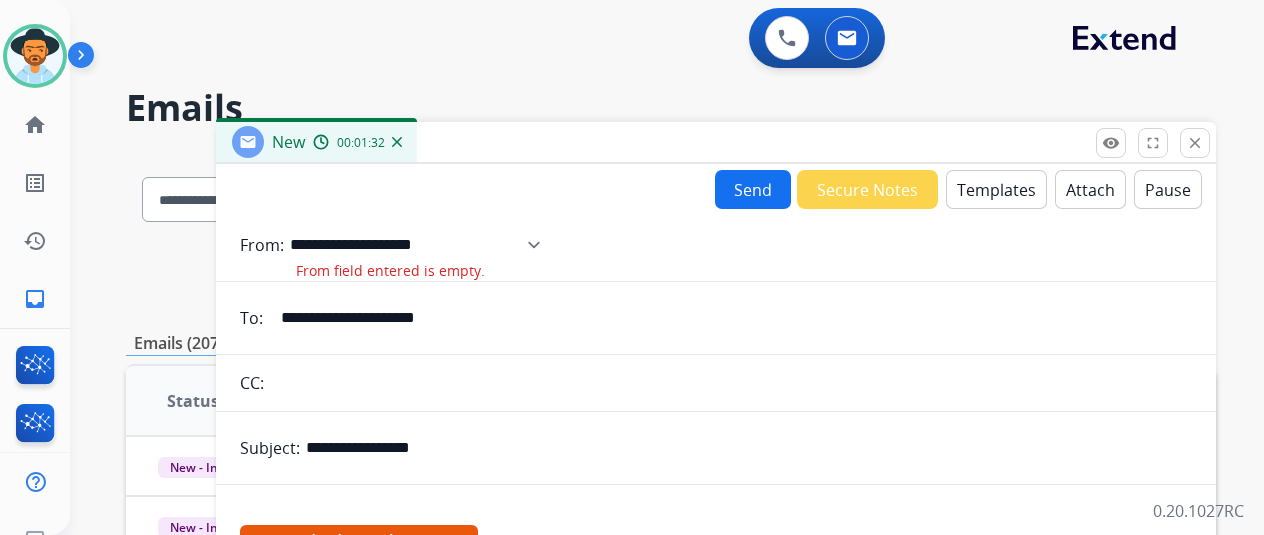 select on "**********" 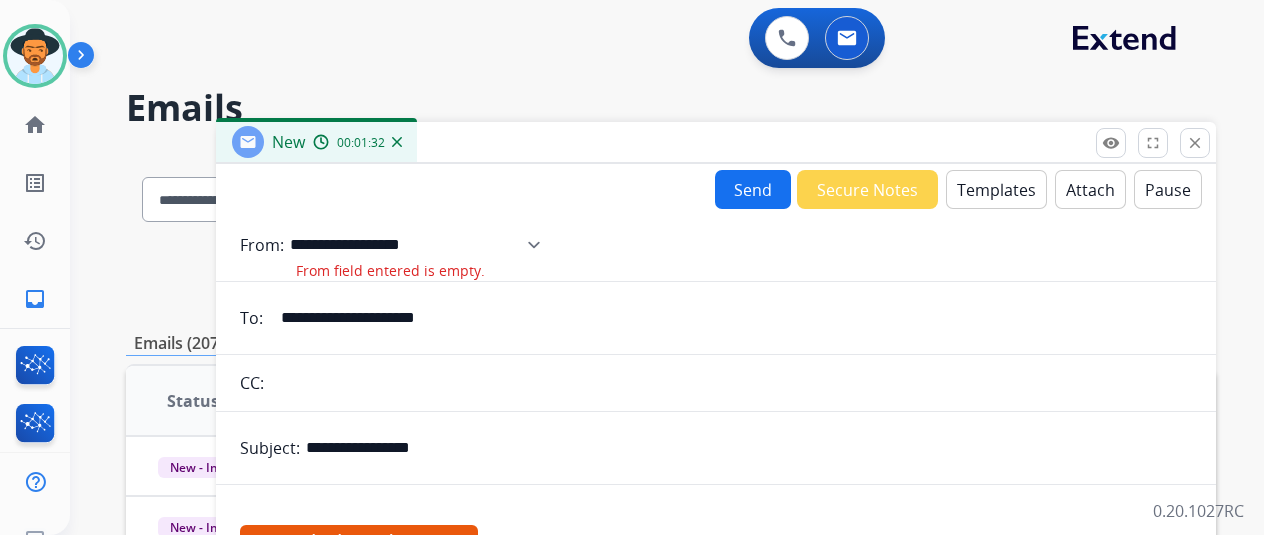 click on "**********" at bounding box center [422, 245] 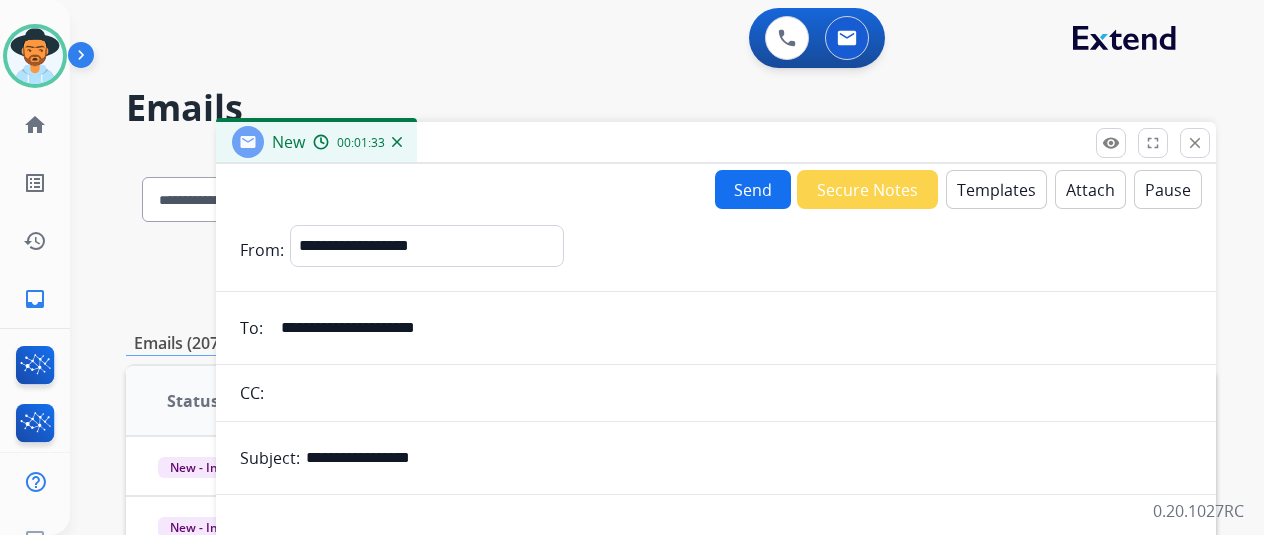 click on "Send" at bounding box center [753, 189] 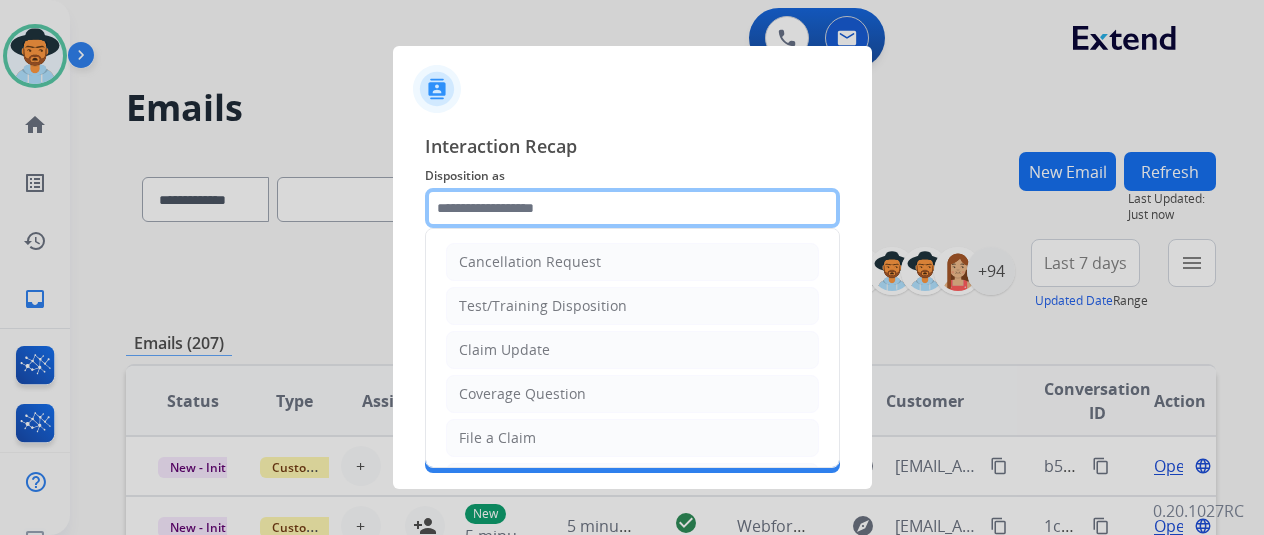 click 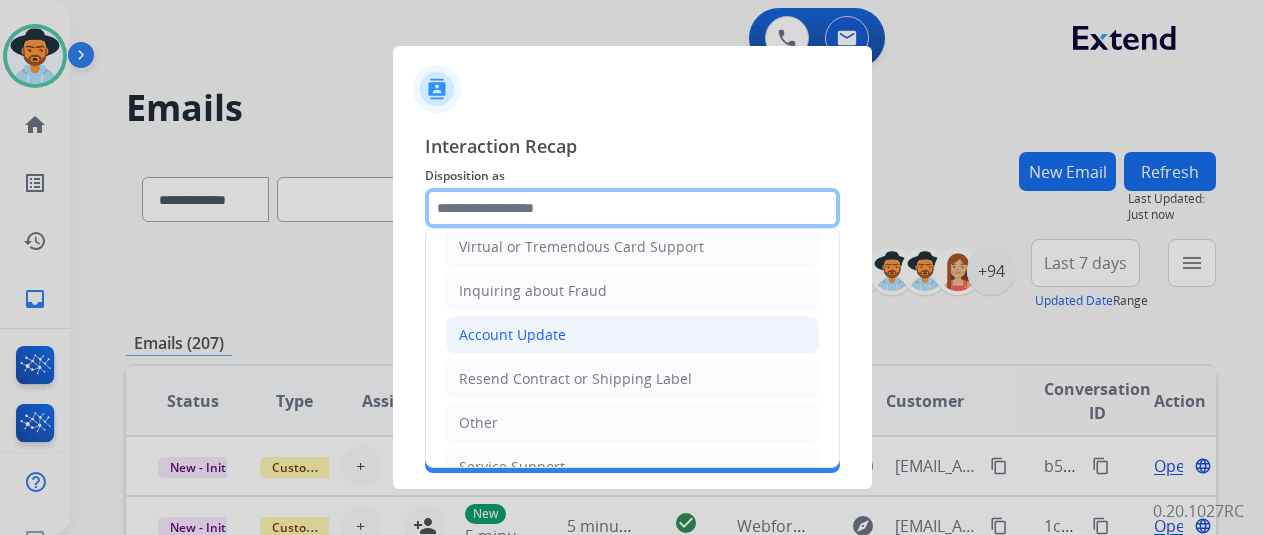 scroll, scrollTop: 300, scrollLeft: 0, axis: vertical 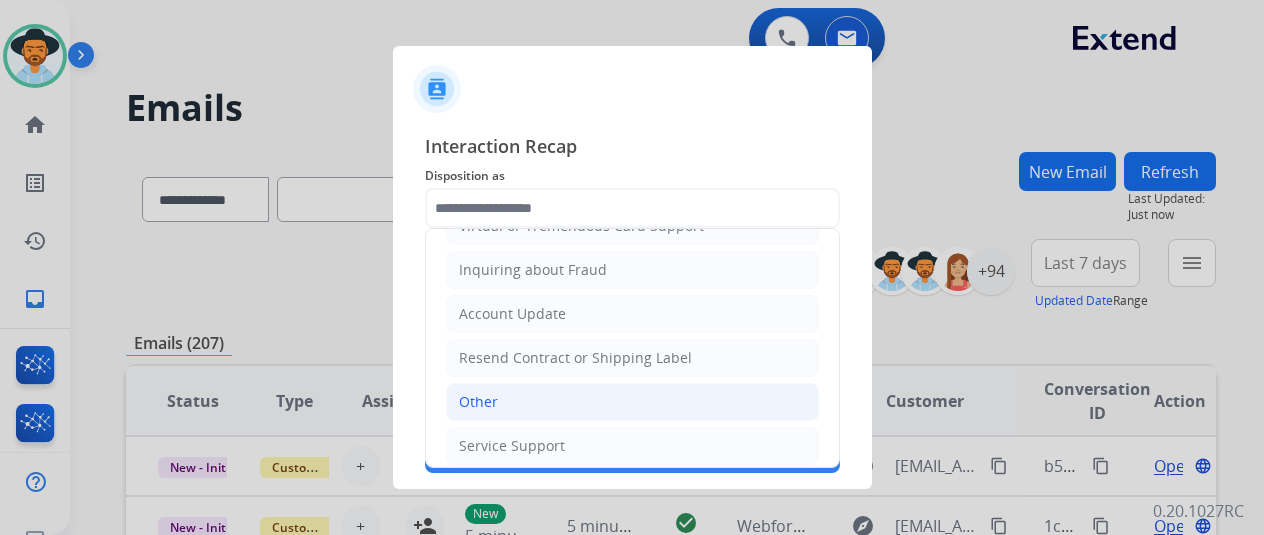 click on "Other" 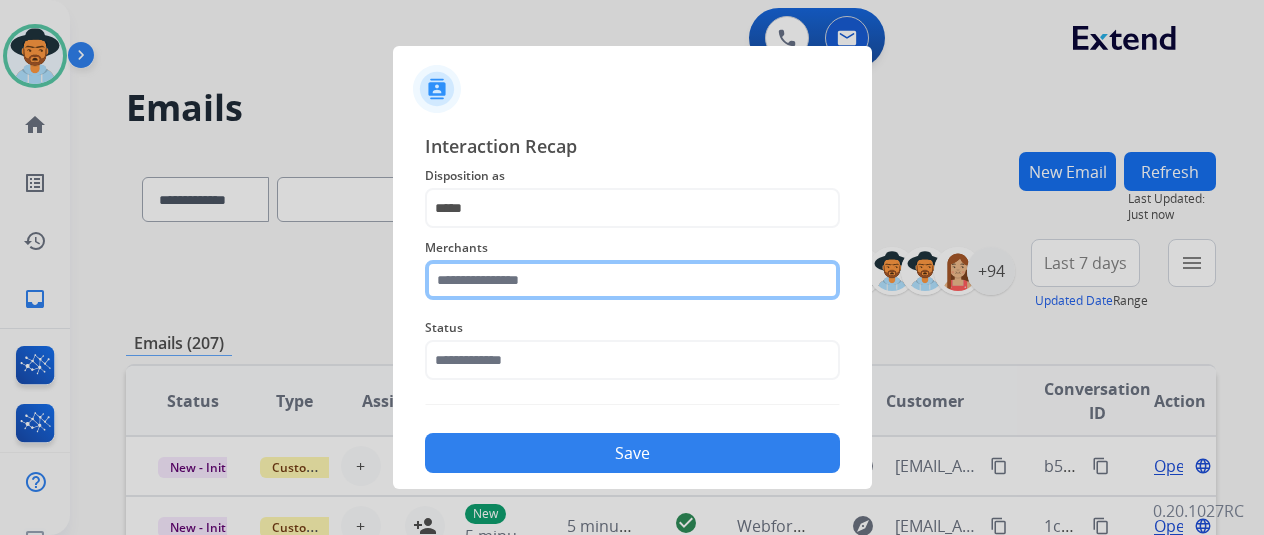 click 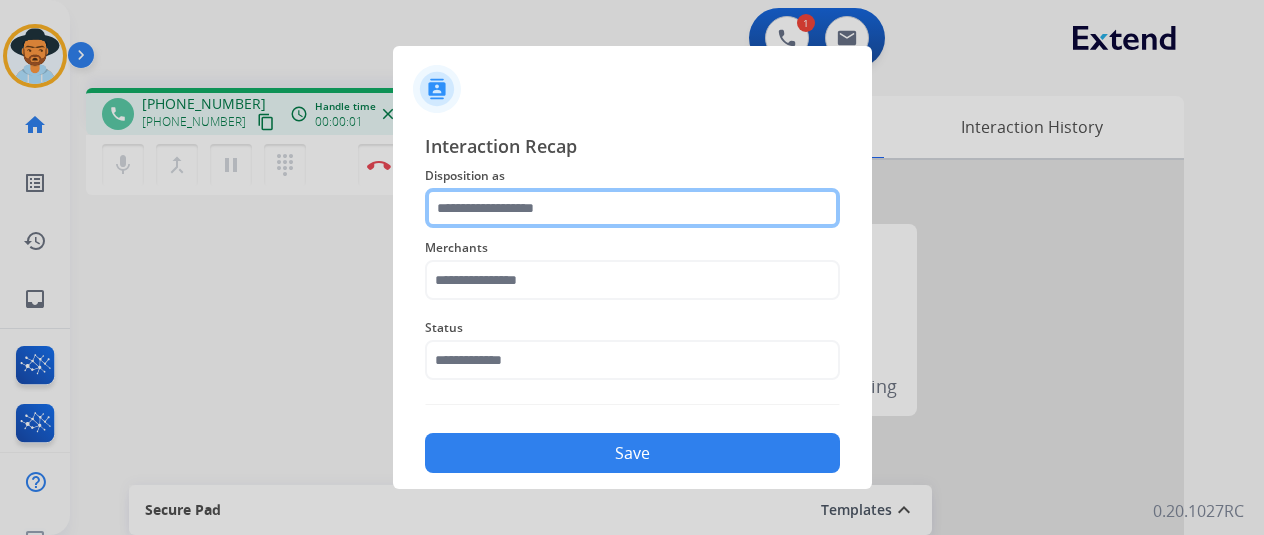 click 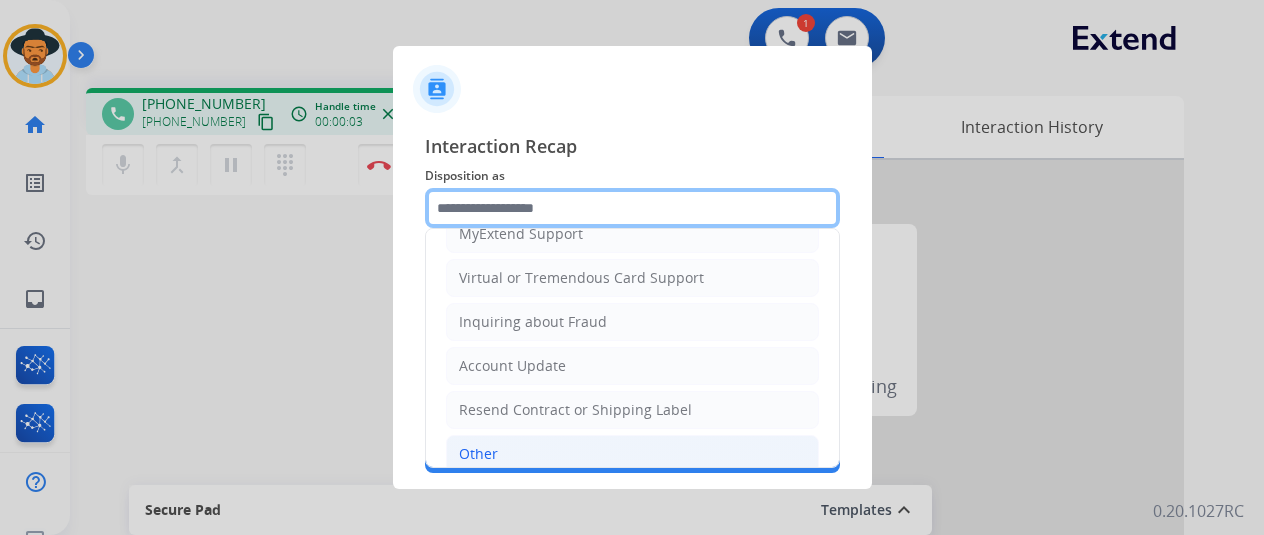 scroll, scrollTop: 300, scrollLeft: 0, axis: vertical 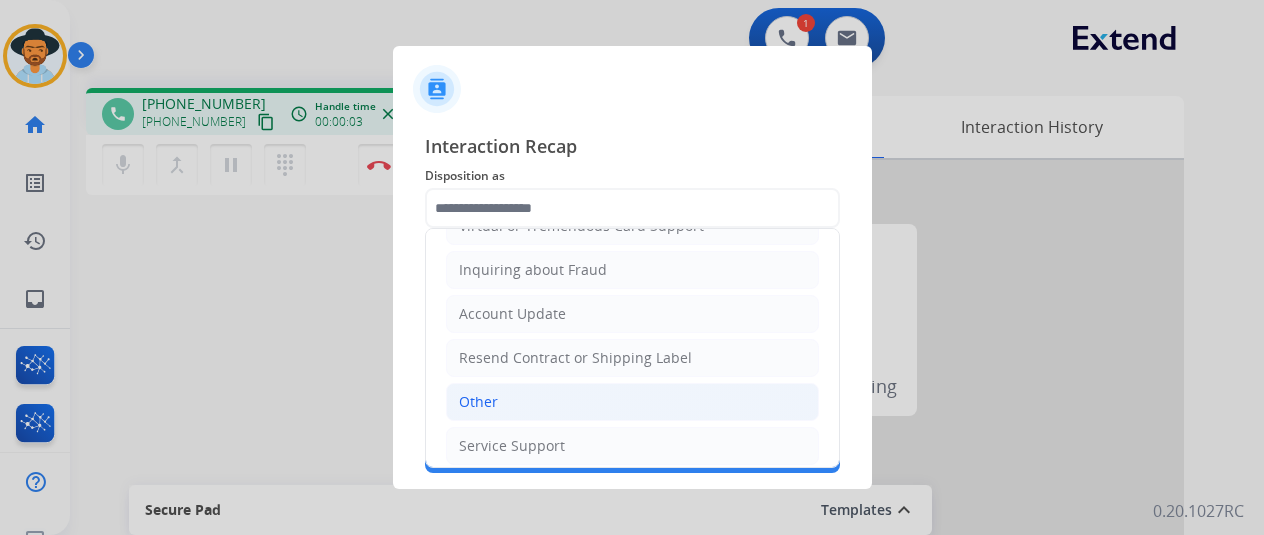 click on "Other" 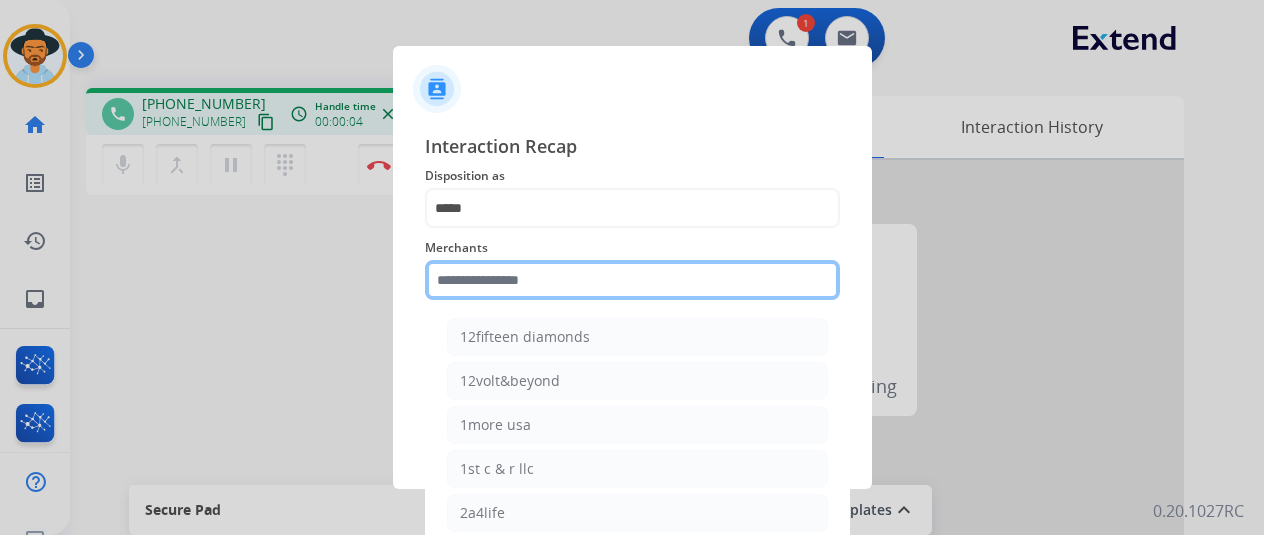 click 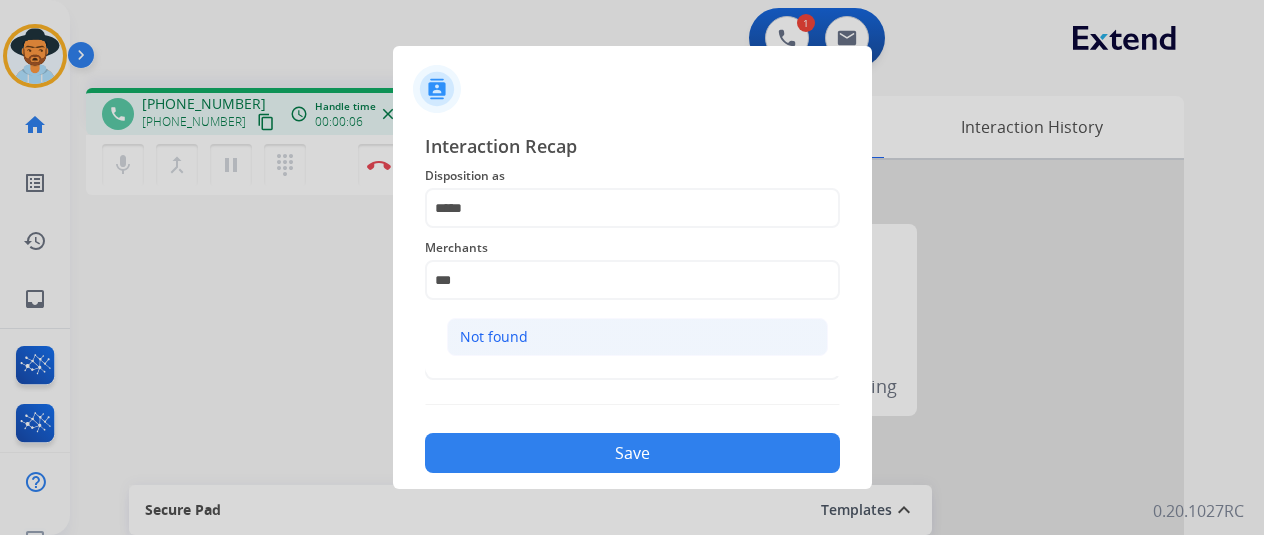 click on "Not found" 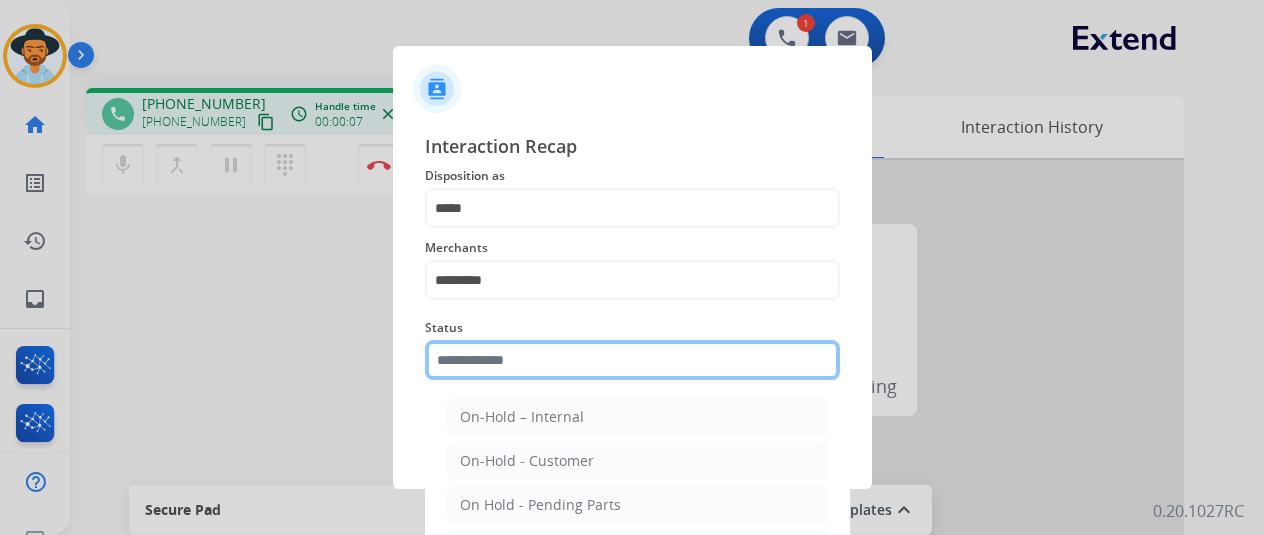 click 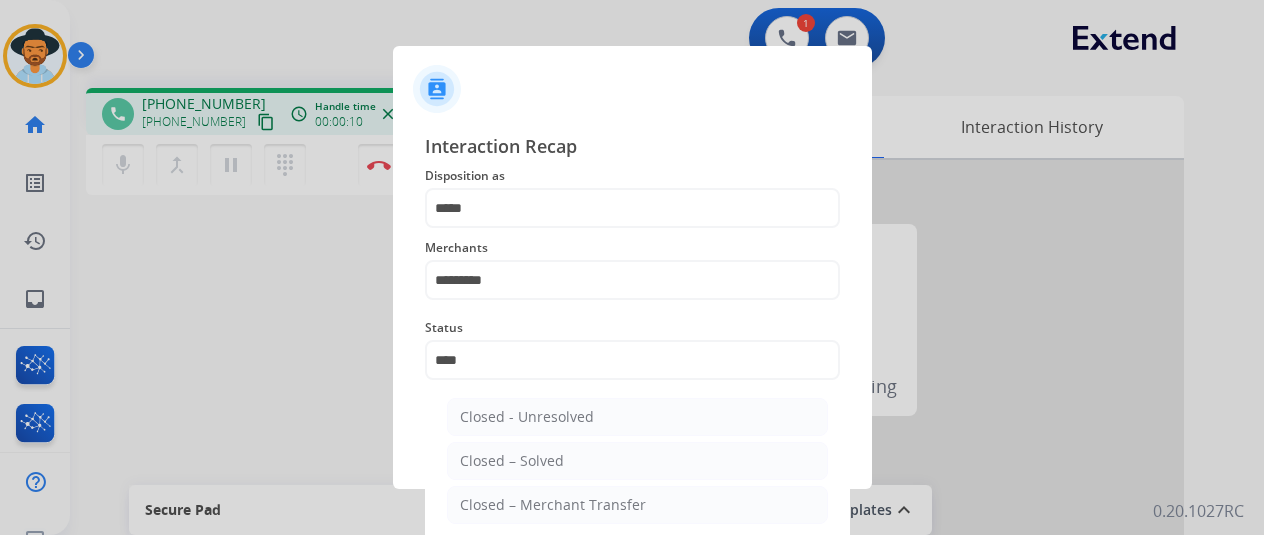 click on "Closed – Solved" 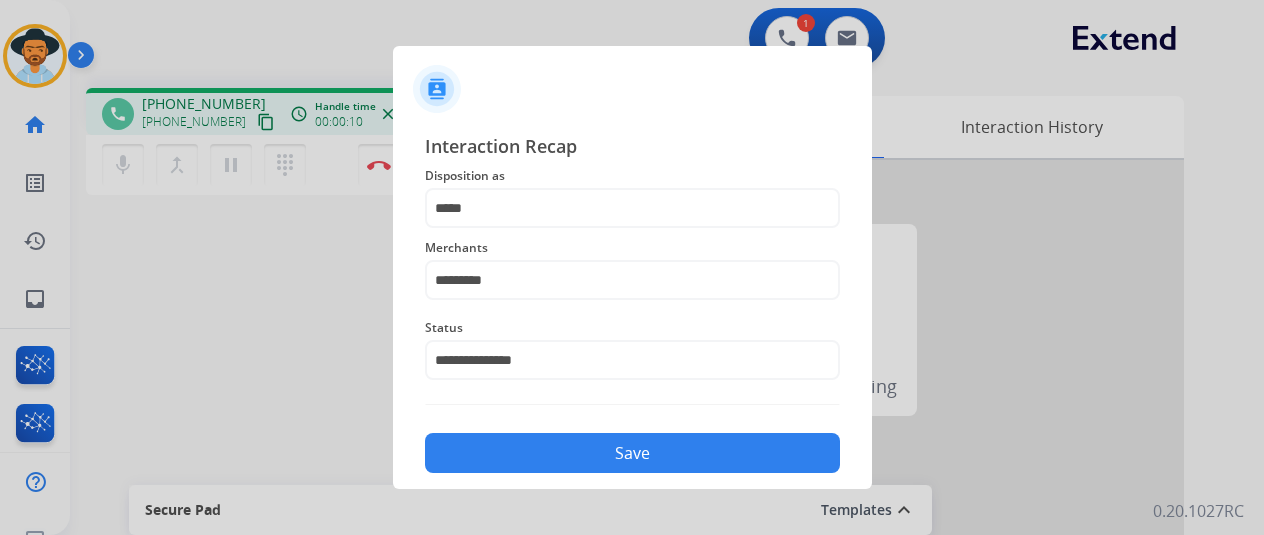 click on "Save" 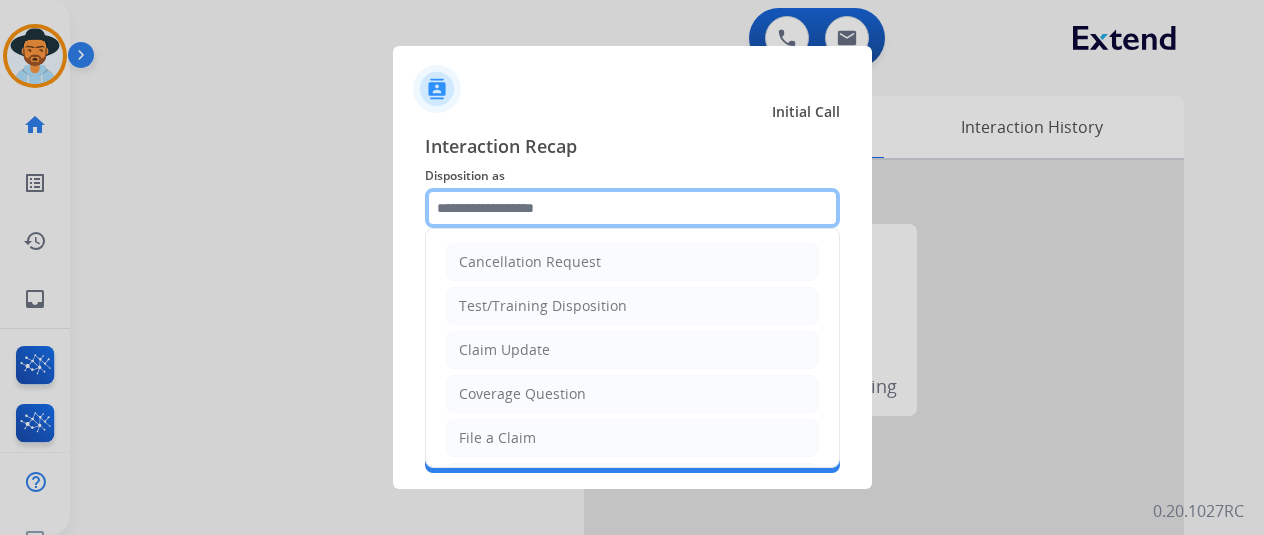 click 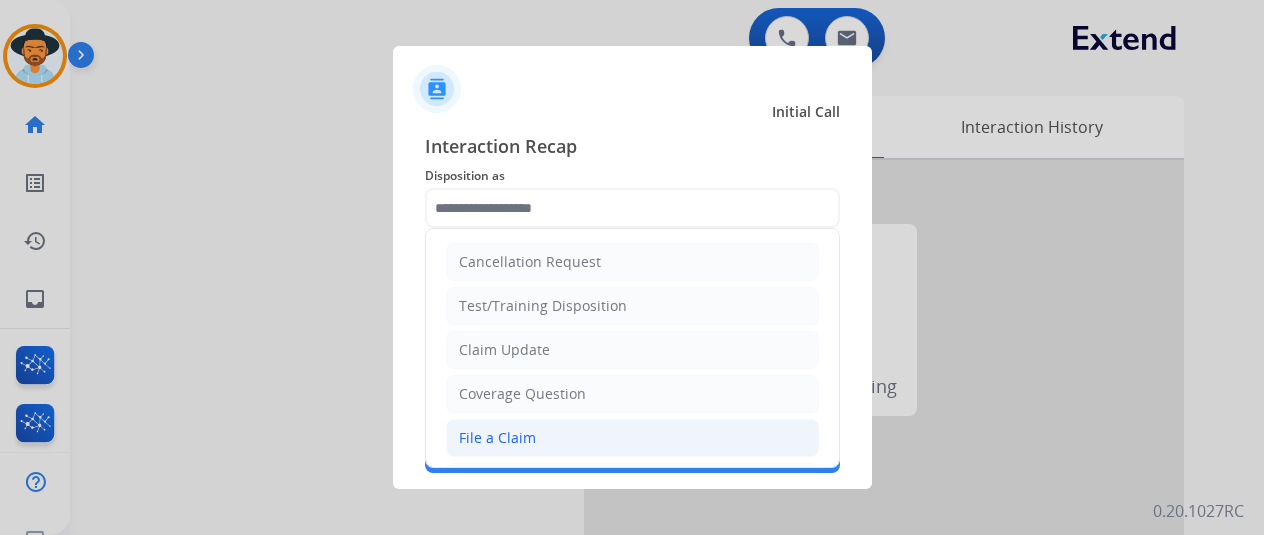 click on "File a Claim" 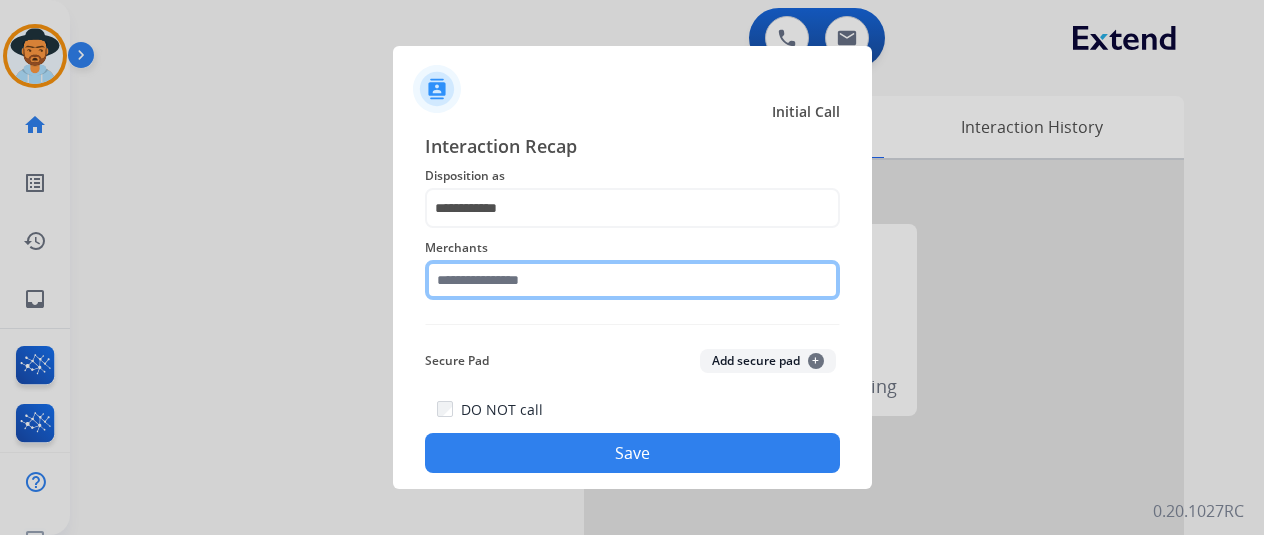 click 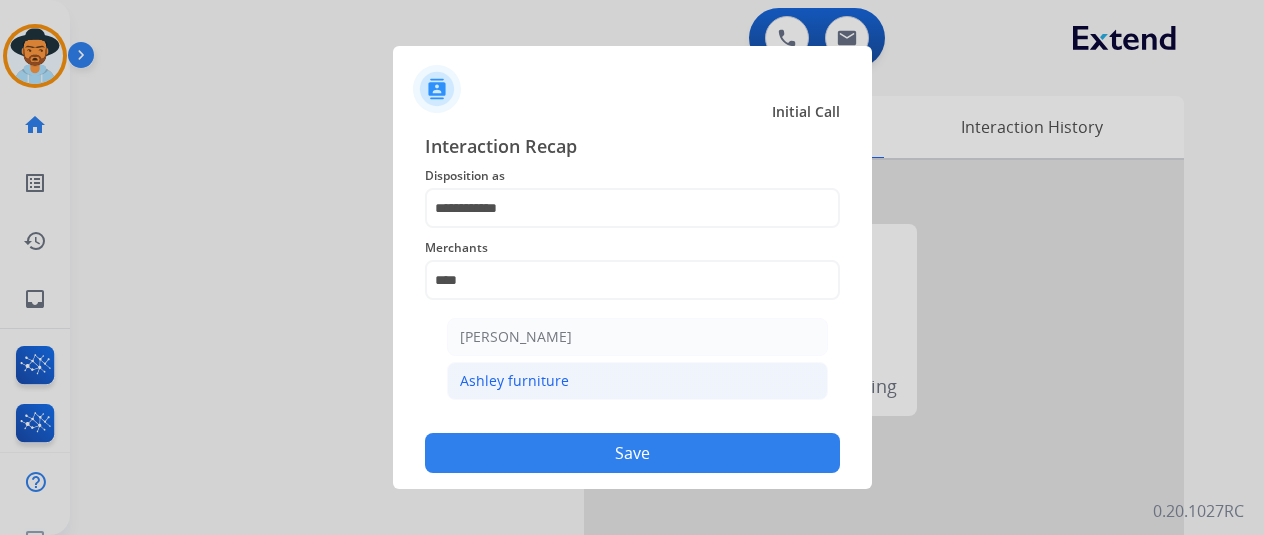 click on "Ashley furniture" 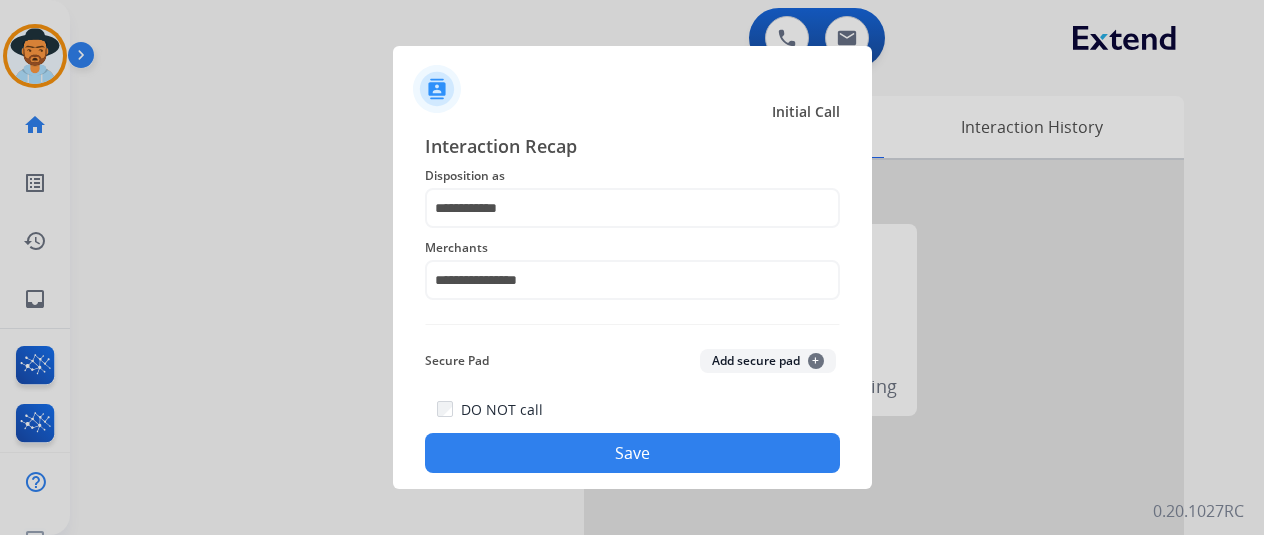 click on "Save" 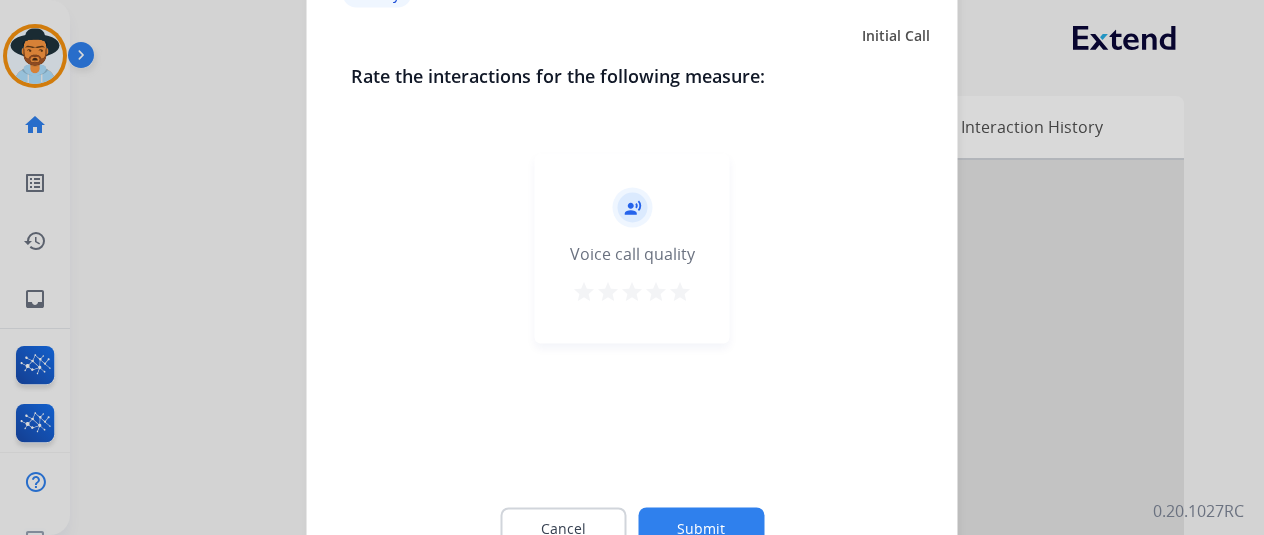 click on "Submit" 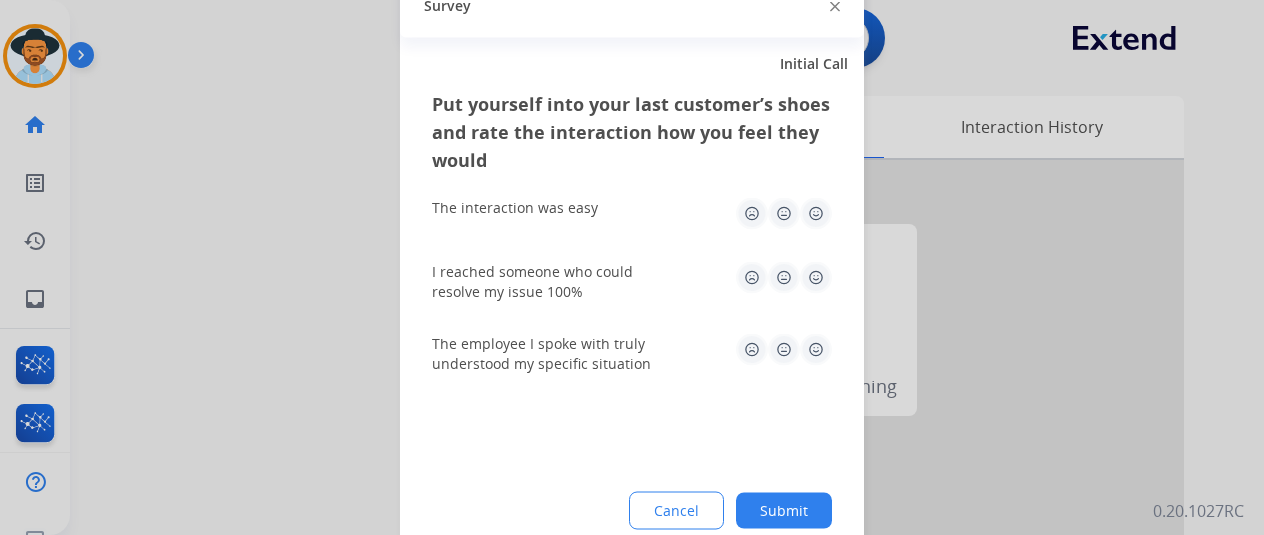 click on "Submit" 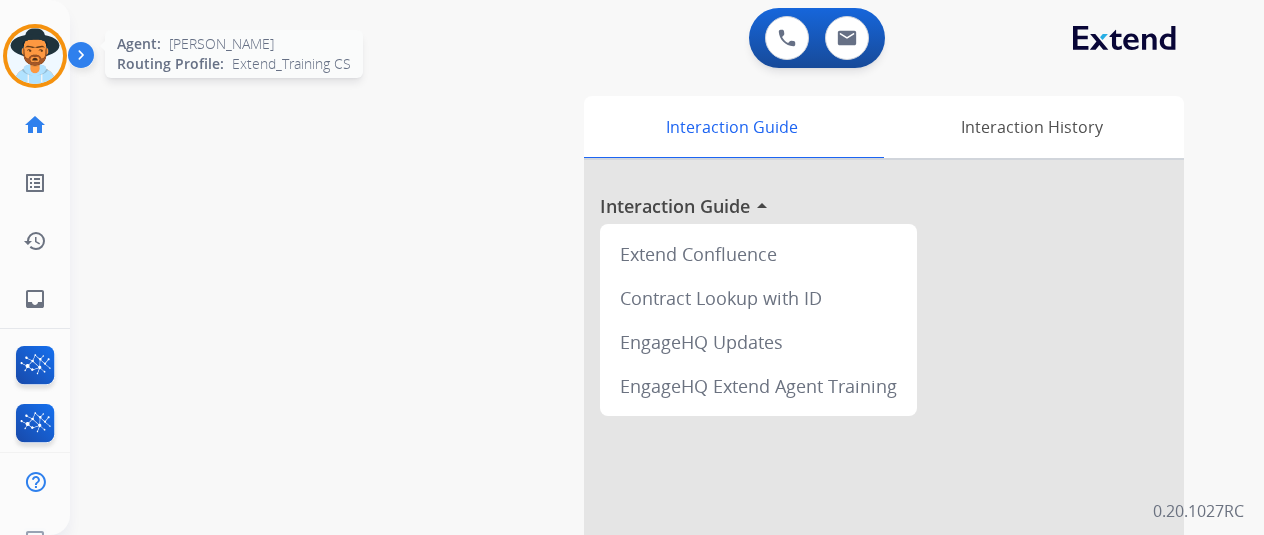 click at bounding box center (35, 56) 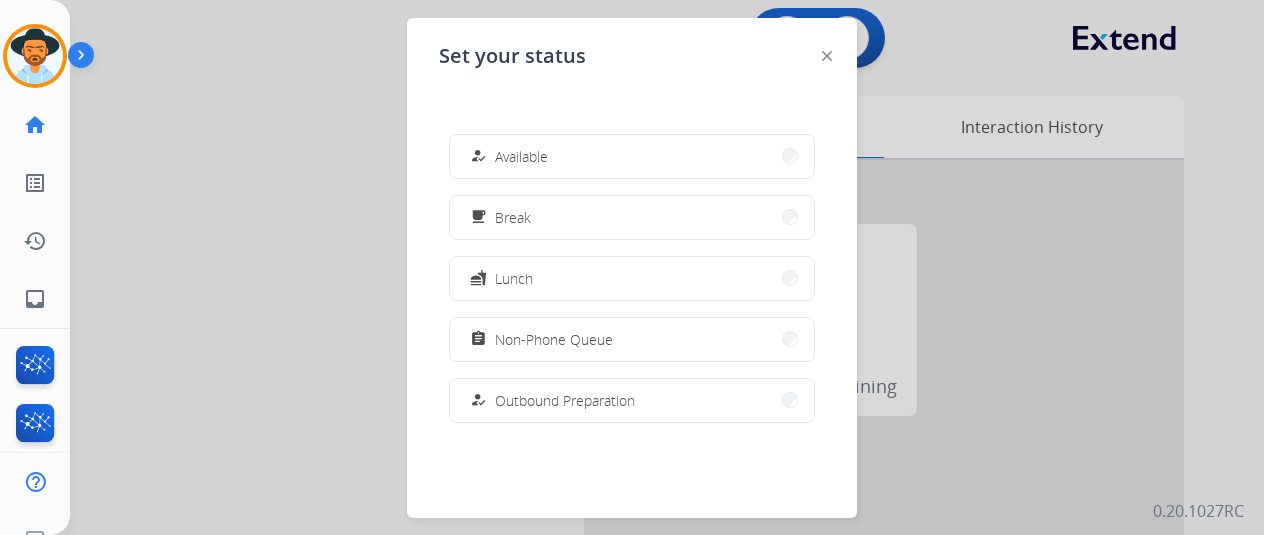 click on "how_to_reg Available" at bounding box center [632, 156] 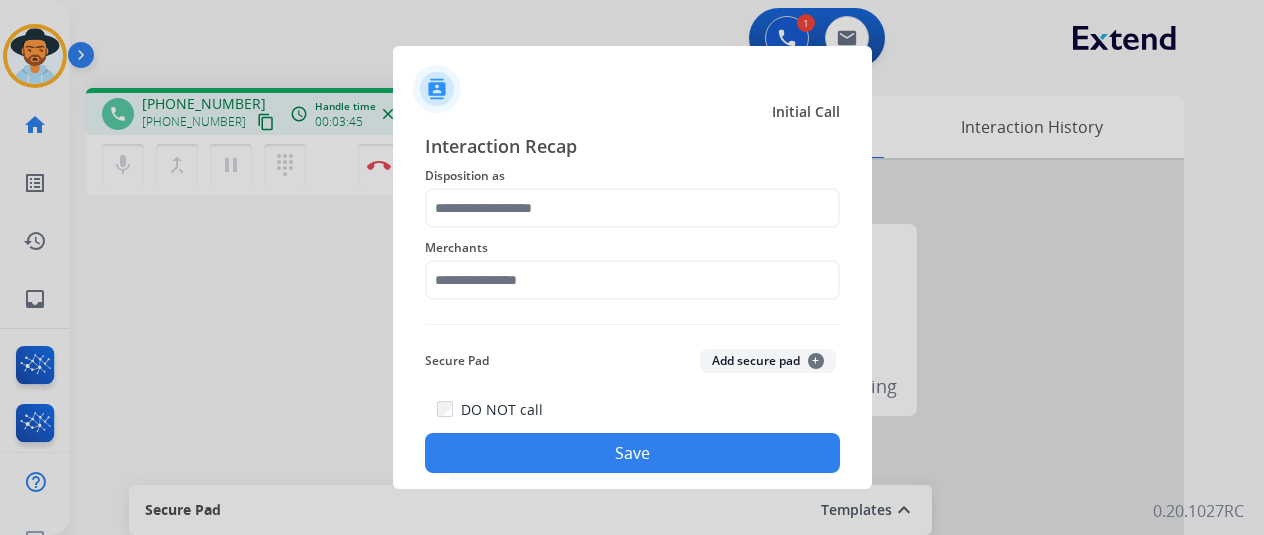 click on "Save" 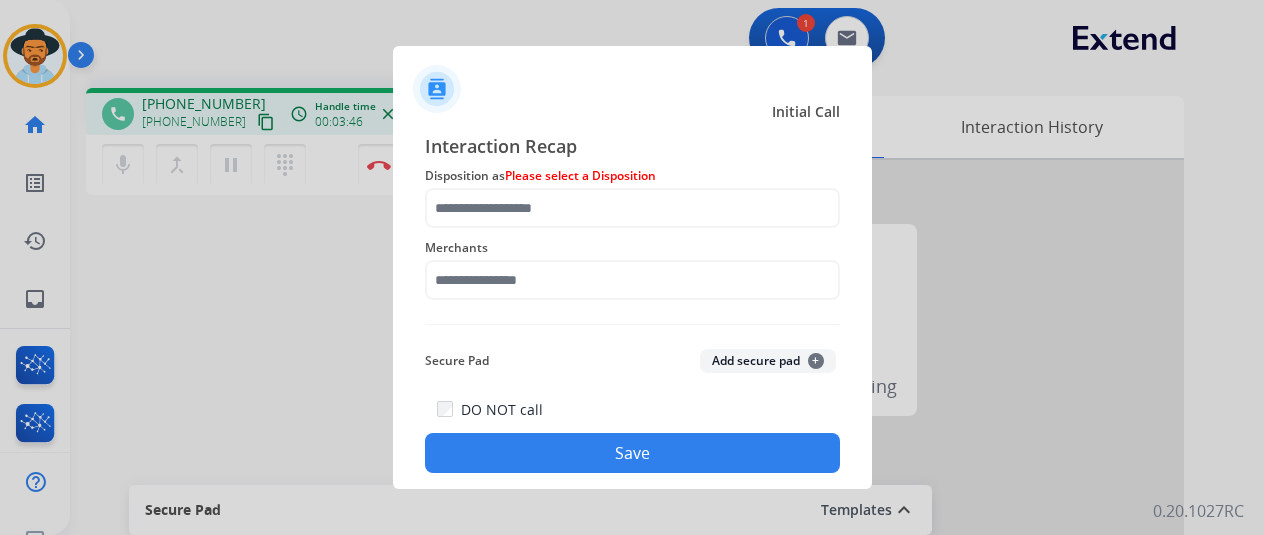 click on "Save" 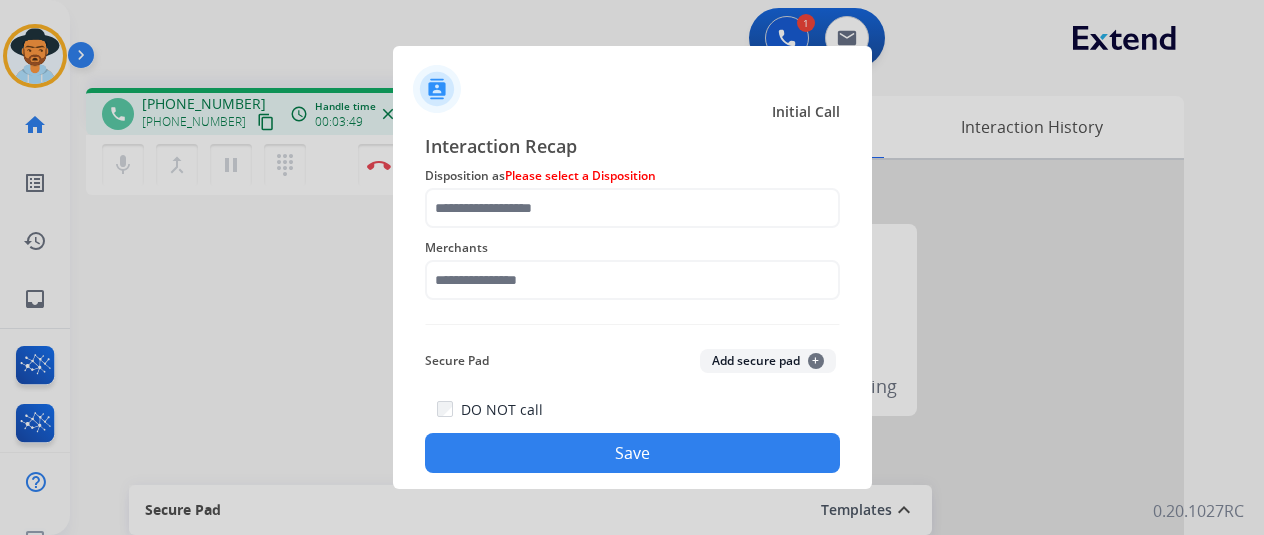 click at bounding box center (632, 267) 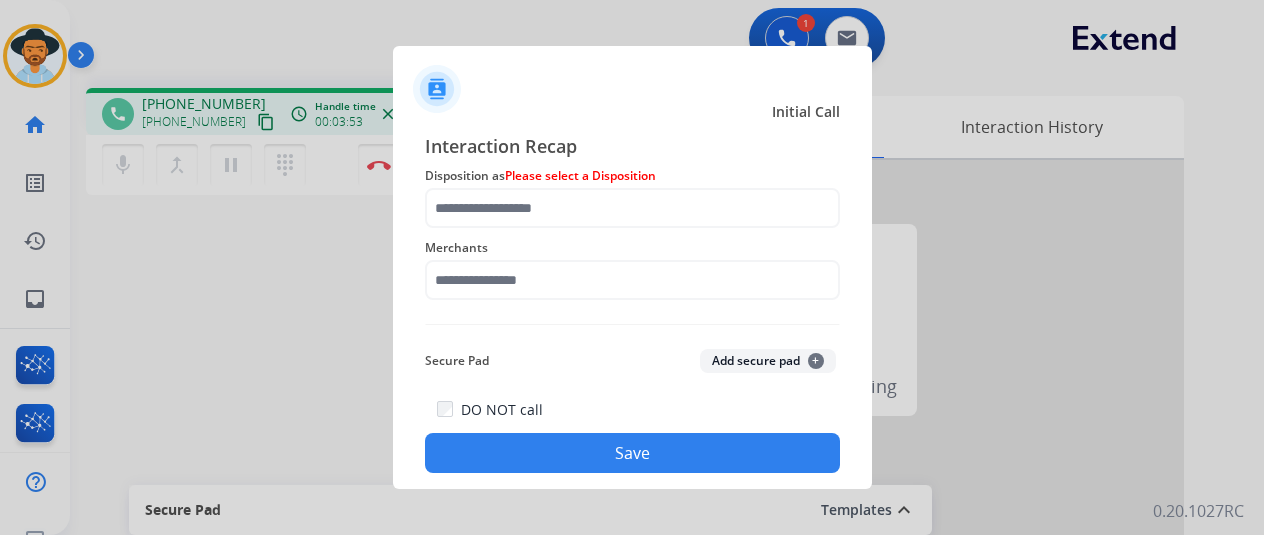 drag, startPoint x: 600, startPoint y: 448, endPoint x: 516, endPoint y: 386, distance: 104.40307 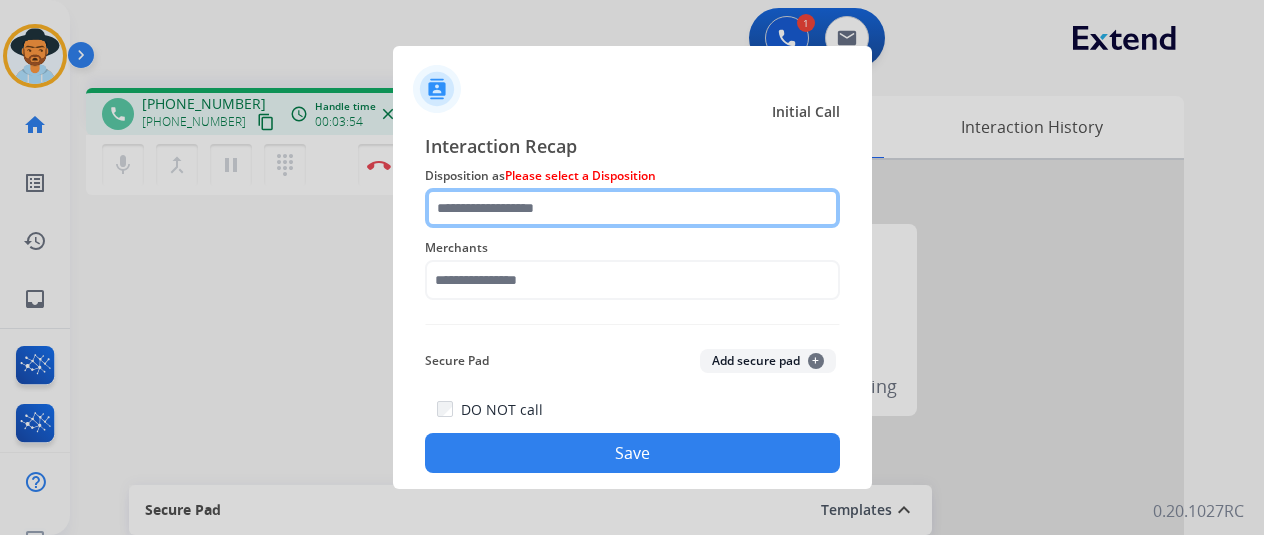 click 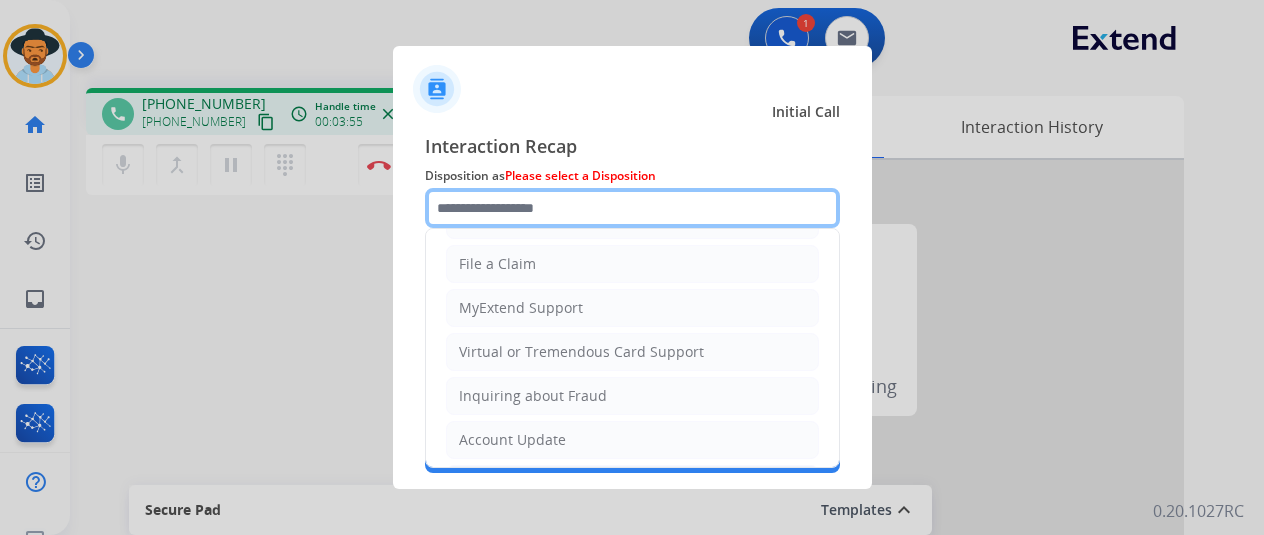 scroll, scrollTop: 300, scrollLeft: 0, axis: vertical 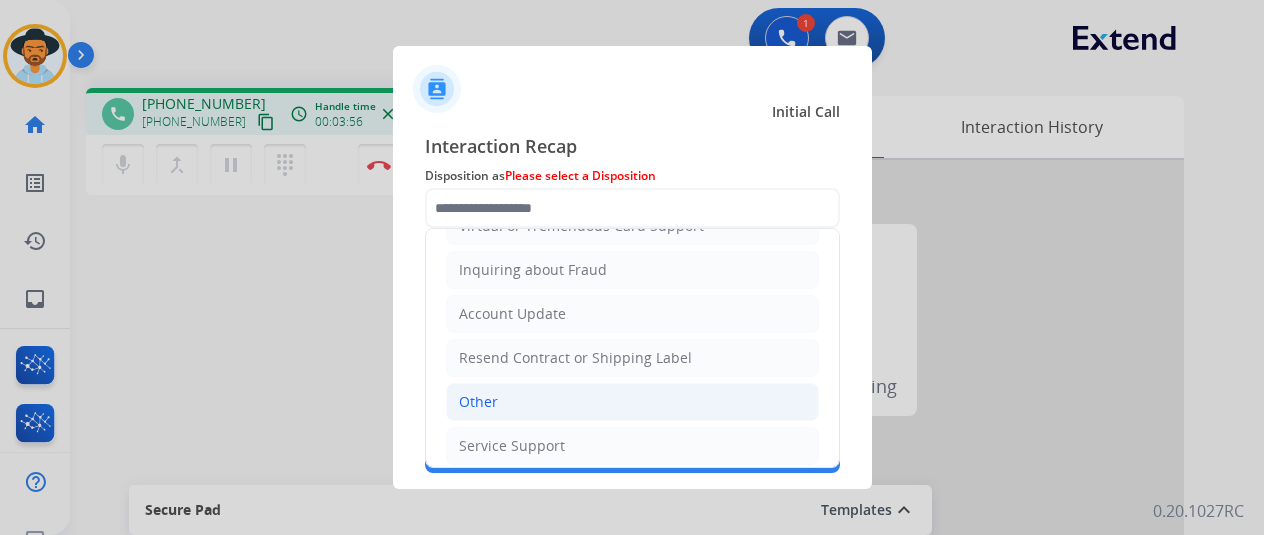 click on "Other" 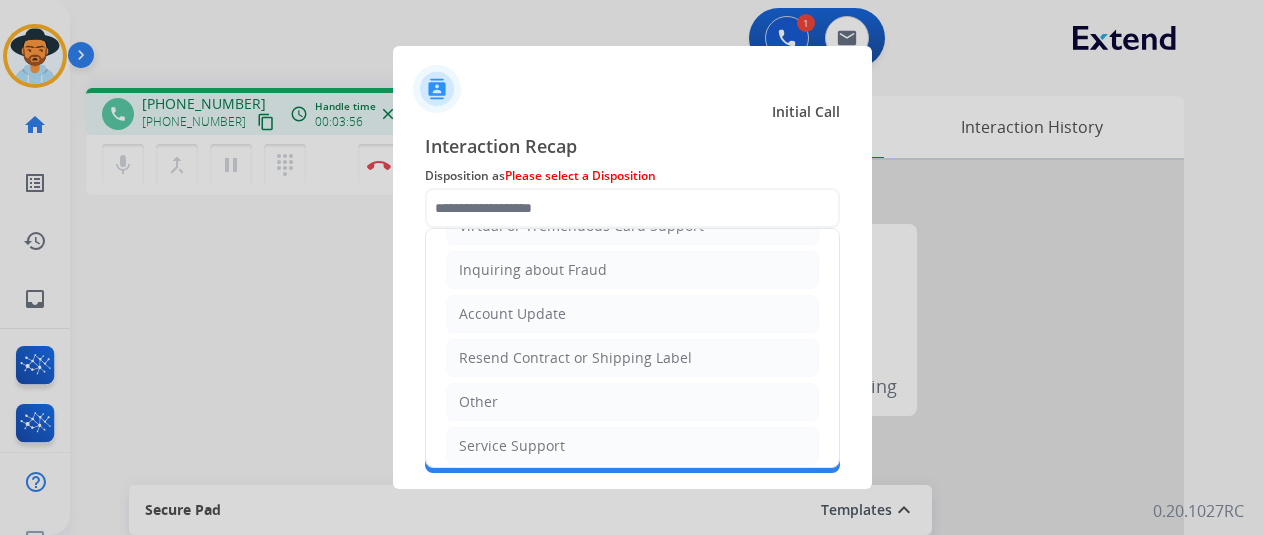 type on "*****" 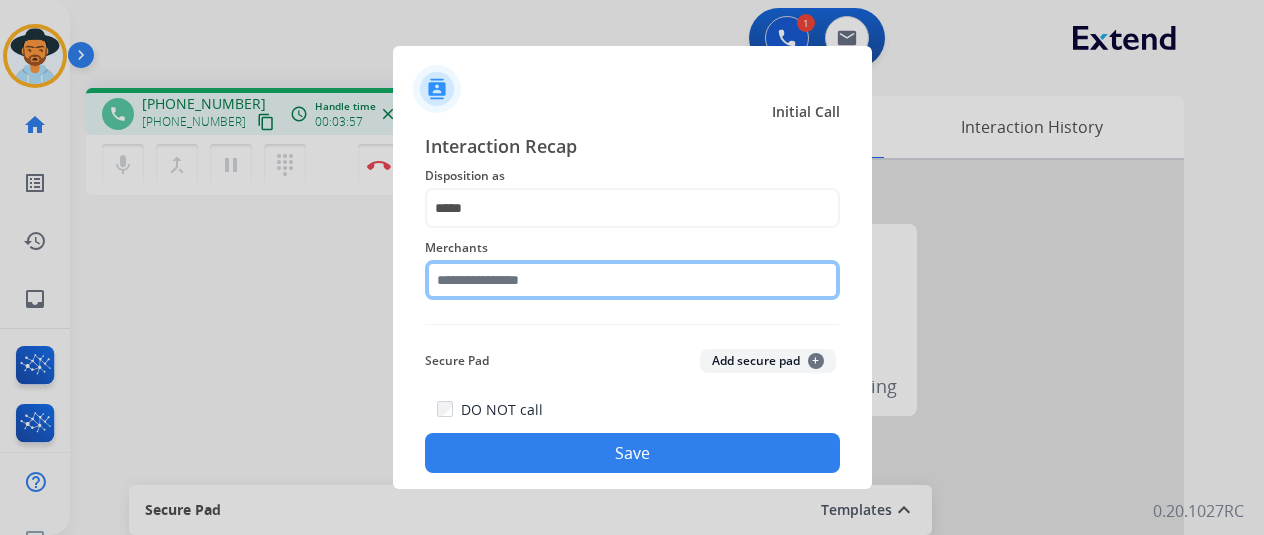 click 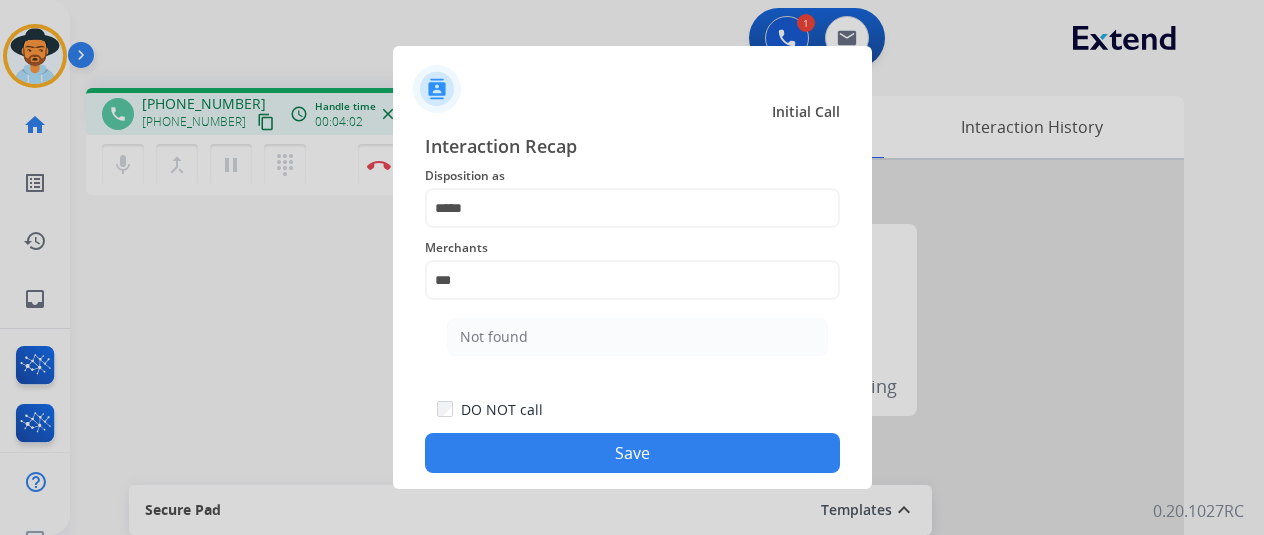 click on "Not found" 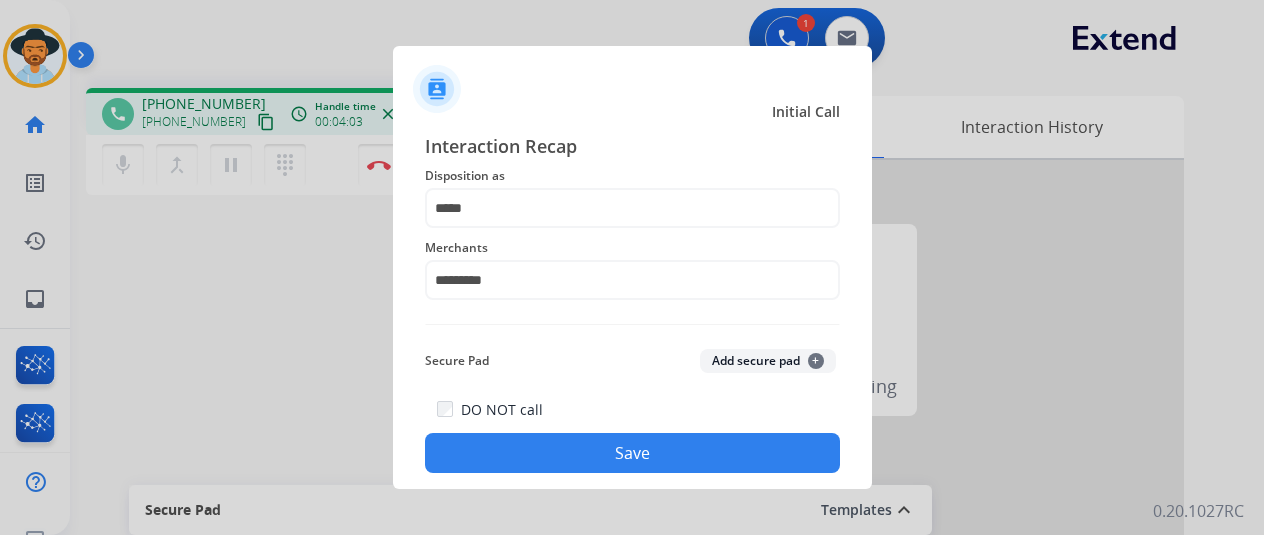 click on "Save" 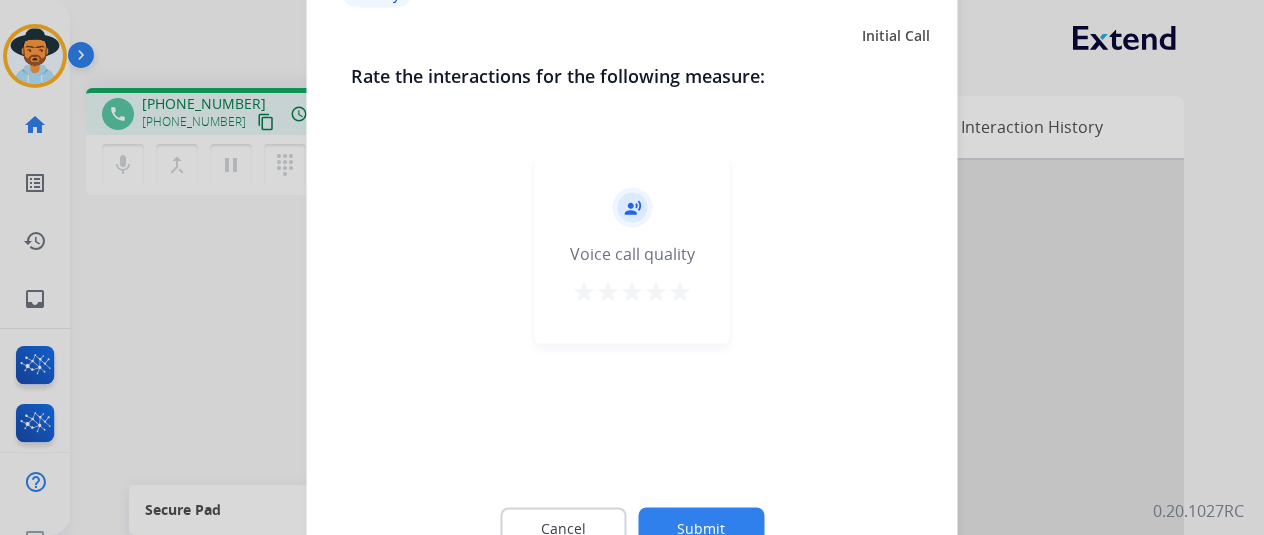 click on "Submit" 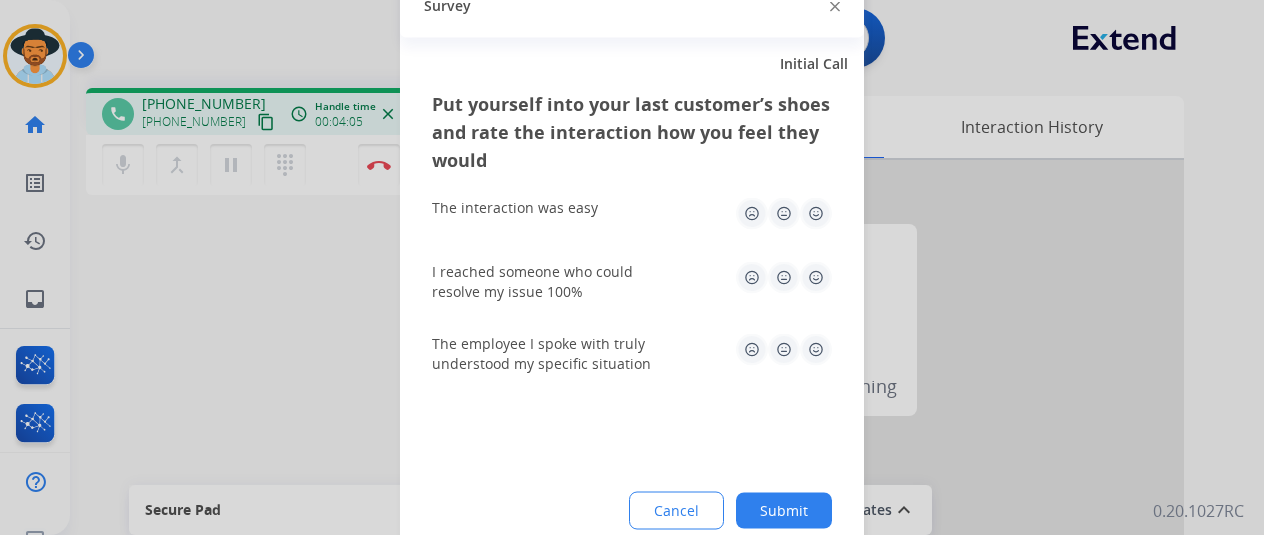 click on "Submit" 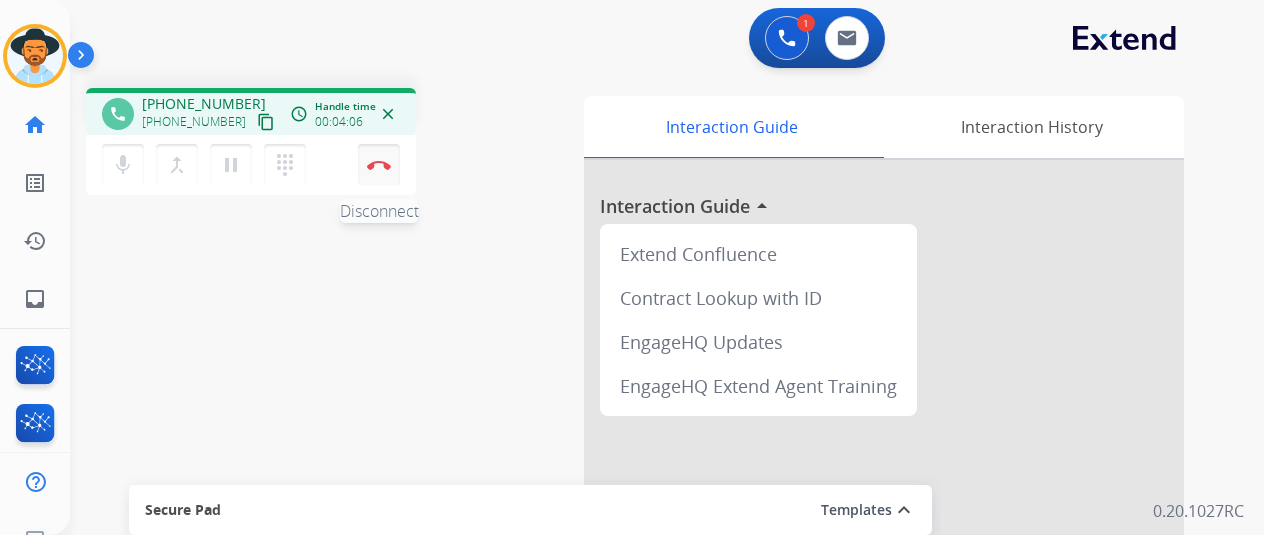 click on "Disconnect" at bounding box center [379, 165] 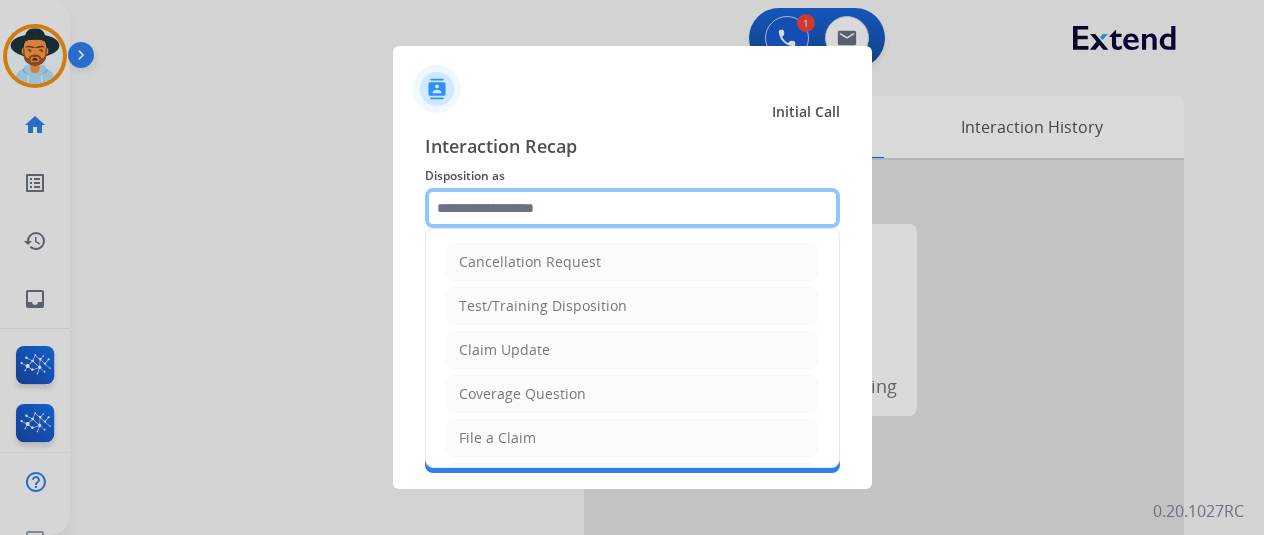 click 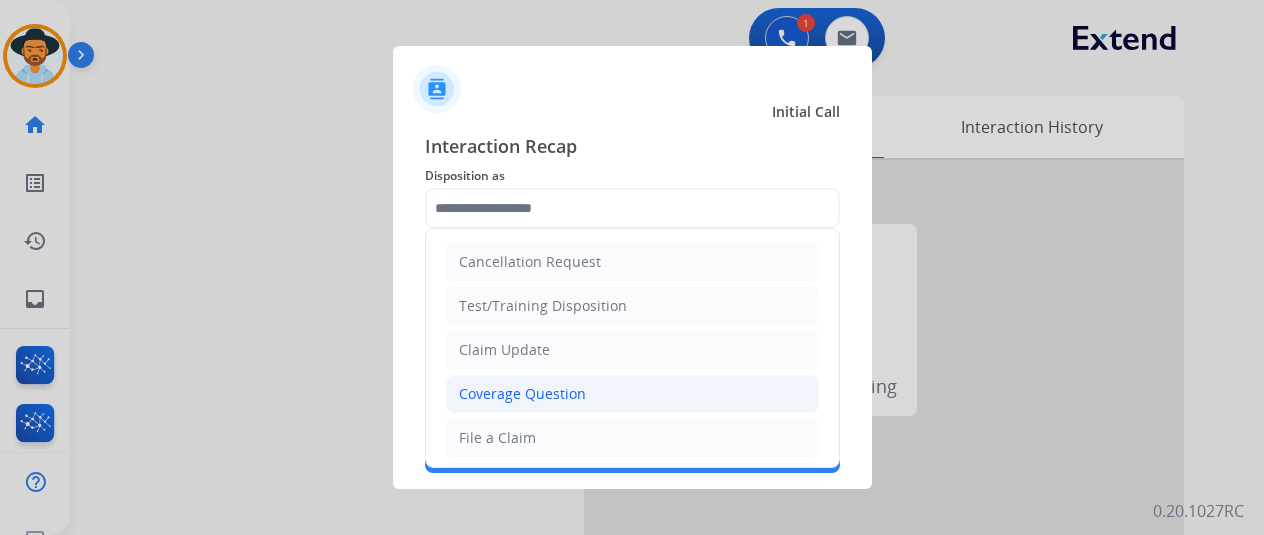 click on "Coverage Question" 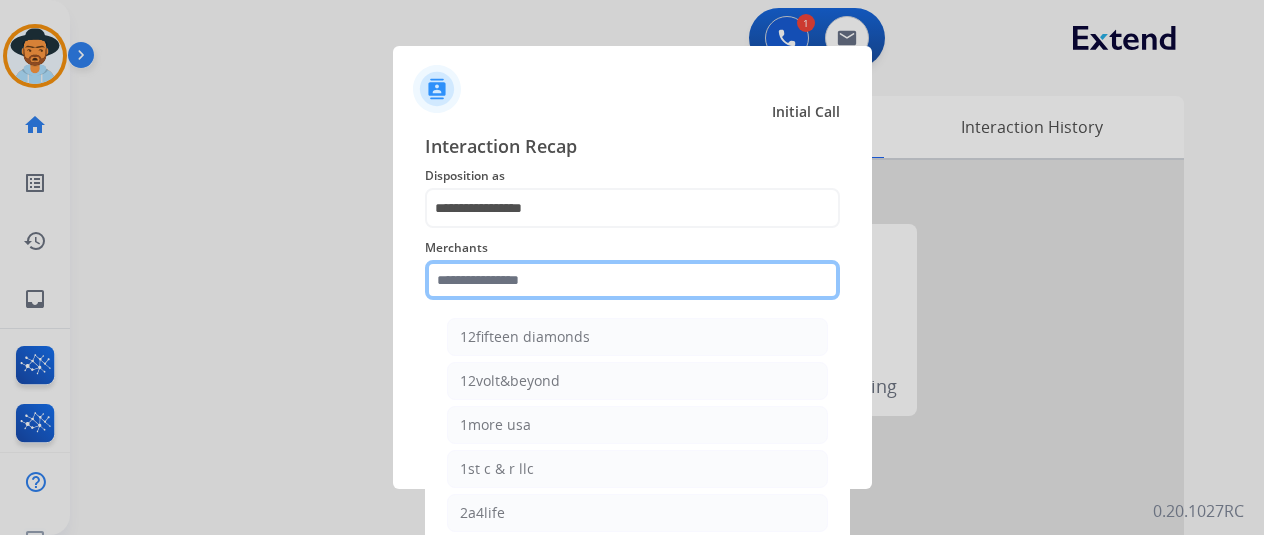 click 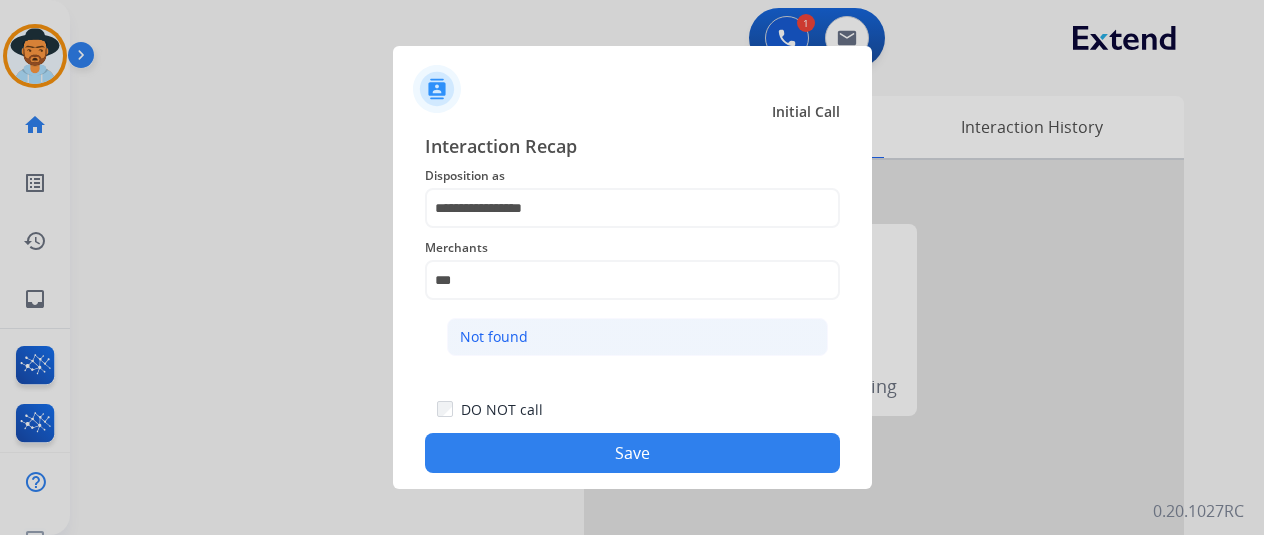 click on "Not found" 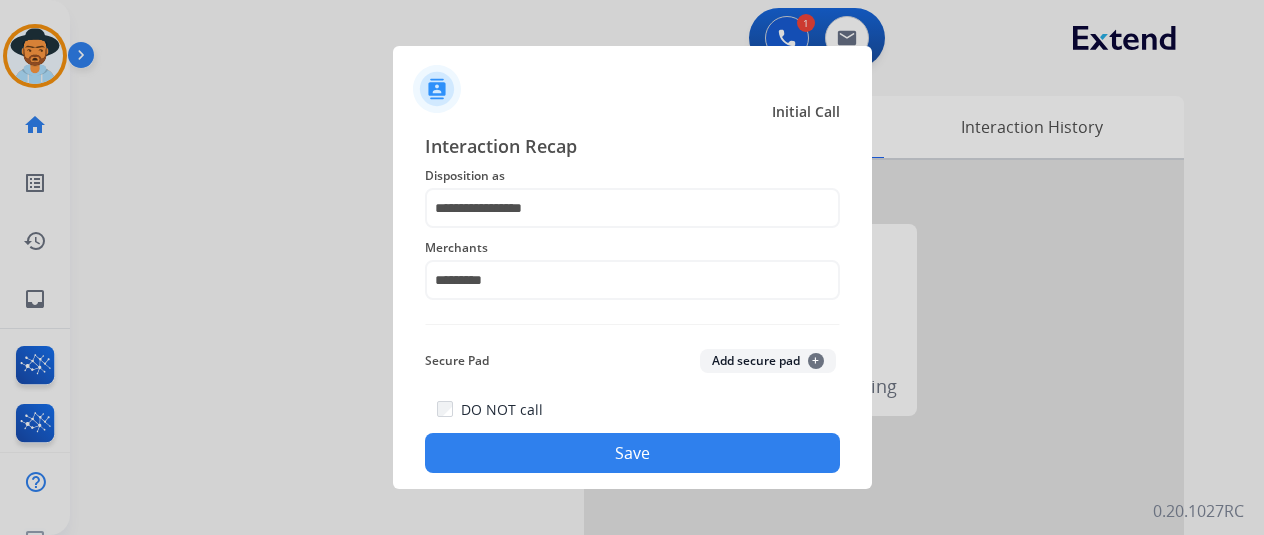 click on "Save" 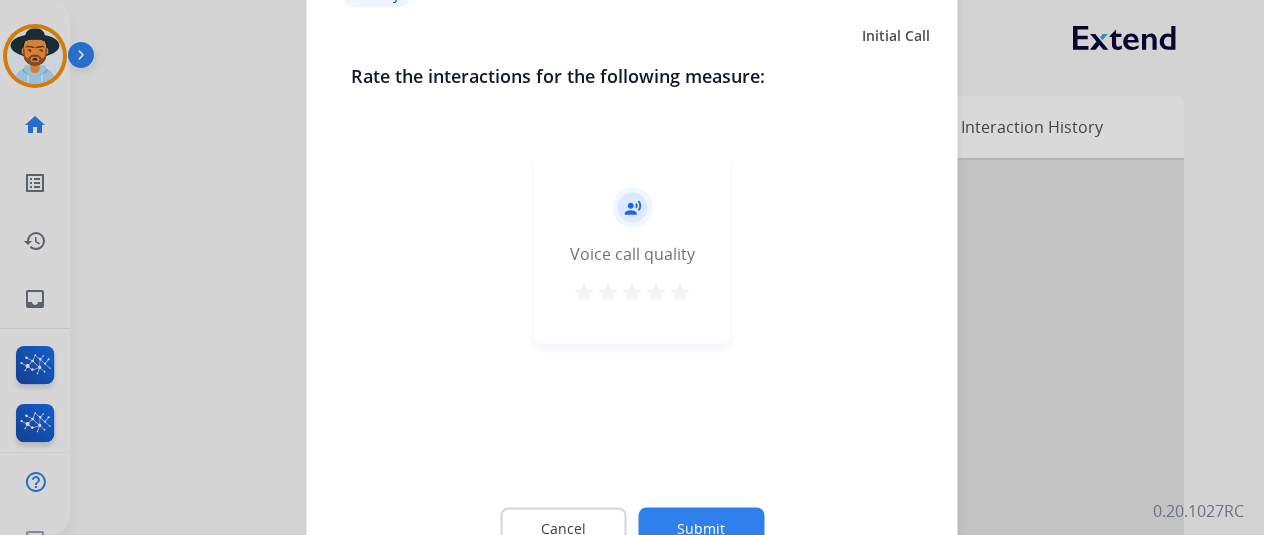 click on "Submit" 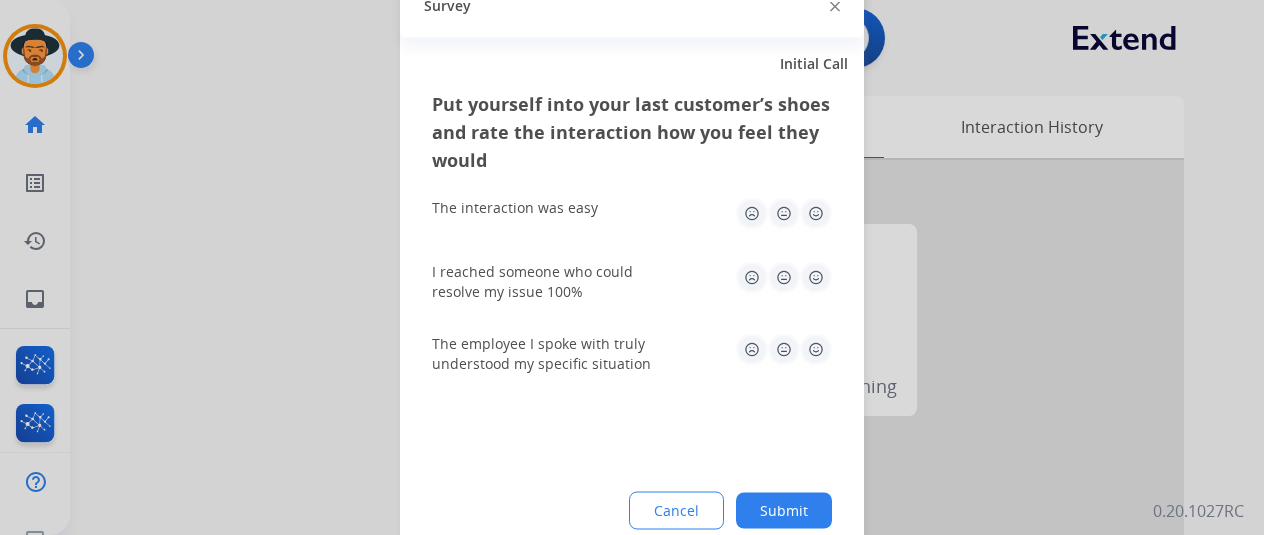 drag, startPoint x: 786, startPoint y: 503, endPoint x: 739, endPoint y: 464, distance: 61.073727 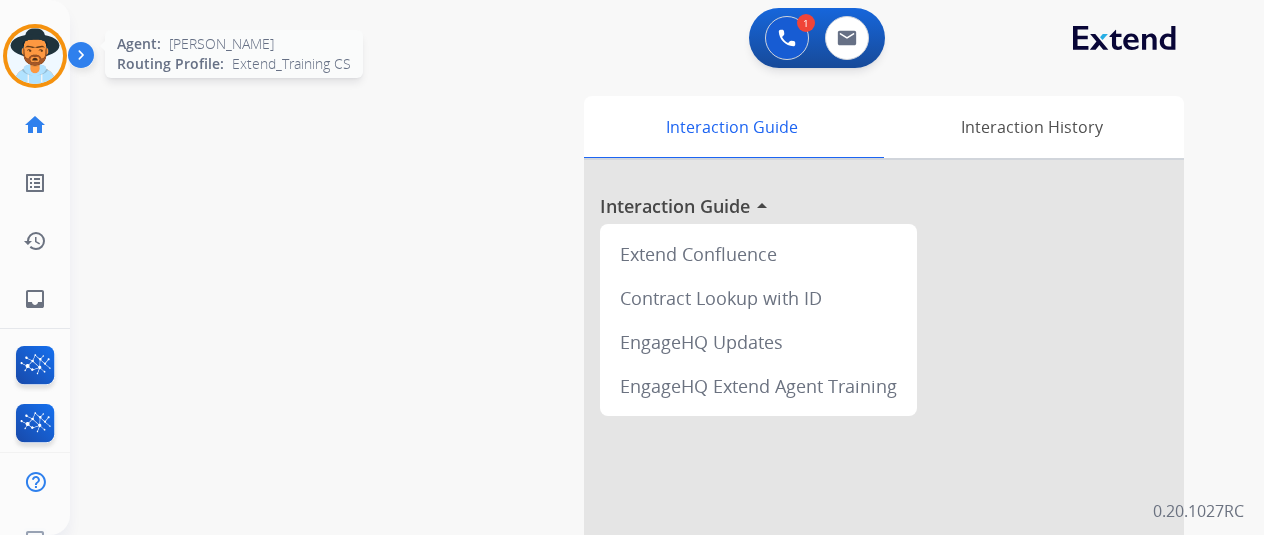click at bounding box center [35, 56] 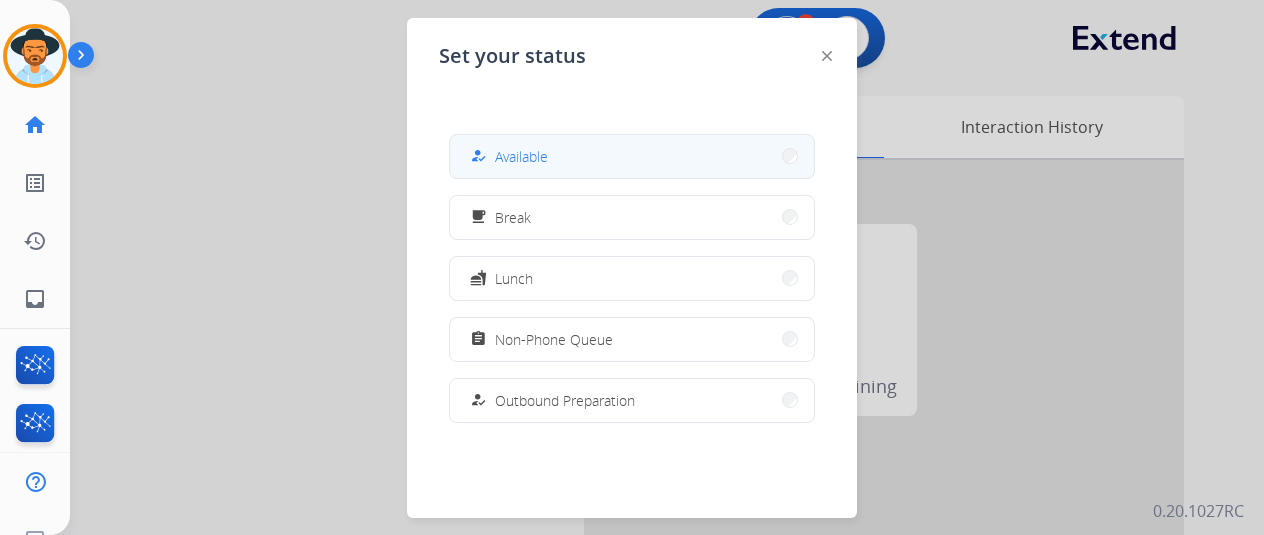 click on "Available" at bounding box center [521, 156] 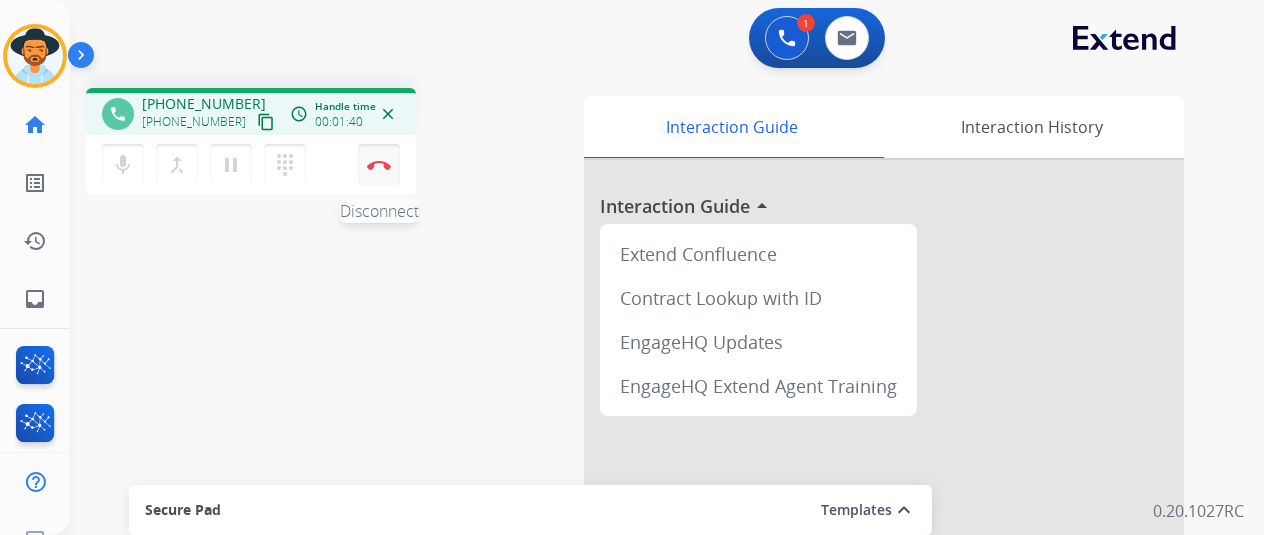 click at bounding box center (379, 165) 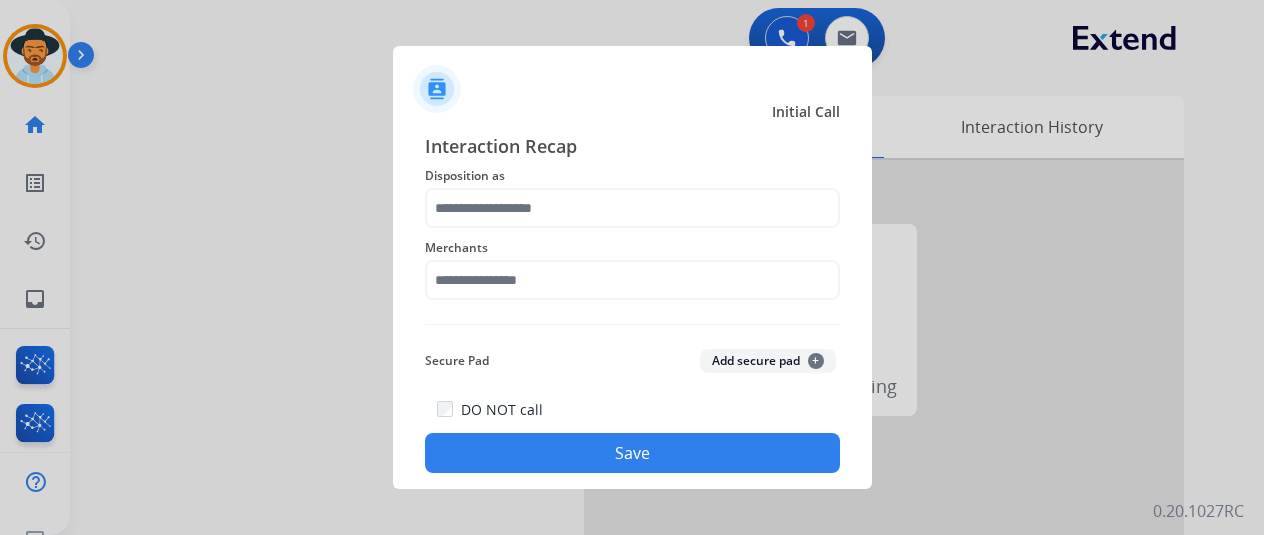 click on "Disposition as" 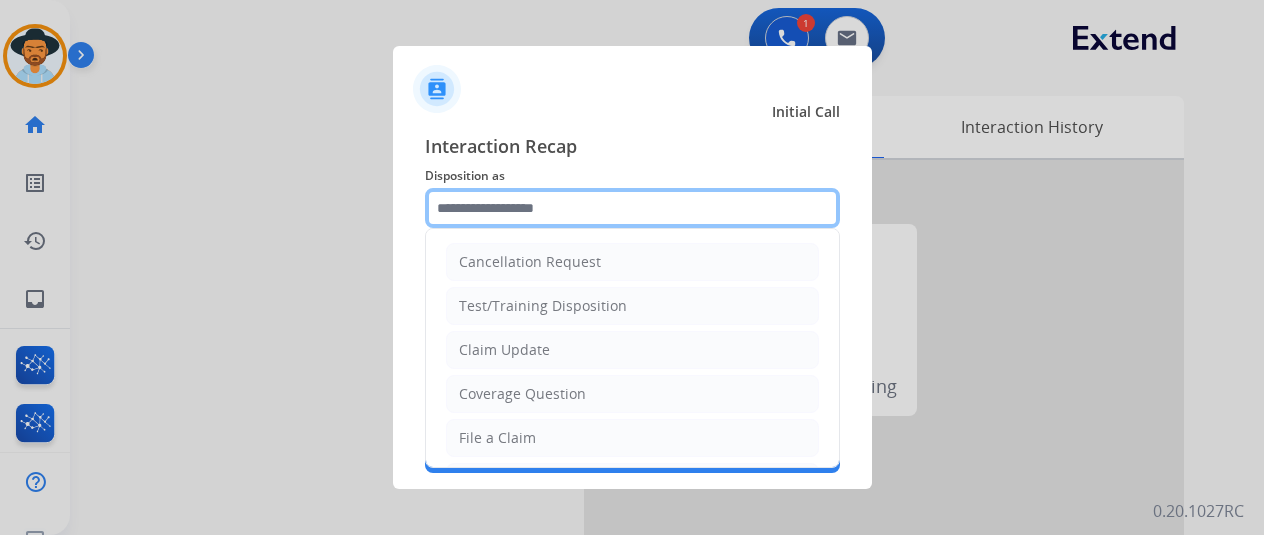 click 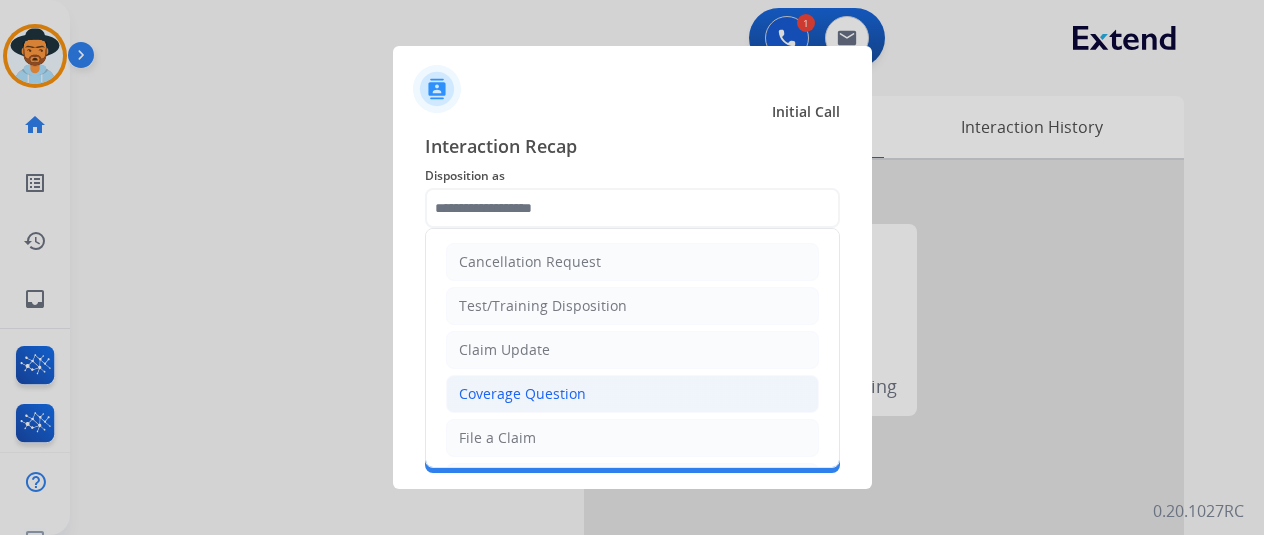 click on "Coverage Question" 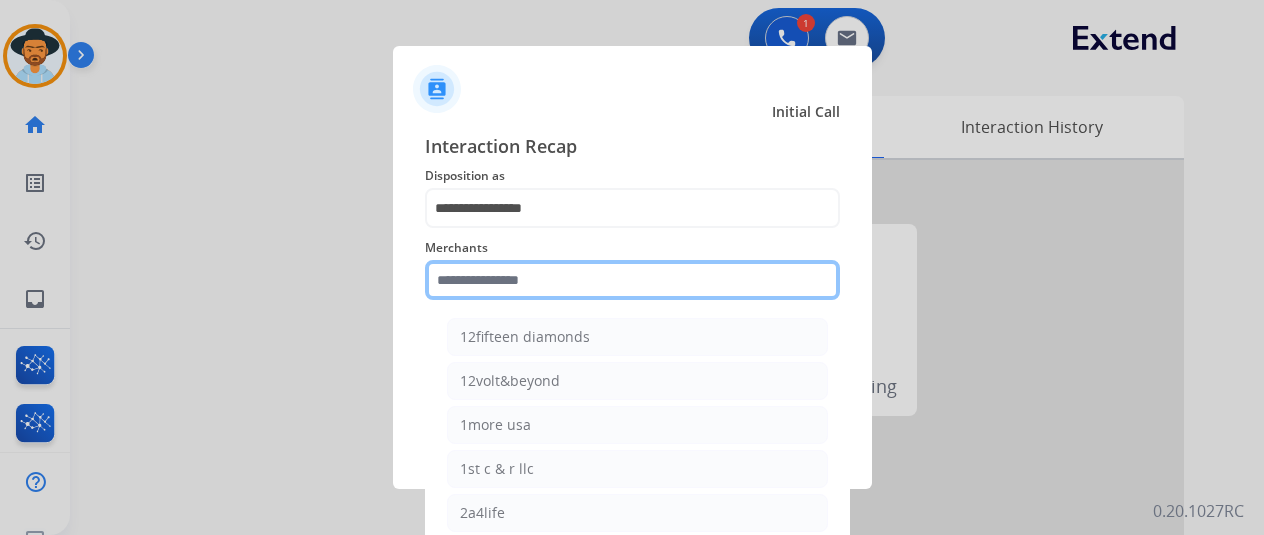 click 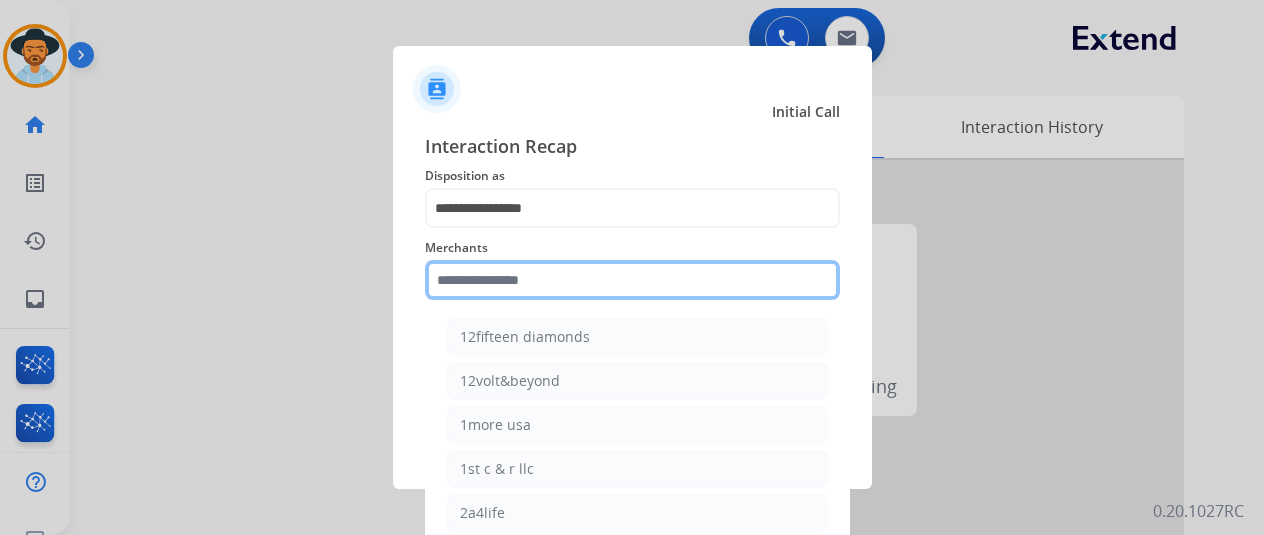 click 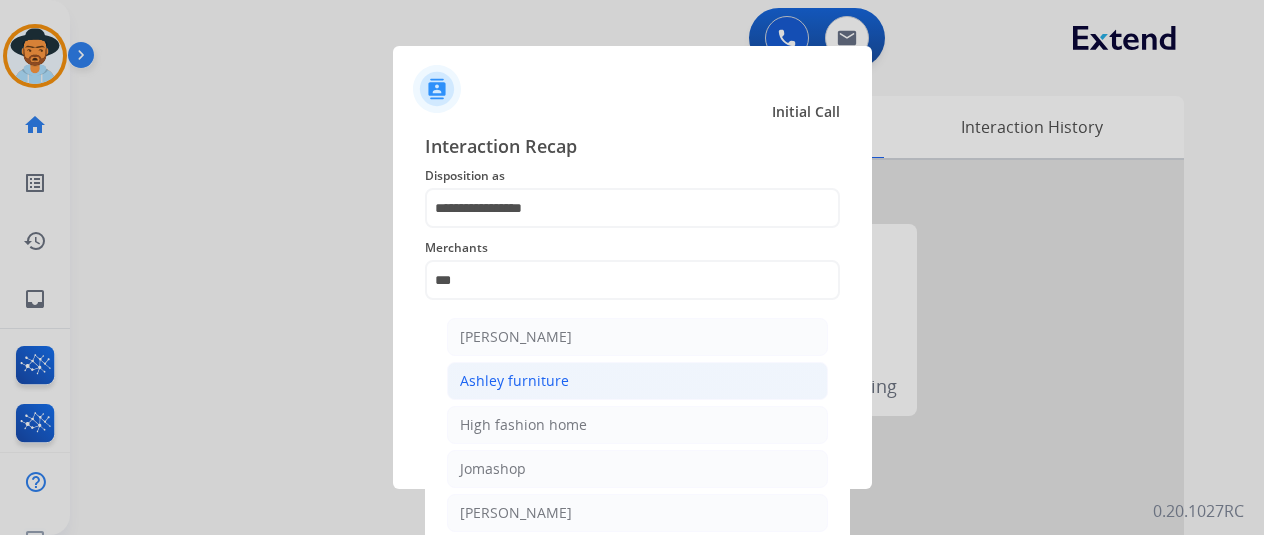 click on "Ashley furniture" 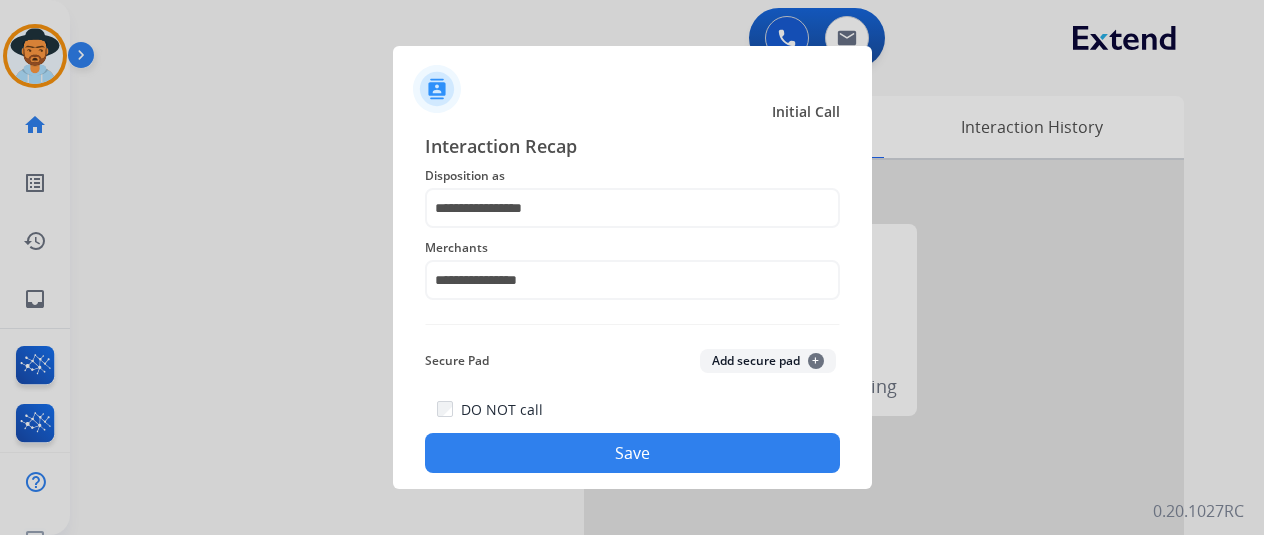click on "Save" 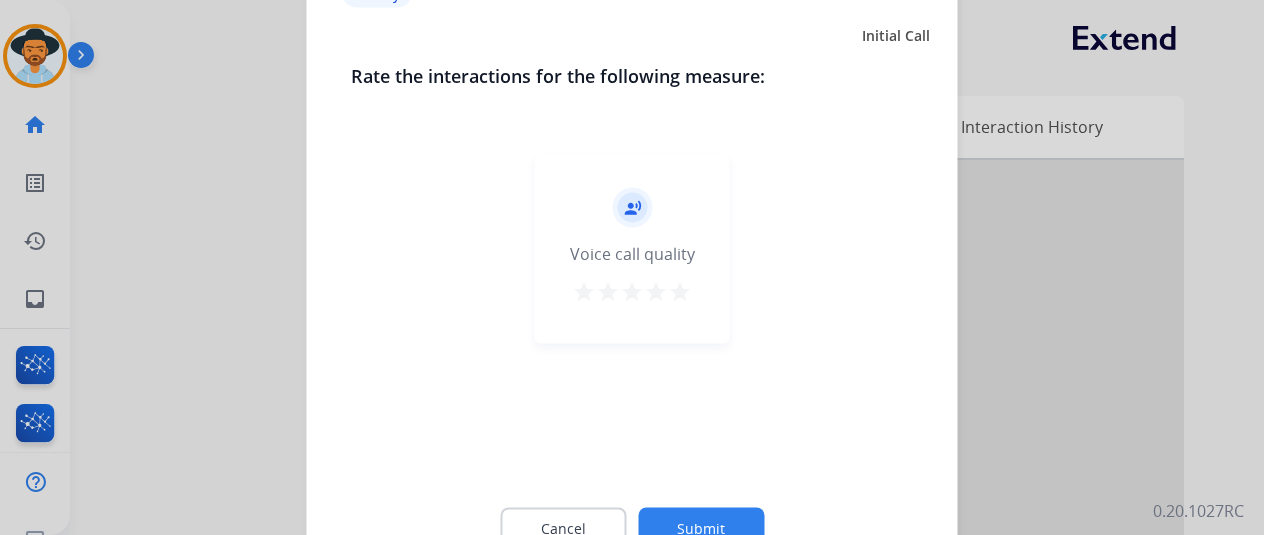 click on "Submit" 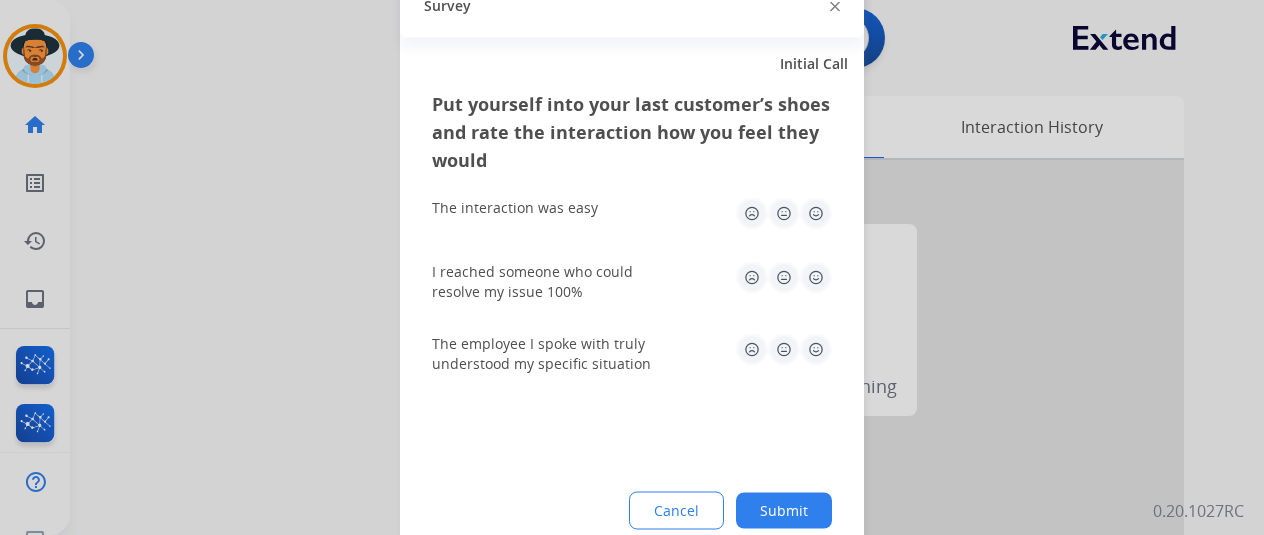 click on "Submit" 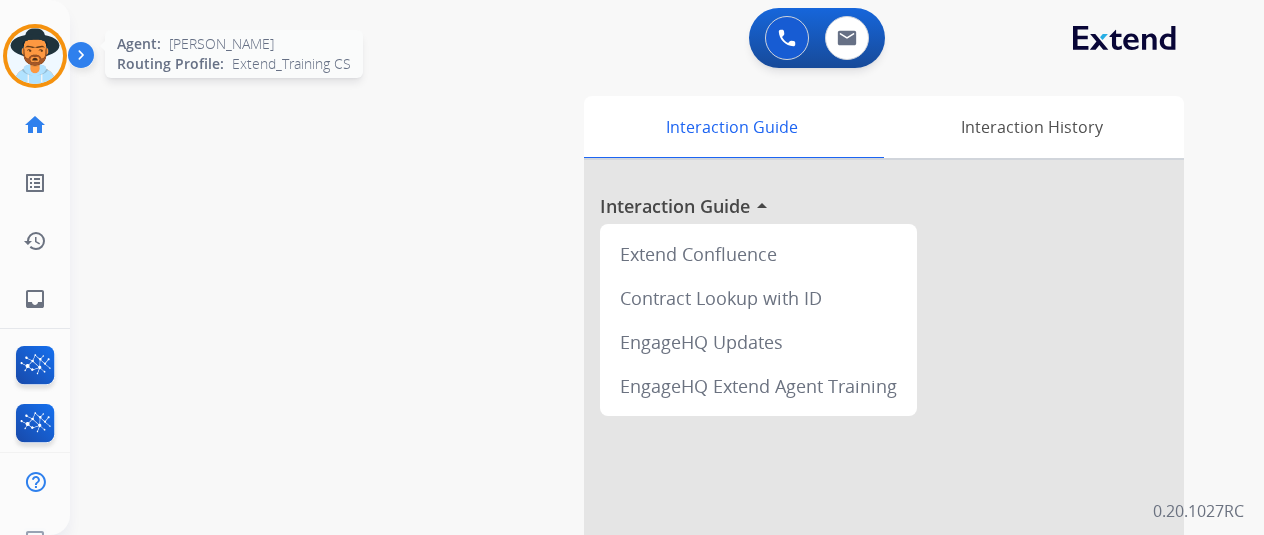 click at bounding box center (35, 56) 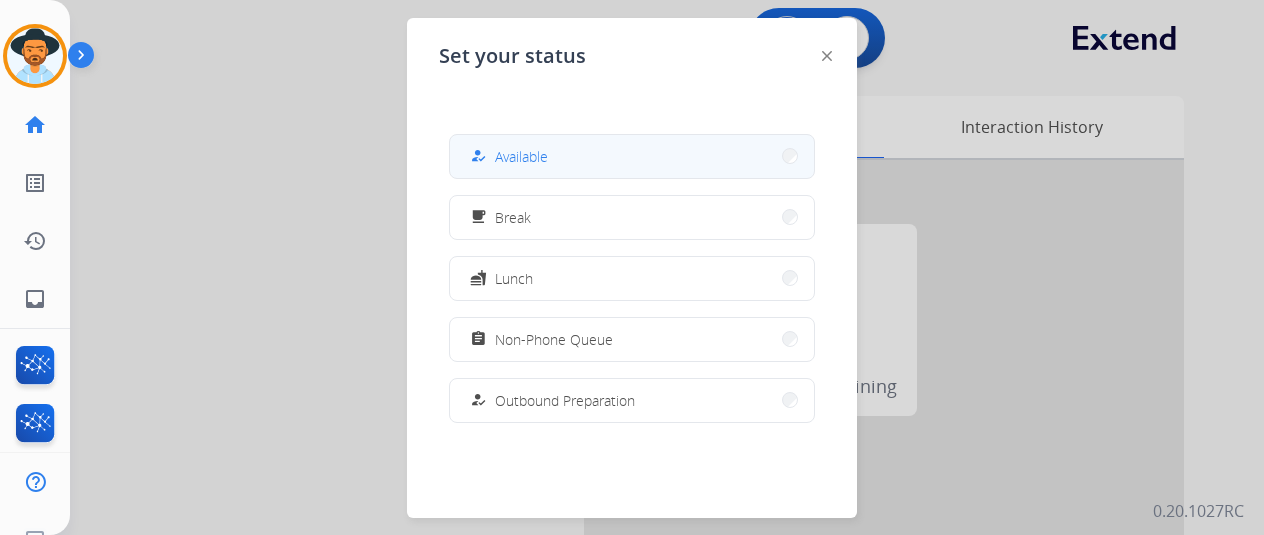 click on "how_to_reg Available" at bounding box center [632, 156] 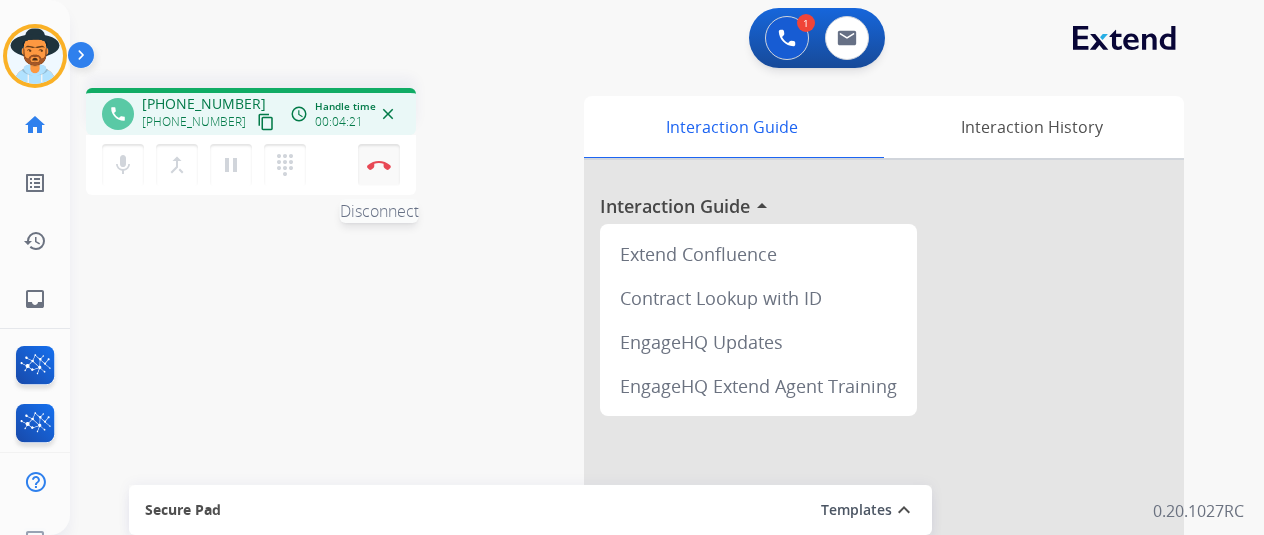 click on "Disconnect" at bounding box center [379, 165] 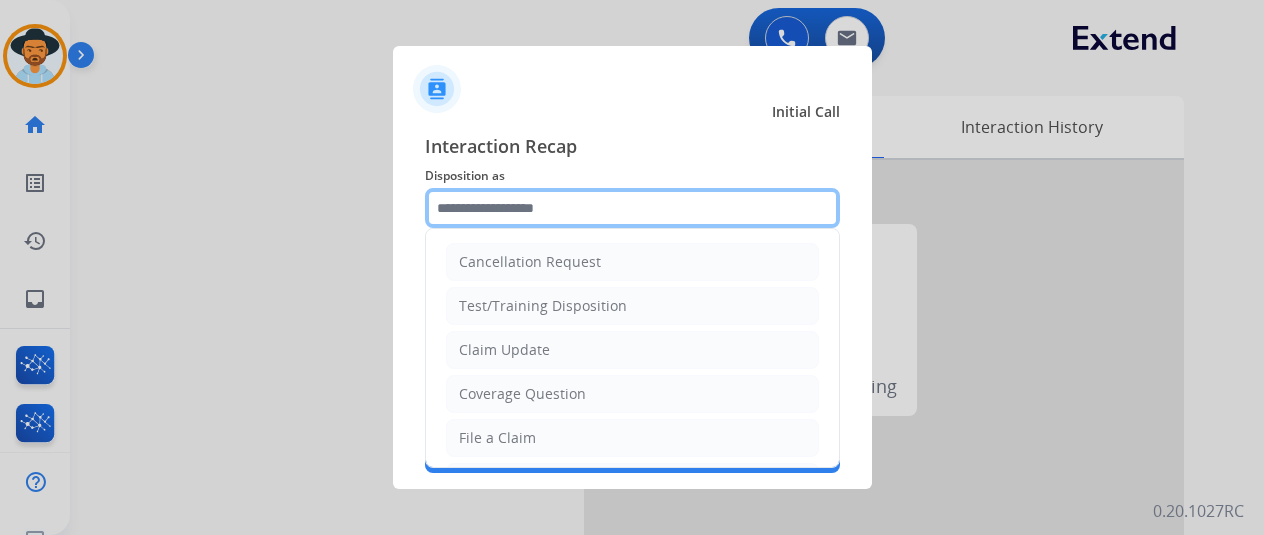 click 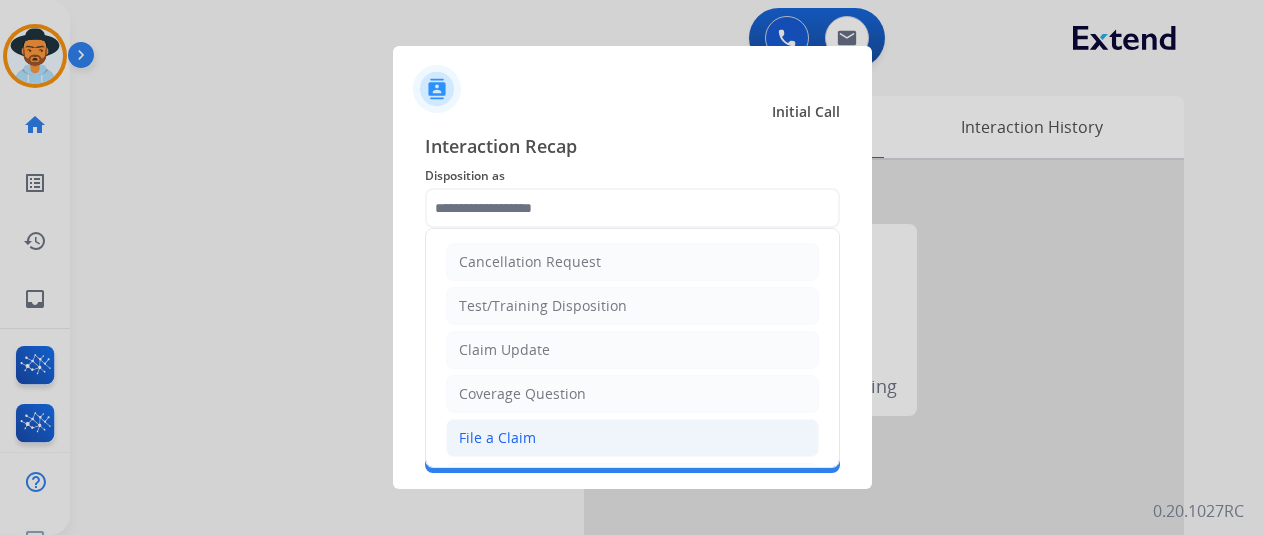 click on "File a Claim" 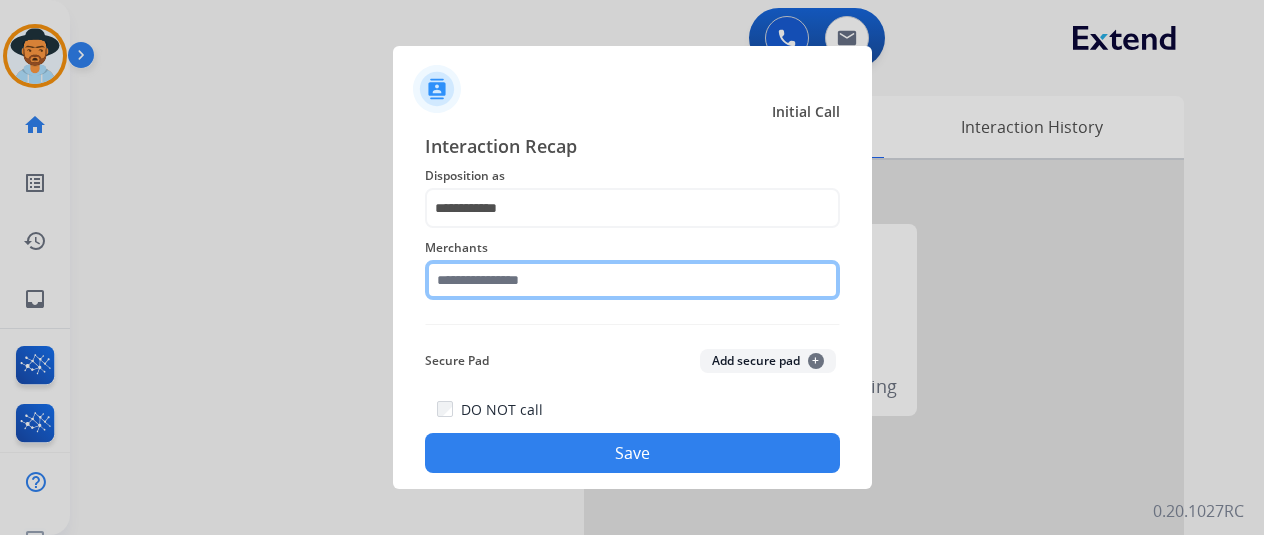 click 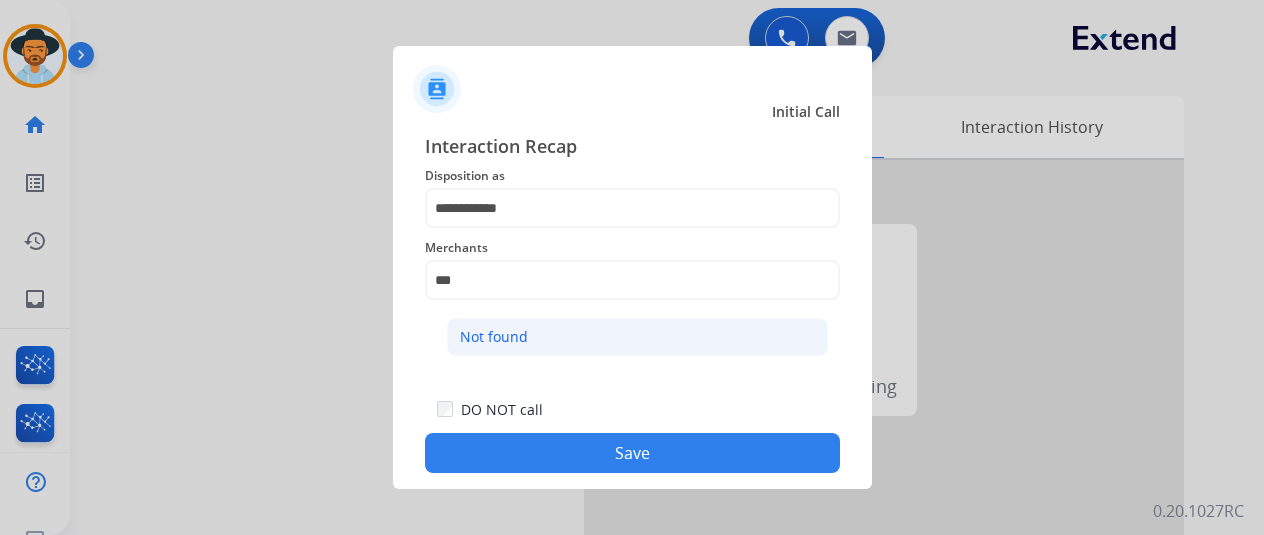 click on "Not found" 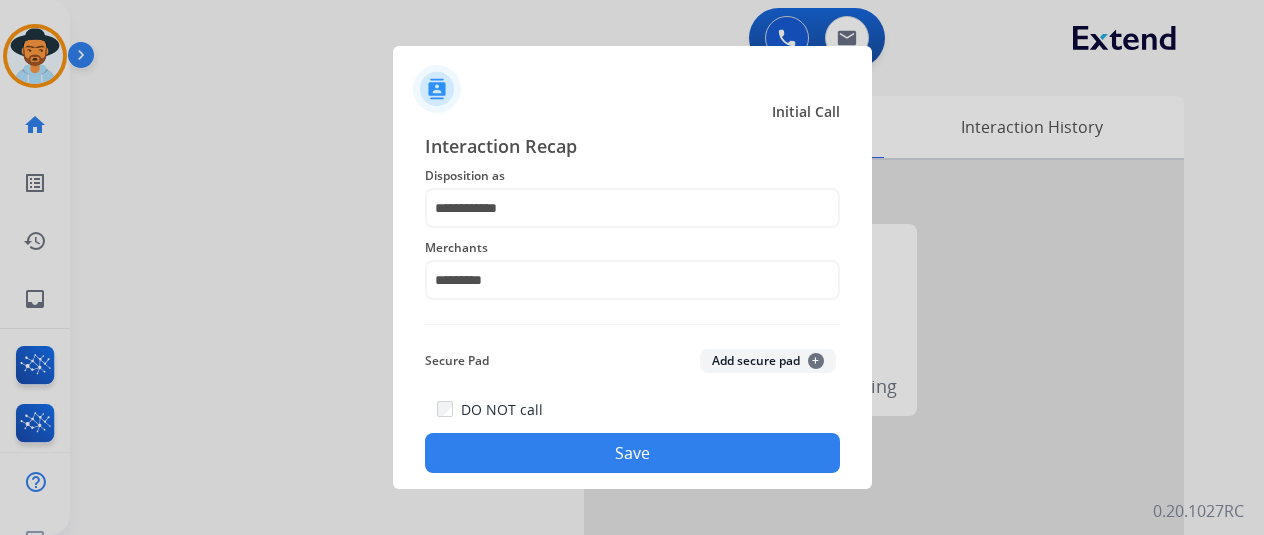 click on "Save" 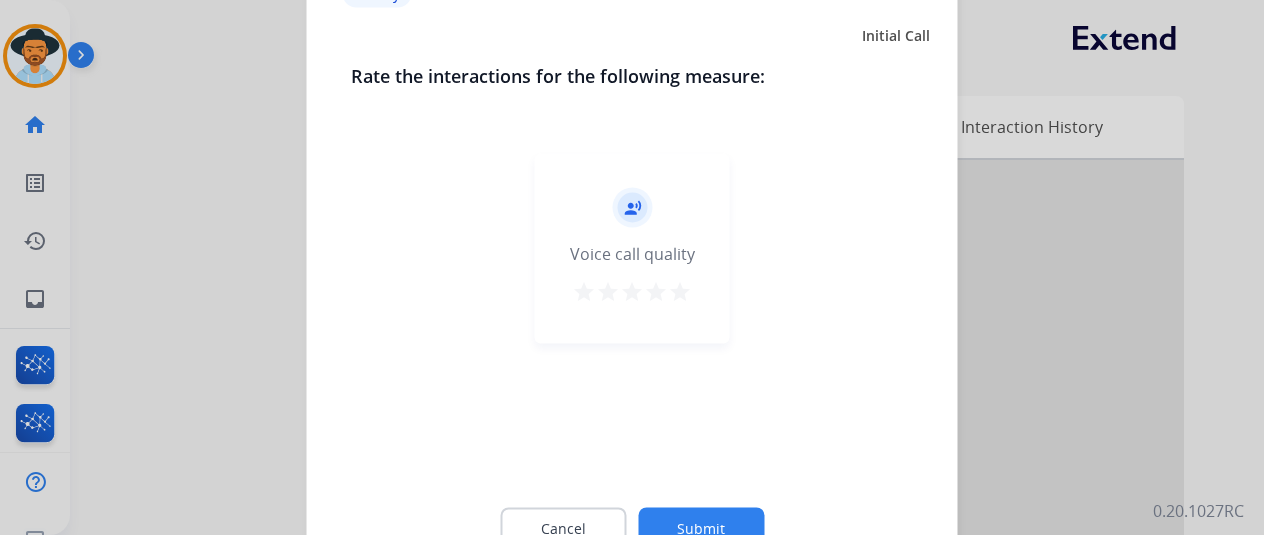 click on "Submit" 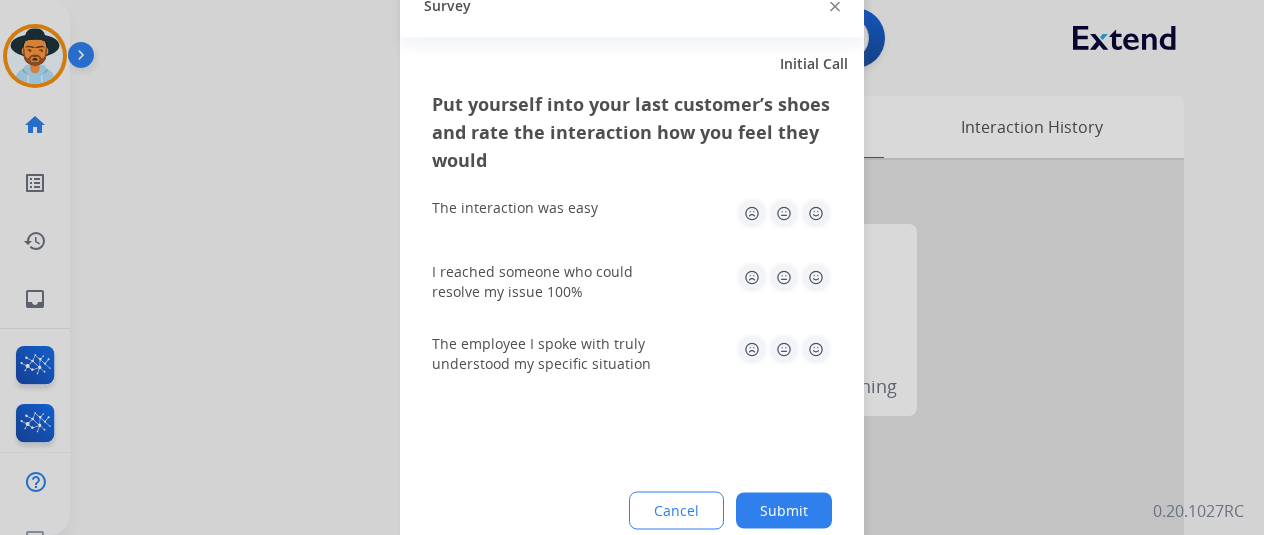 click on "Submit" 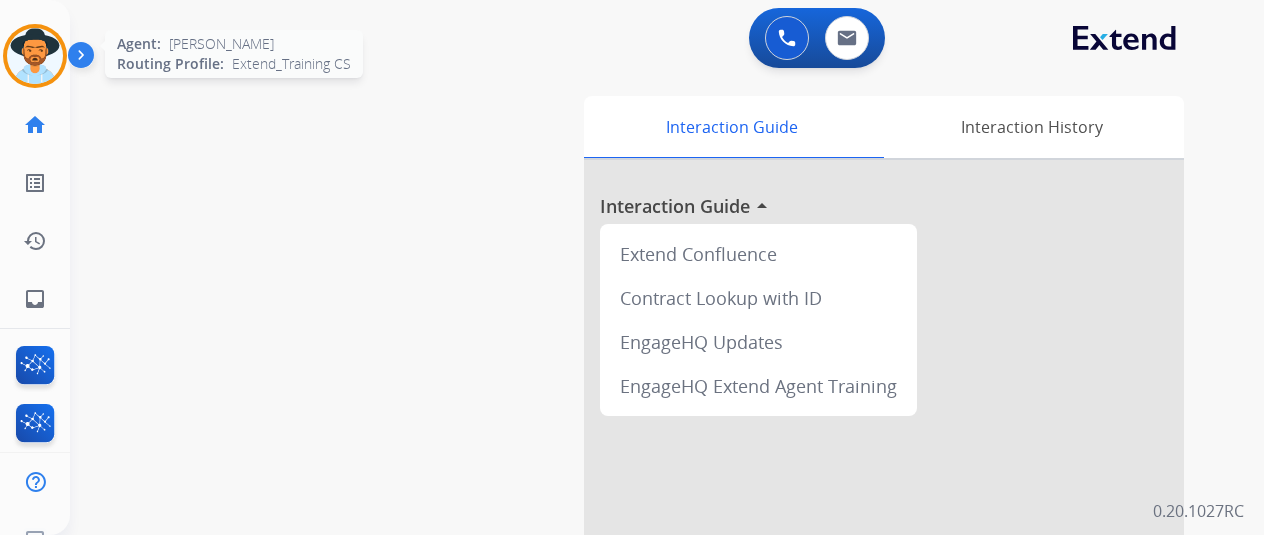 click at bounding box center (35, 56) 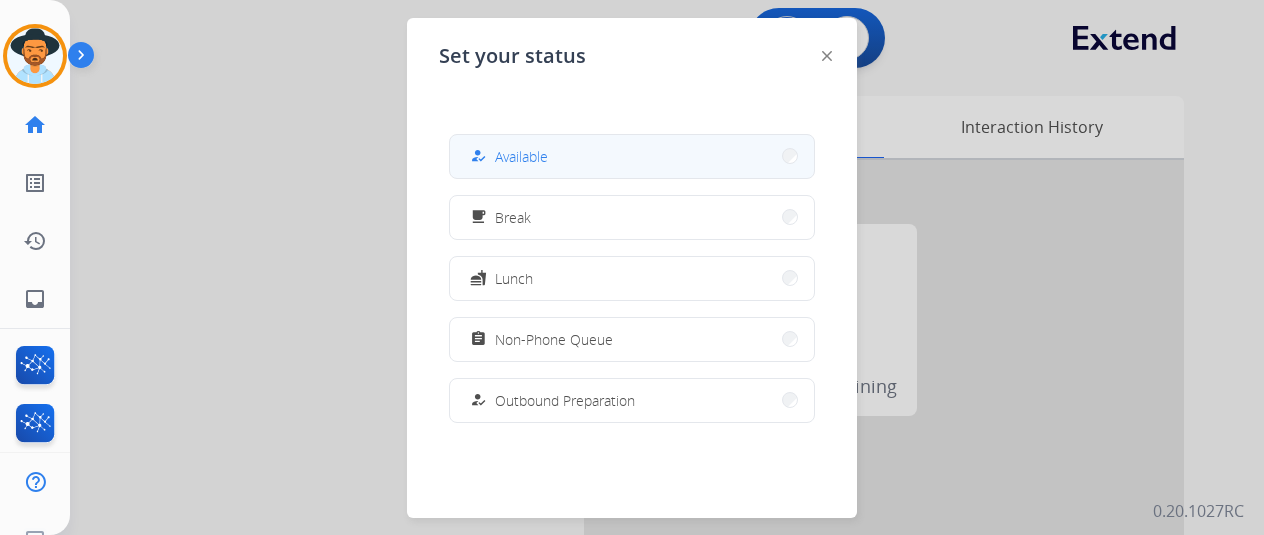 click on "Available" at bounding box center (521, 156) 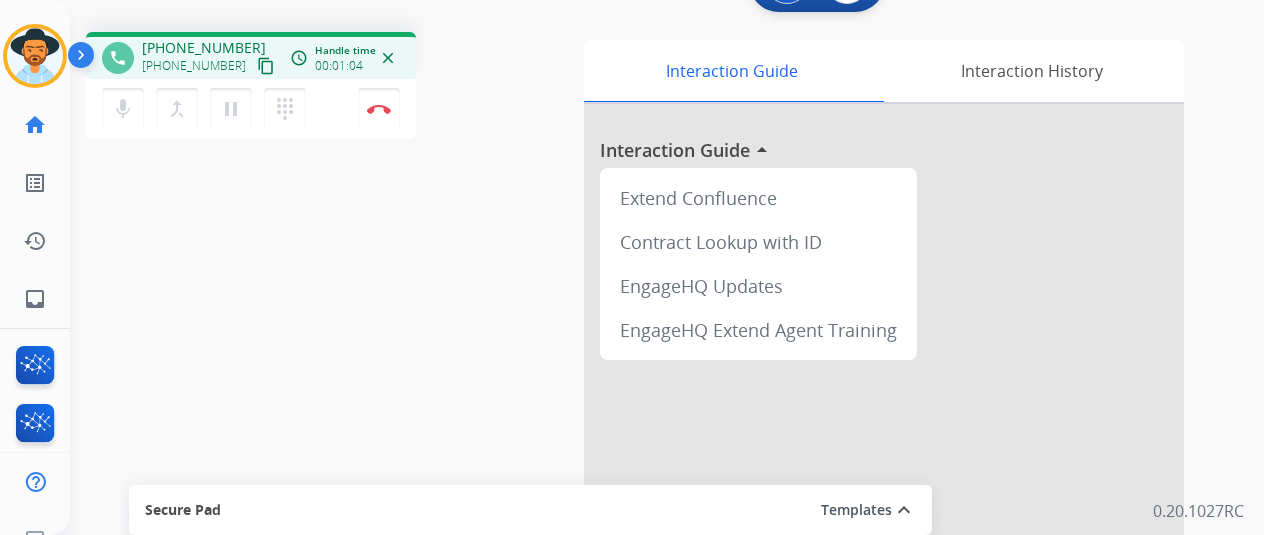 scroll, scrollTop: 0, scrollLeft: 0, axis: both 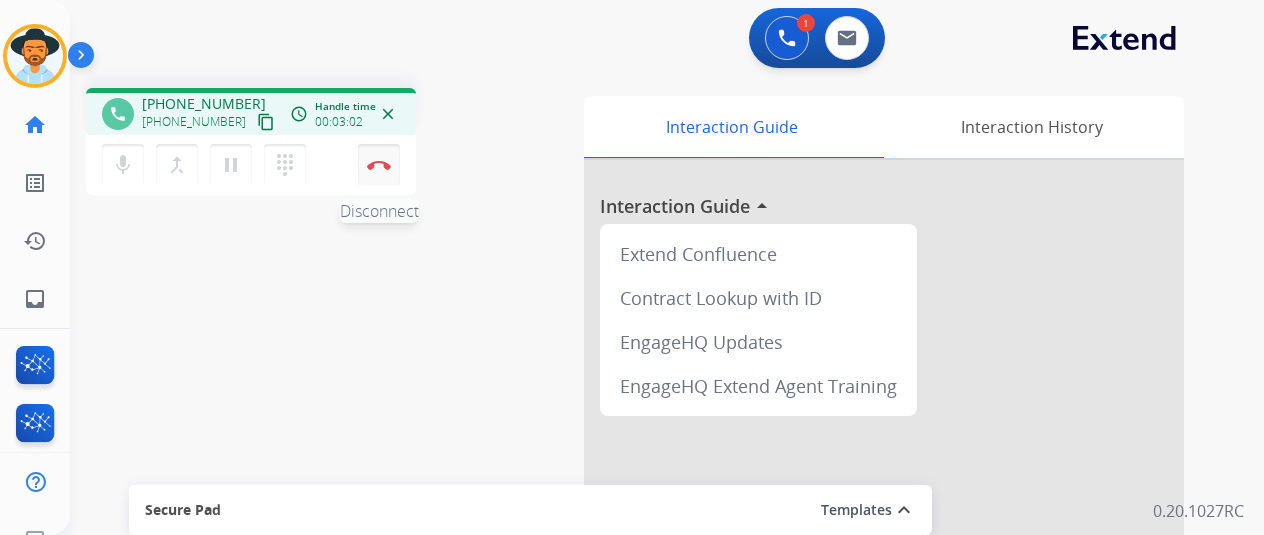 click on "Disconnect" at bounding box center (379, 165) 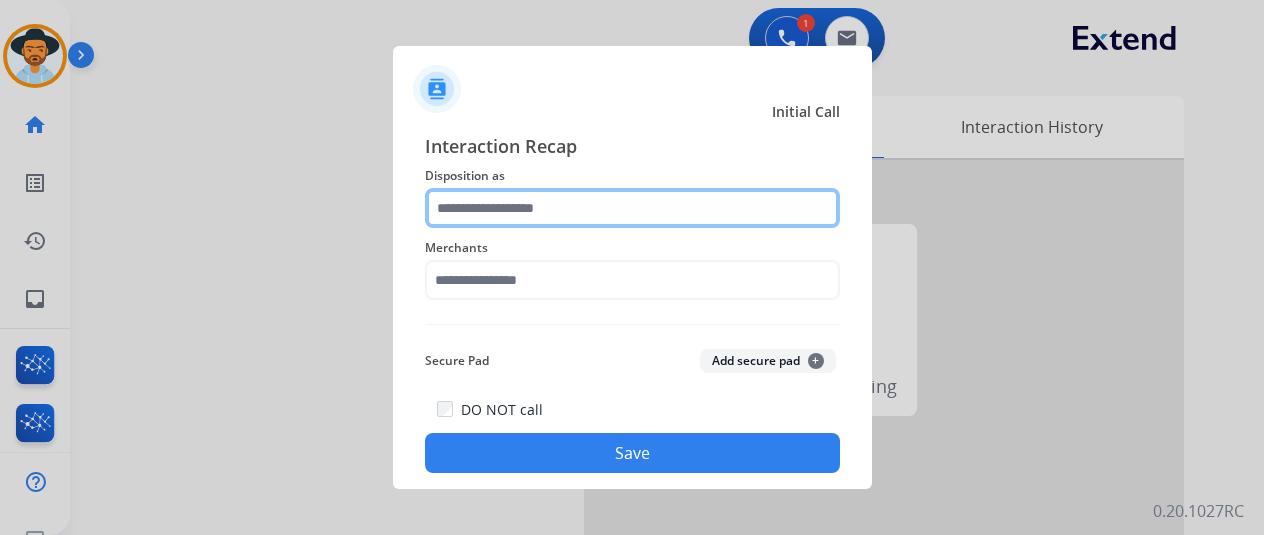 click 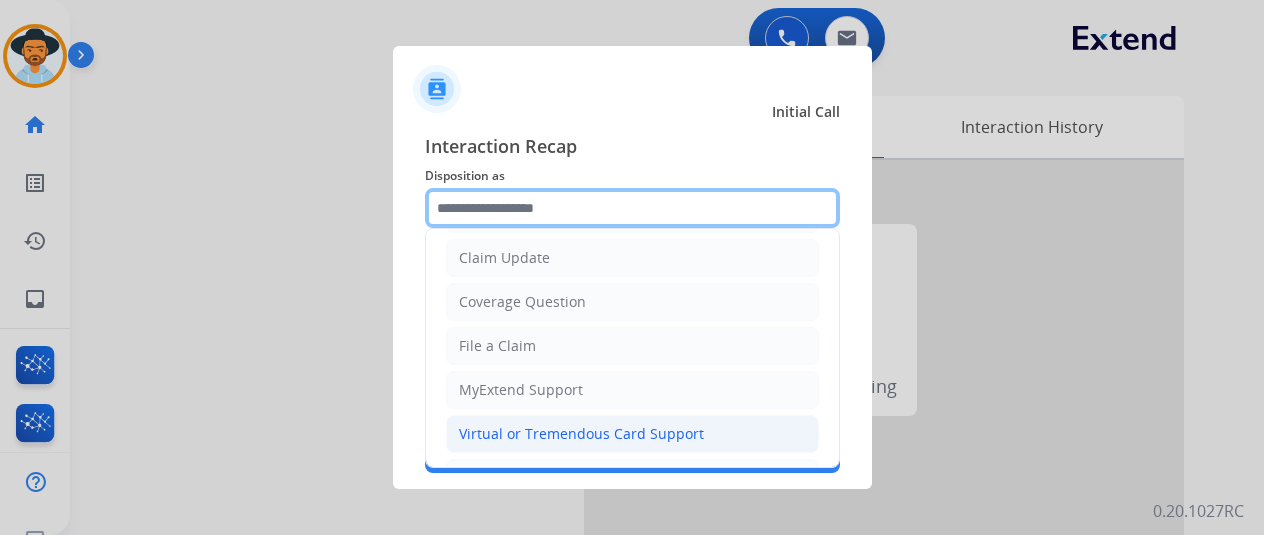 scroll, scrollTop: 200, scrollLeft: 0, axis: vertical 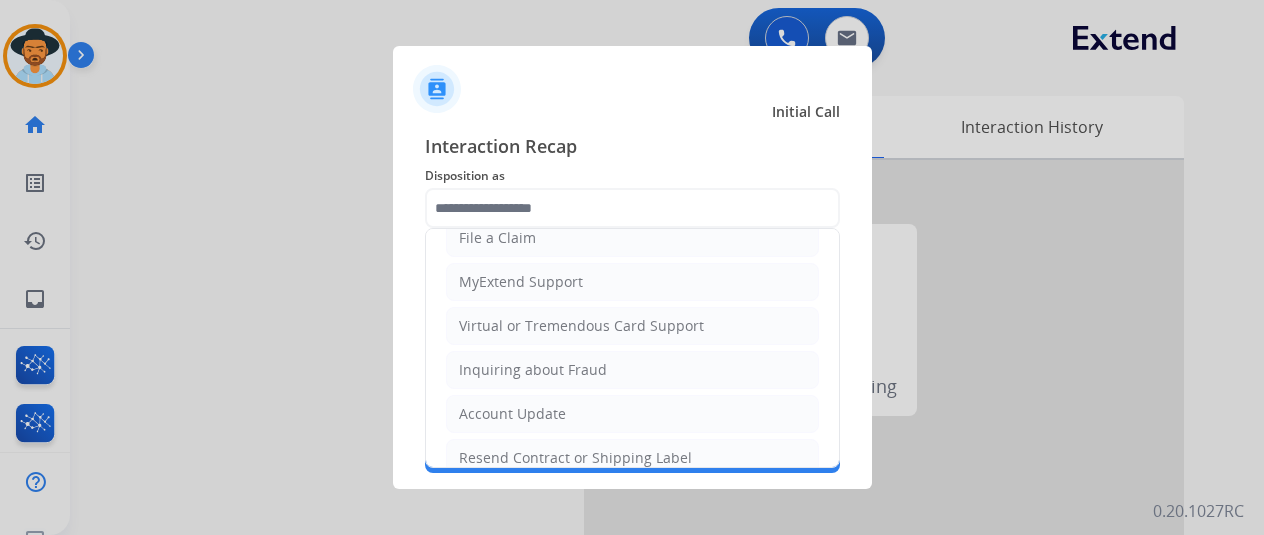 drag, startPoint x: 510, startPoint y: 413, endPoint x: 520, endPoint y: 380, distance: 34.48188 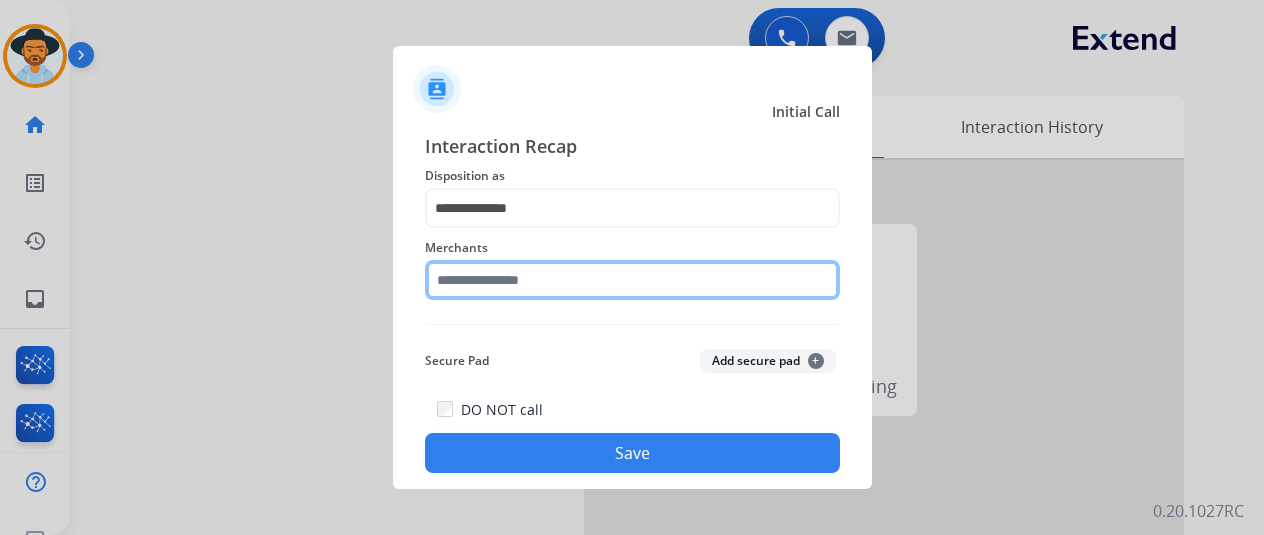 click 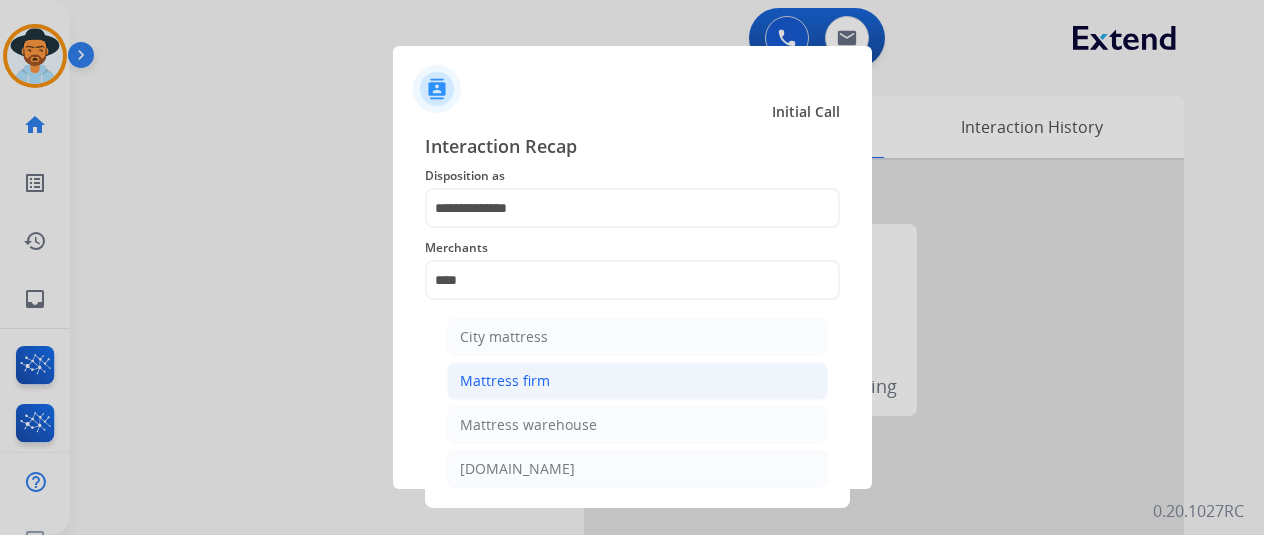 click on "Mattress firm" 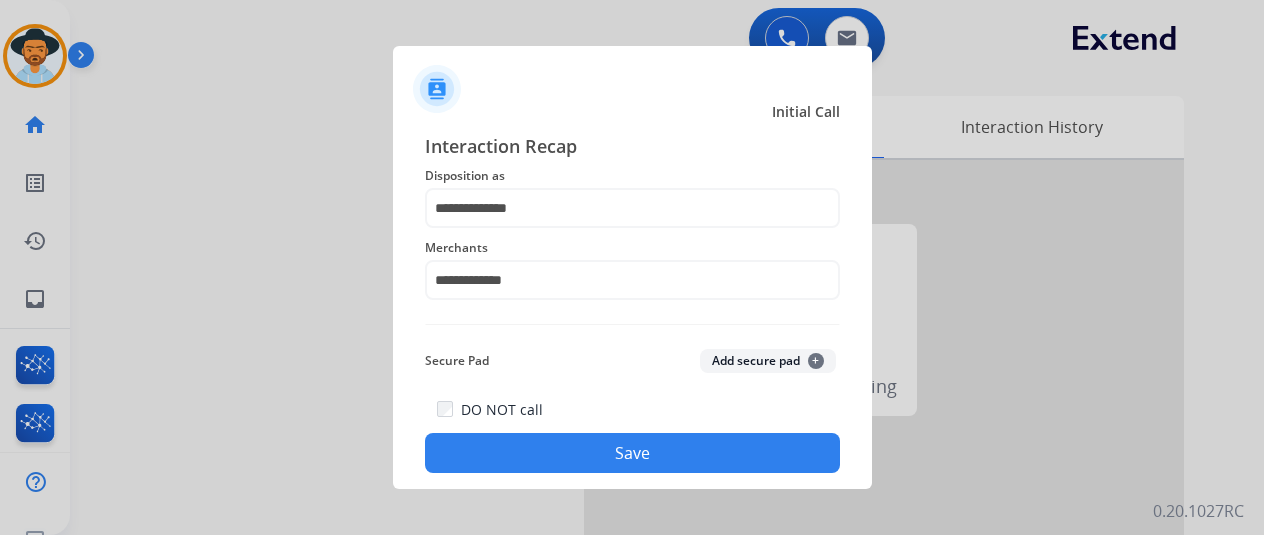 click on "Save" 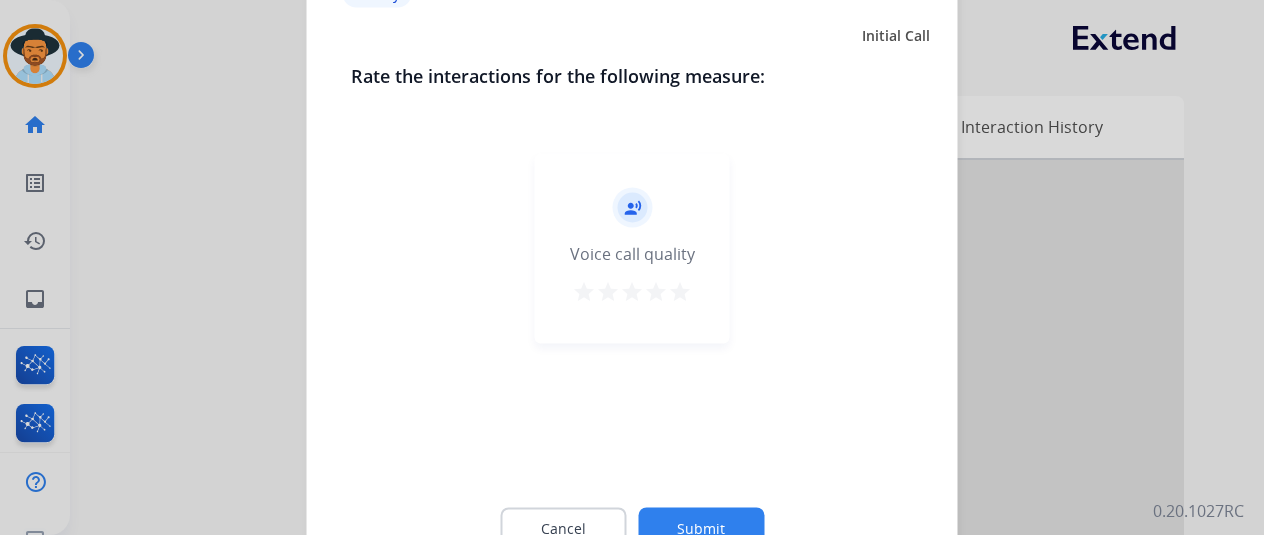 click on "Submit" 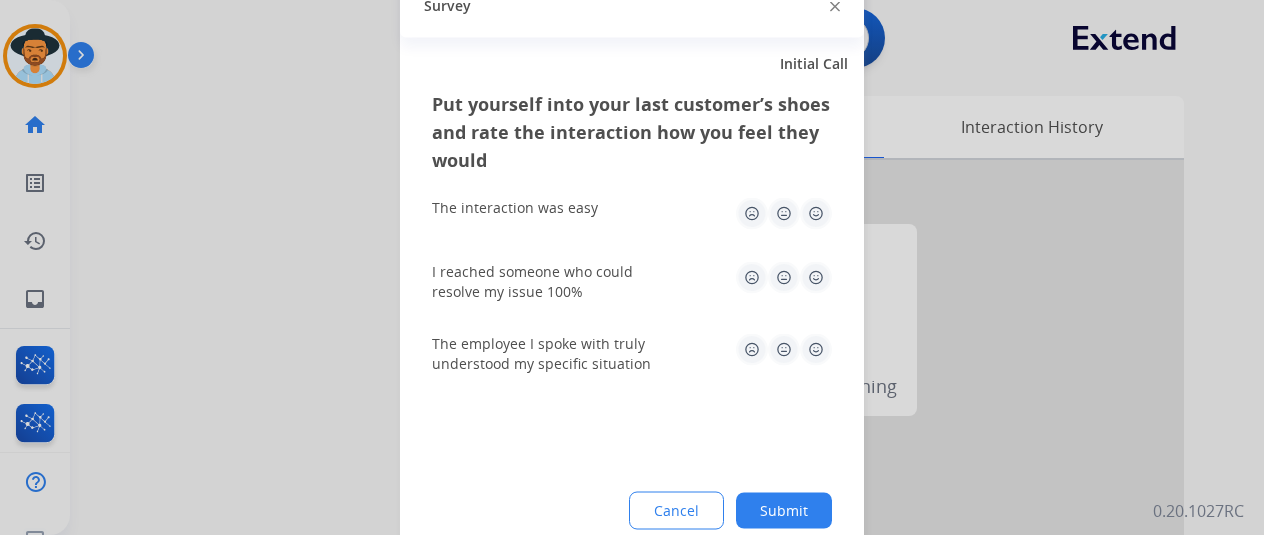 click on "Submit" 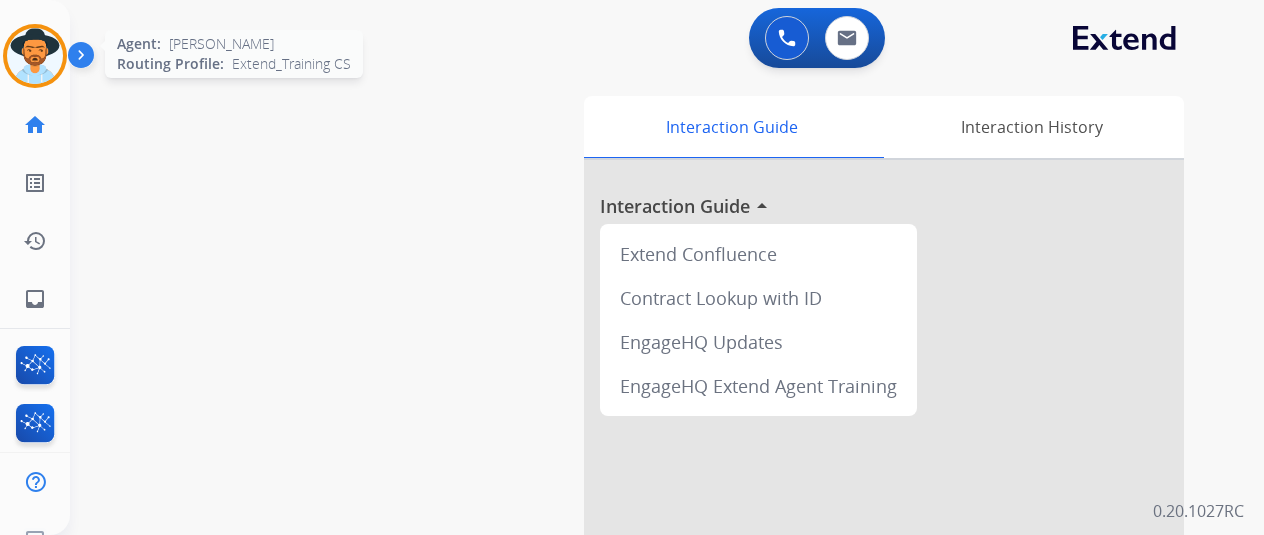 click at bounding box center [35, 56] 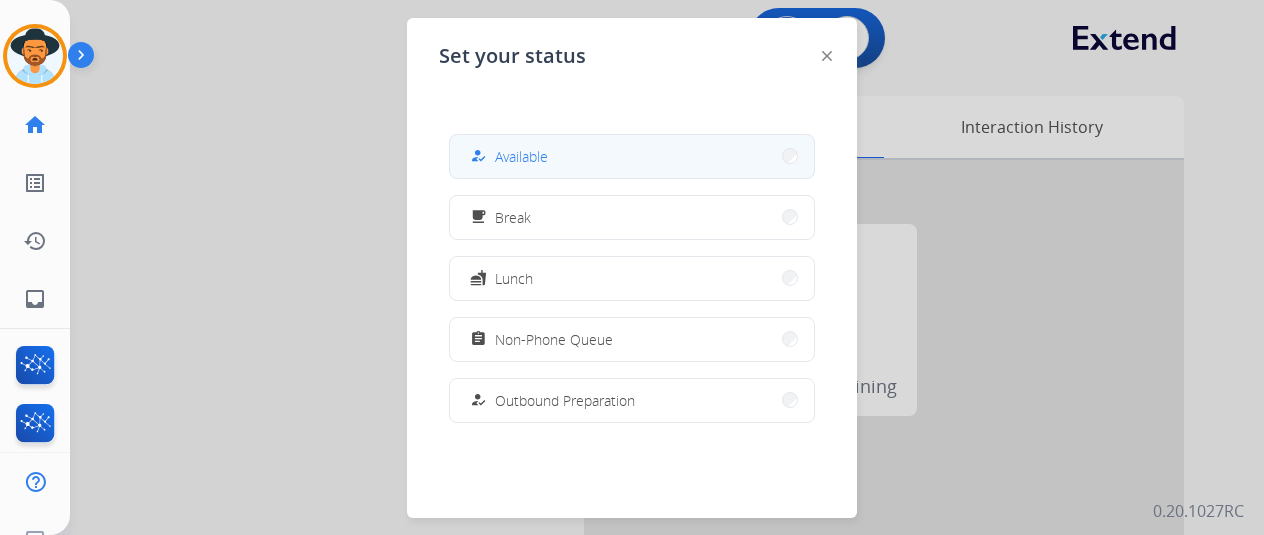 click on "Available" at bounding box center (521, 156) 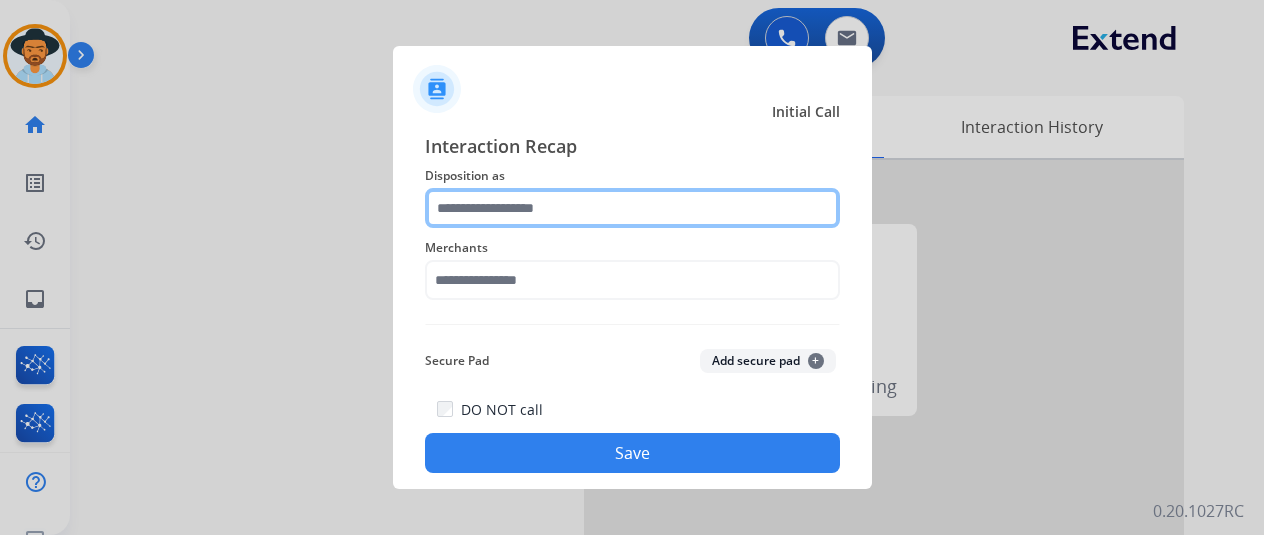 click 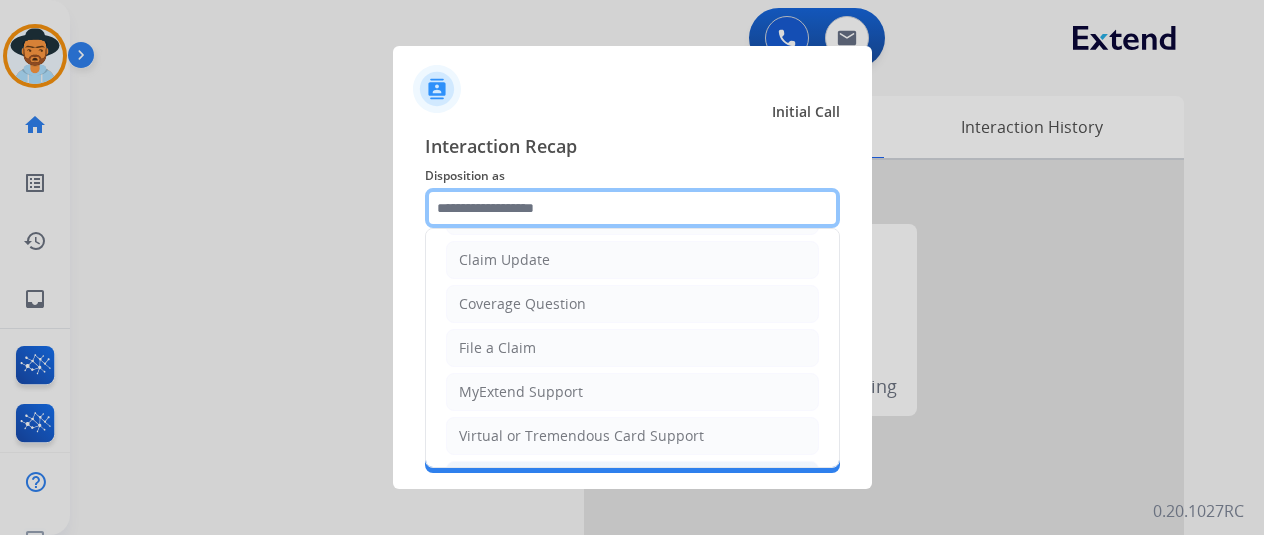 scroll, scrollTop: 200, scrollLeft: 0, axis: vertical 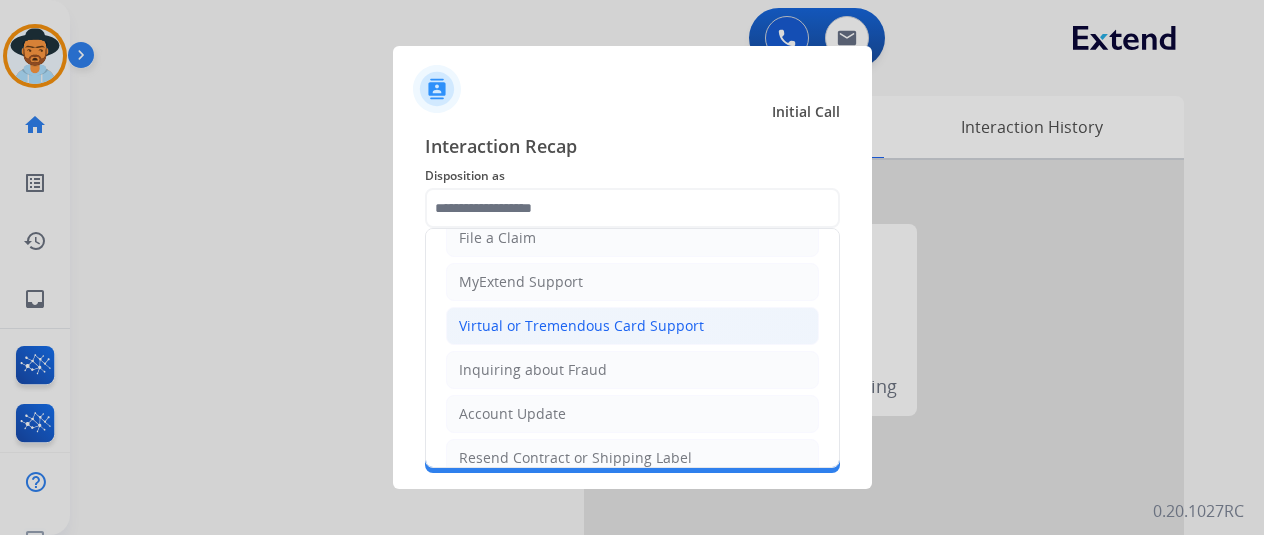 click on "Virtual or Tremendous Card Support" 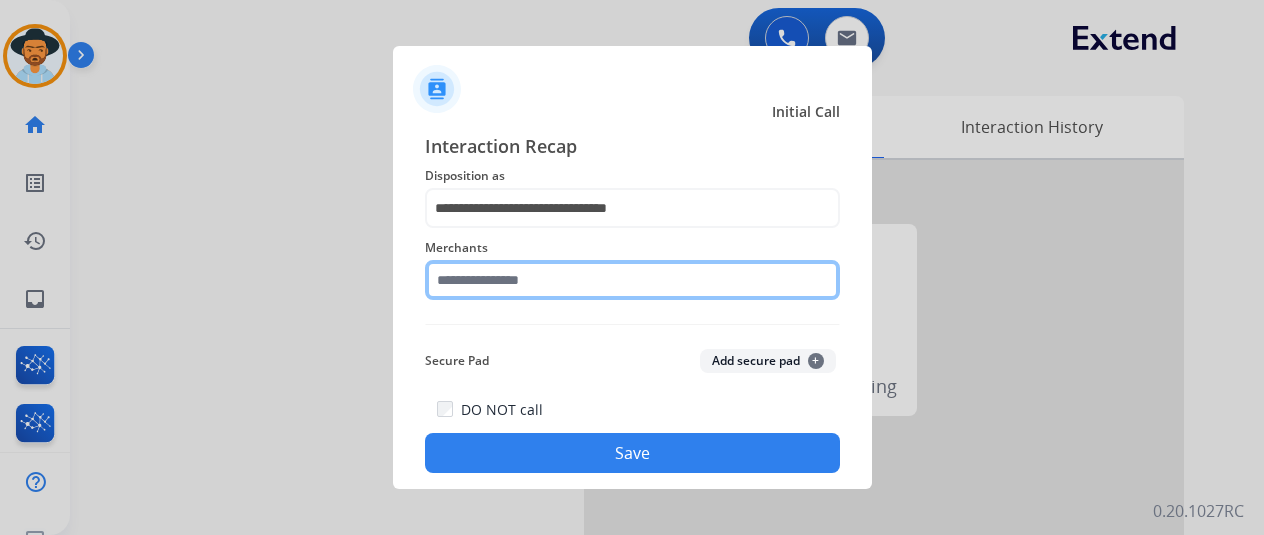 click 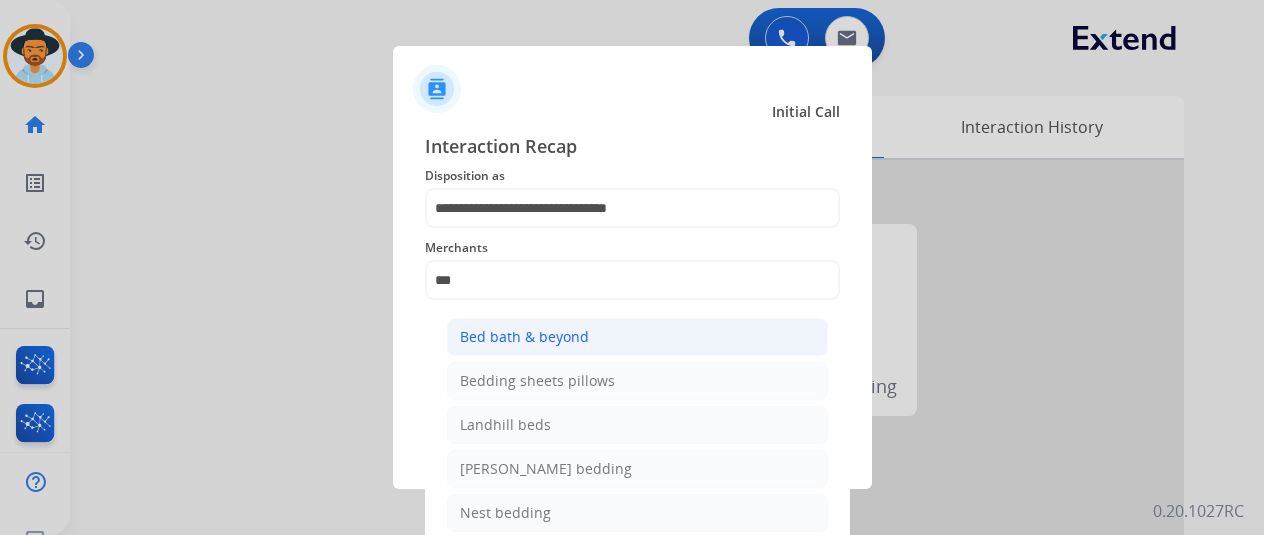 click on "Bed bath & beyond" 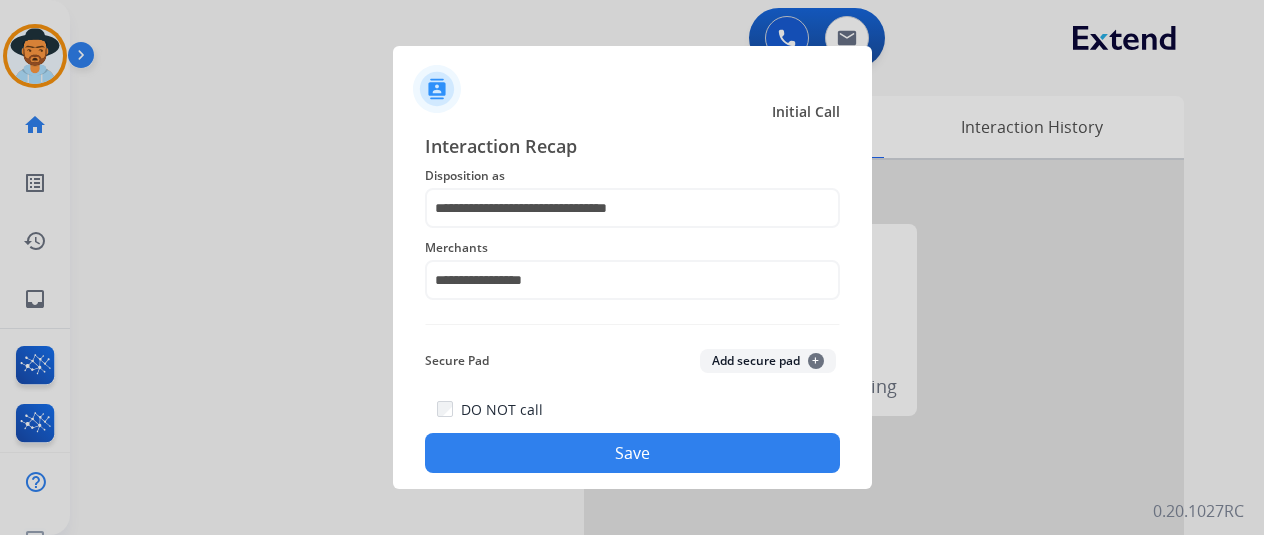 click on "Save" 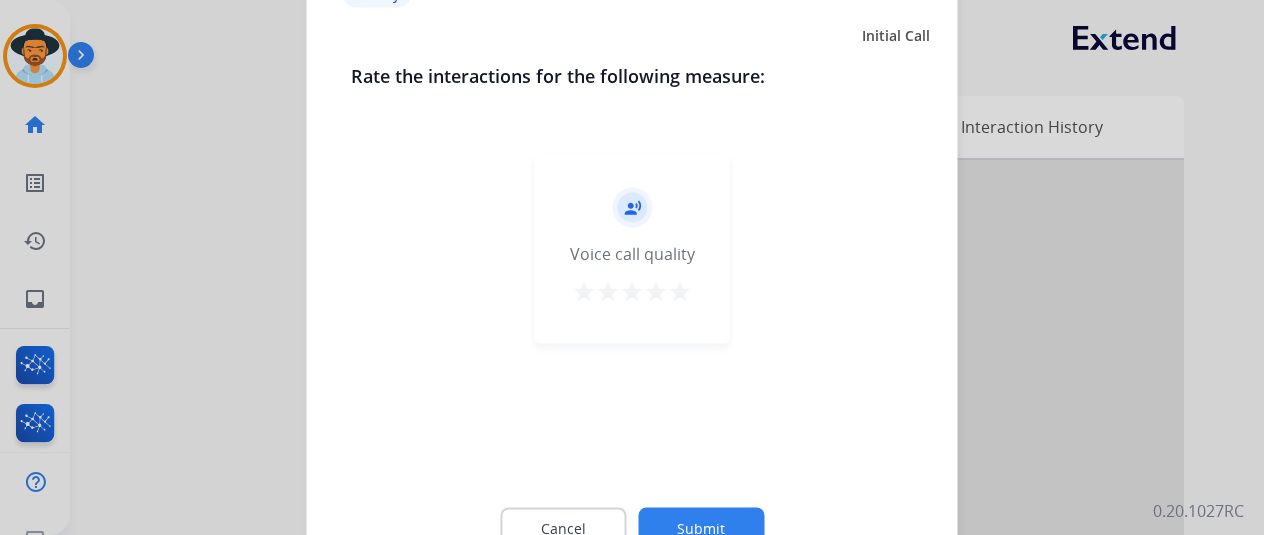click on "Submit" 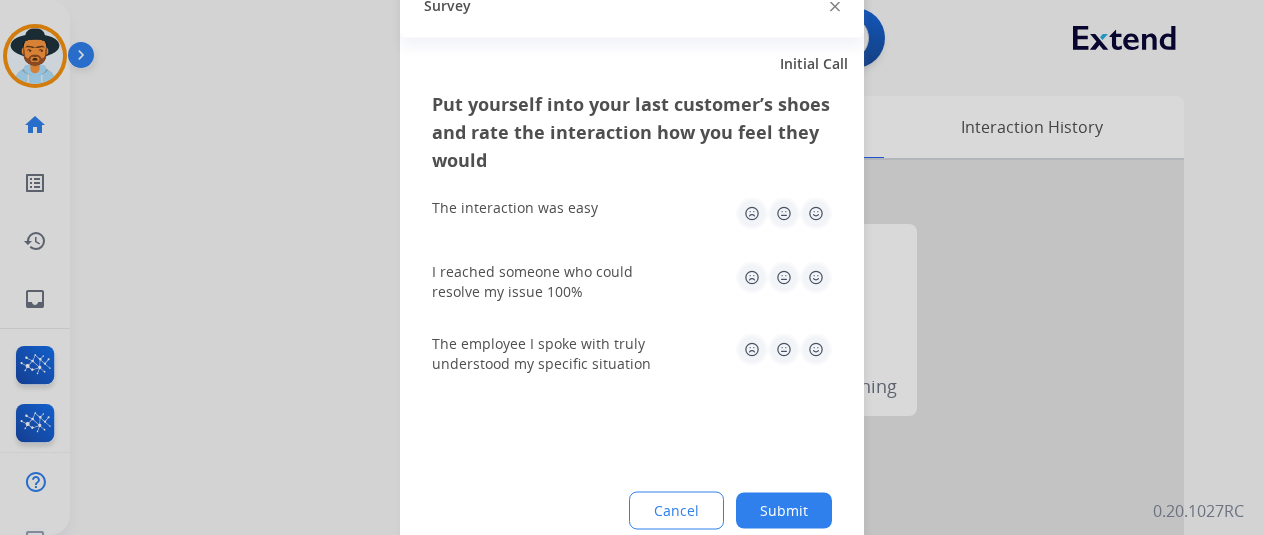 click on "Submit" 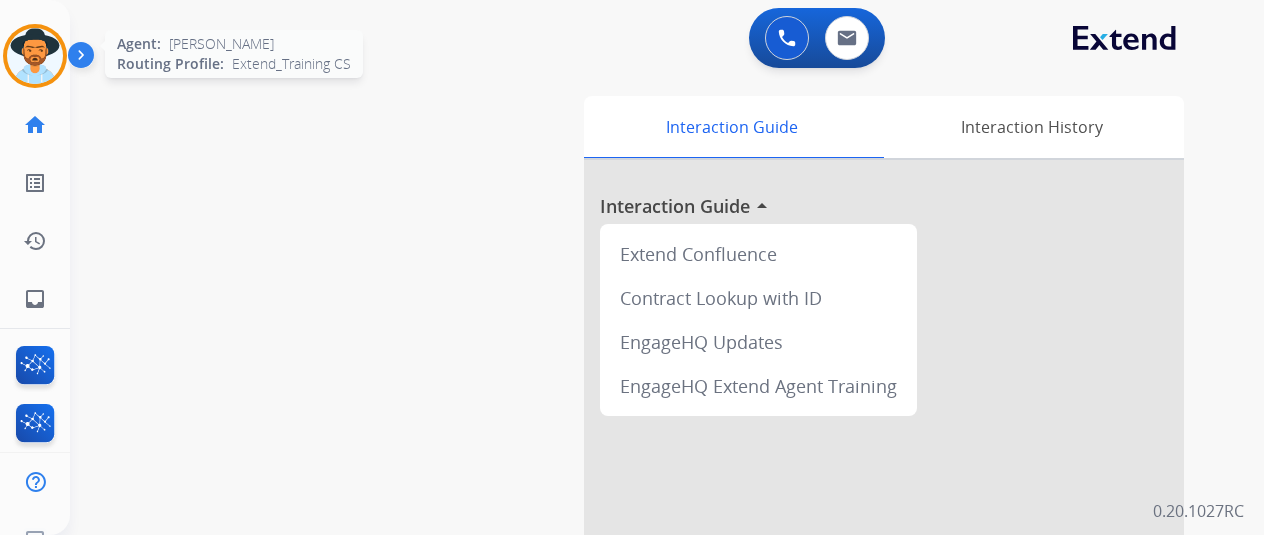 click at bounding box center (35, 56) 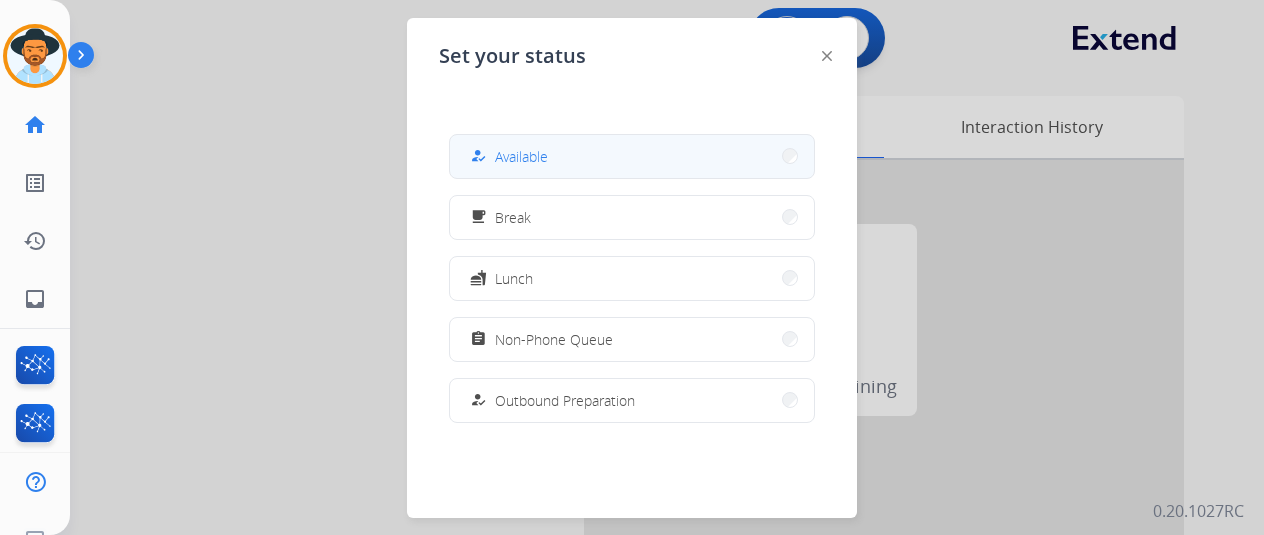 click on "Available" at bounding box center (521, 156) 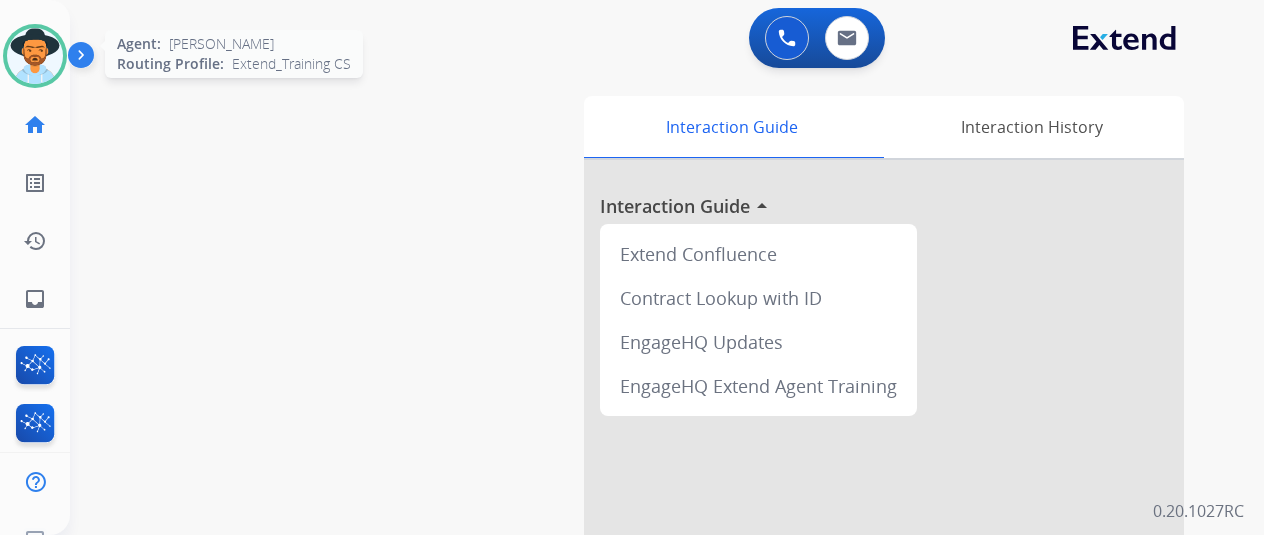 click at bounding box center [35, 56] 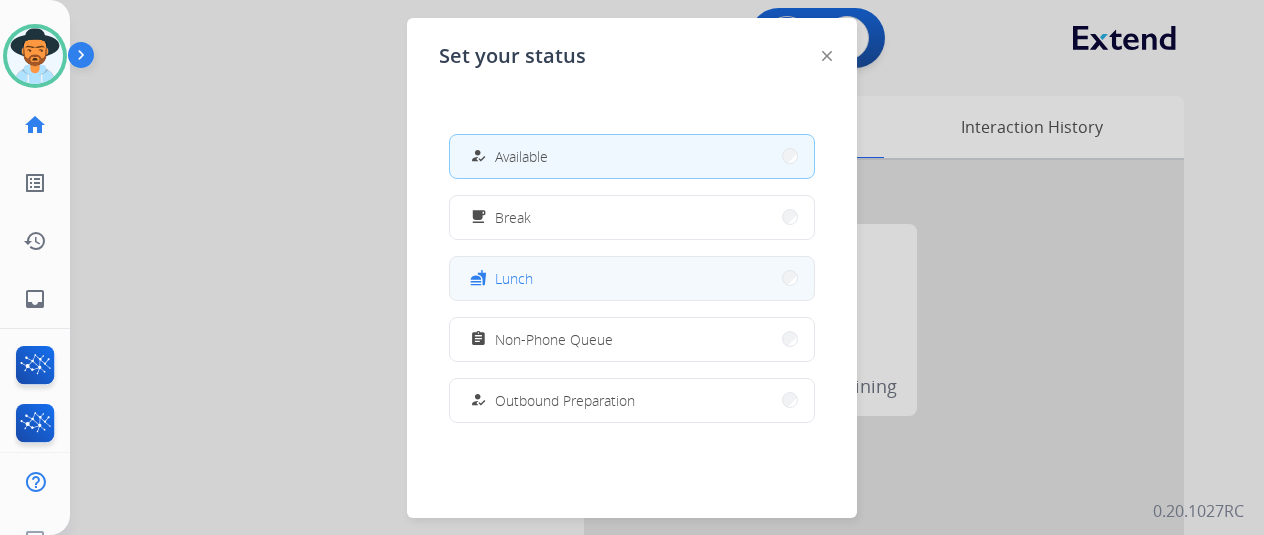 click on "Lunch" at bounding box center (514, 278) 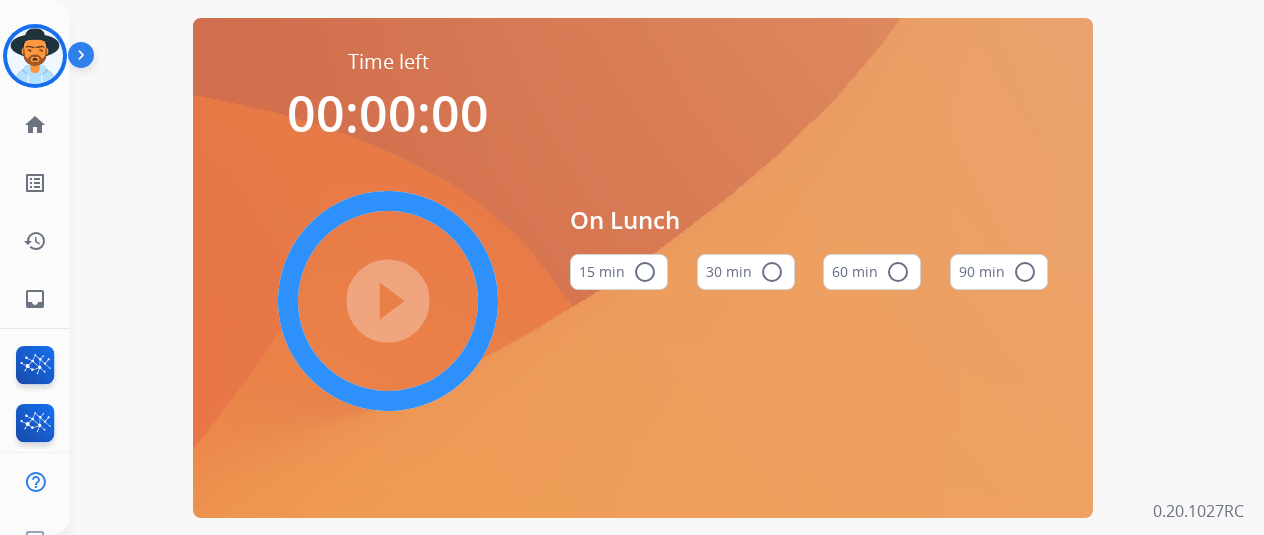 click on "radio_button_unchecked" at bounding box center [645, 272] 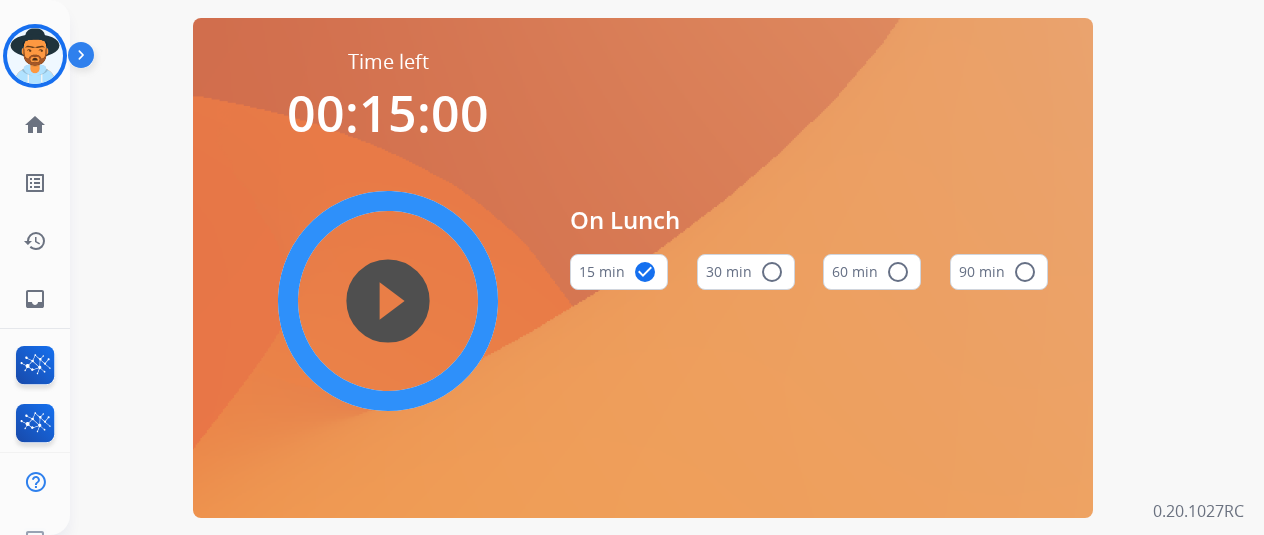 click on "play_circle_filled" at bounding box center [388, 301] 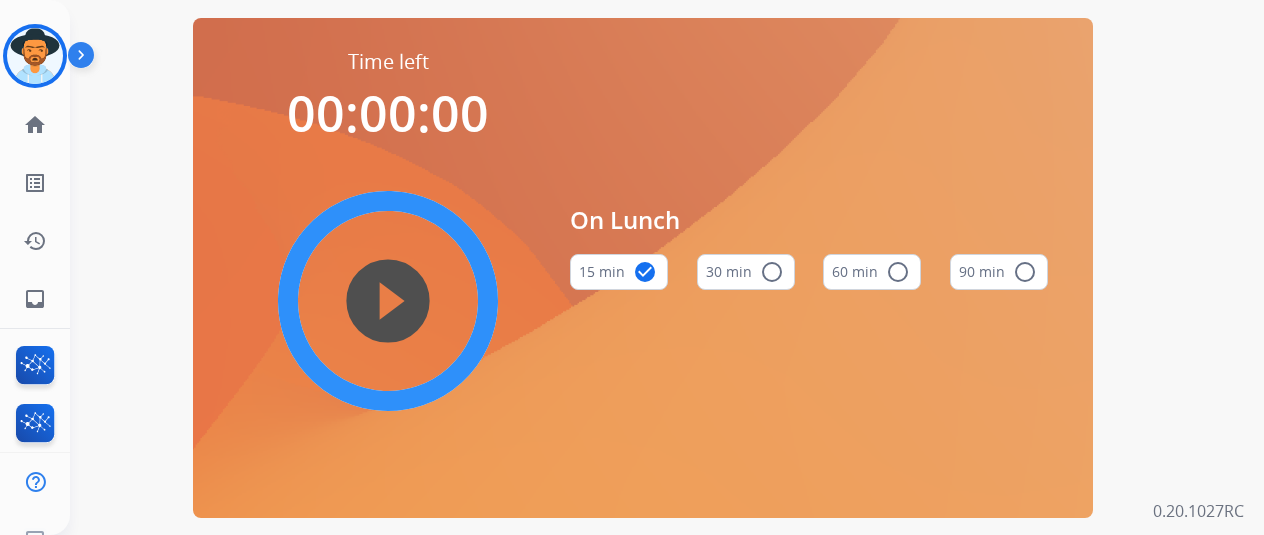 click on "check_circle" at bounding box center (645, 272) 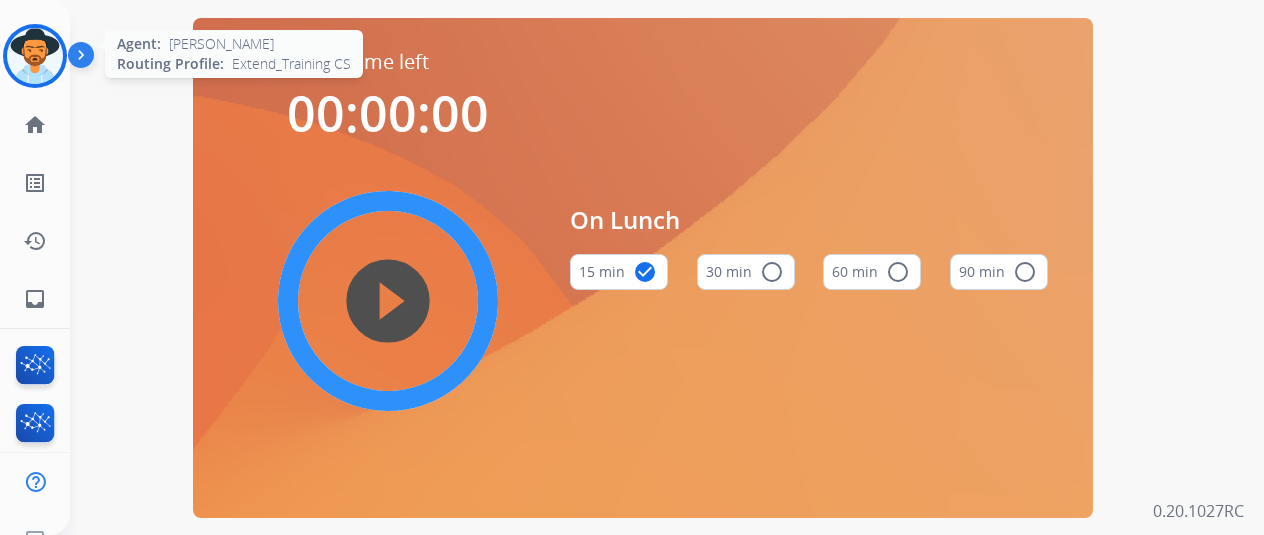 click at bounding box center (35, 56) 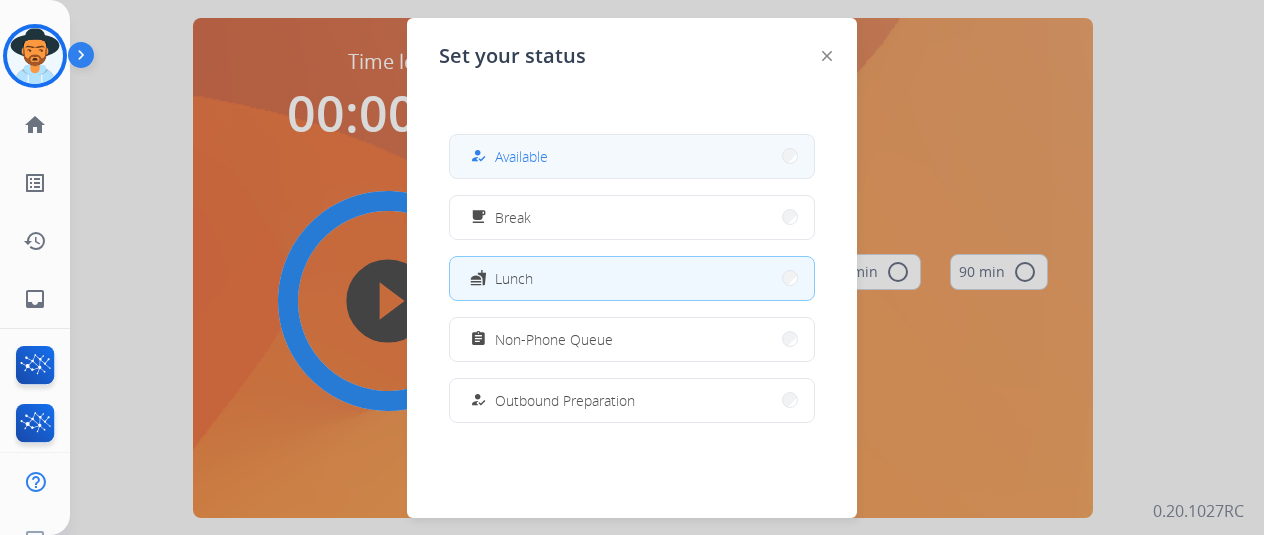 click on "how_to_reg Available" at bounding box center (632, 156) 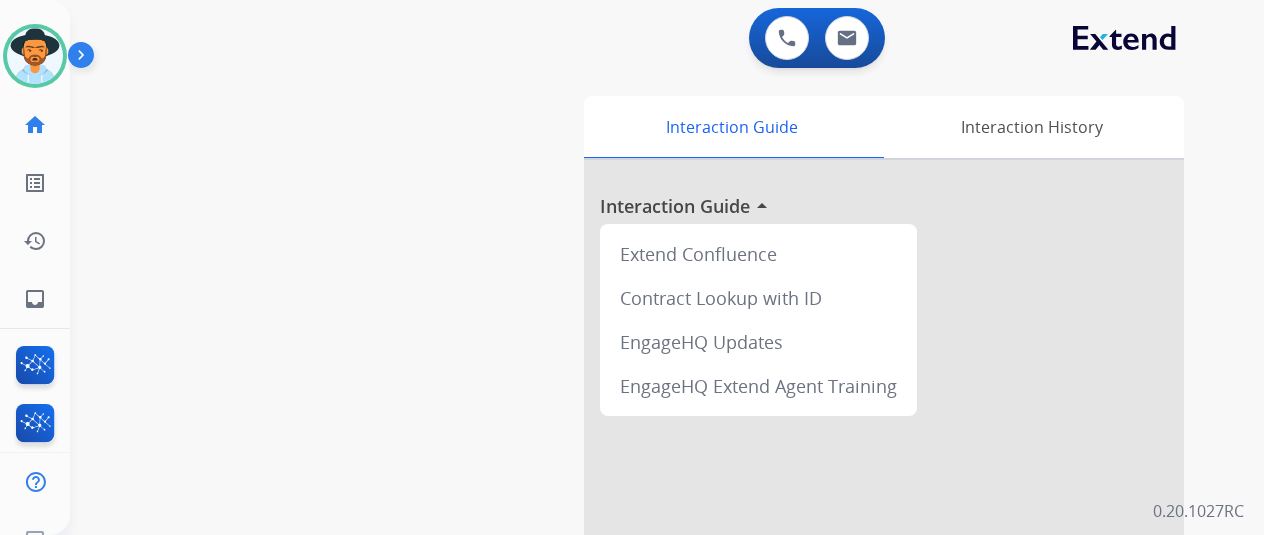 click on "swap_horiz Break voice bridge close_fullscreen Connect 3-Way Call merge_type Separate 3-Way Call  Interaction Guide   Interaction History  Interaction Guide arrow_drop_up  Extend Confluence   Contract Lookup with ID   EngageHQ Updates   EngageHQ Extend Agent Training" at bounding box center [643, 489] 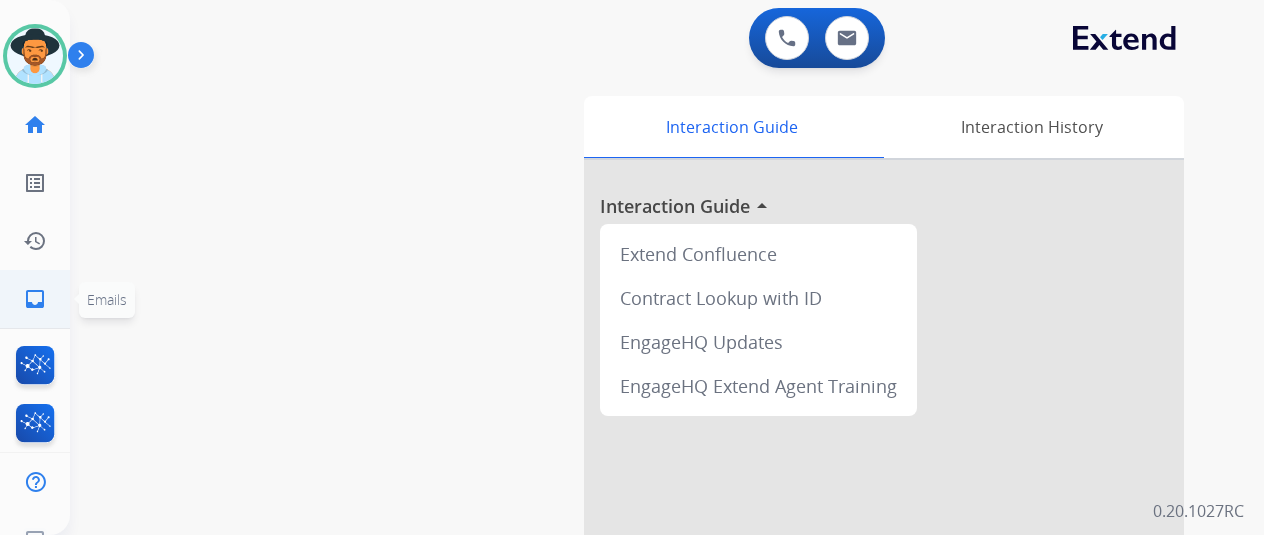 click on "inbox" 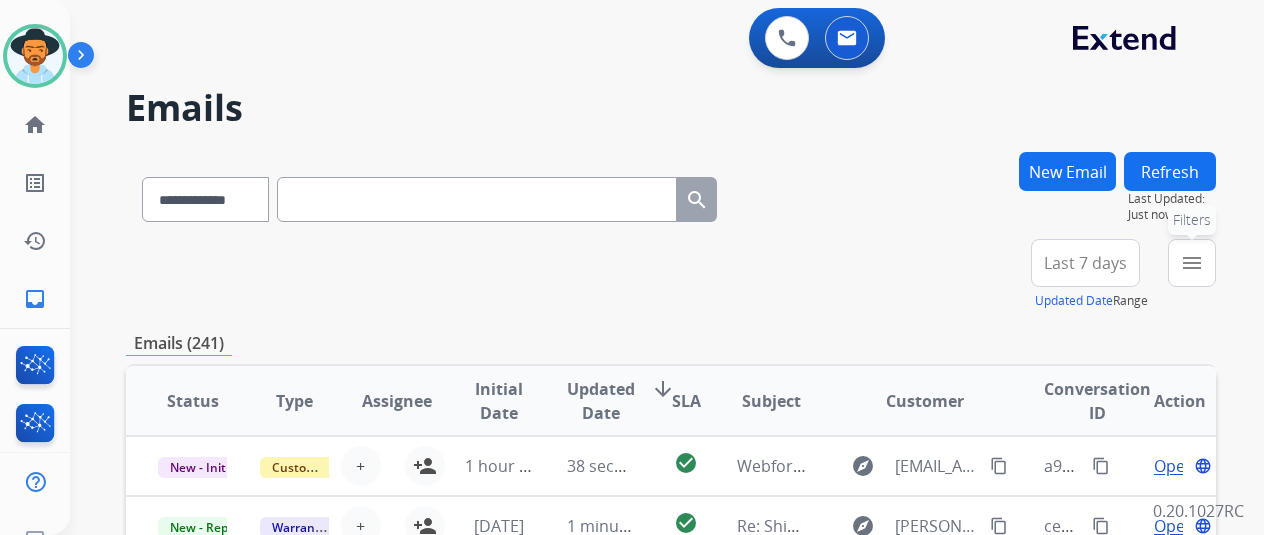 click on "menu  Filters" at bounding box center (1192, 263) 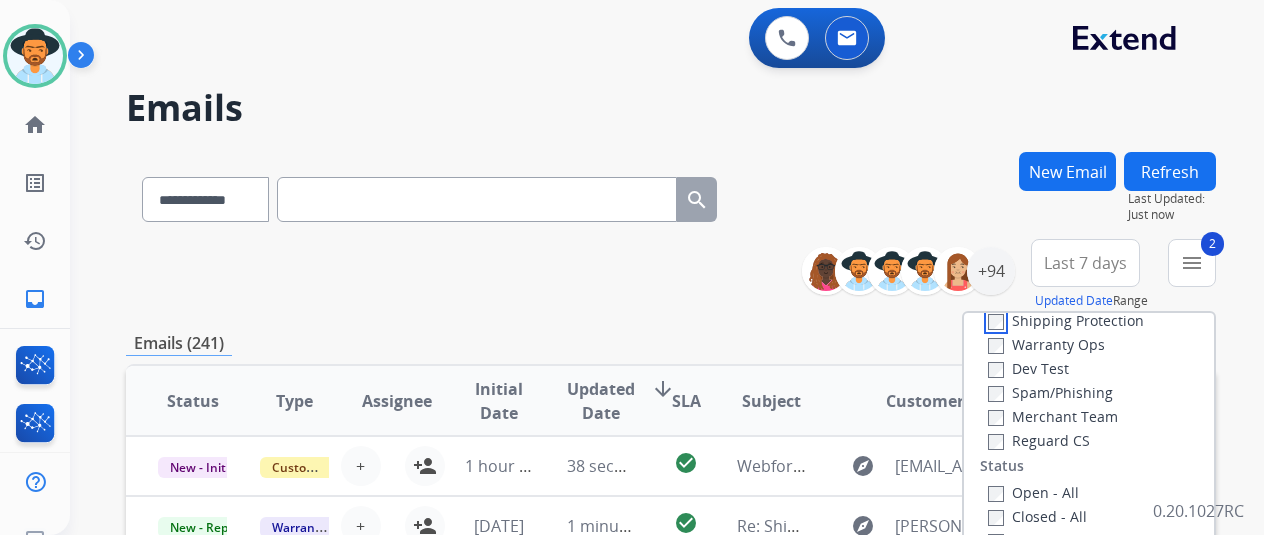 scroll, scrollTop: 200, scrollLeft: 0, axis: vertical 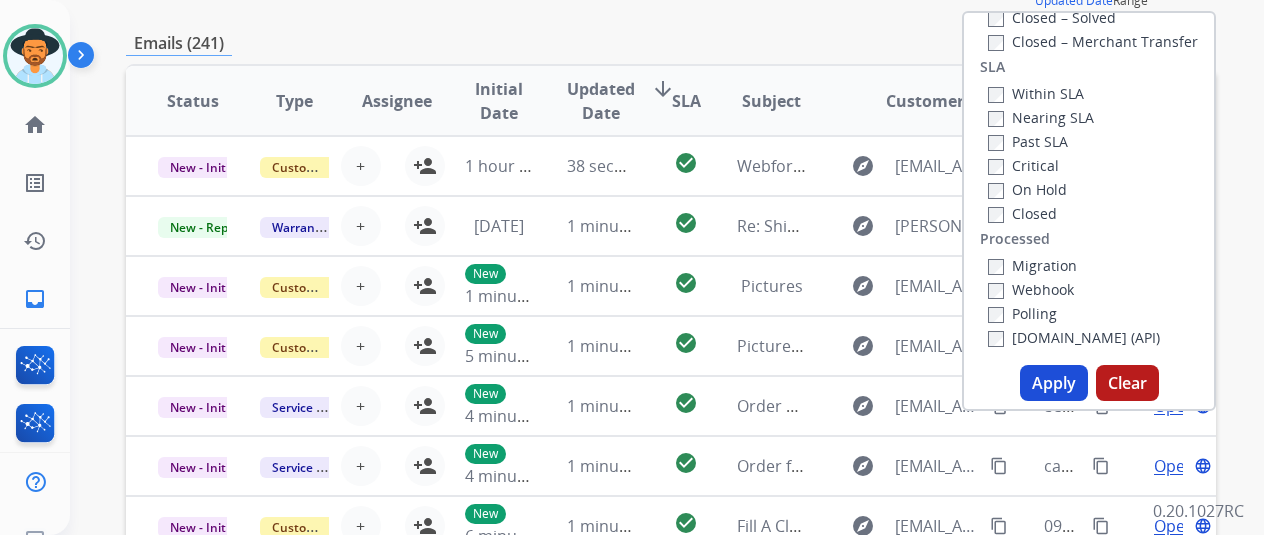 click on "Apply" at bounding box center (1054, 383) 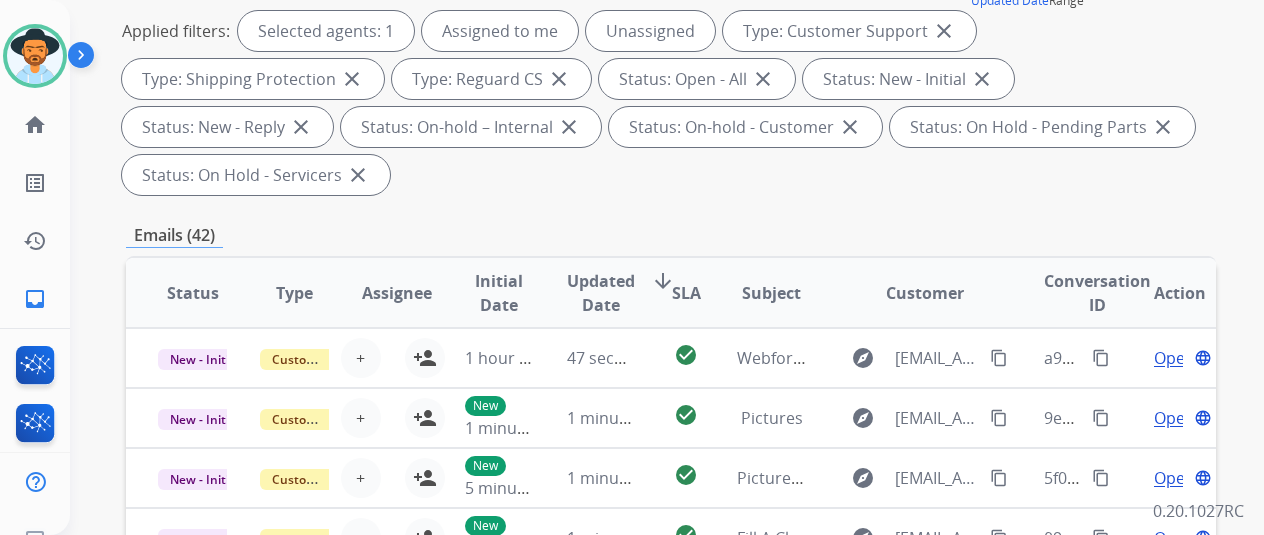 scroll, scrollTop: 0, scrollLeft: 0, axis: both 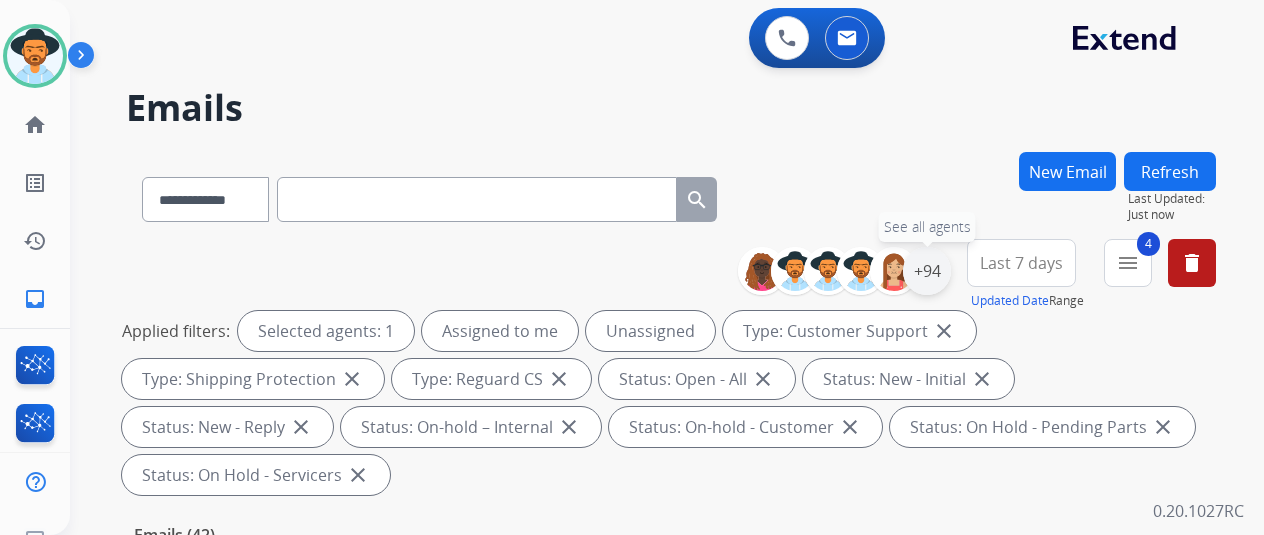 click on "+94" at bounding box center (927, 271) 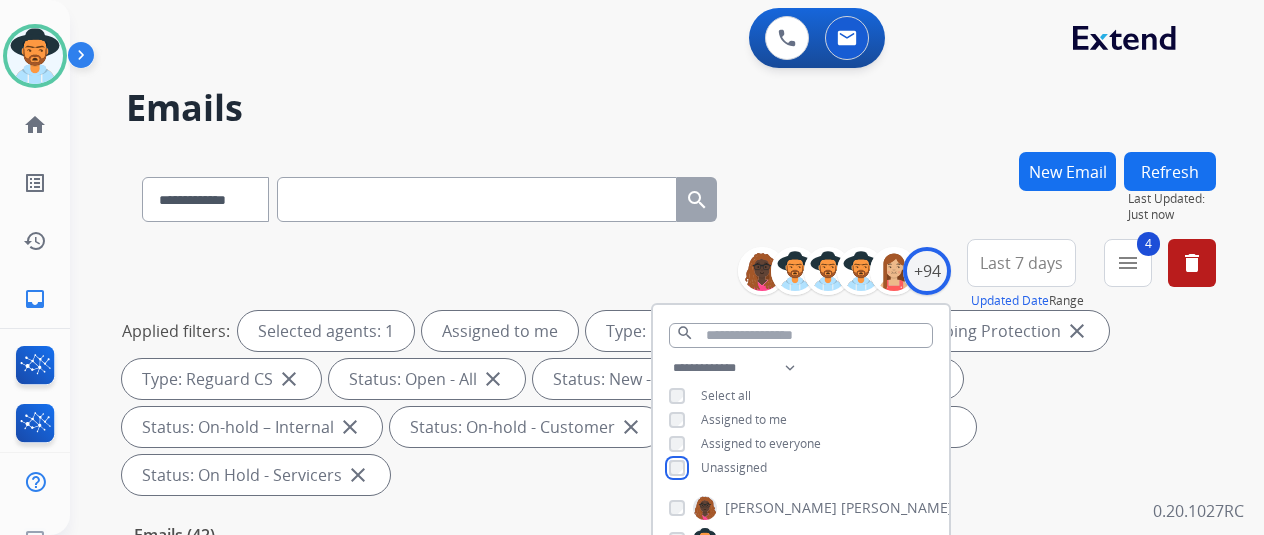 scroll, scrollTop: 300, scrollLeft: 0, axis: vertical 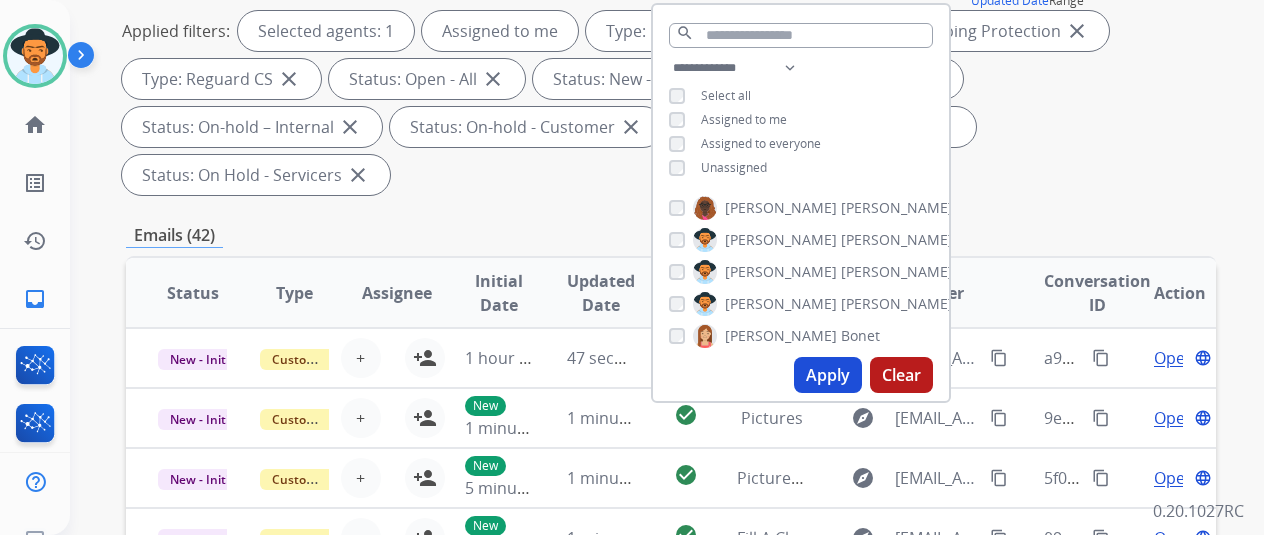 click on "Apply" at bounding box center (828, 375) 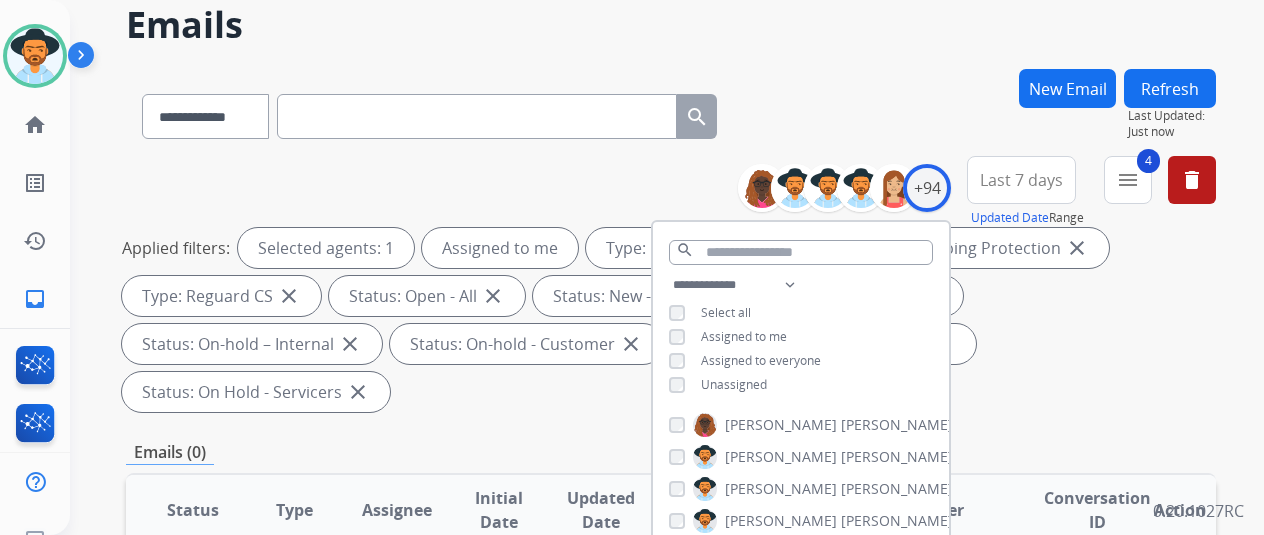scroll, scrollTop: 0, scrollLeft: 0, axis: both 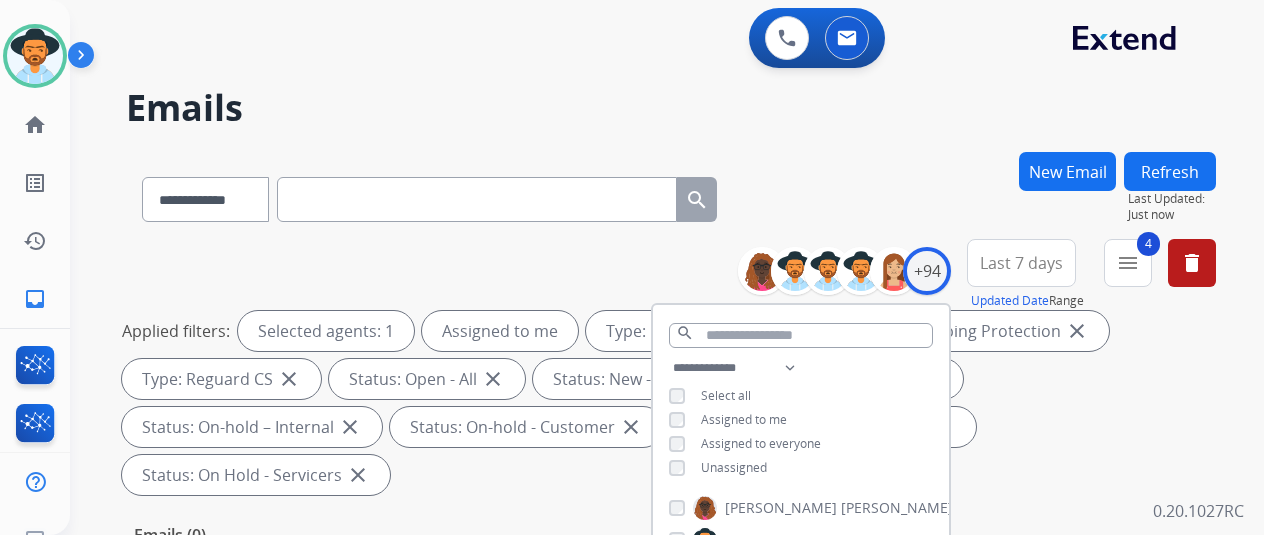 drag, startPoint x: 886, startPoint y: 155, endPoint x: 711, endPoint y: 63, distance: 197.70938 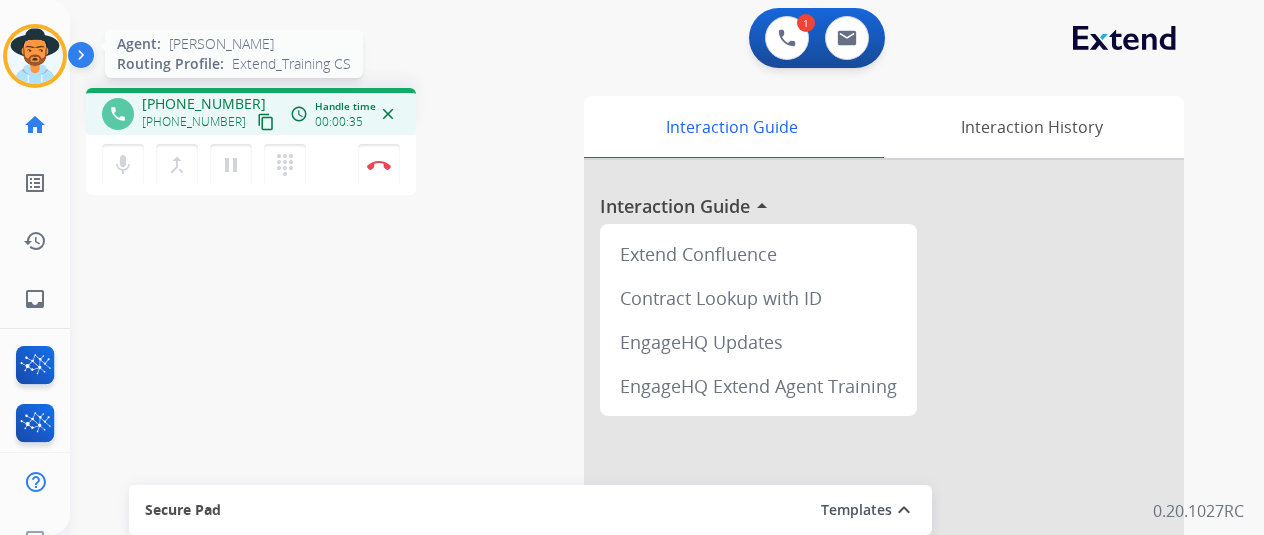 click at bounding box center [35, 56] 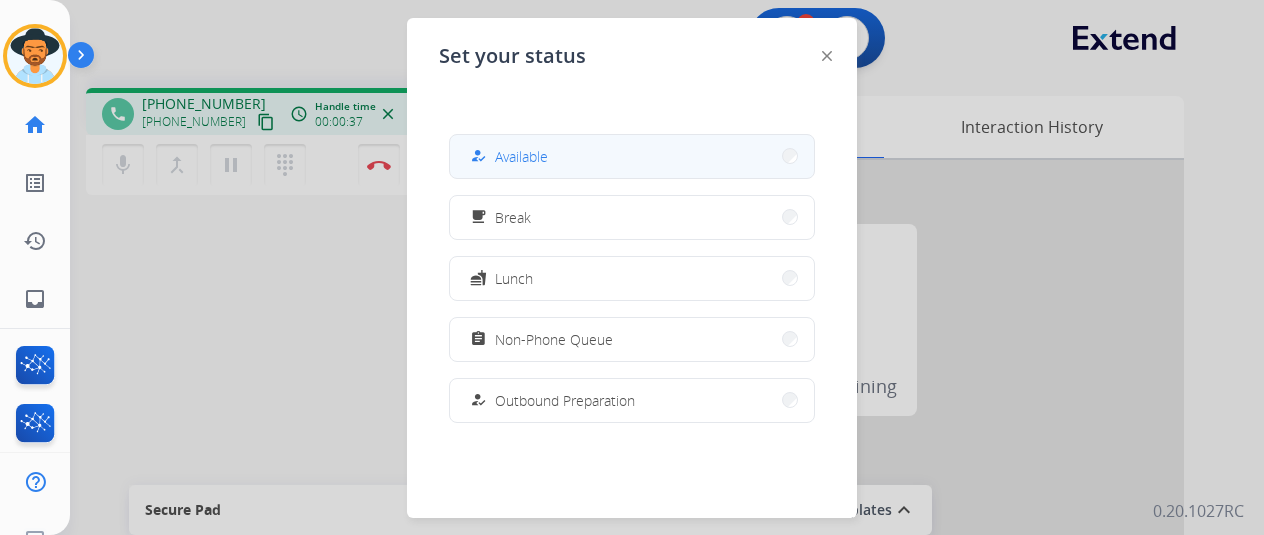 click on "how_to_reg Available" at bounding box center (632, 156) 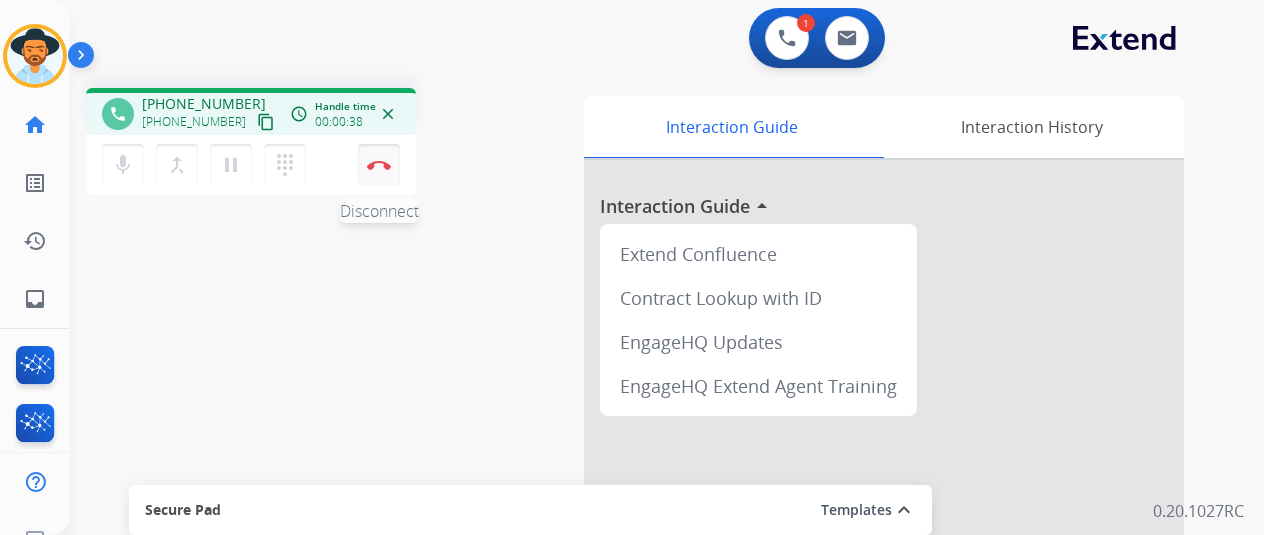 click at bounding box center [379, 165] 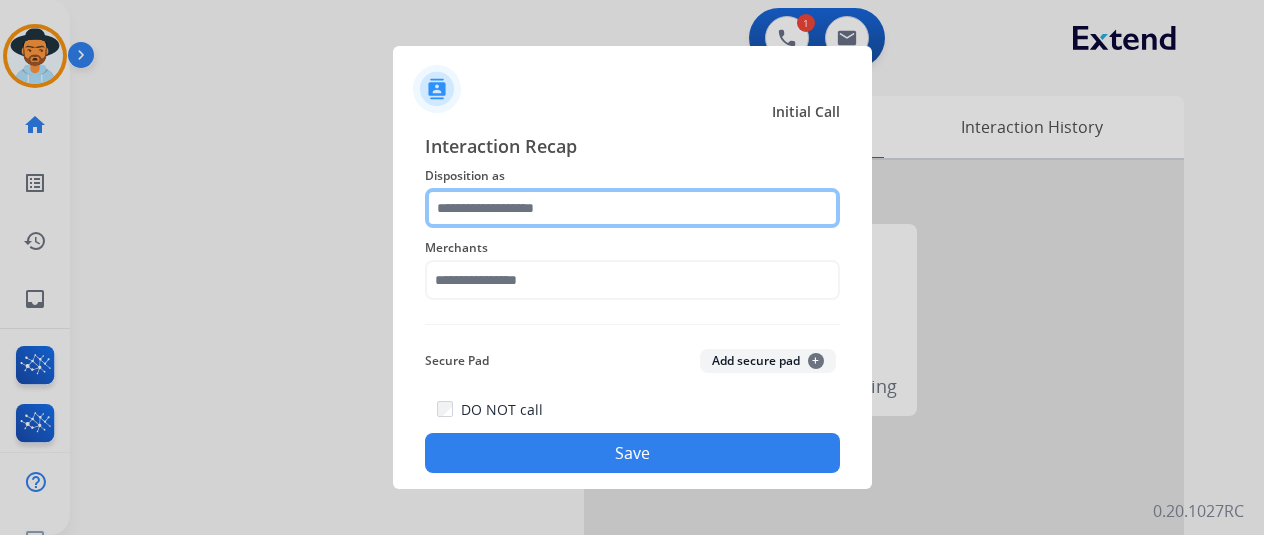 click 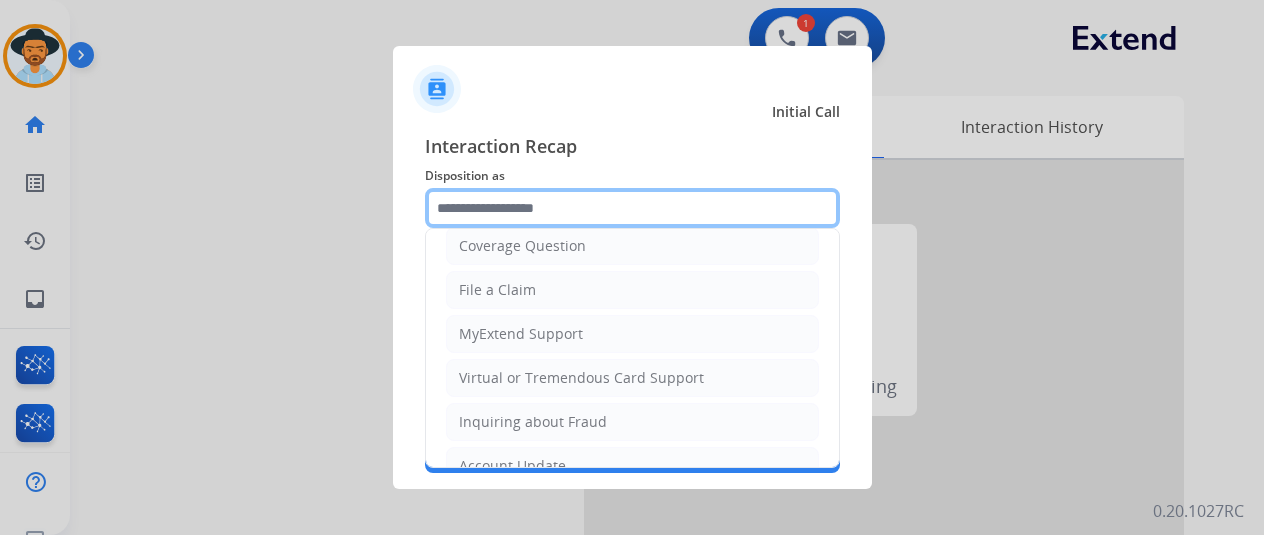 scroll, scrollTop: 303, scrollLeft: 0, axis: vertical 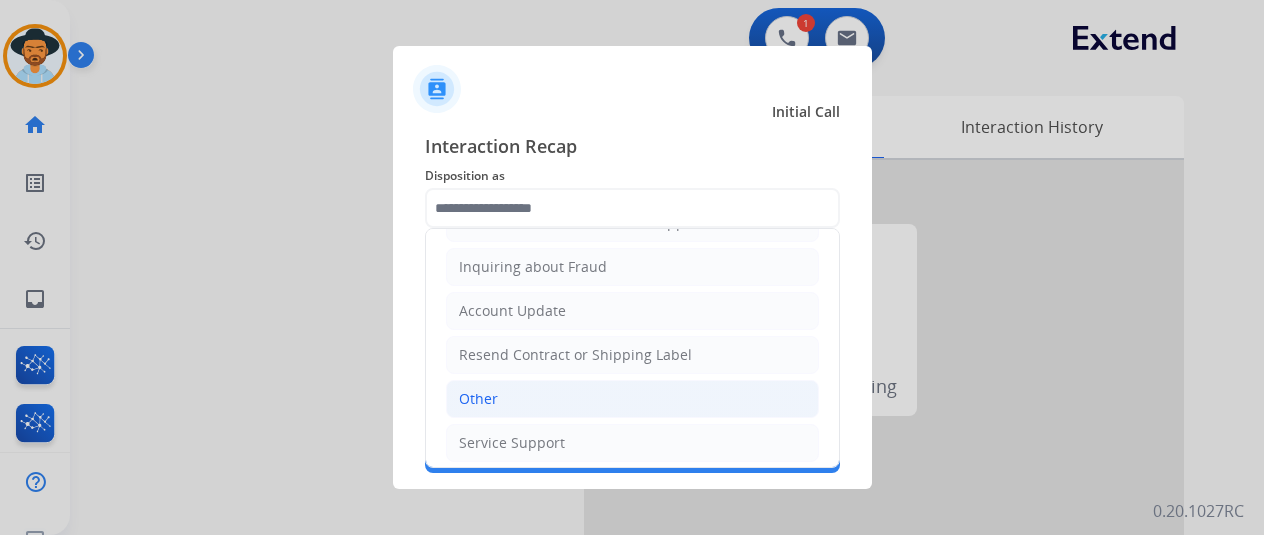 click on "Other" 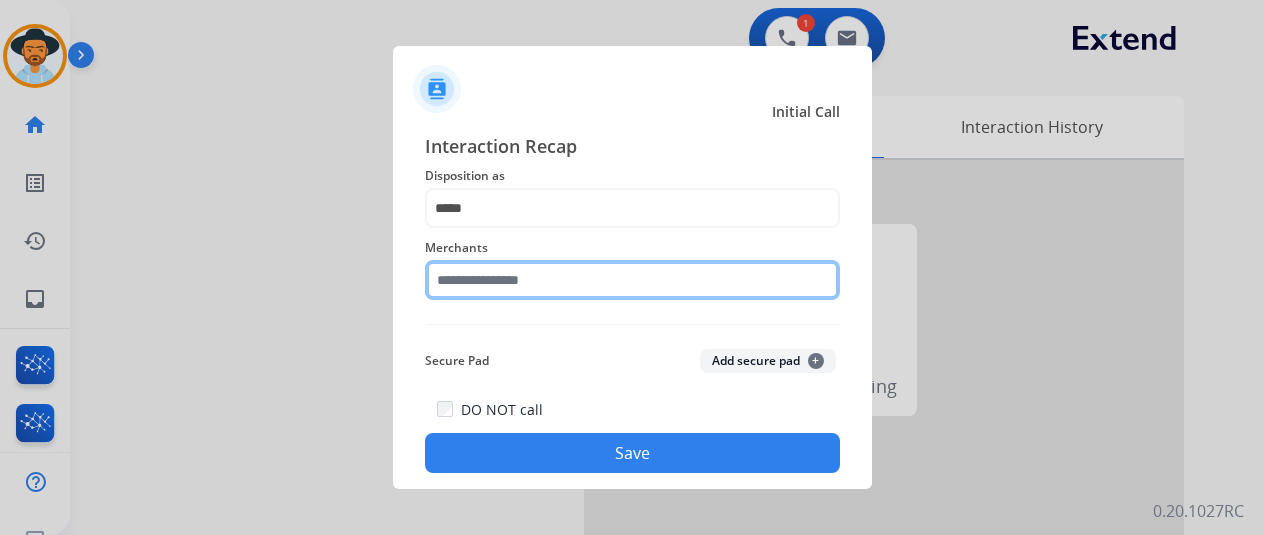click 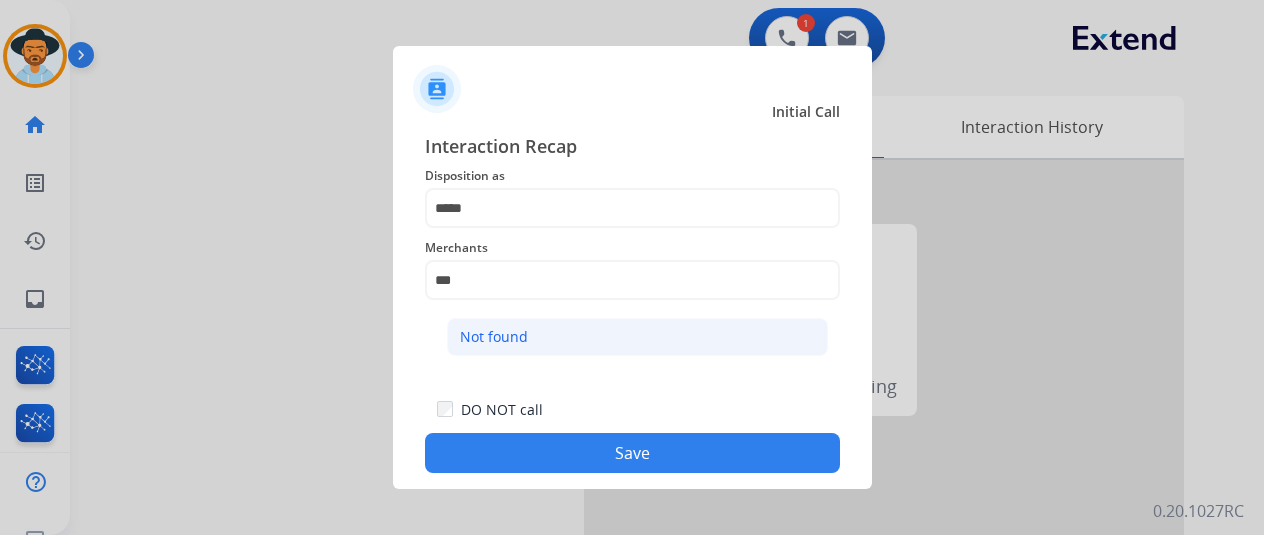 click on "Not found" 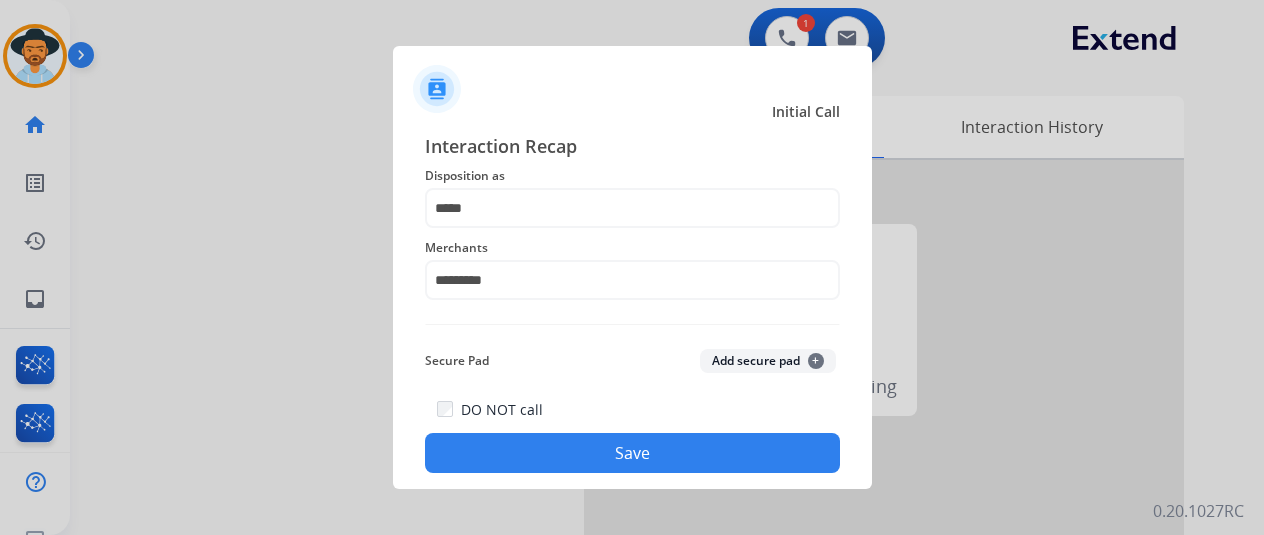 click on "Save" 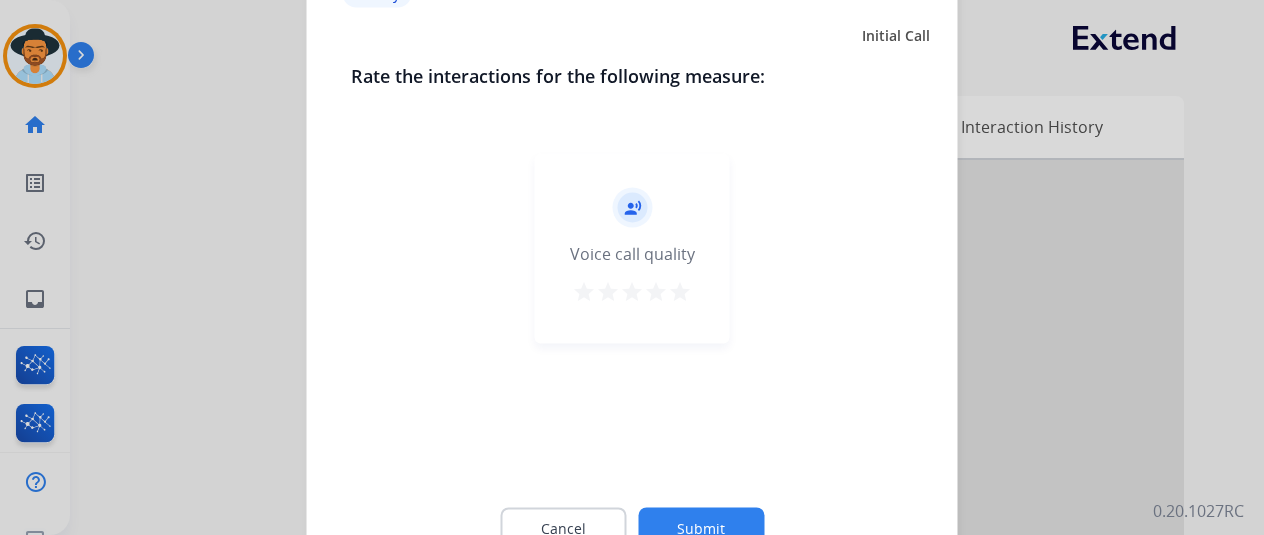 click on "Submit" 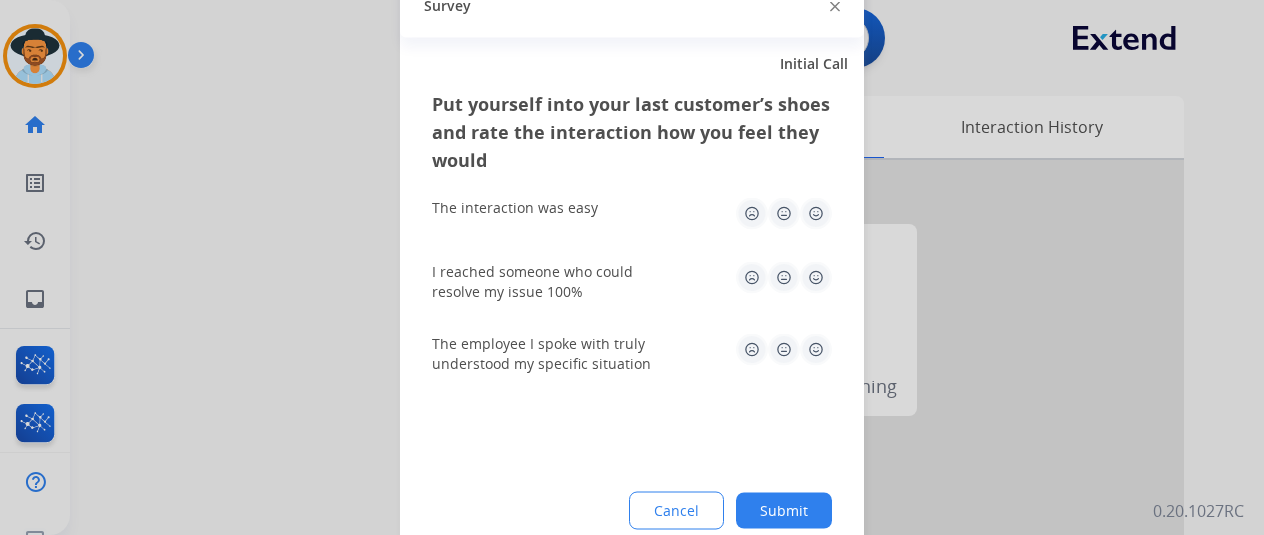 drag, startPoint x: 781, startPoint y: 503, endPoint x: 152, endPoint y: 131, distance: 730.77014 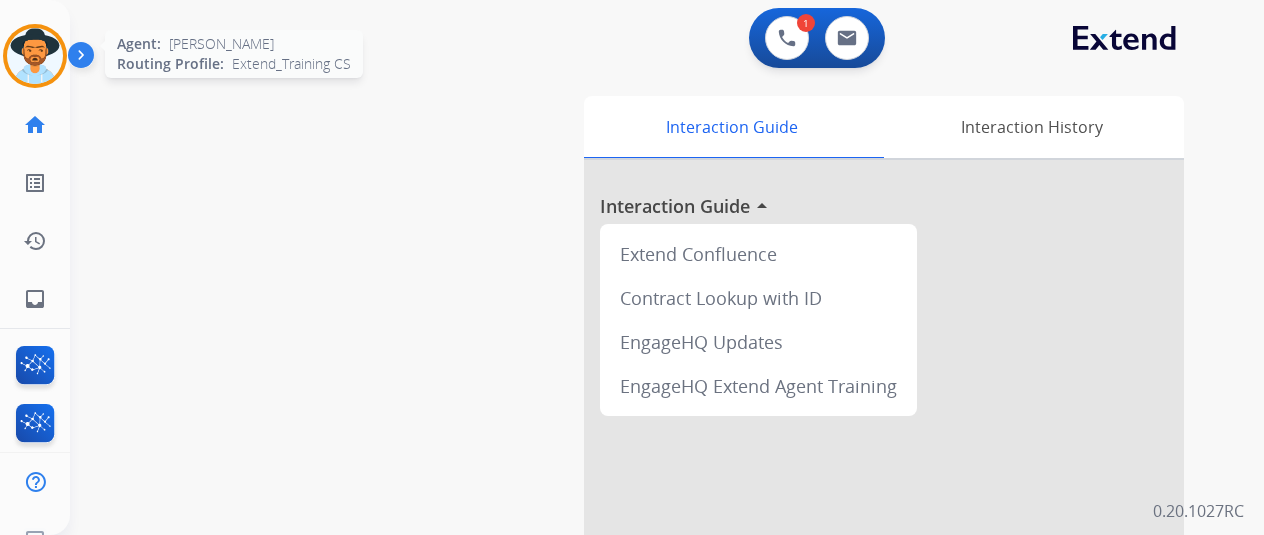 click at bounding box center (35, 56) 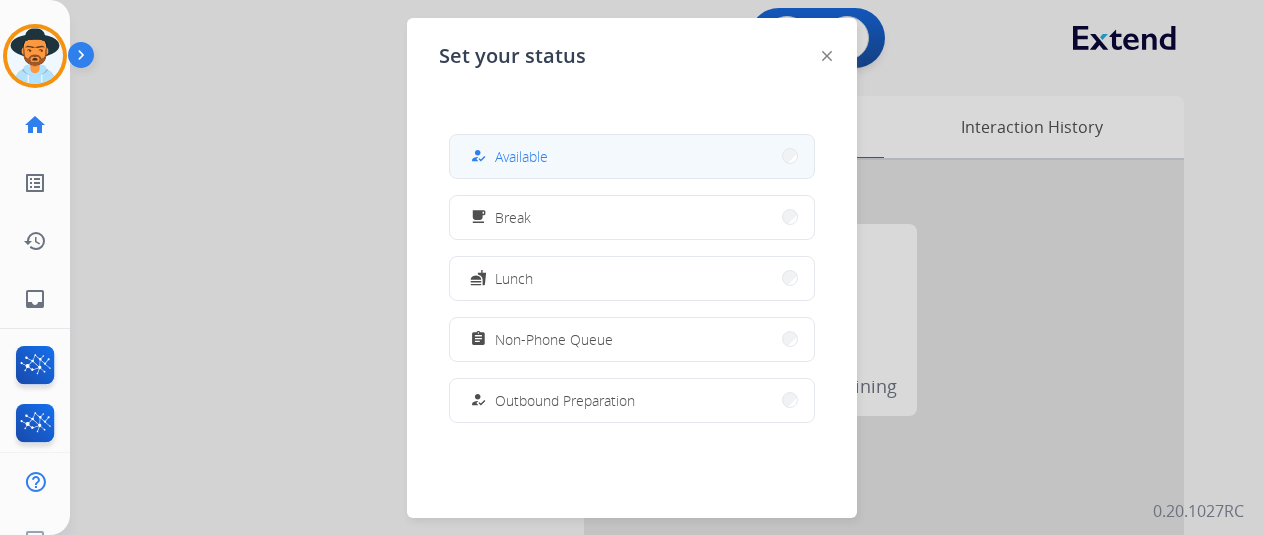 click on "how_to_reg Available" at bounding box center (632, 156) 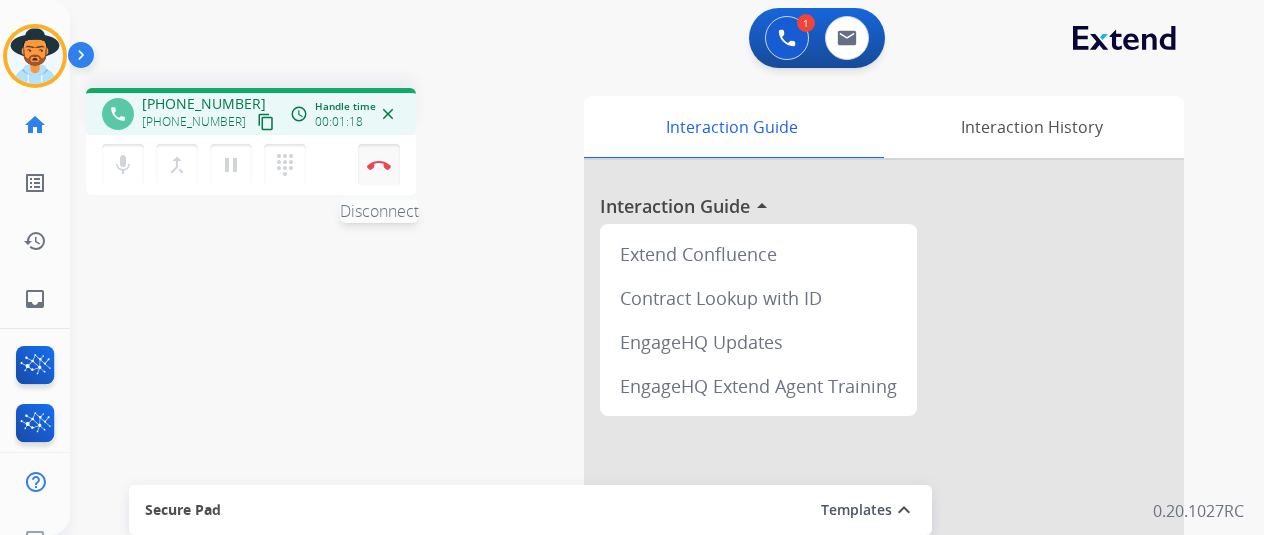 click on "Disconnect" at bounding box center (379, 165) 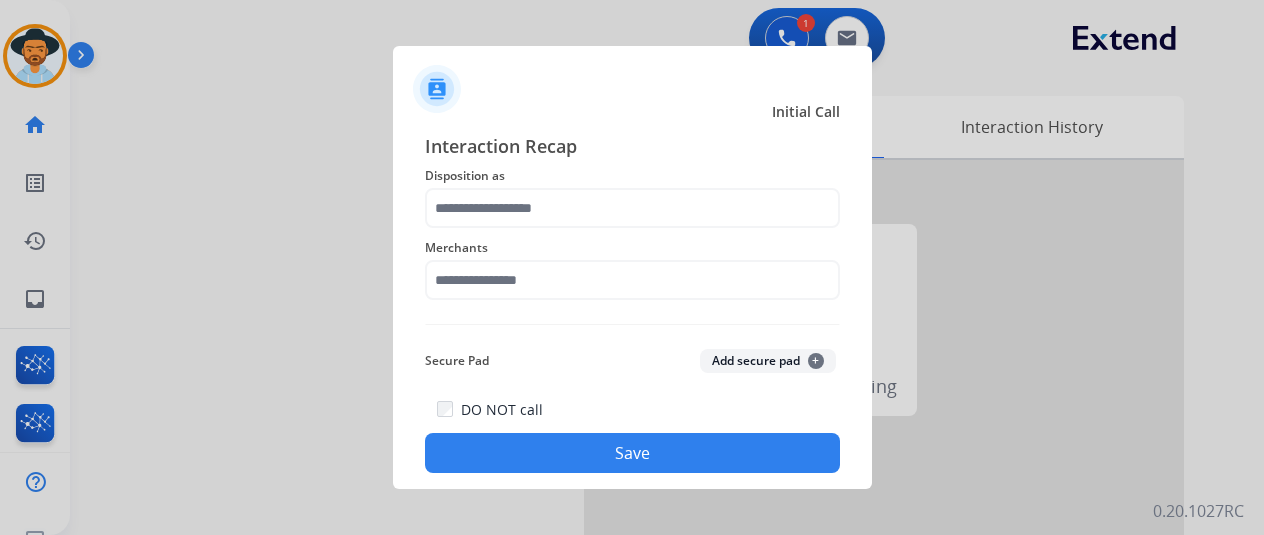 click on "Initial Call Interaction Recap Disposition as    Merchants   Secure Pad  Add secure pad  +  DO NOT call   Save" 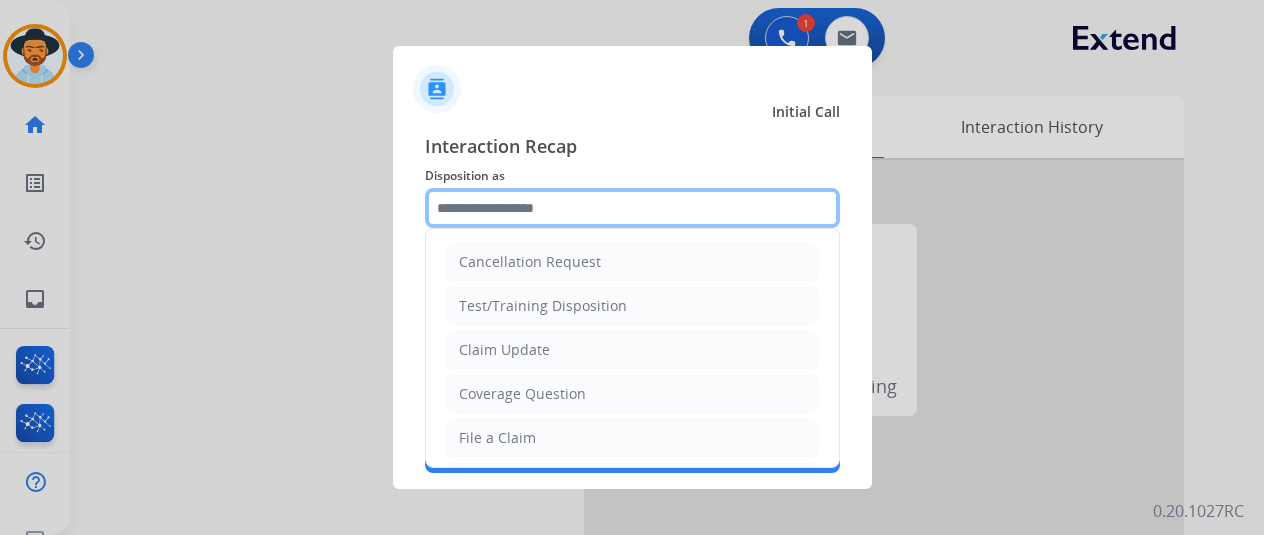 click 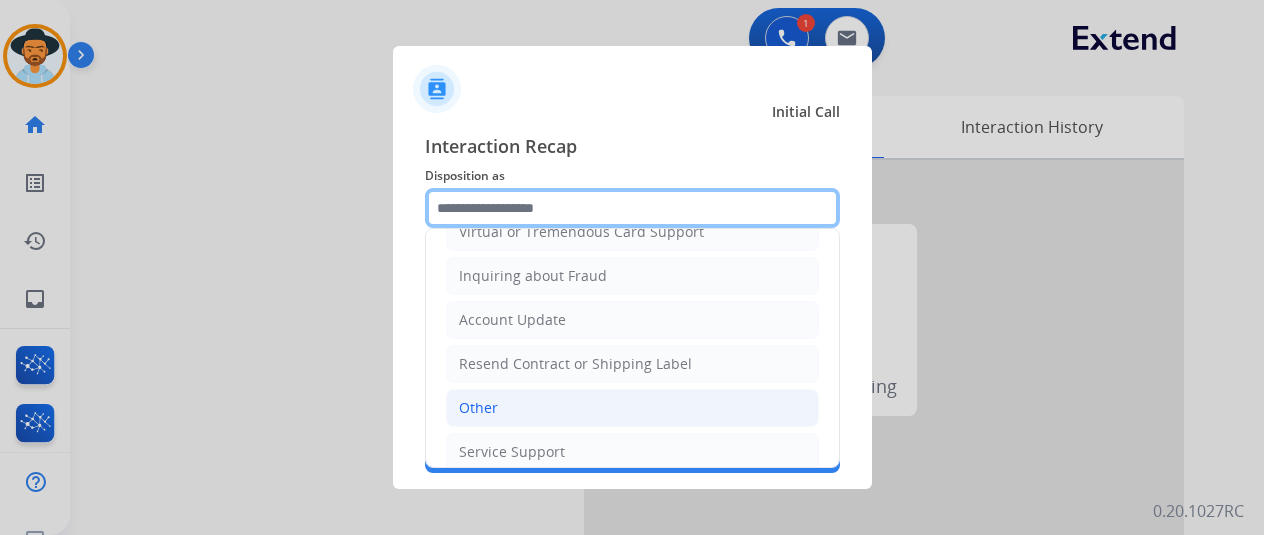 scroll, scrollTop: 303, scrollLeft: 0, axis: vertical 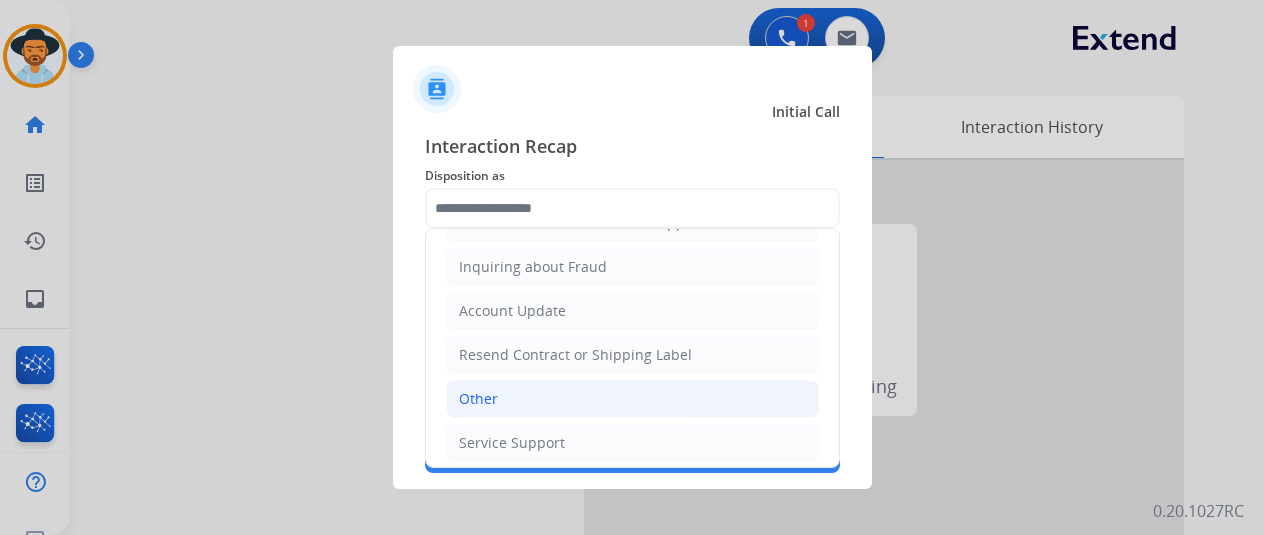 click on "Other" 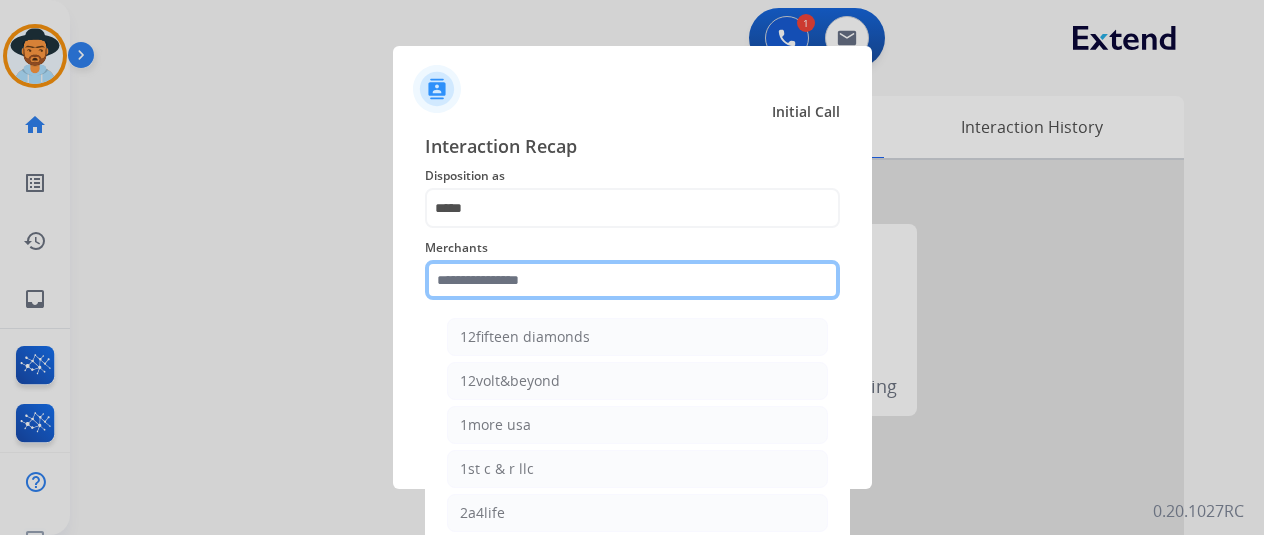click 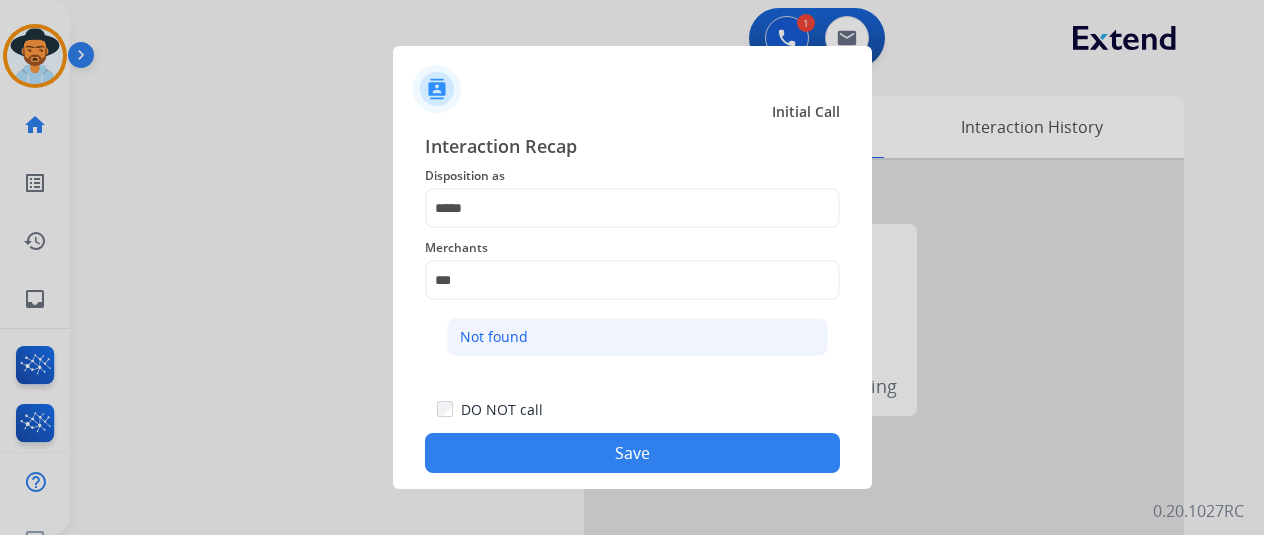 click on "Not found" 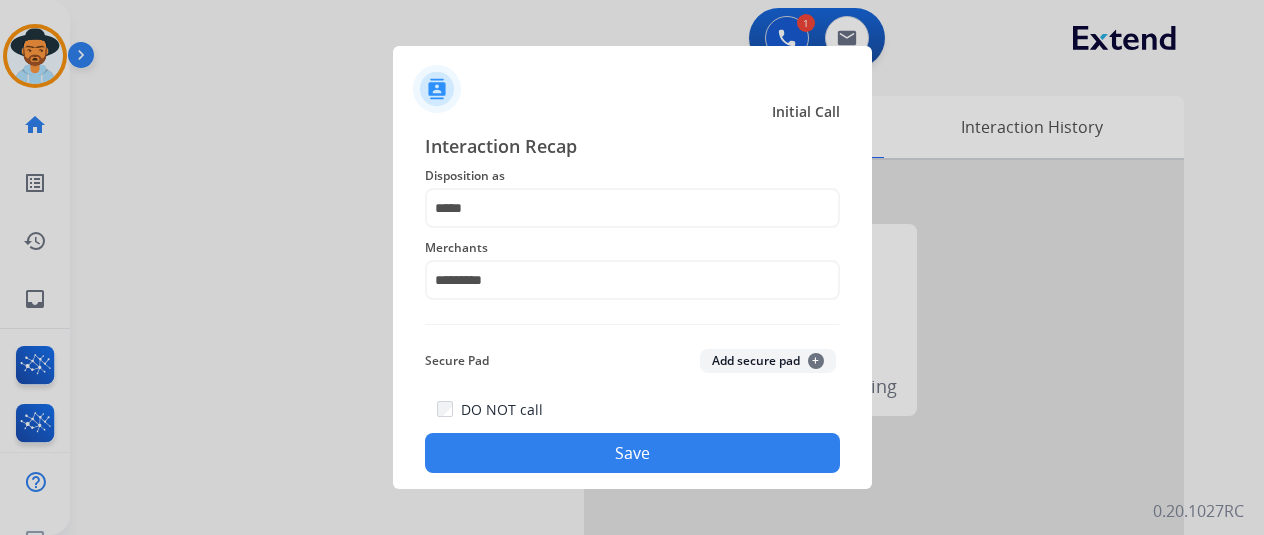 click on "Save" 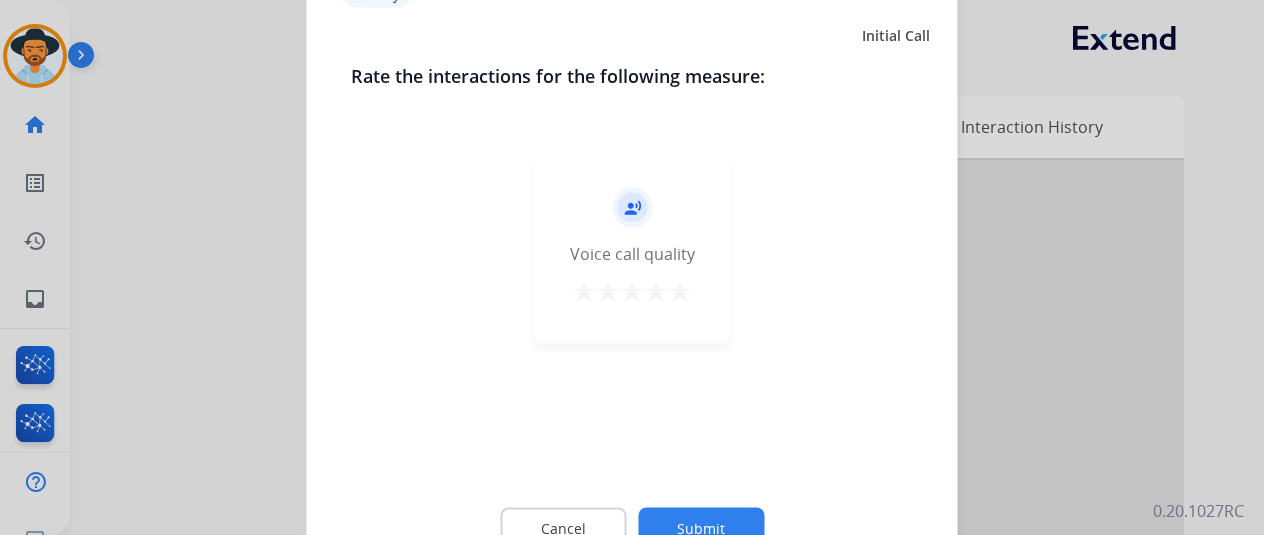 click on "Submit" 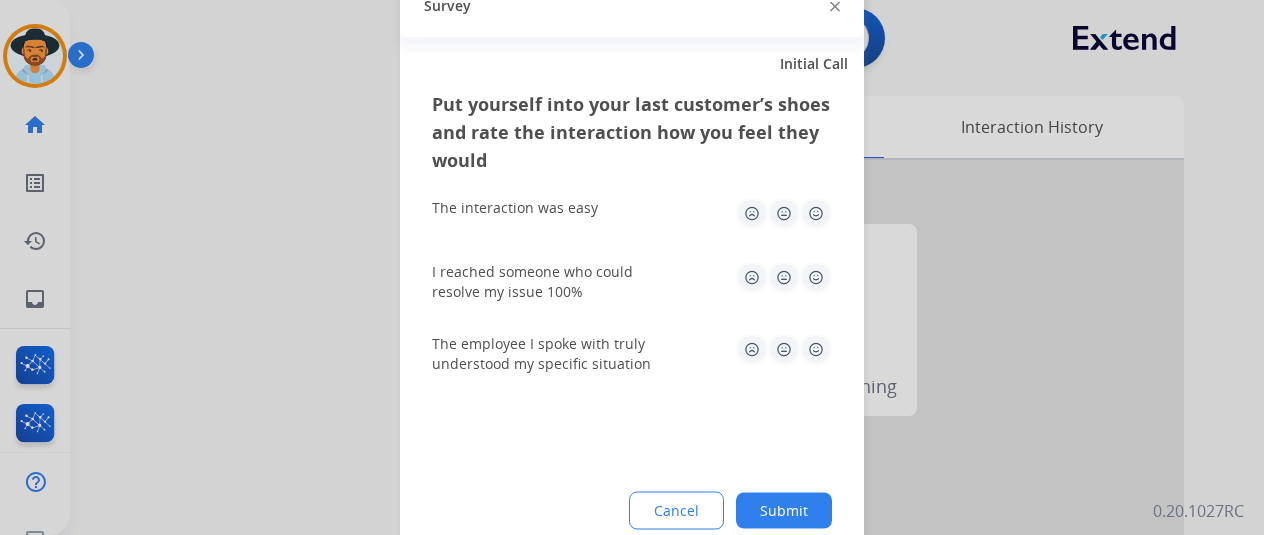 click on "Submit" 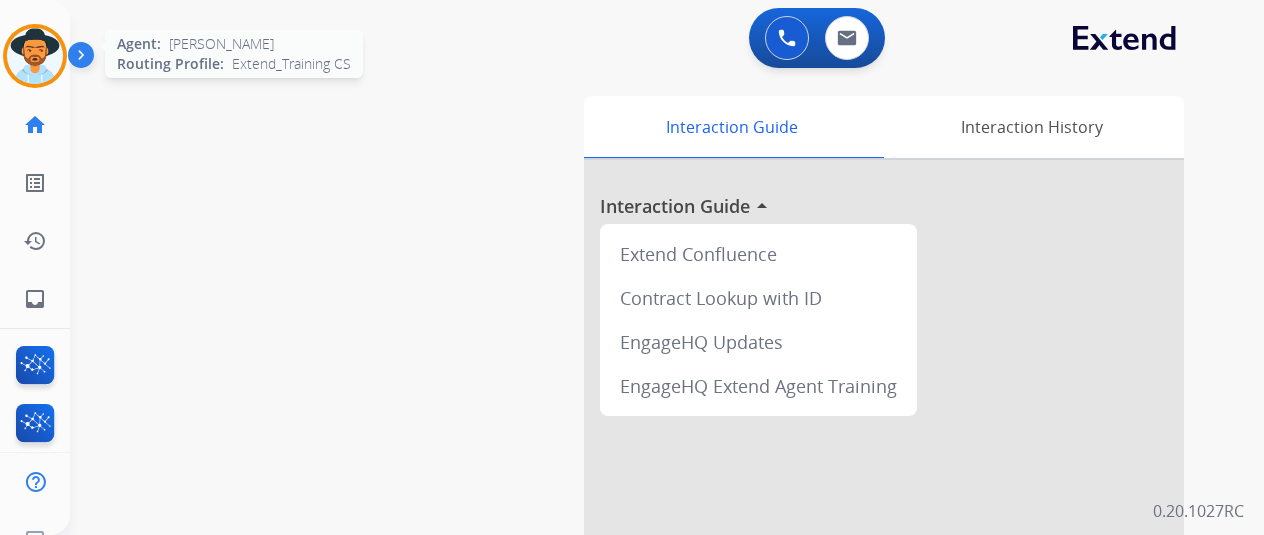 click at bounding box center [35, 56] 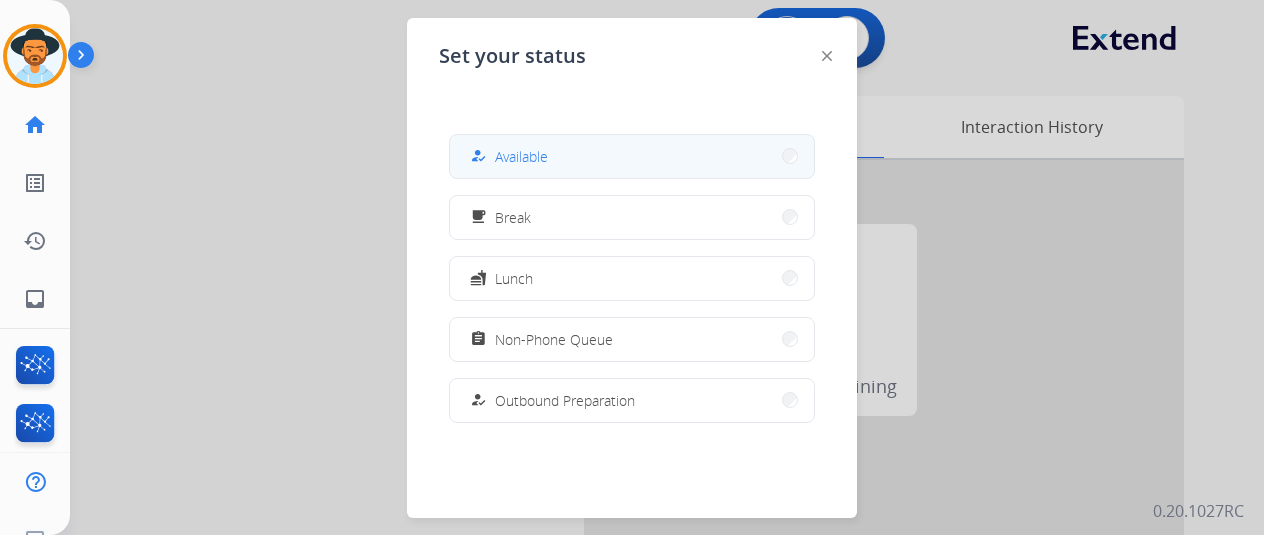 click on "Available" at bounding box center (521, 156) 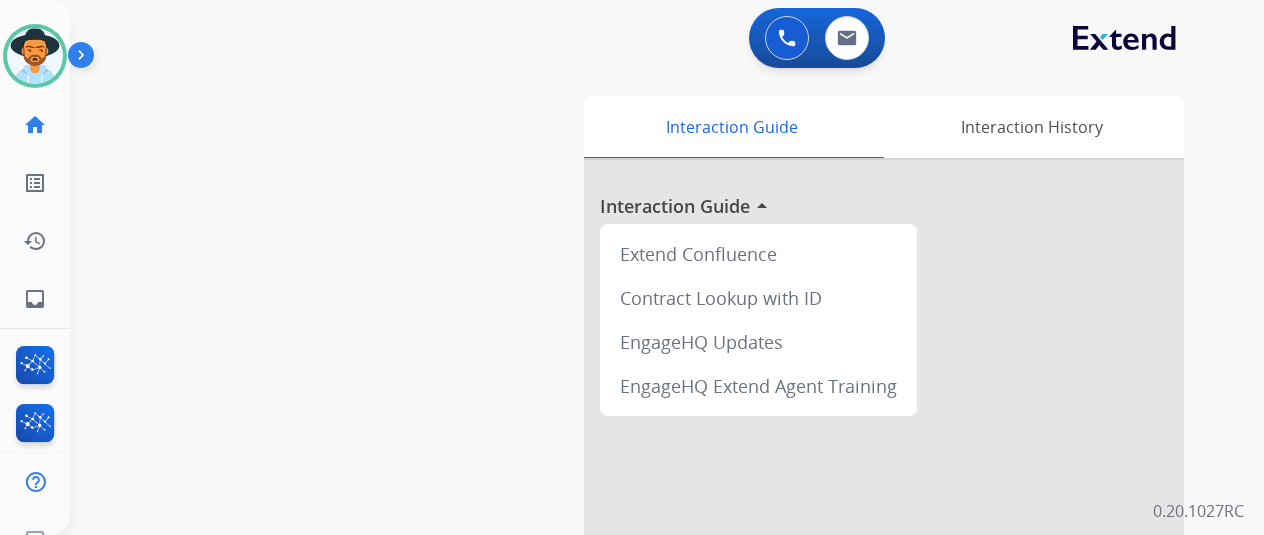 drag, startPoint x: 220, startPoint y: 215, endPoint x: 237, endPoint y: 69, distance: 146.98639 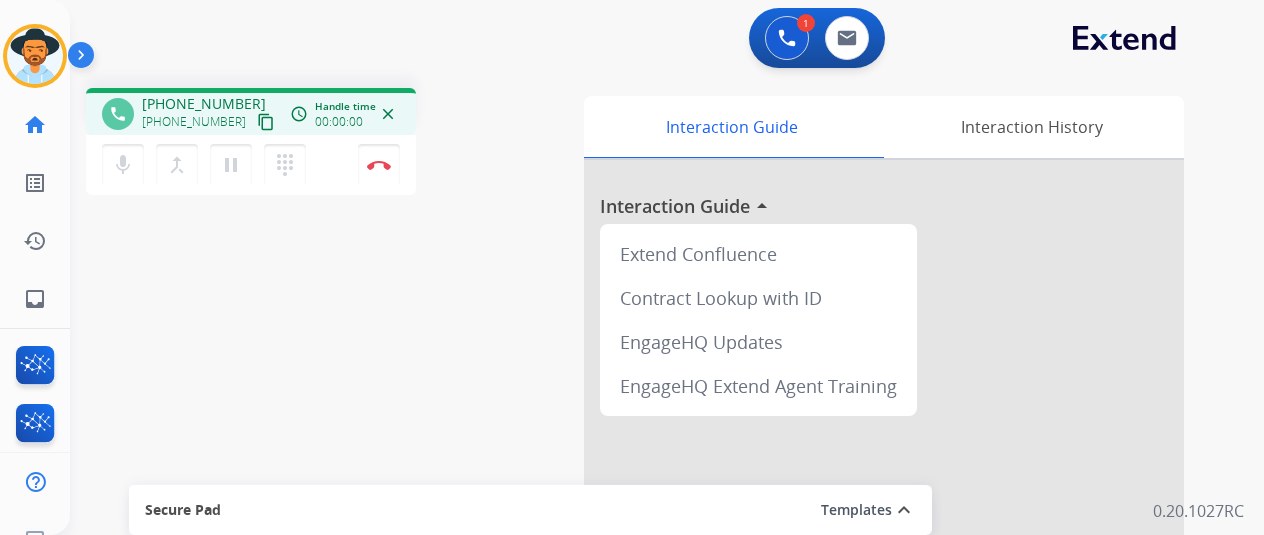 drag, startPoint x: 239, startPoint y: 302, endPoint x: 210, endPoint y: 193, distance: 112.79185 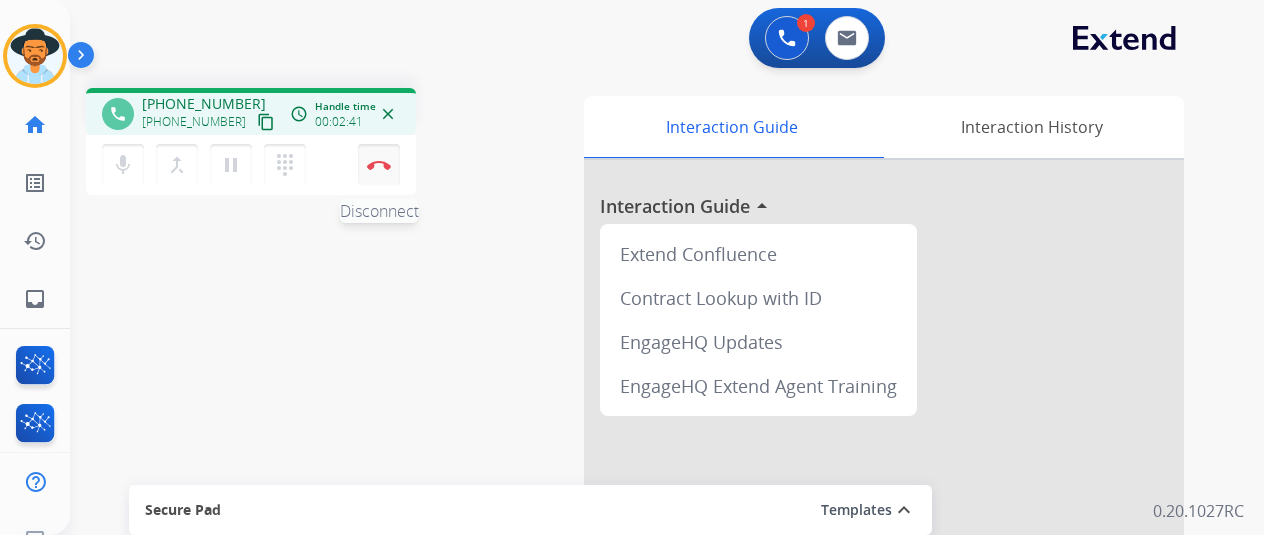 click at bounding box center (379, 165) 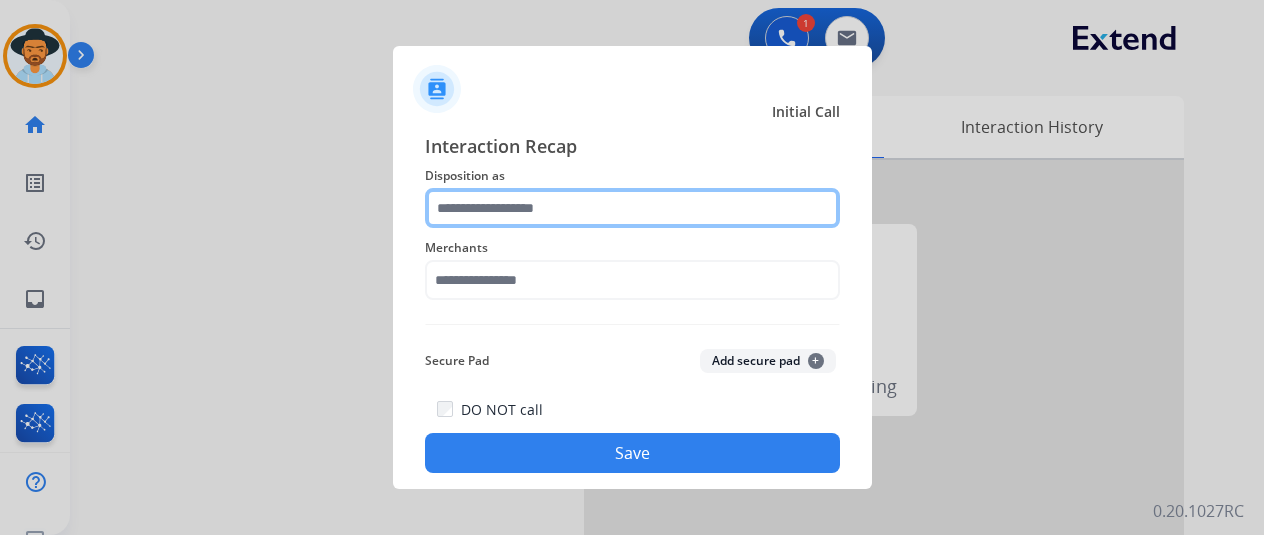 click 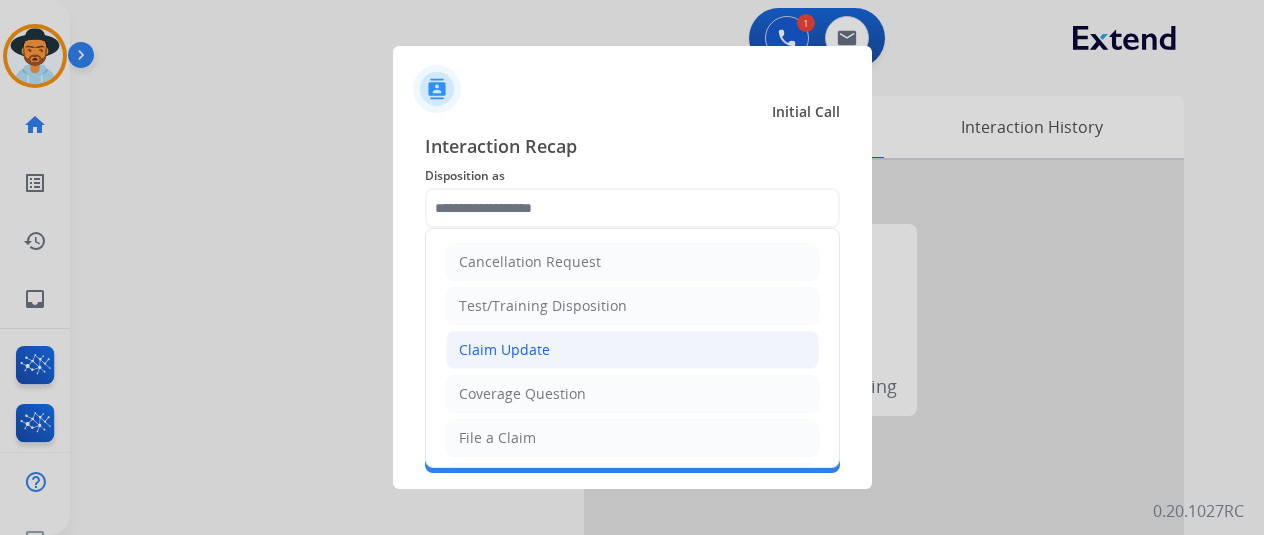 click on "Claim Update" 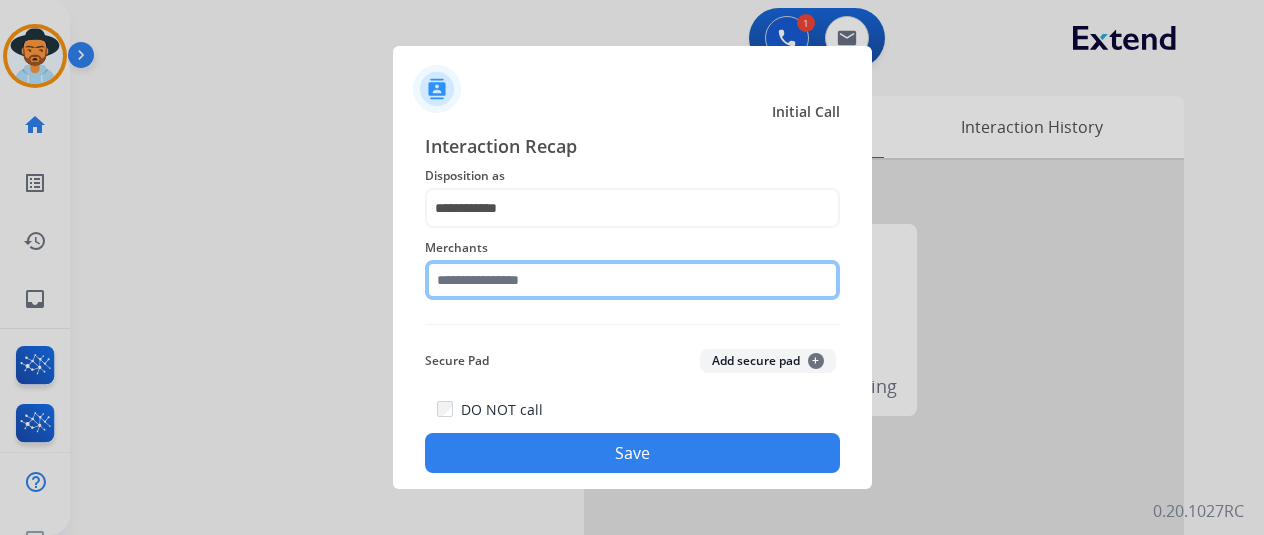 click 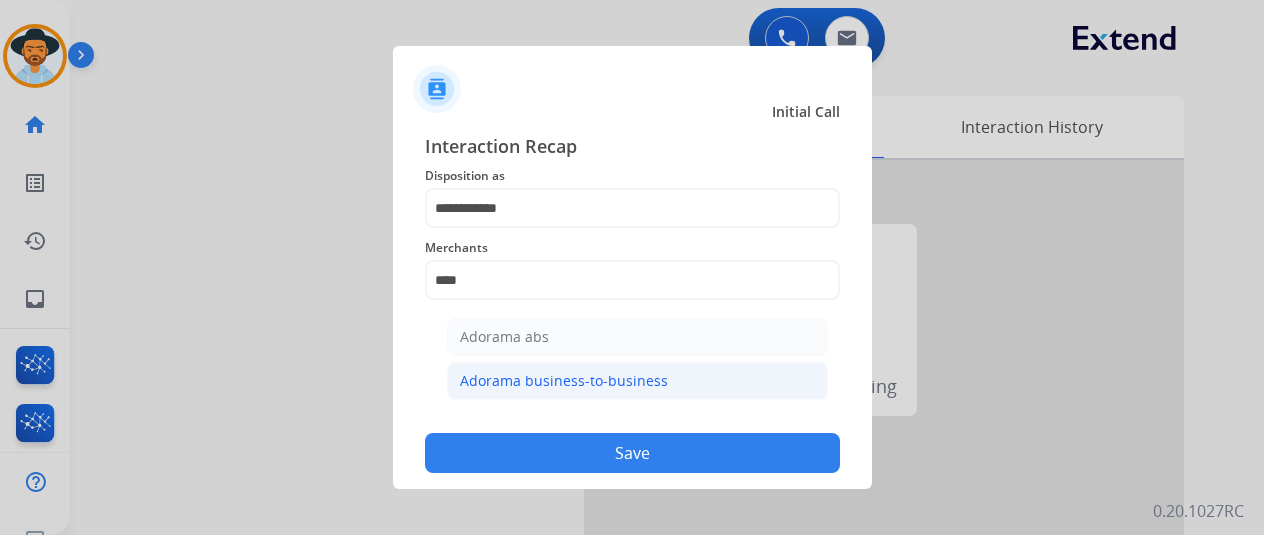 click on "Adorama business-to-business" 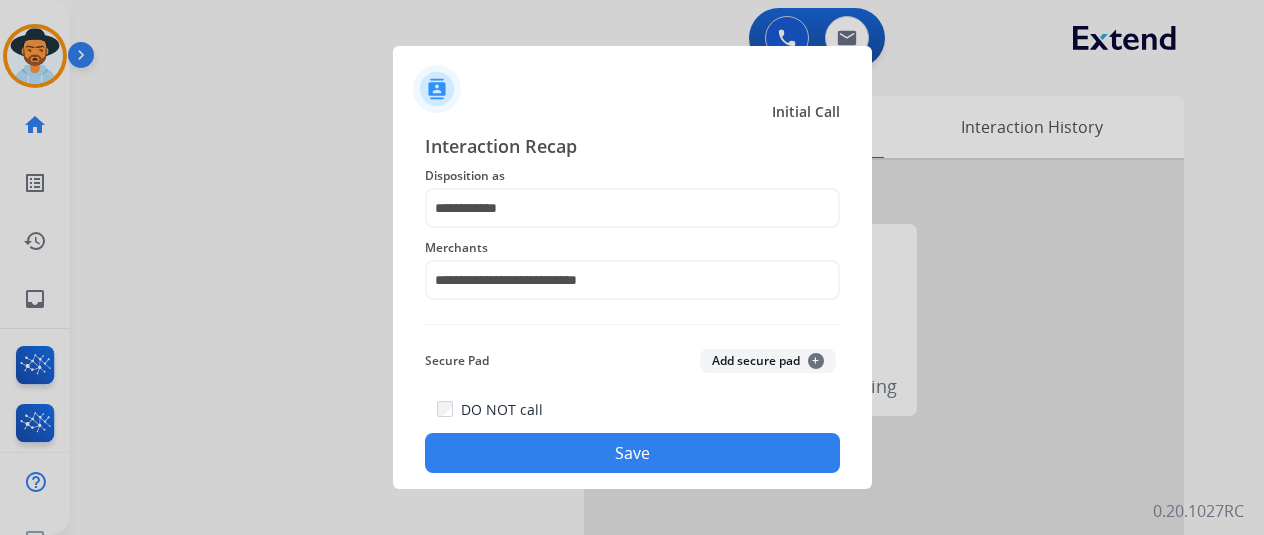 click on "Save" 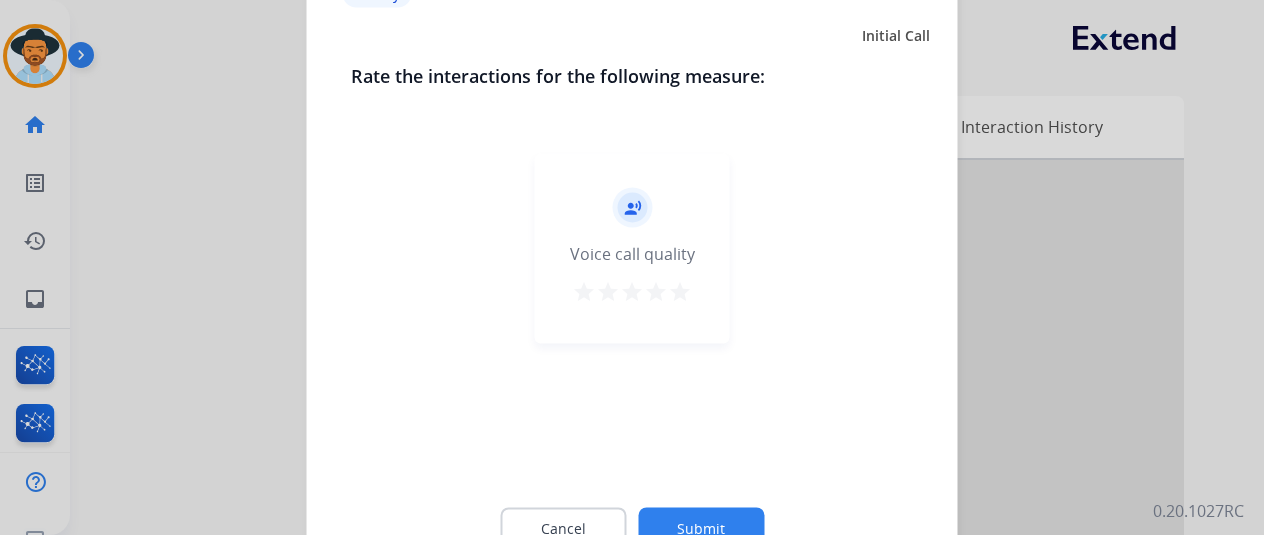 click on "Submit" 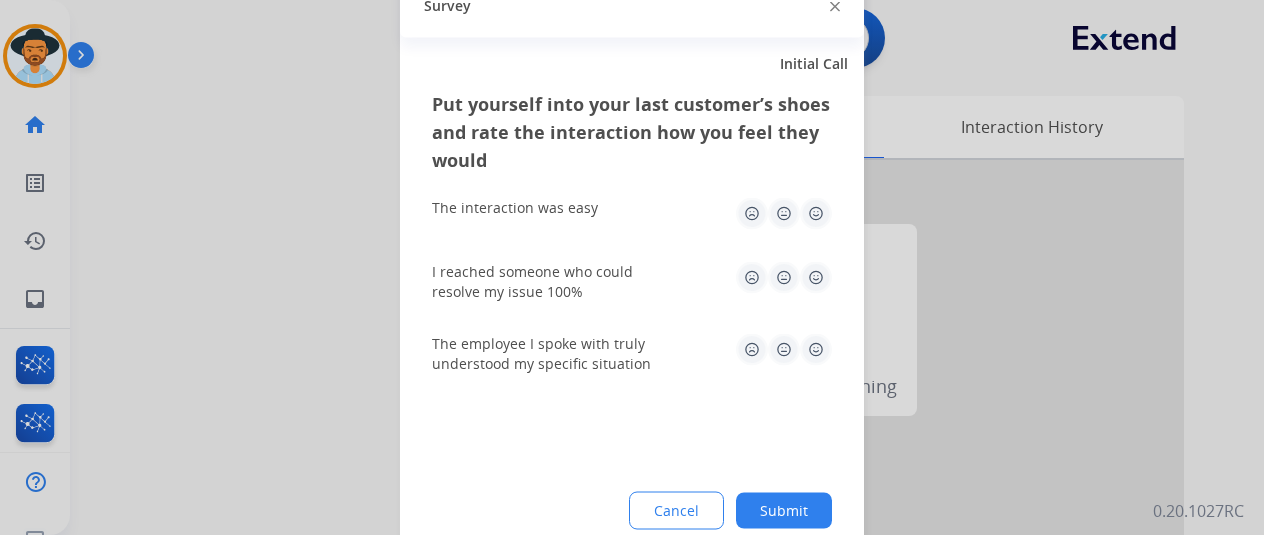 drag, startPoint x: 798, startPoint y: 509, endPoint x: 786, endPoint y: 501, distance: 14.422205 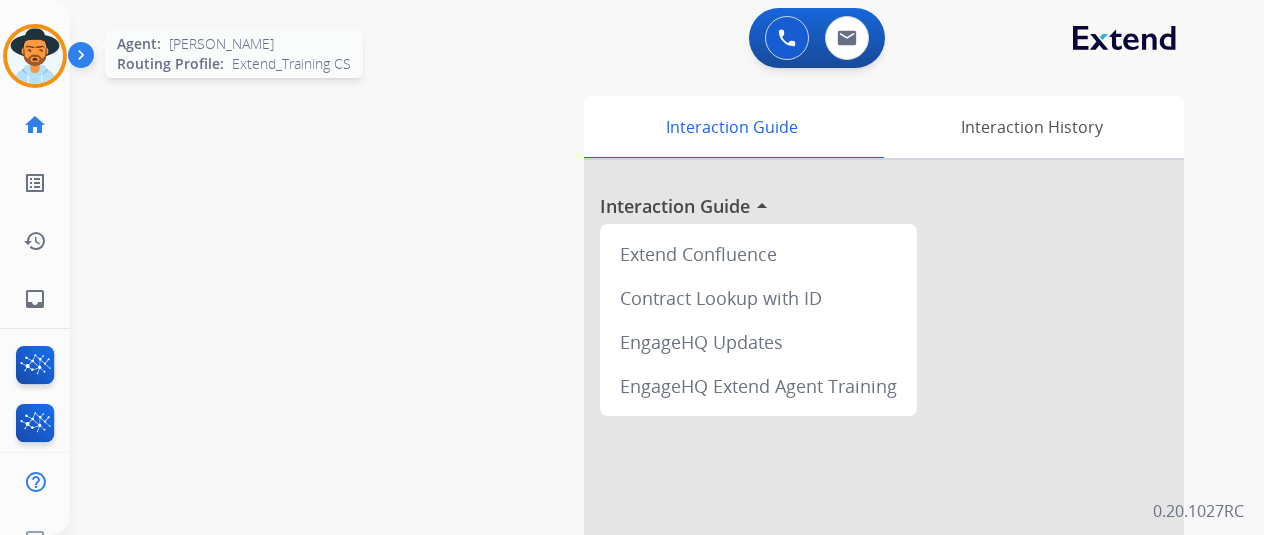 click at bounding box center [35, 56] 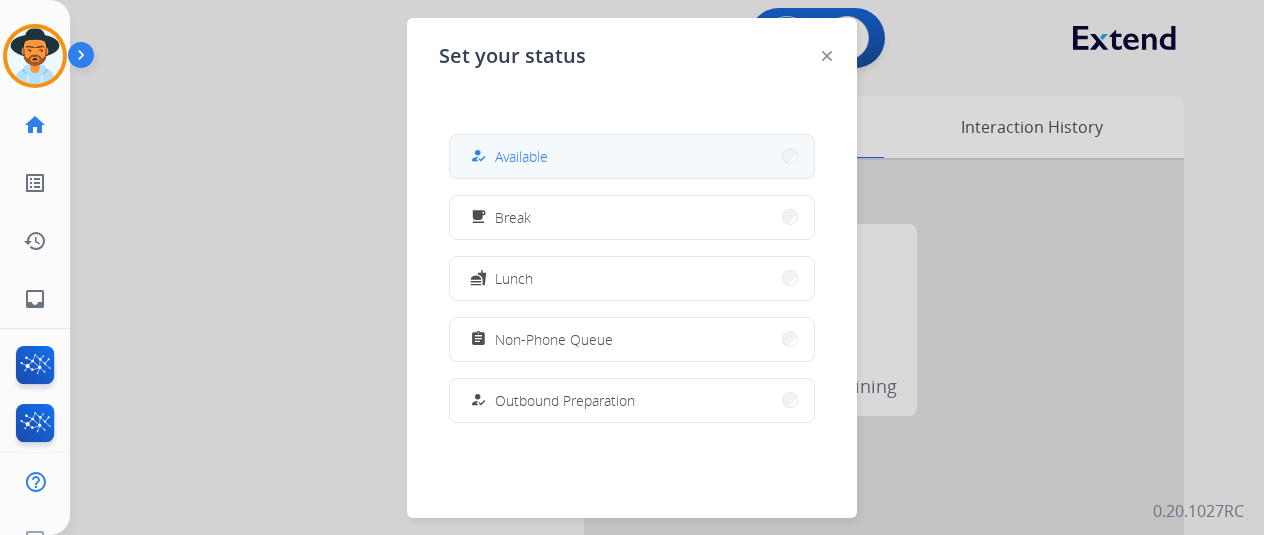 click on "how_to_reg Available" at bounding box center [632, 156] 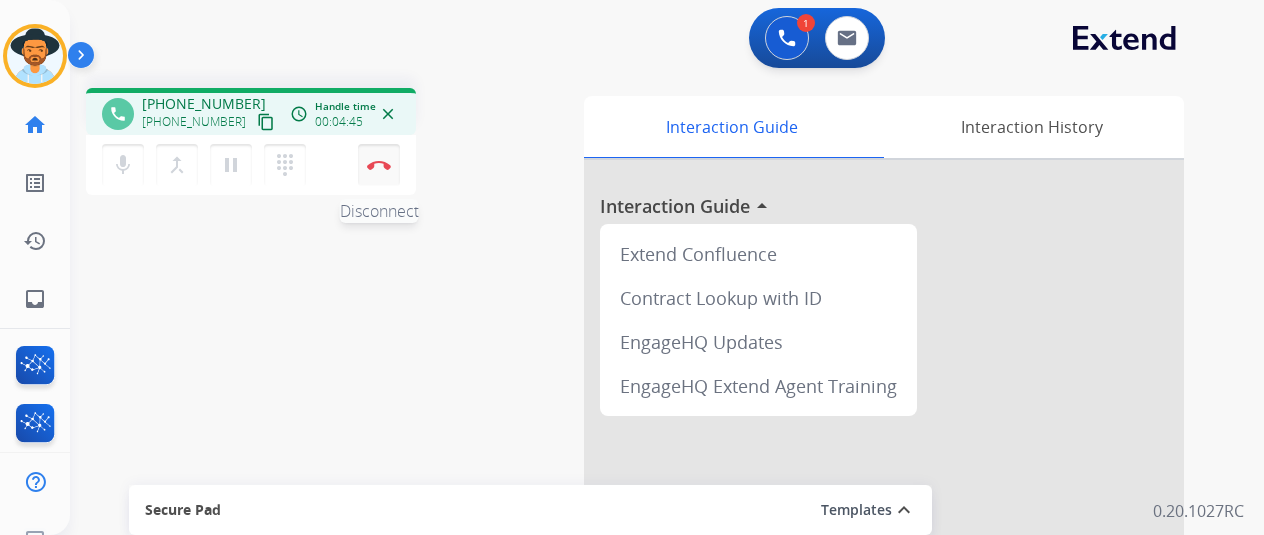 click at bounding box center (379, 165) 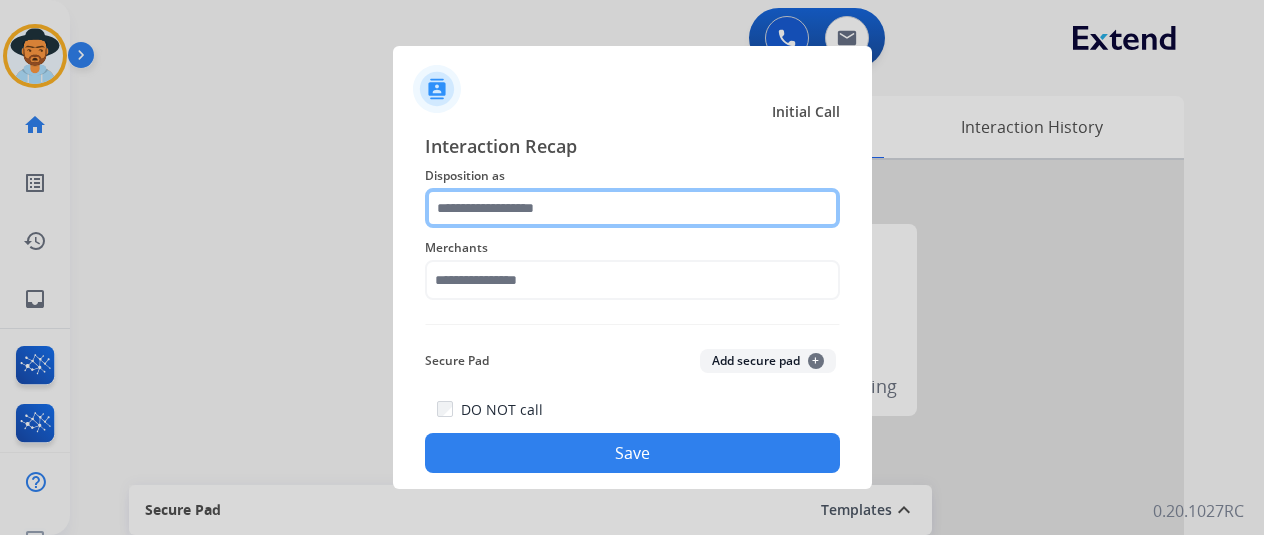 click 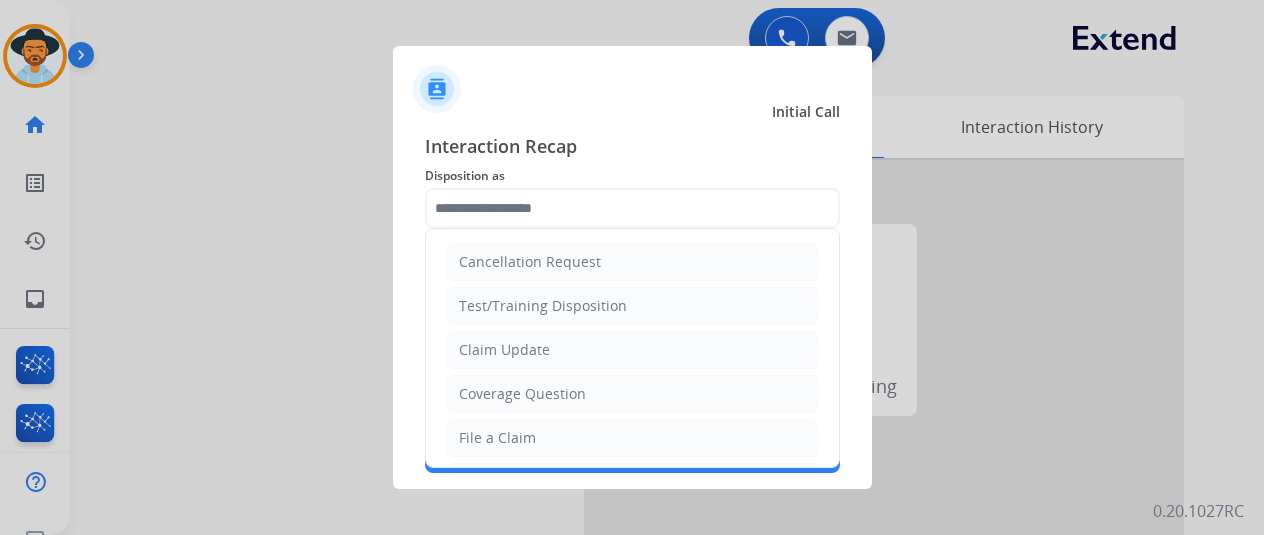 drag, startPoint x: 534, startPoint y: 426, endPoint x: 529, endPoint y: 411, distance: 15.811388 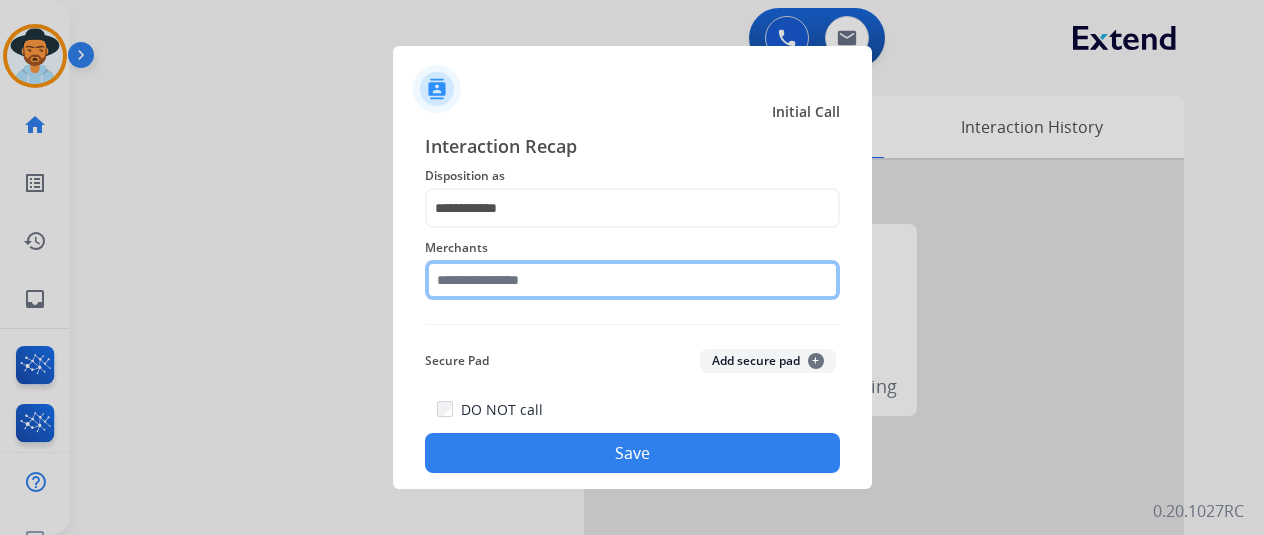 click 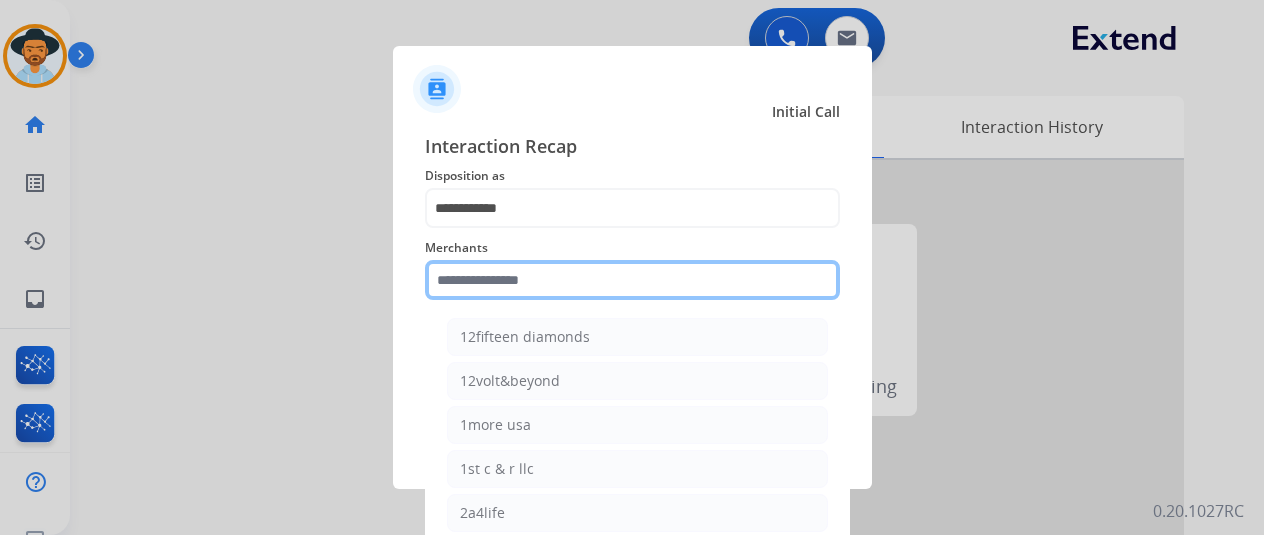 click 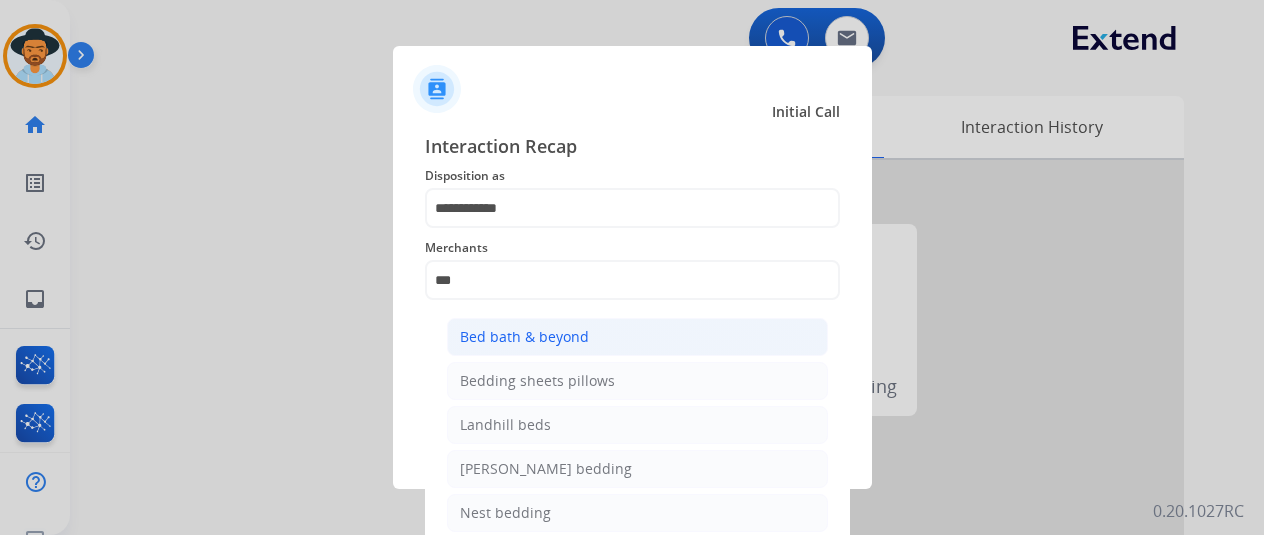 click on "Bed bath & beyond" 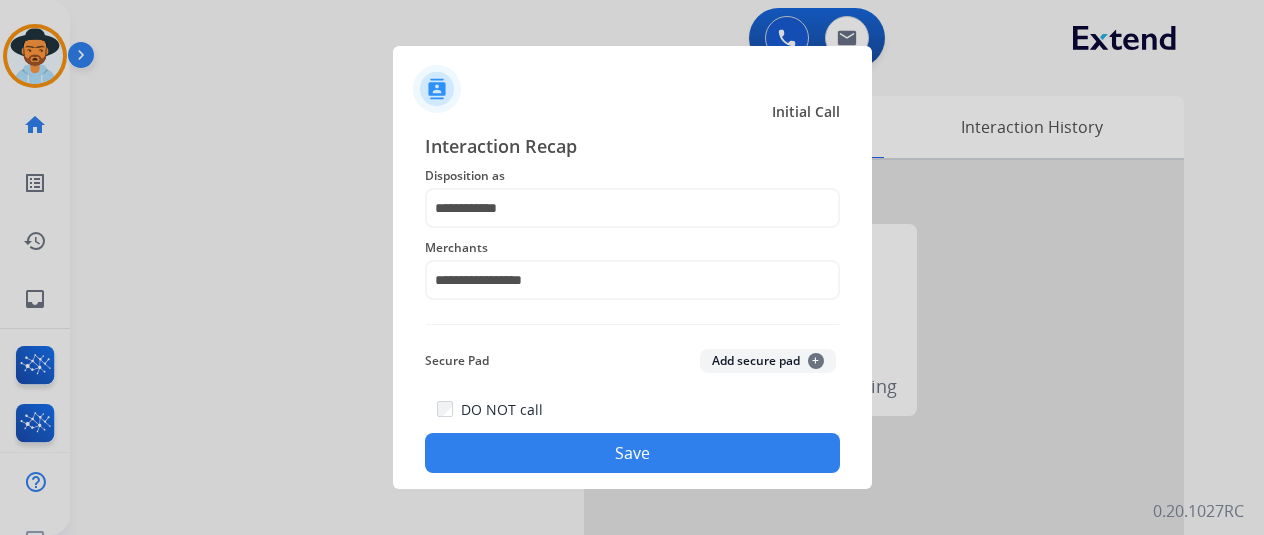 click on "Save" 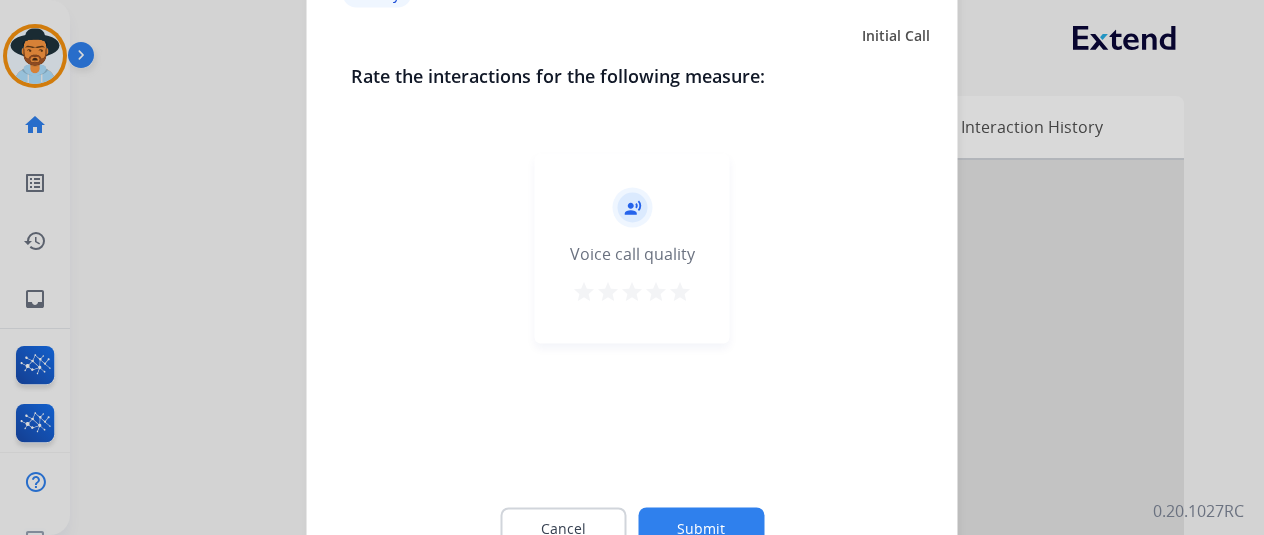 click on "Submit" 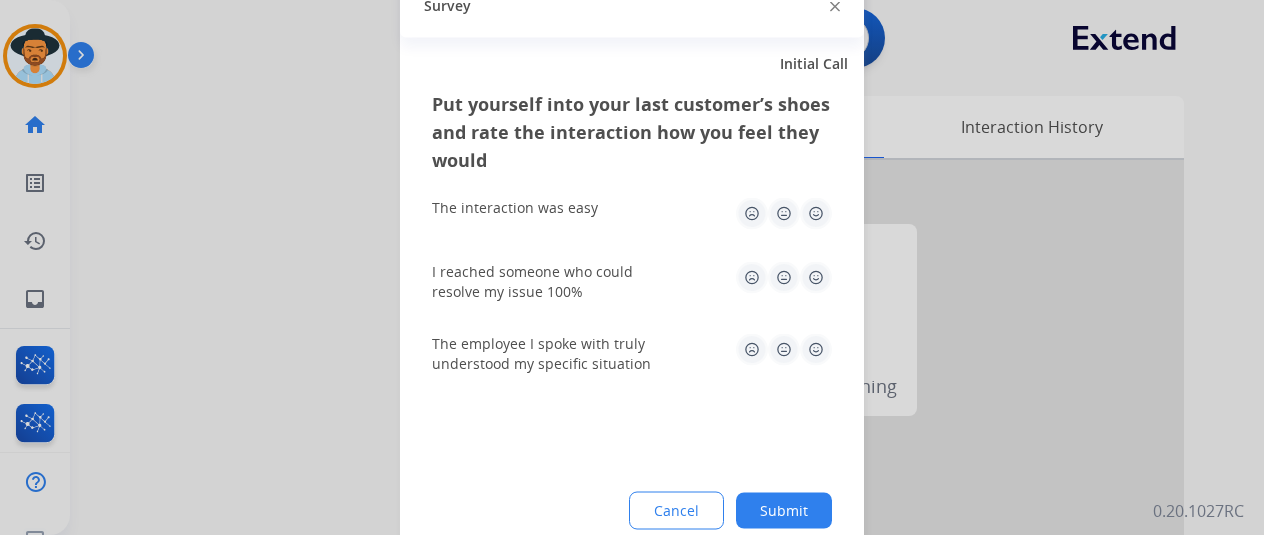 click on "Submit" 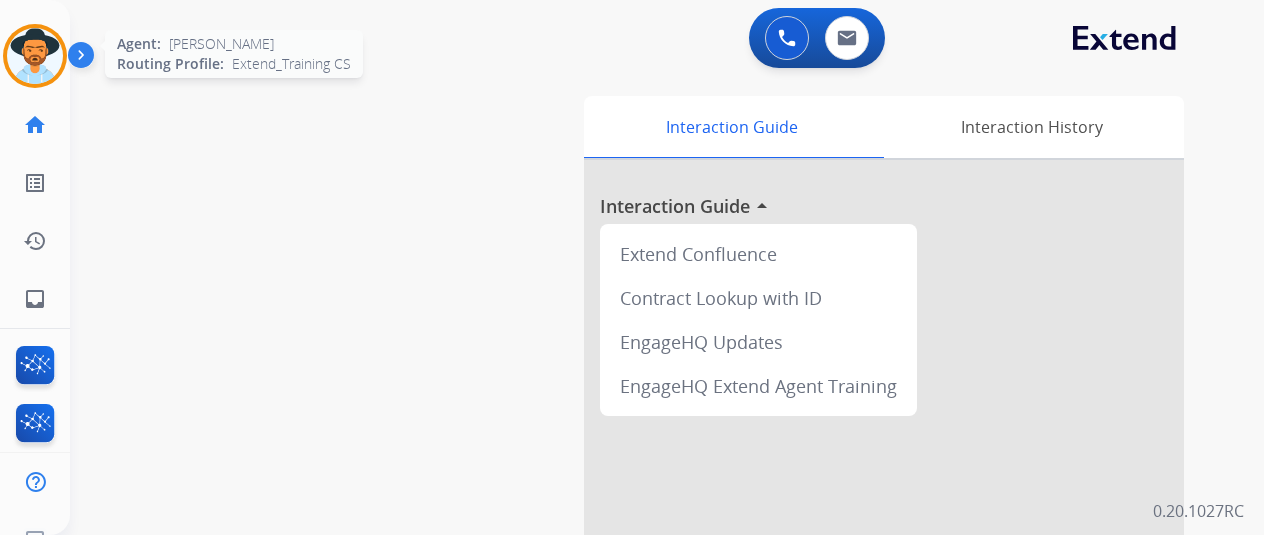 drag, startPoint x: 29, startPoint y: 56, endPoint x: 51, endPoint y: 48, distance: 23.409399 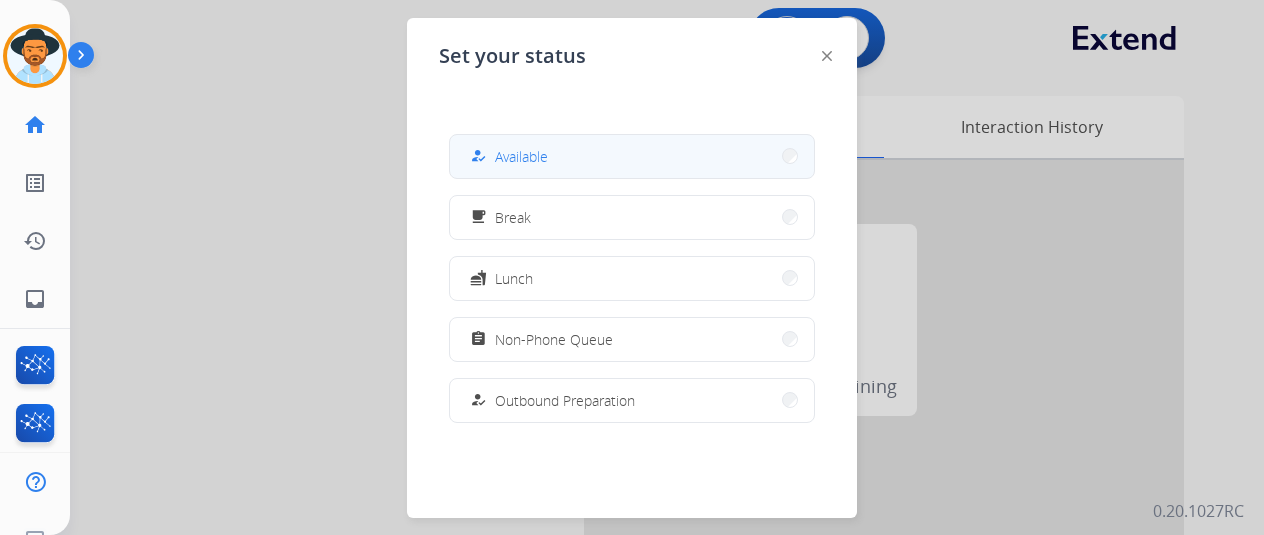 click on "how_to_reg Available" at bounding box center (507, 156) 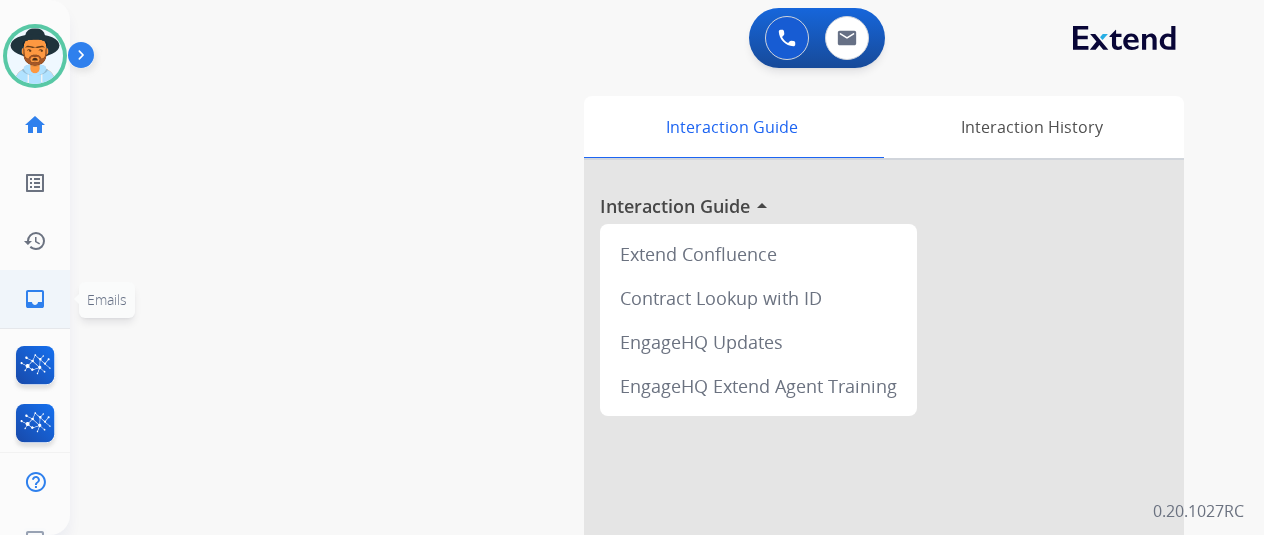 click on "inbox  Emails" 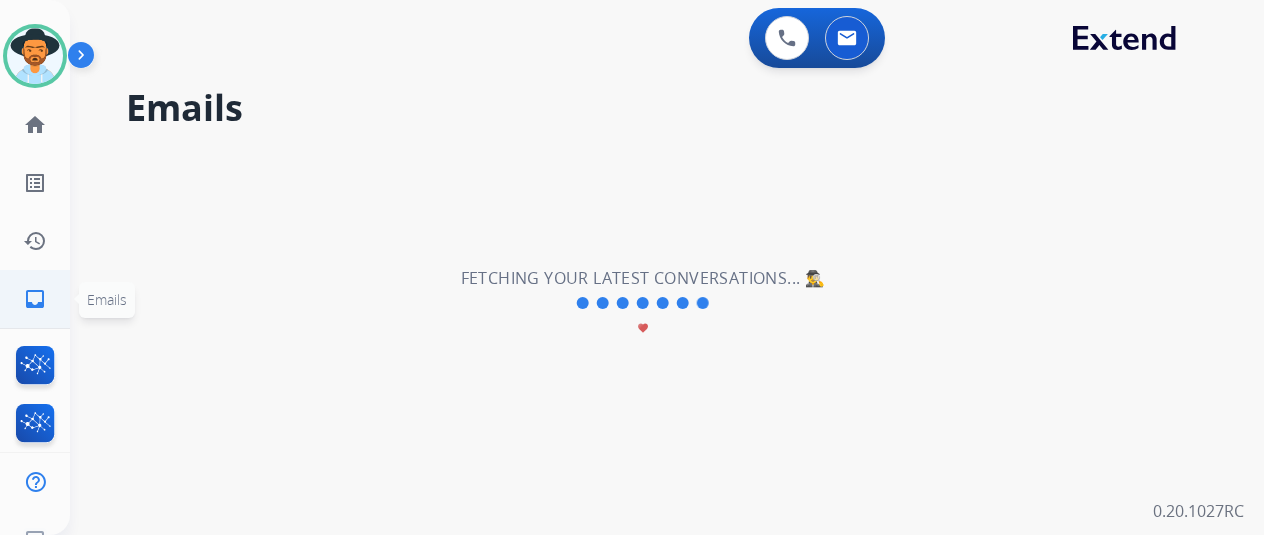 click on "inbox" 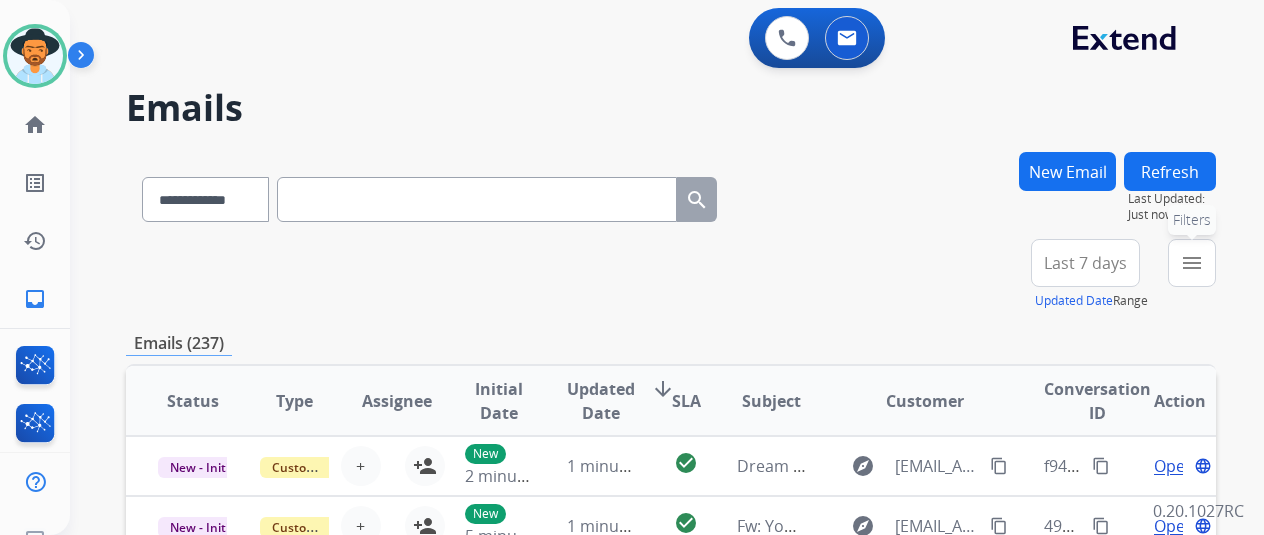 click on "menu  Filters" at bounding box center [1192, 263] 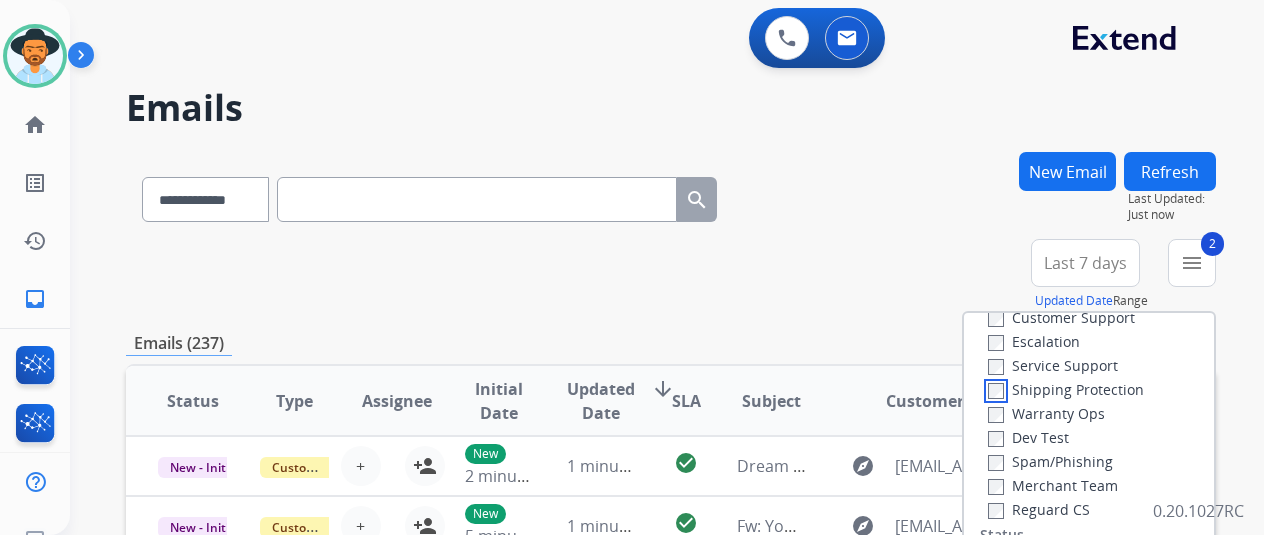 scroll, scrollTop: 100, scrollLeft: 0, axis: vertical 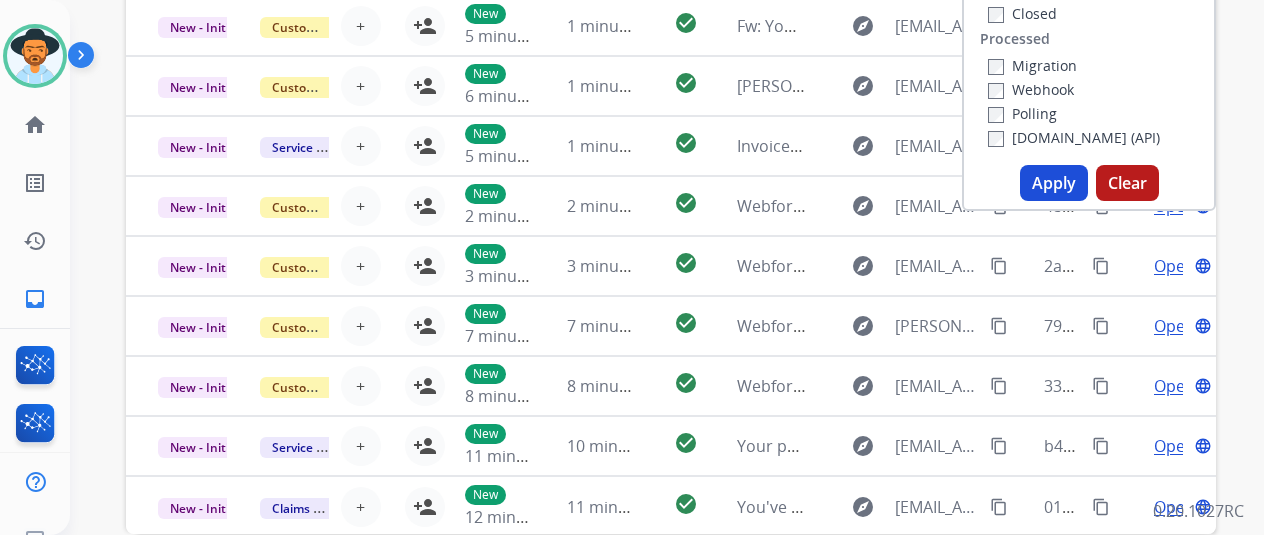 click on "Apply" at bounding box center [1054, 183] 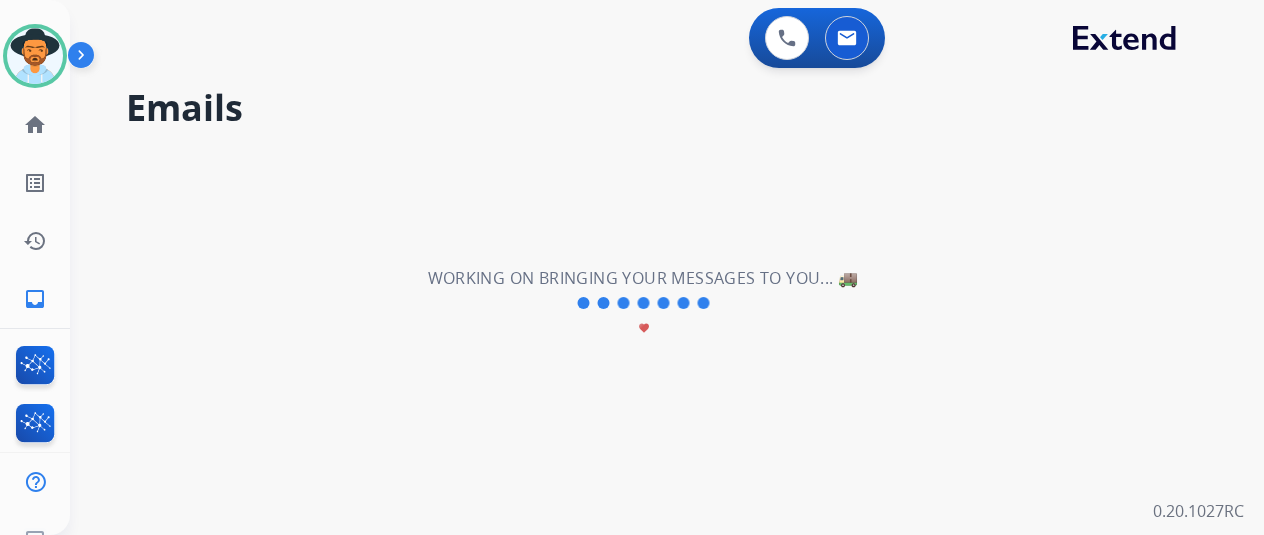 scroll, scrollTop: 0, scrollLeft: 0, axis: both 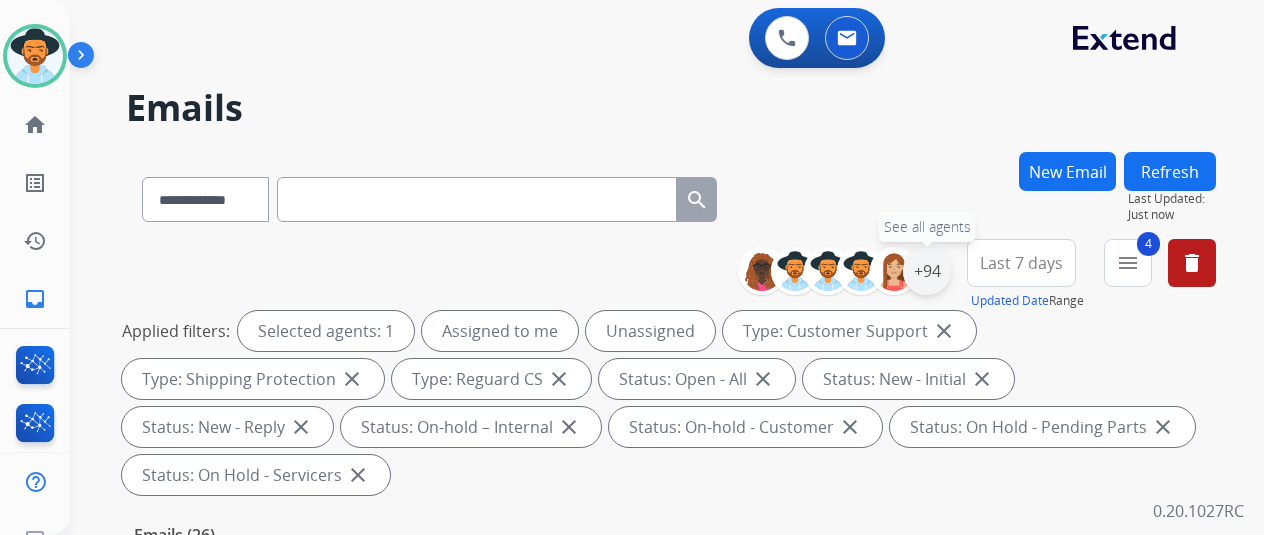 click on "+94" at bounding box center (927, 271) 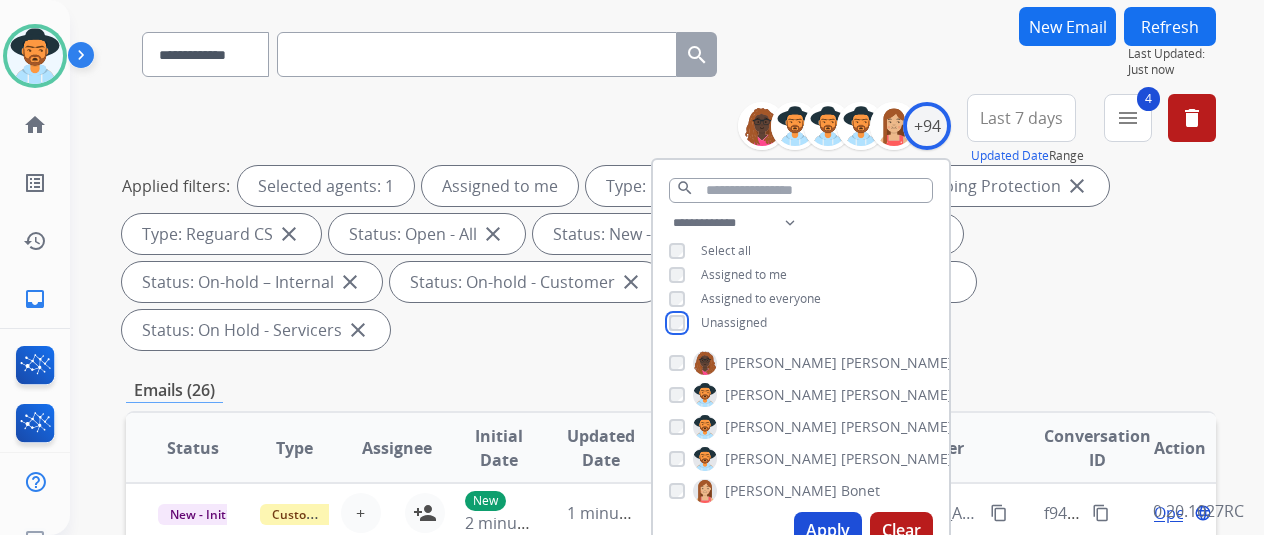 scroll, scrollTop: 400, scrollLeft: 0, axis: vertical 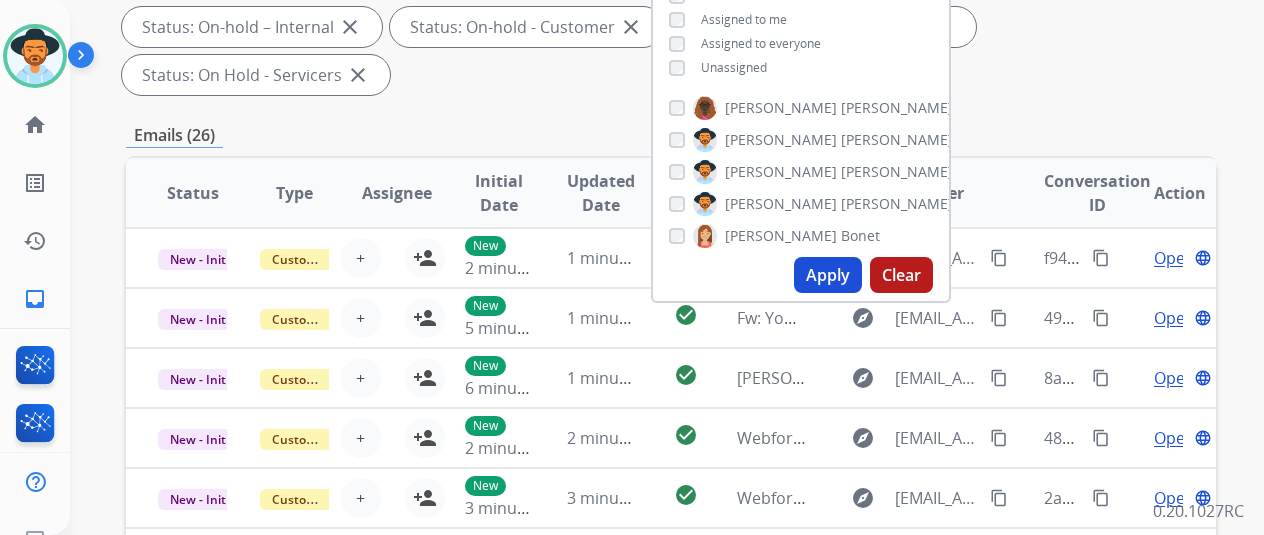 click on "Apply" at bounding box center (828, 275) 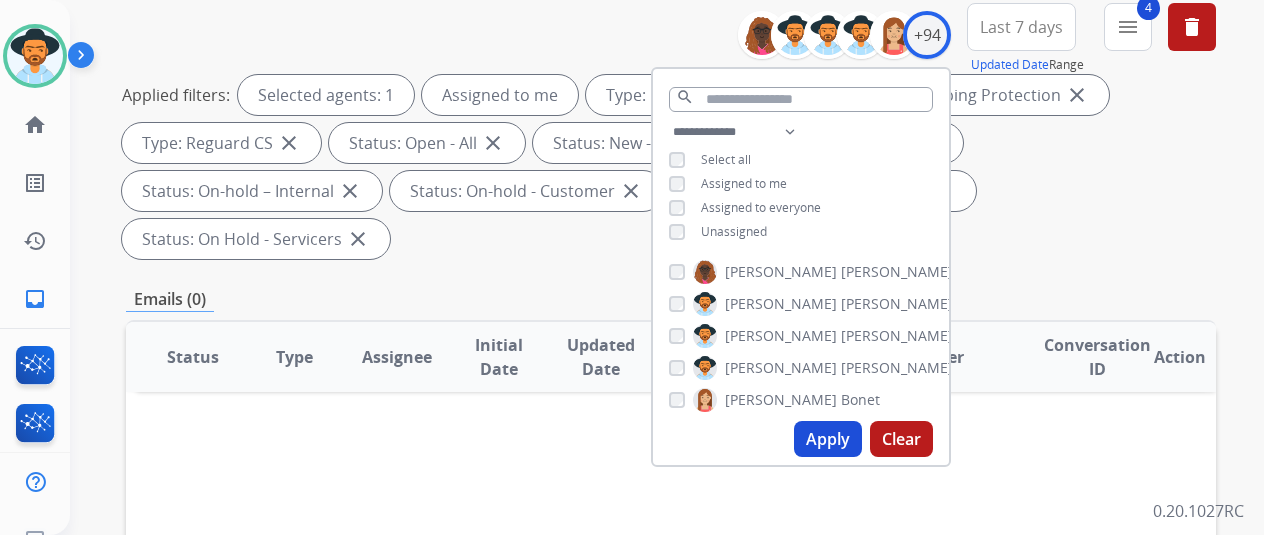 scroll, scrollTop: 0, scrollLeft: 0, axis: both 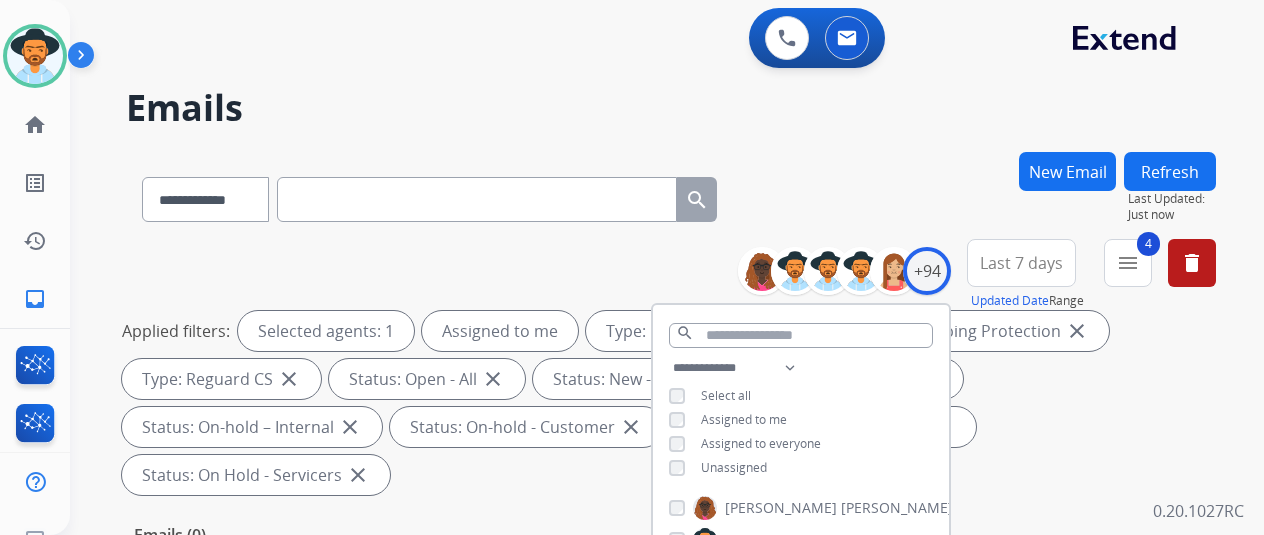 click on "Emails" at bounding box center (671, 108) 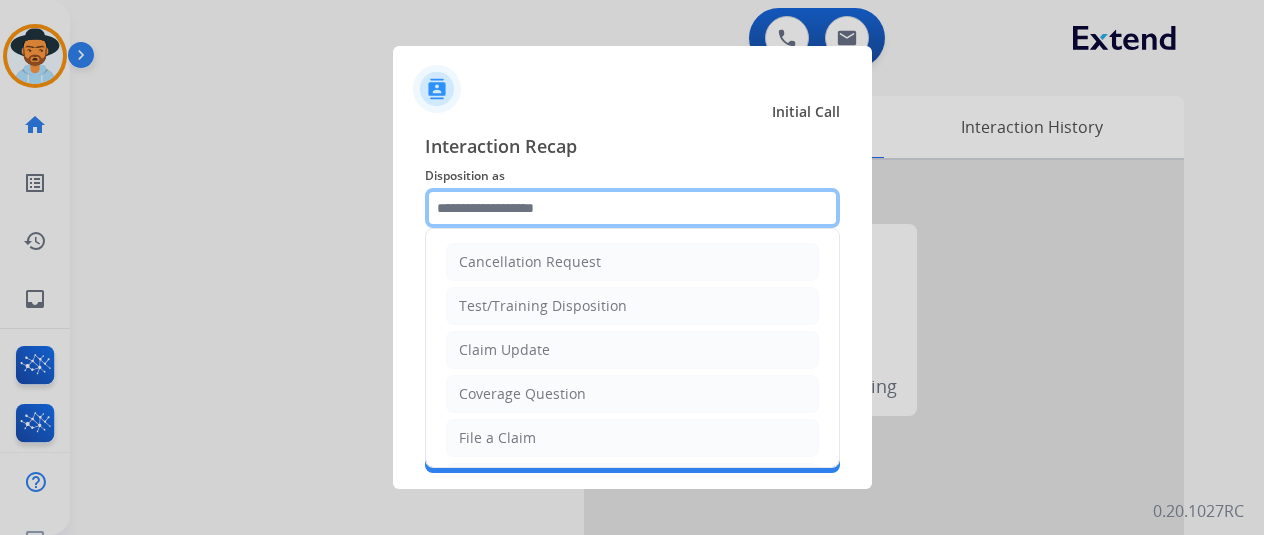 click 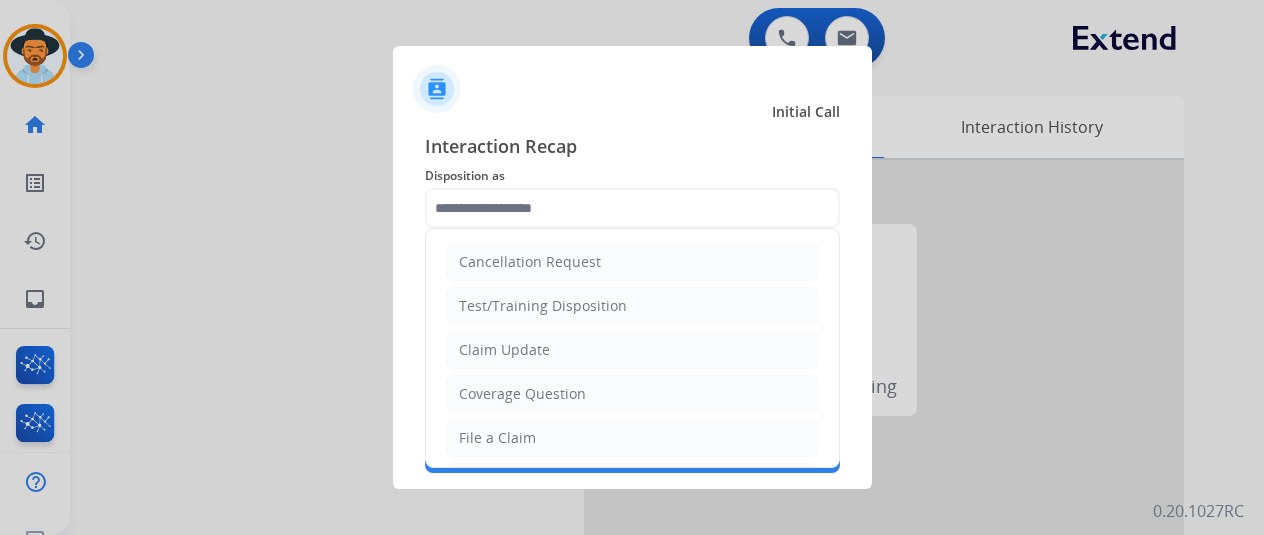 drag, startPoint x: 501, startPoint y: 399, endPoint x: 479, endPoint y: 287, distance: 114.14027 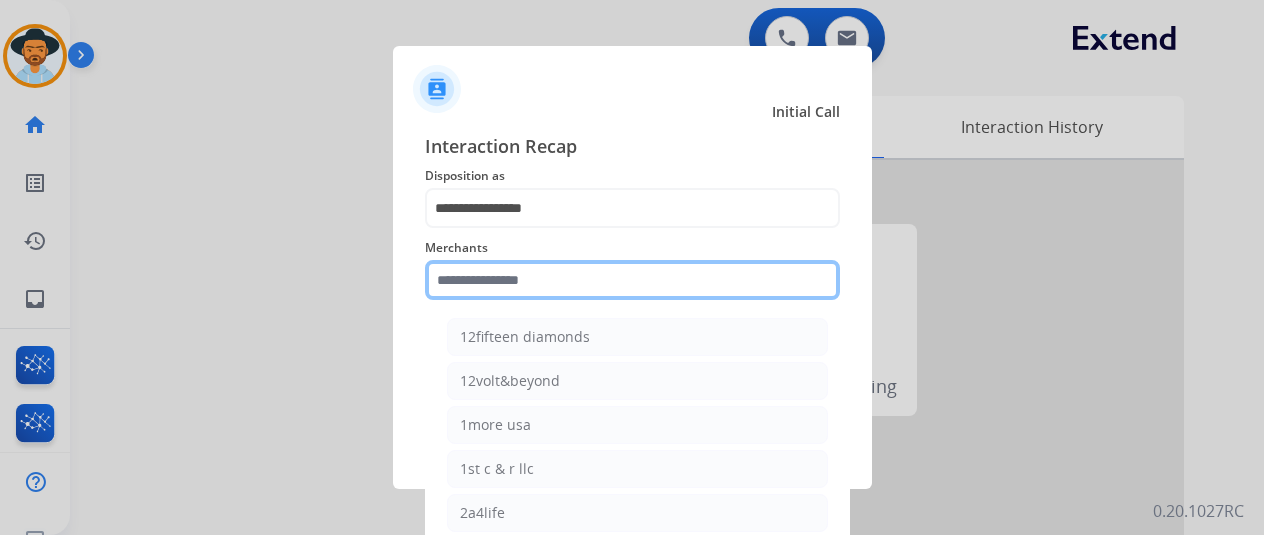 click 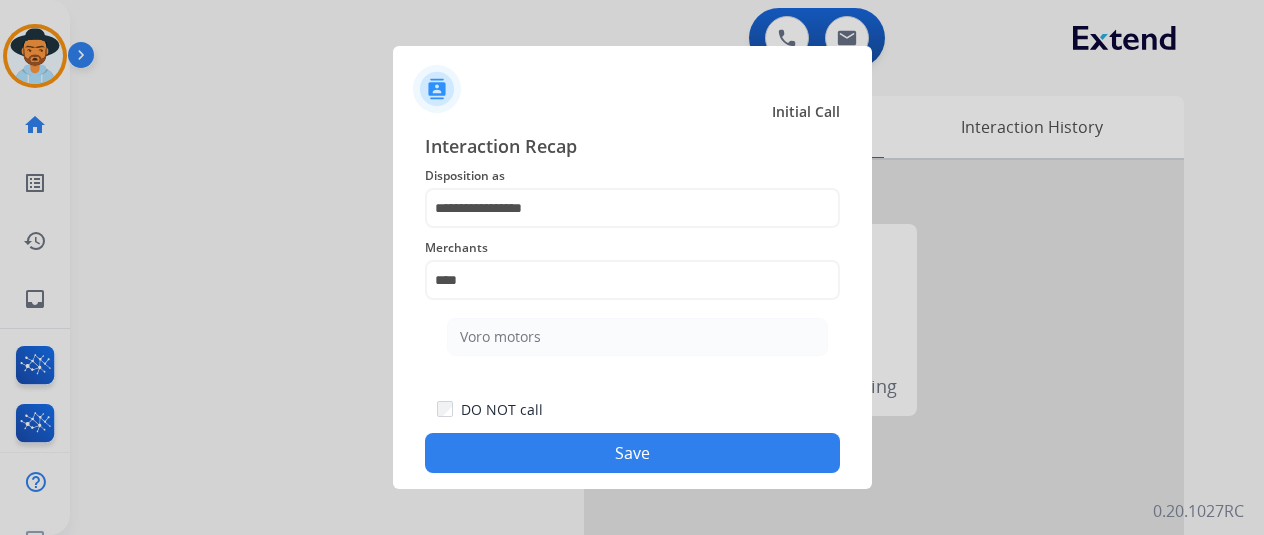 drag, startPoint x: 508, startPoint y: 335, endPoint x: 543, endPoint y: 354, distance: 39.824615 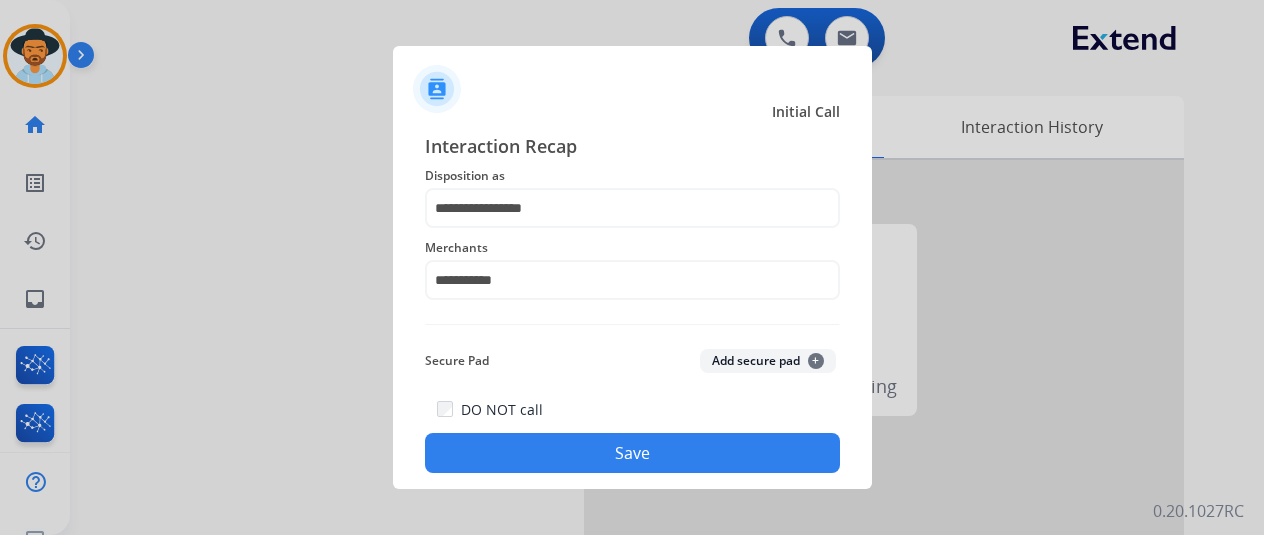click on "Save" 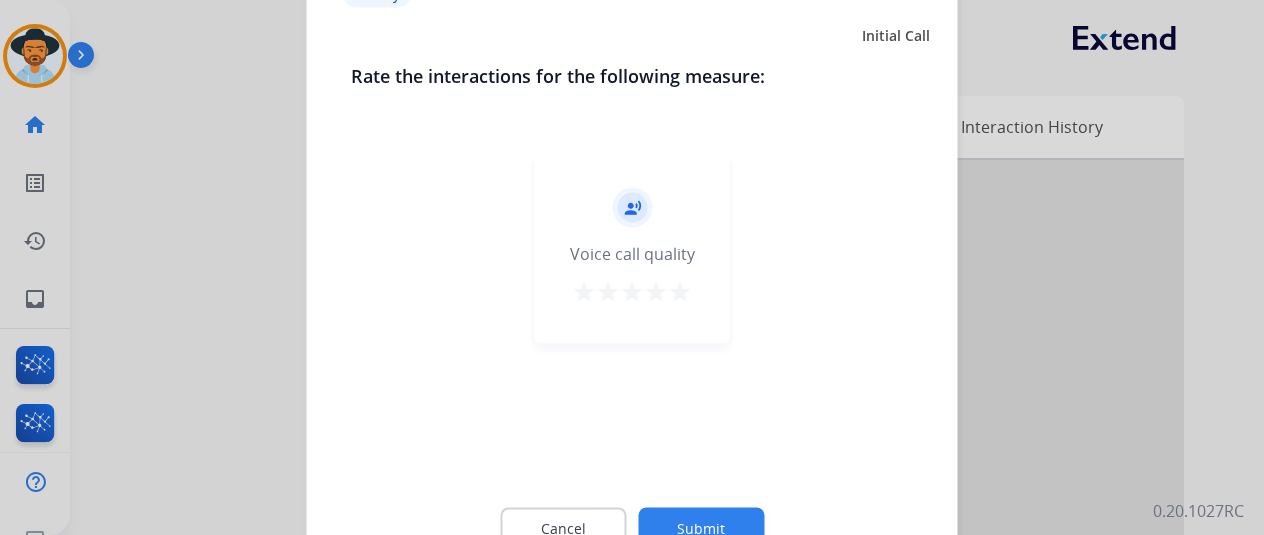 click on "Submit" 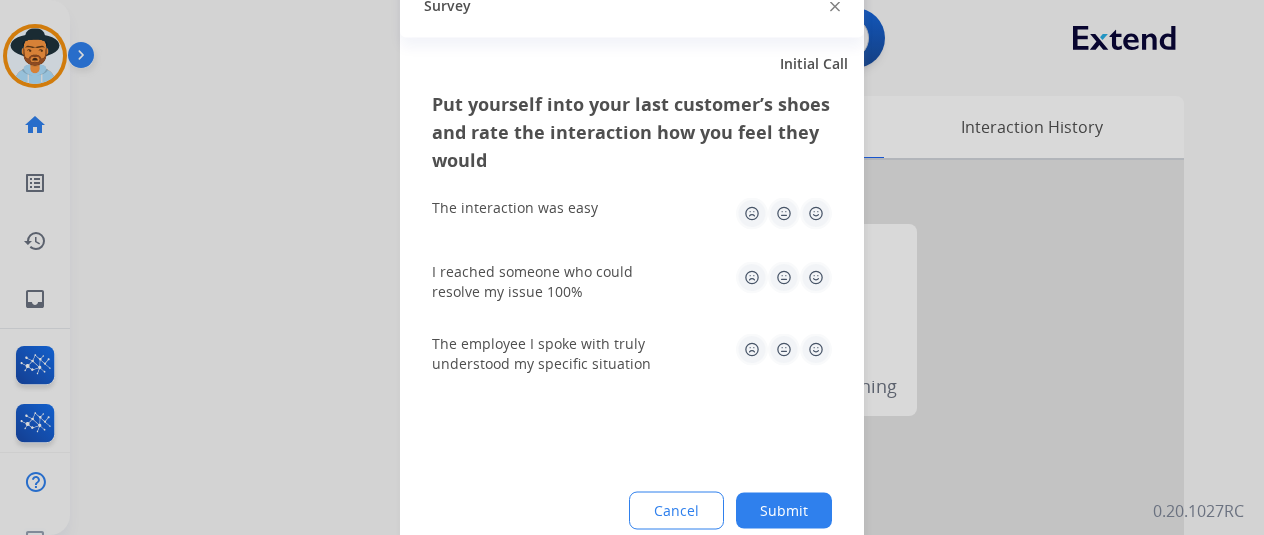 click on "Submit" 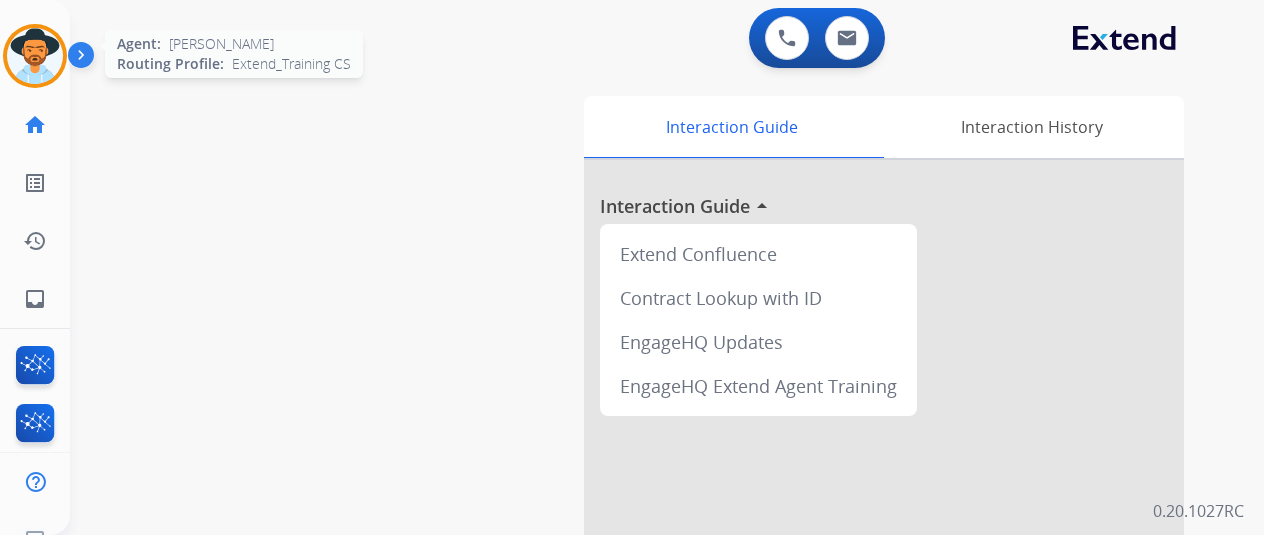 click at bounding box center [35, 56] 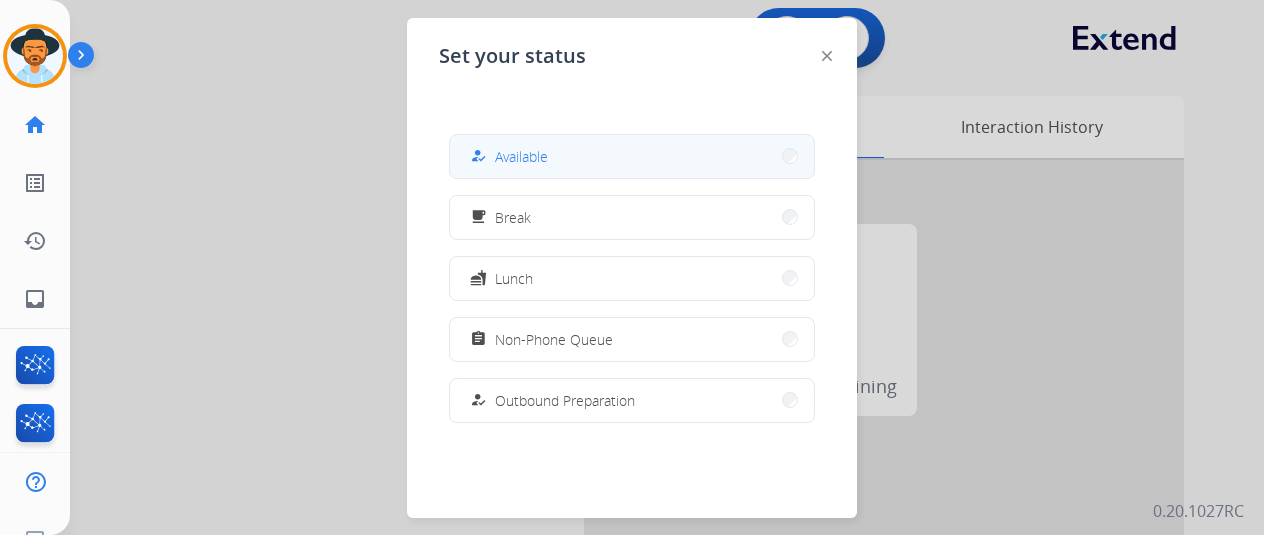 click on "Available" at bounding box center [521, 156] 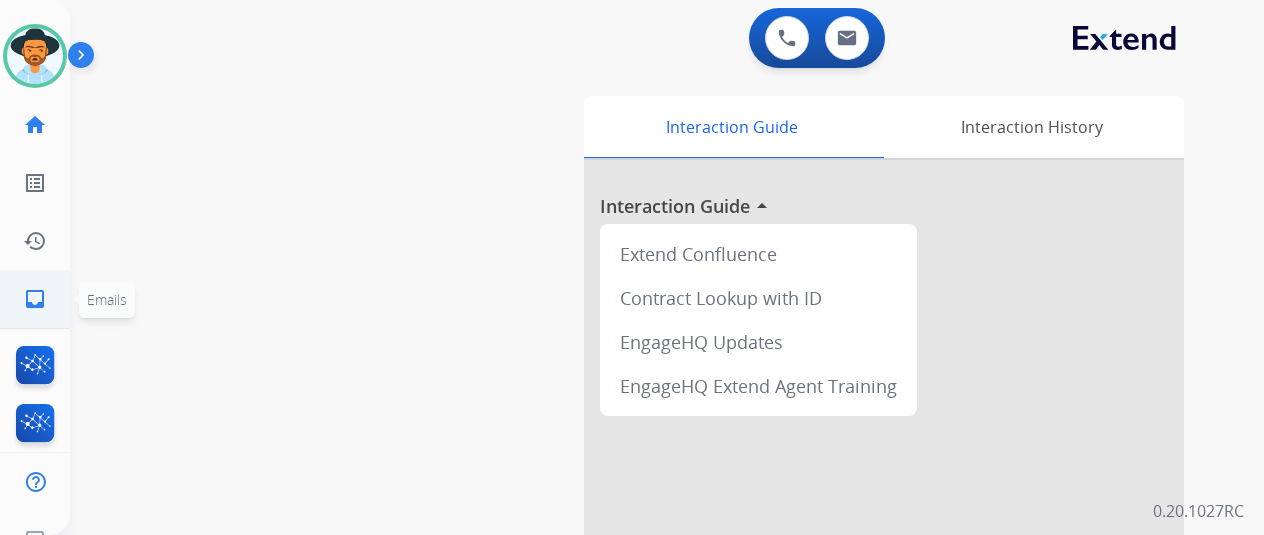 click on "inbox" 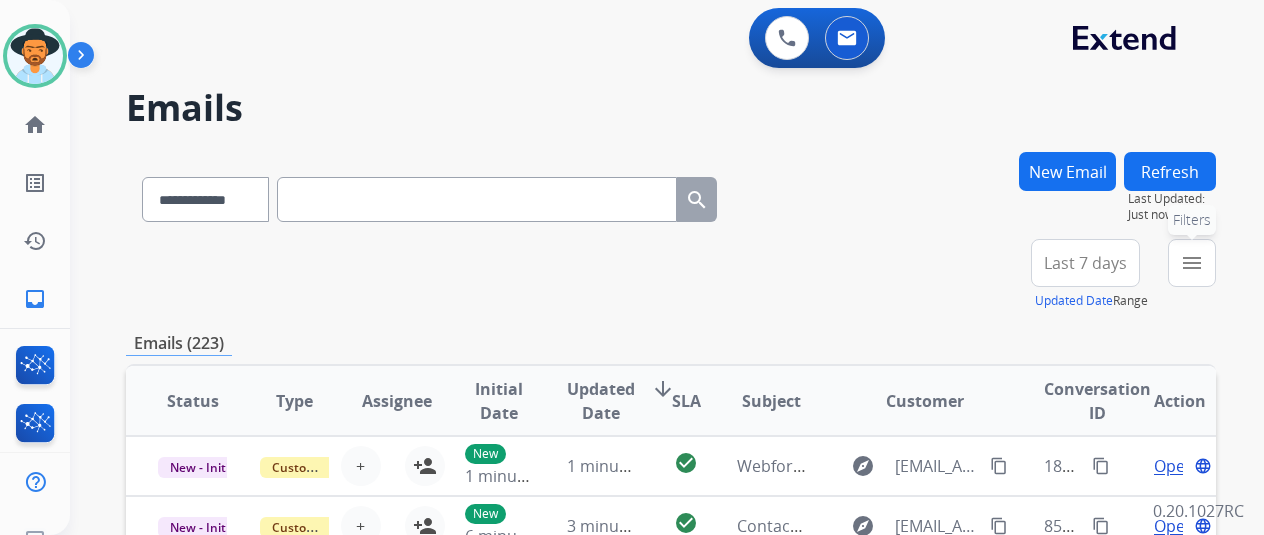 click on "menu" at bounding box center (1192, 263) 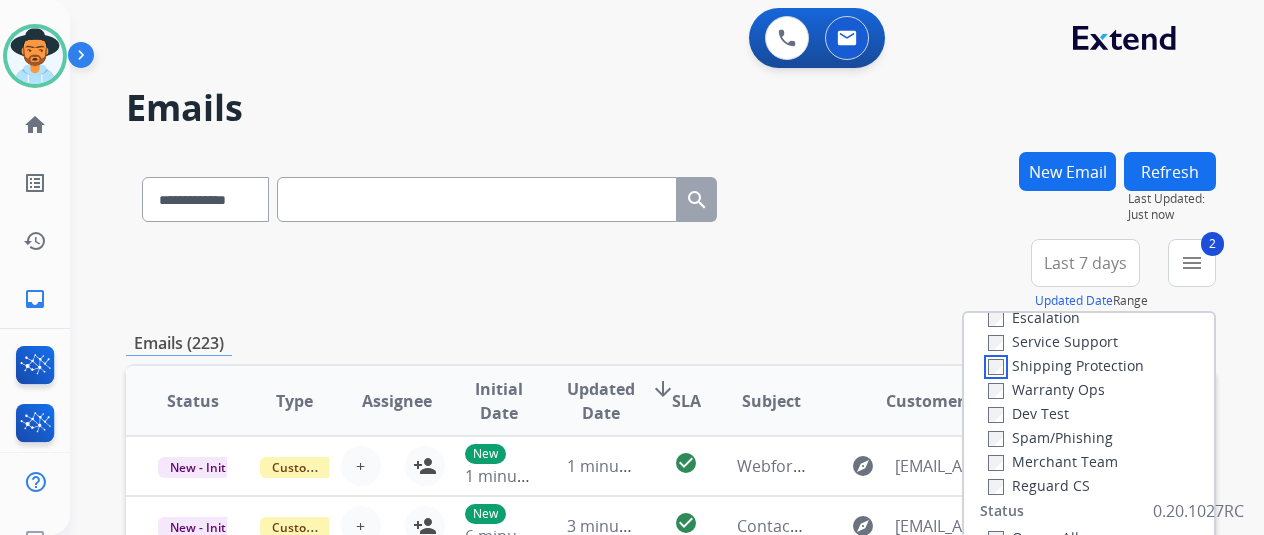 scroll, scrollTop: 200, scrollLeft: 0, axis: vertical 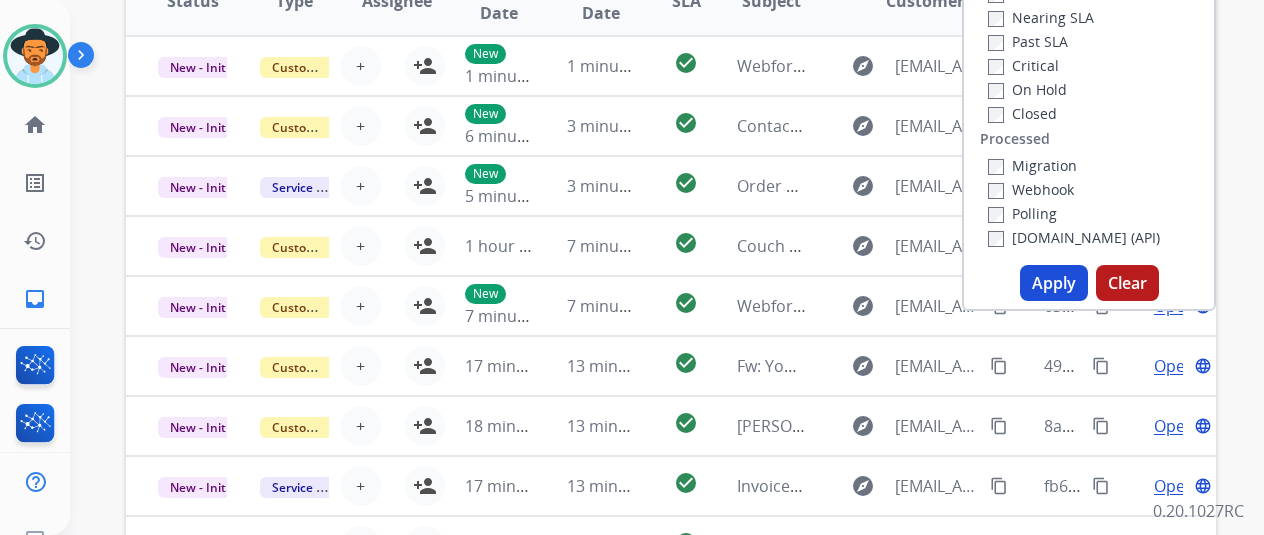 click on "Apply" at bounding box center (1054, 283) 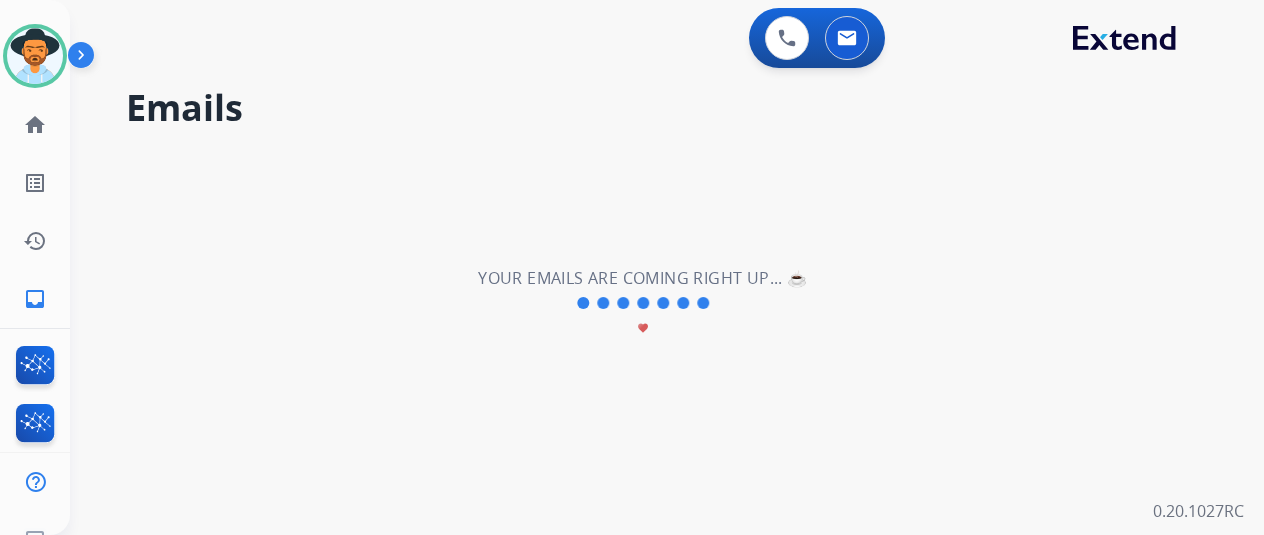 scroll, scrollTop: 0, scrollLeft: 0, axis: both 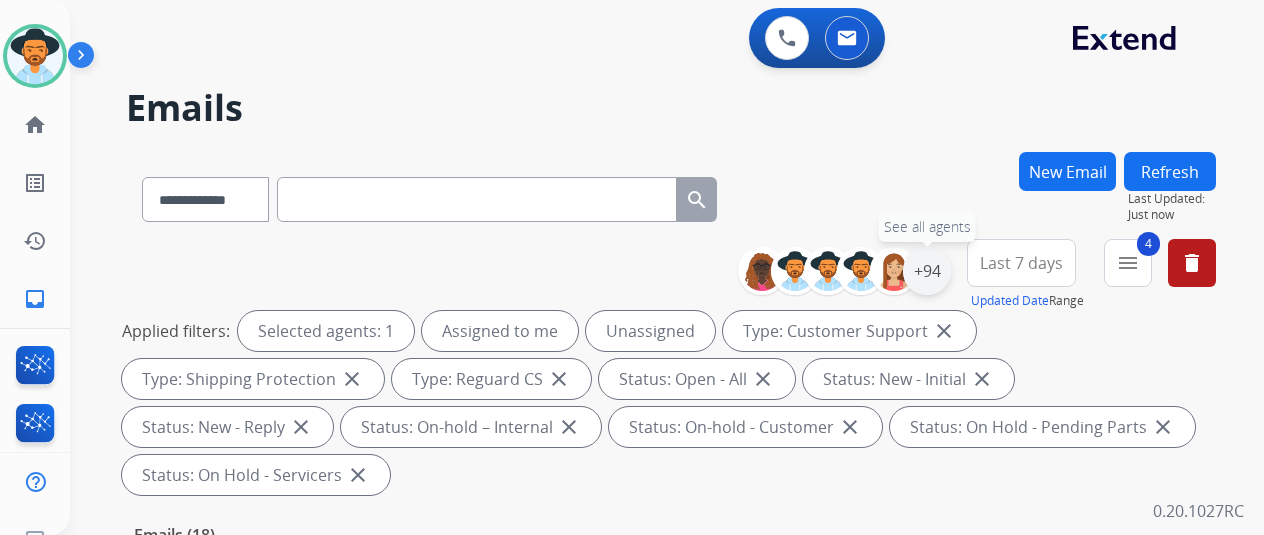 click on "+94" at bounding box center [927, 271] 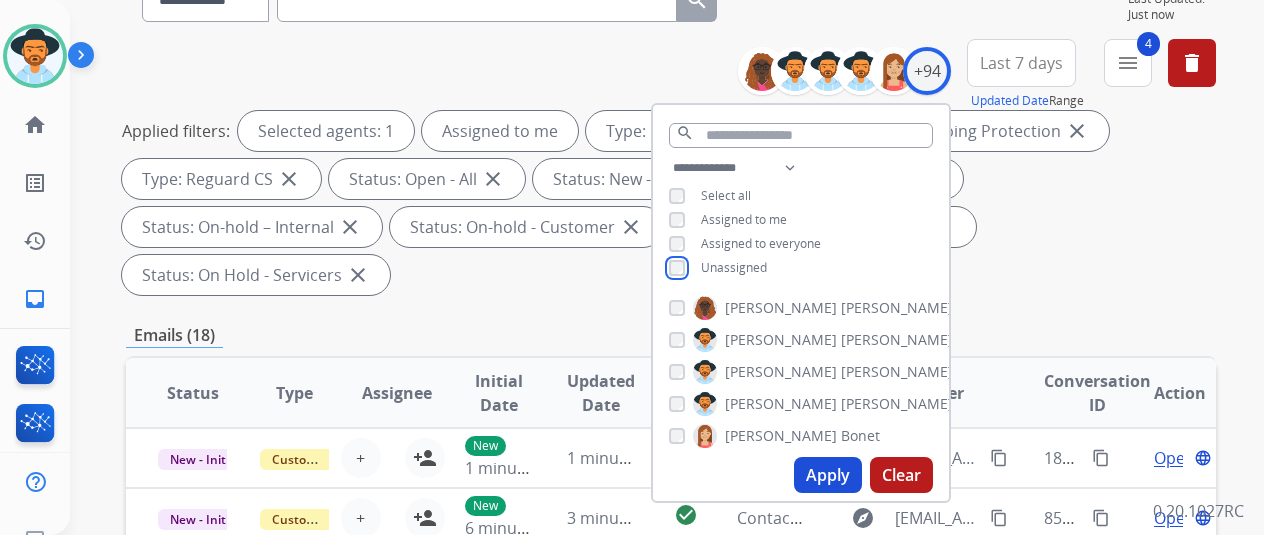 scroll, scrollTop: 400, scrollLeft: 0, axis: vertical 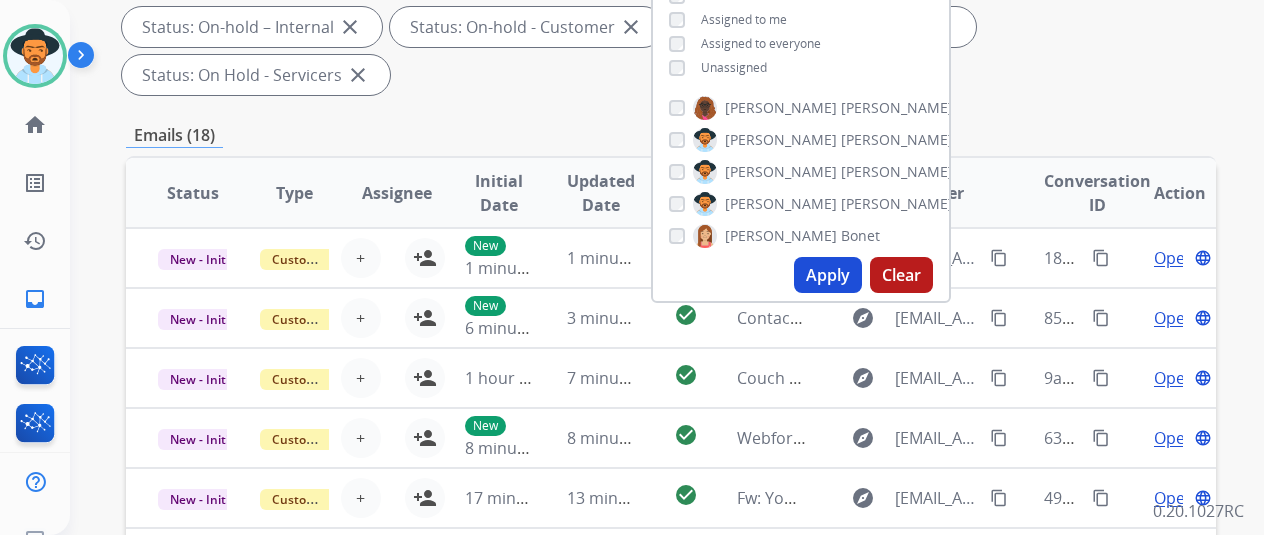 click on "Apply" at bounding box center (828, 275) 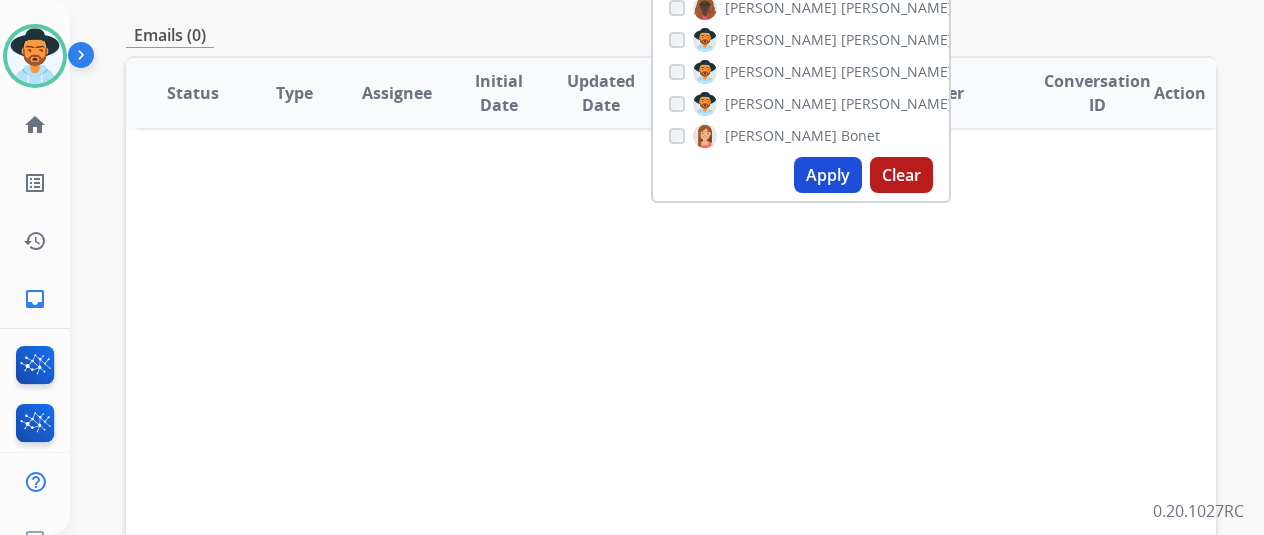 scroll, scrollTop: 0, scrollLeft: 0, axis: both 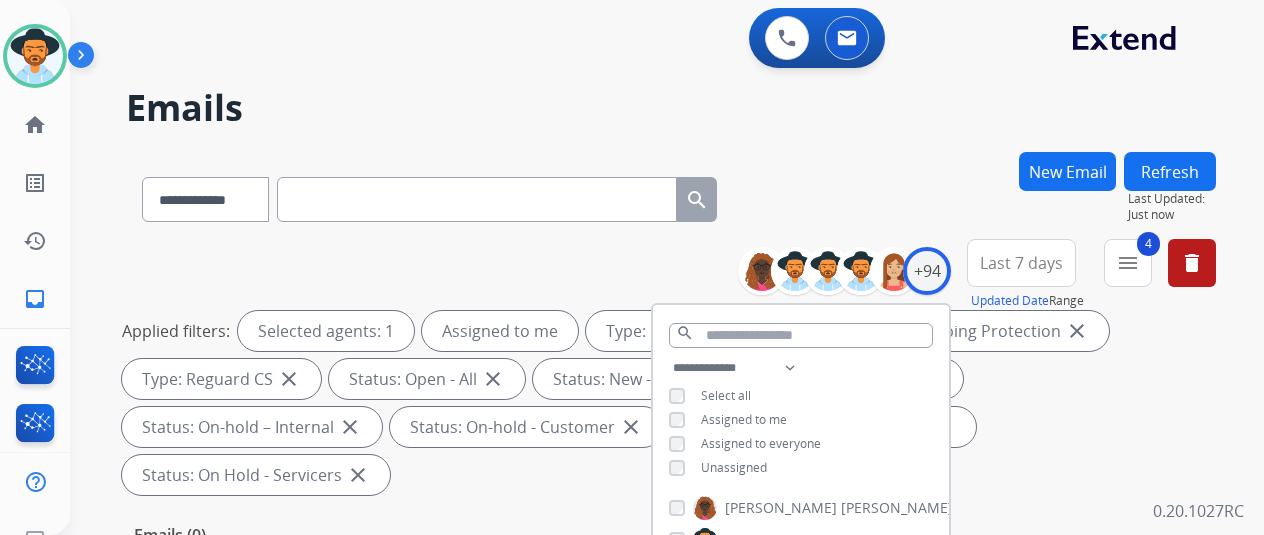 click on "Emails" at bounding box center [671, 108] 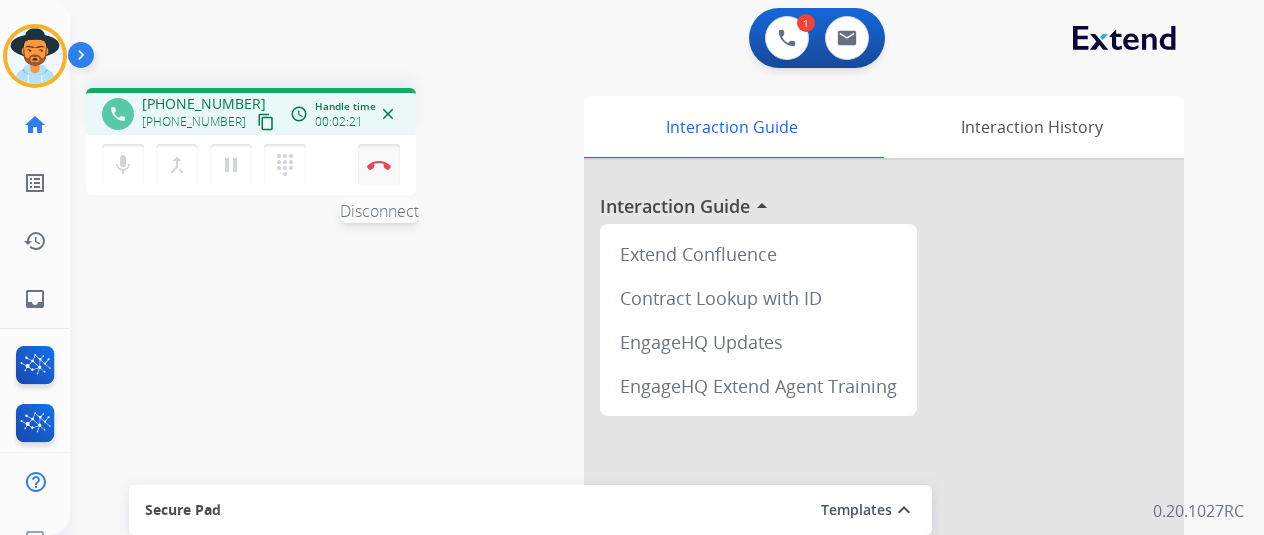 click at bounding box center (379, 165) 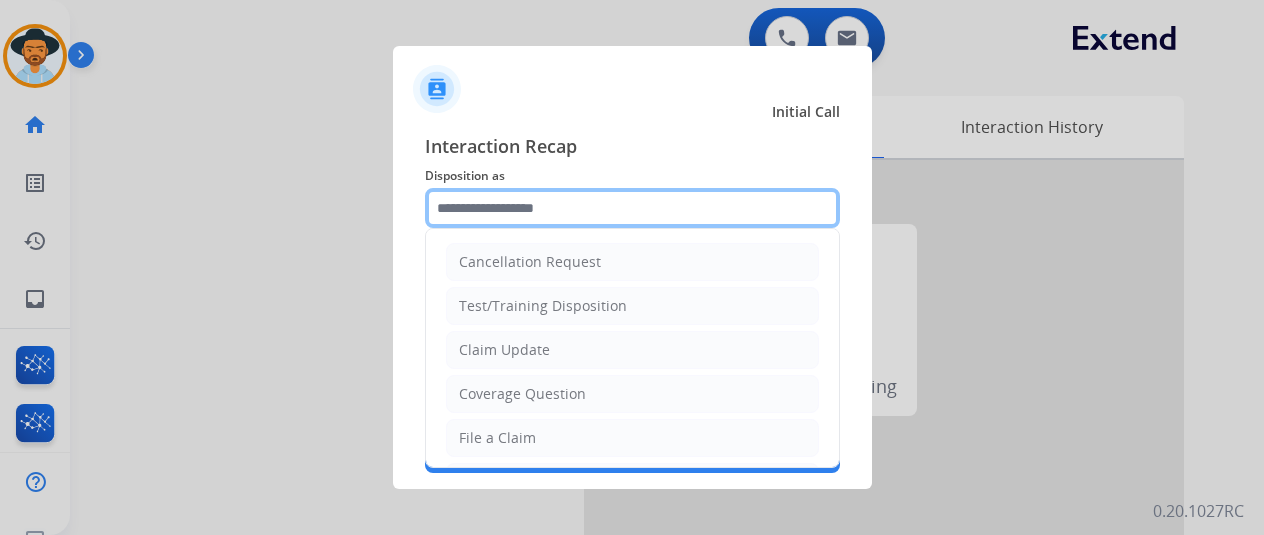 click 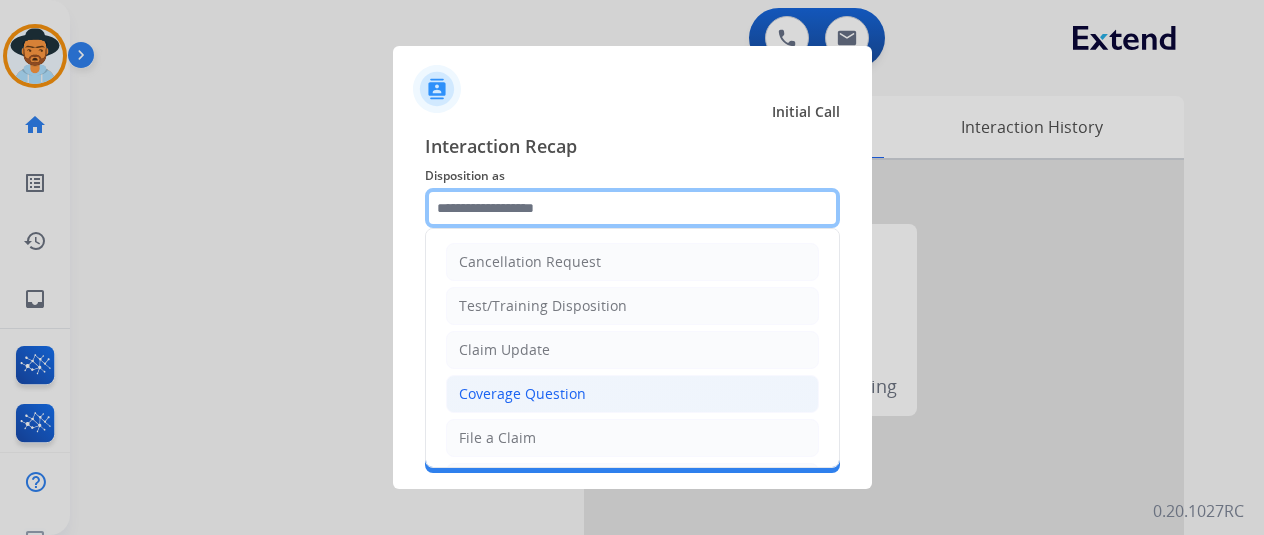 scroll, scrollTop: 100, scrollLeft: 0, axis: vertical 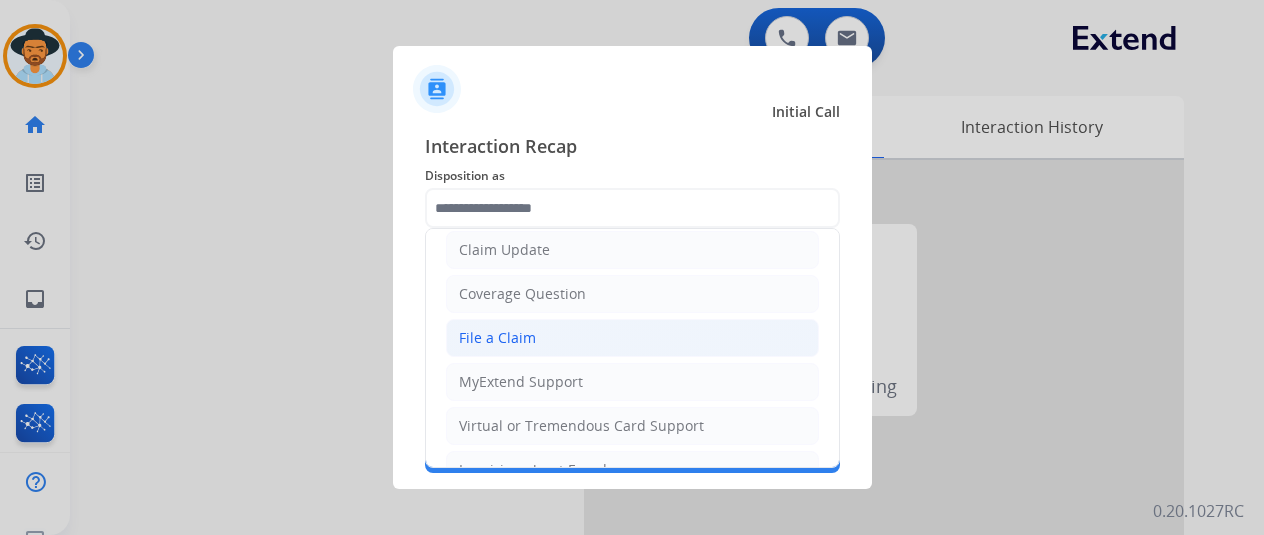 click on "File a Claim" 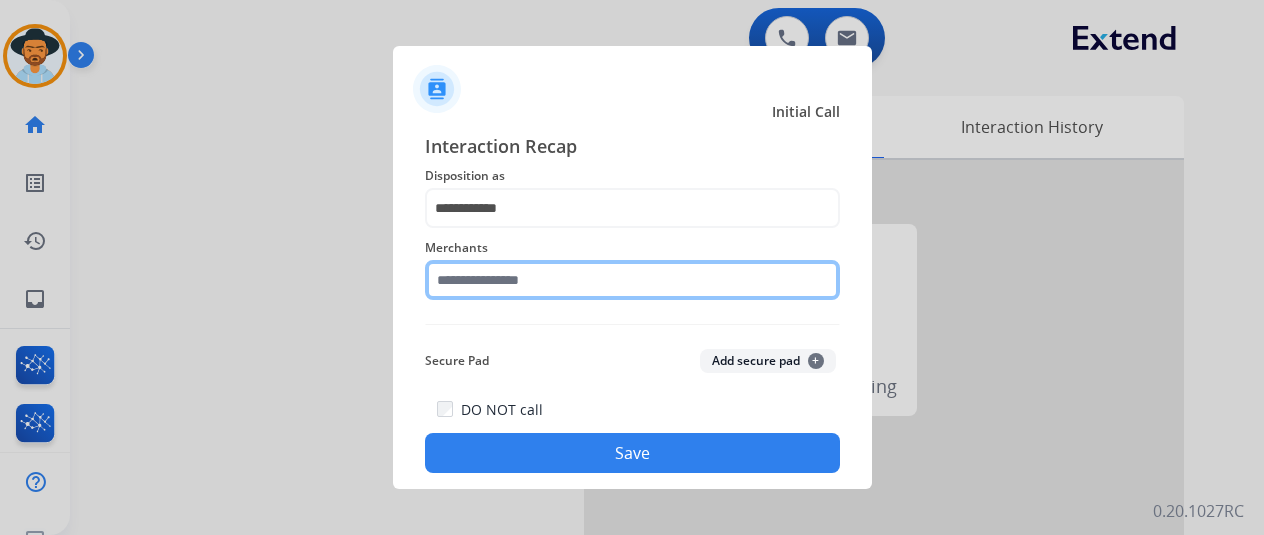 click 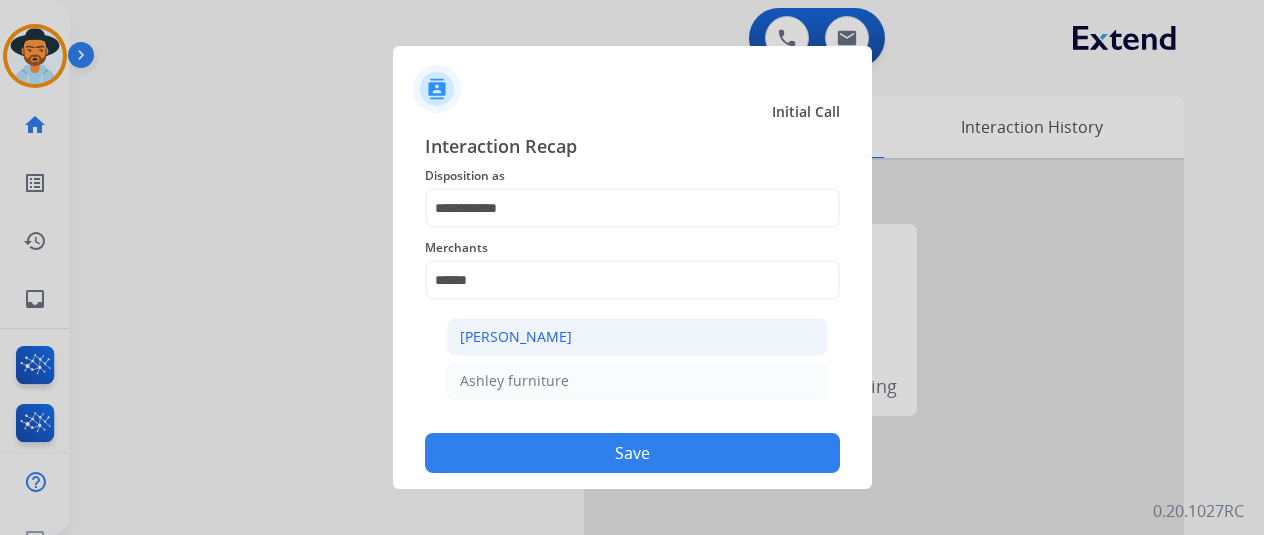 click on "[PERSON_NAME]" 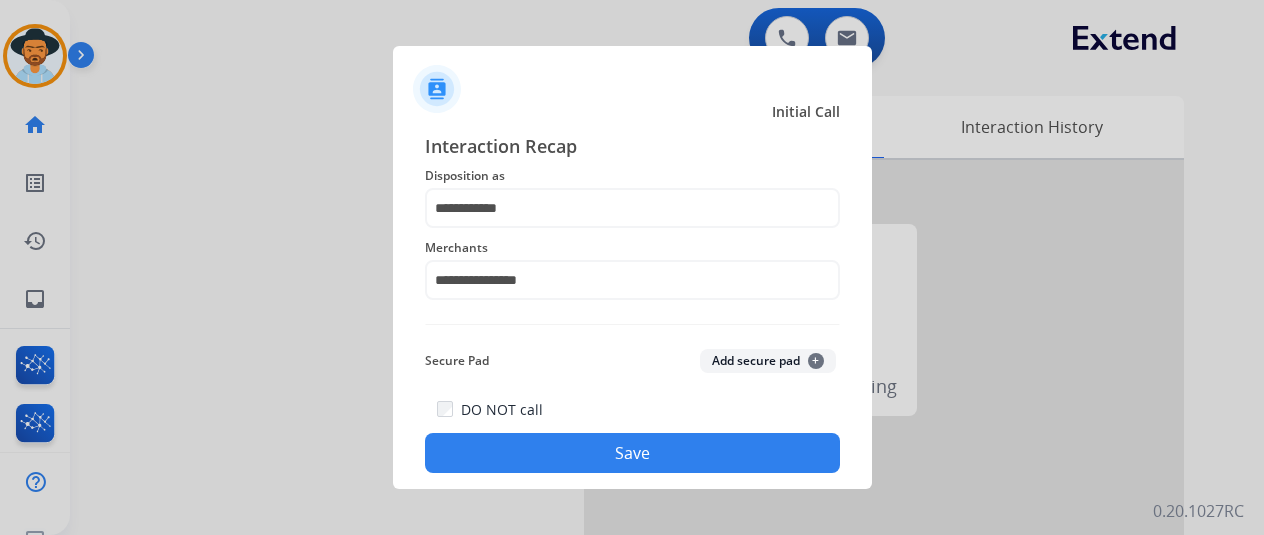 click on "Save" 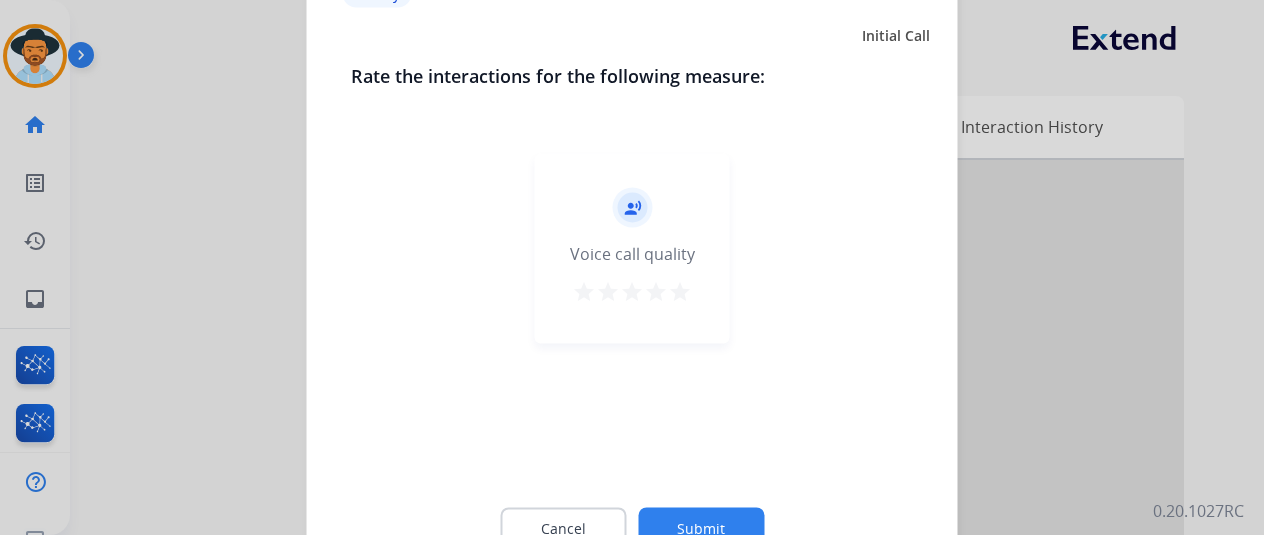 click on "Submit" 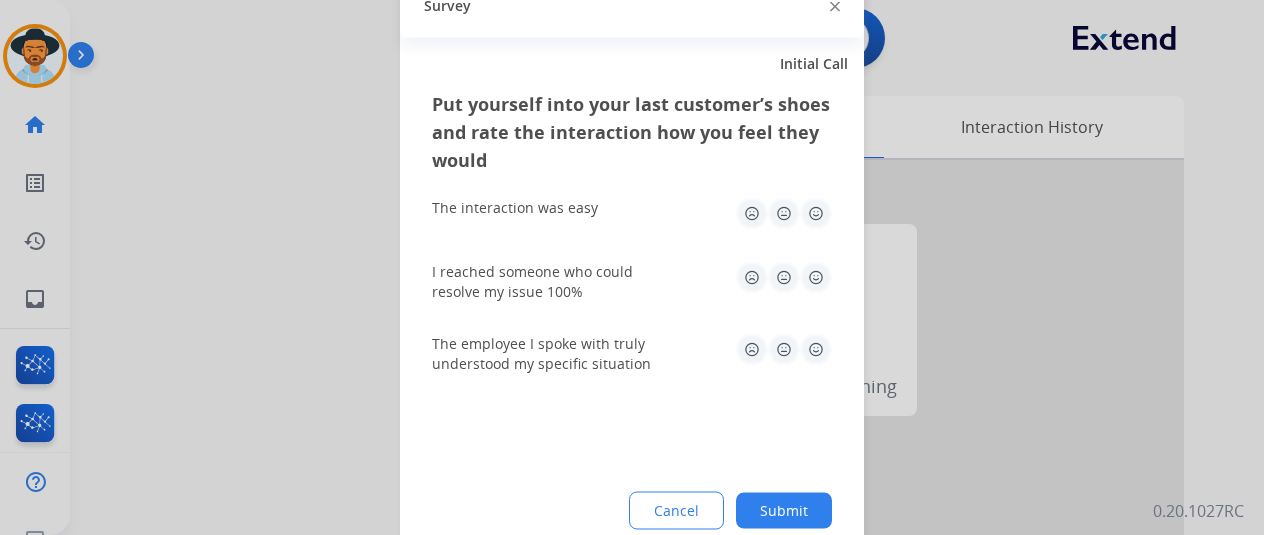 drag, startPoint x: 768, startPoint y: 498, endPoint x: 776, endPoint y: 469, distance: 30.083218 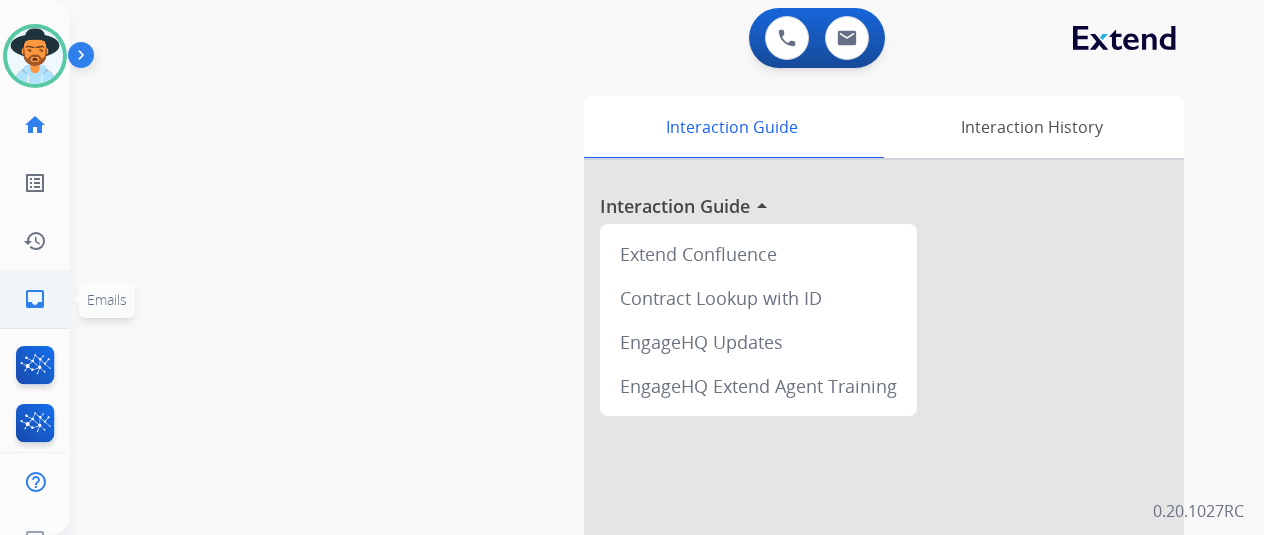 click on "inbox" 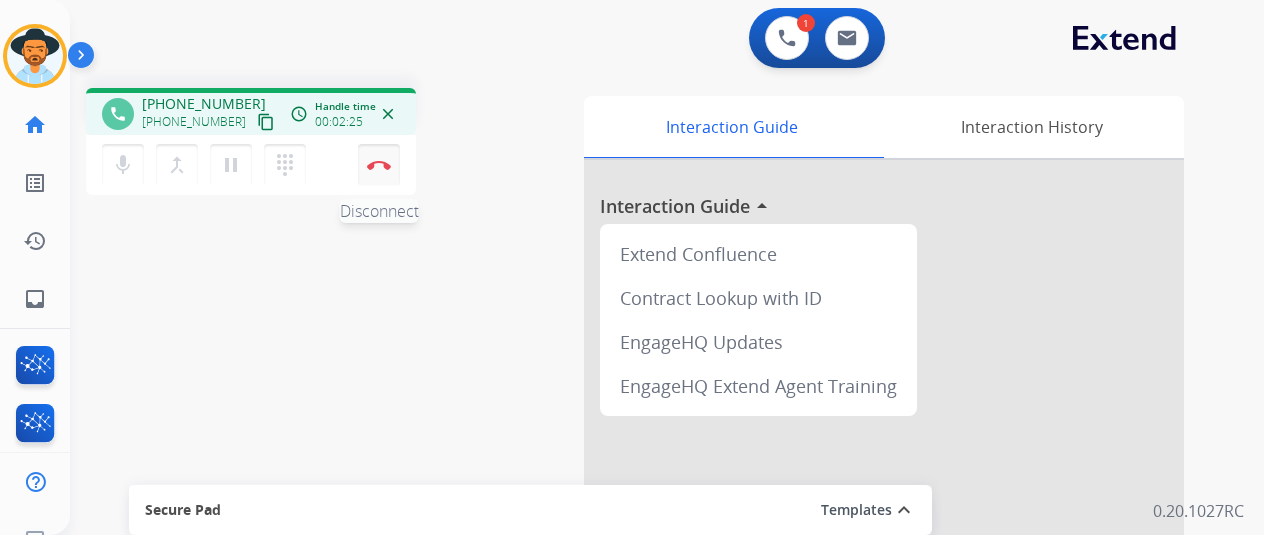 click at bounding box center [379, 165] 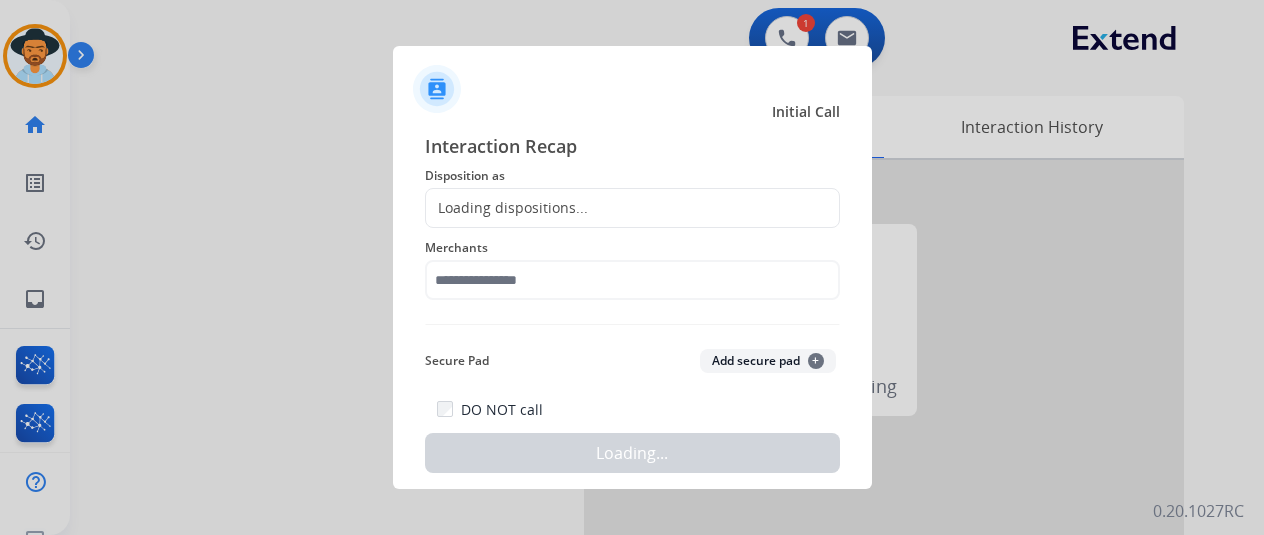 click on "Loading dispositions..." 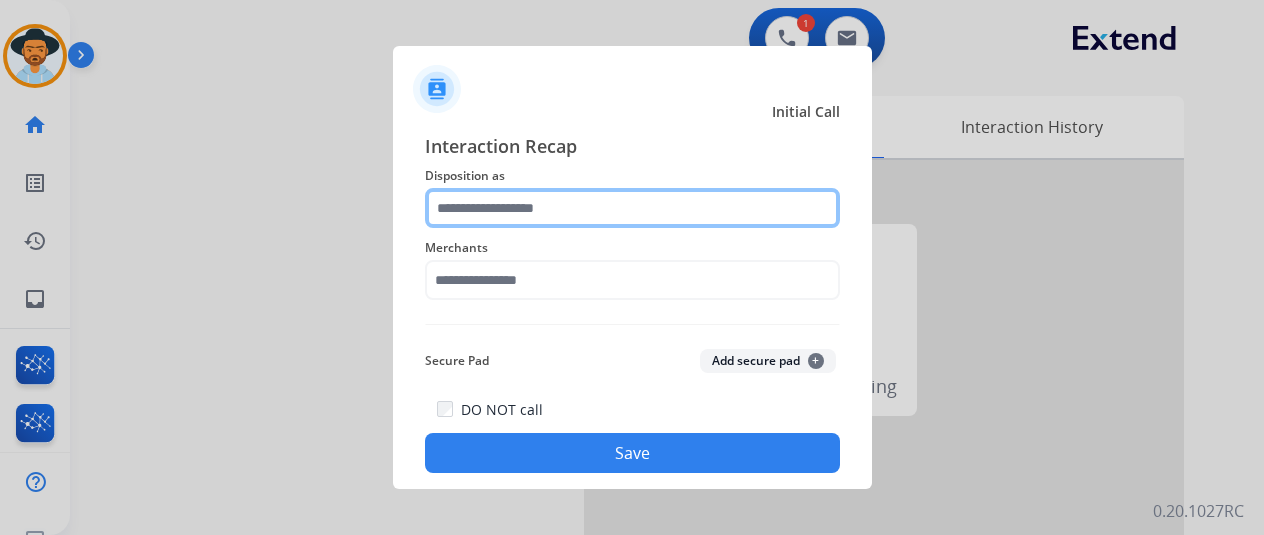 click 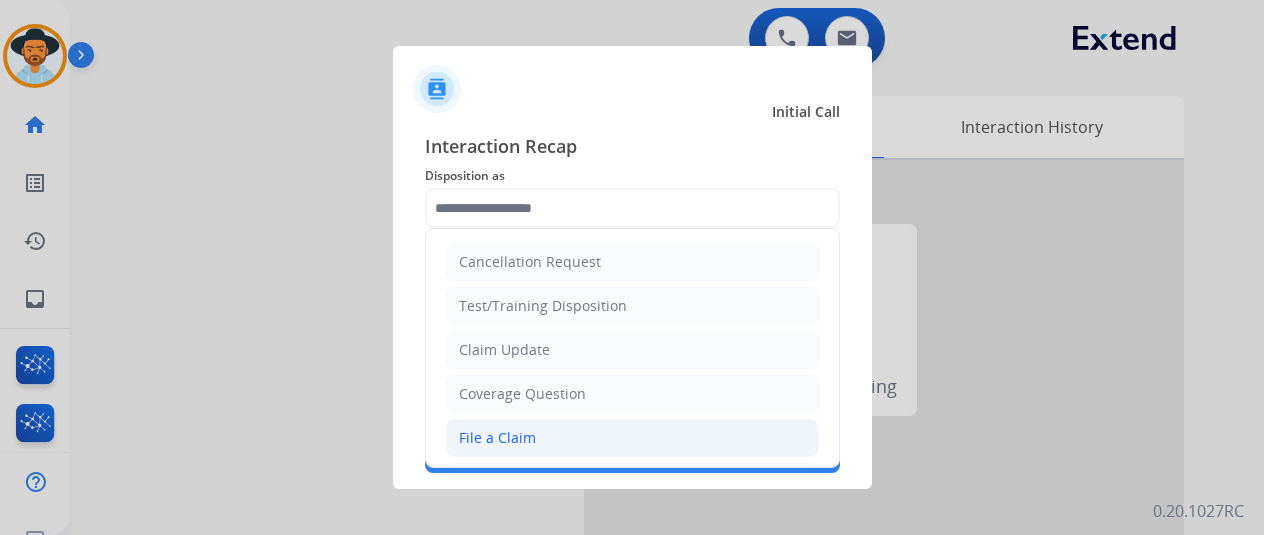 click on "File a Claim" 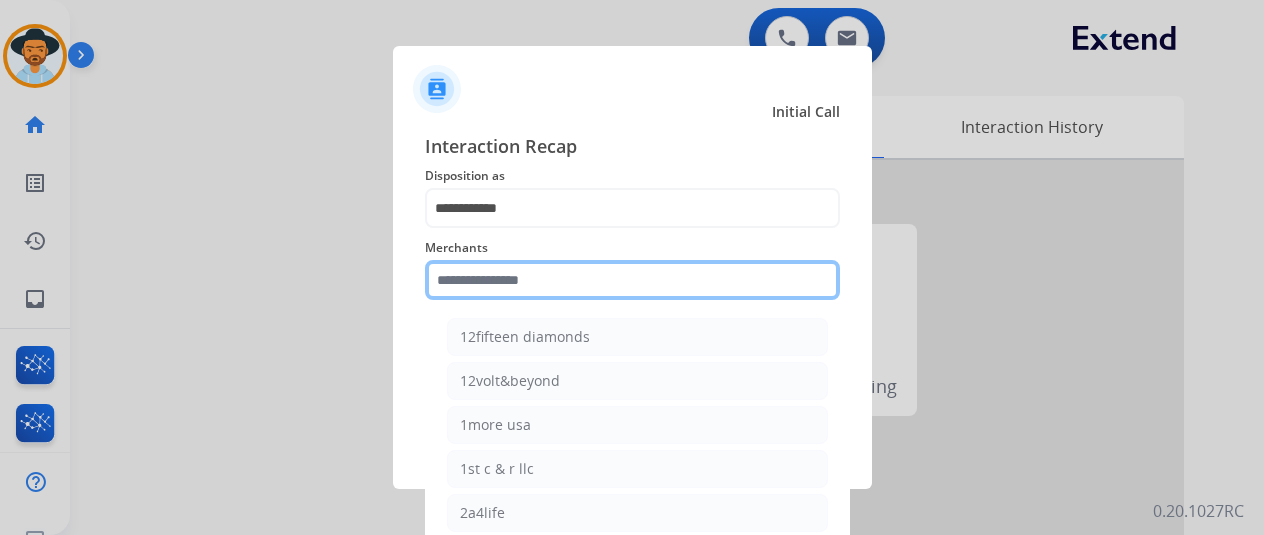 click 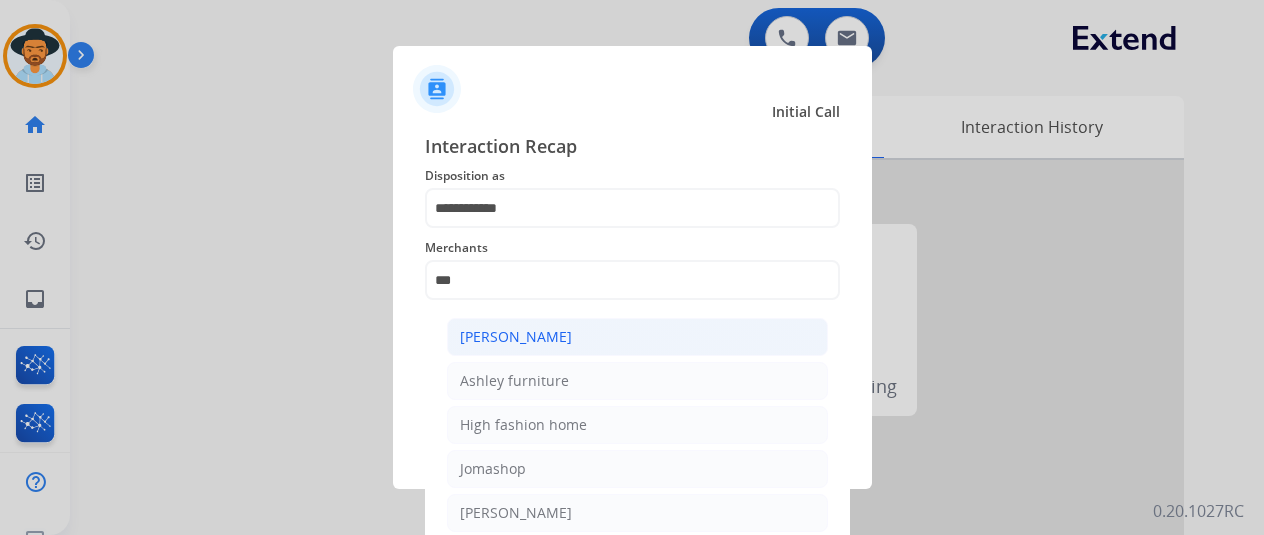 click on "[PERSON_NAME]" 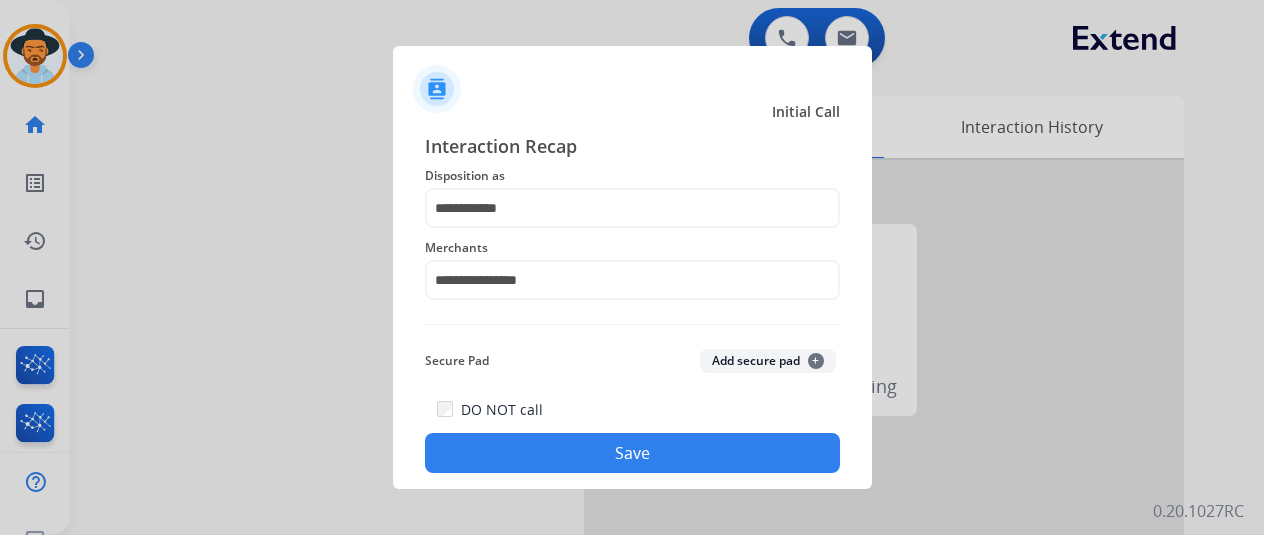 click on "Save" 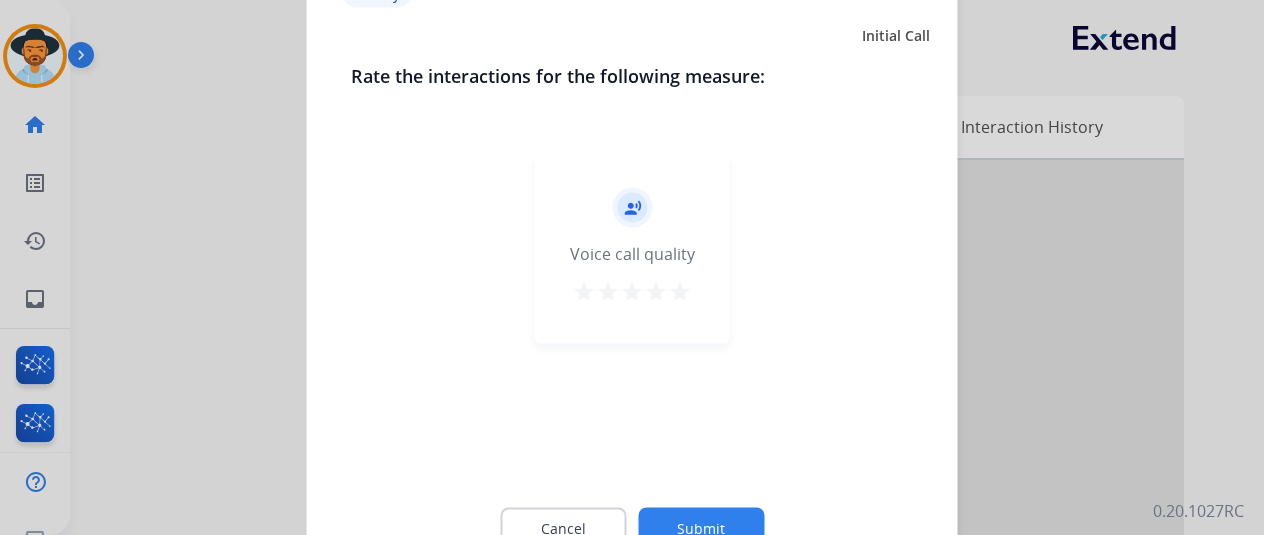 drag, startPoint x: 695, startPoint y: 518, endPoint x: 708, endPoint y: 511, distance: 14.764823 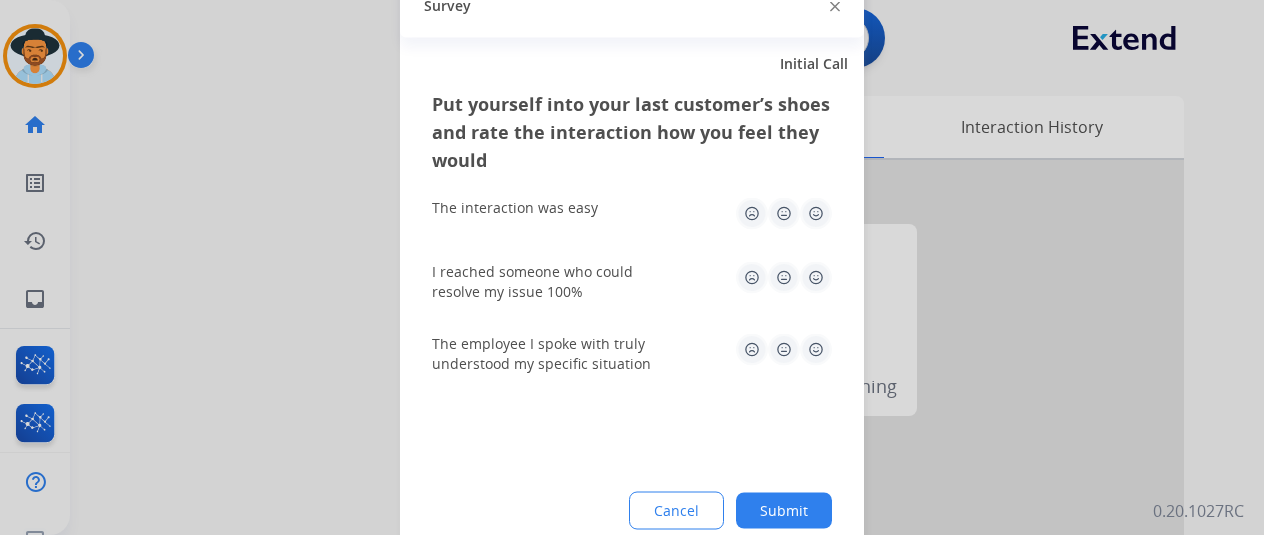 click on "Submit" 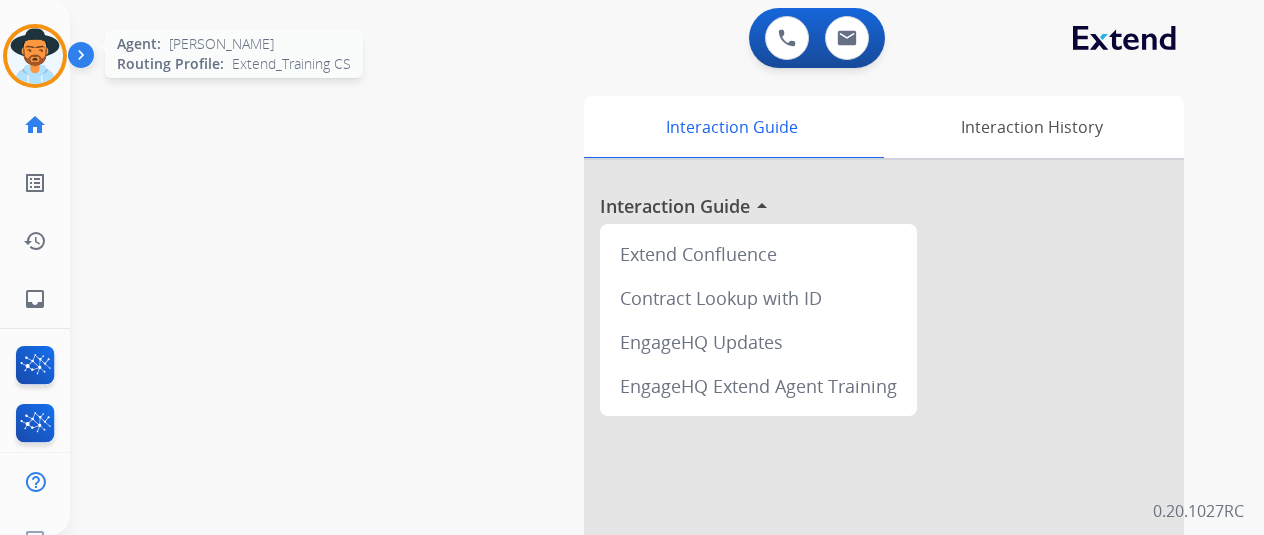 click at bounding box center [35, 56] 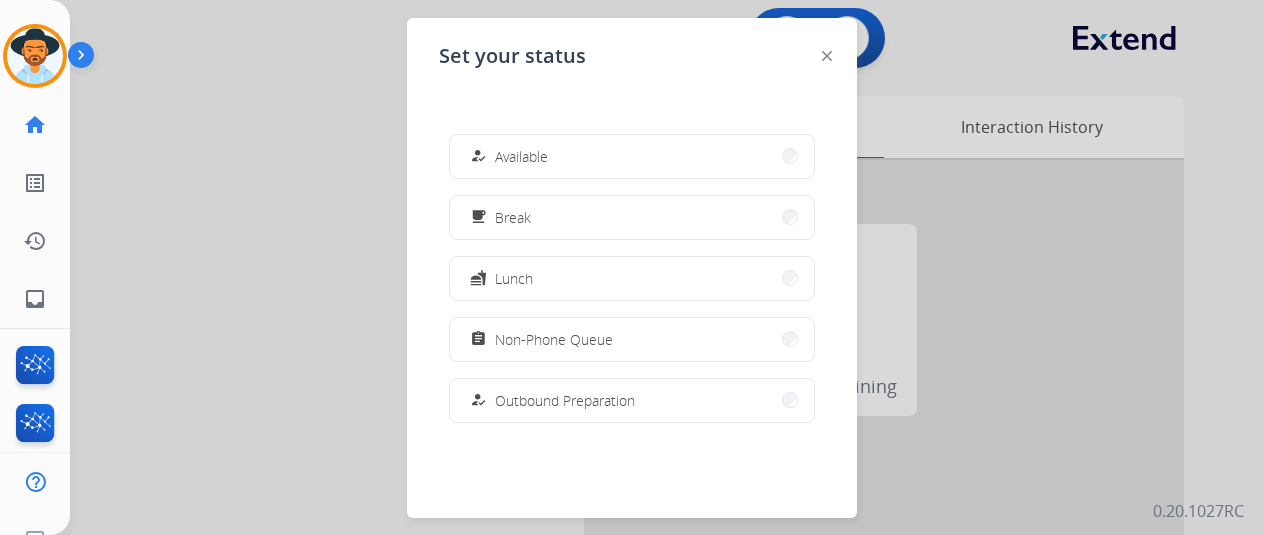 drag, startPoint x: 578, startPoint y: 154, endPoint x: 522, endPoint y: 156, distance: 56.0357 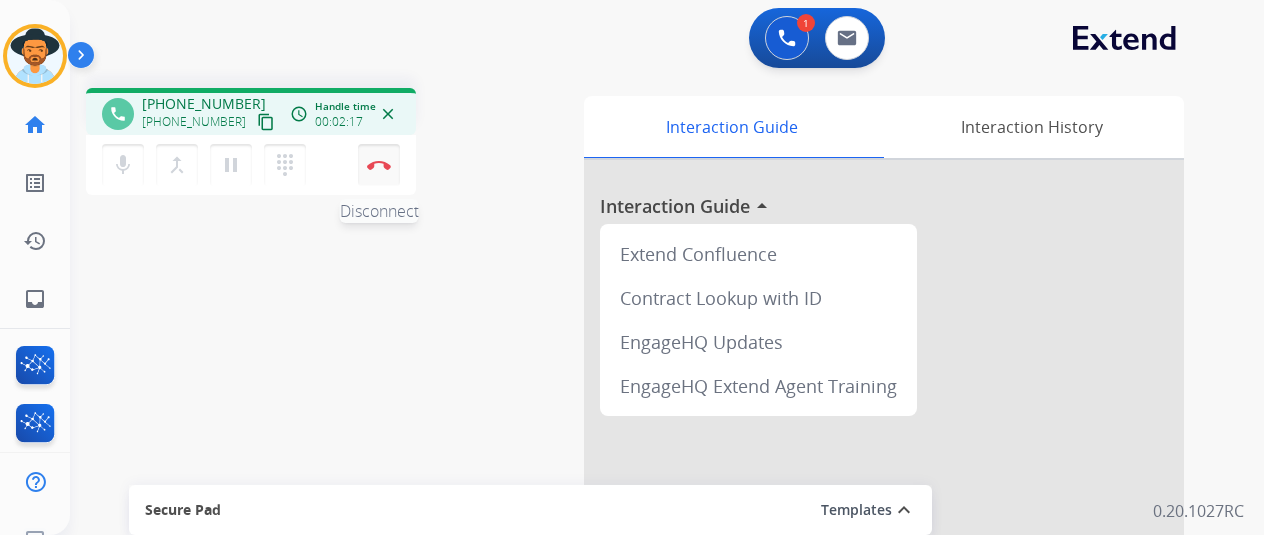 click on "Disconnect" at bounding box center (379, 165) 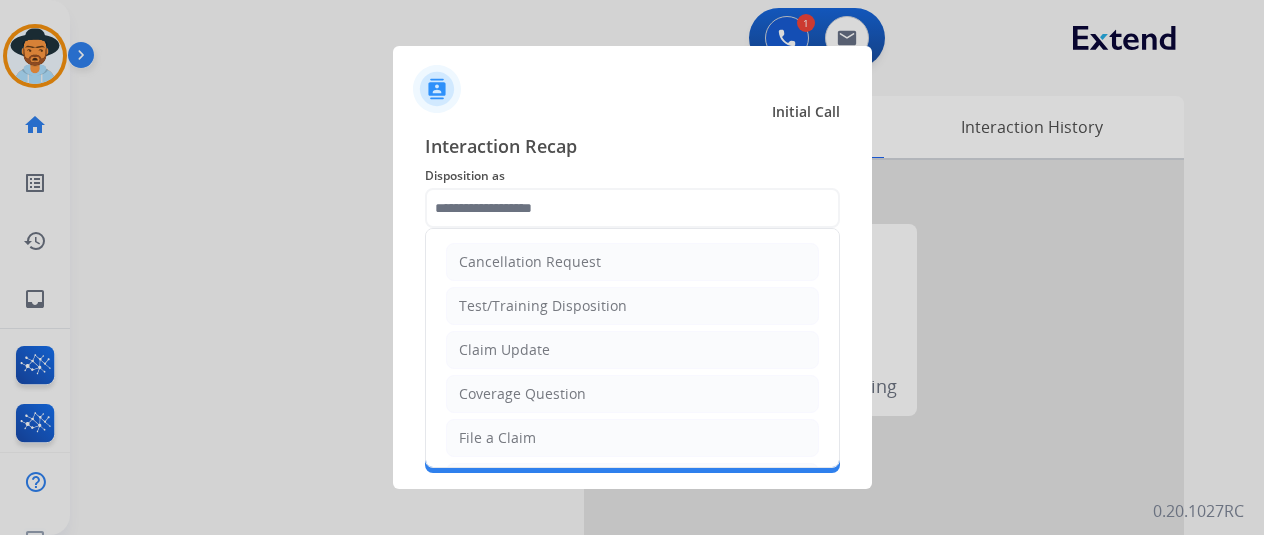 click 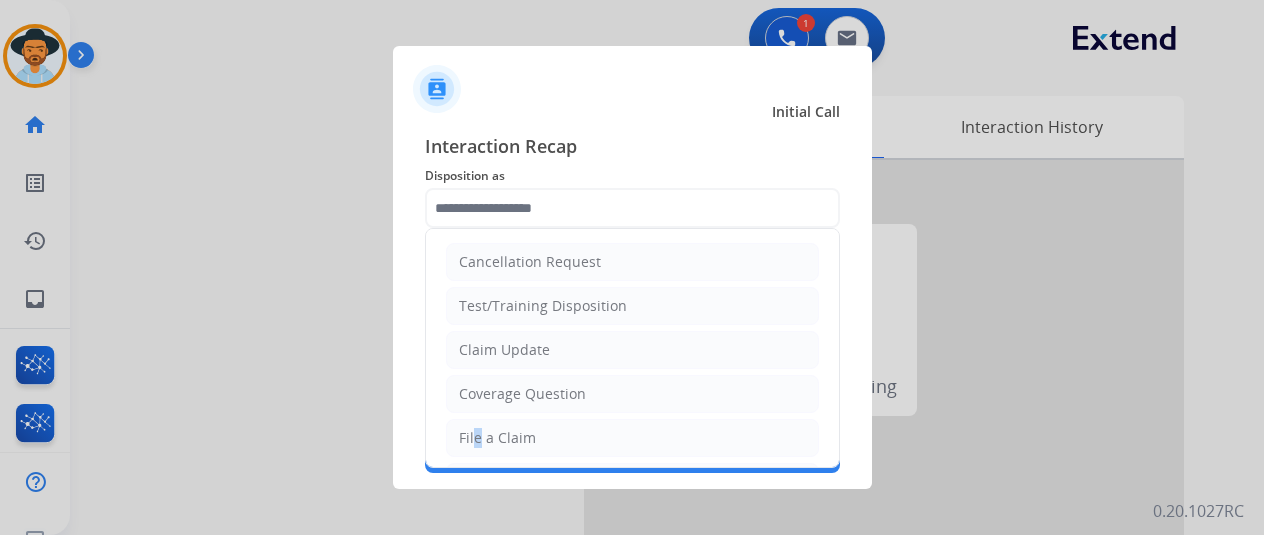 drag, startPoint x: 470, startPoint y: 435, endPoint x: 470, endPoint y: 377, distance: 58 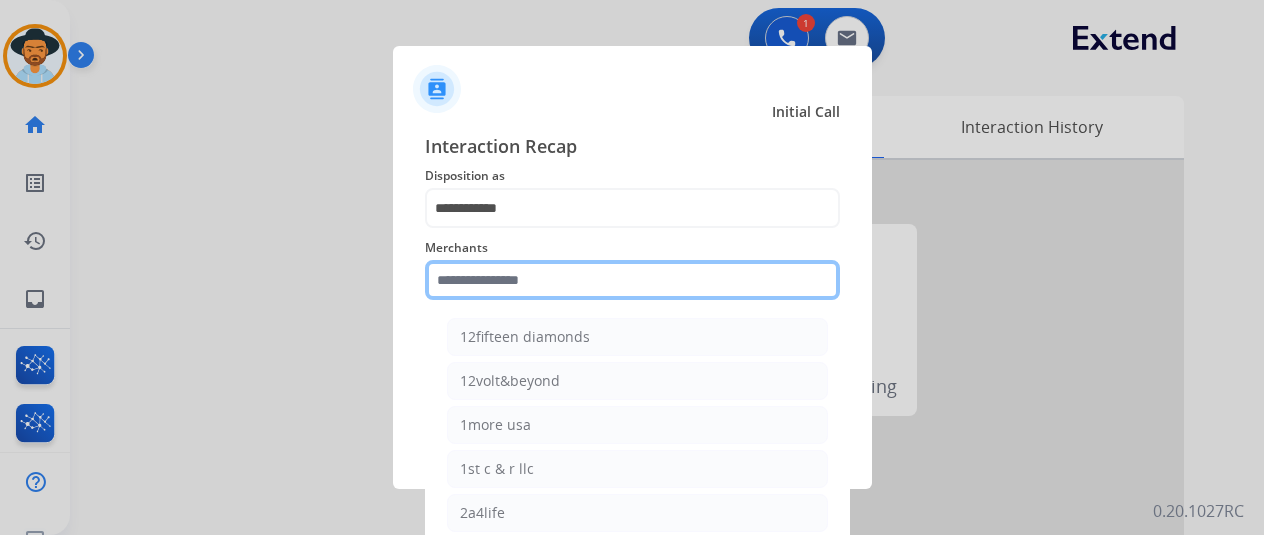 click 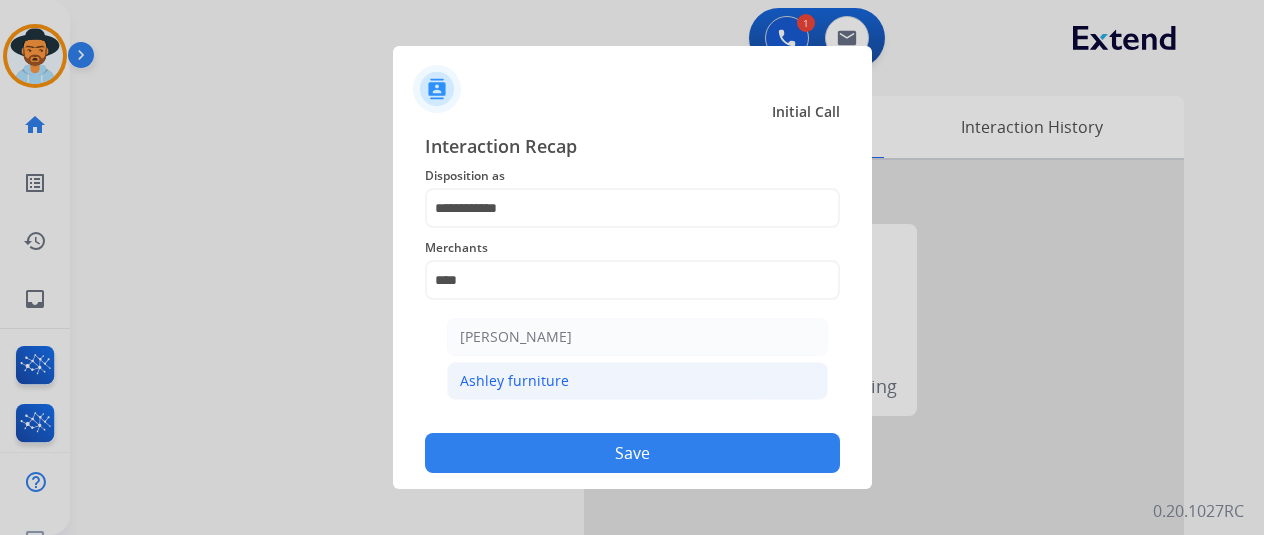 click on "Ashley furniture" 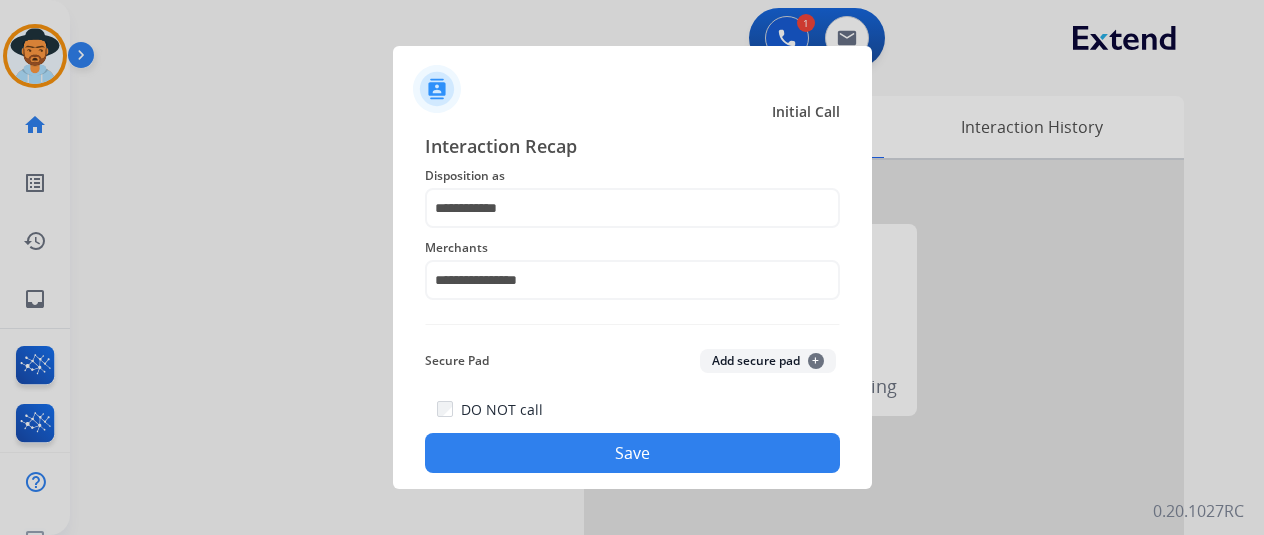 click on "Save" 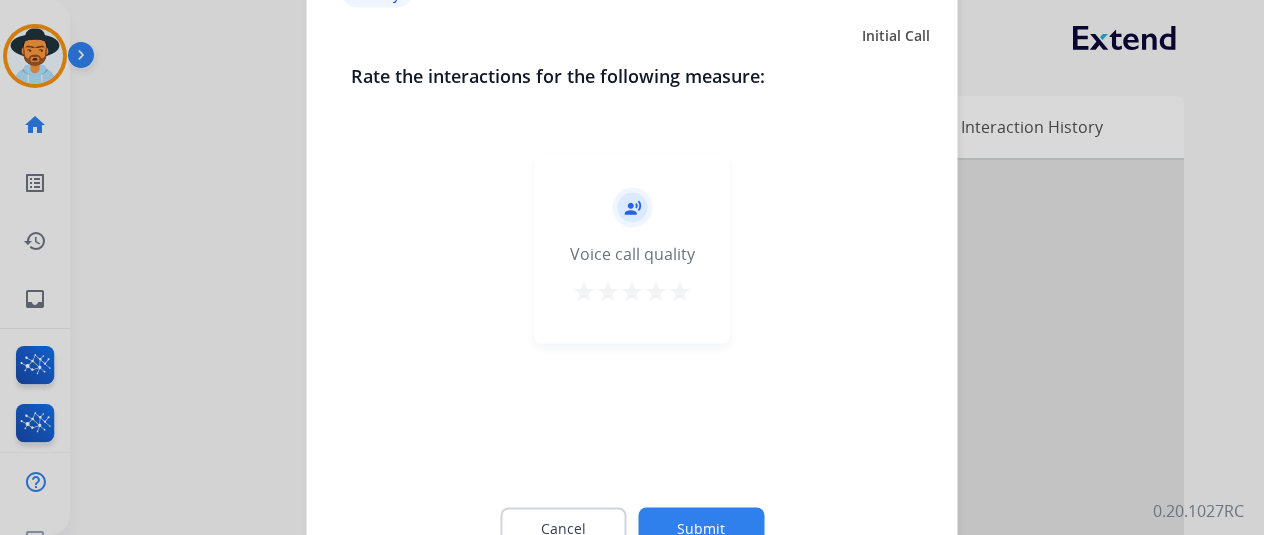 click on "Submit" 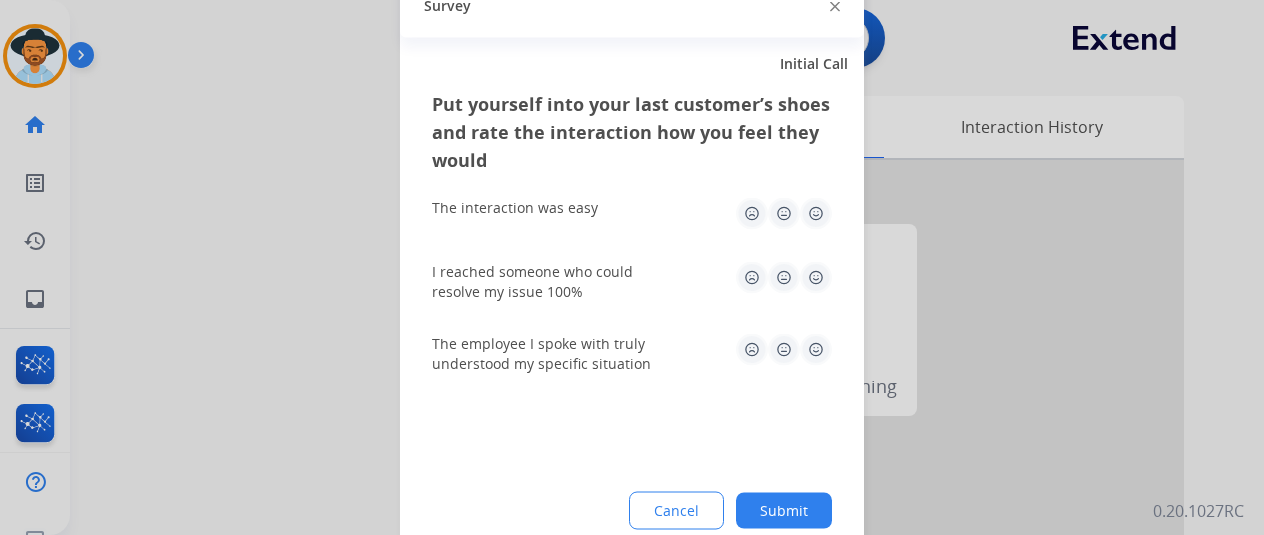 click on "Submit" 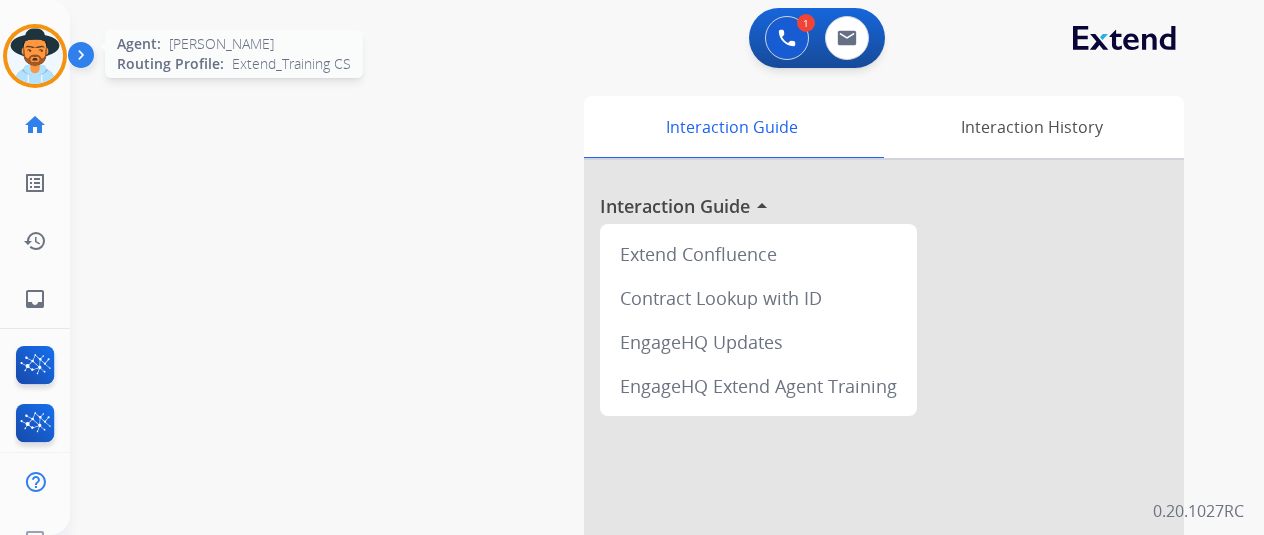 click at bounding box center [35, 56] 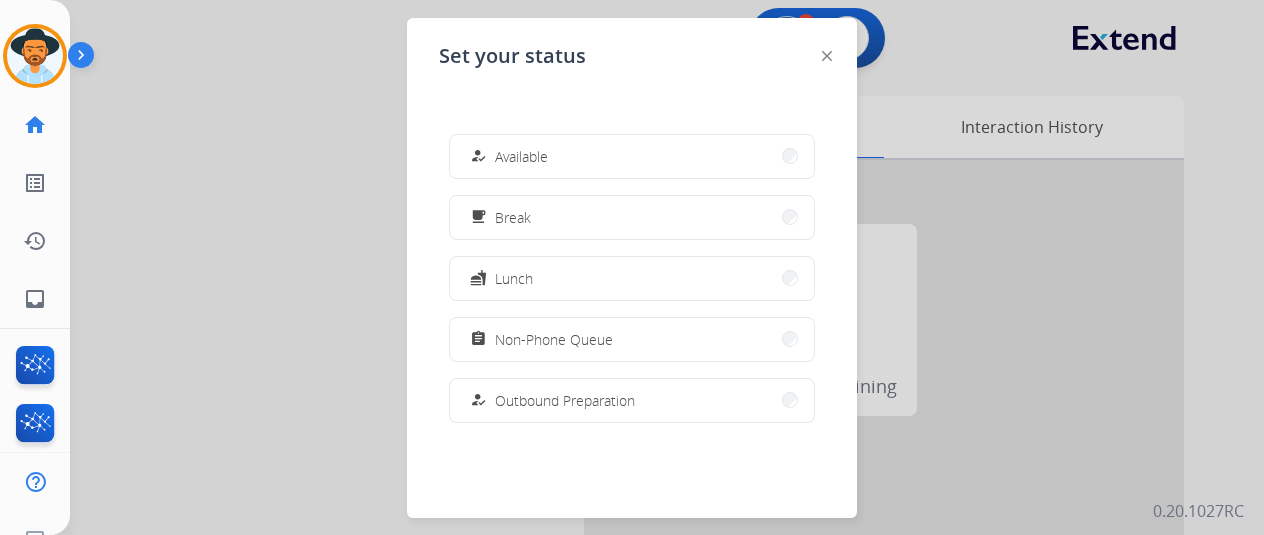 click on "Available" at bounding box center [521, 156] 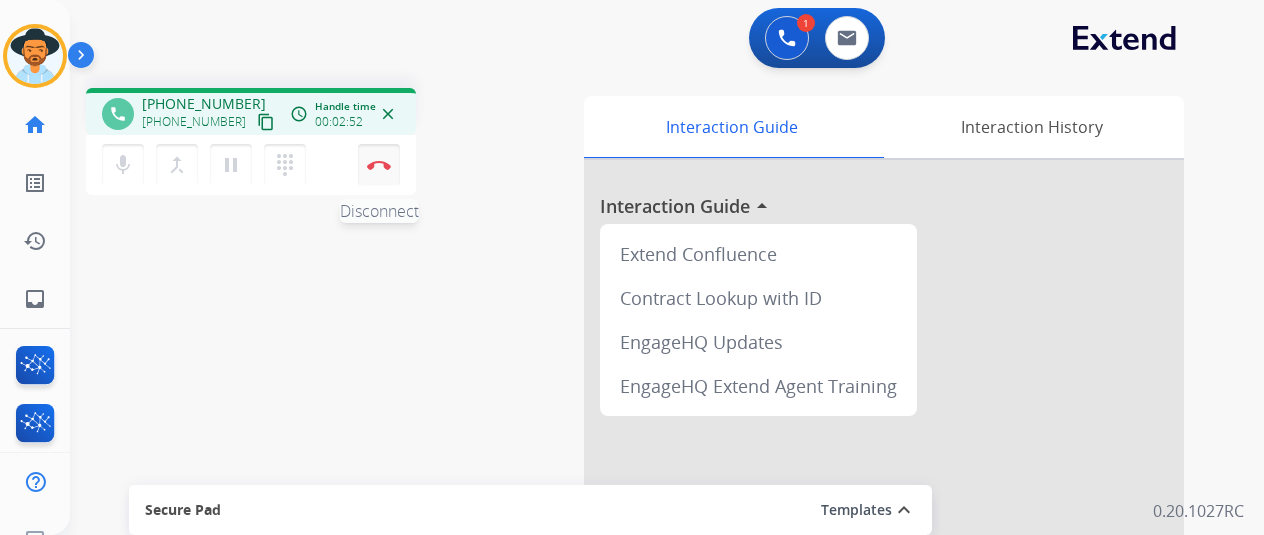click on "Disconnect" at bounding box center [379, 165] 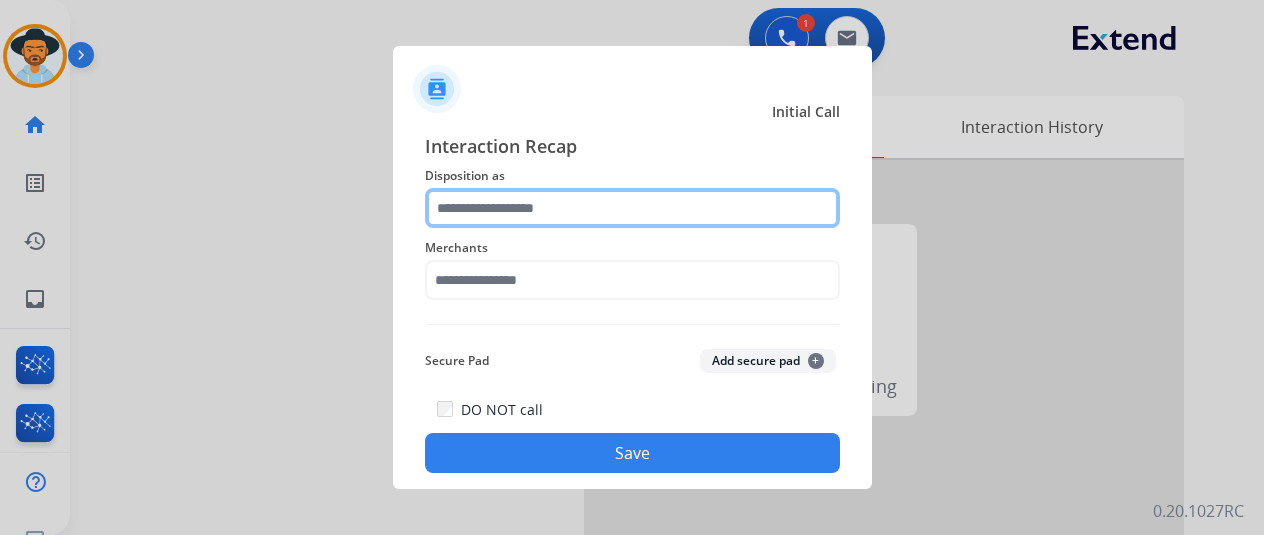 click 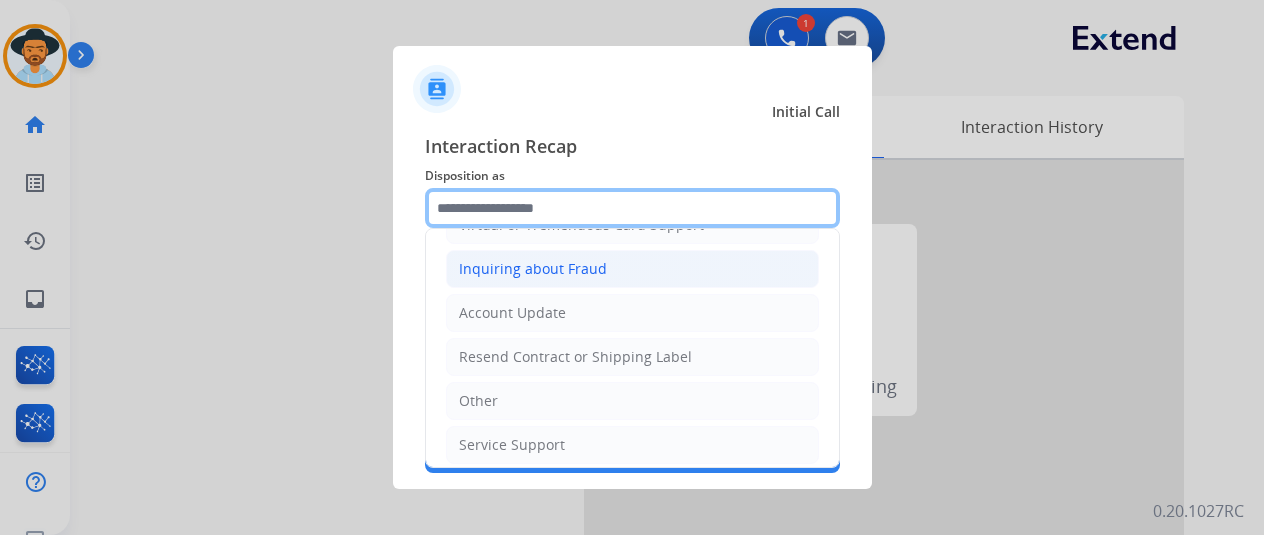 scroll, scrollTop: 303, scrollLeft: 0, axis: vertical 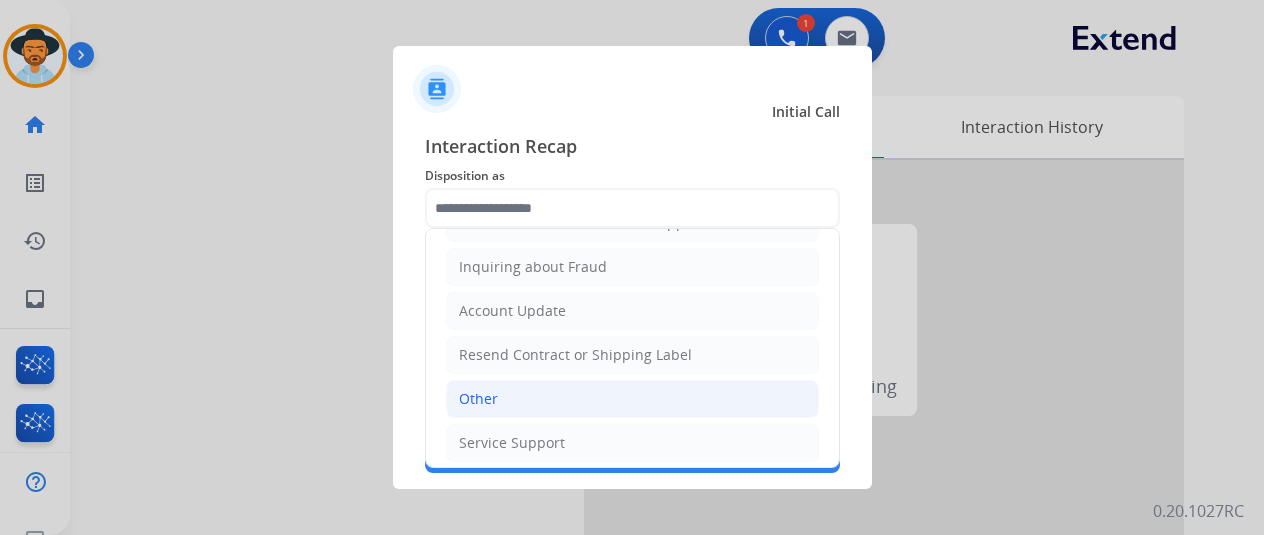 click on "Other" 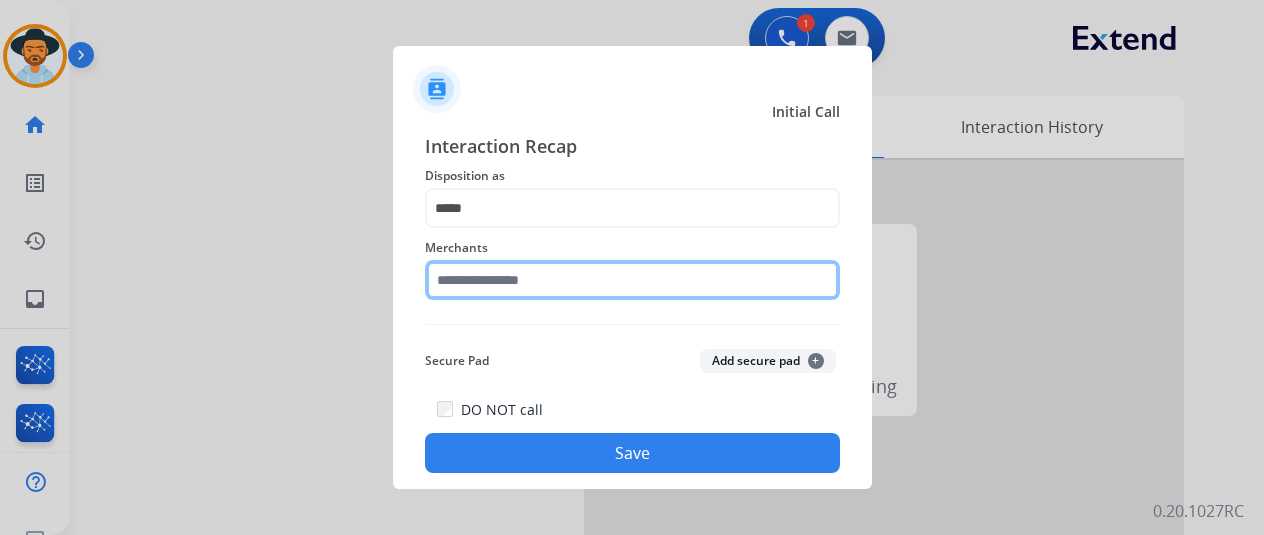 click 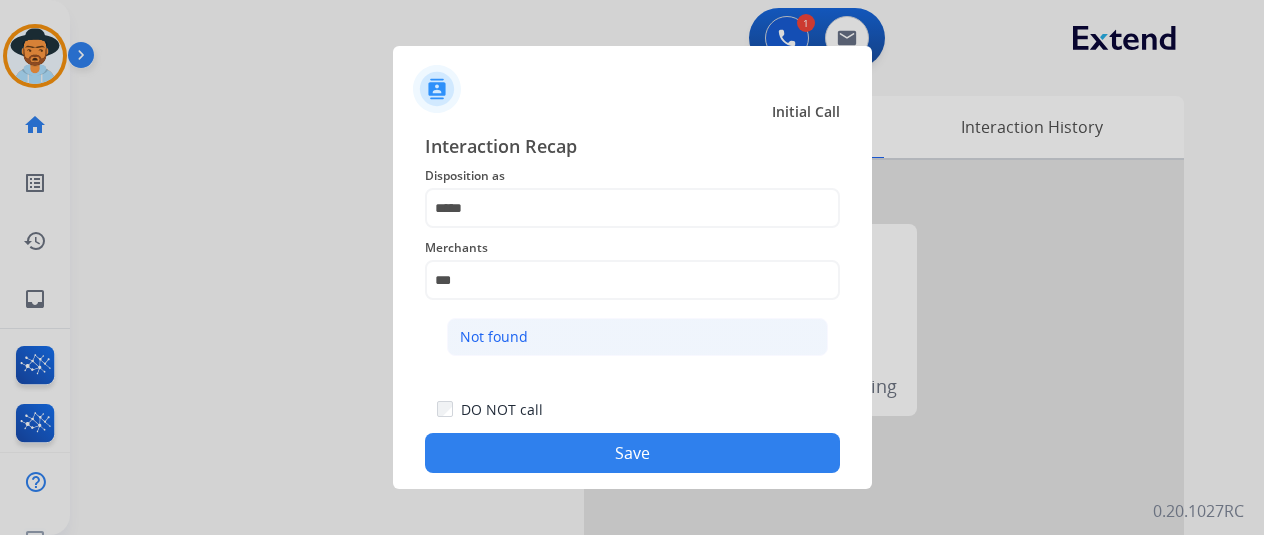click on "Not found" 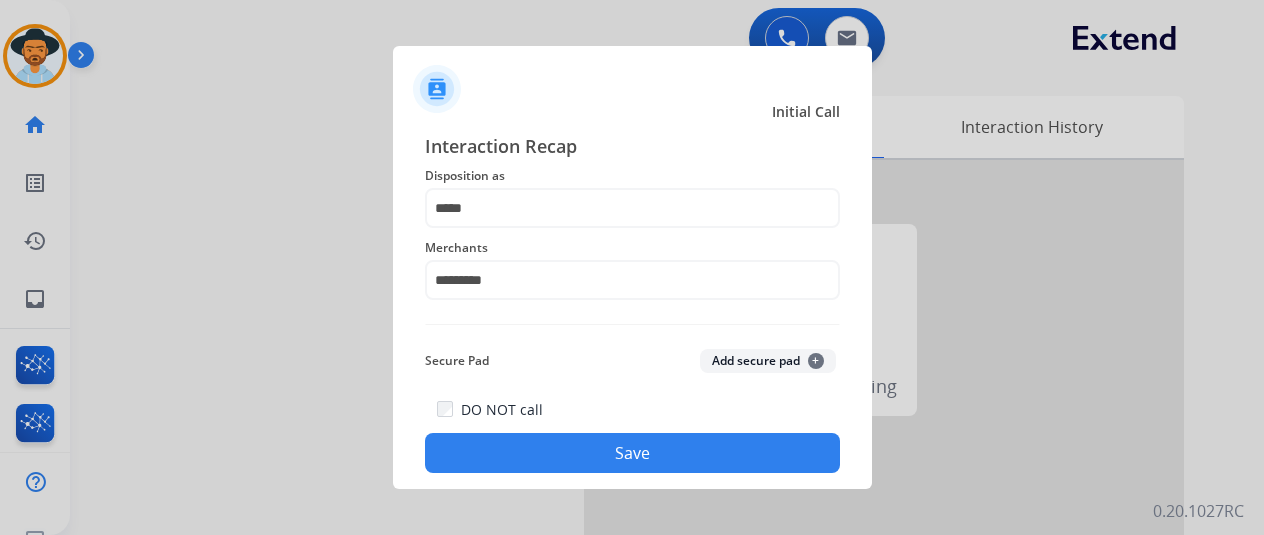 click on "Save" 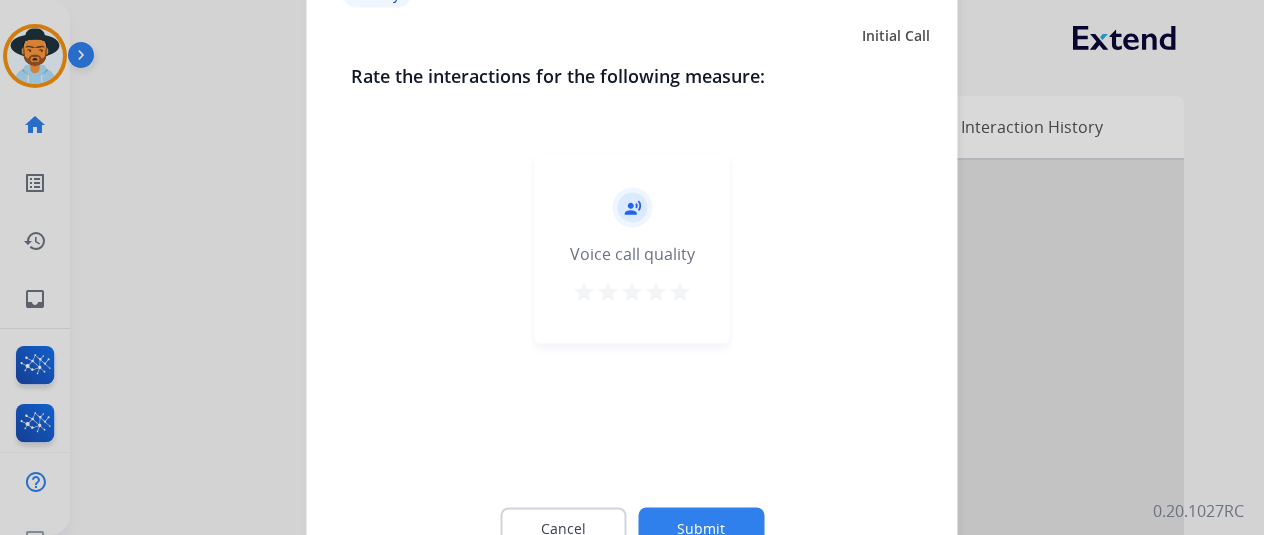 click on "Submit" 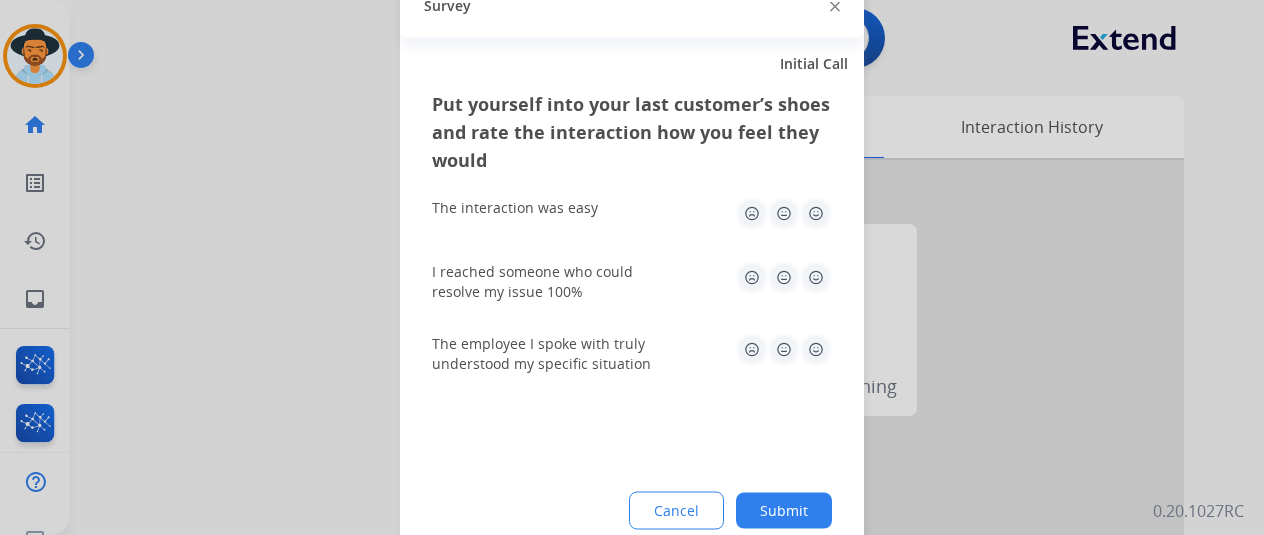 click on "Submit" 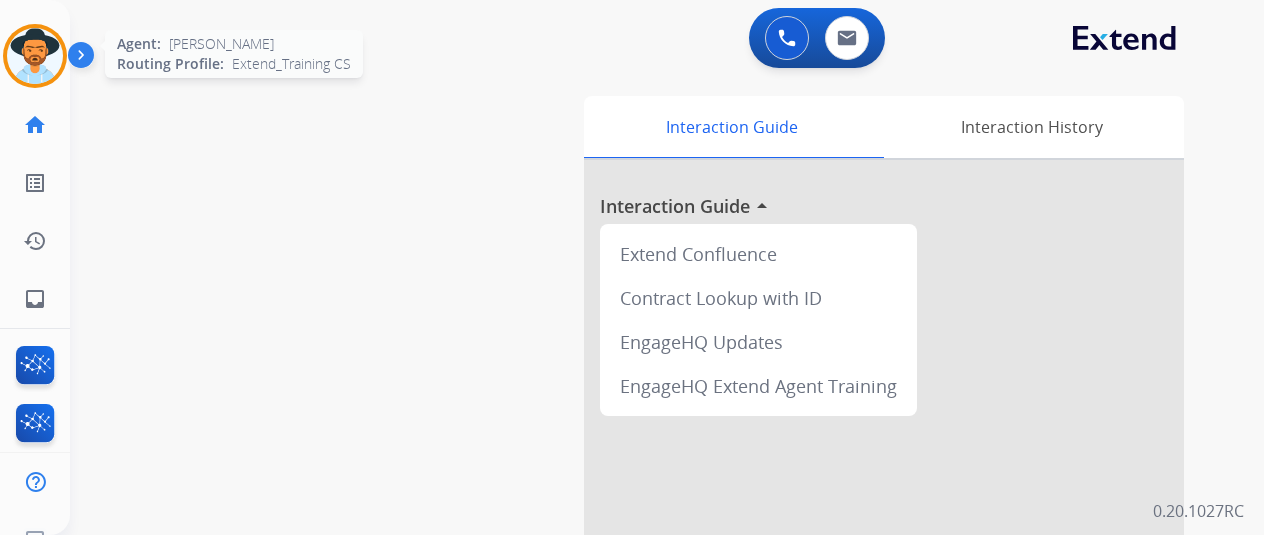 click at bounding box center [35, 56] 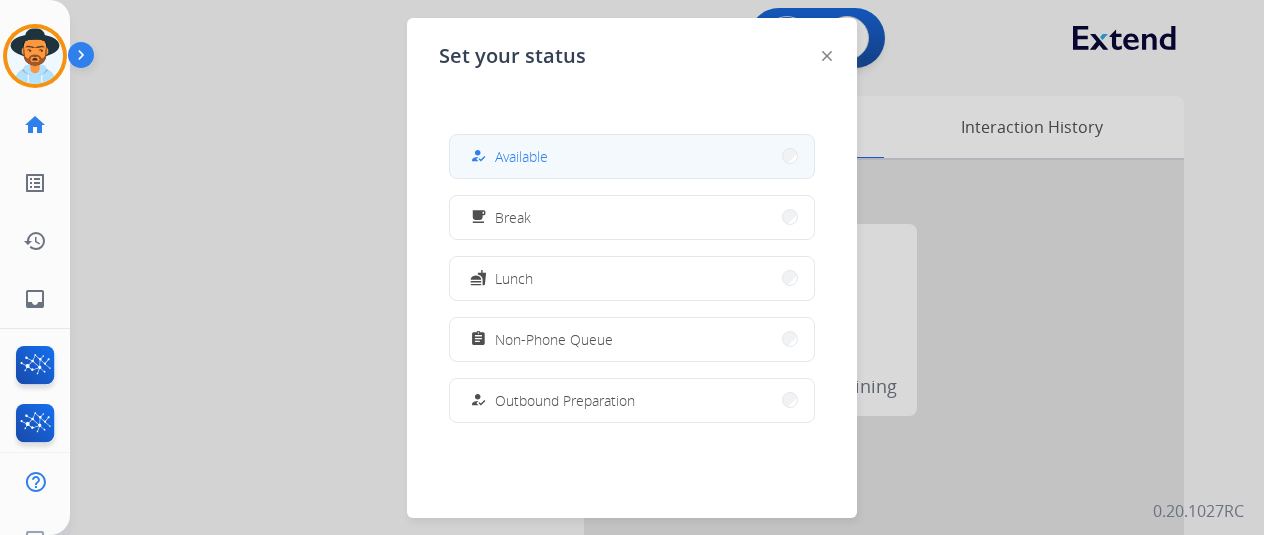 click on "how_to_reg Available" at bounding box center [632, 156] 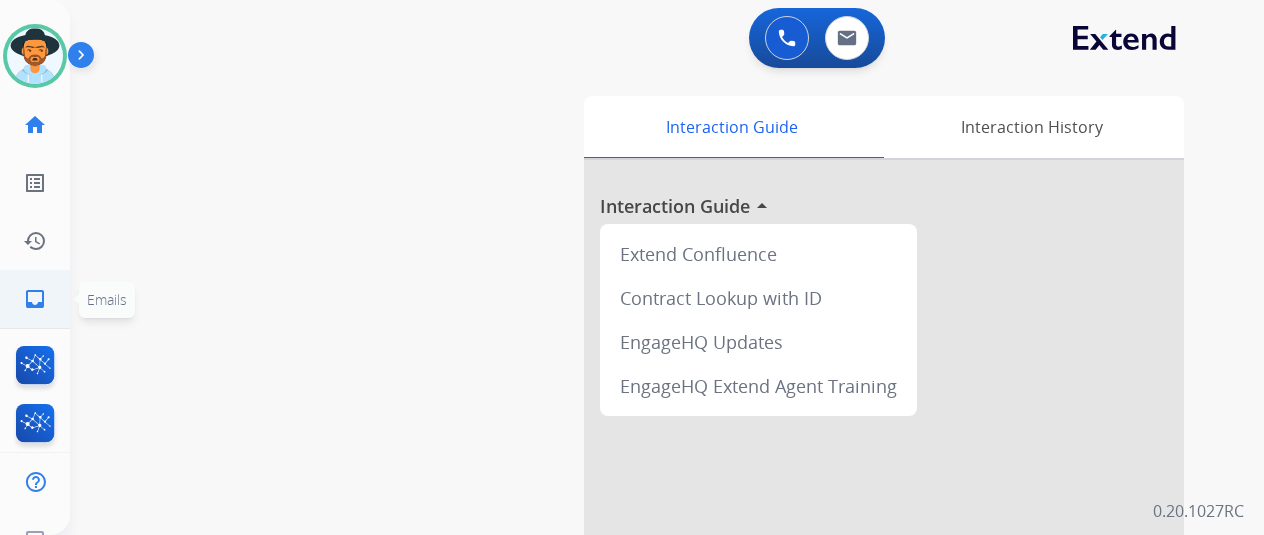 click on "inbox  Emails" 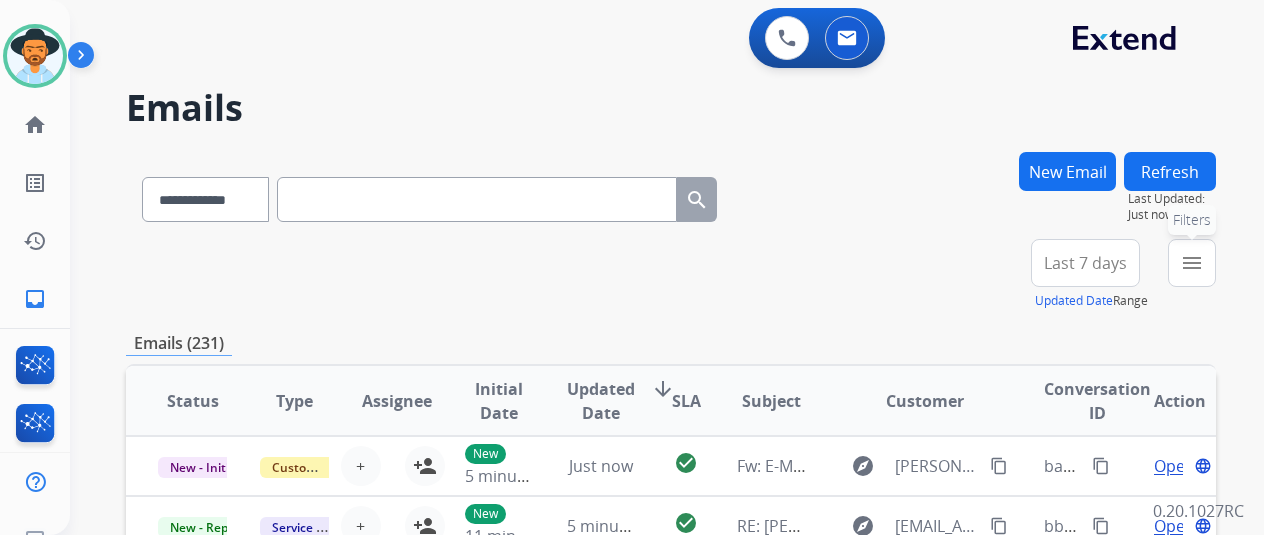 click on "menu" at bounding box center [1192, 263] 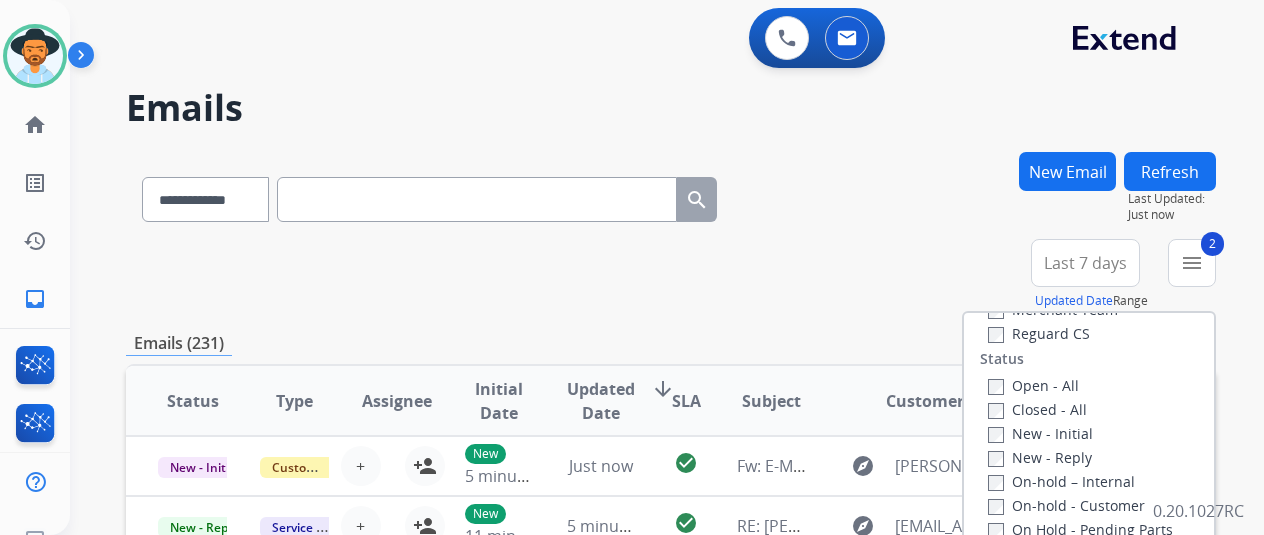 scroll, scrollTop: 200, scrollLeft: 0, axis: vertical 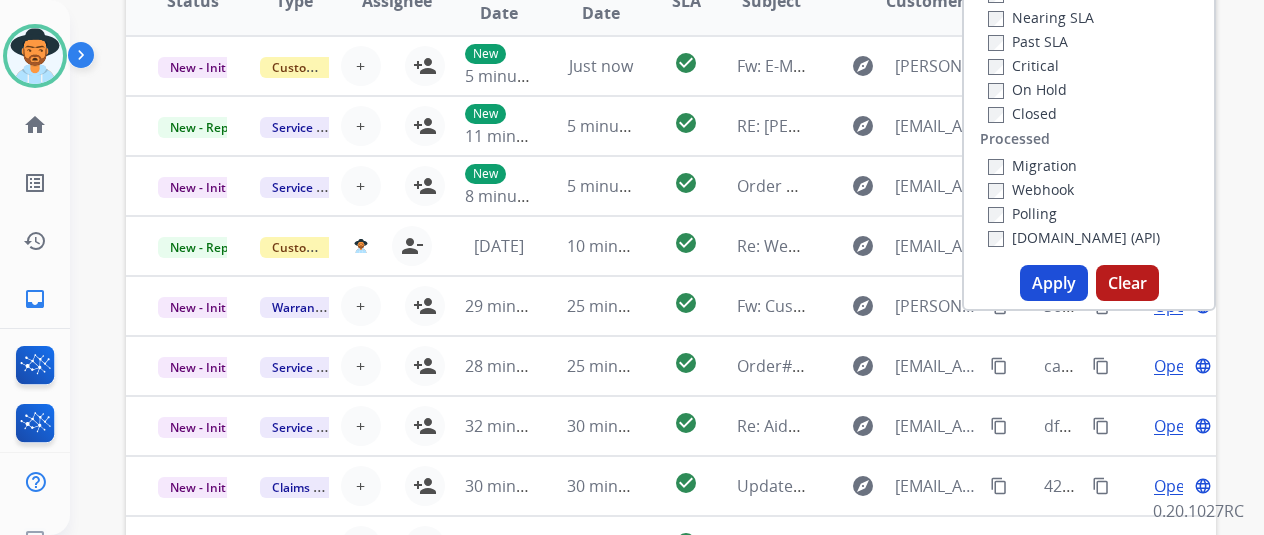 click on "Apply" at bounding box center [1054, 283] 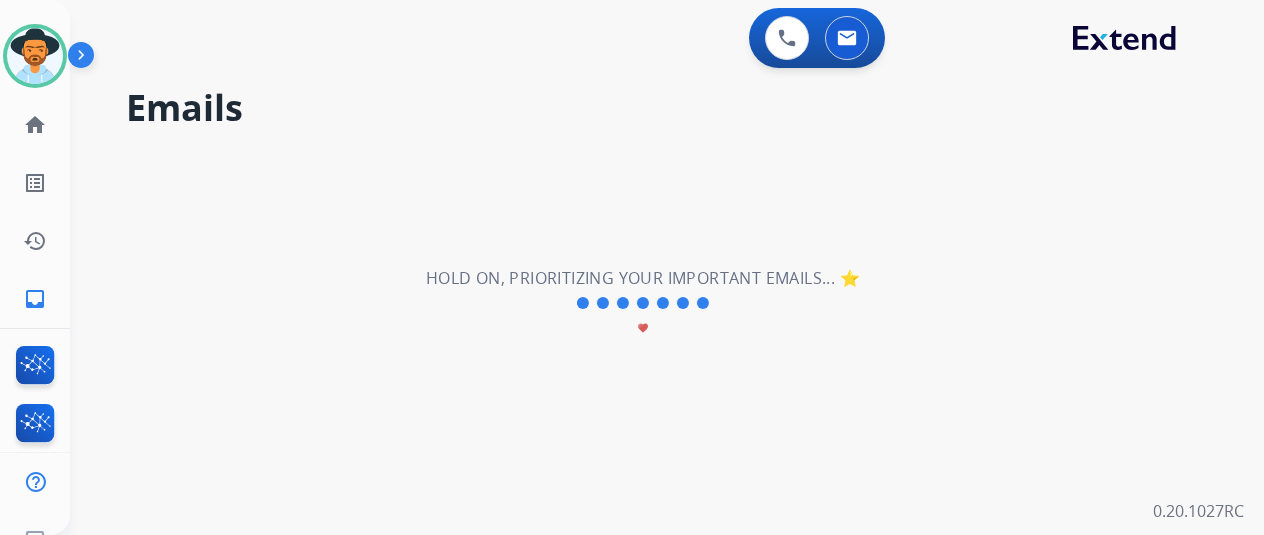 scroll, scrollTop: 0, scrollLeft: 0, axis: both 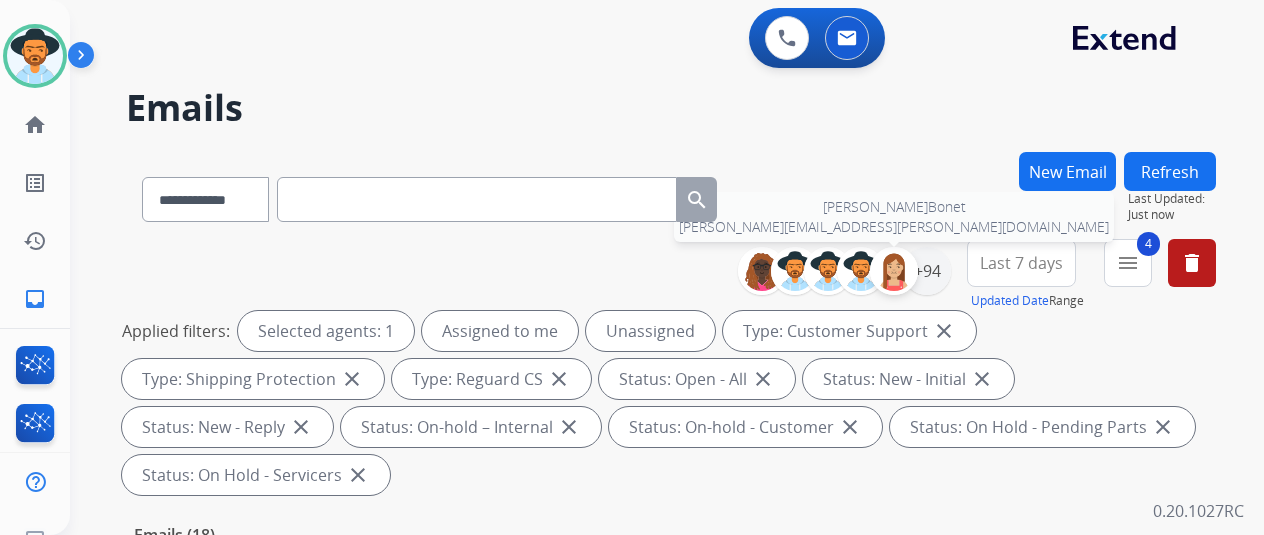 click at bounding box center (894, 271) 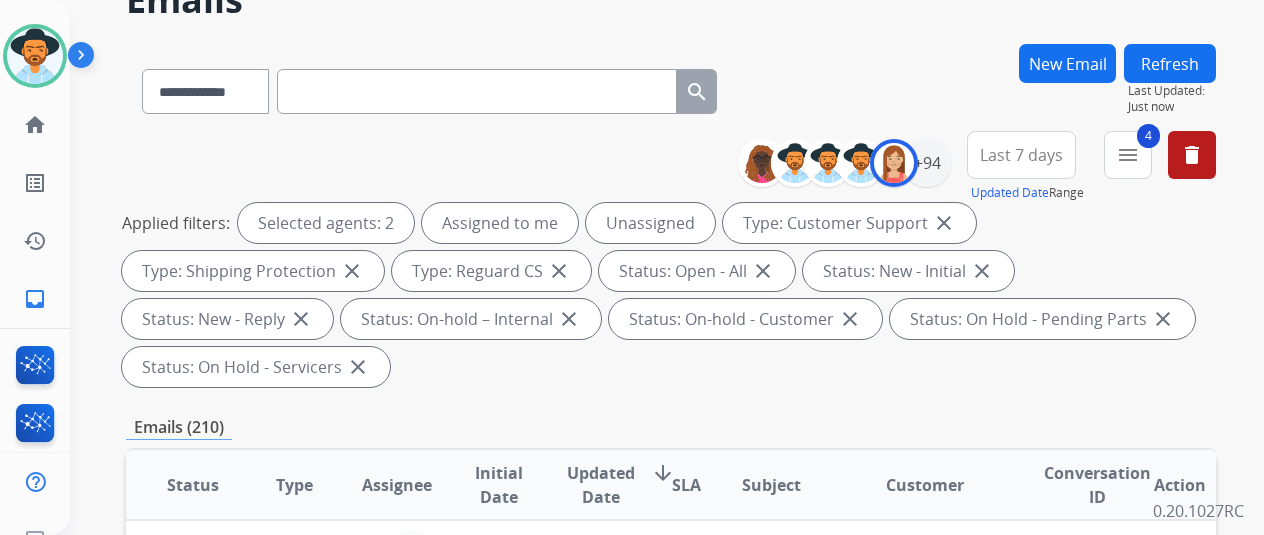 scroll, scrollTop: 0, scrollLeft: 0, axis: both 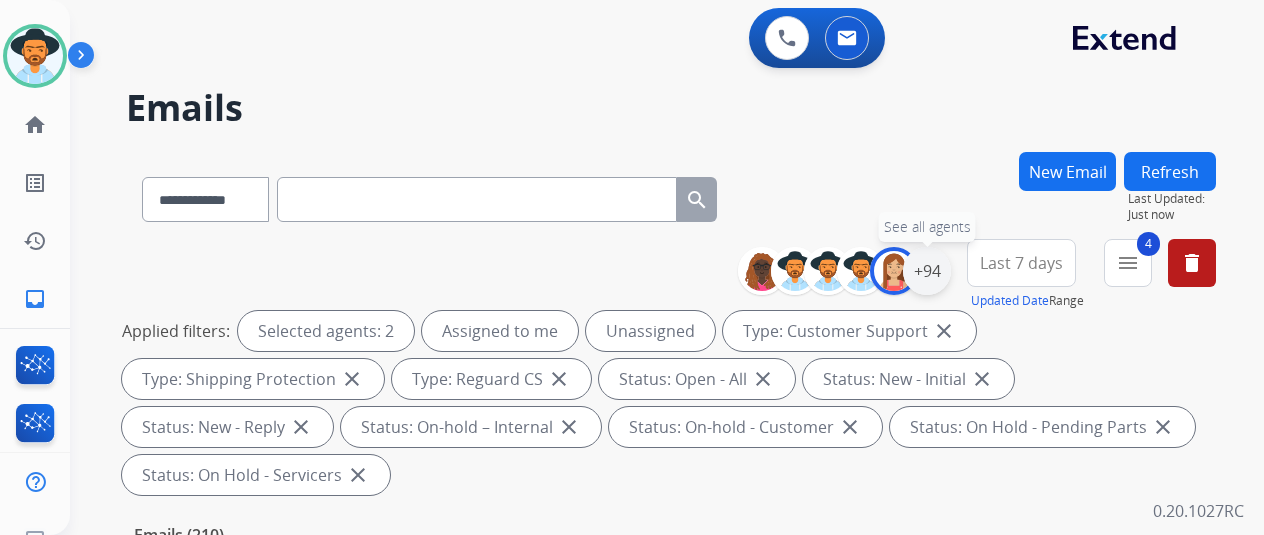 click on "+94" at bounding box center [927, 271] 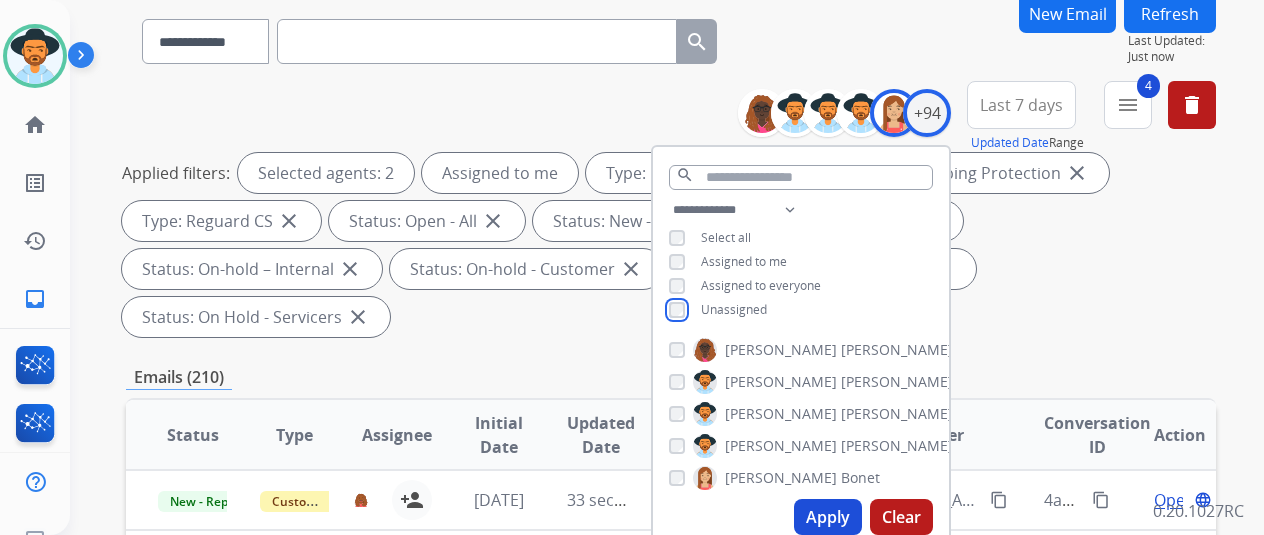 scroll, scrollTop: 300, scrollLeft: 0, axis: vertical 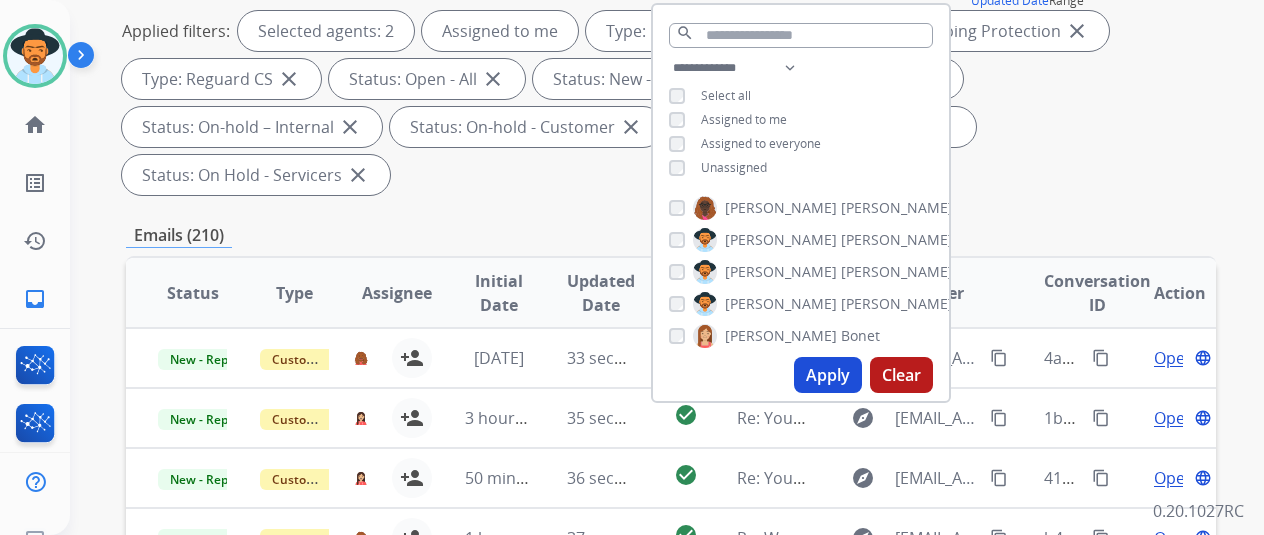 click on "Apply" at bounding box center [828, 375] 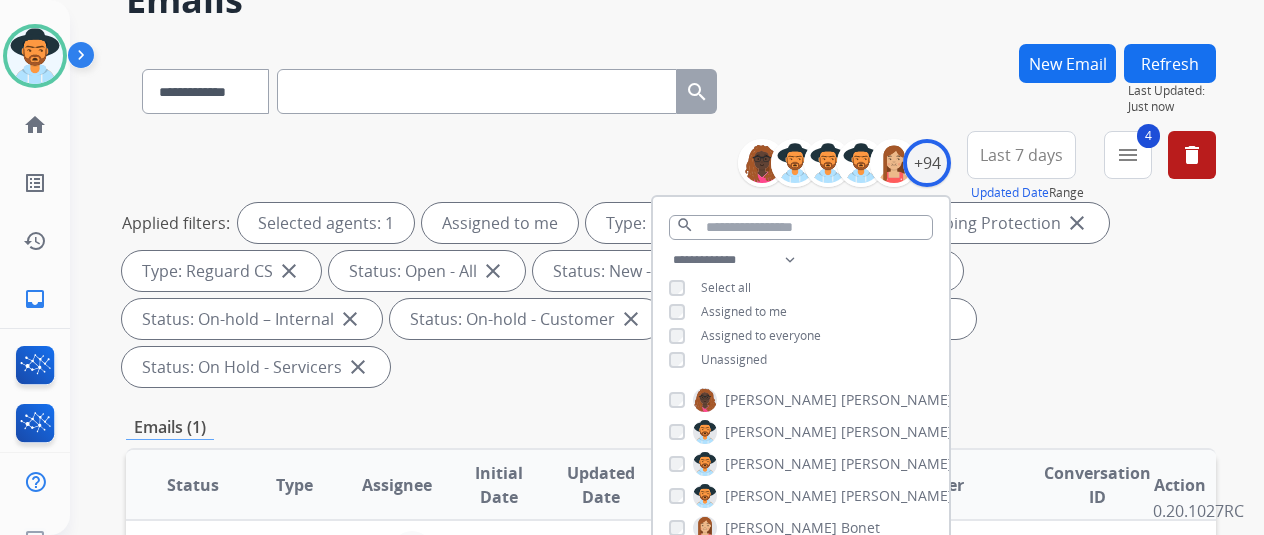 scroll, scrollTop: 300, scrollLeft: 0, axis: vertical 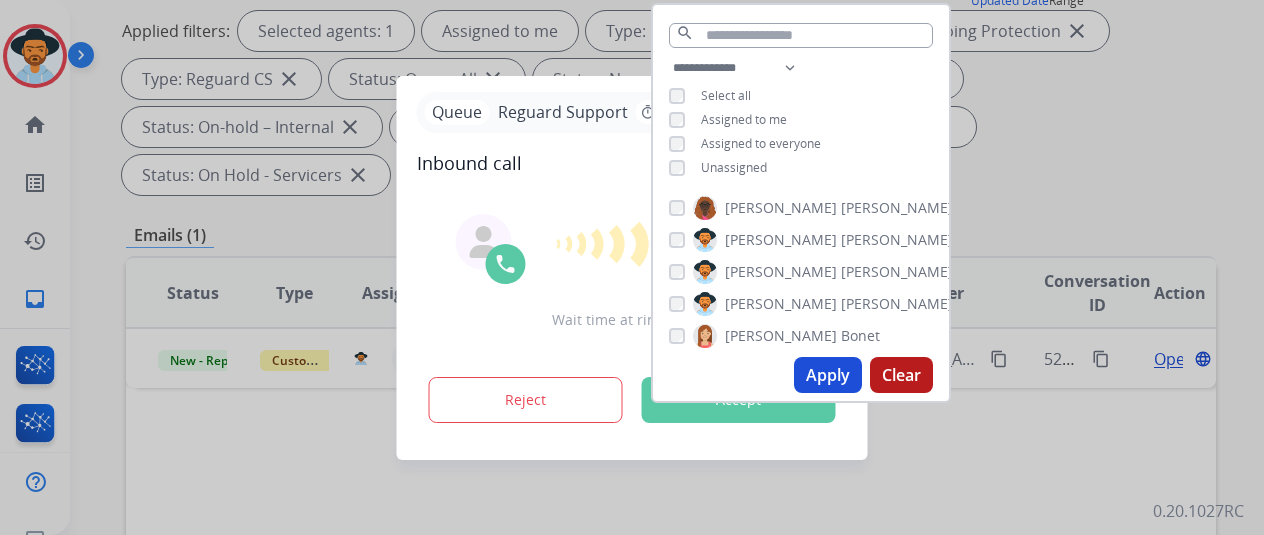 click at bounding box center (632, 267) 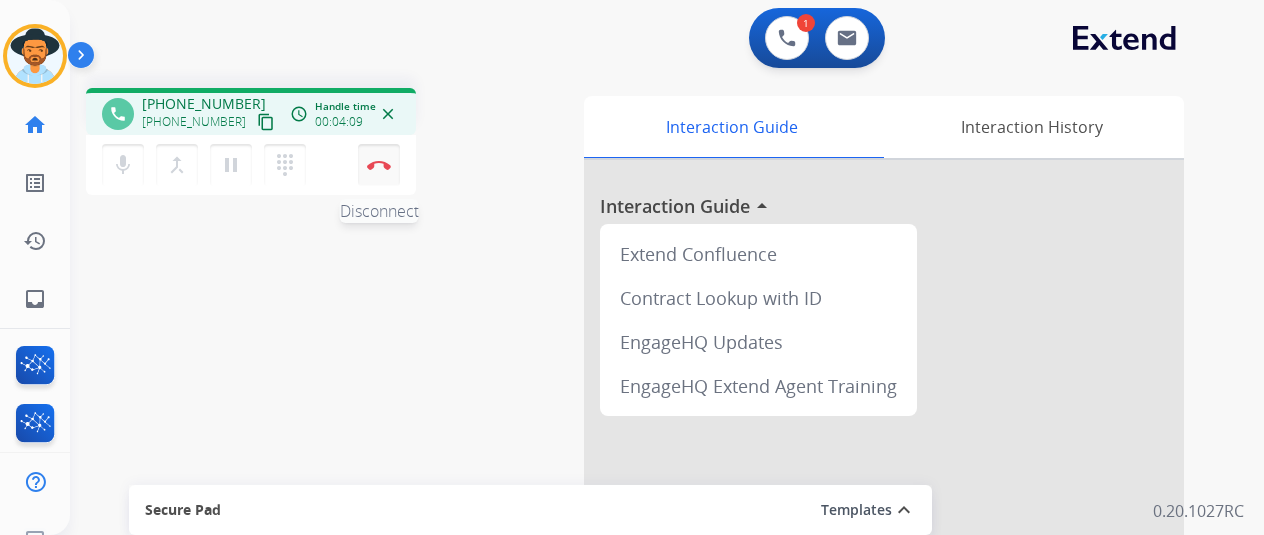click at bounding box center (379, 165) 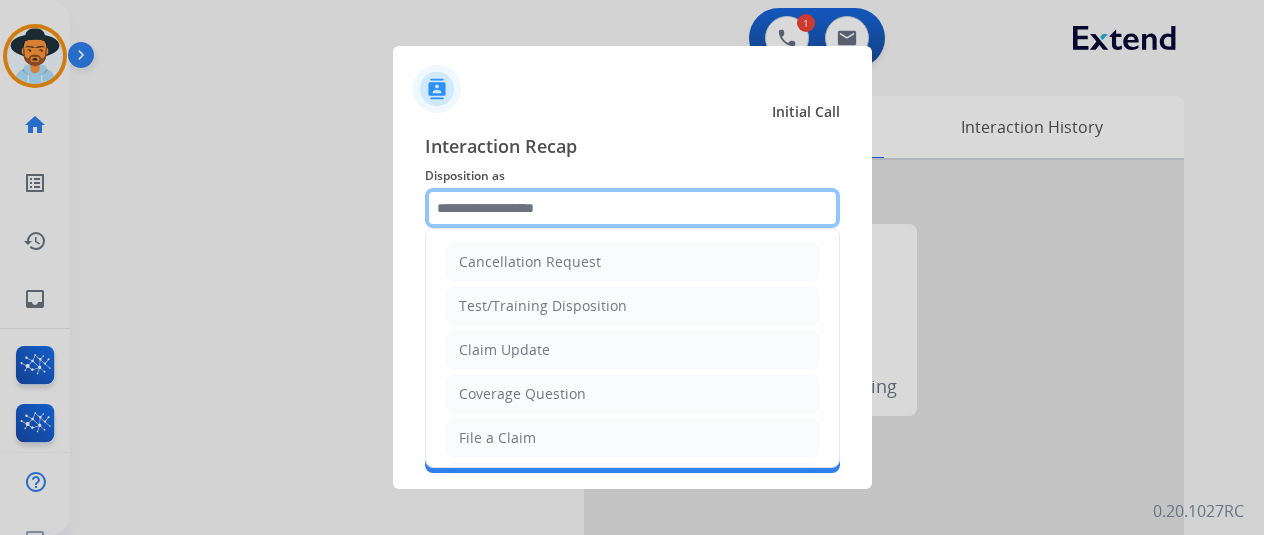 click 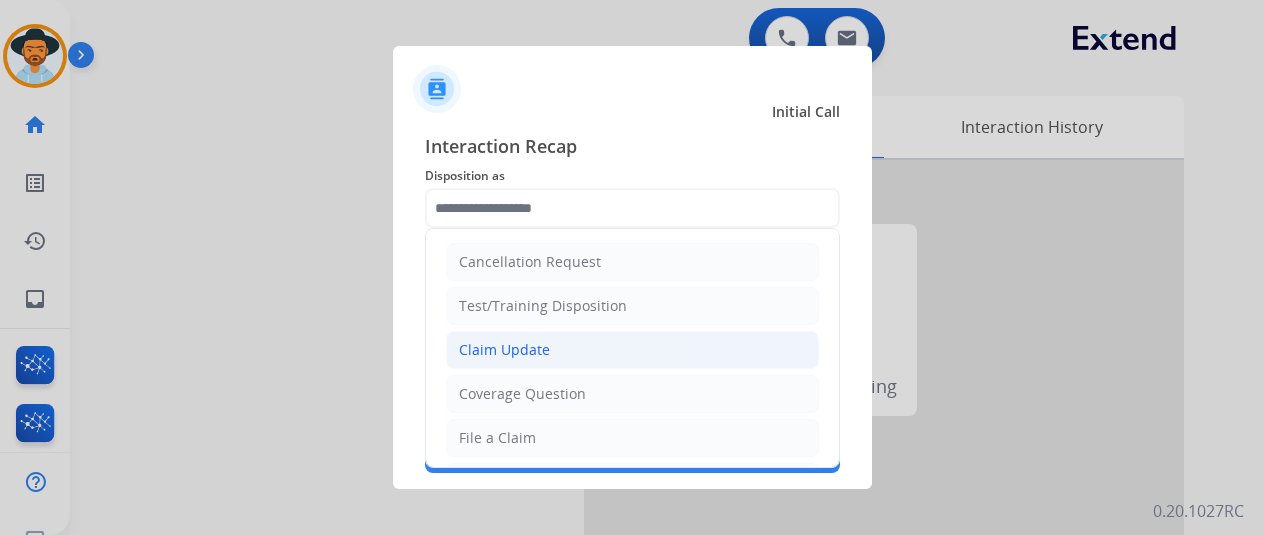 drag, startPoint x: 518, startPoint y: 339, endPoint x: 391, endPoint y: 34, distance: 330.3846 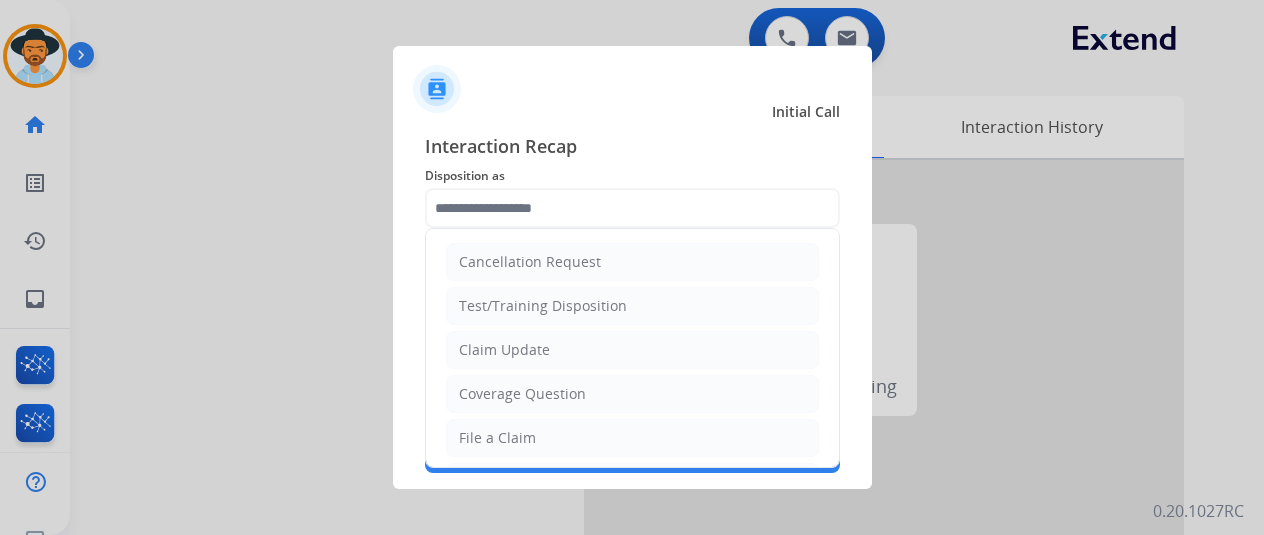 click on "Claim Update" 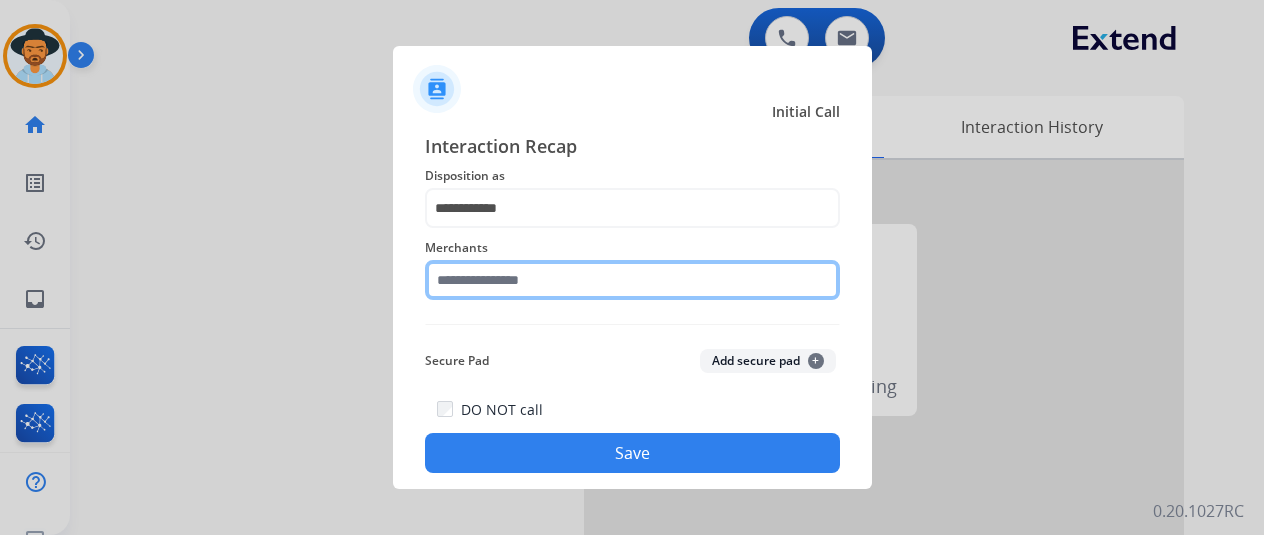 click 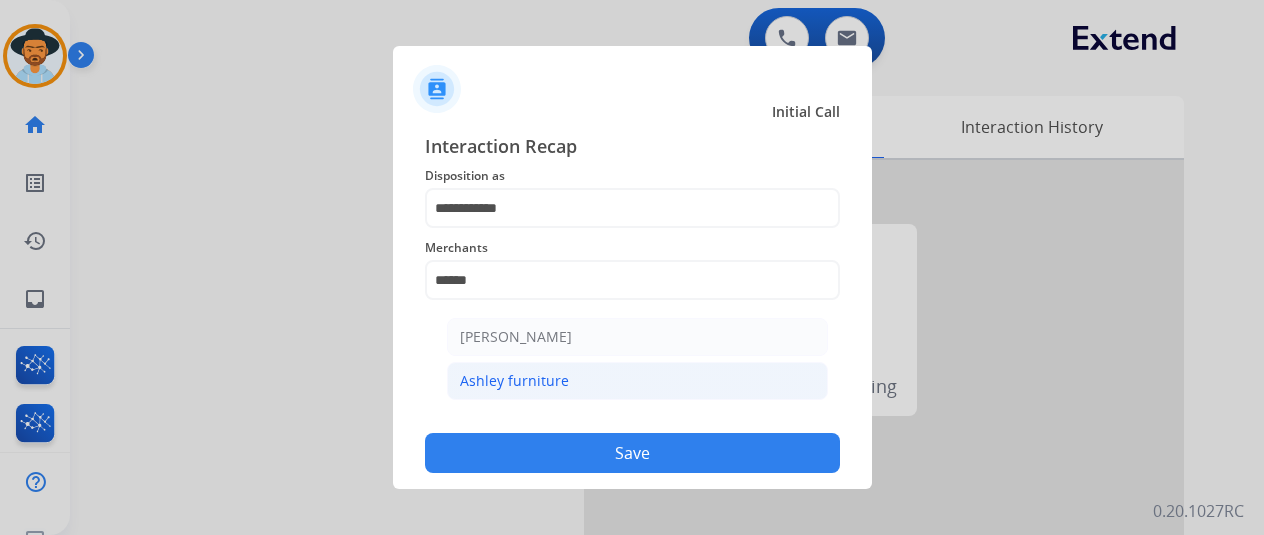 click on "Ashley furniture" 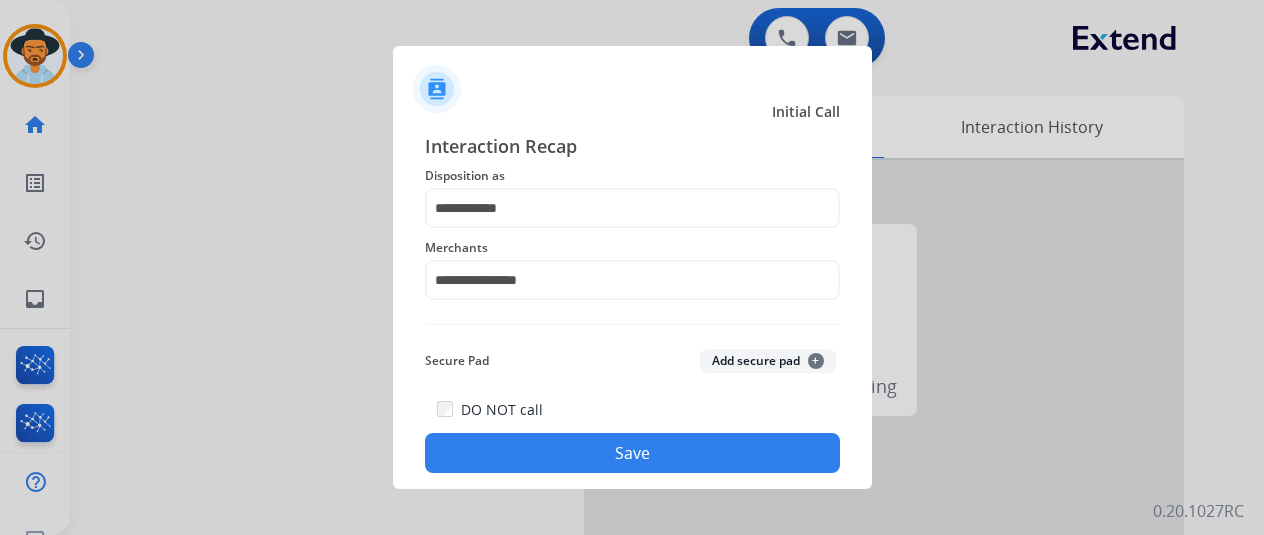 click on "Save" 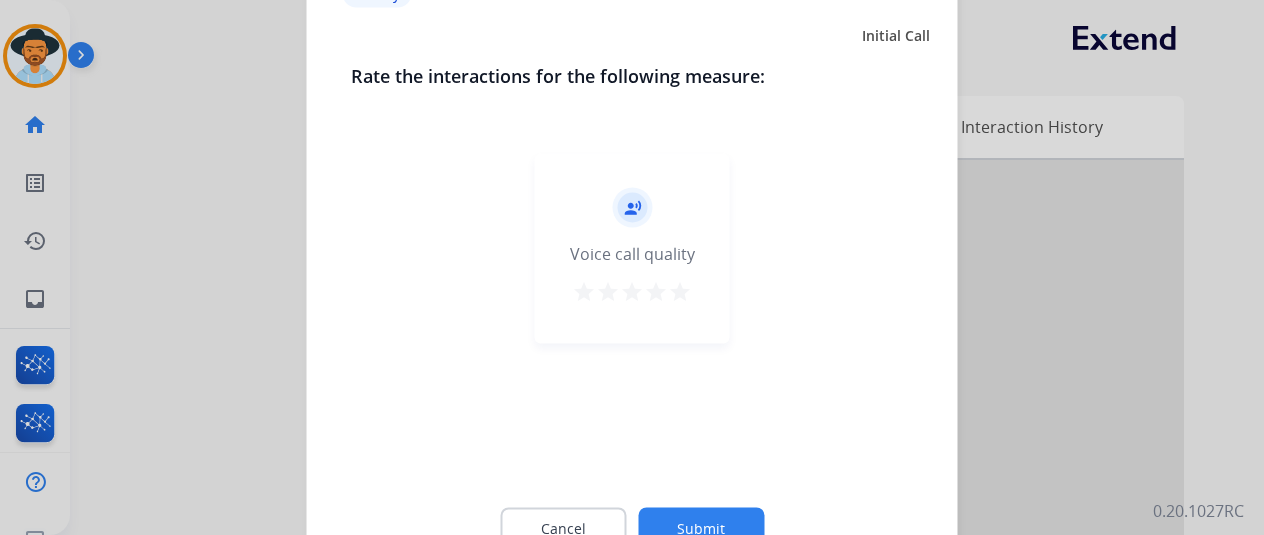 click on "Submit" 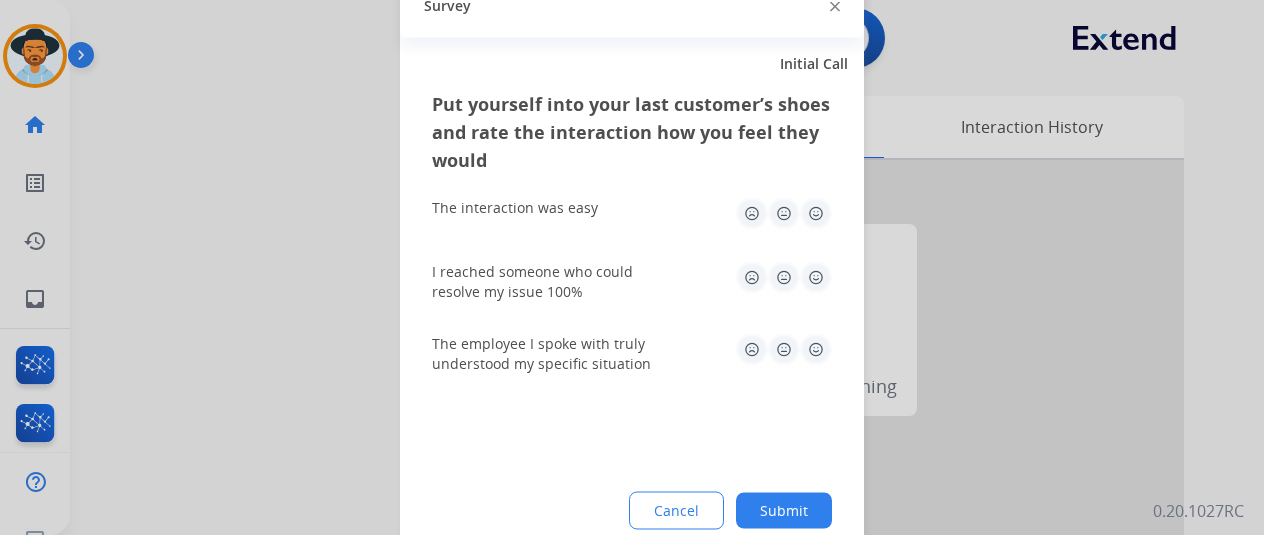 click on "Submit" 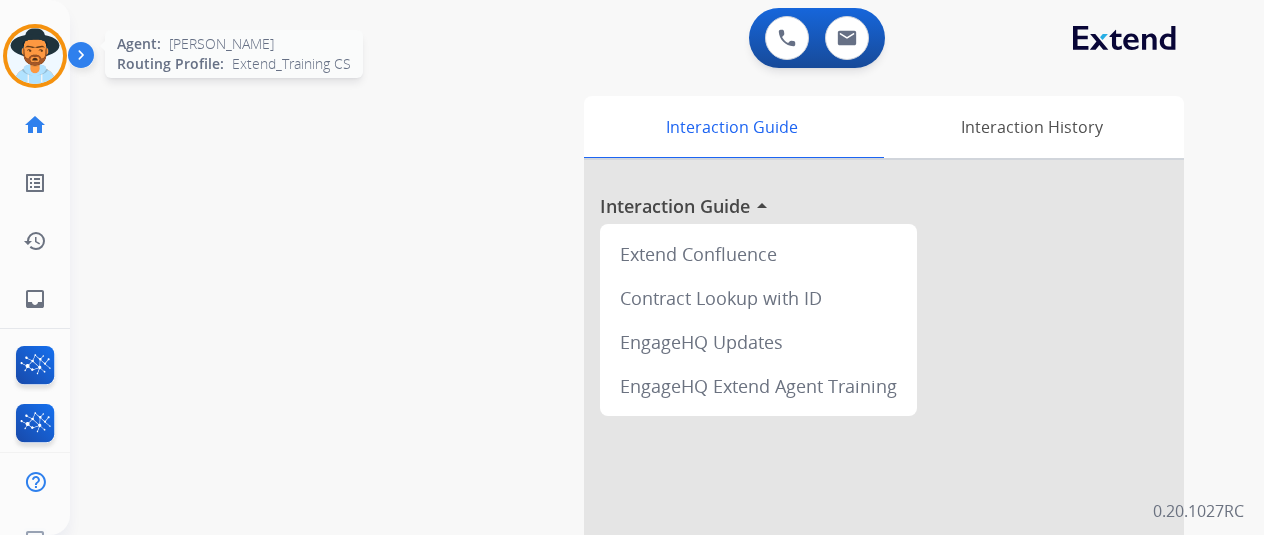 click at bounding box center (35, 56) 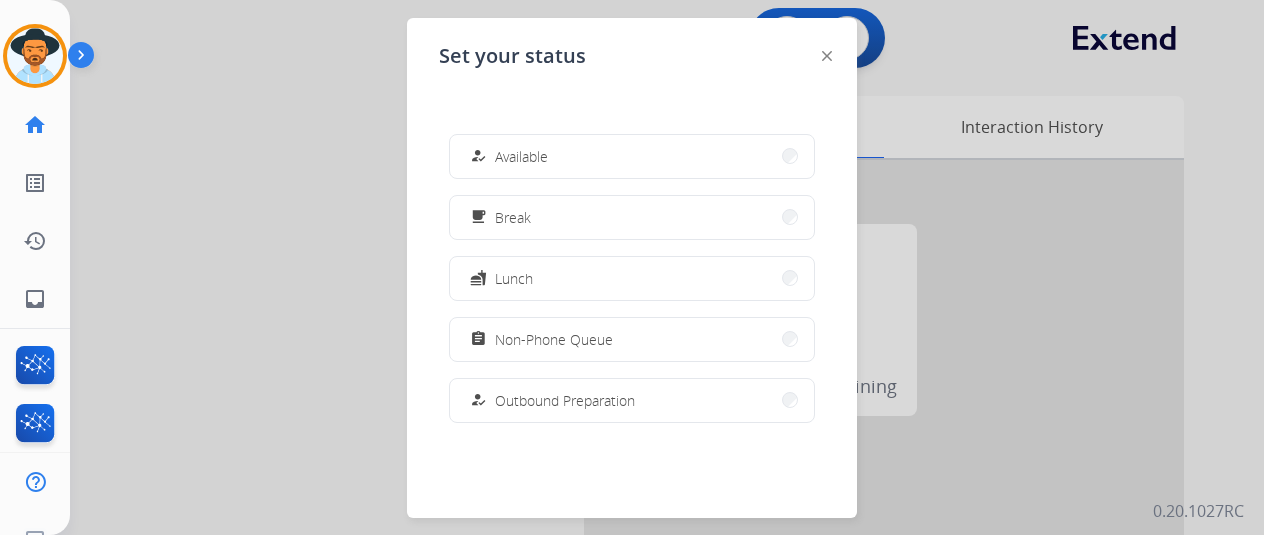 drag, startPoint x: 554, startPoint y: 153, endPoint x: 570, endPoint y: 150, distance: 16.27882 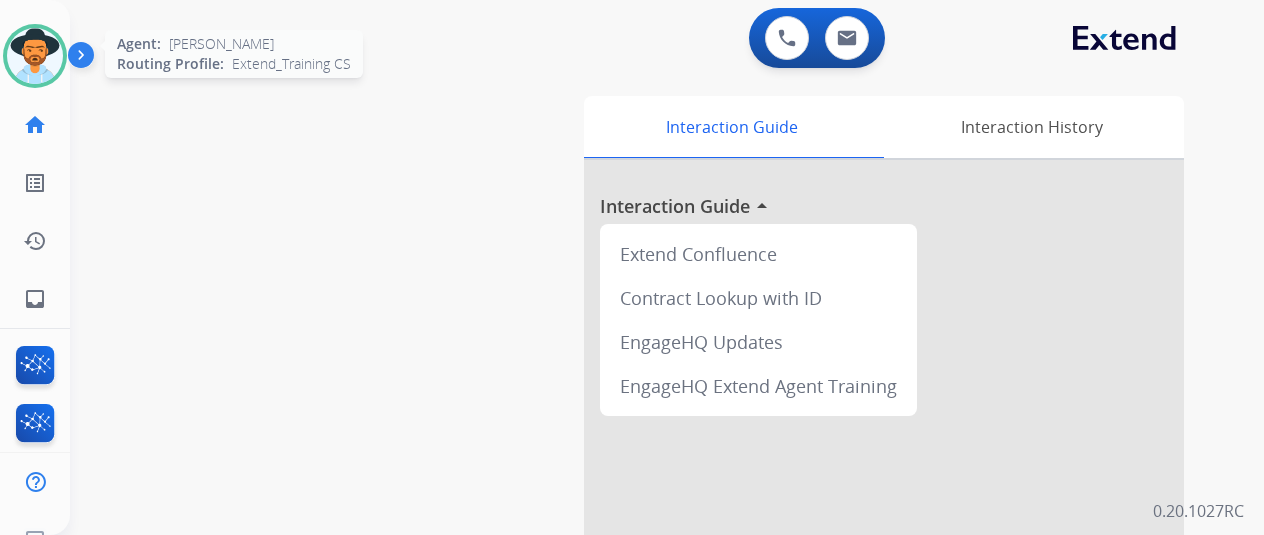 click at bounding box center [35, 56] 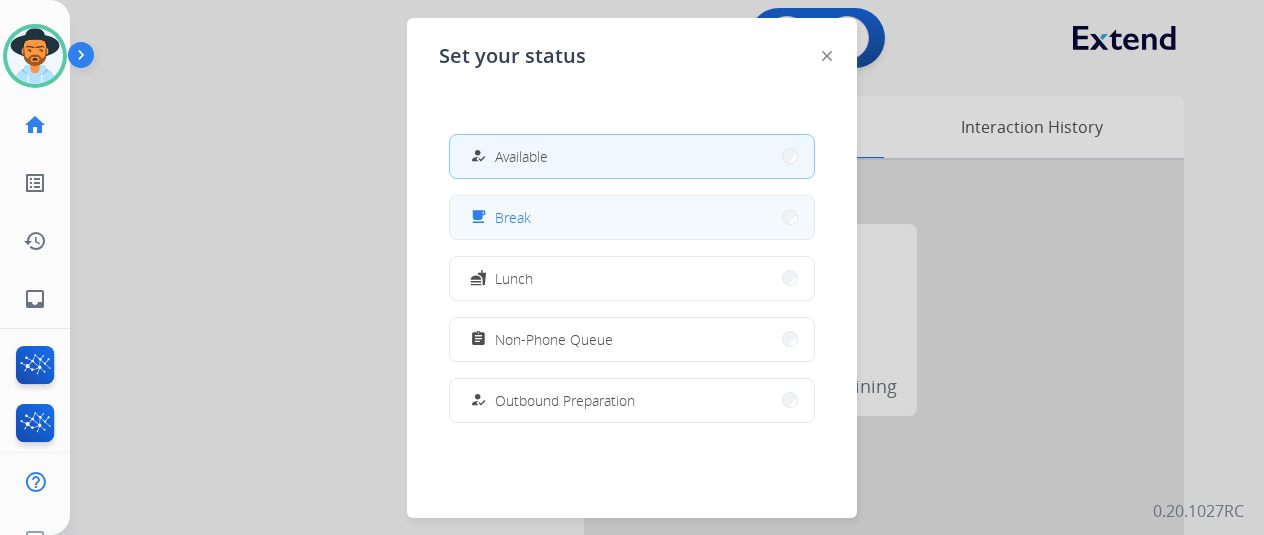 click on "Break" at bounding box center [513, 217] 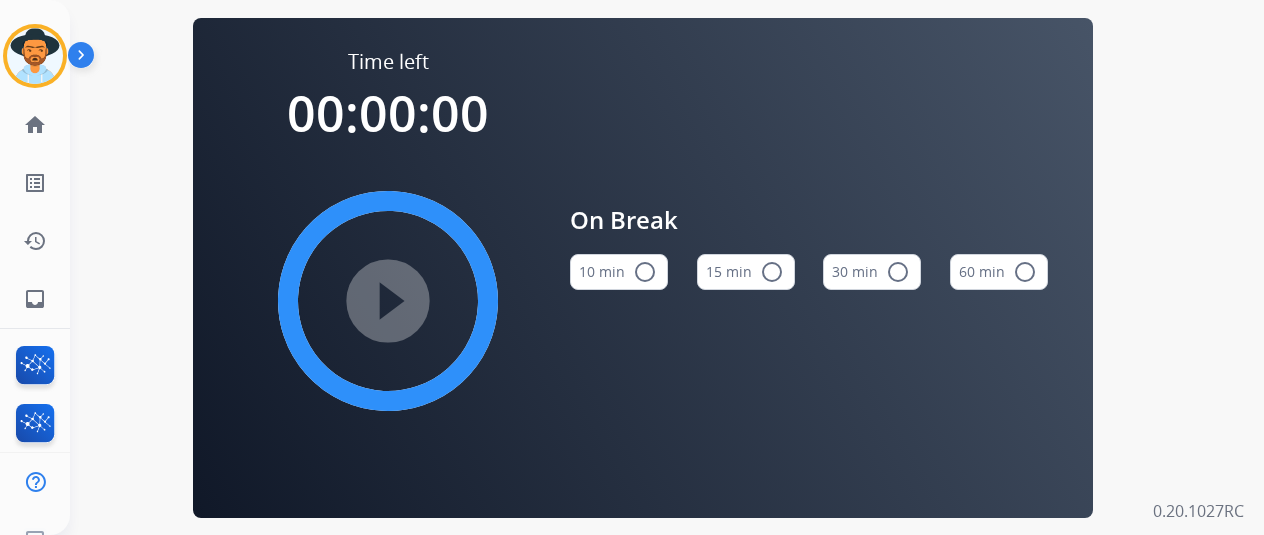 click on "radio_button_unchecked" at bounding box center (645, 272) 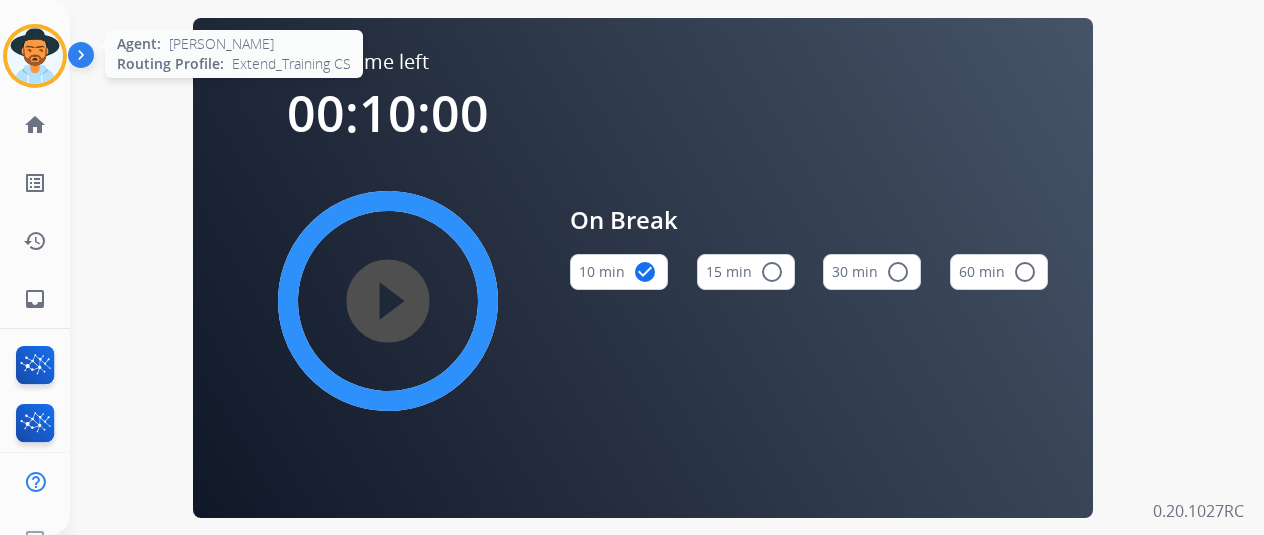 click at bounding box center (35, 56) 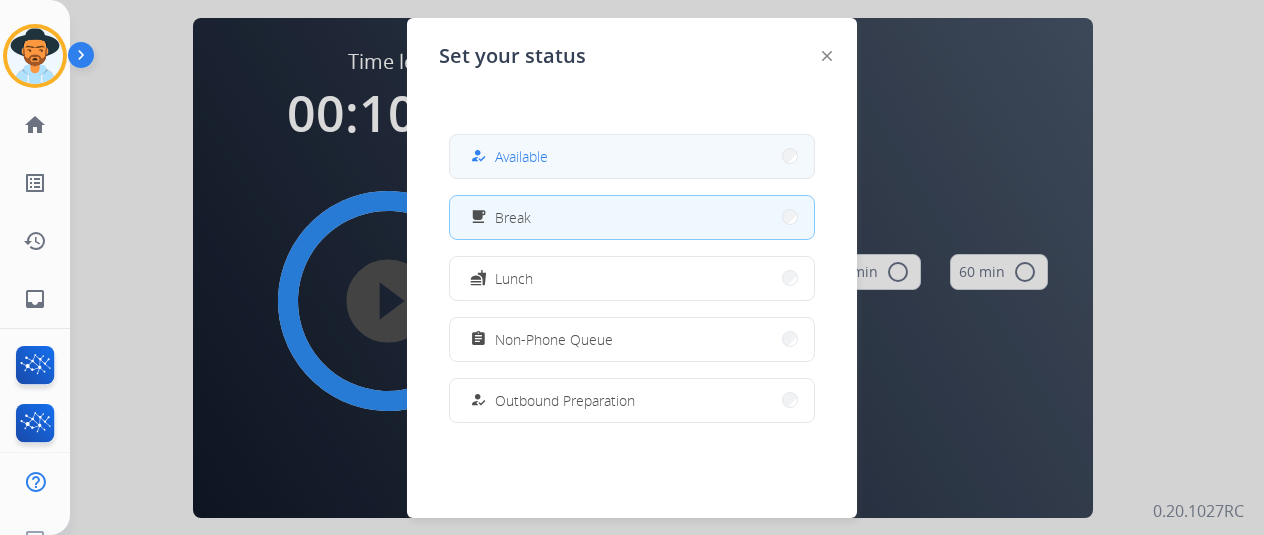 click on "how_to_reg Available" at bounding box center [632, 156] 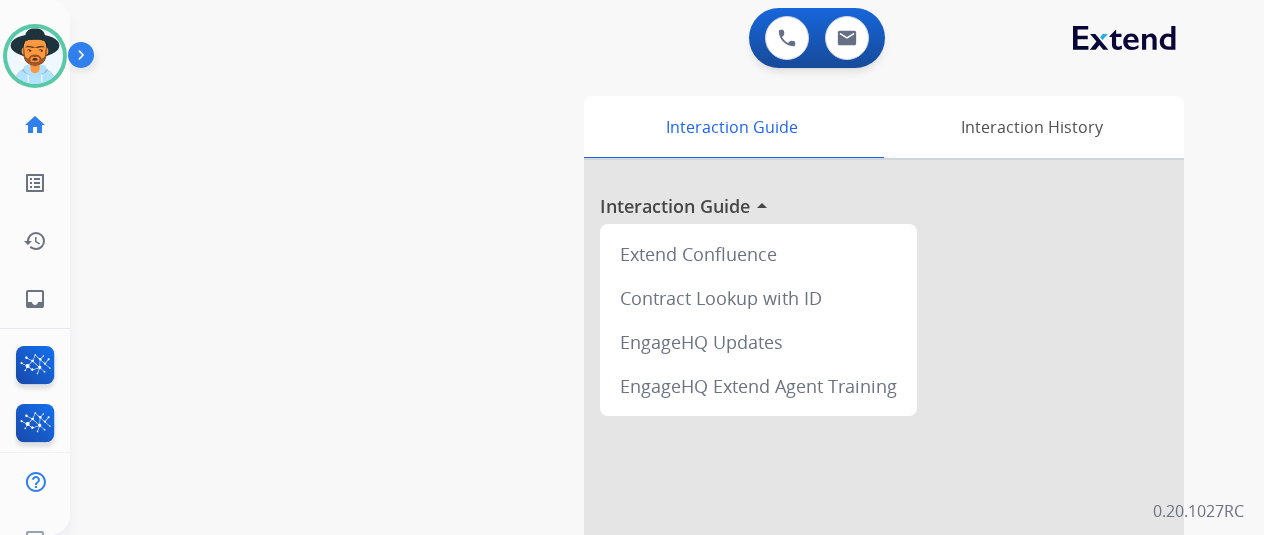 click on "swap_horiz Break voice bridge close_fullscreen Connect 3-Way Call merge_type Separate 3-Way Call  Interaction Guide   Interaction History  Interaction Guide arrow_drop_up  Extend Confluence   Contract Lookup with ID   EngageHQ Updates   EngageHQ Extend Agent Training" at bounding box center (643, 489) 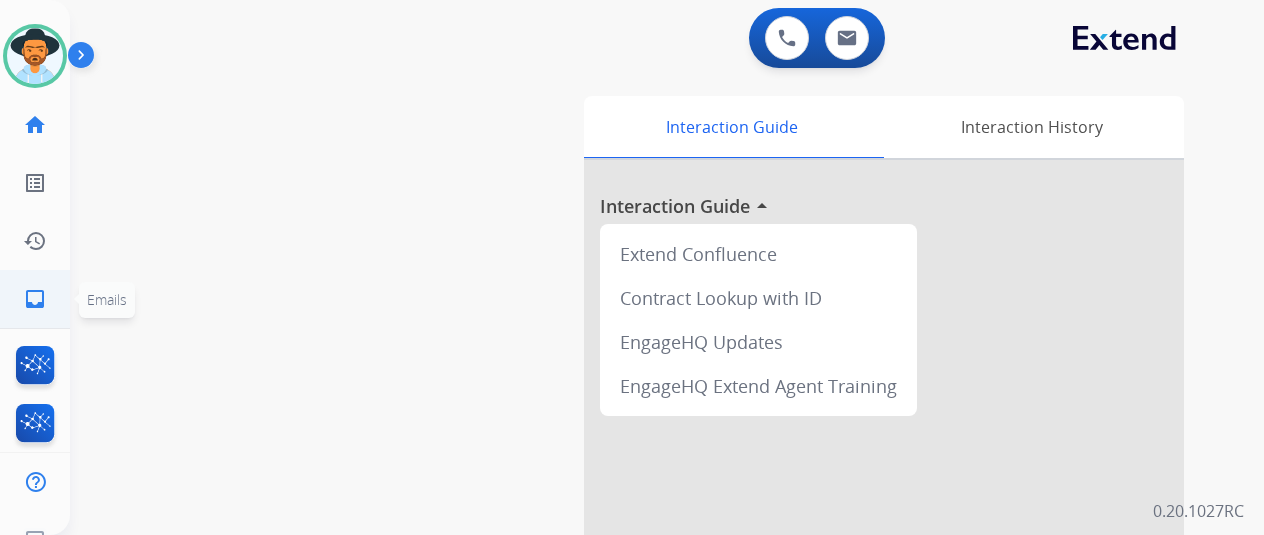 click on "inbox" 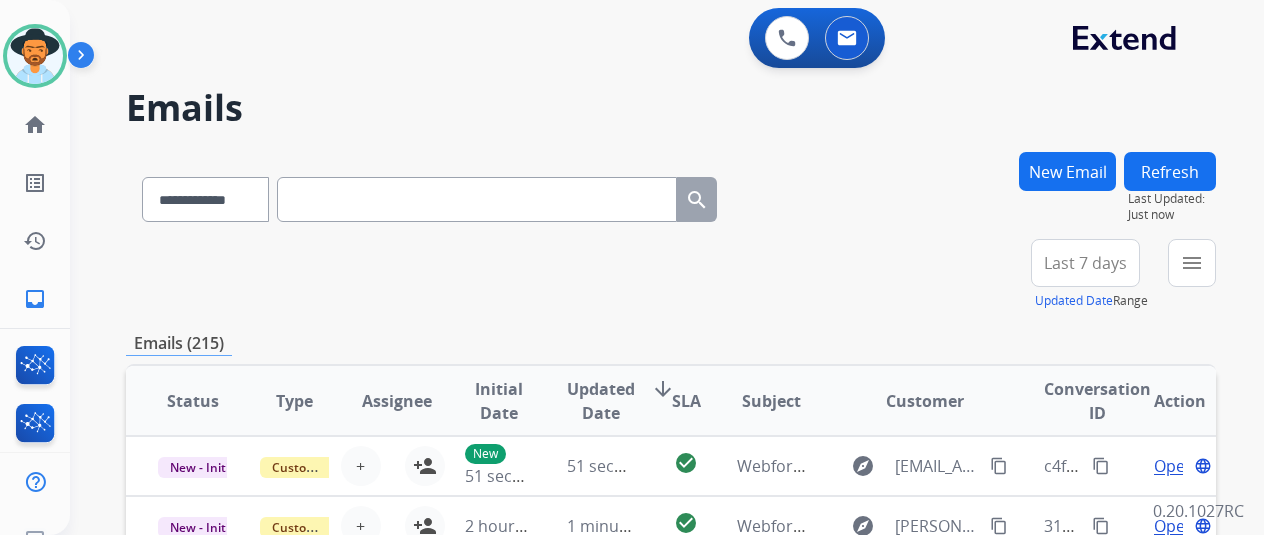 click on "**********" at bounding box center (667, 267) 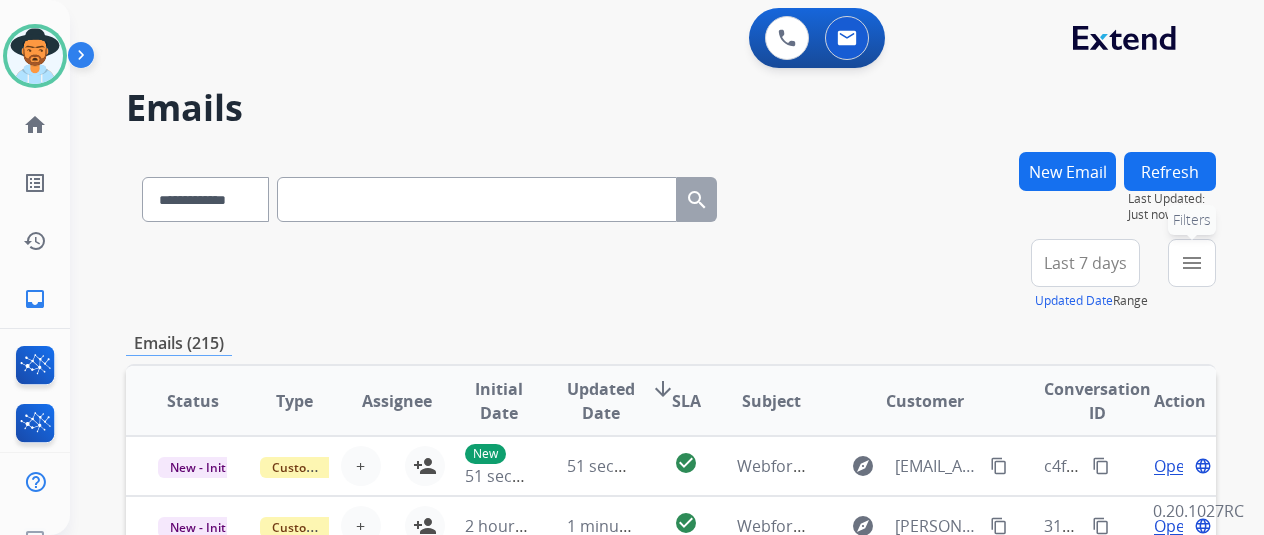 click on "menu" at bounding box center [1192, 263] 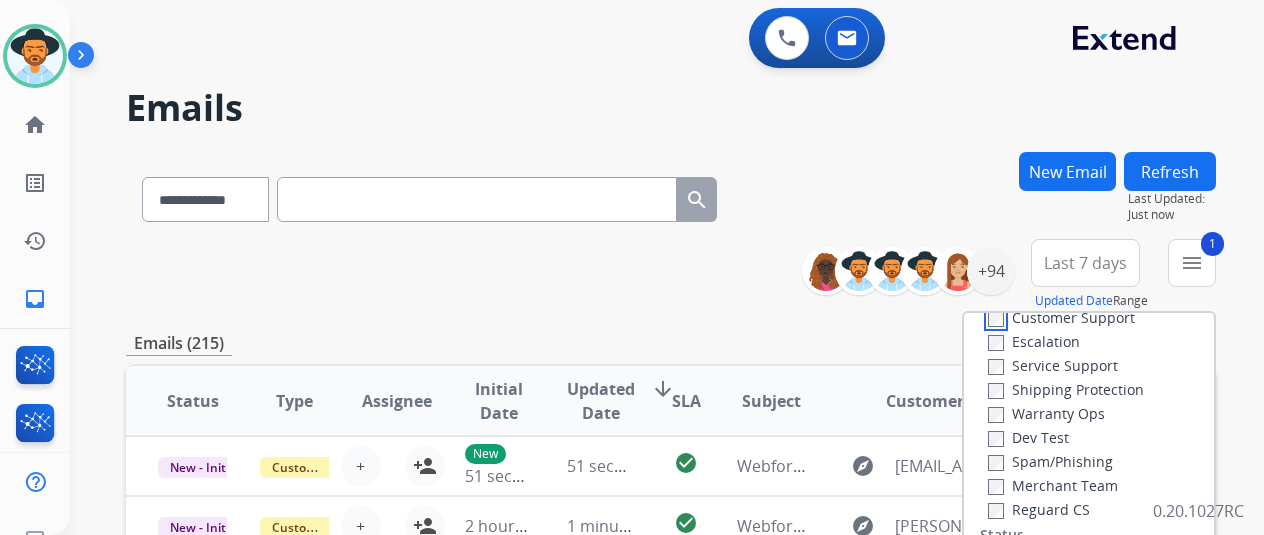 scroll, scrollTop: 100, scrollLeft: 0, axis: vertical 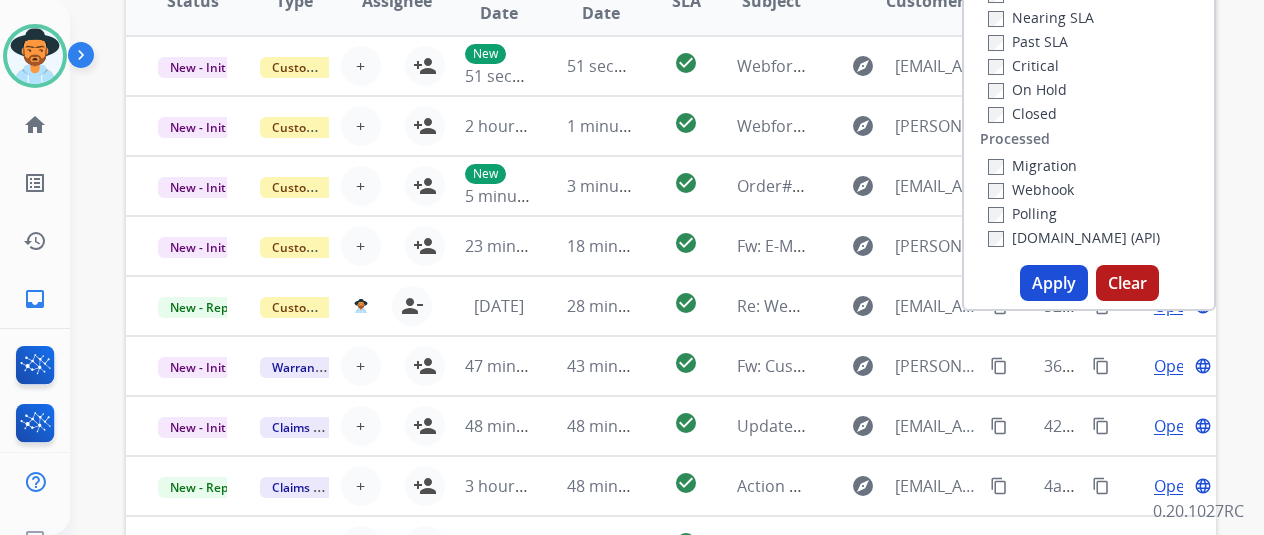 click on "Apply" at bounding box center [1054, 283] 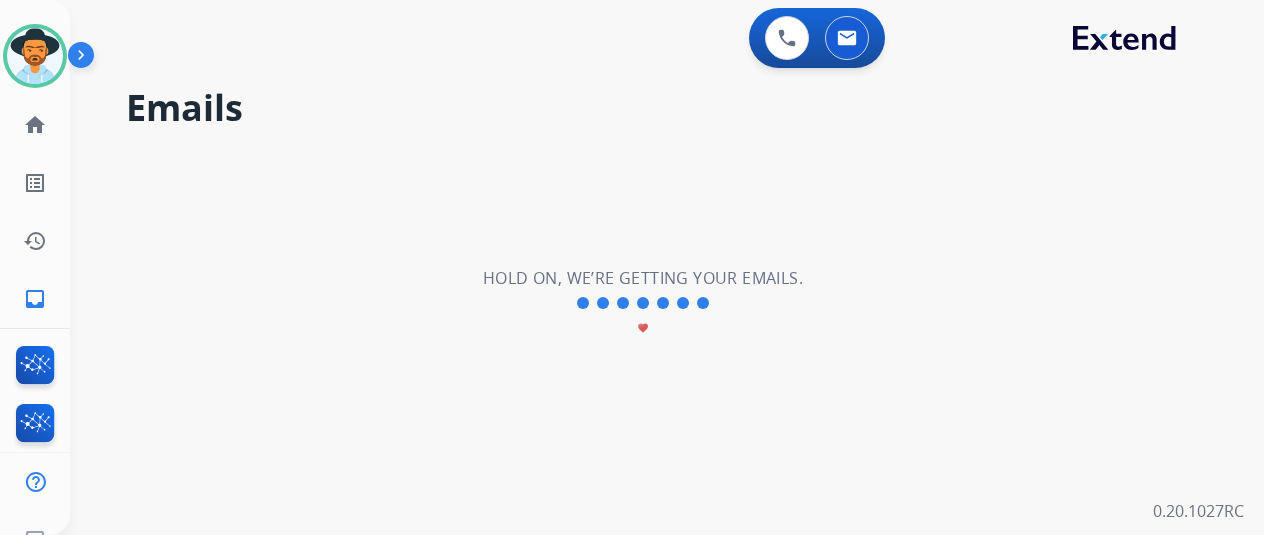 scroll, scrollTop: 0, scrollLeft: 0, axis: both 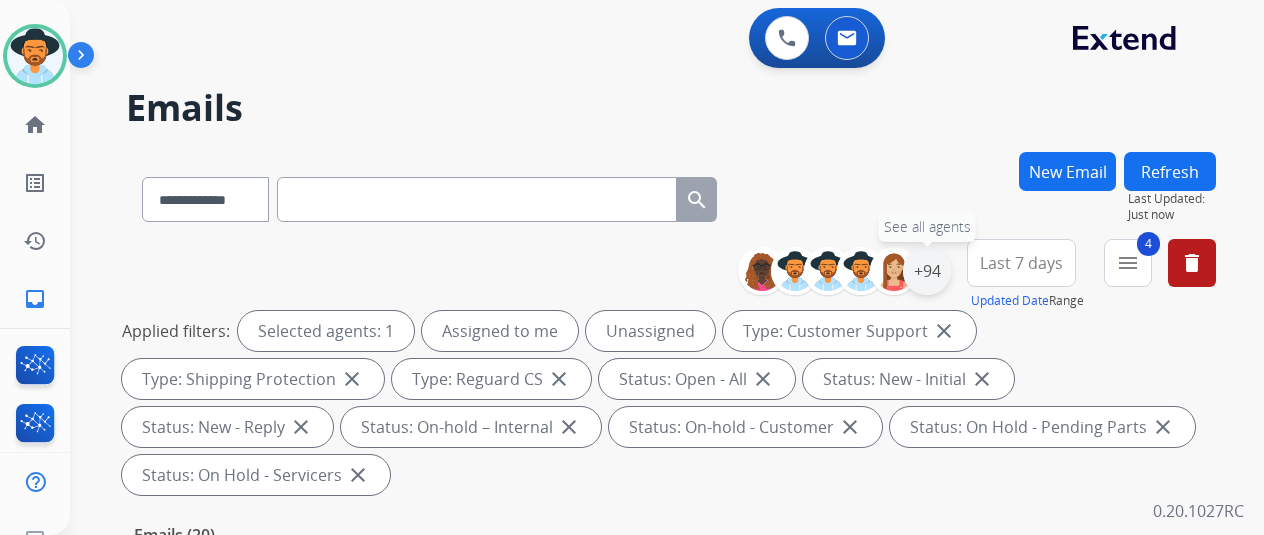 drag, startPoint x: 953, startPoint y: 274, endPoint x: 880, endPoint y: 254, distance: 75.690155 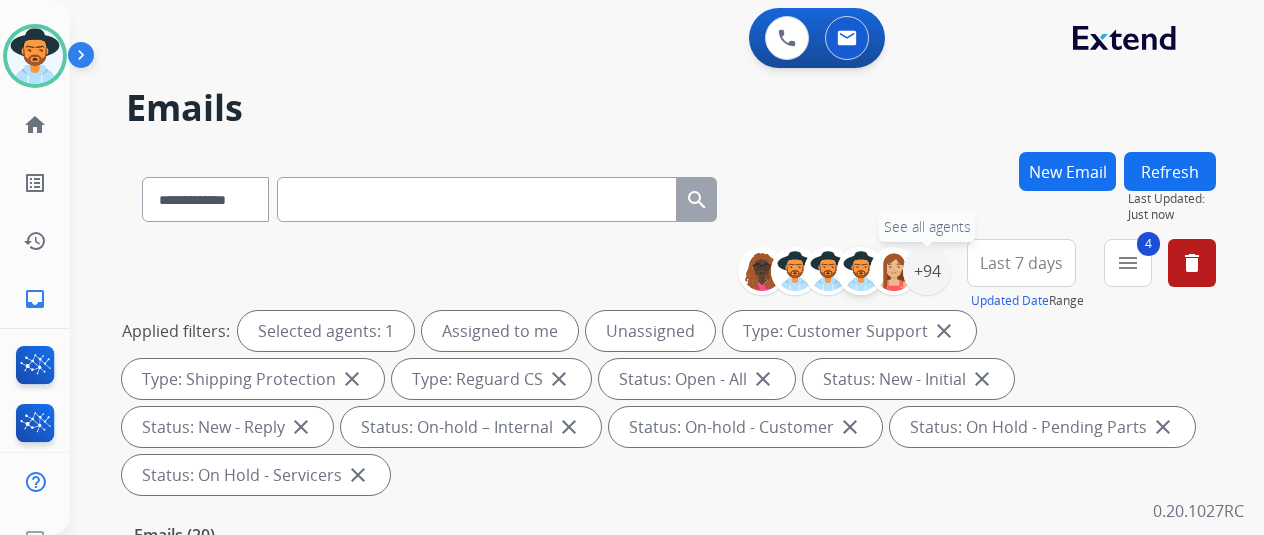 click on "+94" at bounding box center [927, 271] 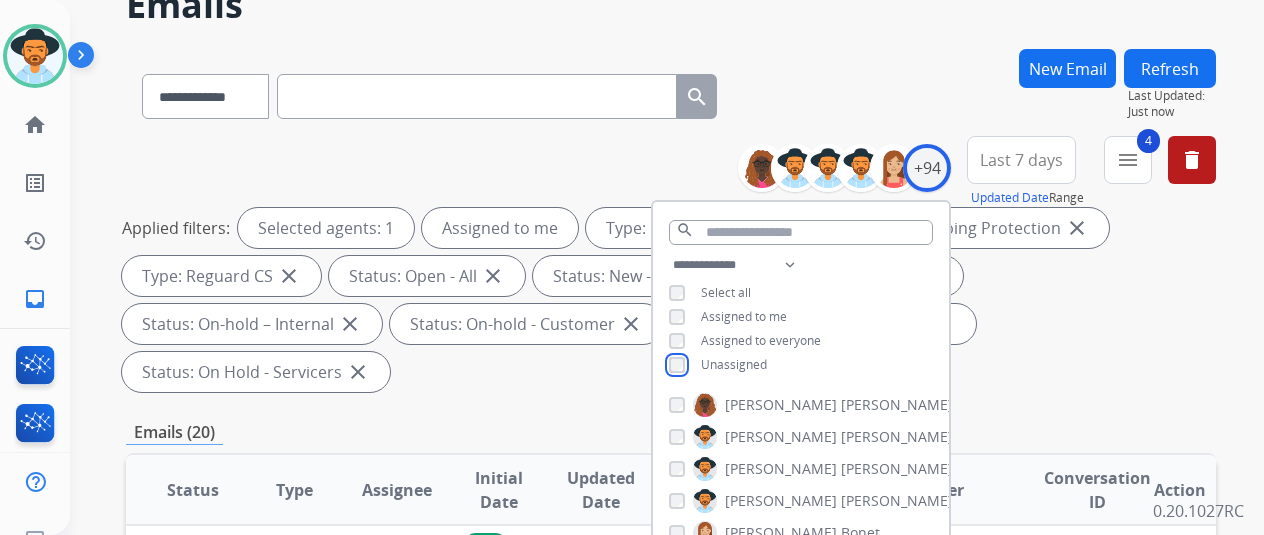 scroll, scrollTop: 300, scrollLeft: 0, axis: vertical 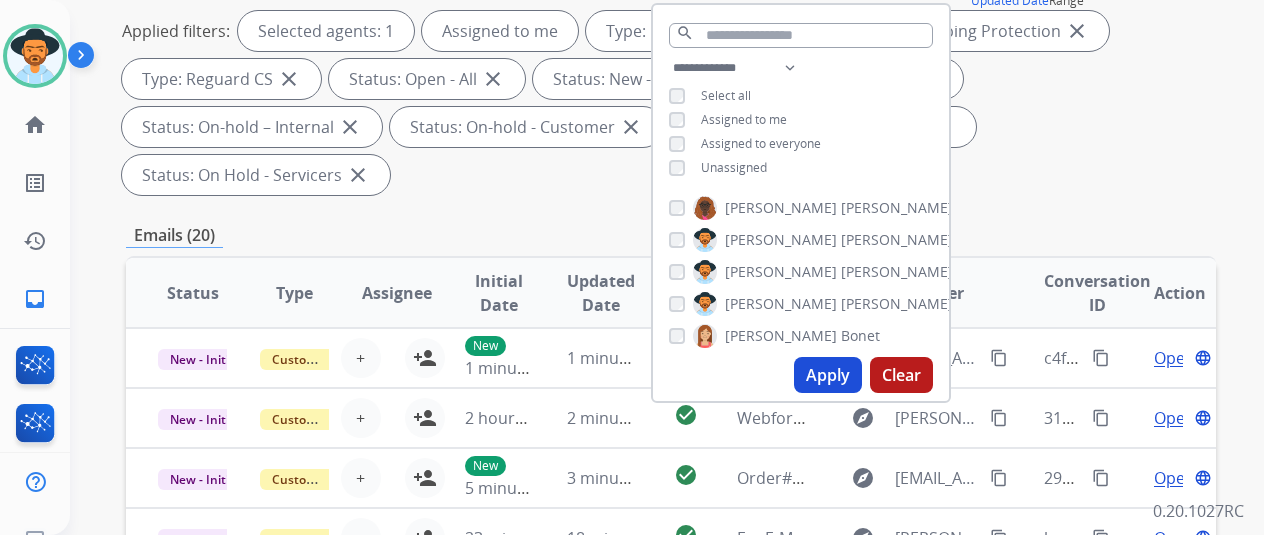 click on "Apply" at bounding box center (828, 375) 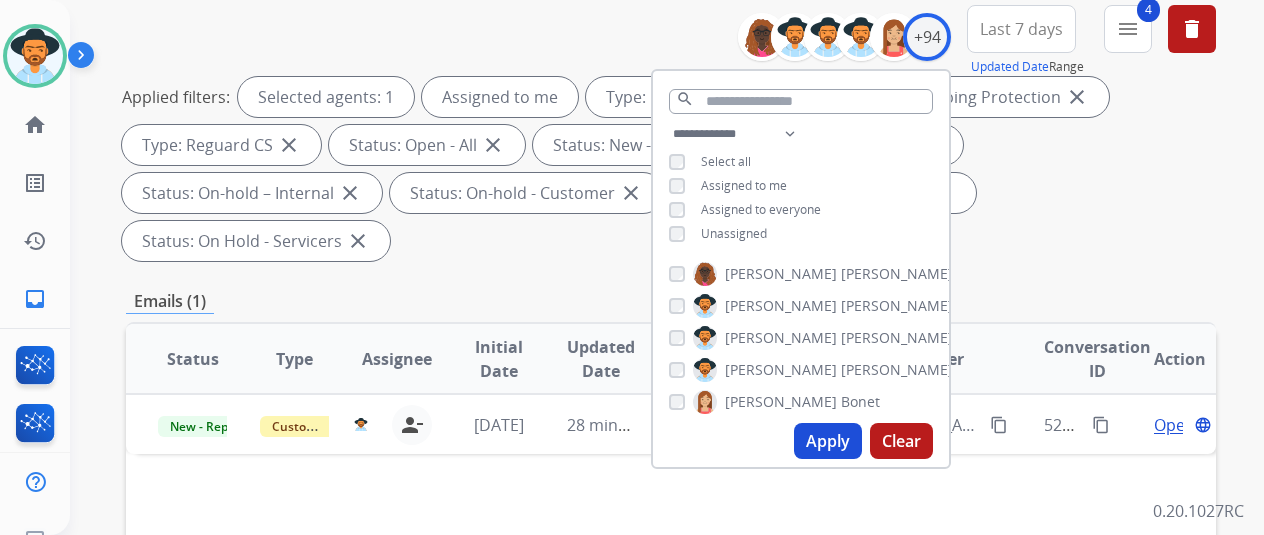 scroll, scrollTop: 300, scrollLeft: 0, axis: vertical 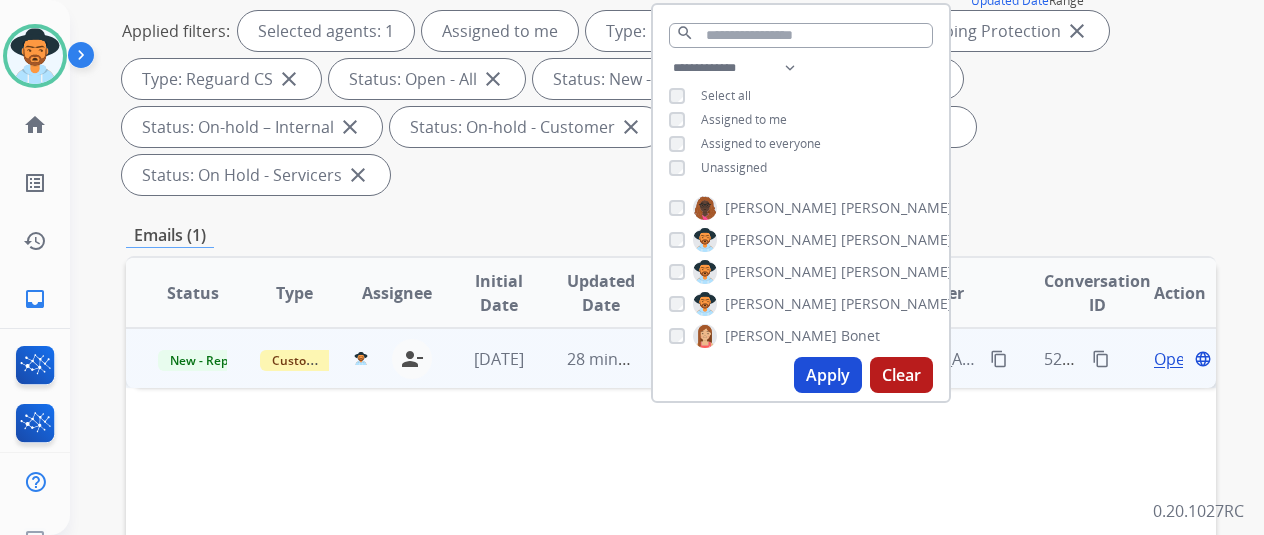 click on "Open" at bounding box center [1174, 359] 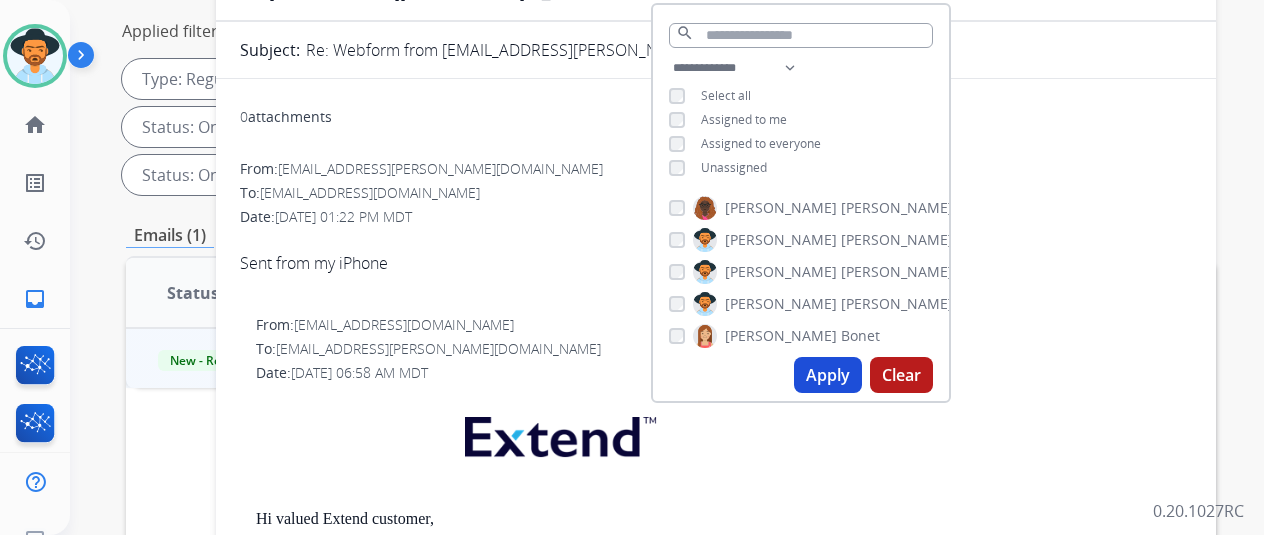 scroll, scrollTop: 0, scrollLeft: 0, axis: both 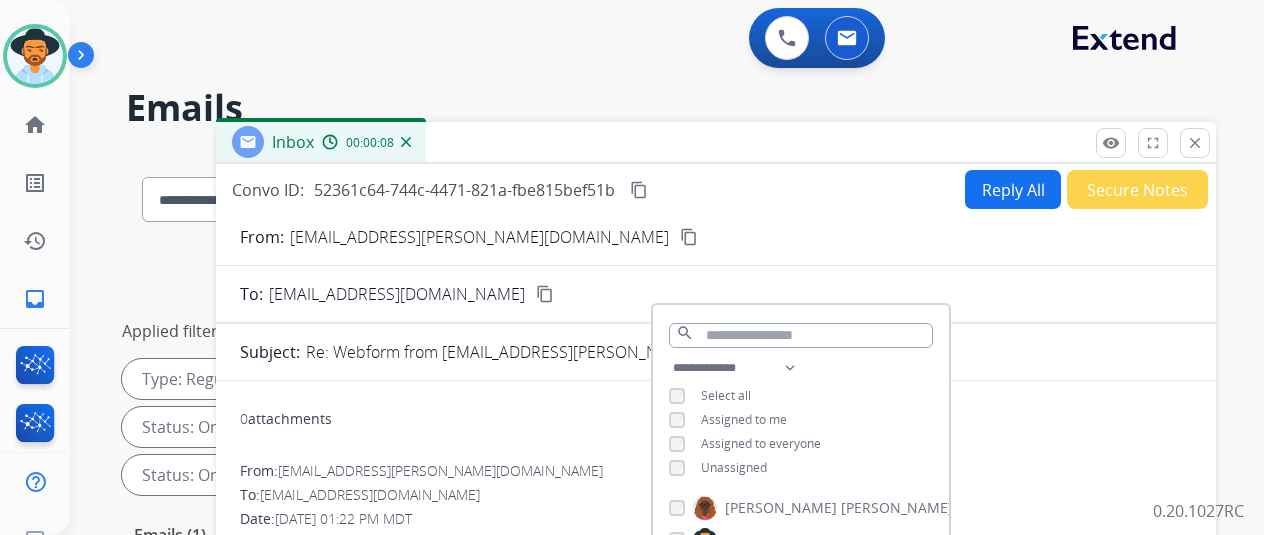 click on "0  attachments  From:  [EMAIL_ADDRESS][PERSON_NAME][DOMAIN_NAME]   To:  [EMAIL_ADDRESS][DOMAIN_NAME]  Date:  [DATE] 01:22 PM MDT Sent from my iPhone  From:  [EMAIL_ADDRESS][DOMAIN_NAME]   To:  [EMAIL_ADDRESS][PERSON_NAME][DOMAIN_NAME]  Date:  [DATE] 06:58 AM MDT Hi valued Extend customer, Thank you for contacting Extend! We would like to assist you with your inquiry, however, we were unable to locate an Extend Protection Plan with the information provided. Please reply with additional information so we can further assist Email address used at time contract was created First and Last name on contract Extend contract ID number Thanks for being an Extend customer. Sincerely, Extend Customer support [EMAIL_ADDRESS][DOMAIN_NAME] | [DOMAIN_NAME] If you have any questions or need further assistance, reply to this email or give us a call at [PHONE_NUMBER] [DATE]-[DATE] 9:00AM - 8:00PM EST or Saturdays and Sundays 9:00AM - 2:00PM EST.  From:  [EMAIL_ADDRESS][PERSON_NAME][DOMAIN_NAME]   To:  [EMAIL_ADDRESS][DOMAIN_NAME]  Date:  [DATE] 04:12 PM MDT" at bounding box center [716, 965] 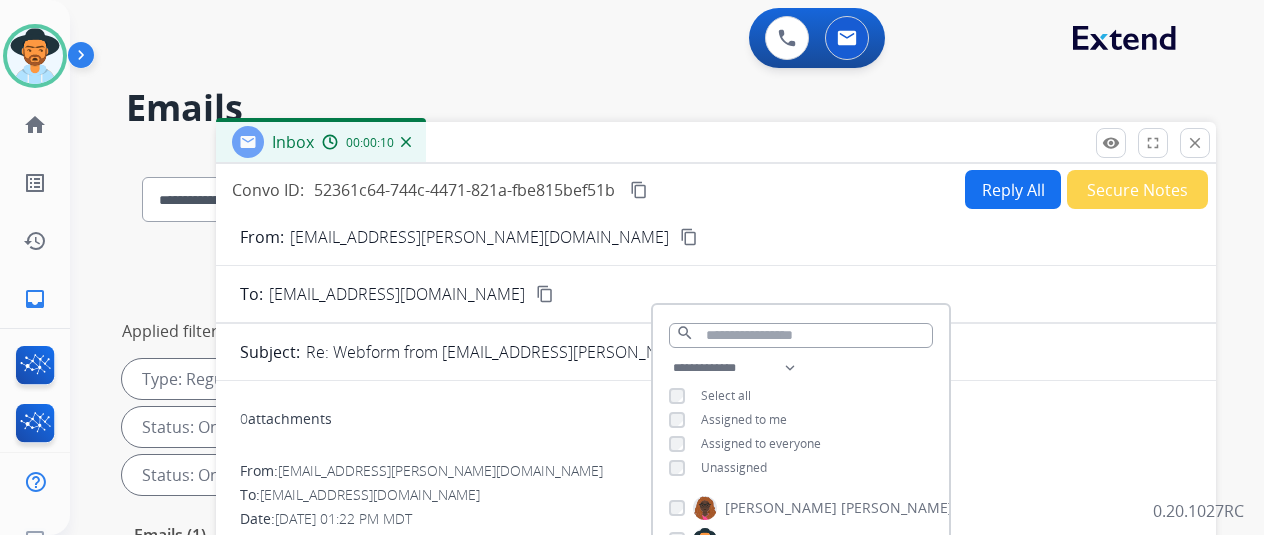 click on "0  attachments" at bounding box center [716, 421] 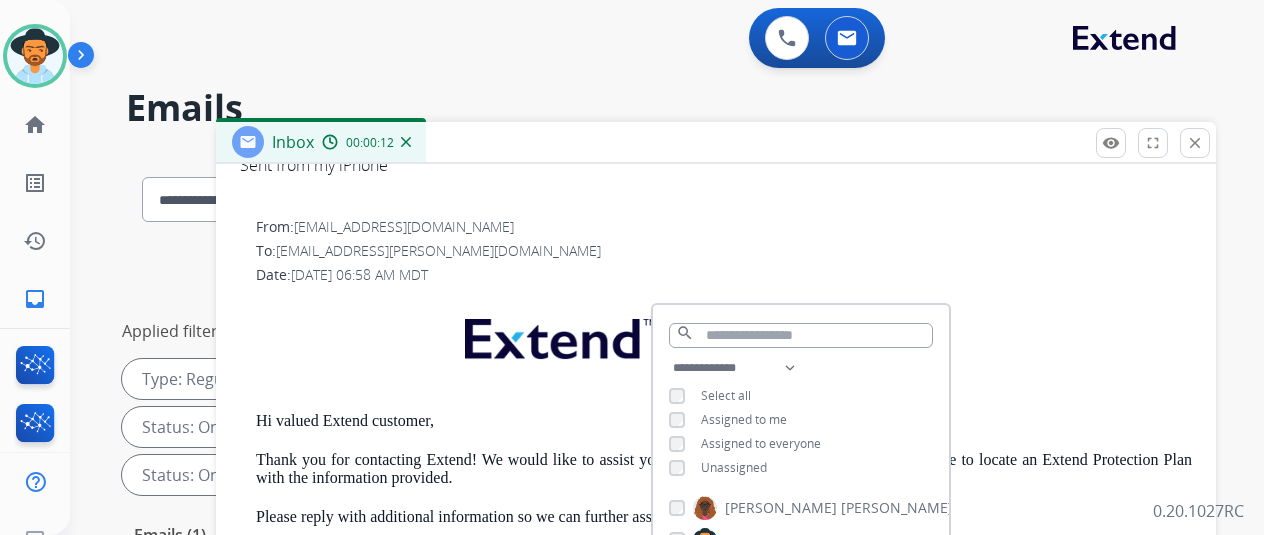 scroll, scrollTop: 523, scrollLeft: 0, axis: vertical 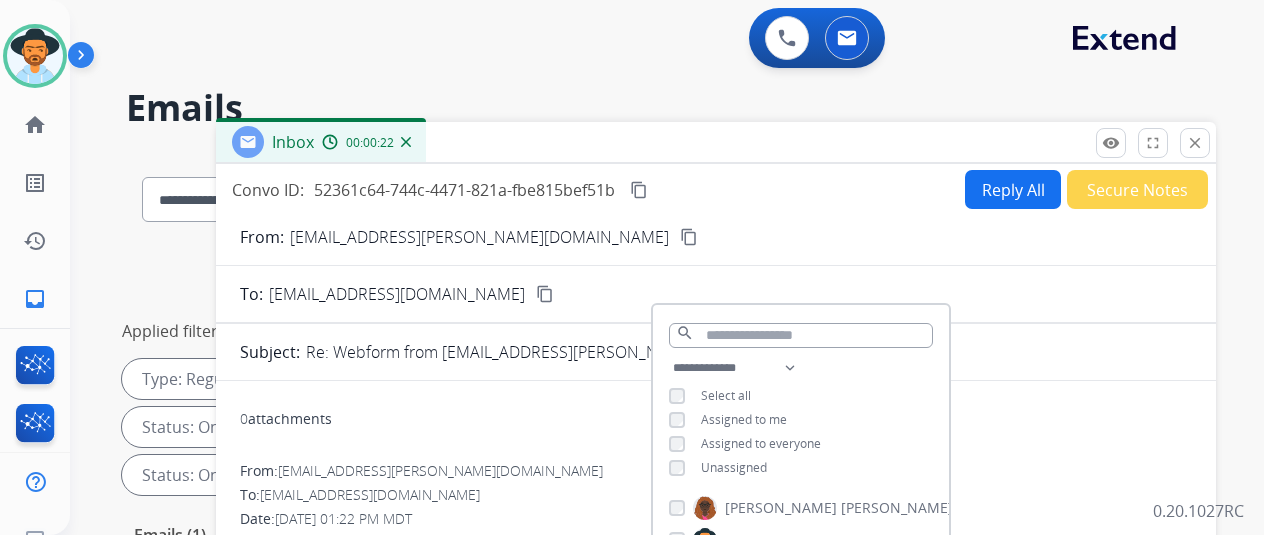 click on "Reply All" at bounding box center (1013, 189) 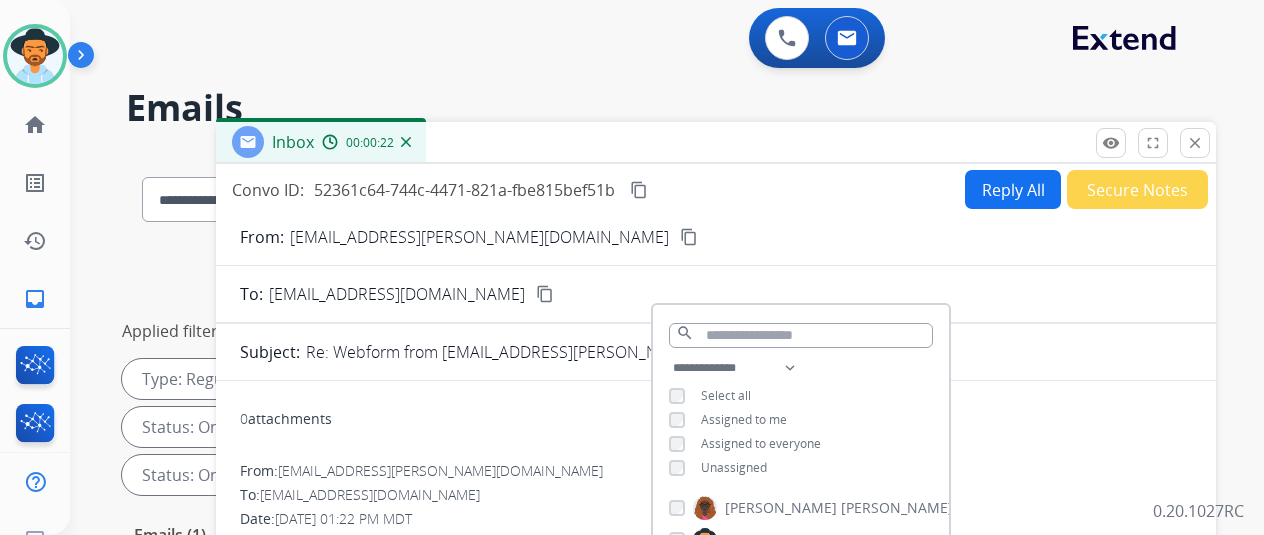 select on "**********" 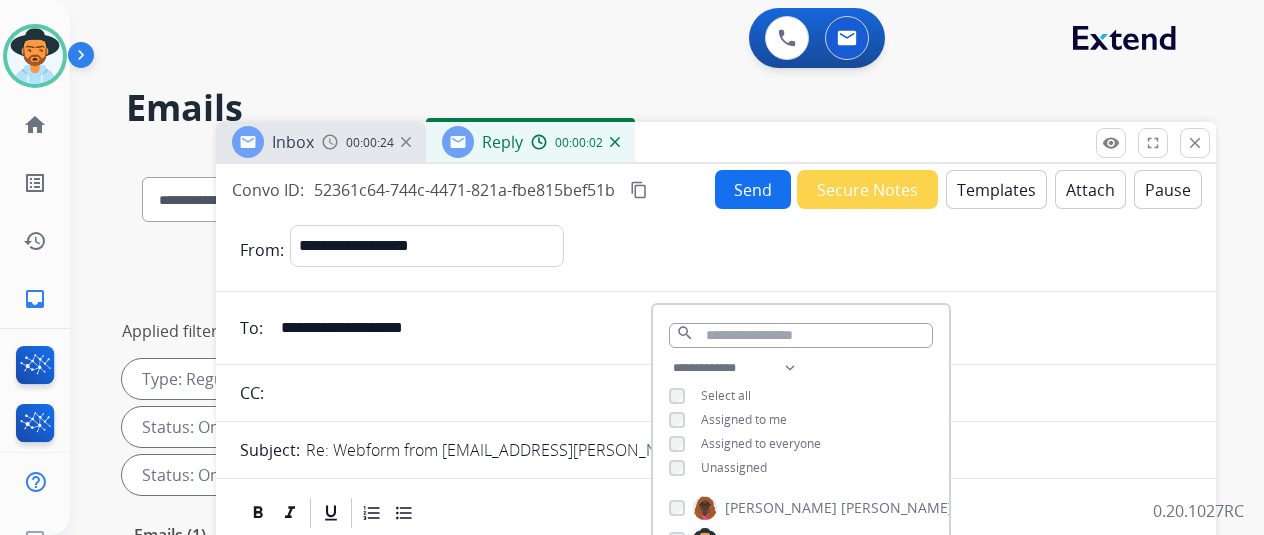 click on "Templates" at bounding box center [996, 189] 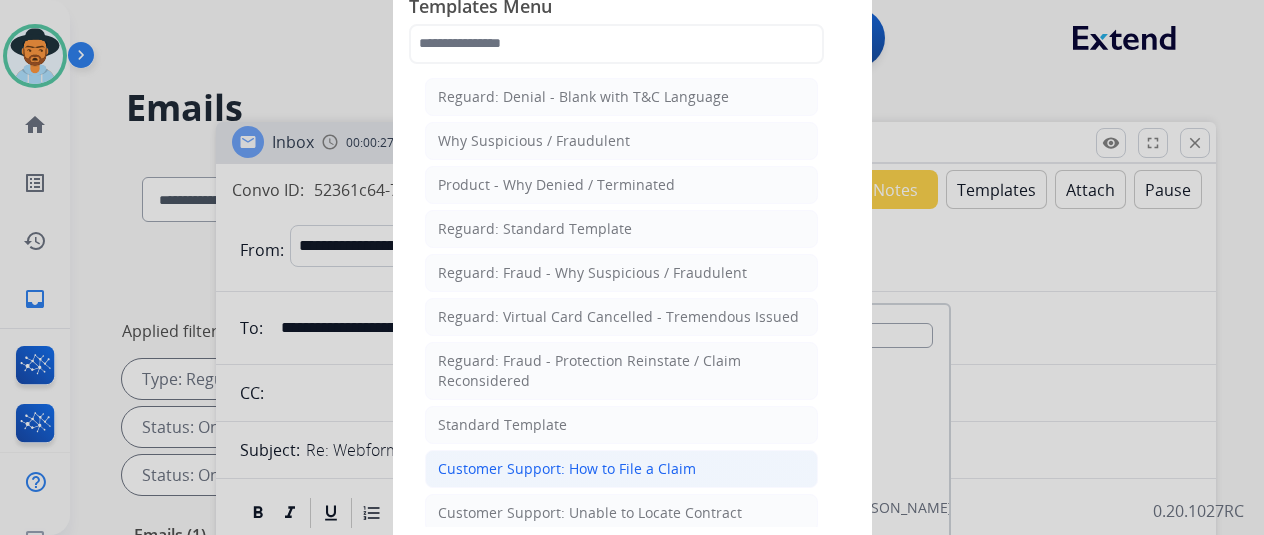 click on "Customer Support: How to File a Claim" 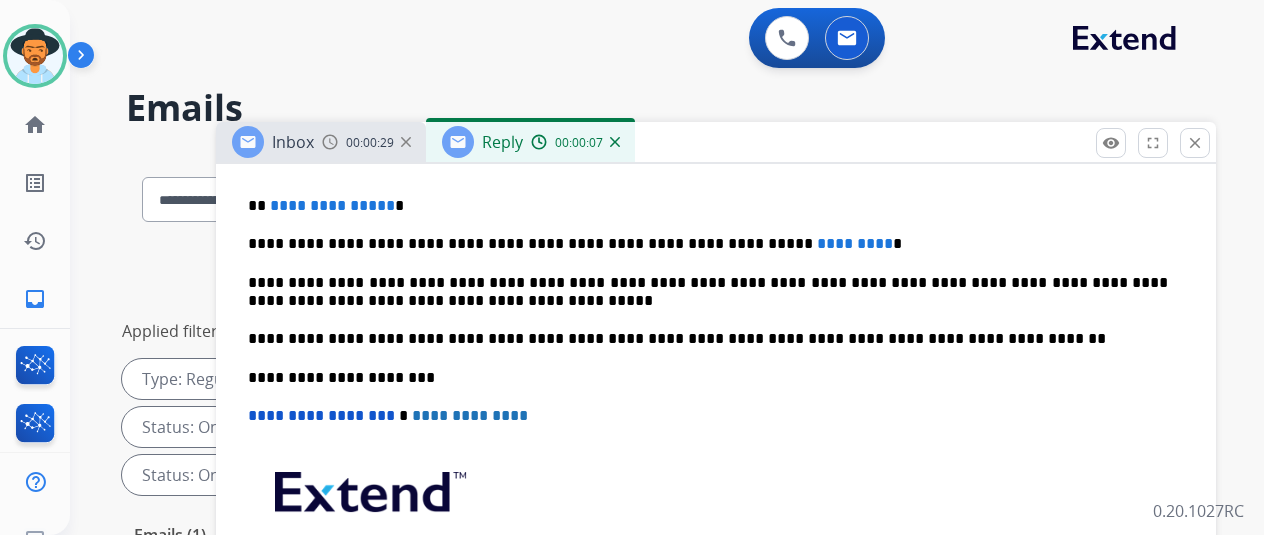 scroll, scrollTop: 600, scrollLeft: 0, axis: vertical 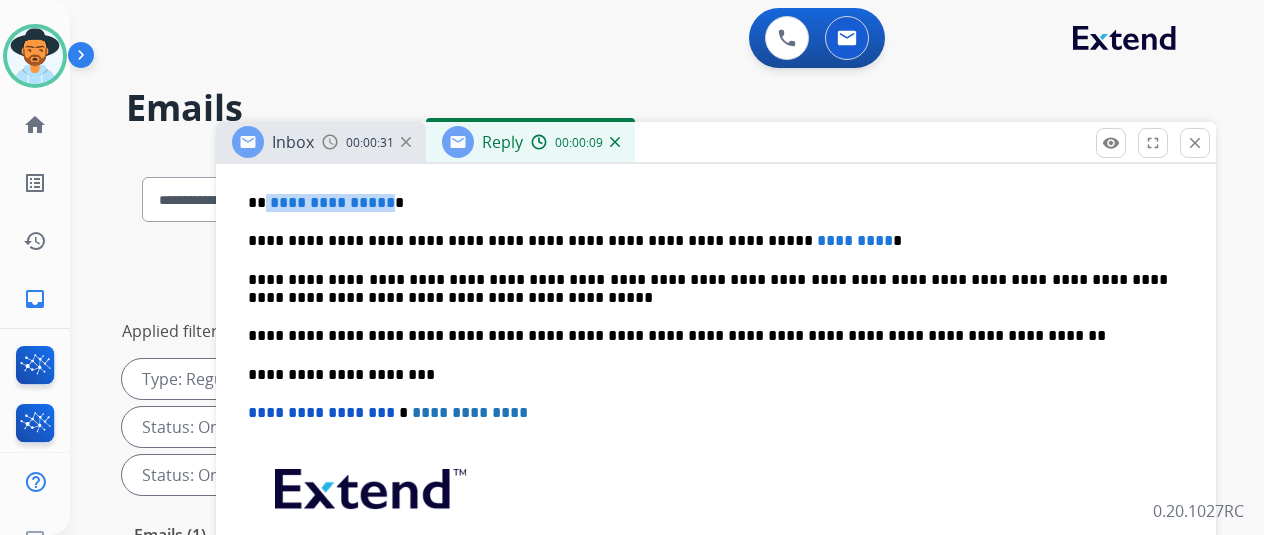 drag, startPoint x: 399, startPoint y: 199, endPoint x: 282, endPoint y: 197, distance: 117.01709 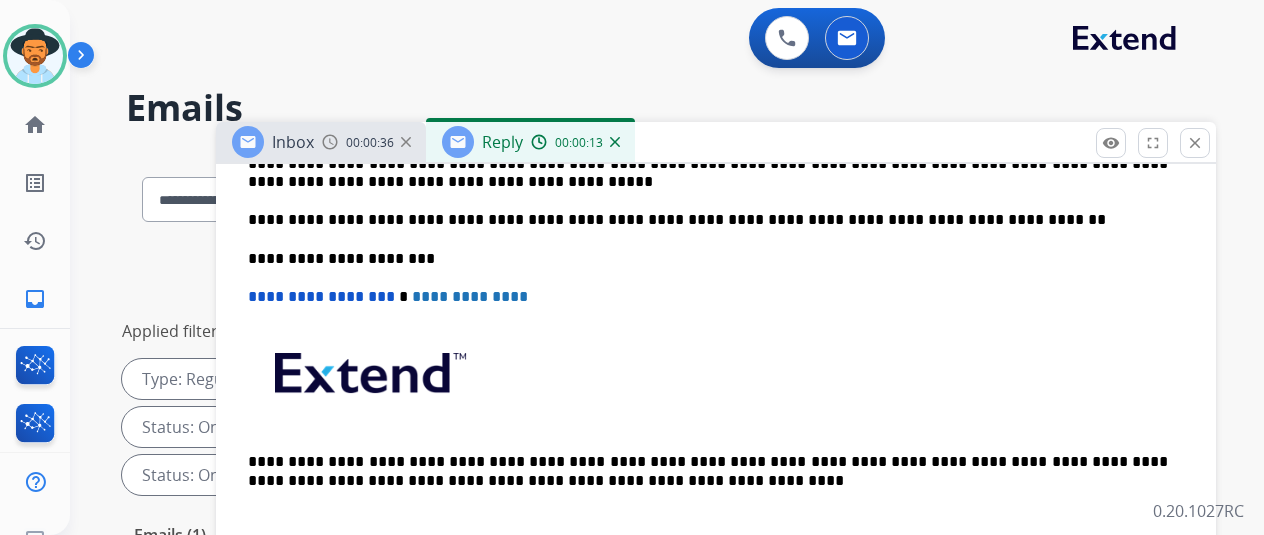 scroll, scrollTop: 526, scrollLeft: 0, axis: vertical 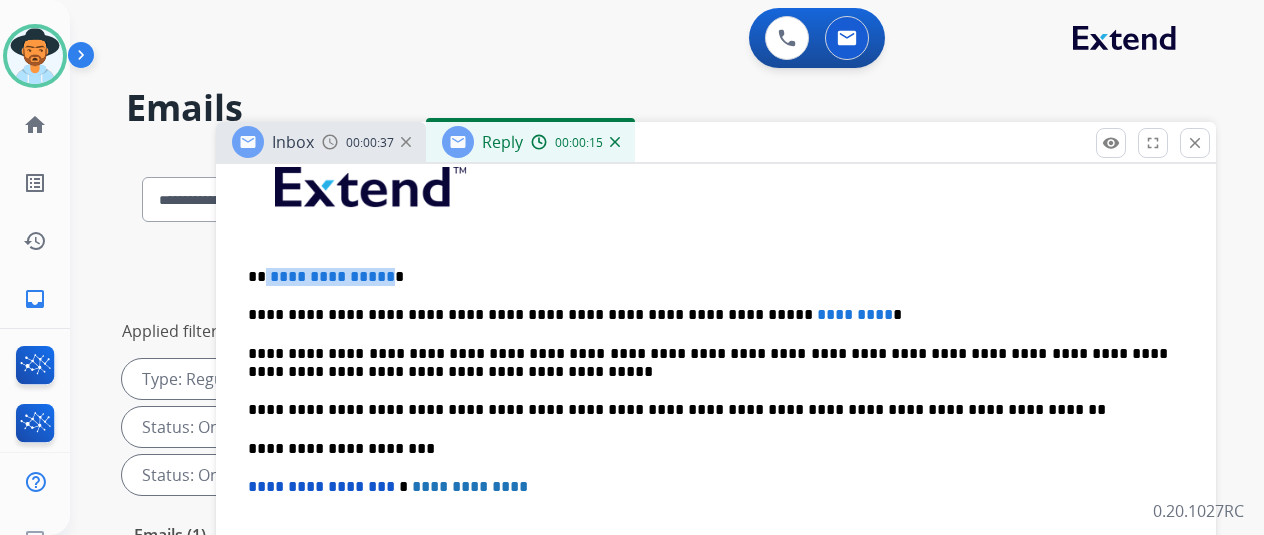 type 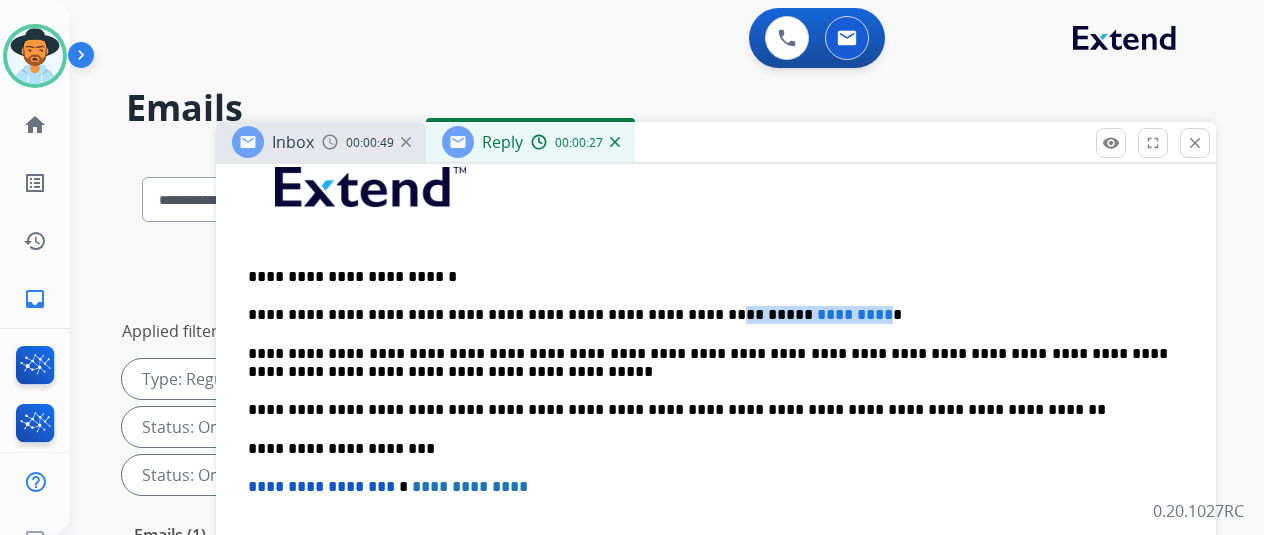 drag, startPoint x: 808, startPoint y: 311, endPoint x: 663, endPoint y: 315, distance: 145.05516 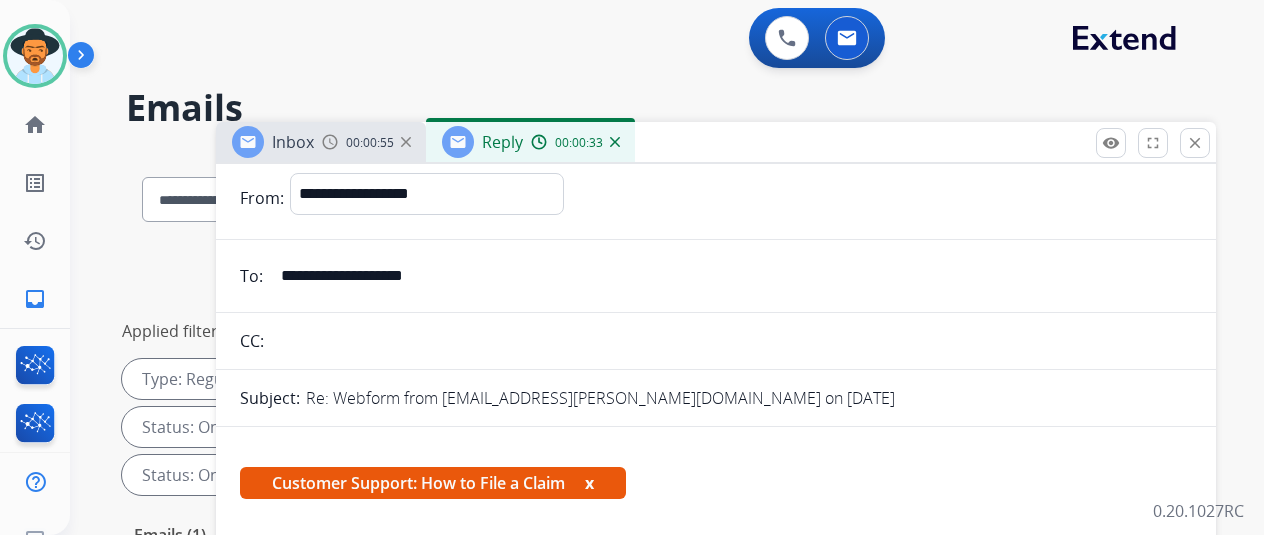 scroll, scrollTop: 0, scrollLeft: 0, axis: both 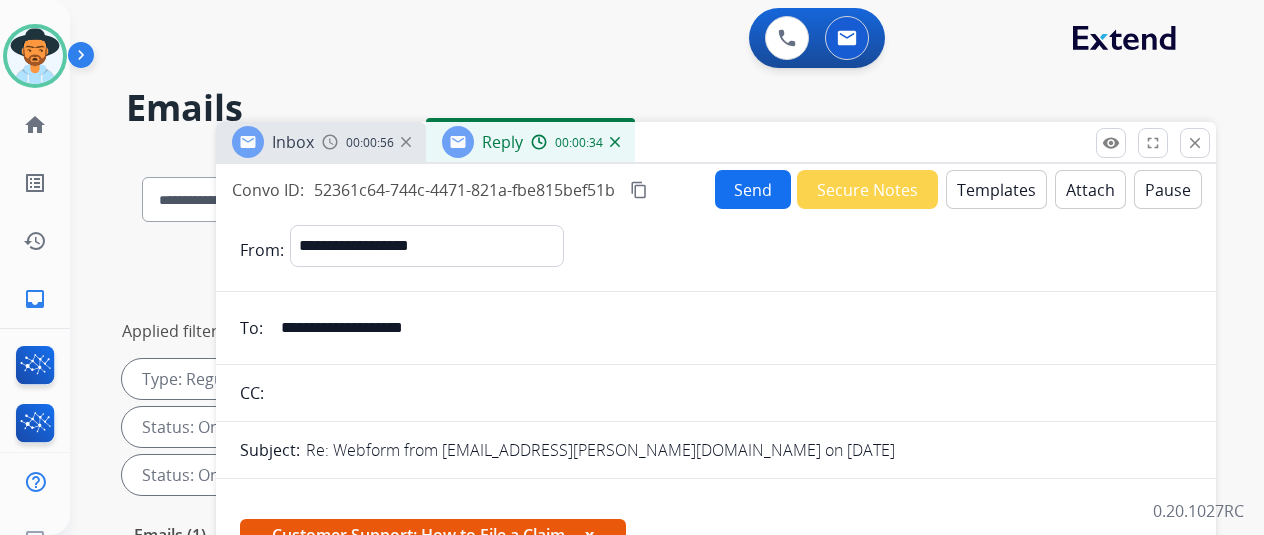 click on "Send" at bounding box center [753, 189] 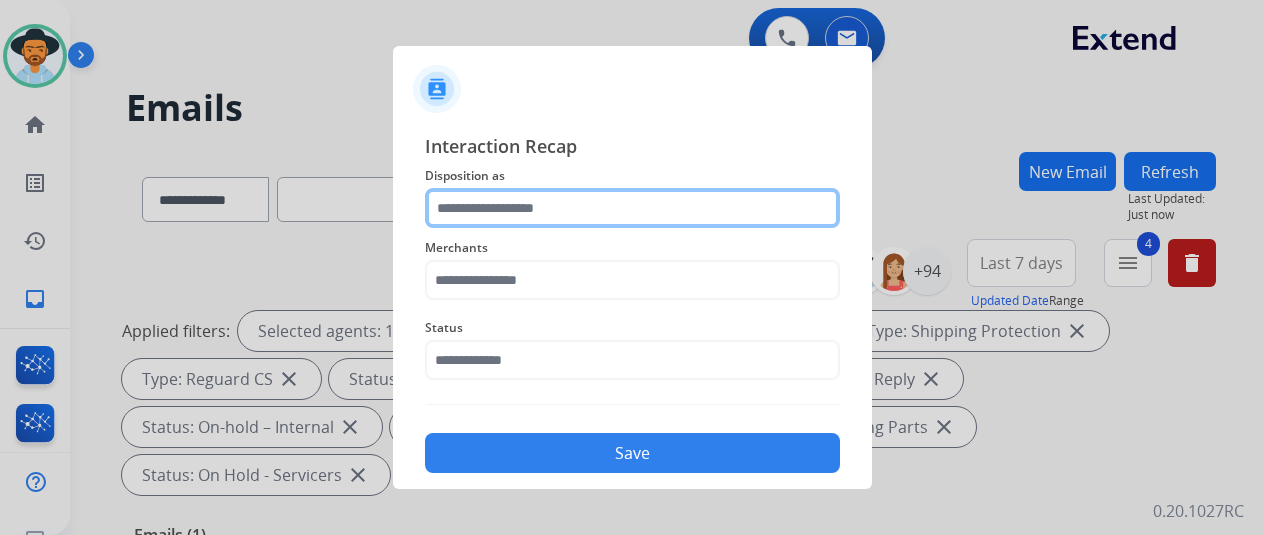 click 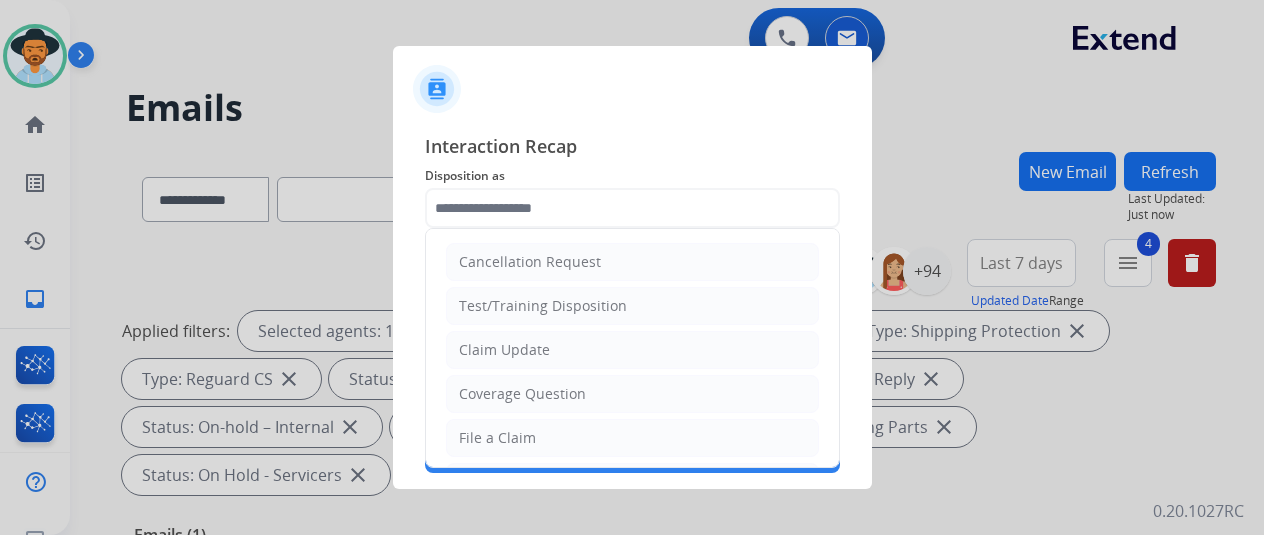 drag, startPoint x: 469, startPoint y: 431, endPoint x: 474, endPoint y: 396, distance: 35.35534 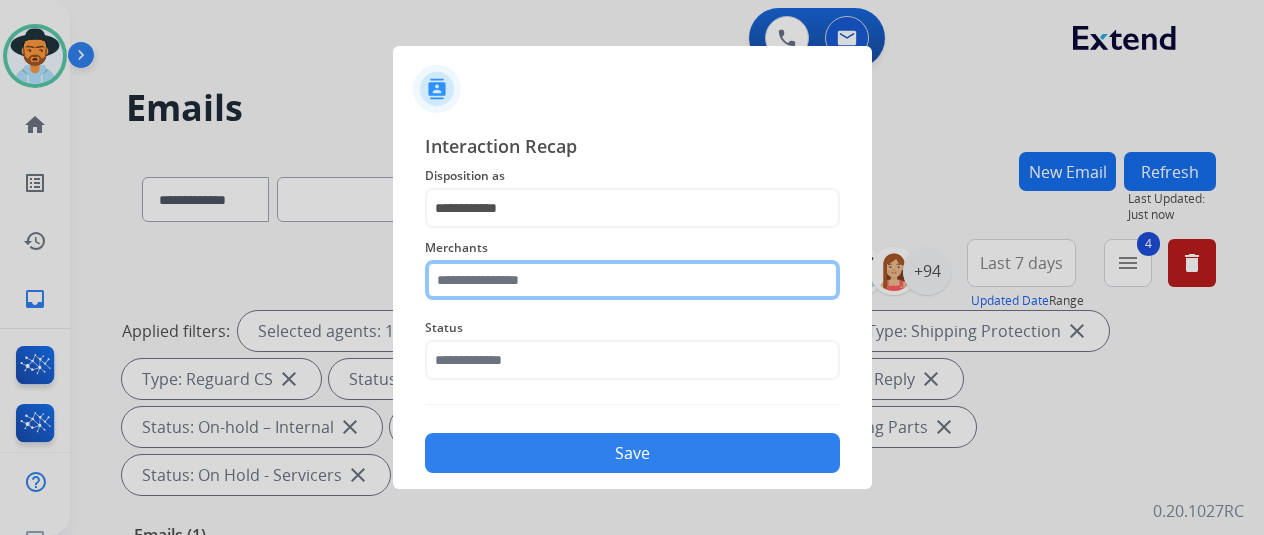 click 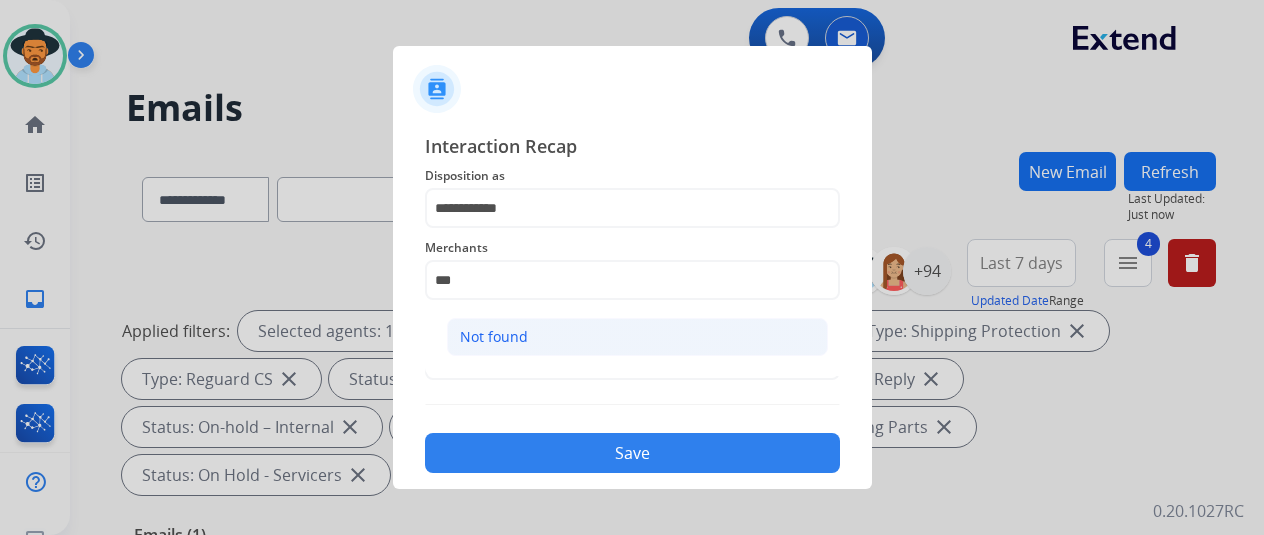 click on "Not found" 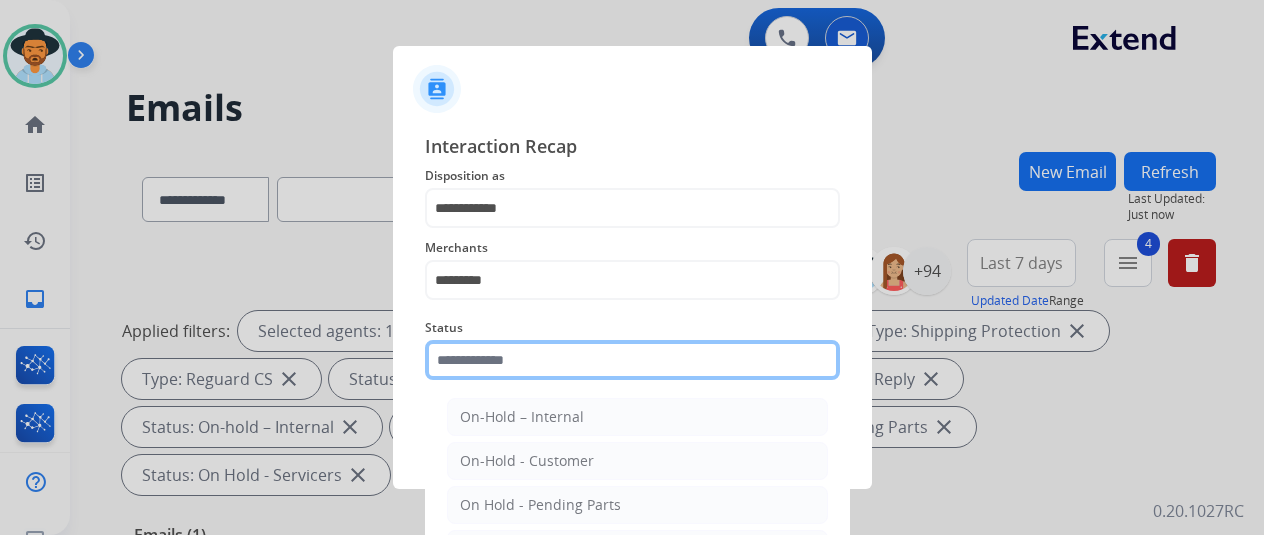 click 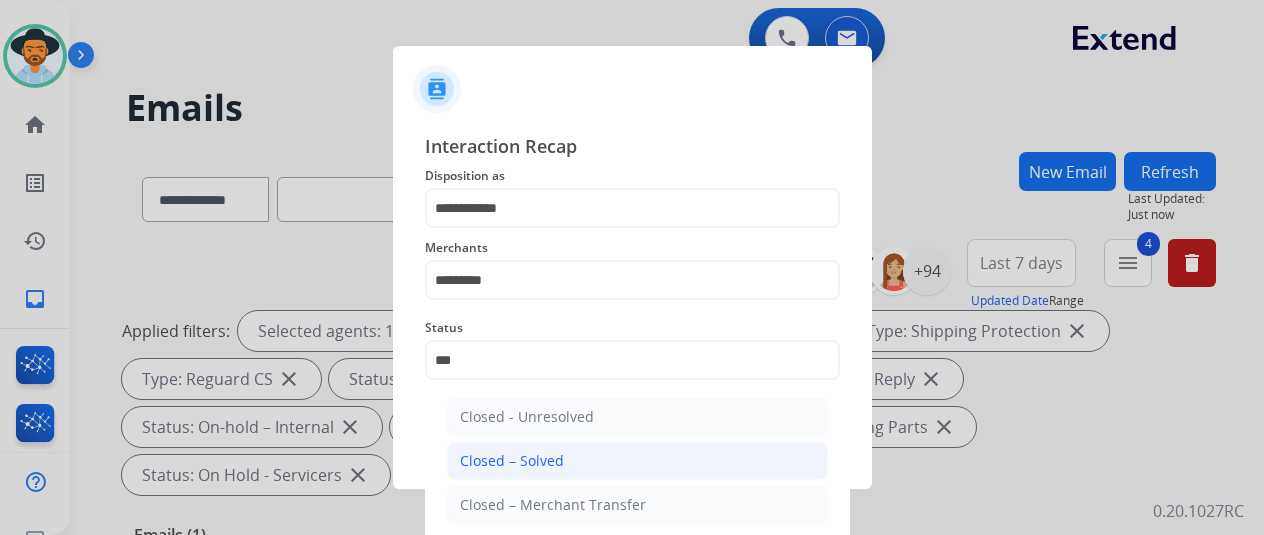 click on "Closed – Solved" 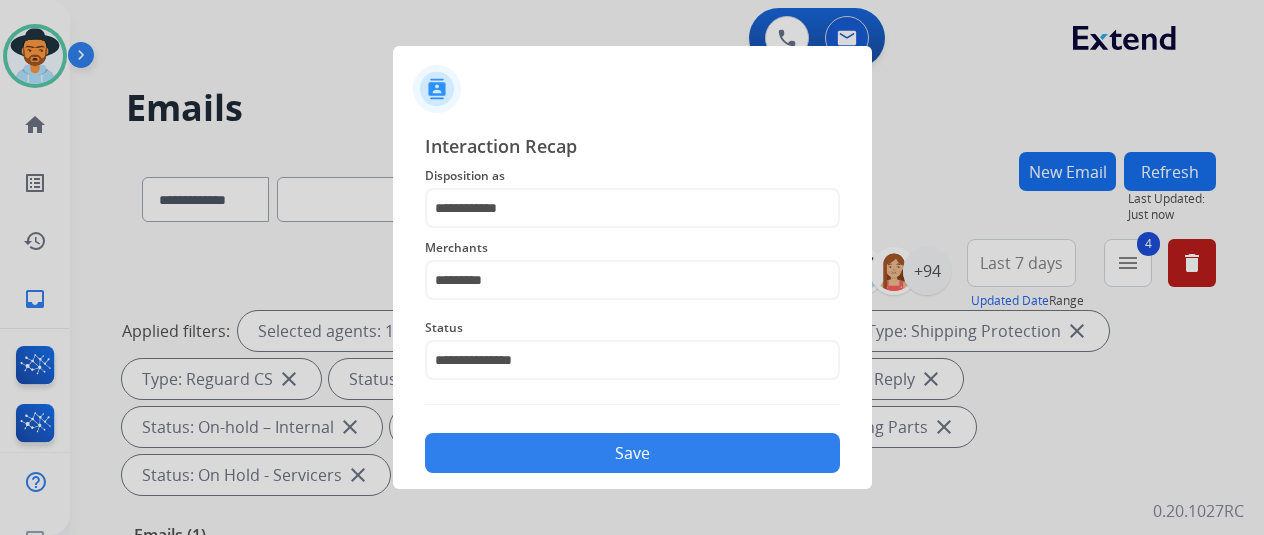 click on "Save" 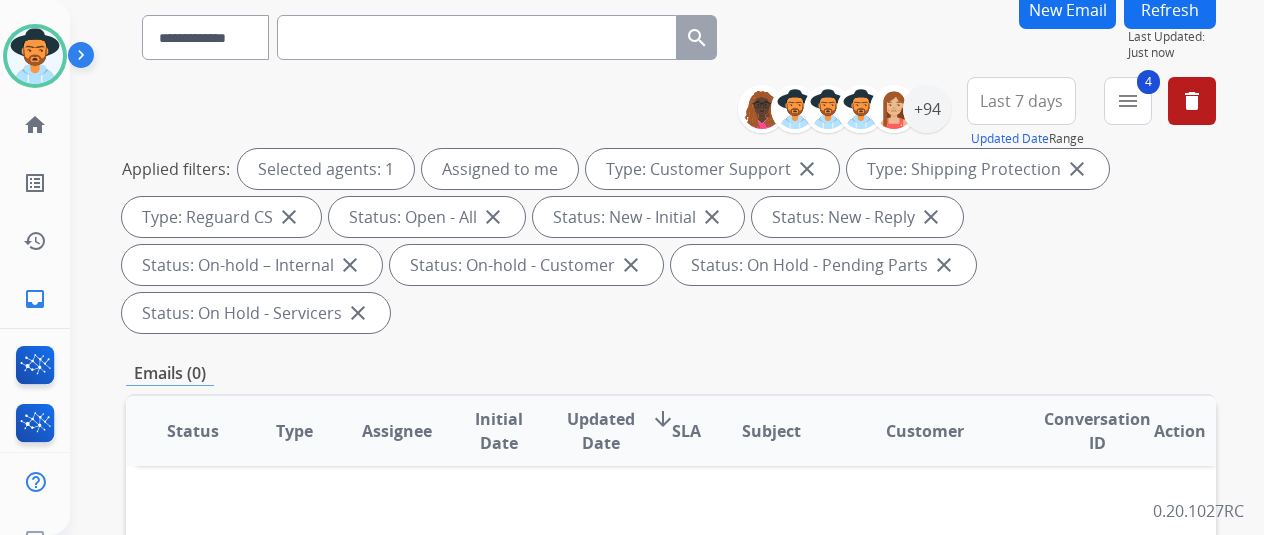 scroll, scrollTop: 0, scrollLeft: 0, axis: both 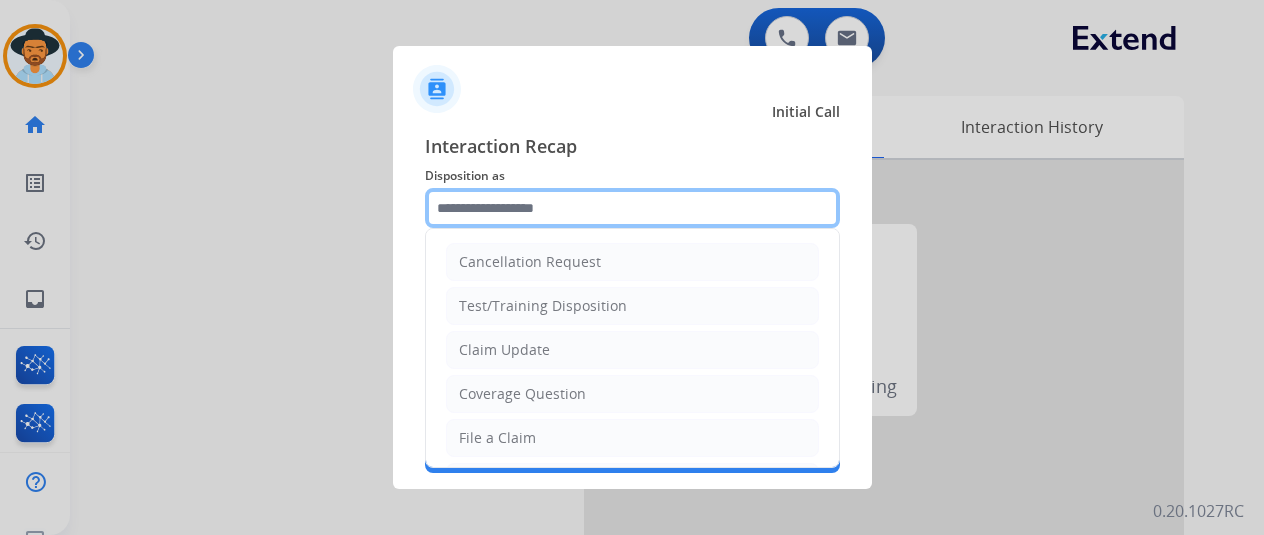 drag, startPoint x: 489, startPoint y: 208, endPoint x: 496, endPoint y: 196, distance: 13.892444 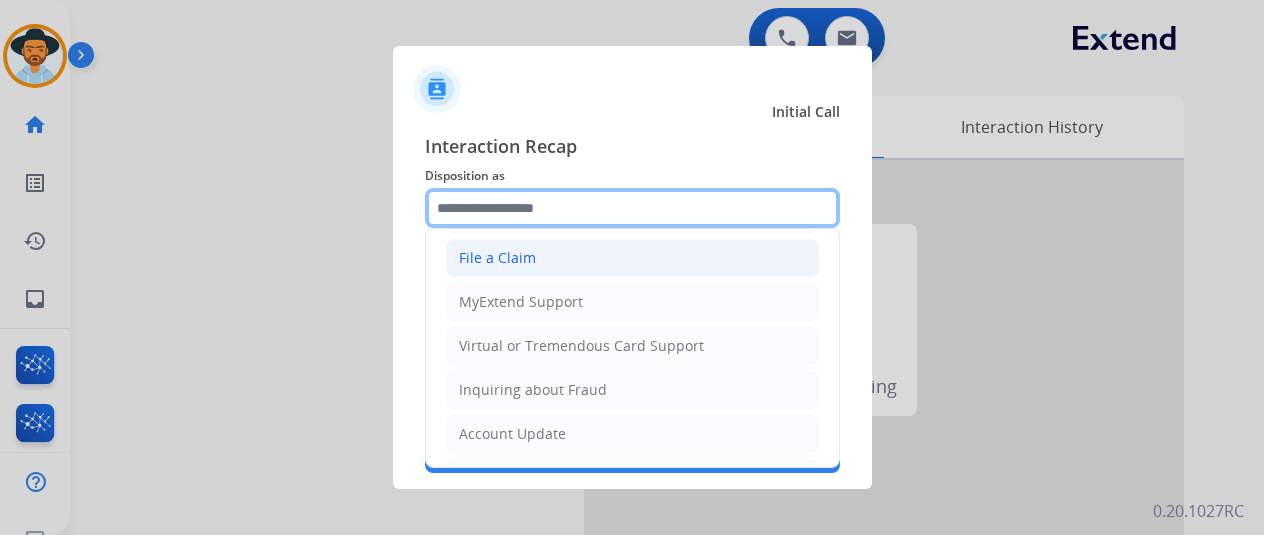 scroll, scrollTop: 103, scrollLeft: 0, axis: vertical 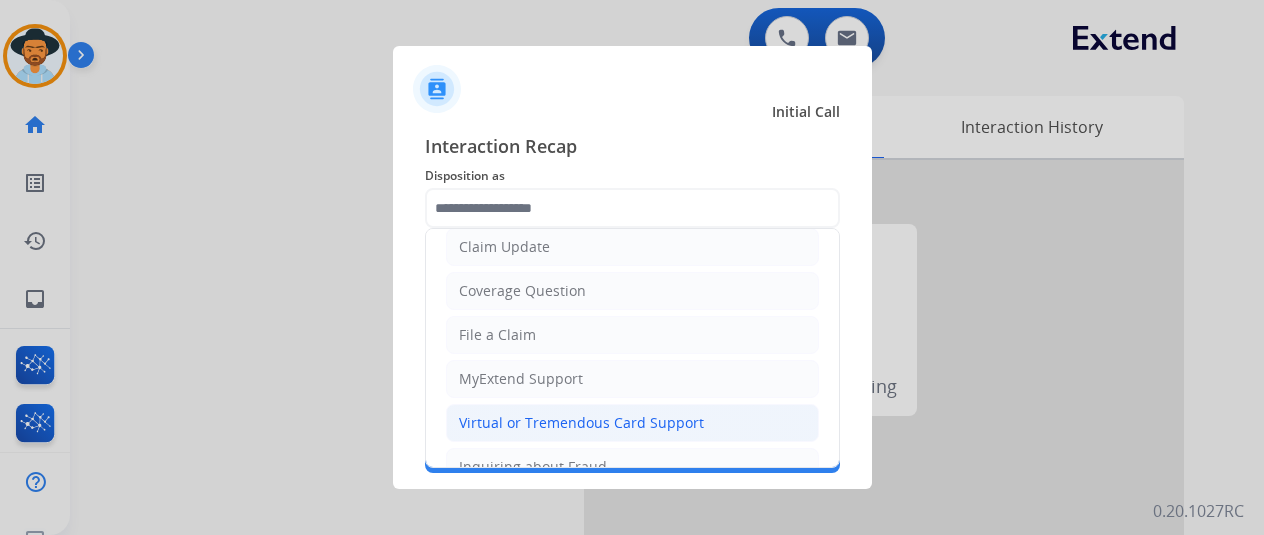 click on "Virtual or Tremendous Card Support" 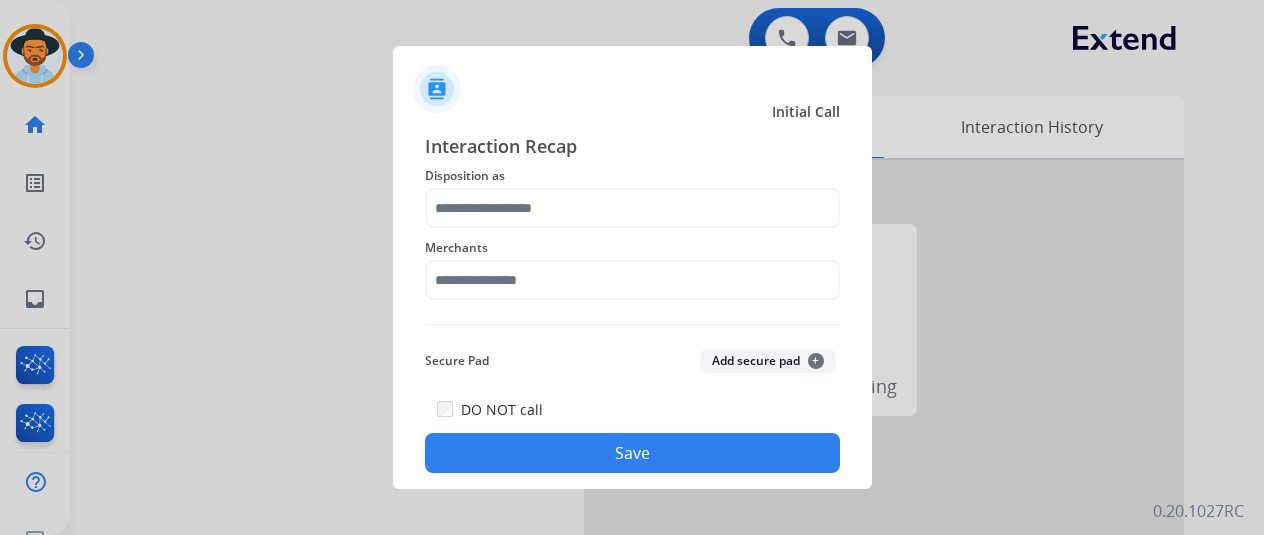 type on "**********" 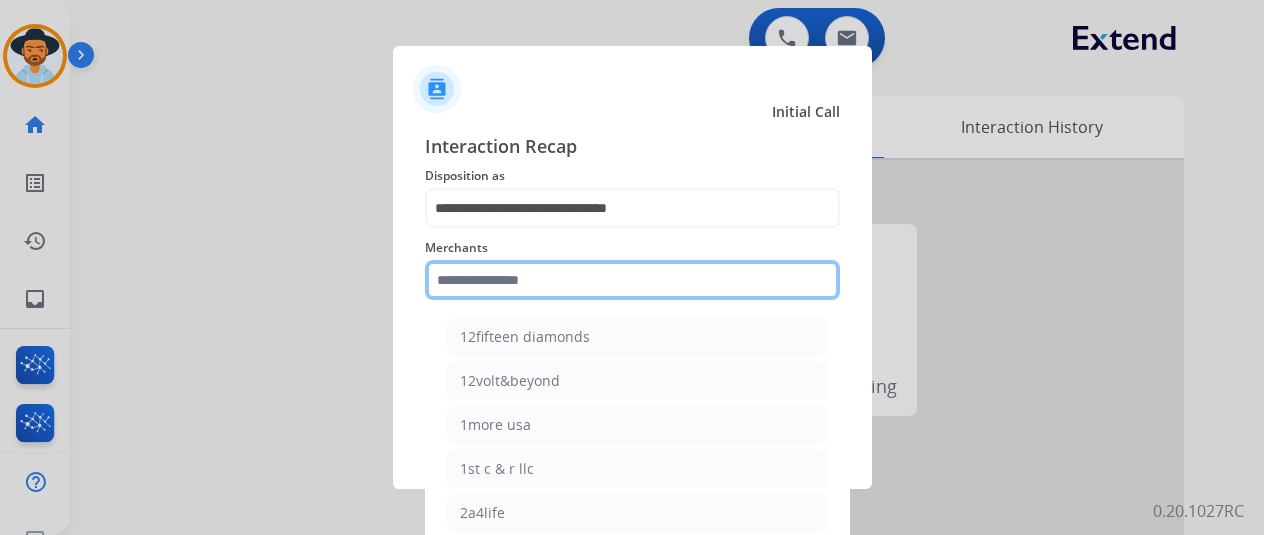 click 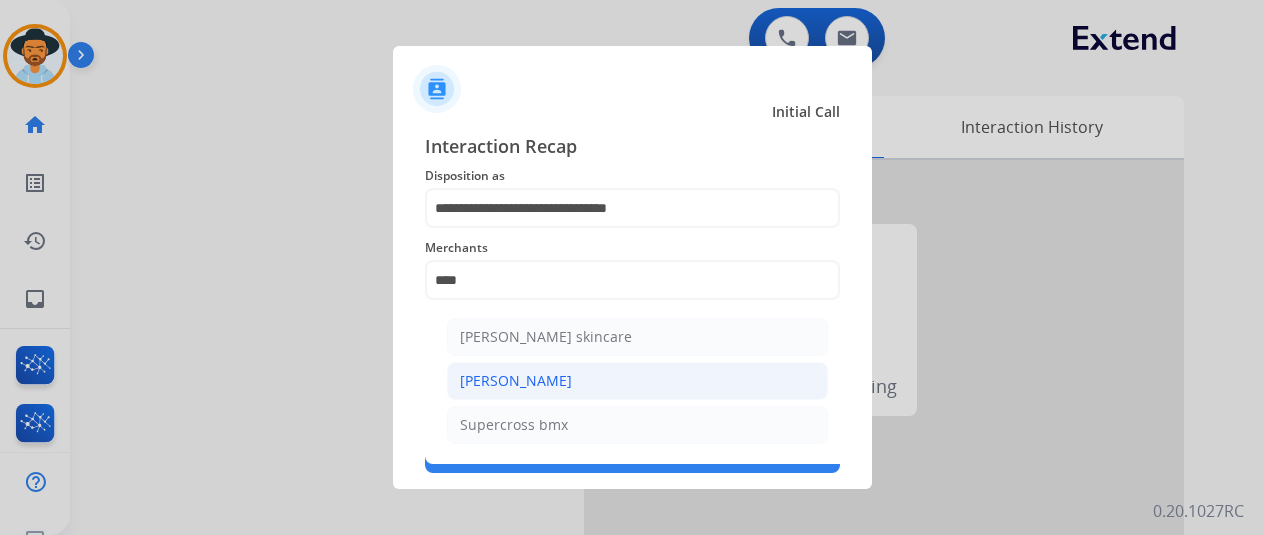 click on "[PERSON_NAME]" 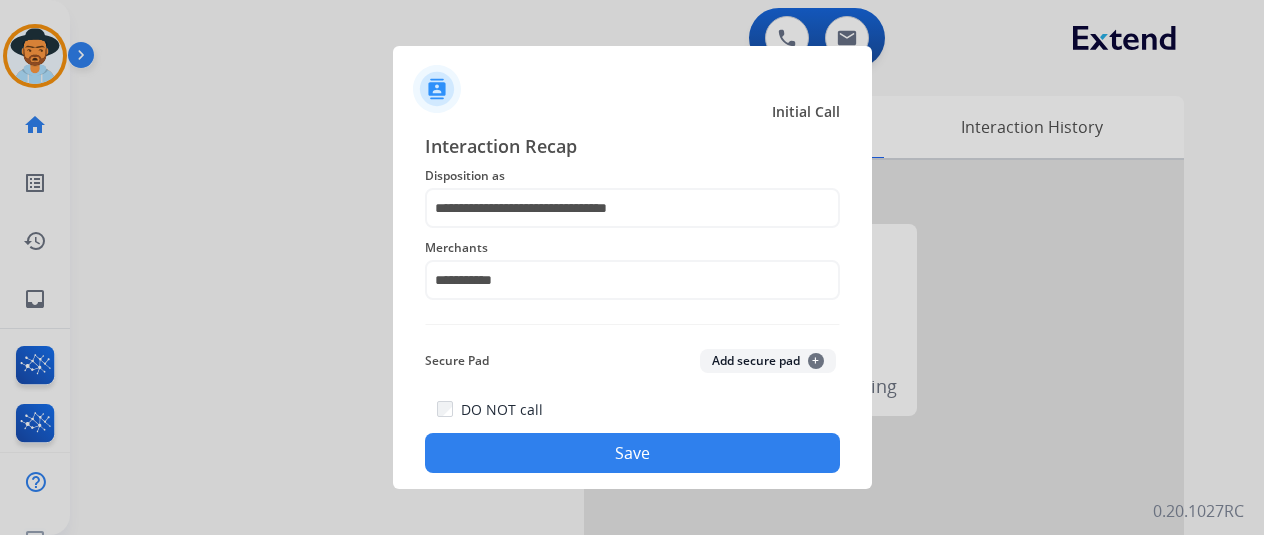 click on "Save" 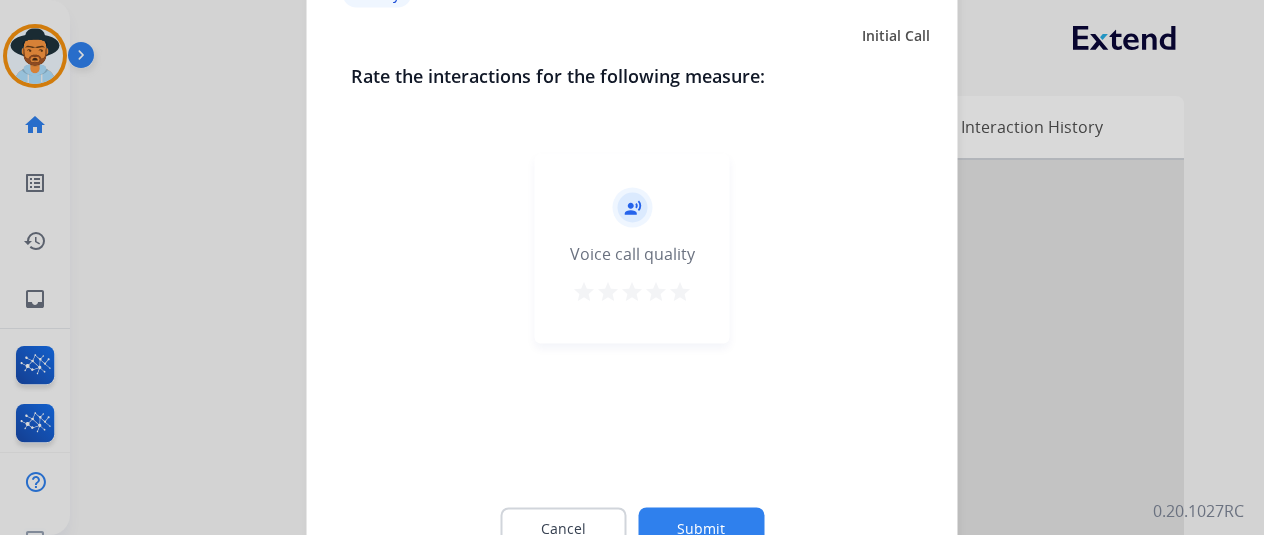 click on "Submit" 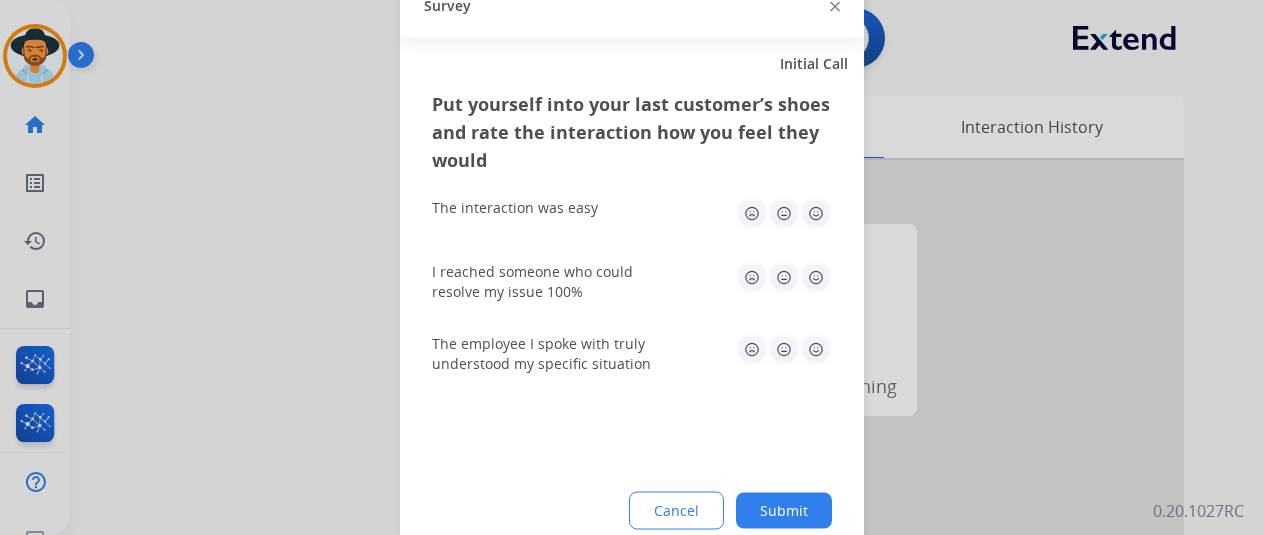 click on "Submit" 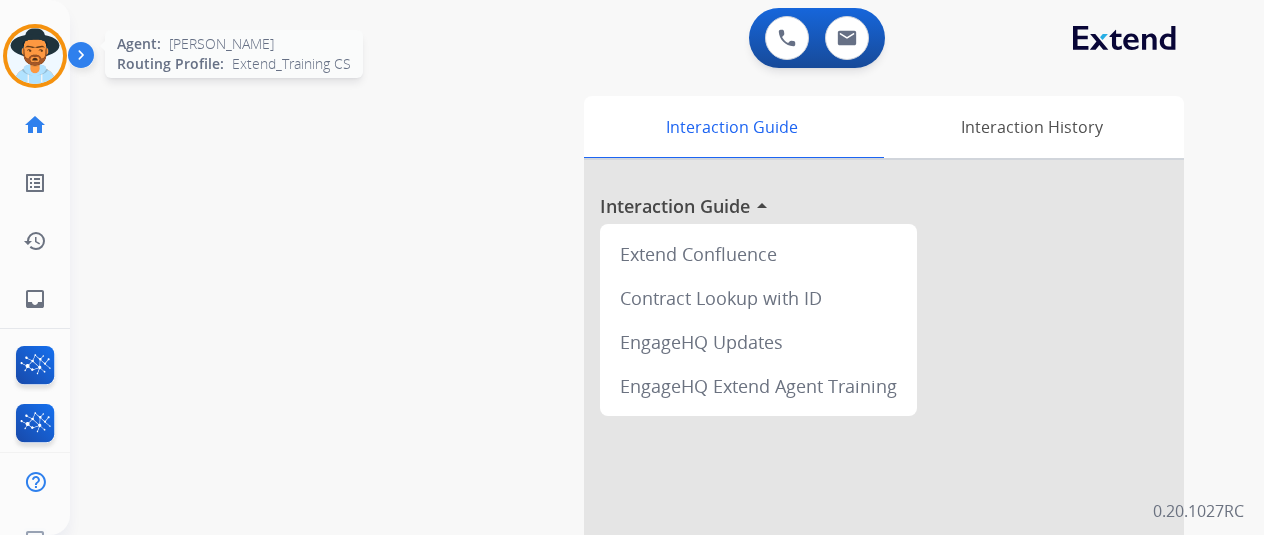 click at bounding box center [35, 56] 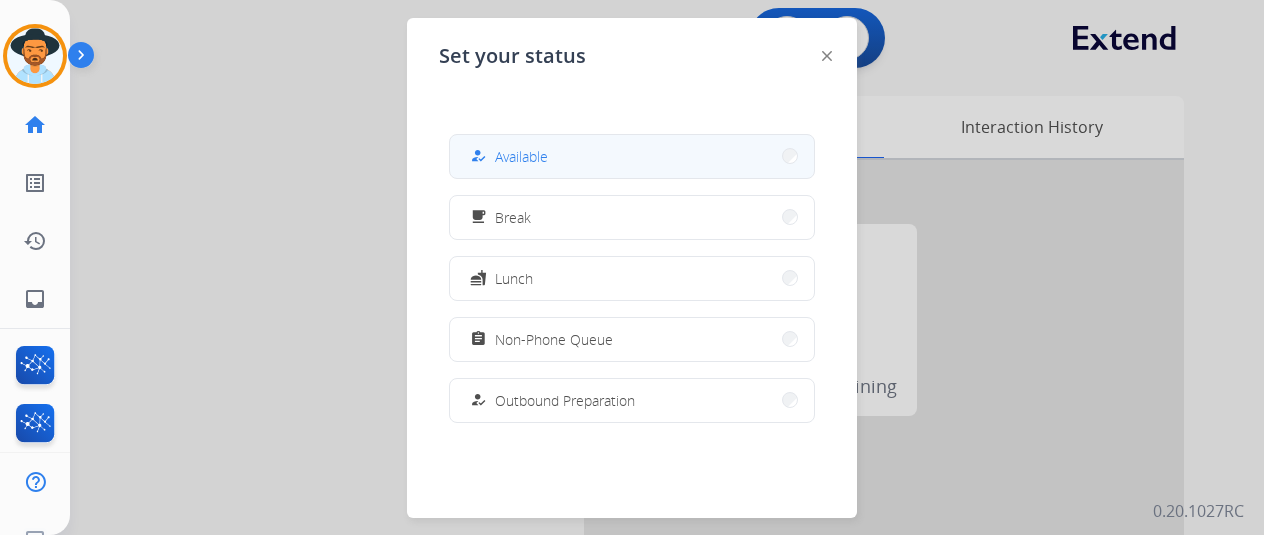 click on "how_to_reg Available" at bounding box center (632, 156) 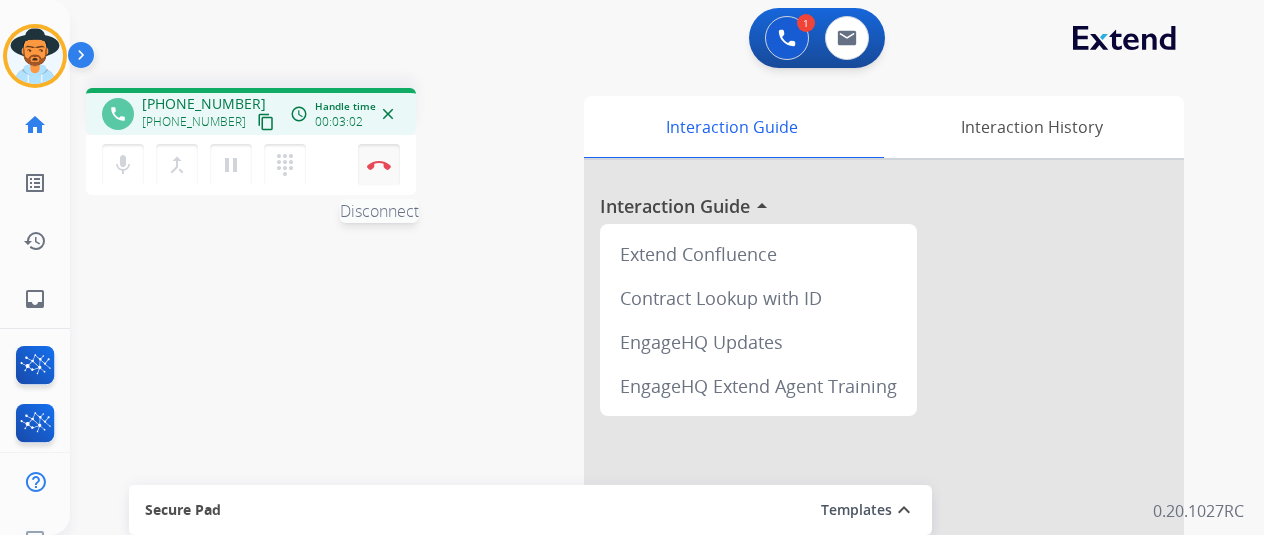 click on "Disconnect" at bounding box center [379, 165] 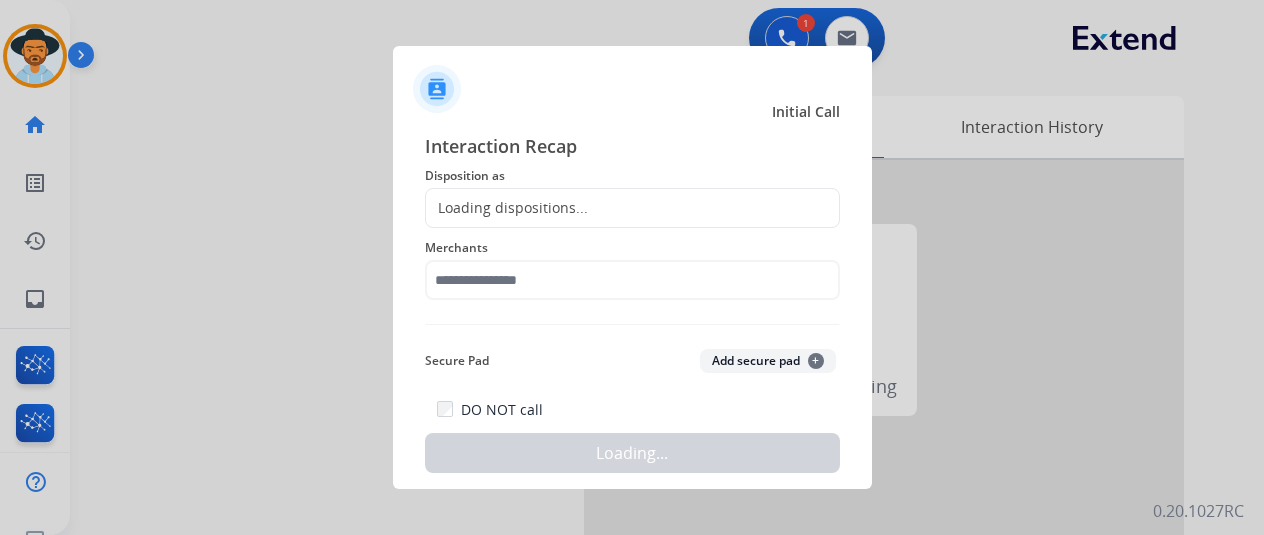 click on "Loading dispositions..." 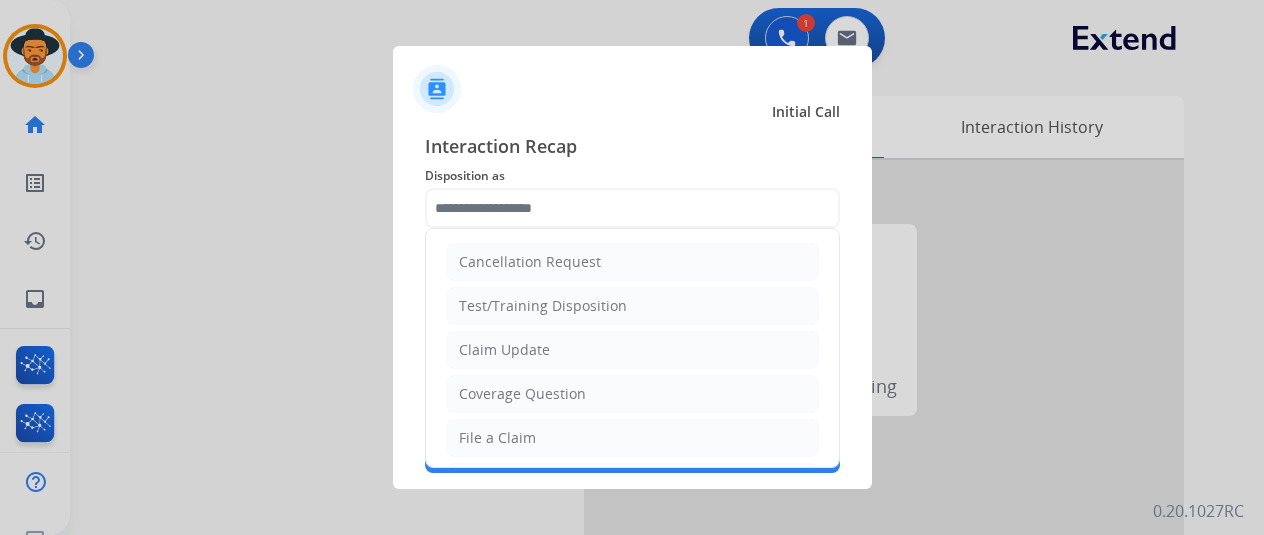 click 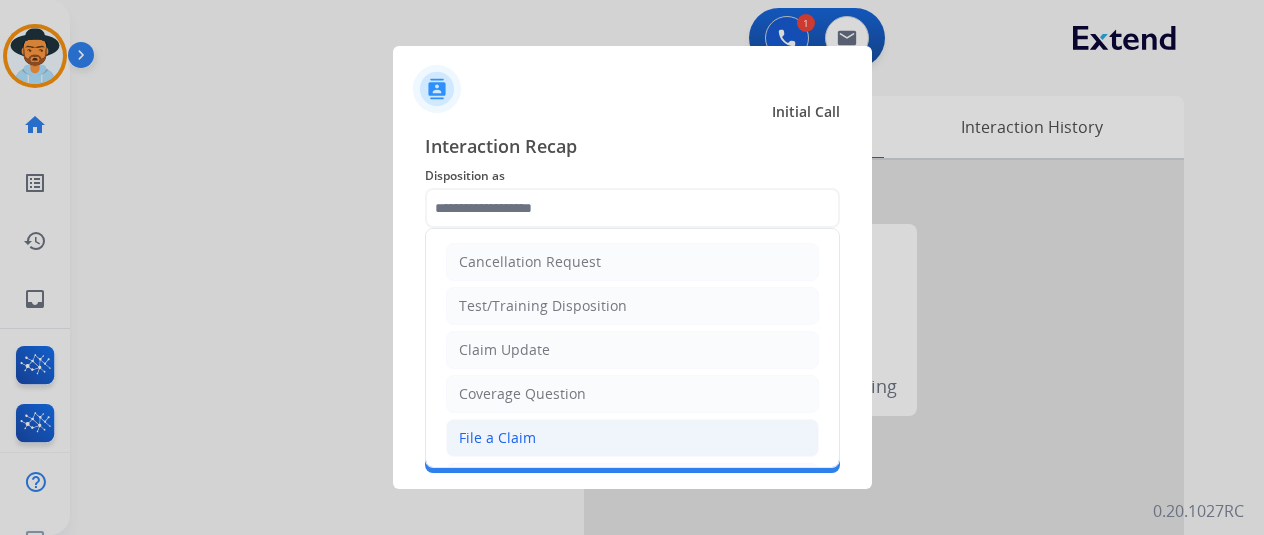 click on "File a Claim" 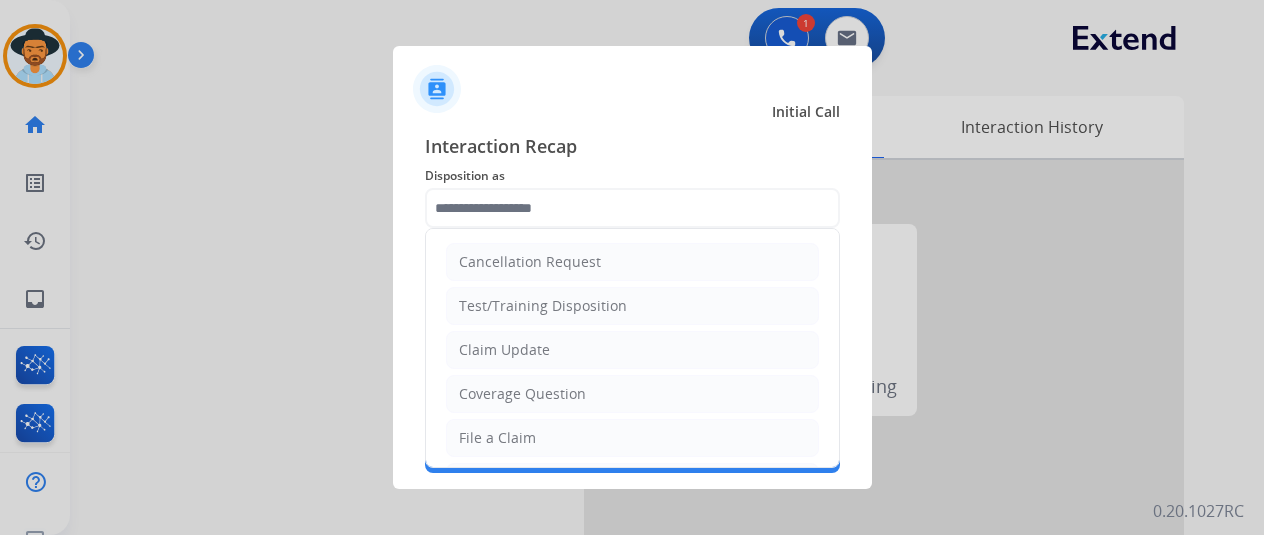 type on "**********" 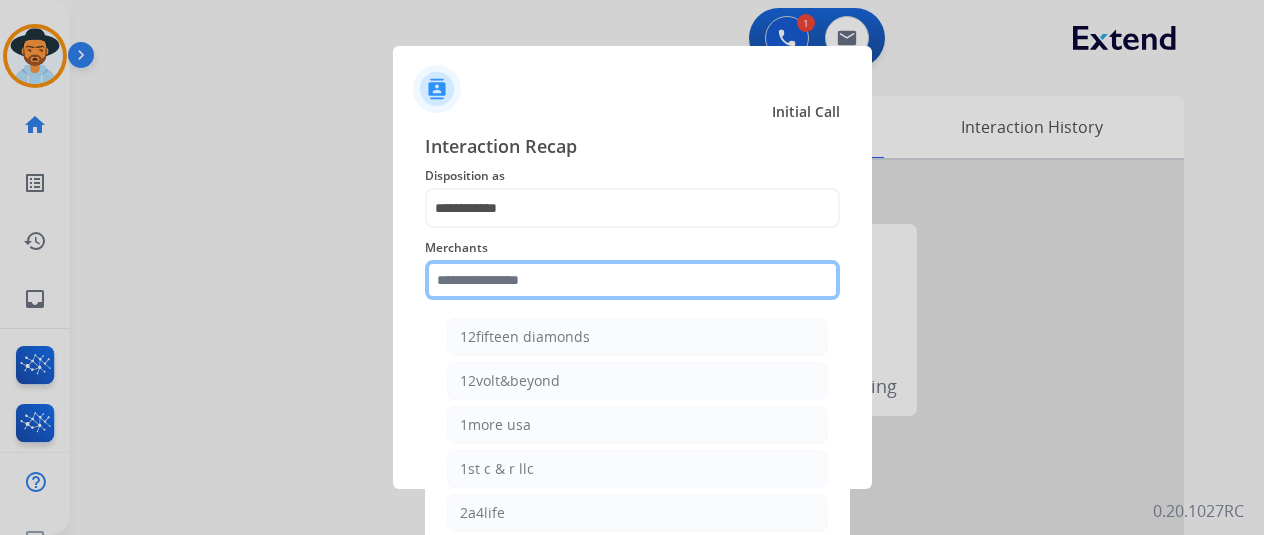 click 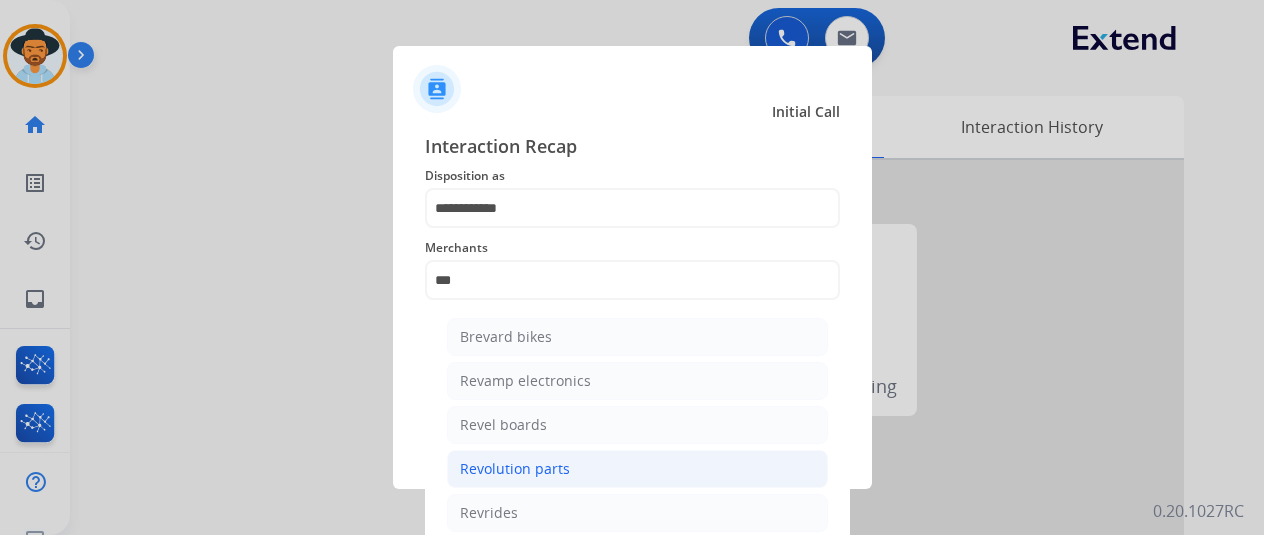 click on "Revolution parts" 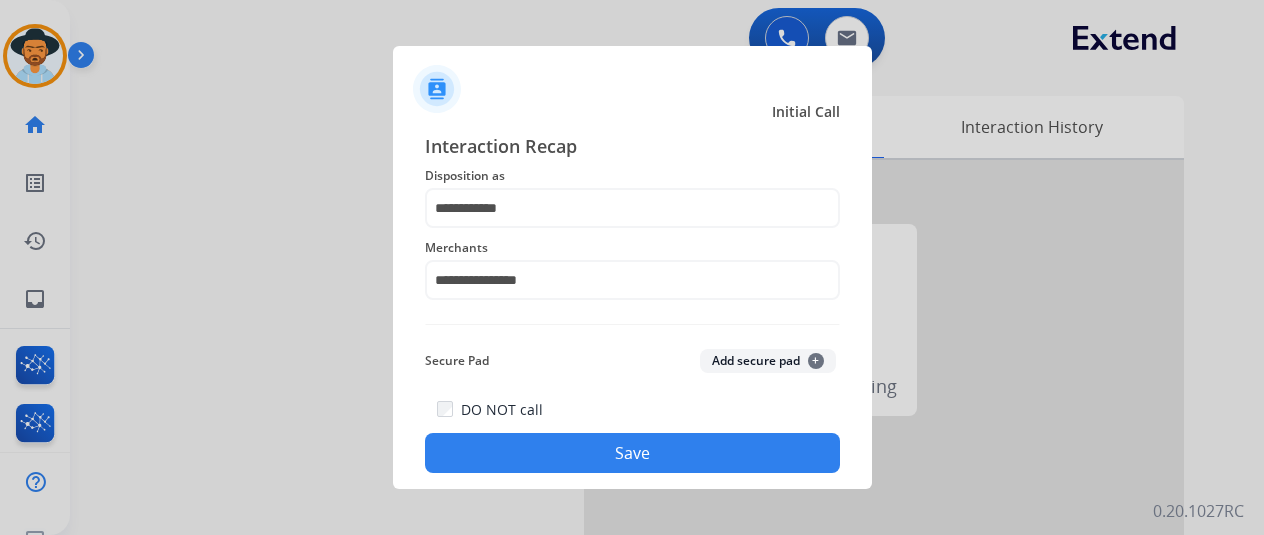 click on "Save" 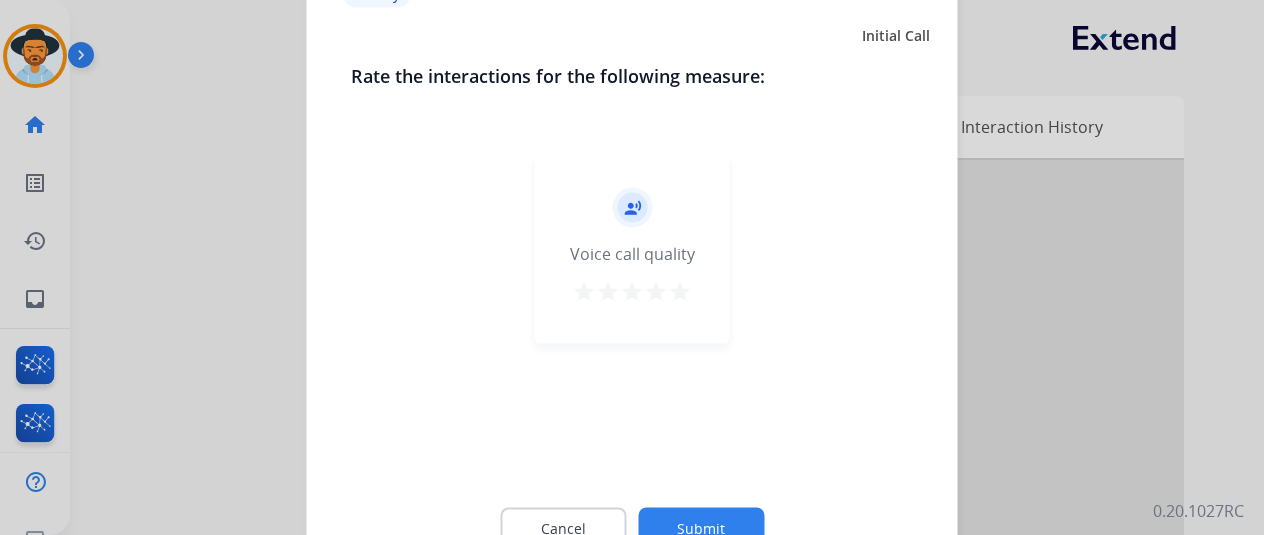 click on "Submit" 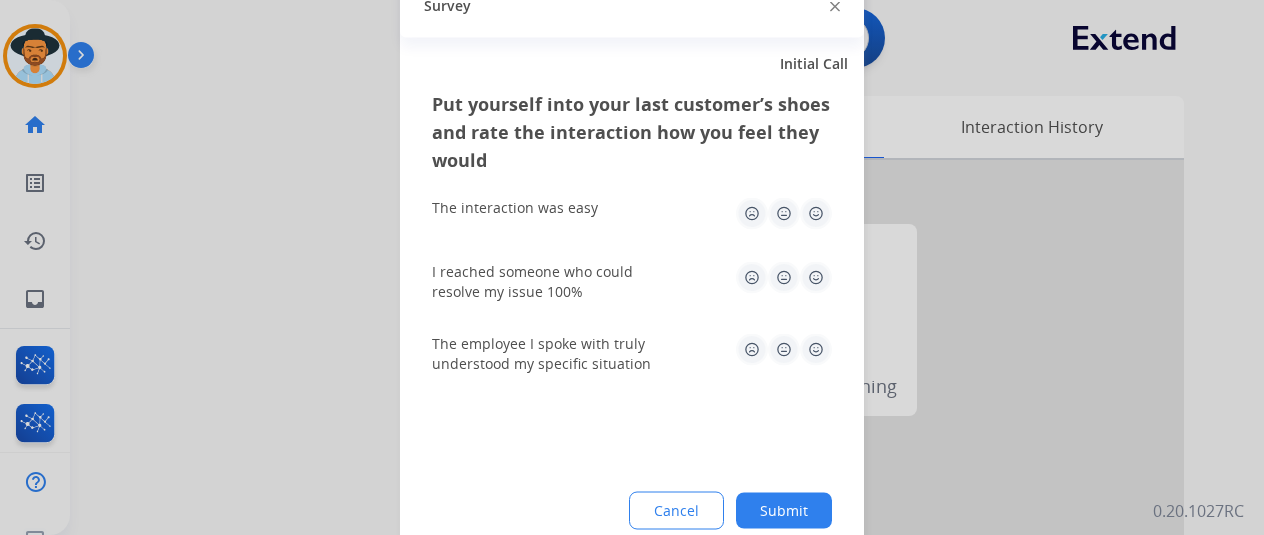click on "Submit" 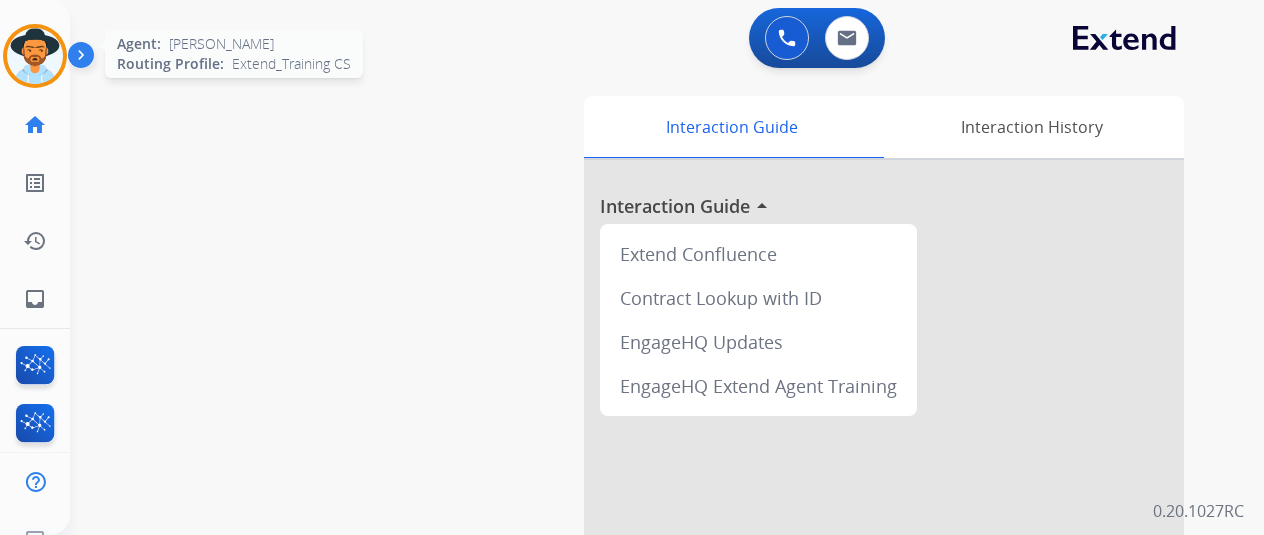click at bounding box center [35, 56] 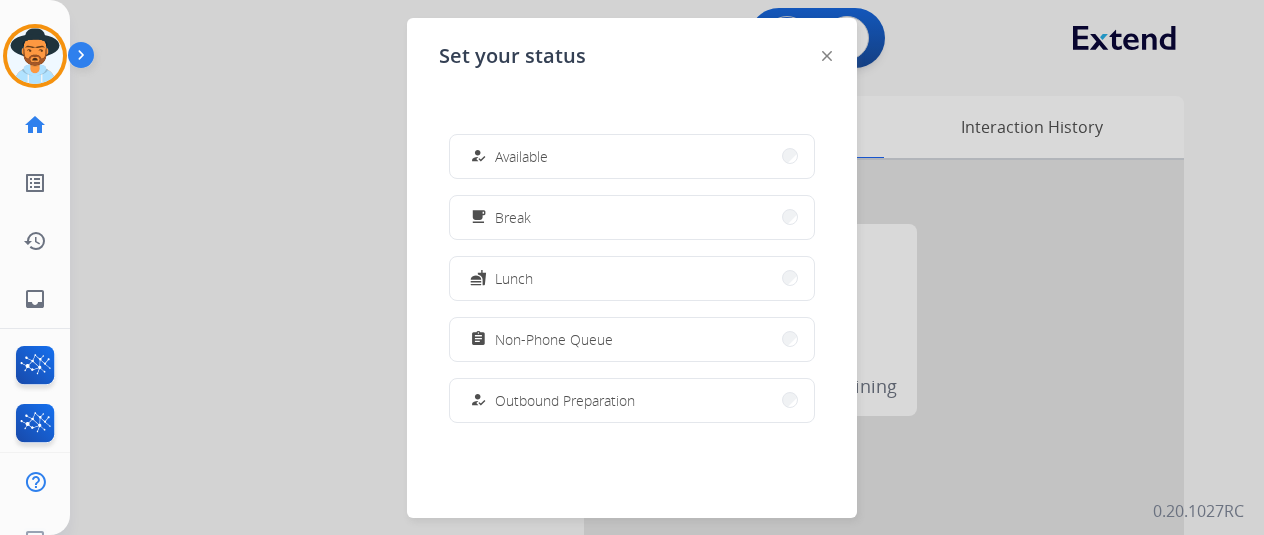 drag, startPoint x: 493, startPoint y: 143, endPoint x: 488, endPoint y: 134, distance: 10.29563 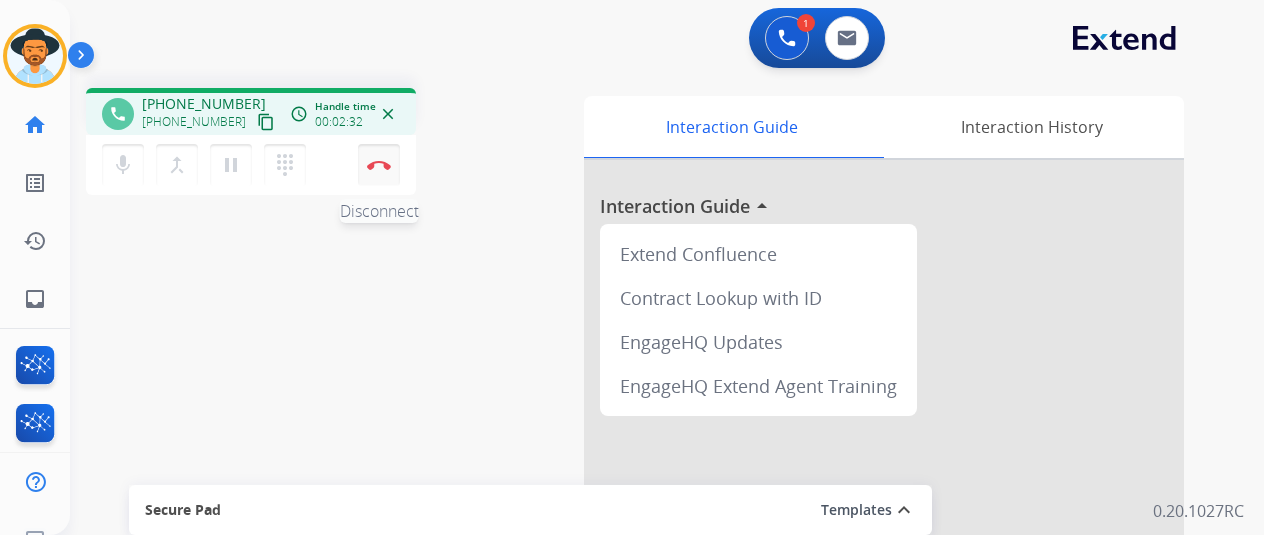 click on "Disconnect" at bounding box center [379, 165] 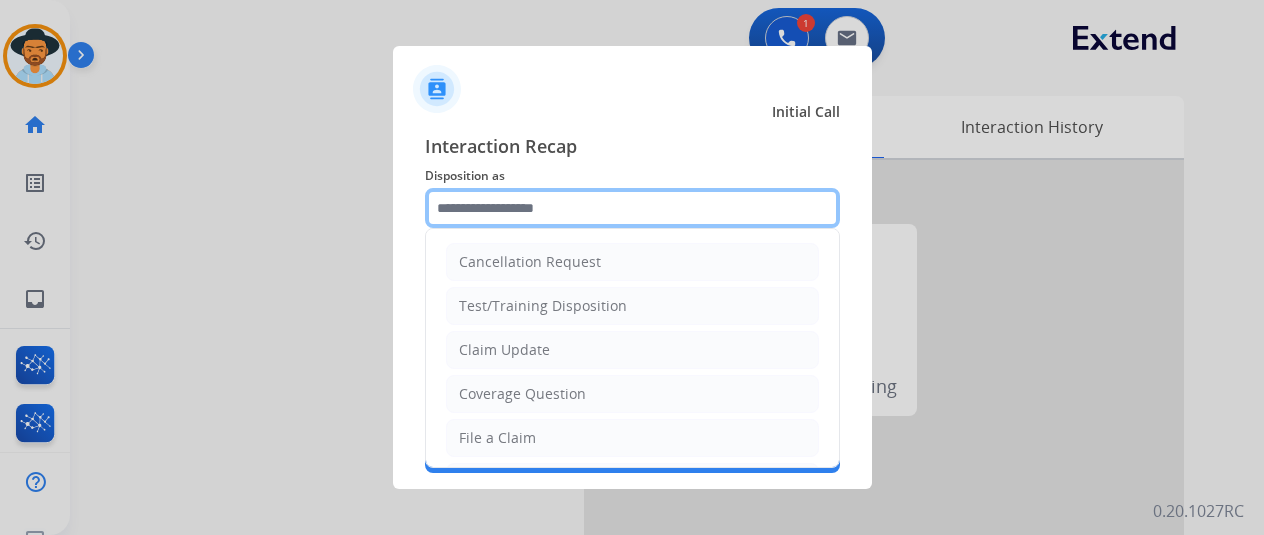 click 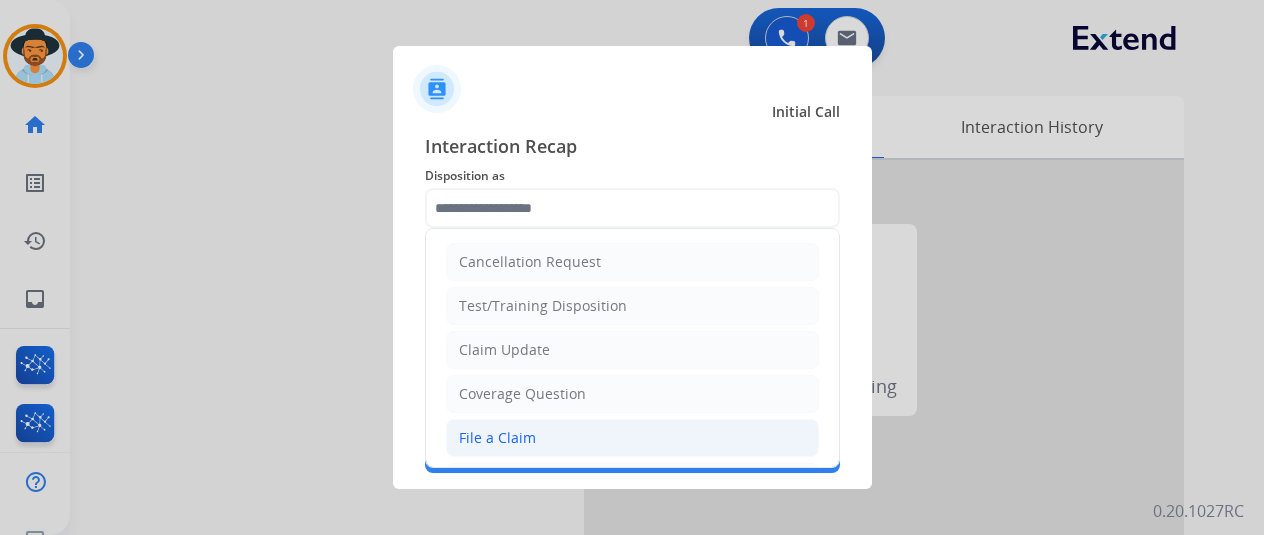 drag, startPoint x: 492, startPoint y: 437, endPoint x: 482, endPoint y: 351, distance: 86.579445 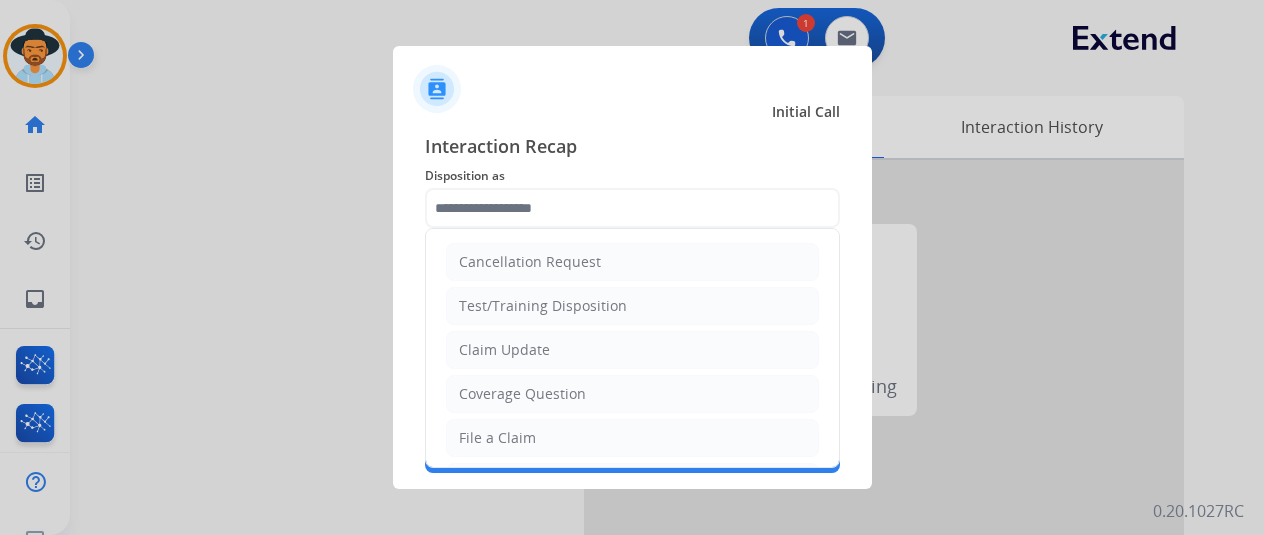 click on "File a Claim" 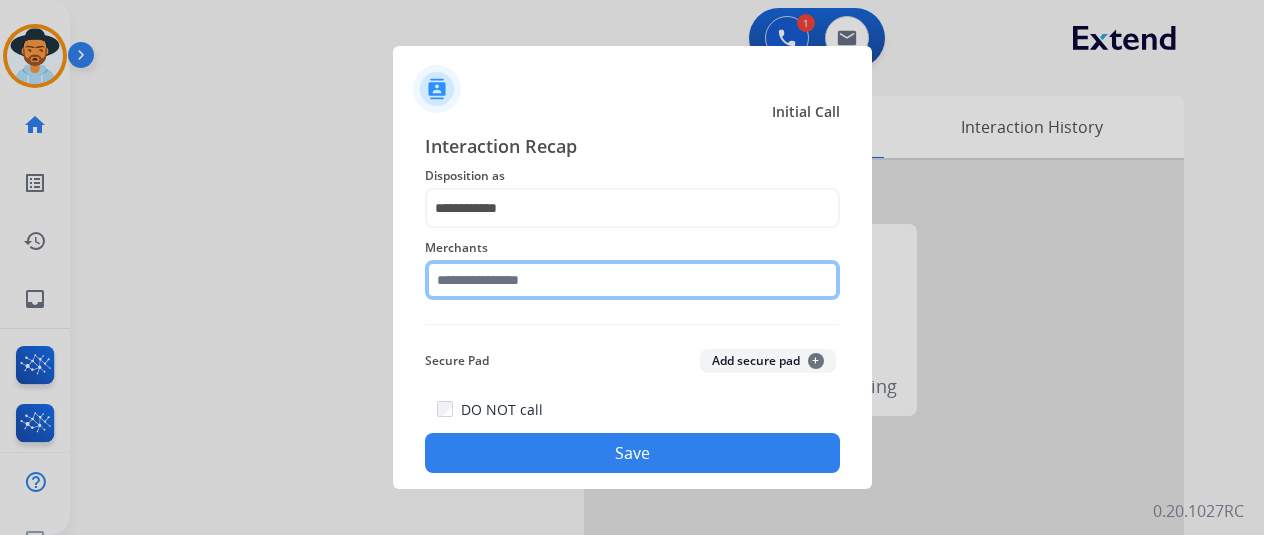 click 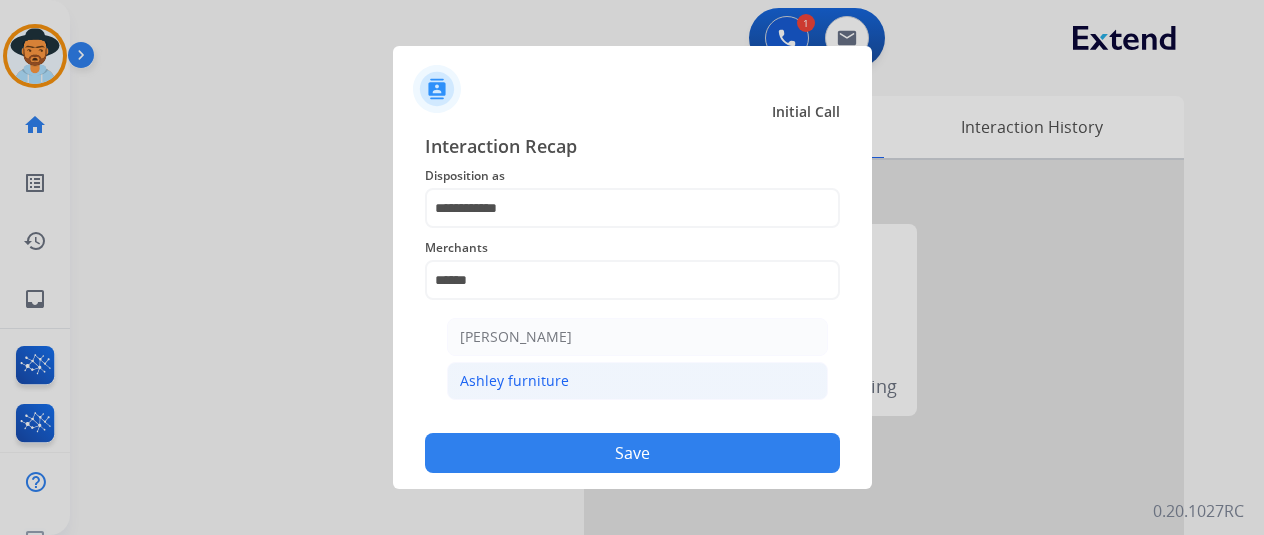 click on "Ashley furniture" 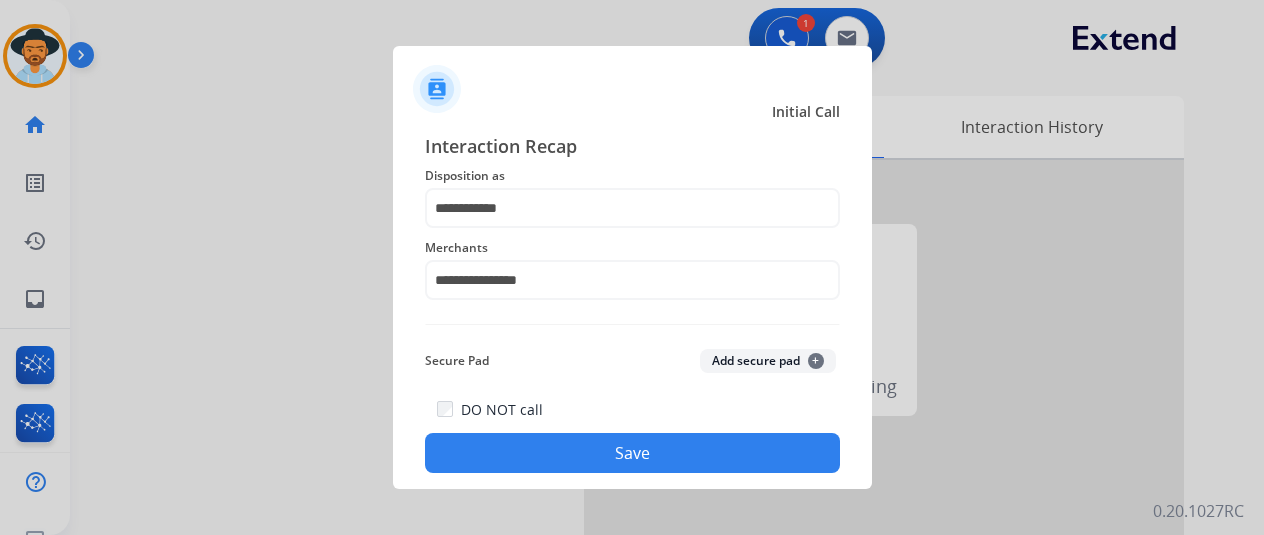click on "Save" 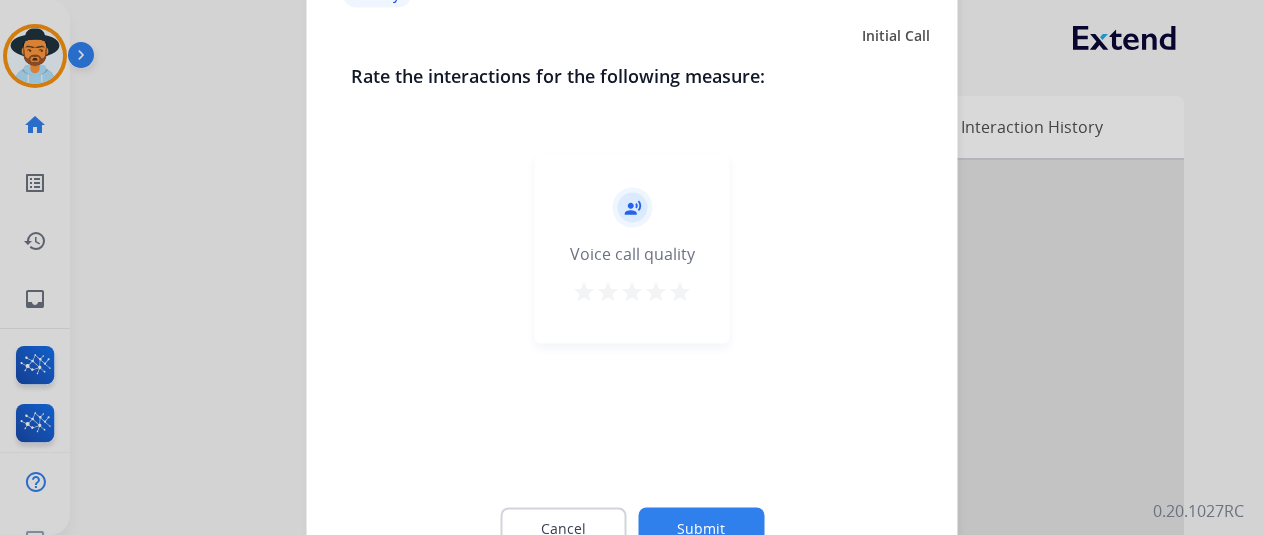 click on "Submit" 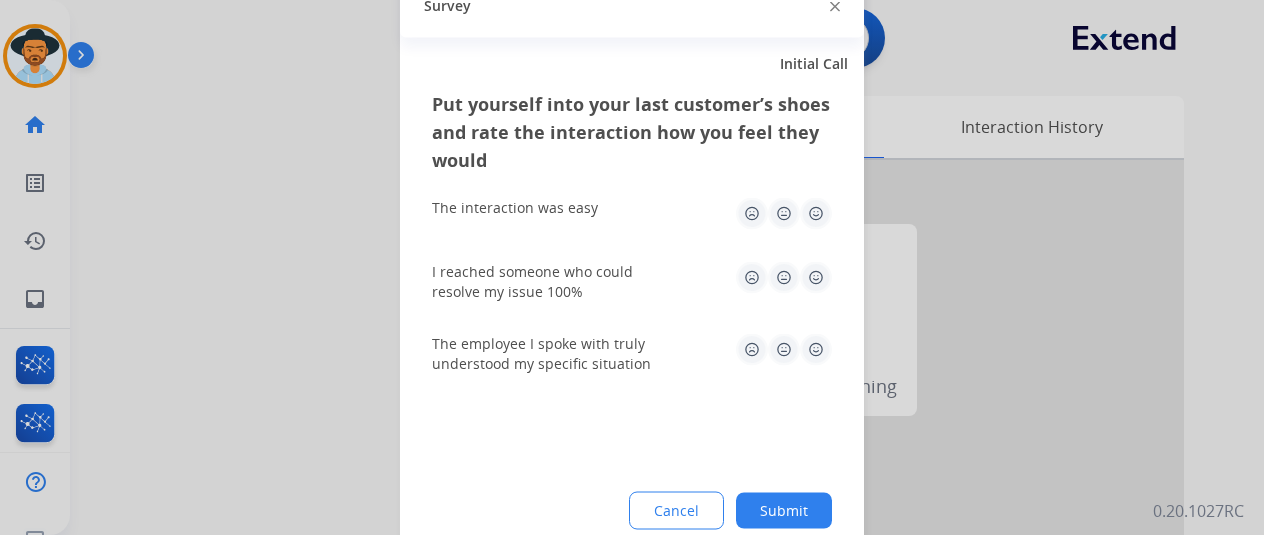 click on "Submit" 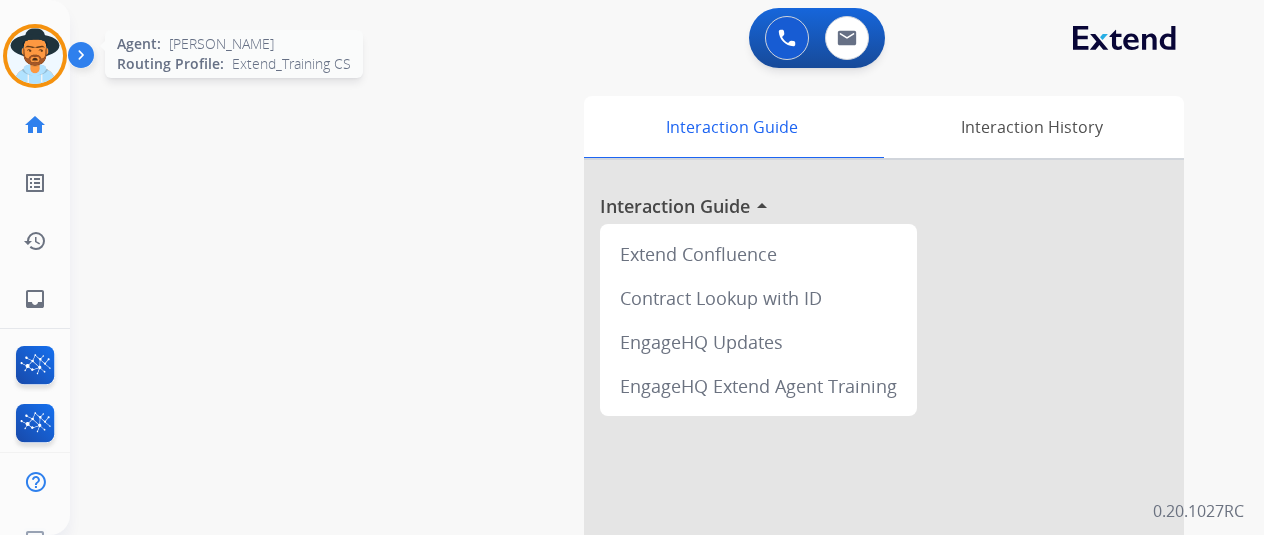 click at bounding box center (35, 56) 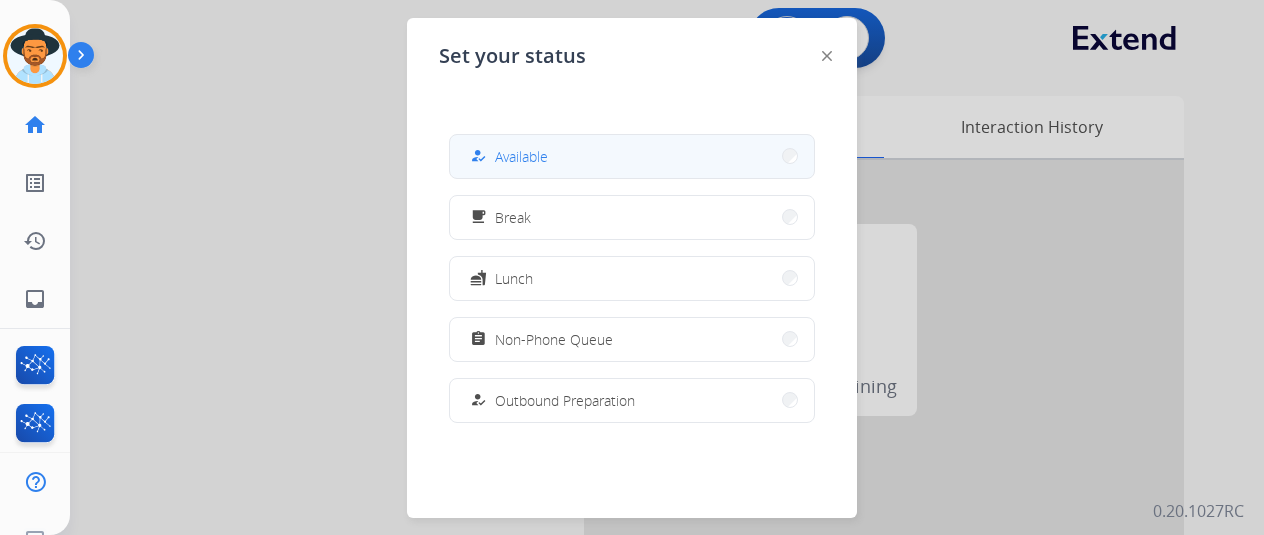 click on "how_to_reg Available" at bounding box center (632, 156) 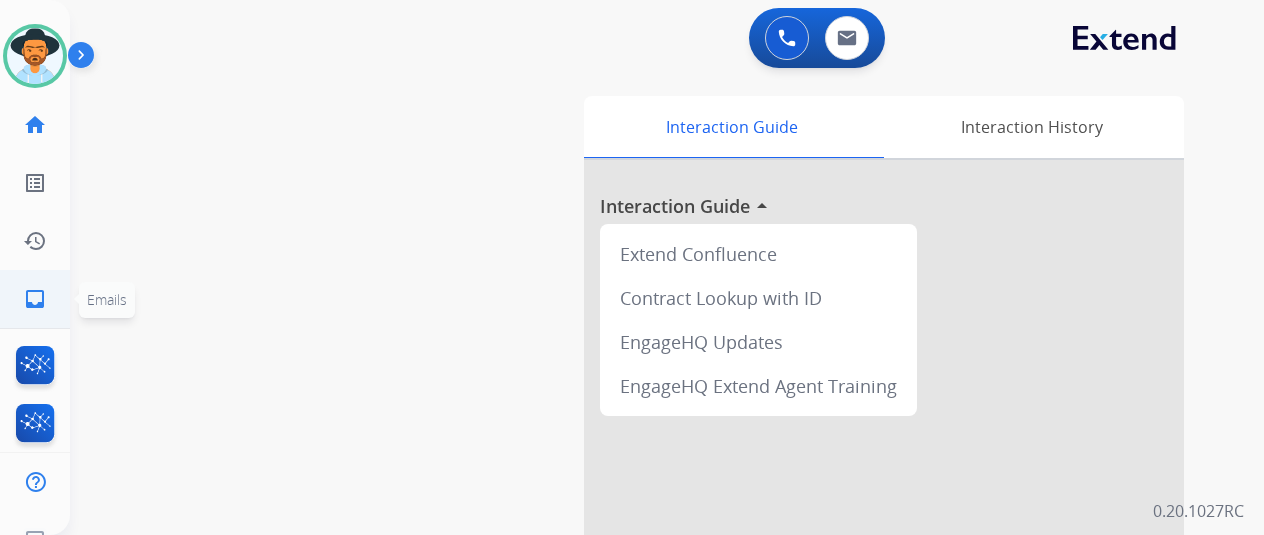 click on "inbox" 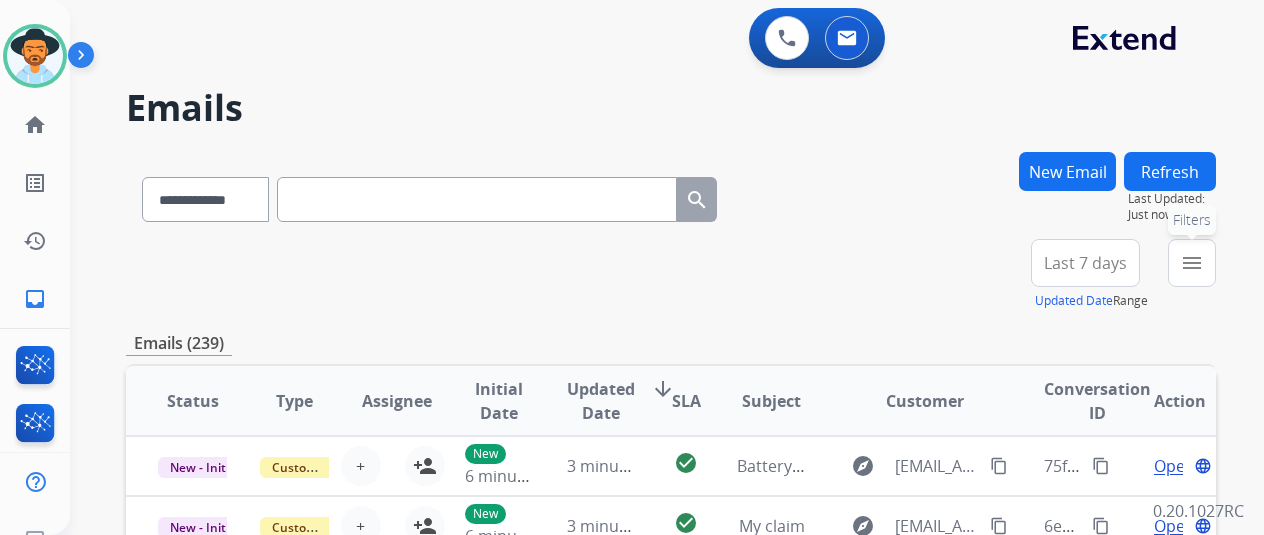click on "menu" at bounding box center [1192, 263] 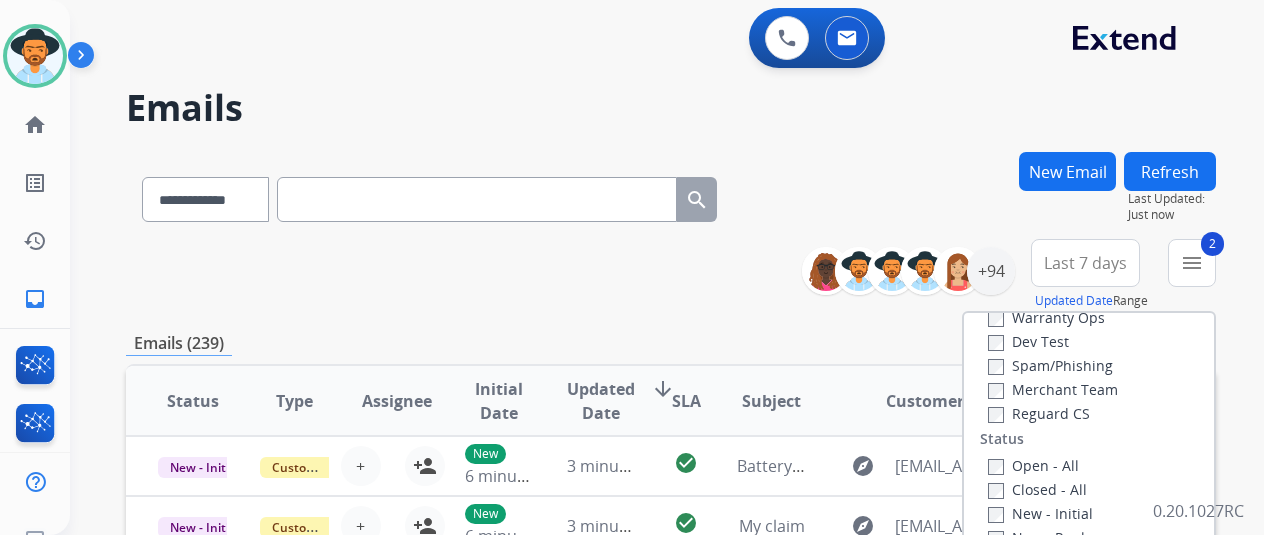 scroll, scrollTop: 100, scrollLeft: 0, axis: vertical 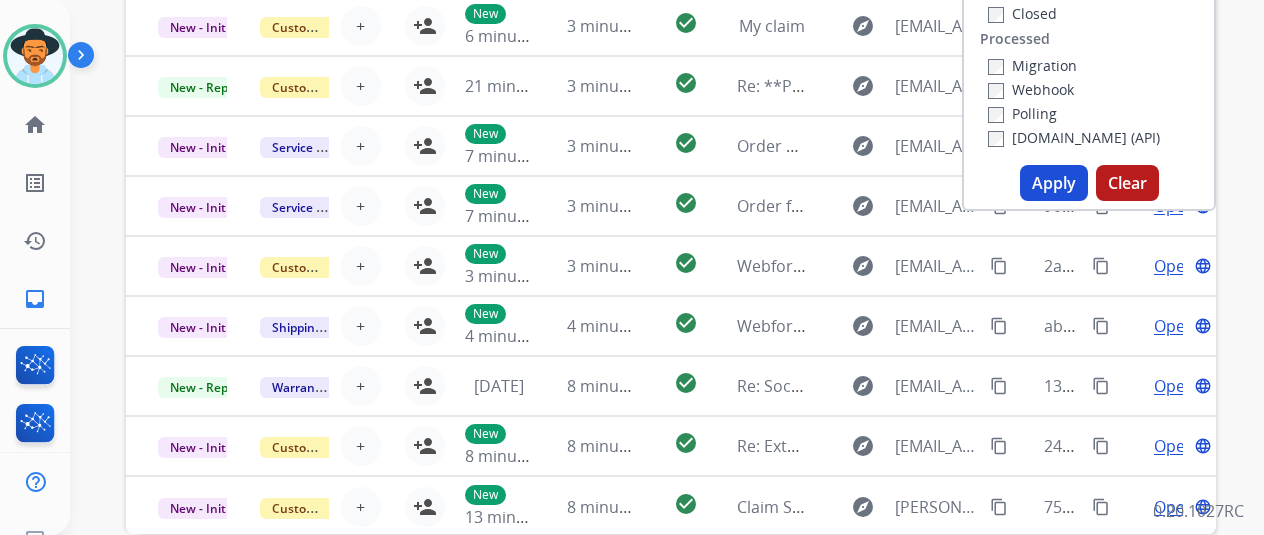 click on "Apply" at bounding box center [1054, 183] 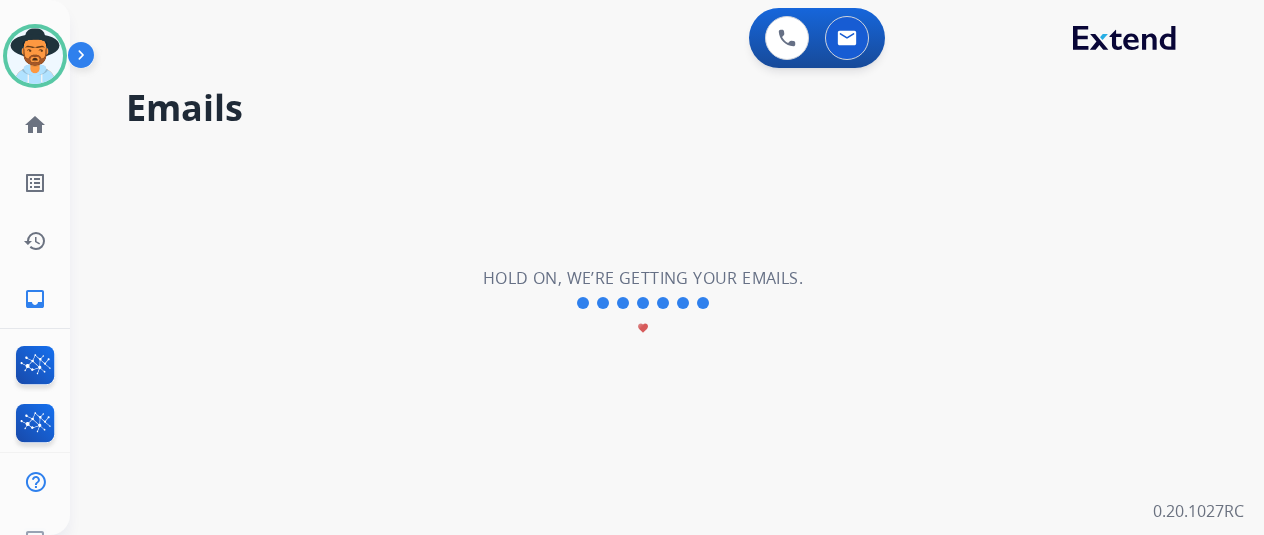 scroll, scrollTop: 0, scrollLeft: 0, axis: both 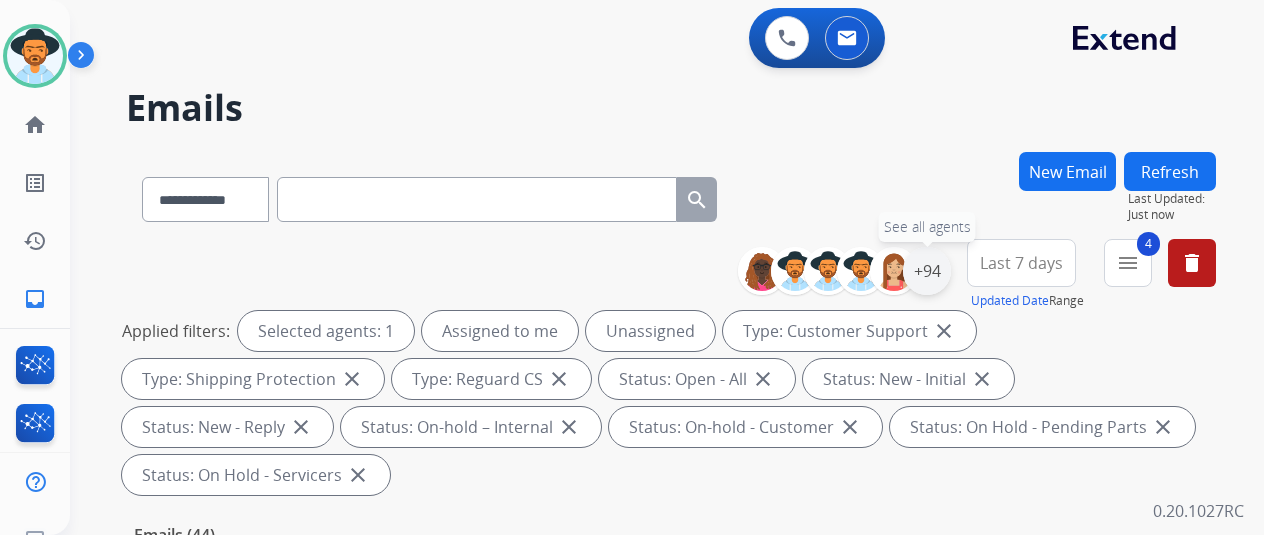 click on "+94" at bounding box center (927, 271) 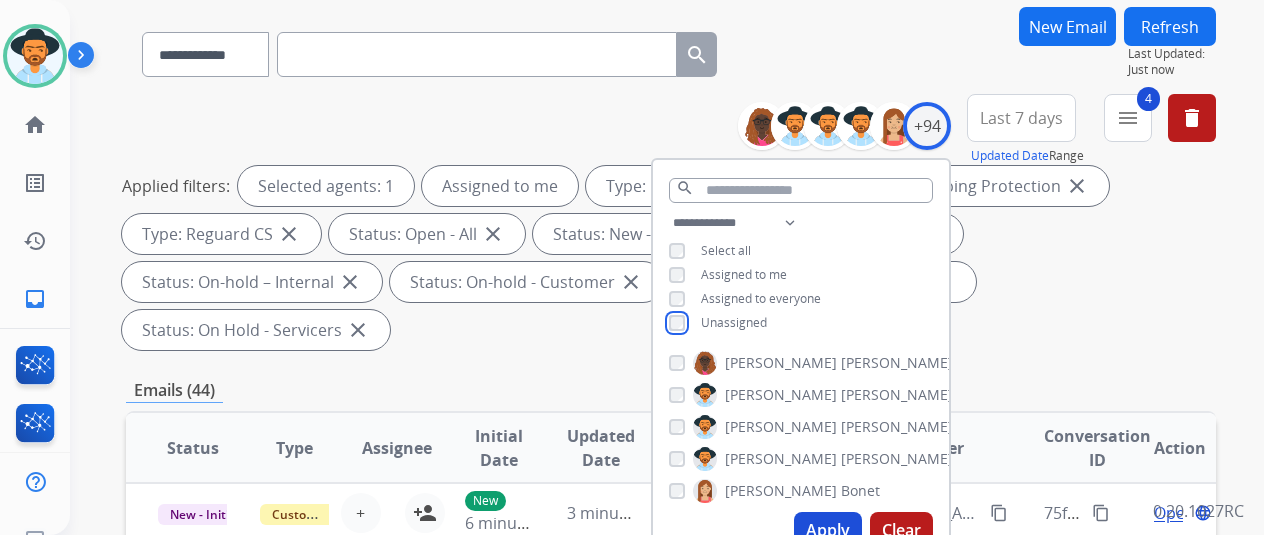 scroll, scrollTop: 400, scrollLeft: 0, axis: vertical 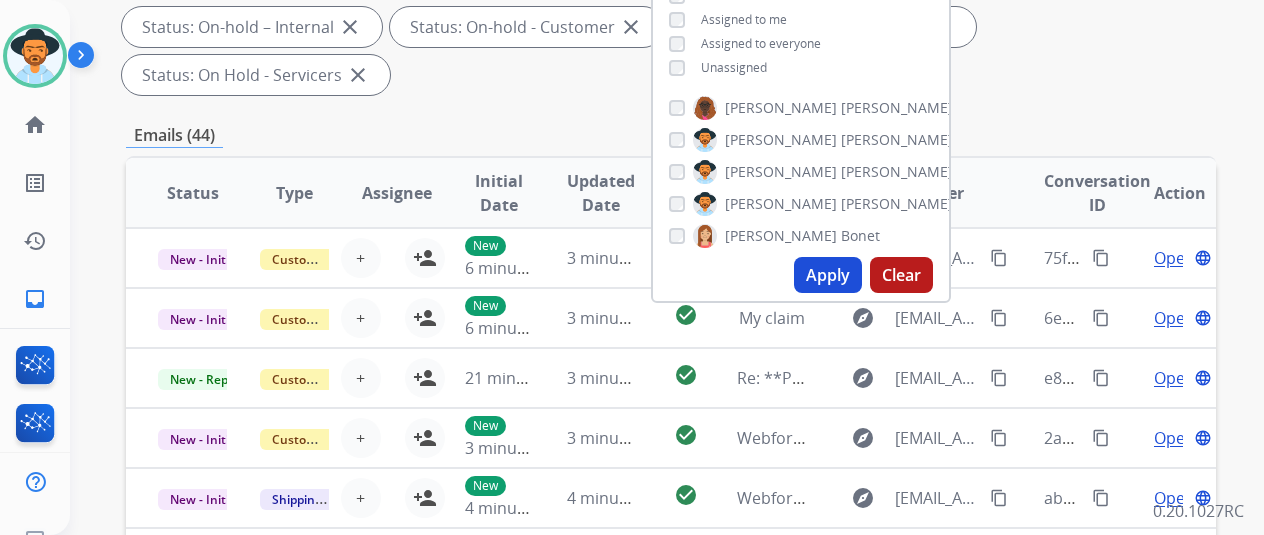 click on "Apply" at bounding box center [828, 275] 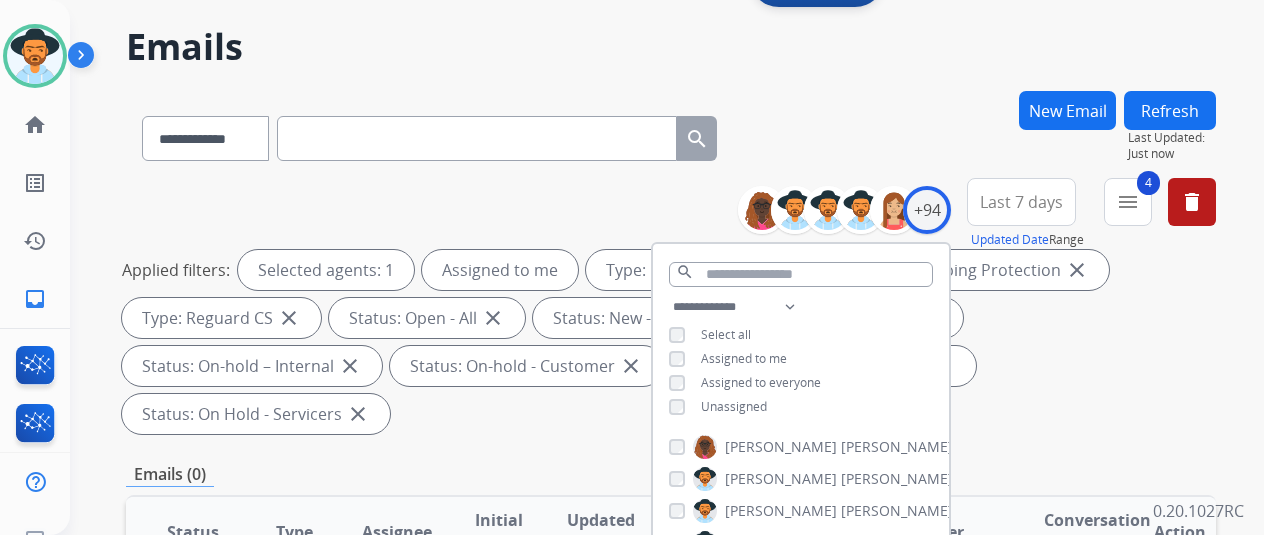 scroll, scrollTop: 0, scrollLeft: 0, axis: both 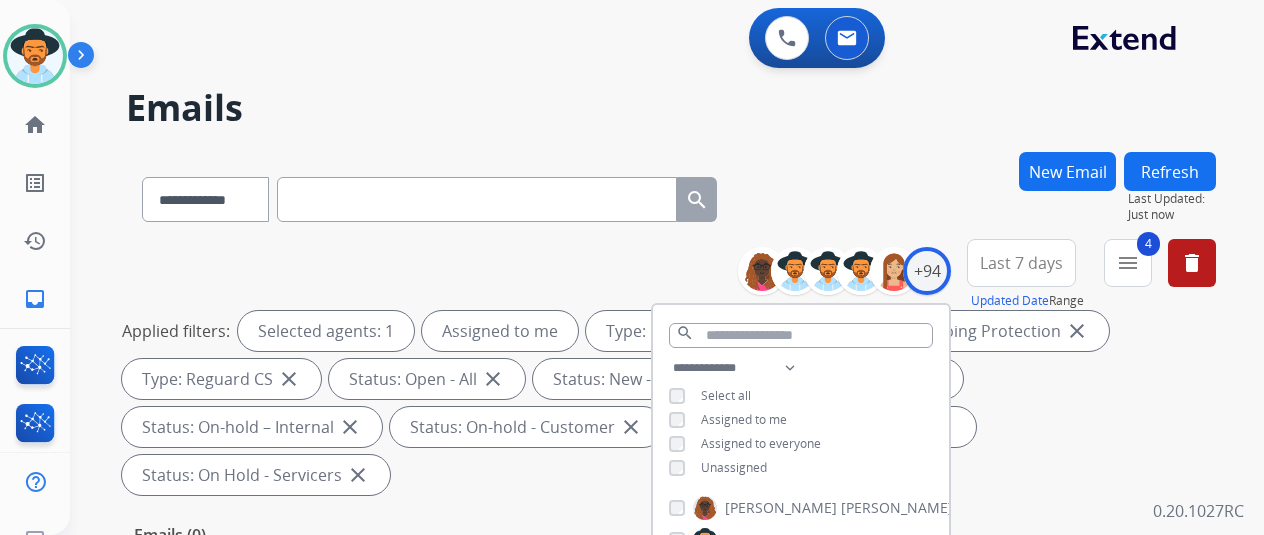 click on "Emails" at bounding box center (671, 108) 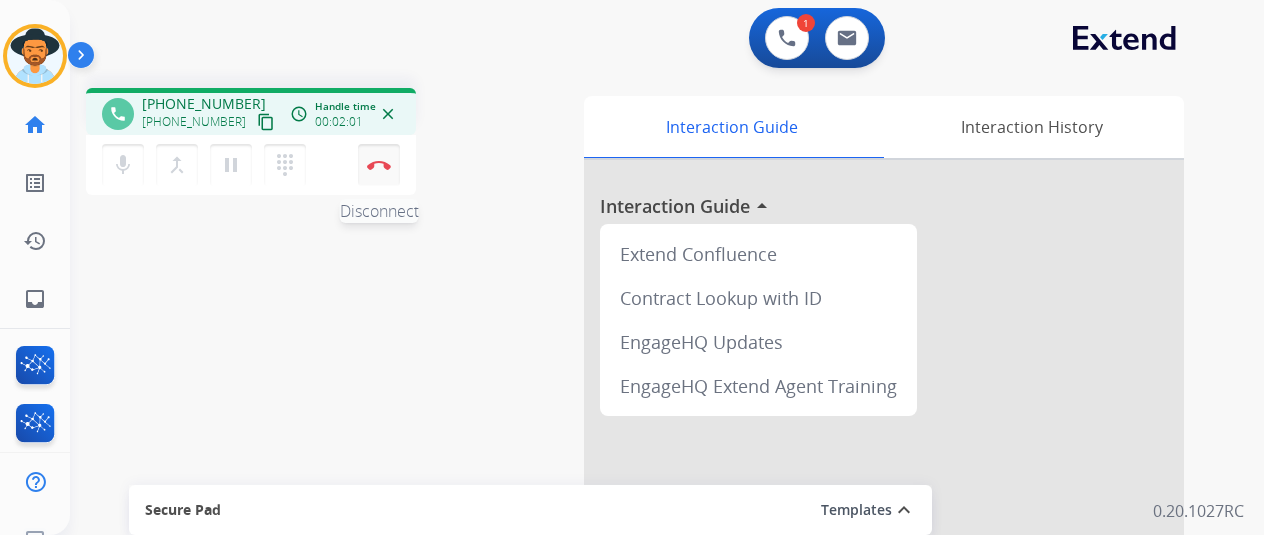 click at bounding box center (379, 165) 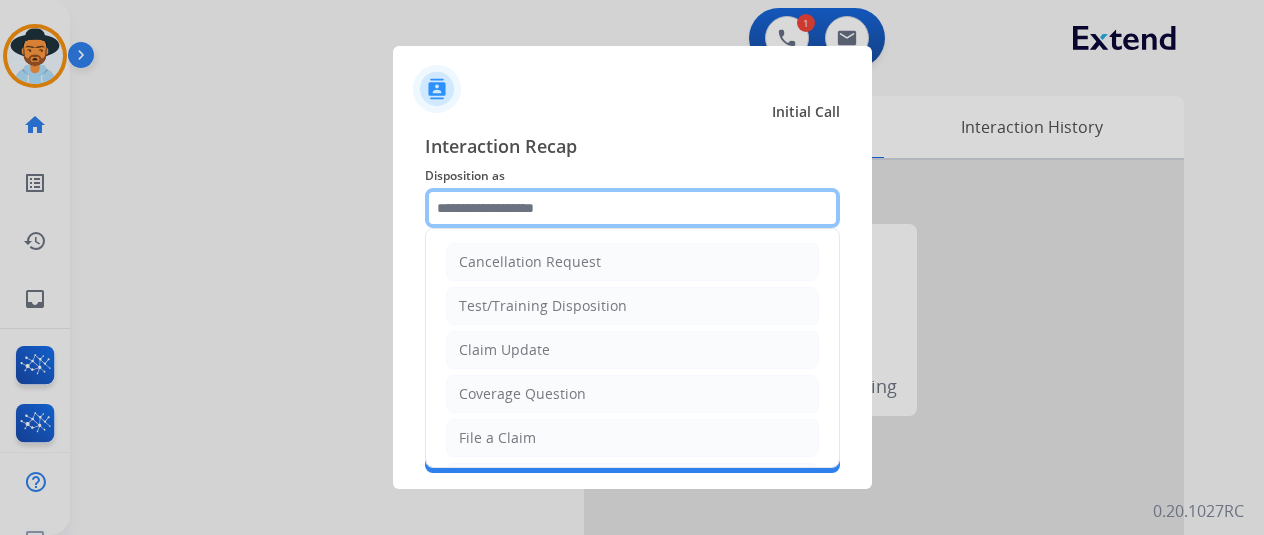 click 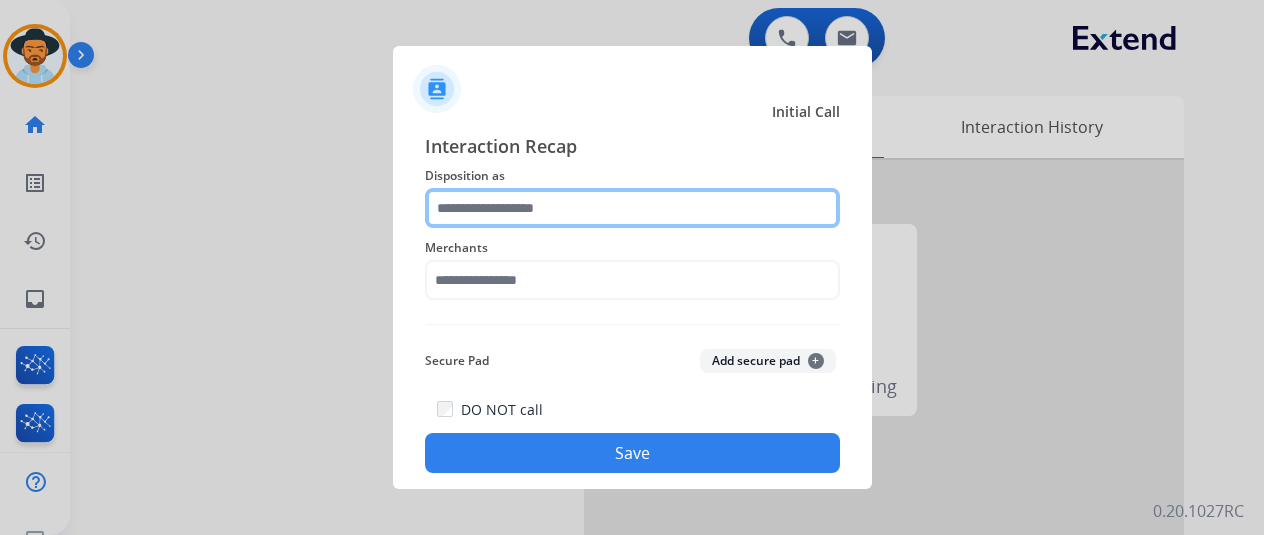 scroll, scrollTop: 0, scrollLeft: 0, axis: both 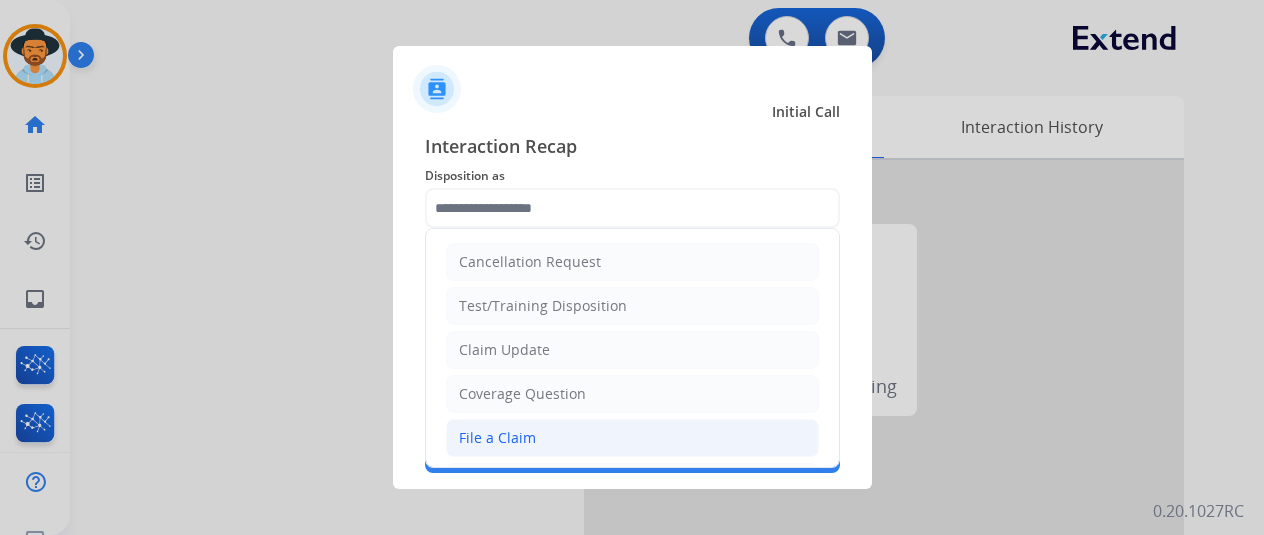 click on "File a Claim" 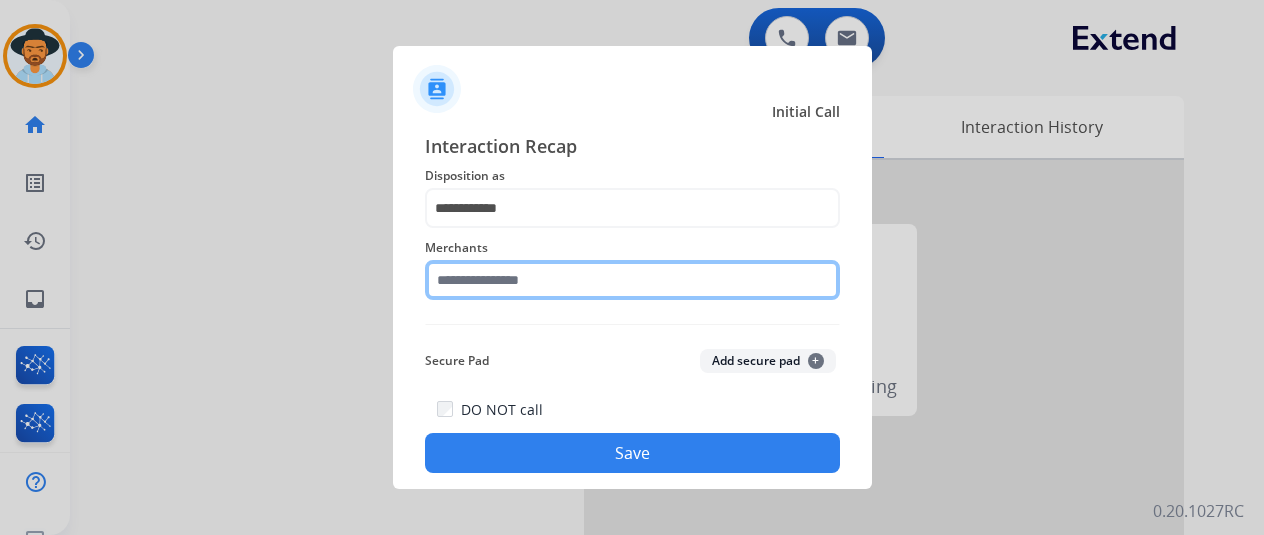 click 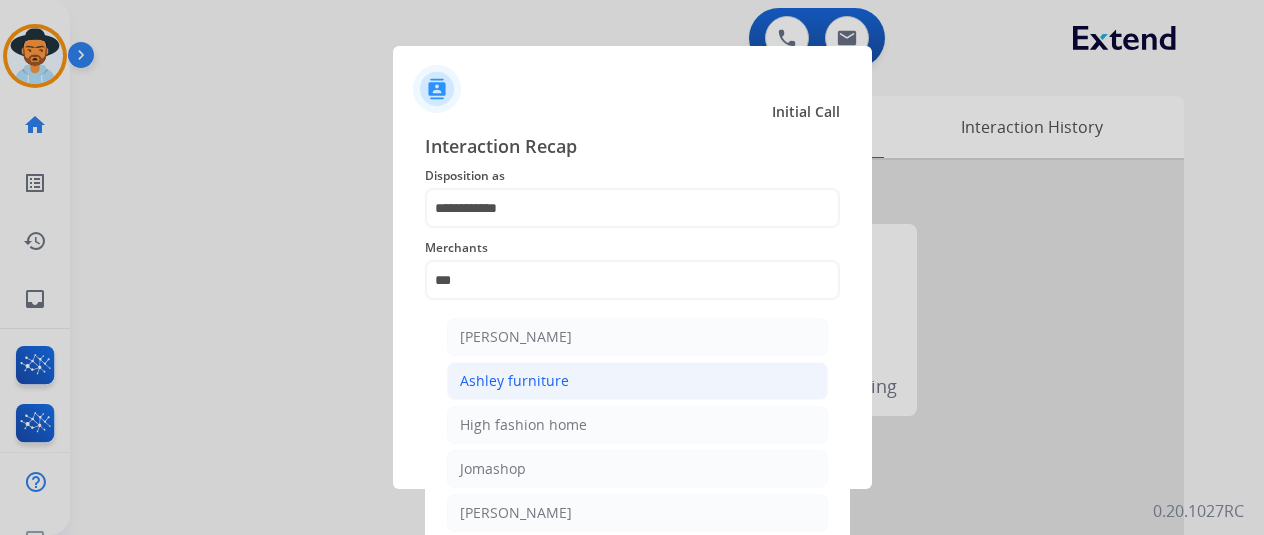 click on "Ashley furniture" 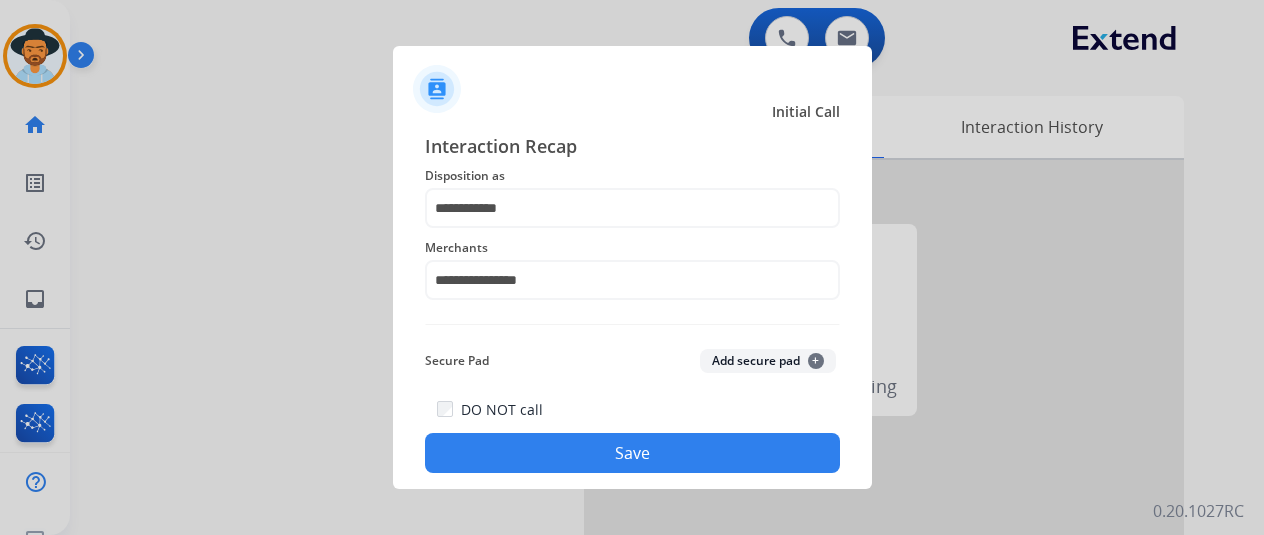 click on "Save" 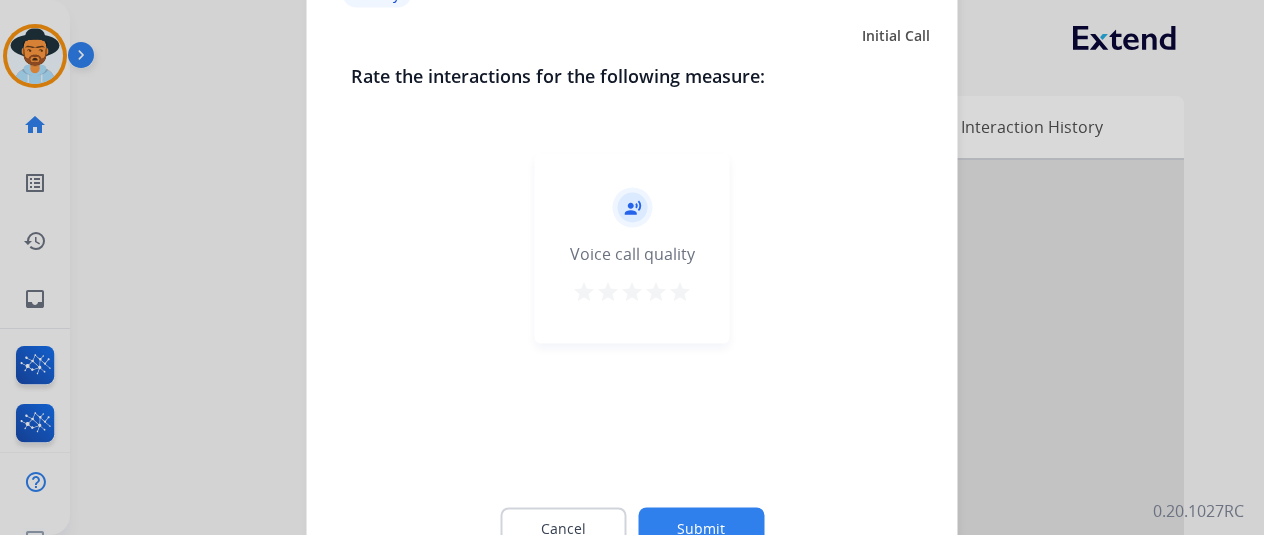 click on "Submit" 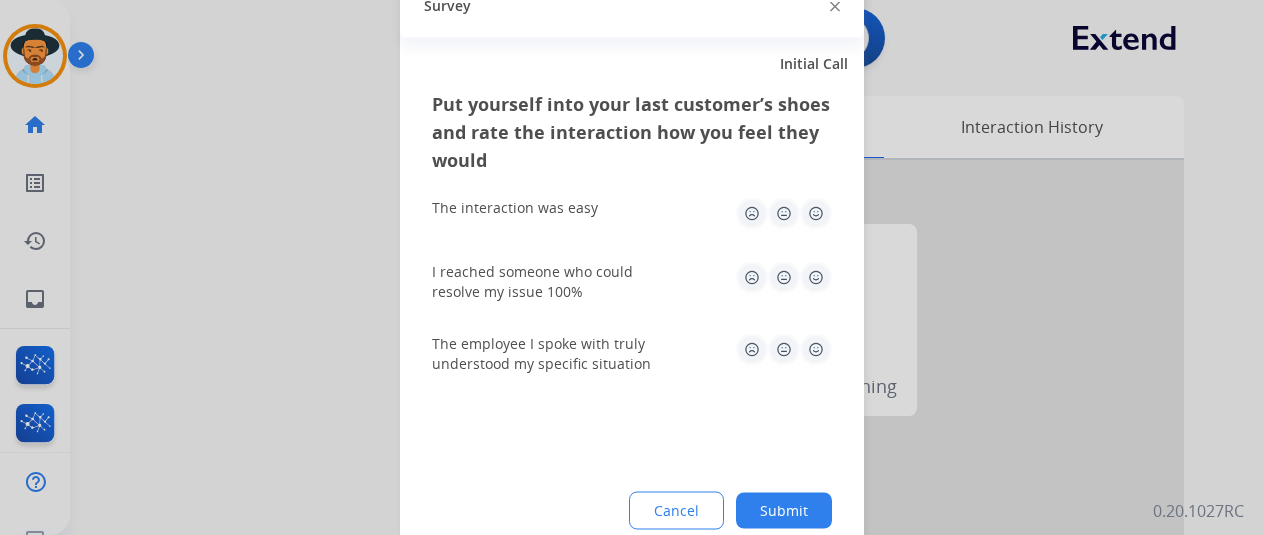 click on "Submit" 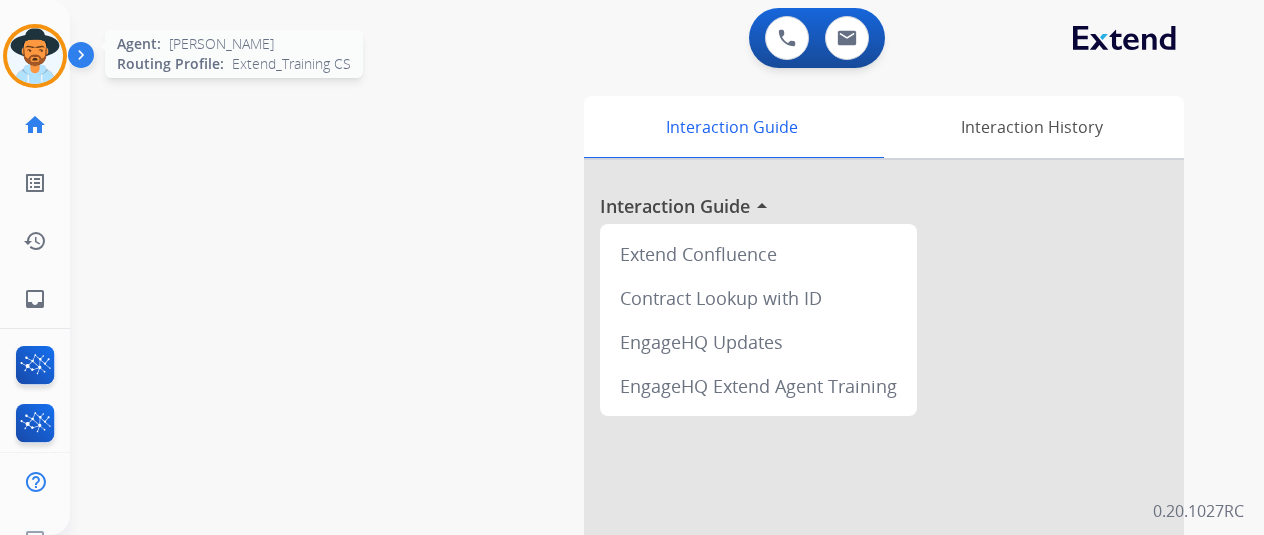 click at bounding box center [35, 56] 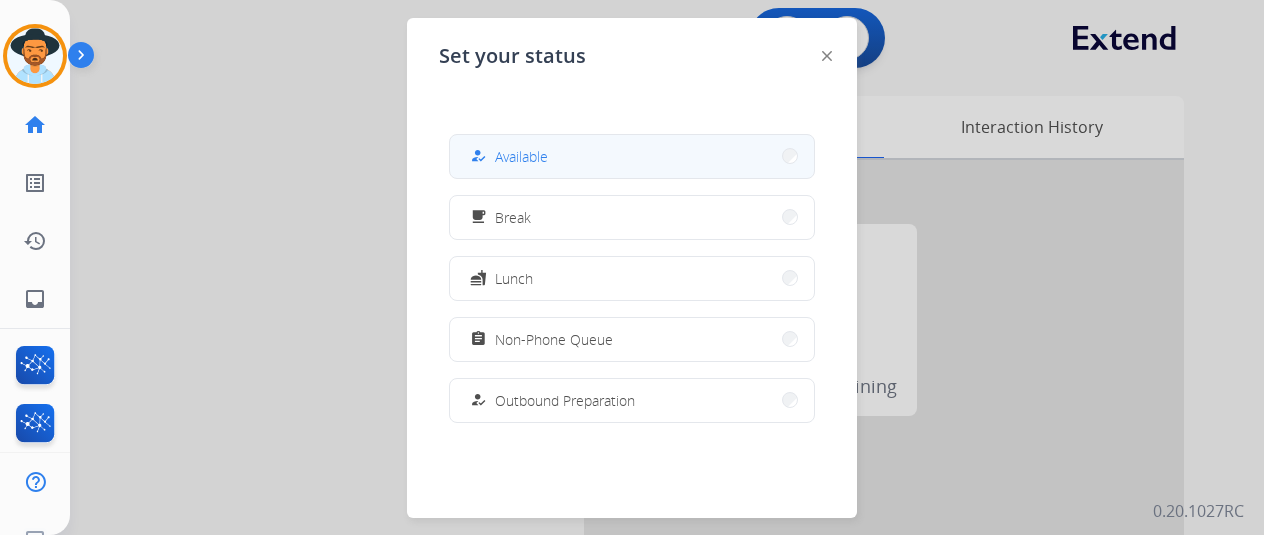 click on "Available" at bounding box center [521, 156] 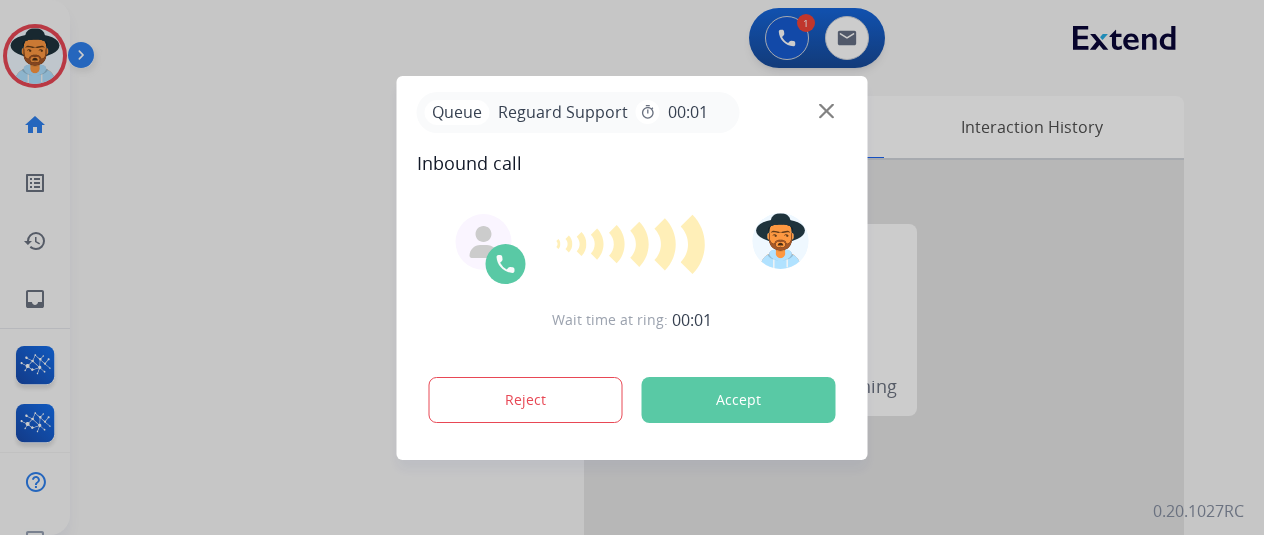 drag, startPoint x: 185, startPoint y: 187, endPoint x: 175, endPoint y: 171, distance: 18.867962 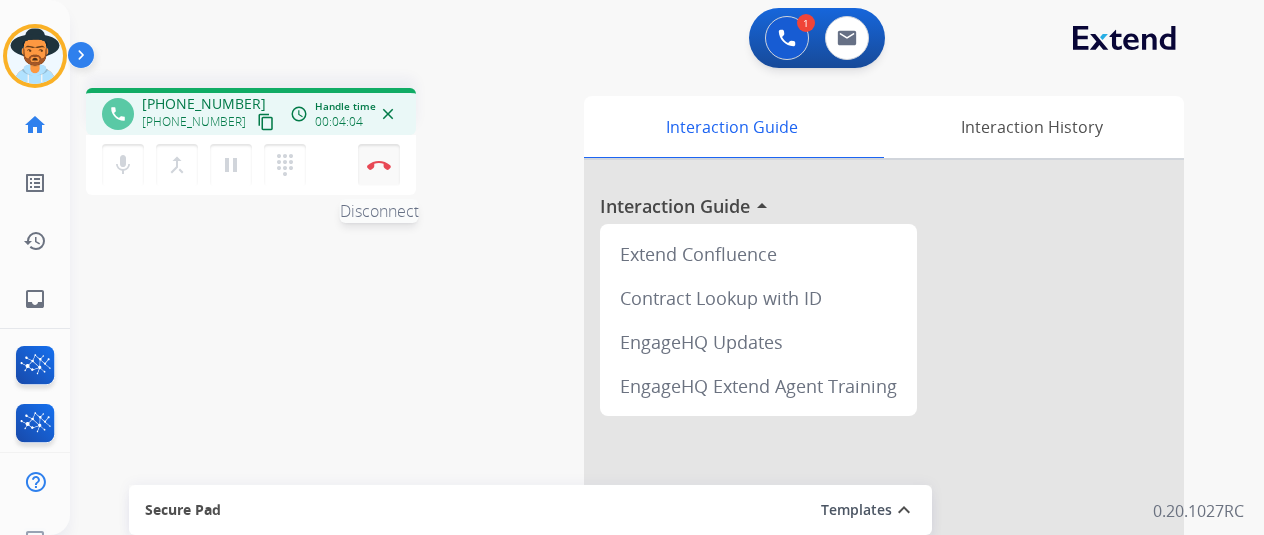 click at bounding box center [379, 165] 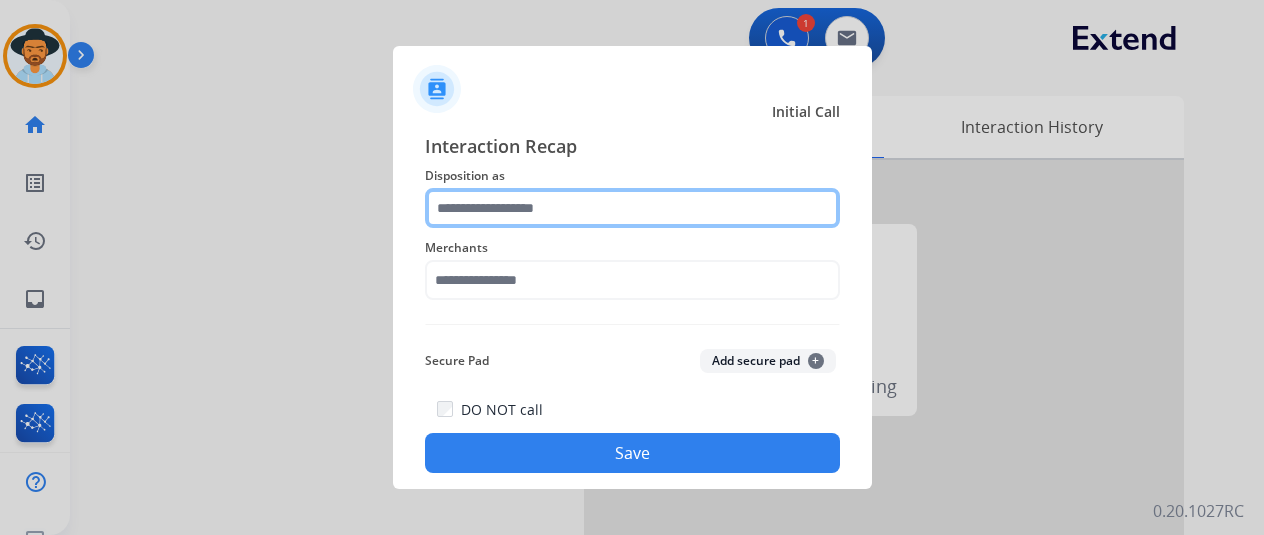 click 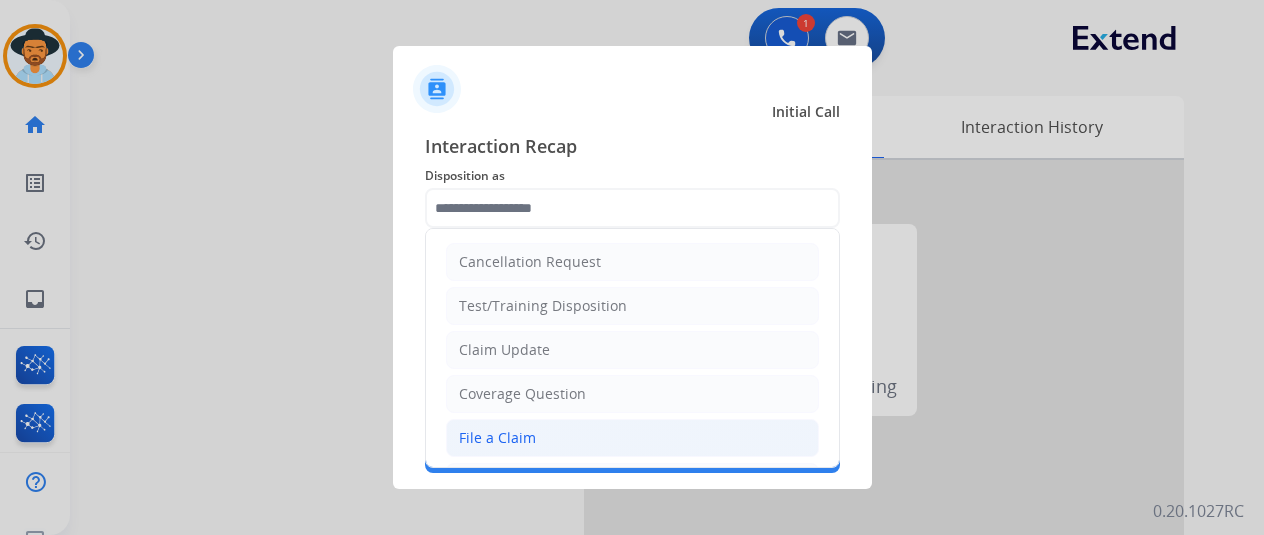 click on "File a Claim" 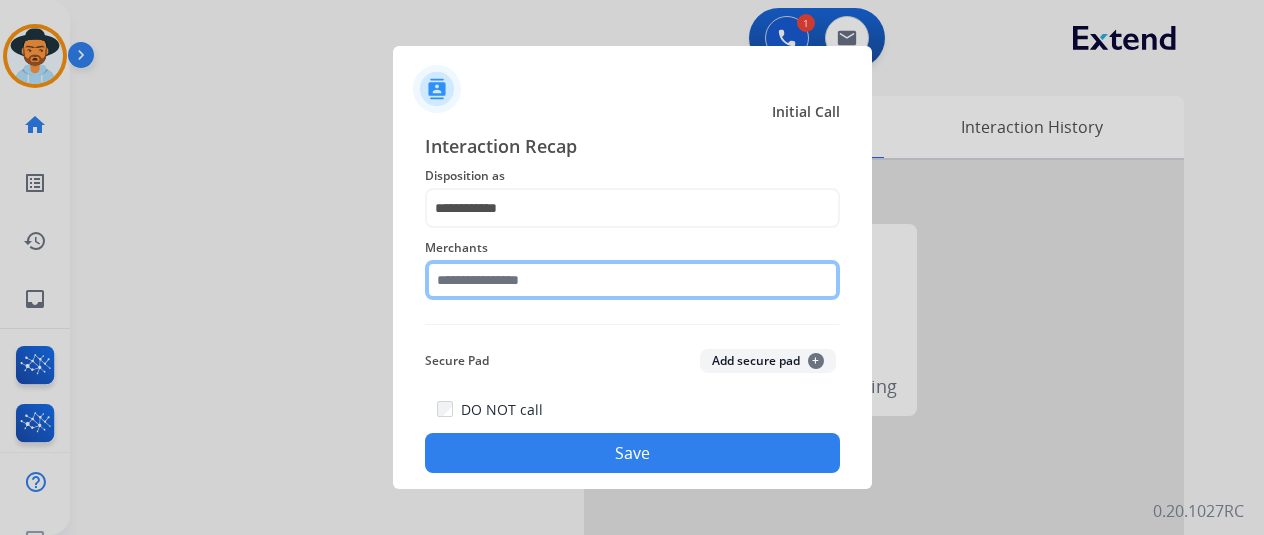 click 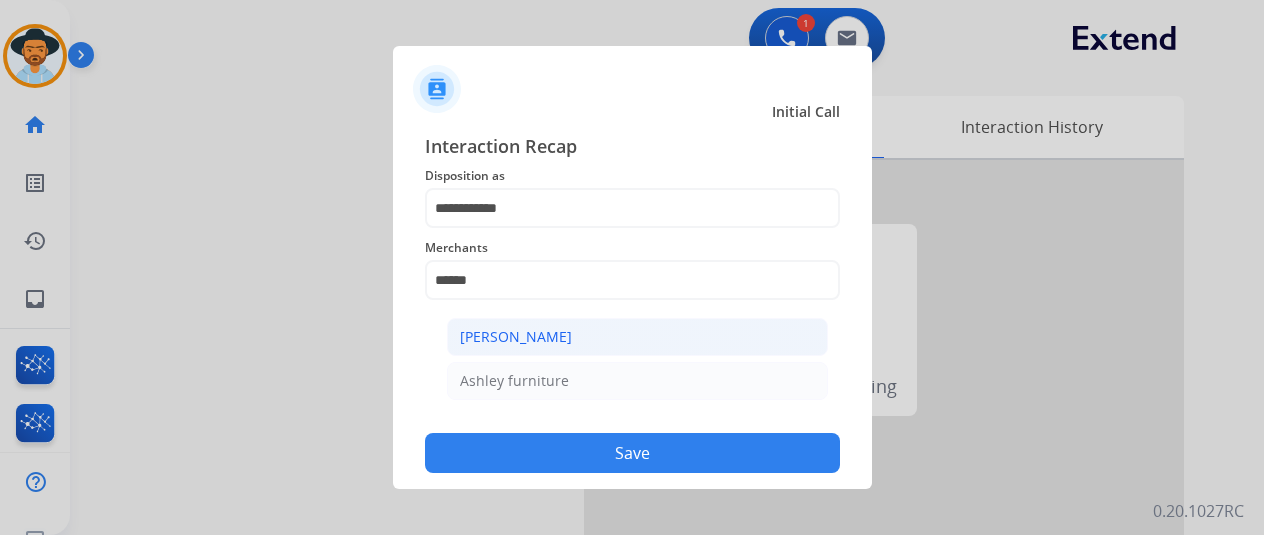 click on "[PERSON_NAME]" 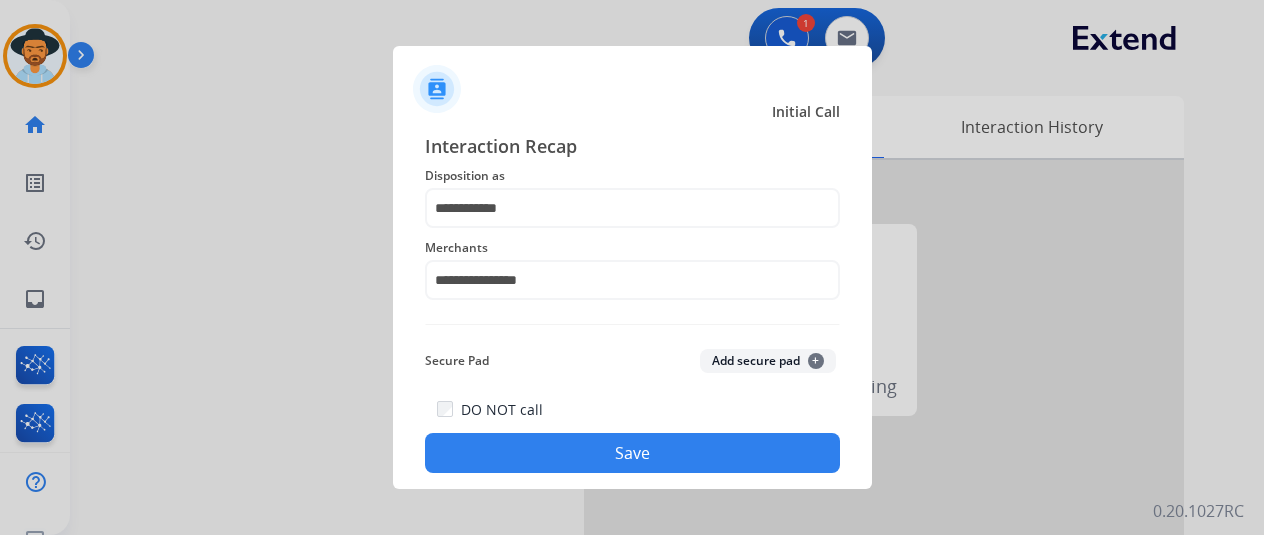 click on "Save" 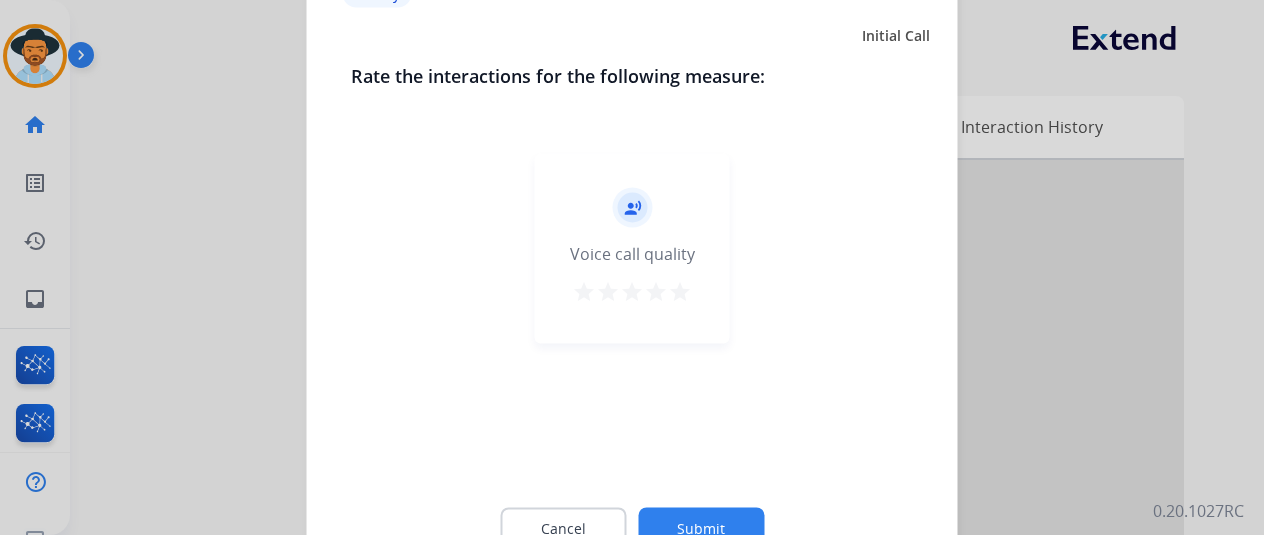 click on "Submit" 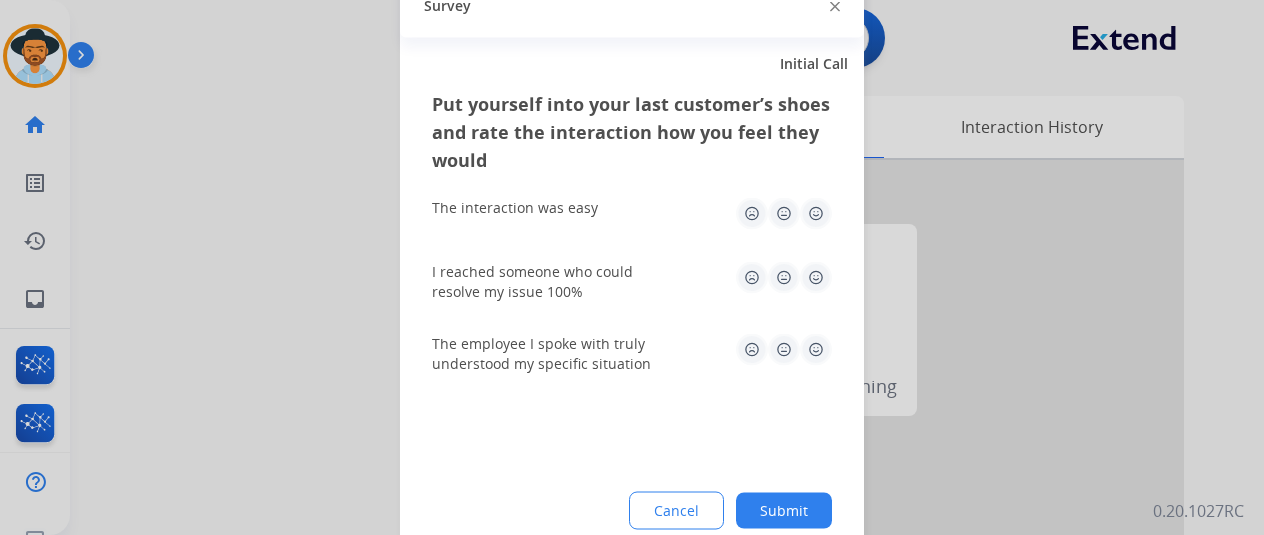 drag, startPoint x: 777, startPoint y: 509, endPoint x: 752, endPoint y: 429, distance: 83.81527 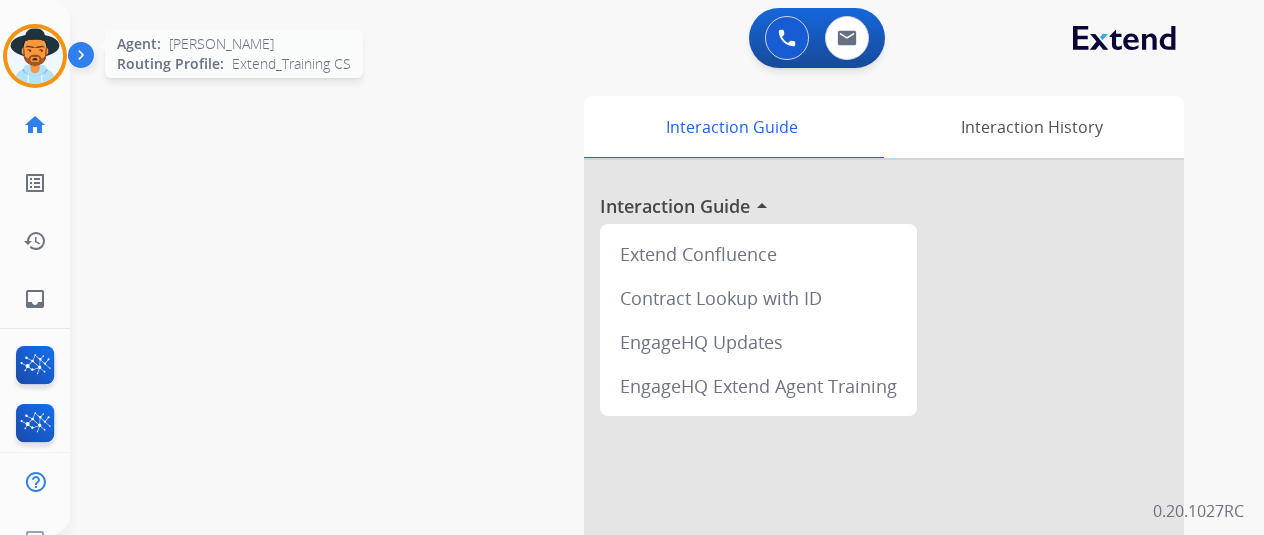 click at bounding box center (35, 56) 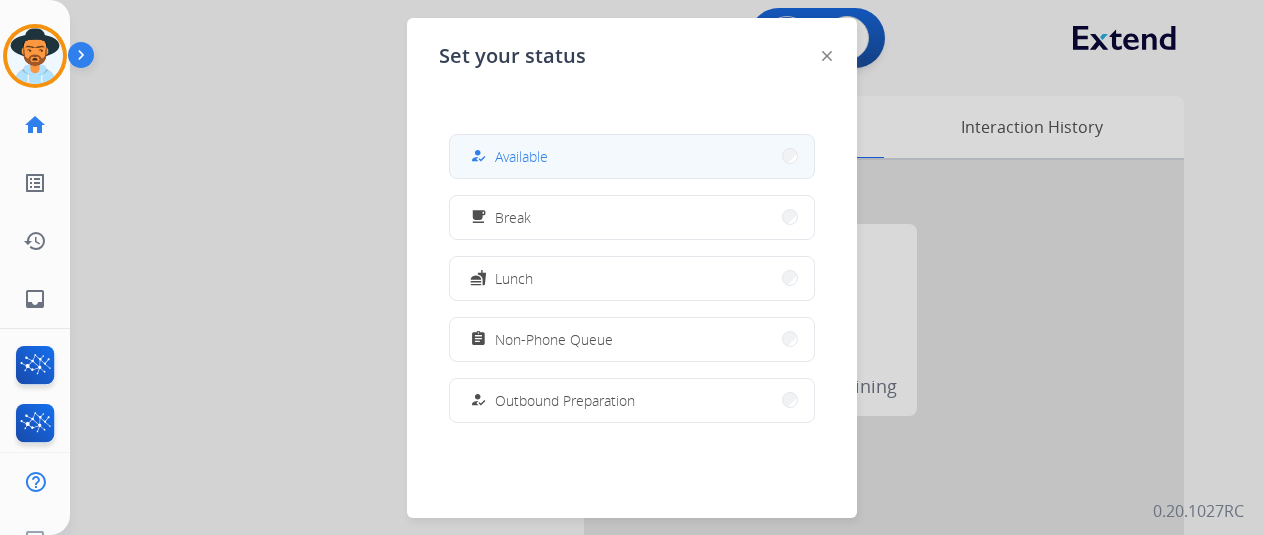 click on "how_to_reg Available" at bounding box center [632, 156] 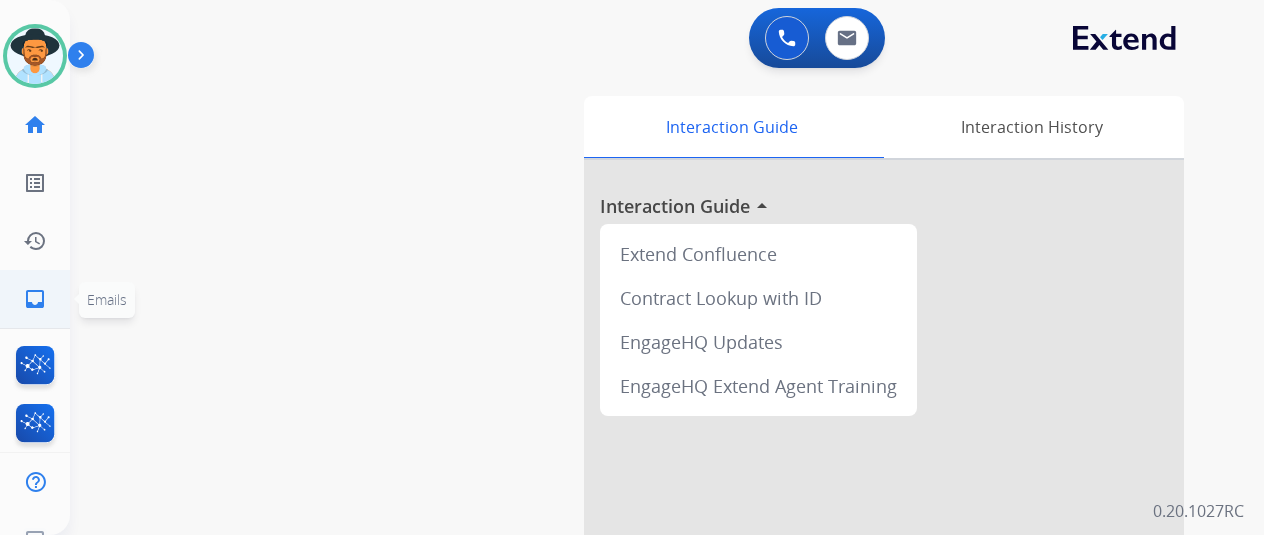 click on "inbox" 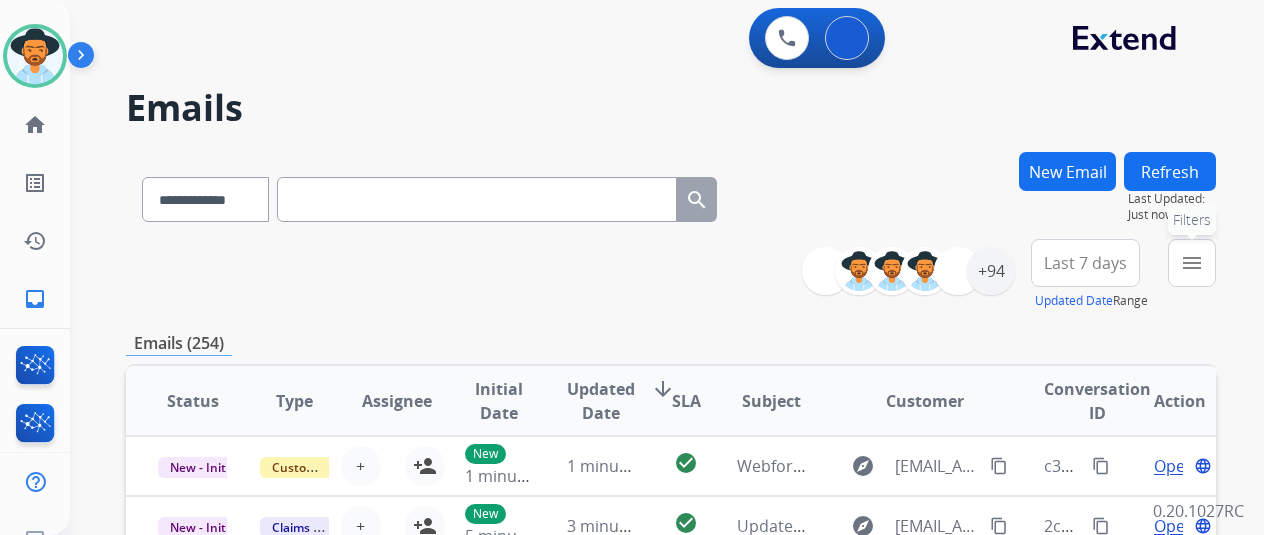 click on "menu" at bounding box center [1192, 263] 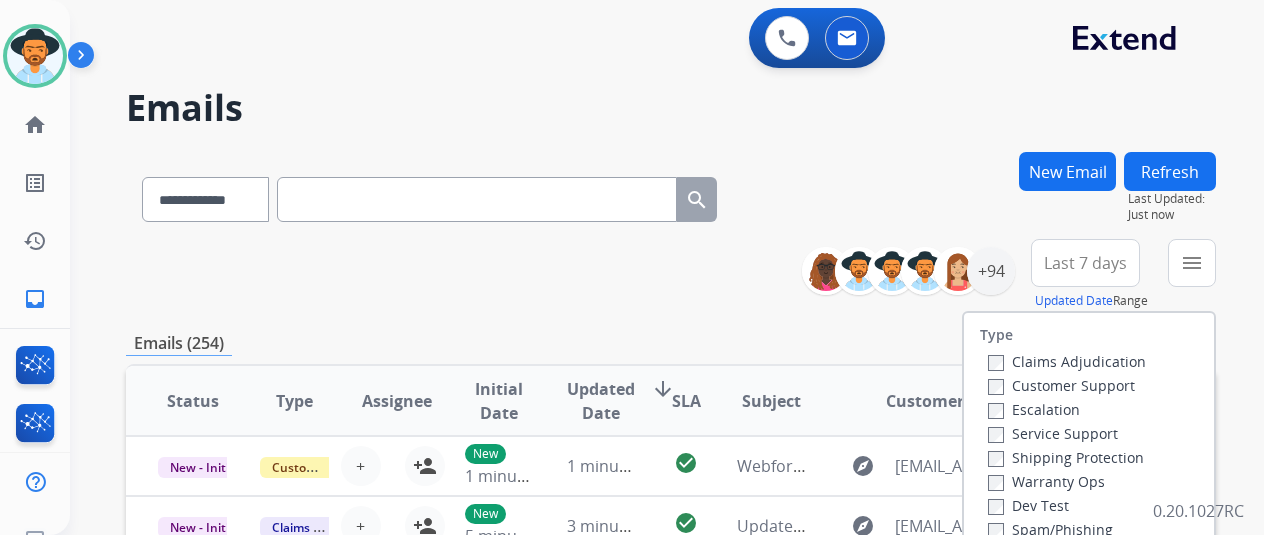 click on "Claims Adjudication   Customer Support   Escalation   Service Support   Shipping Protection   Warranty Ops   Dev Test   Spam/Phishing   Merchant Team   Reguard CS" at bounding box center (1063, 469) 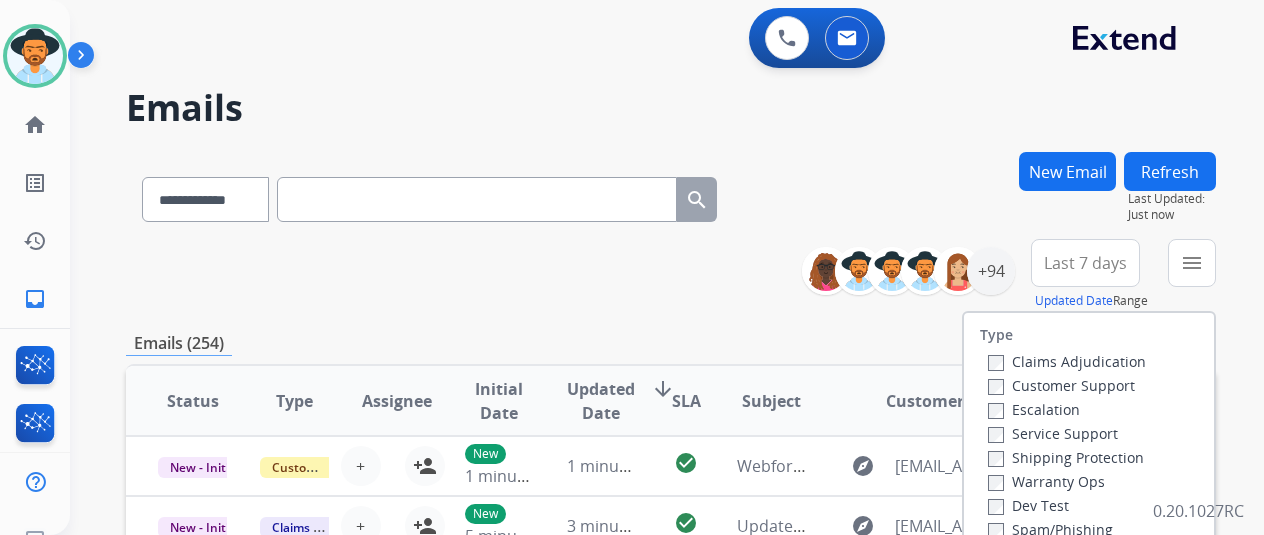 click on "Customer Support" at bounding box center (1061, 385) 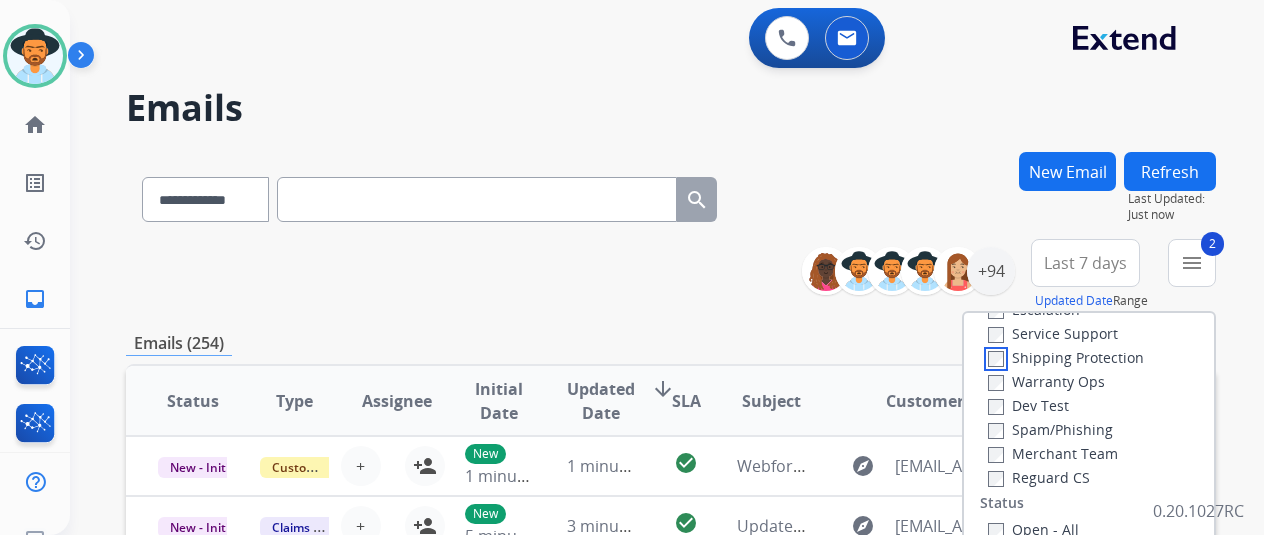 scroll, scrollTop: 100, scrollLeft: 0, axis: vertical 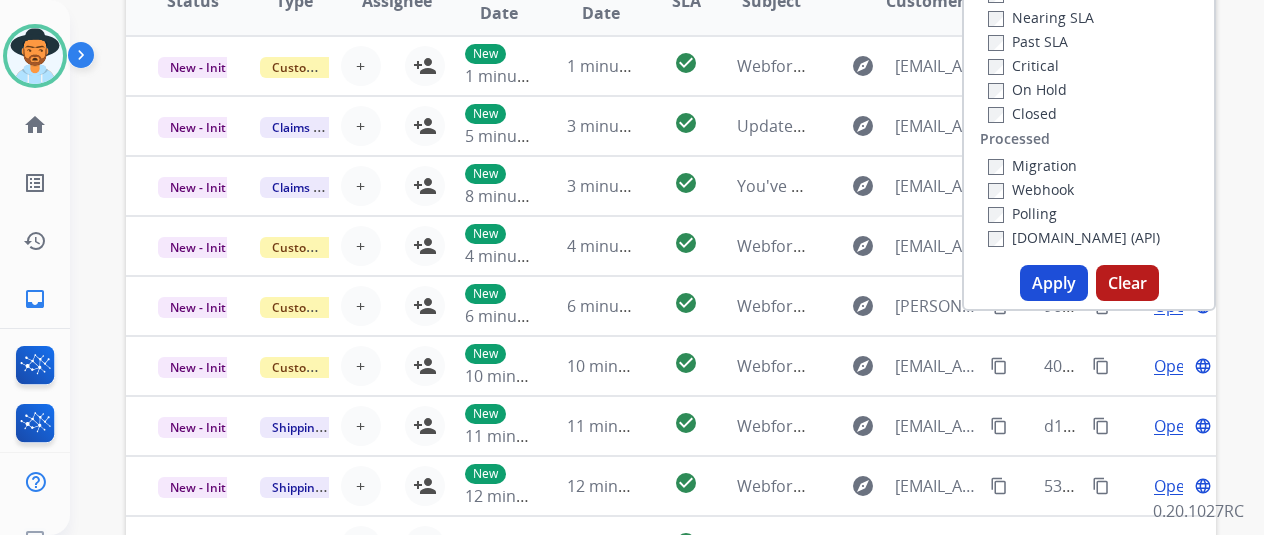 click on "Apply" at bounding box center (1054, 283) 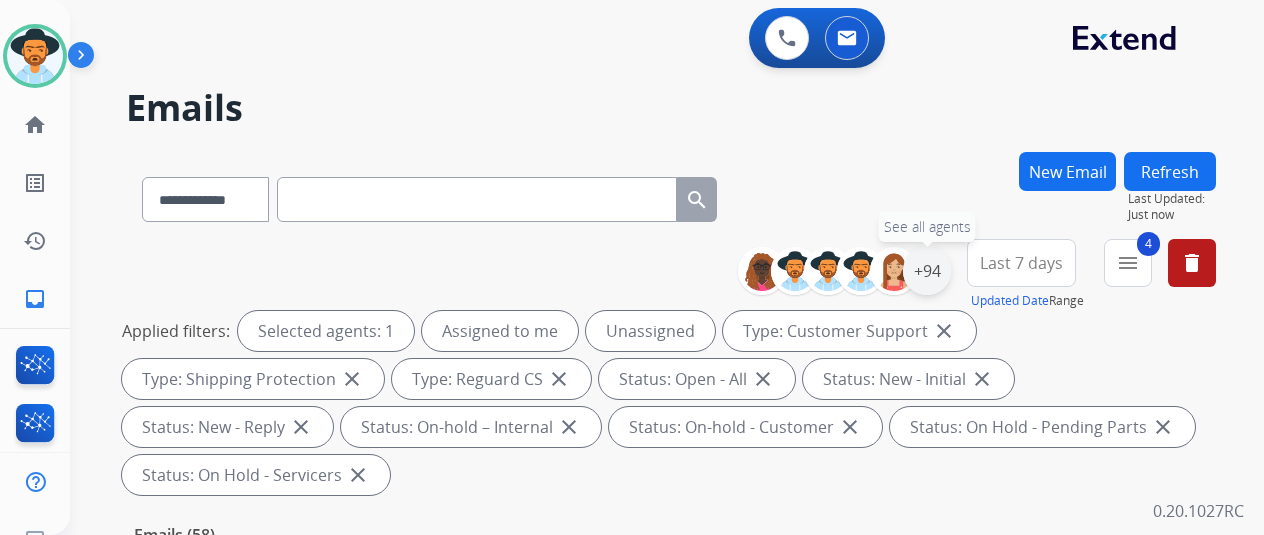 click on "+94" at bounding box center (927, 271) 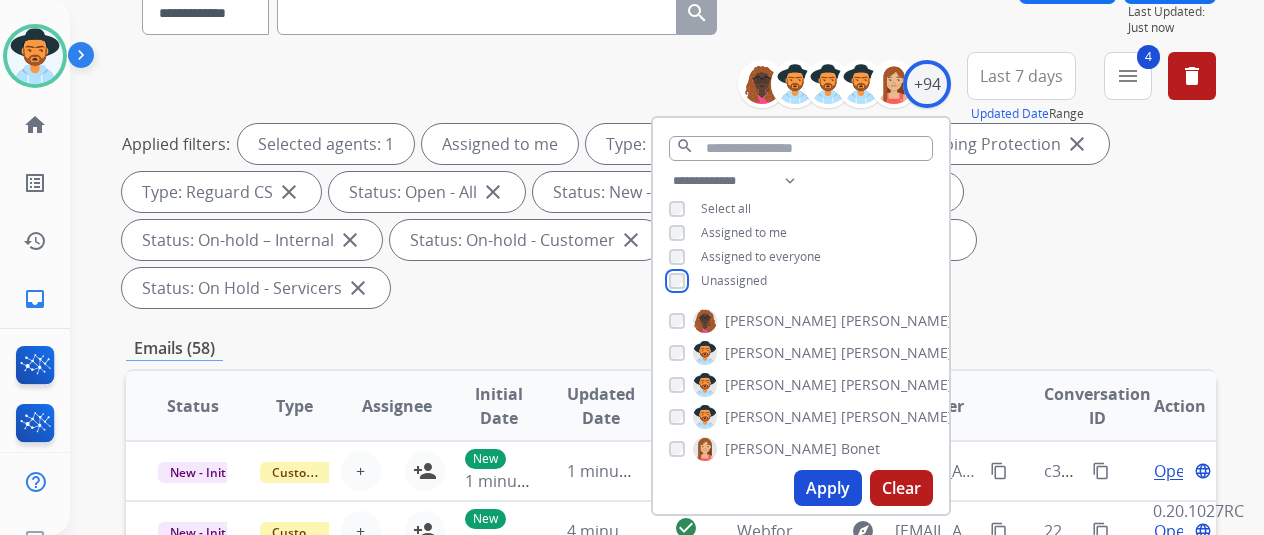 scroll, scrollTop: 400, scrollLeft: 0, axis: vertical 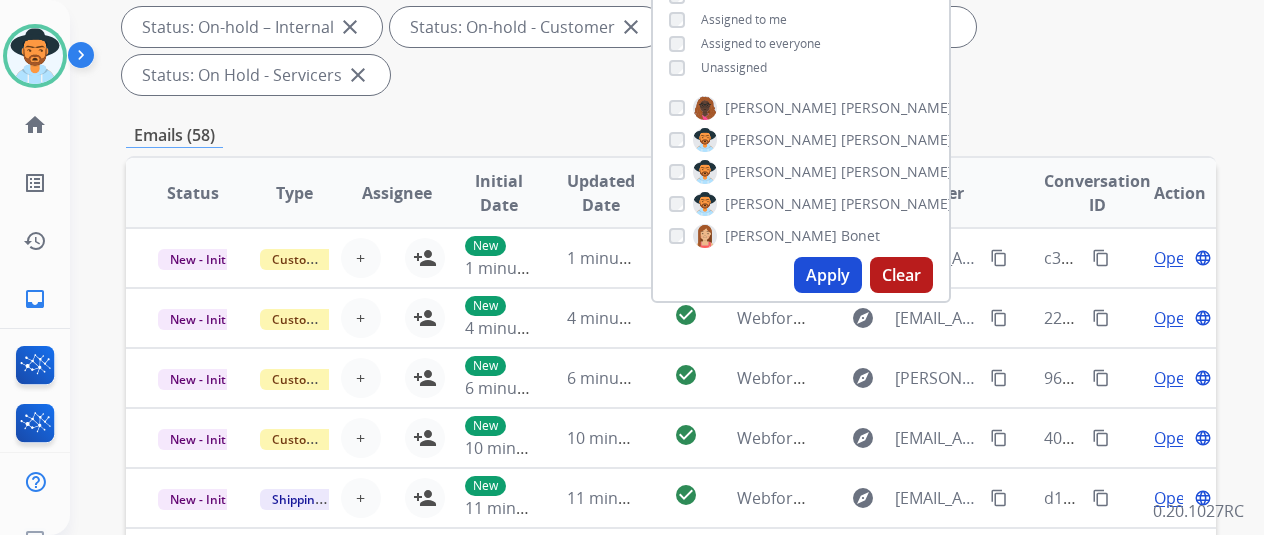click on "Apply" at bounding box center [828, 275] 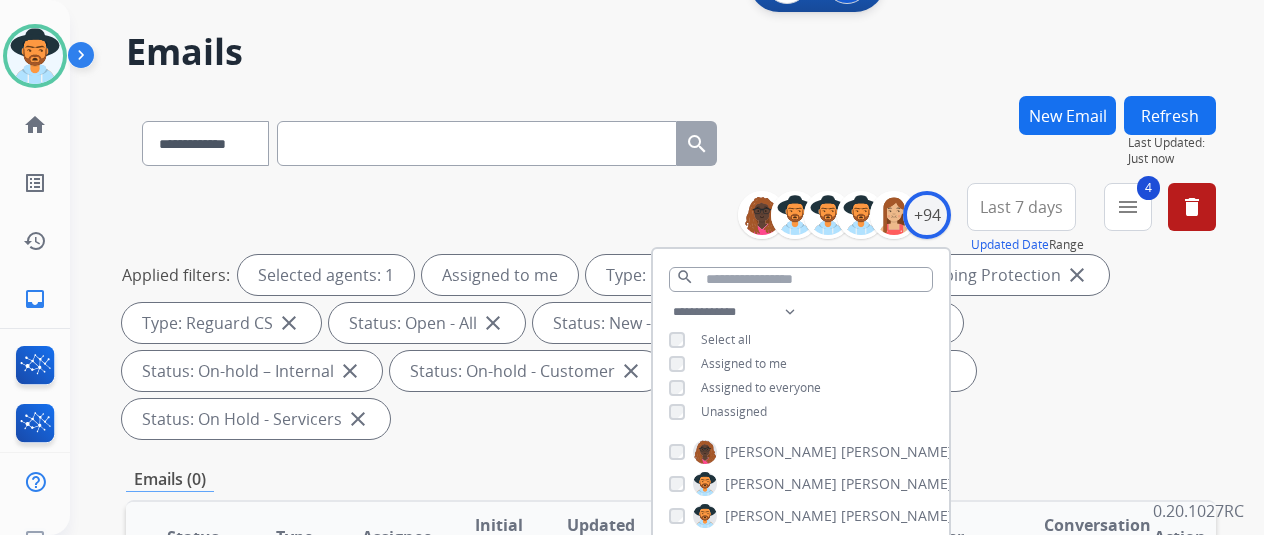 scroll, scrollTop: 0, scrollLeft: 0, axis: both 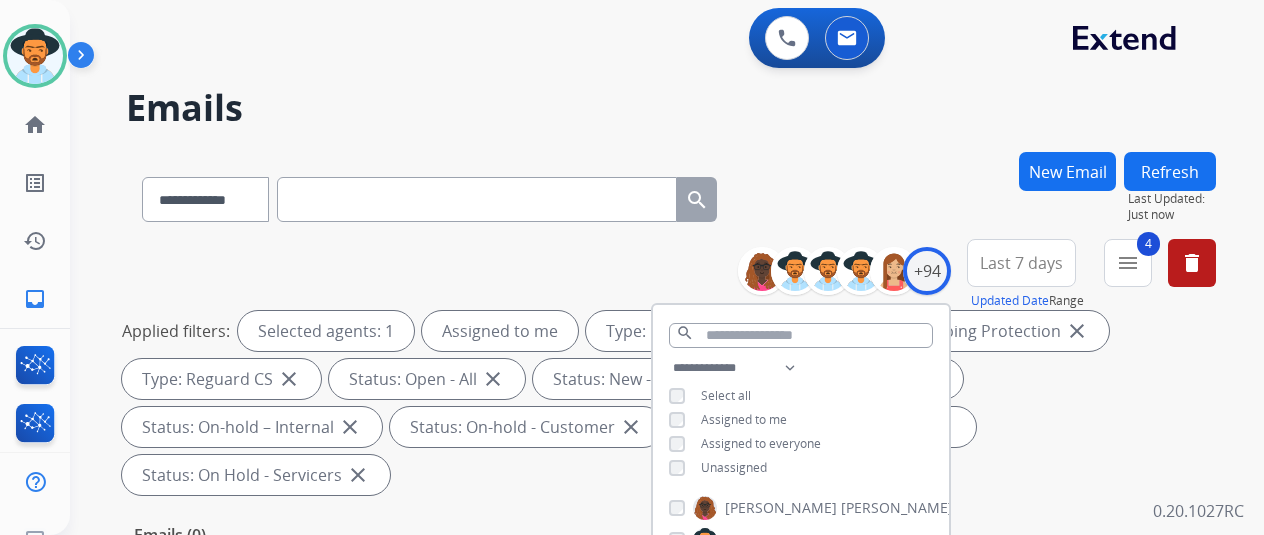click on "**********" at bounding box center (671, 195) 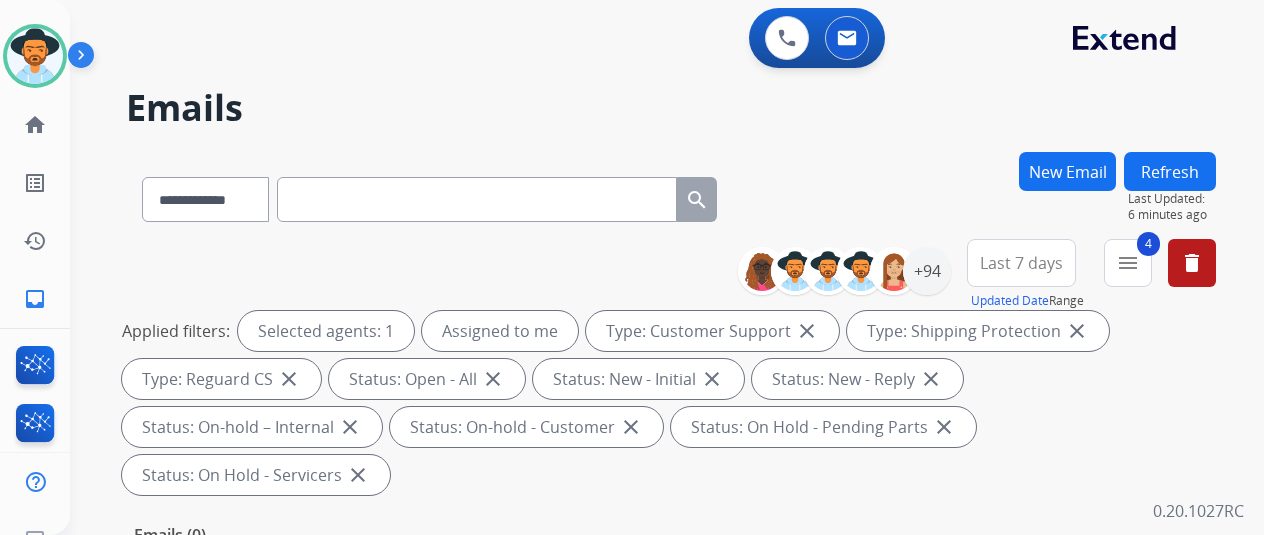 click on "**********" at bounding box center (643, 339) 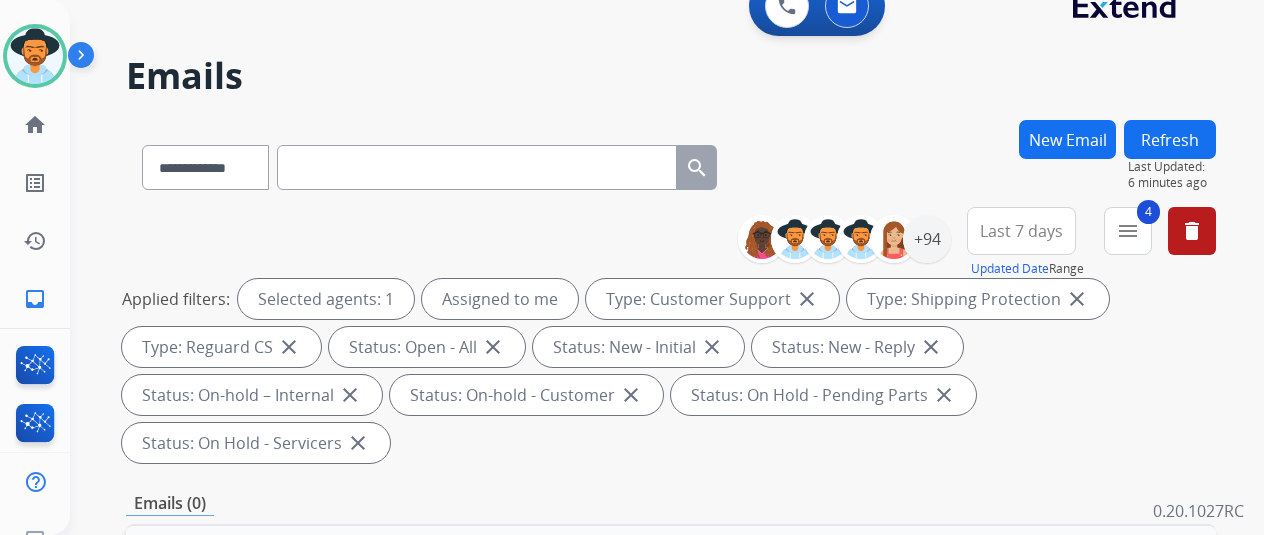 scroll, scrollTop: 0, scrollLeft: 0, axis: both 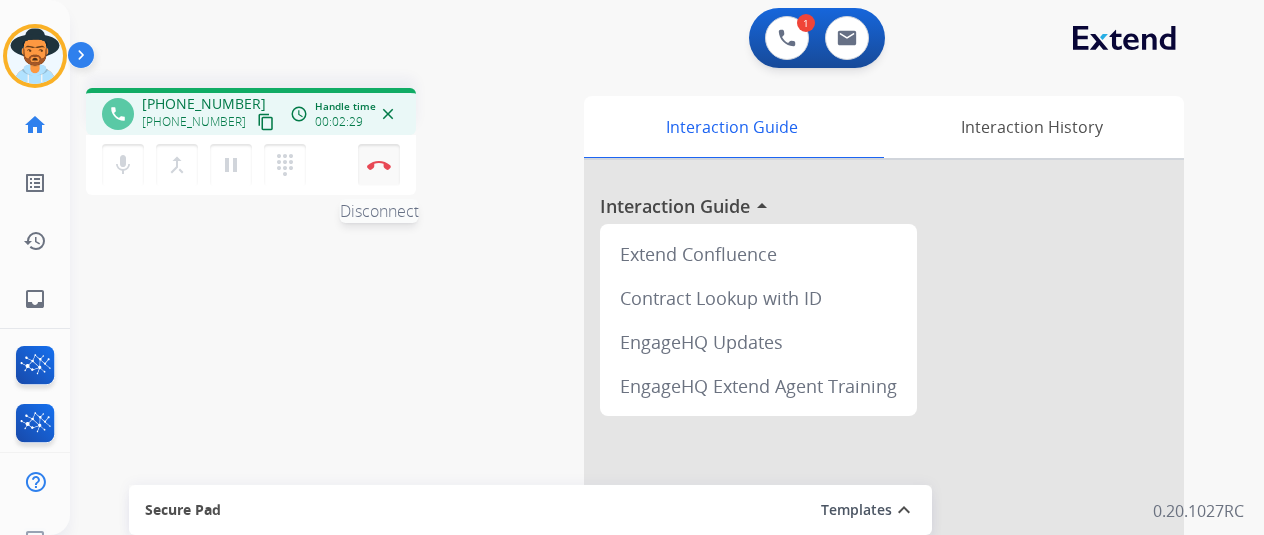 click on "Disconnect" at bounding box center [379, 165] 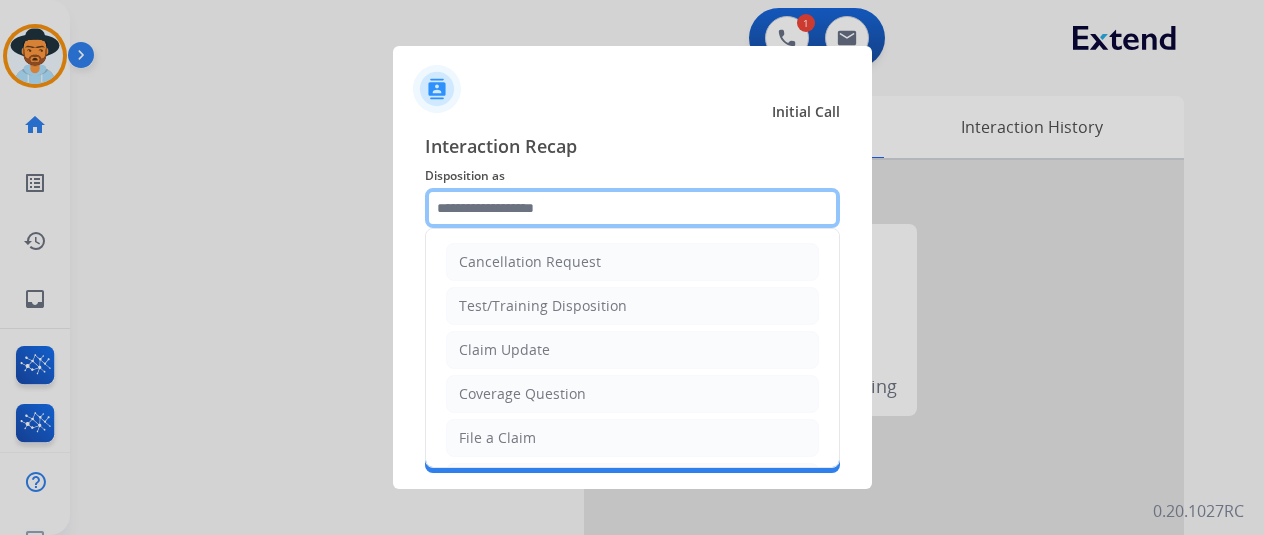 click 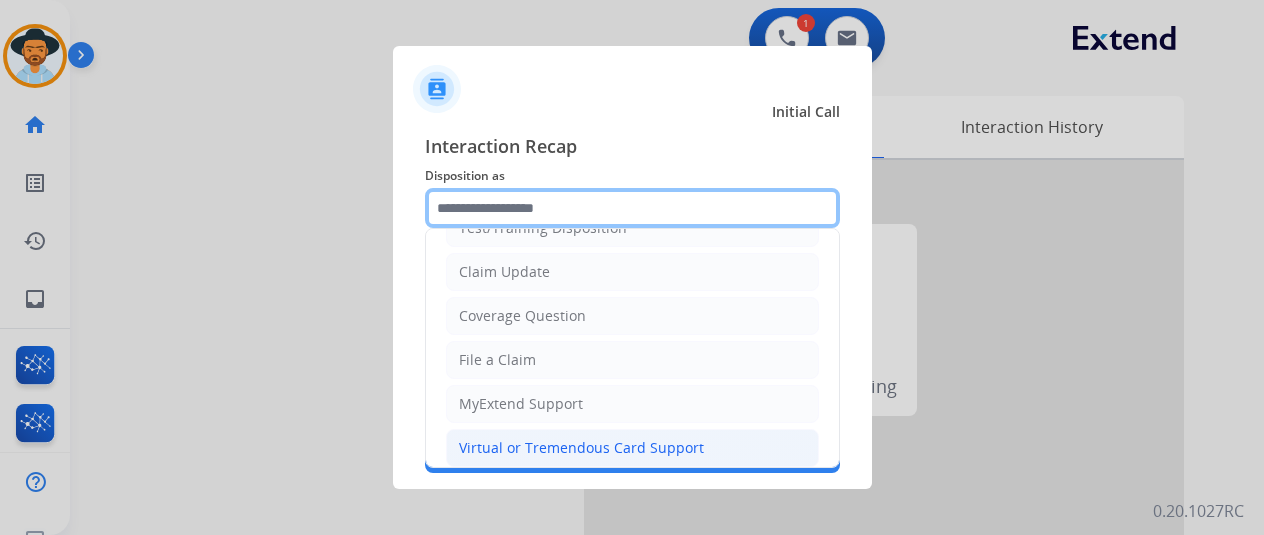 scroll, scrollTop: 300, scrollLeft: 0, axis: vertical 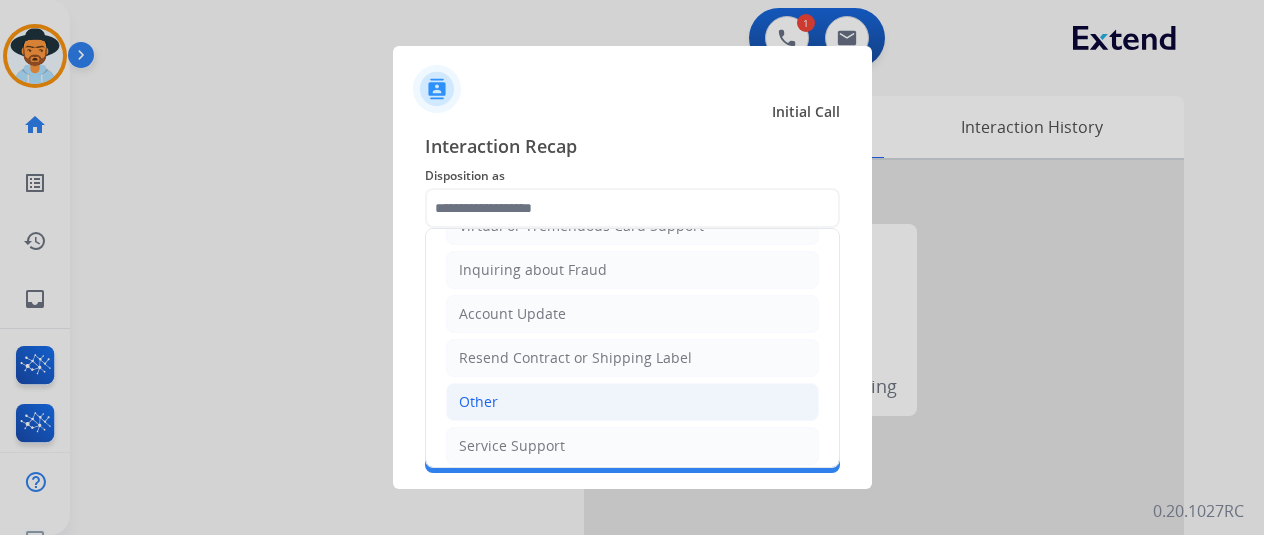 click on "Other" 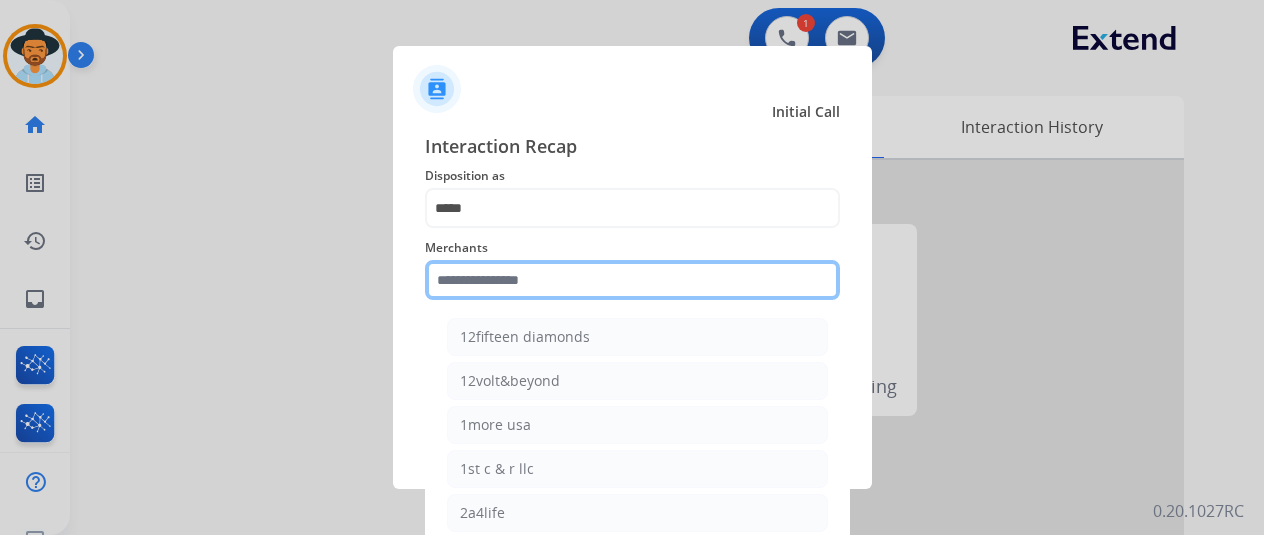 click 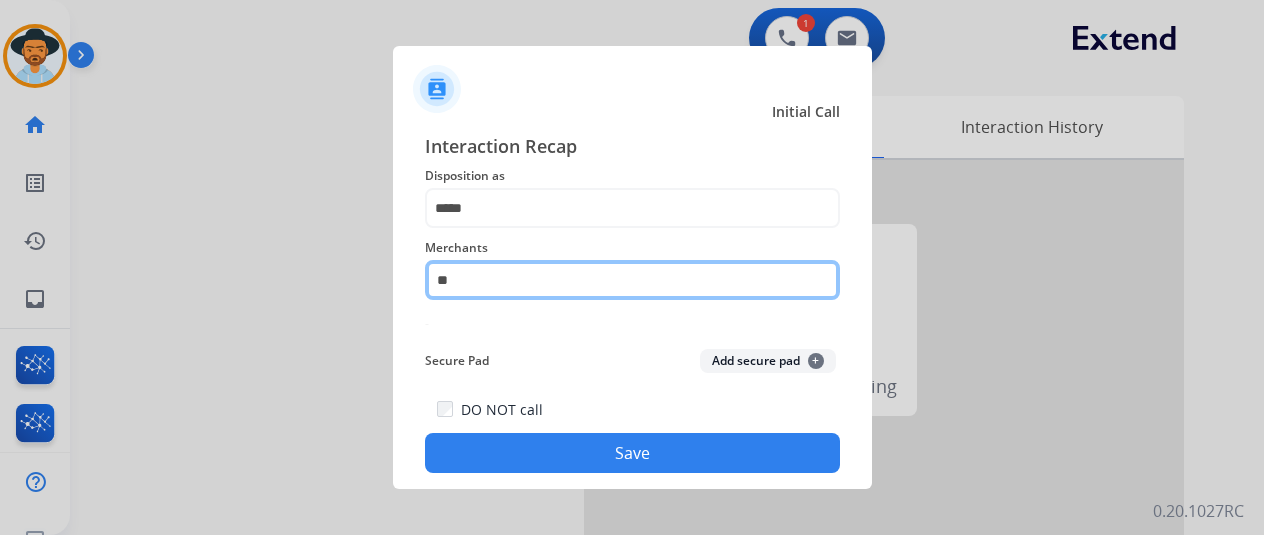 type on "*" 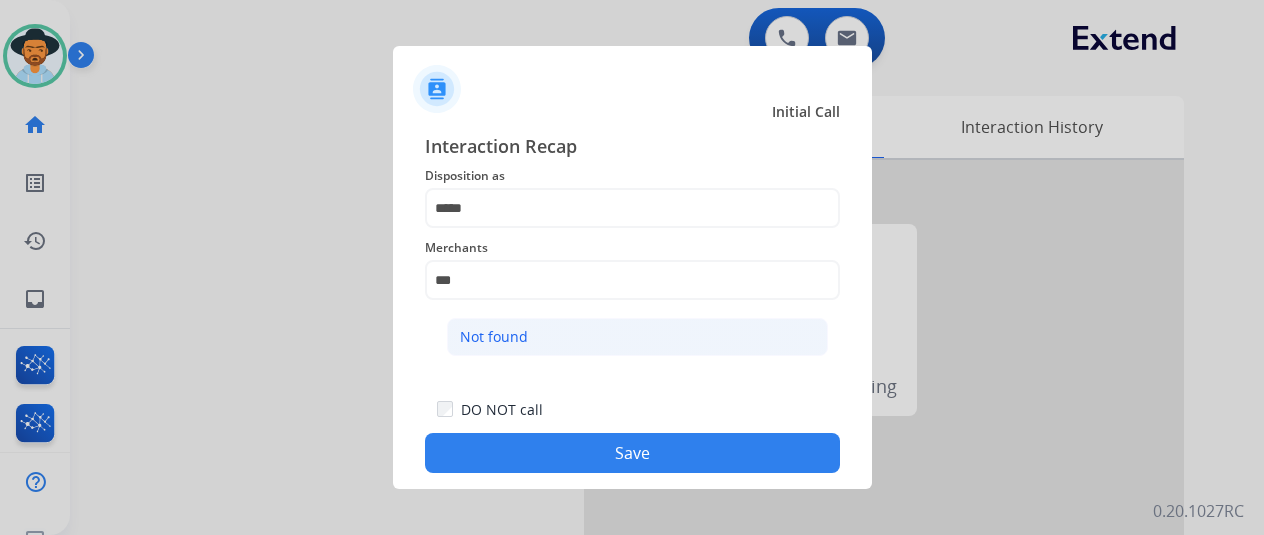 click on "Not found" 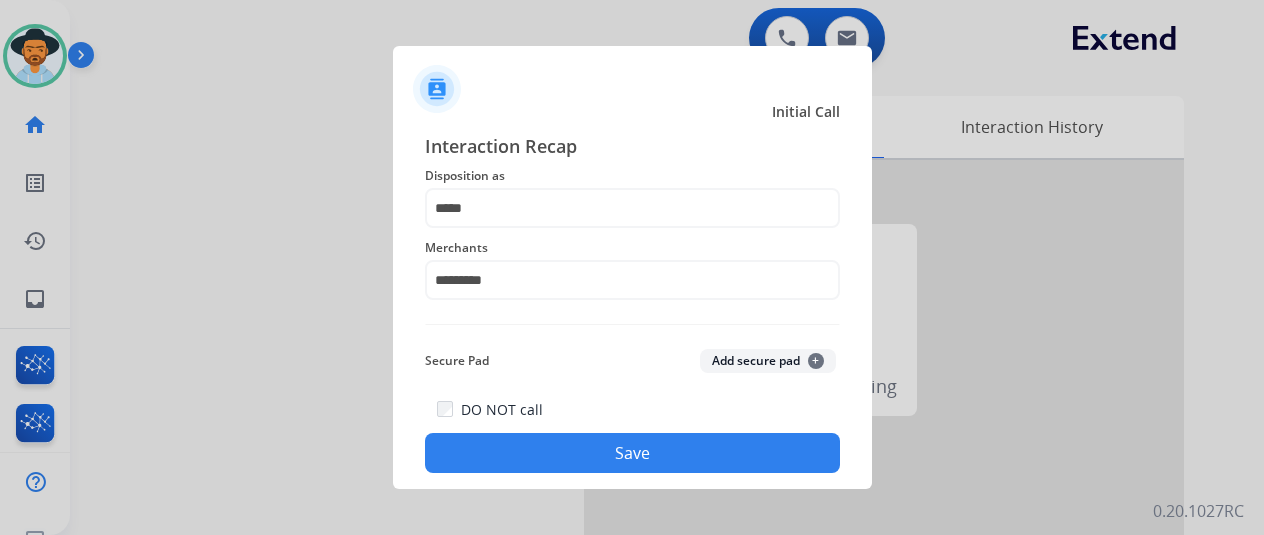click on "Save" 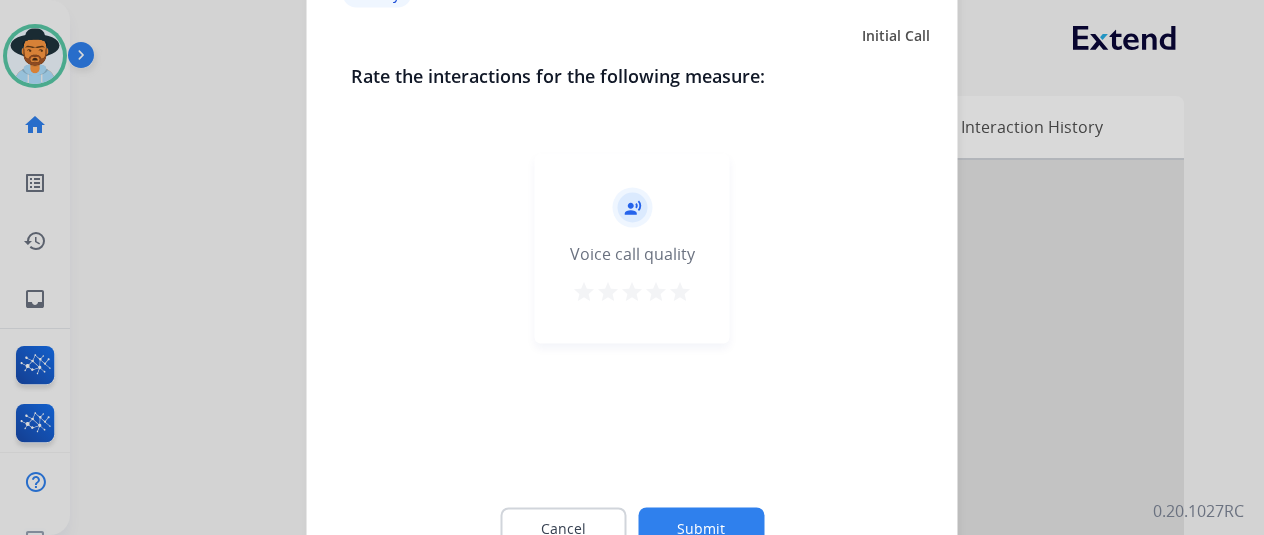 click on "Submit" 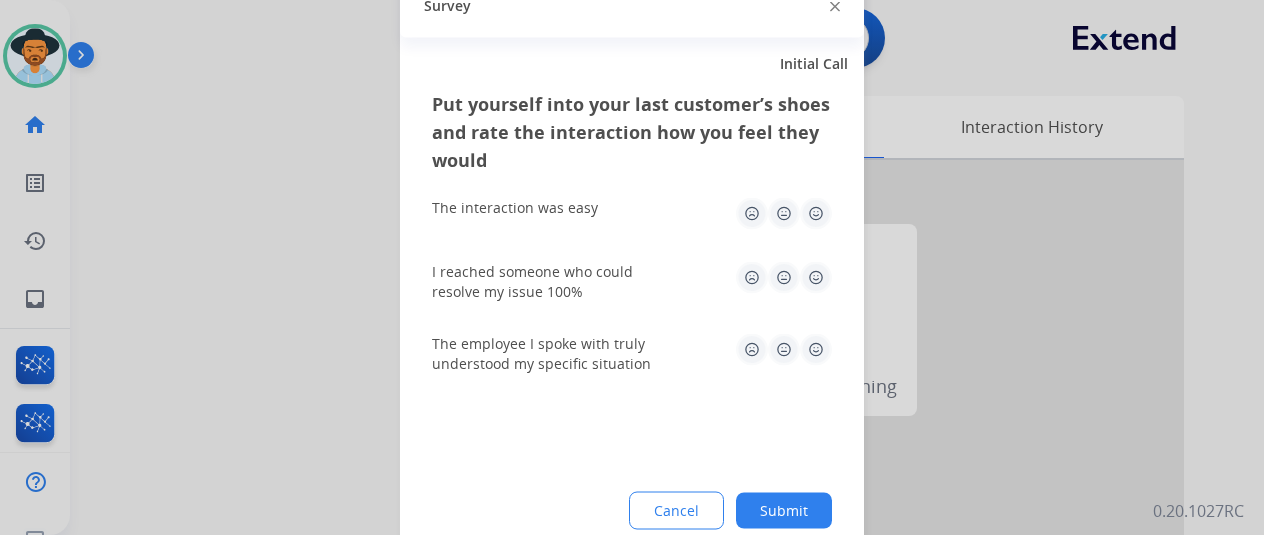 drag, startPoint x: 789, startPoint y: 504, endPoint x: 220, endPoint y: 244, distance: 625.5885 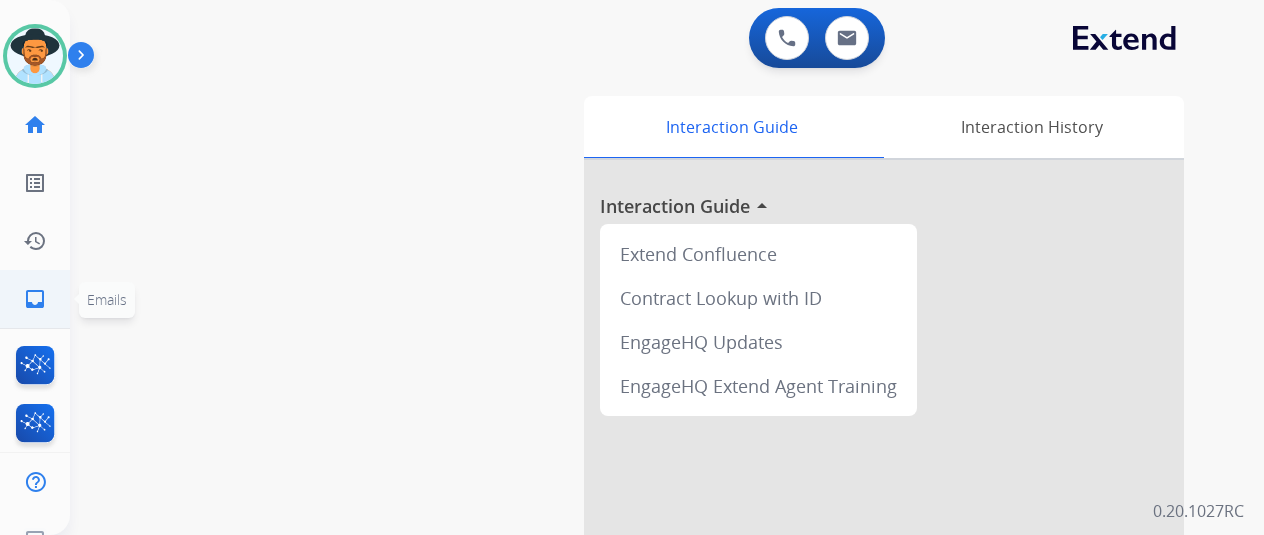 click on "inbox" 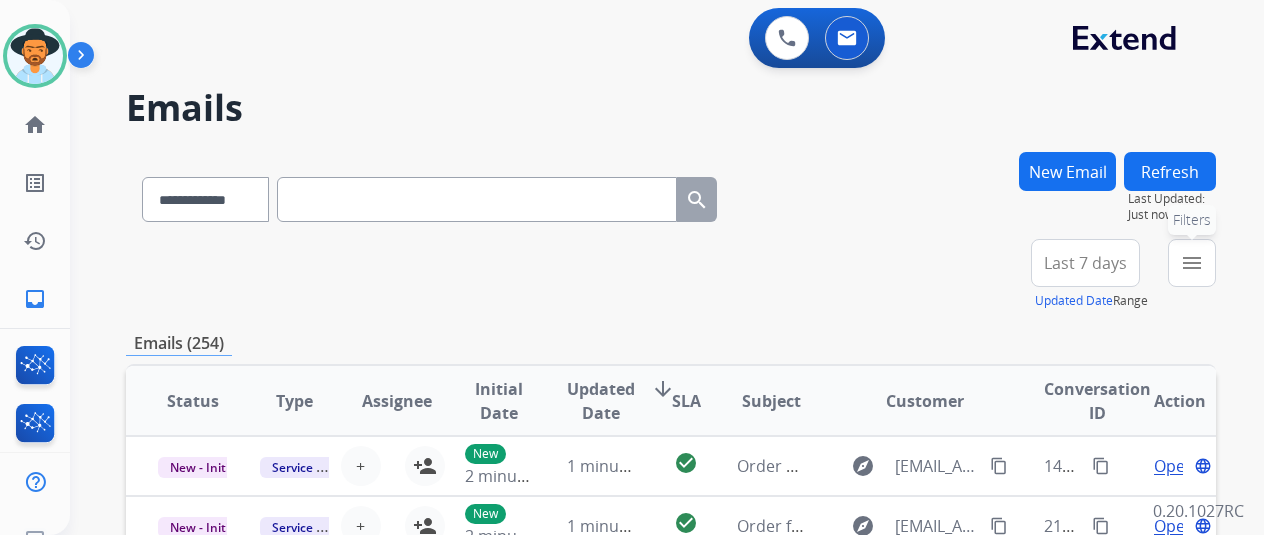 drag, startPoint x: 1204, startPoint y: 255, endPoint x: 1187, endPoint y: 235, distance: 26.24881 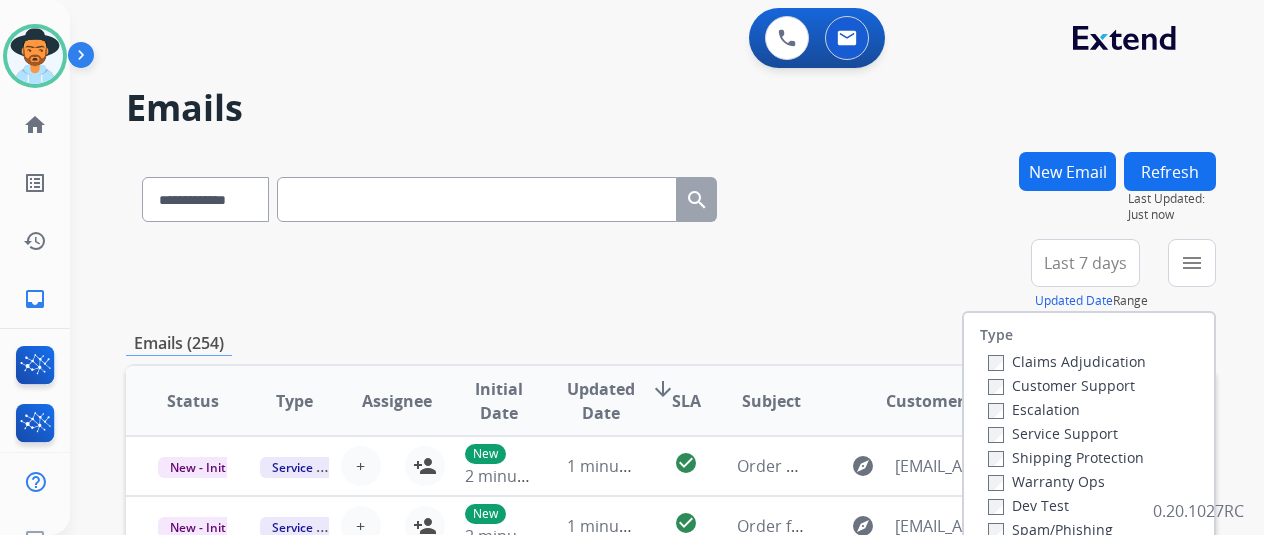 click on "Customer Support" at bounding box center [1061, 385] 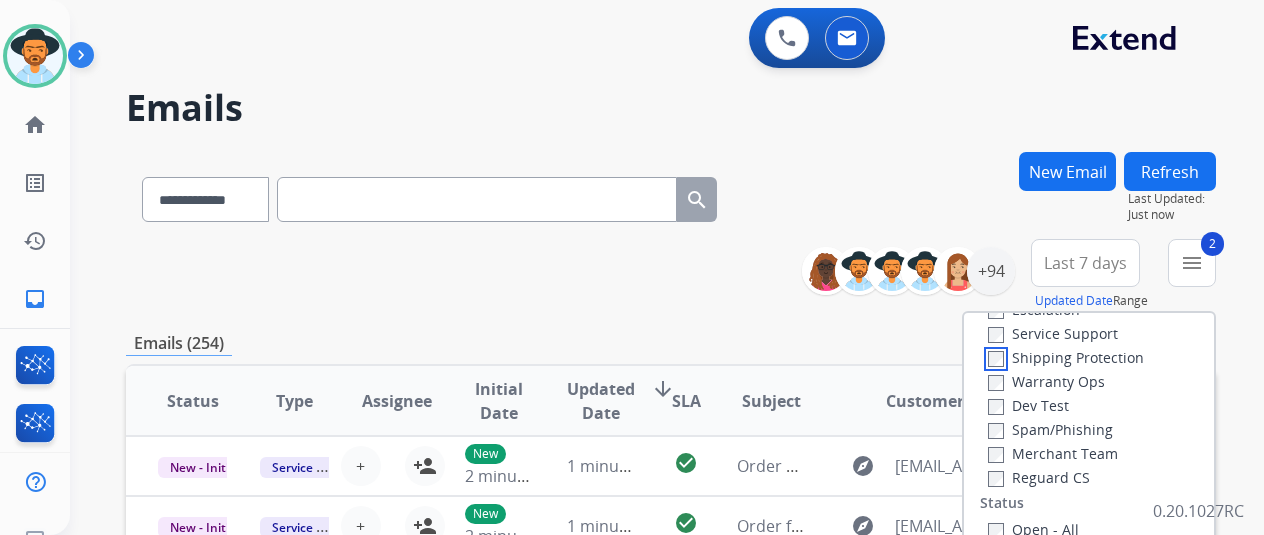 scroll, scrollTop: 200, scrollLeft: 0, axis: vertical 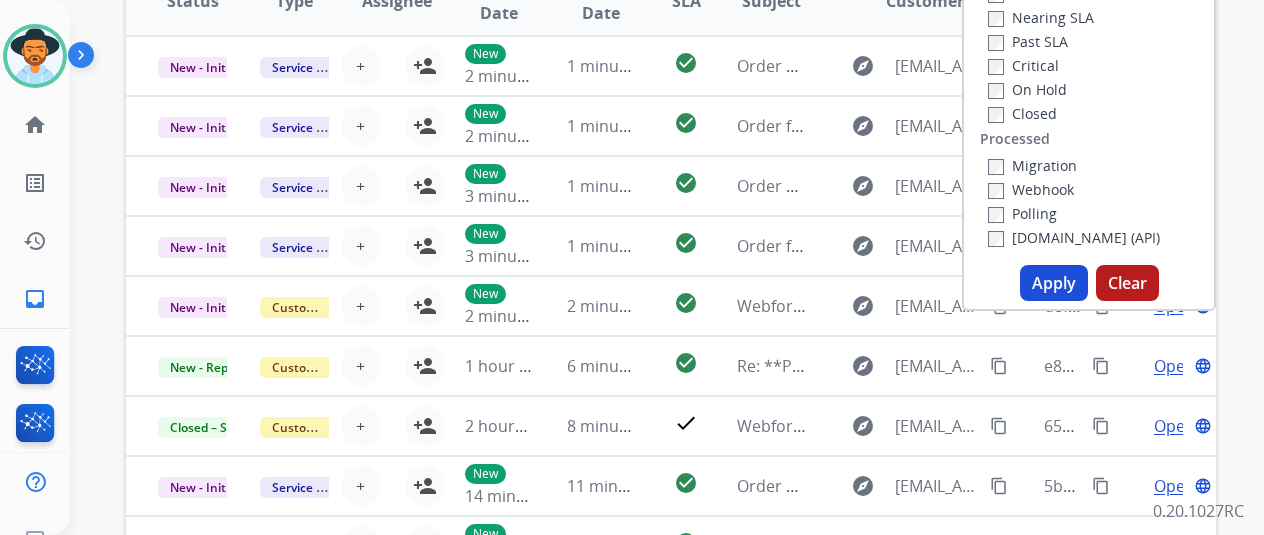 click on "Apply" at bounding box center (1054, 283) 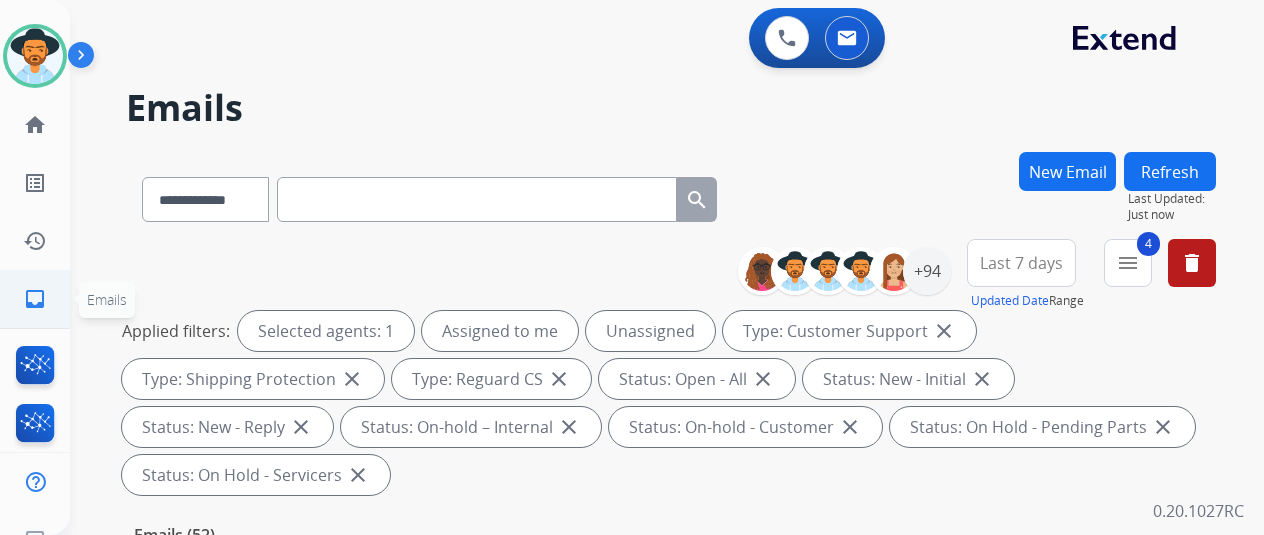 click on "inbox" 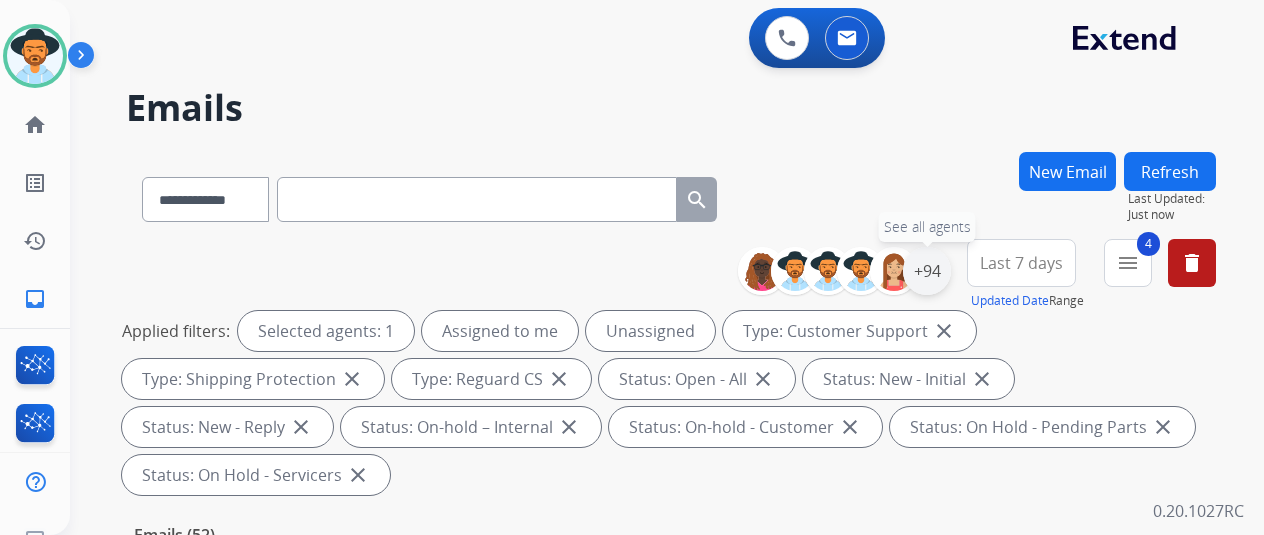 click on "+94" at bounding box center [927, 271] 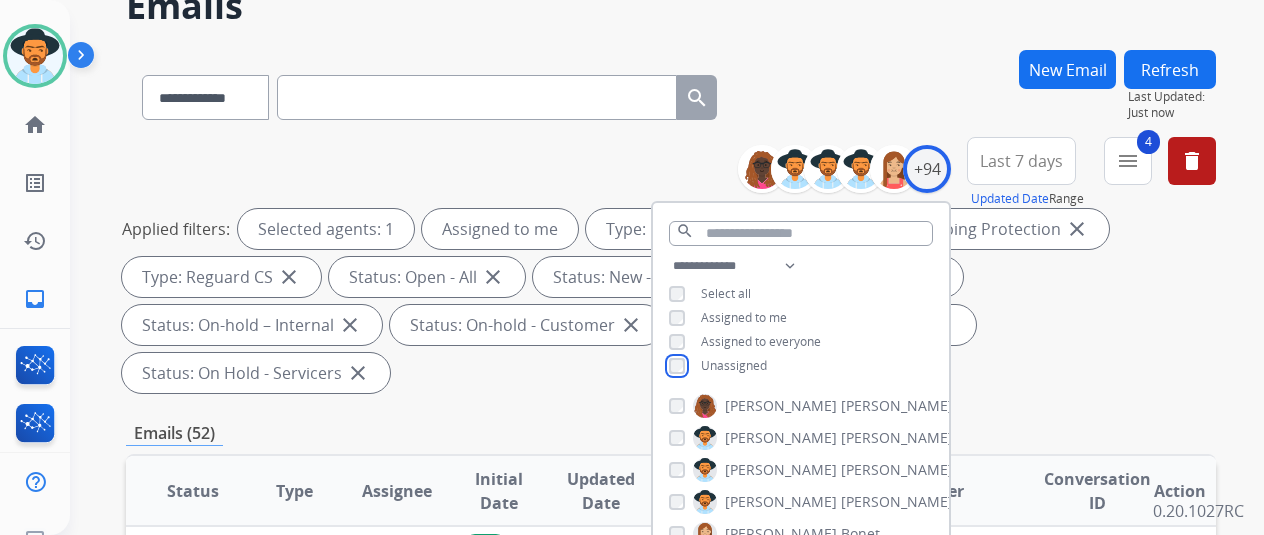 scroll, scrollTop: 200, scrollLeft: 0, axis: vertical 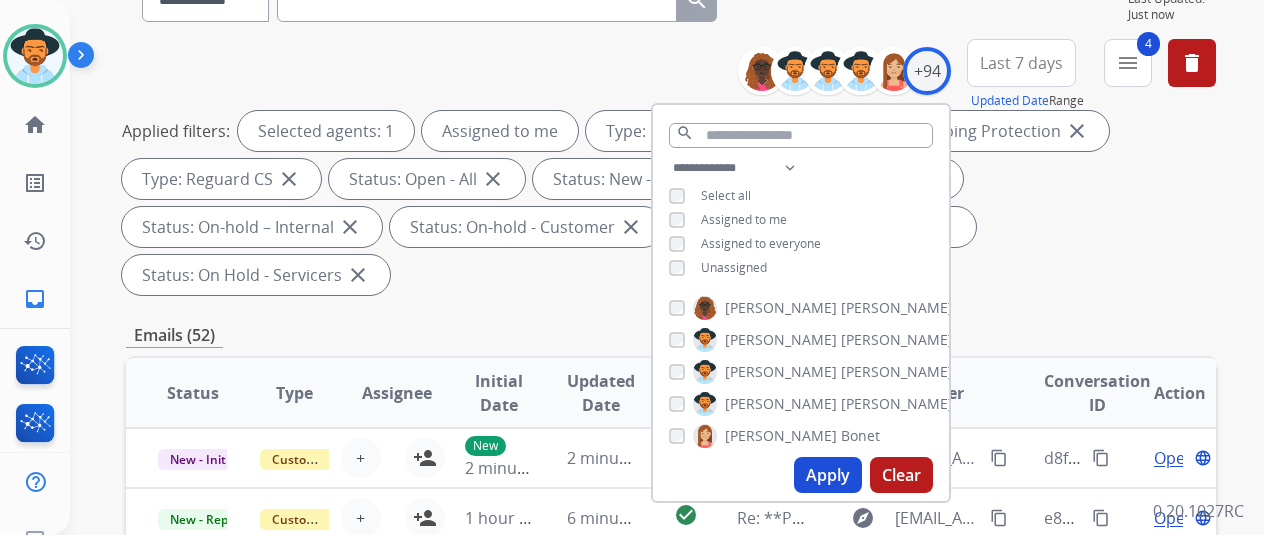 drag, startPoint x: 844, startPoint y: 469, endPoint x: 835, endPoint y: 455, distance: 16.643316 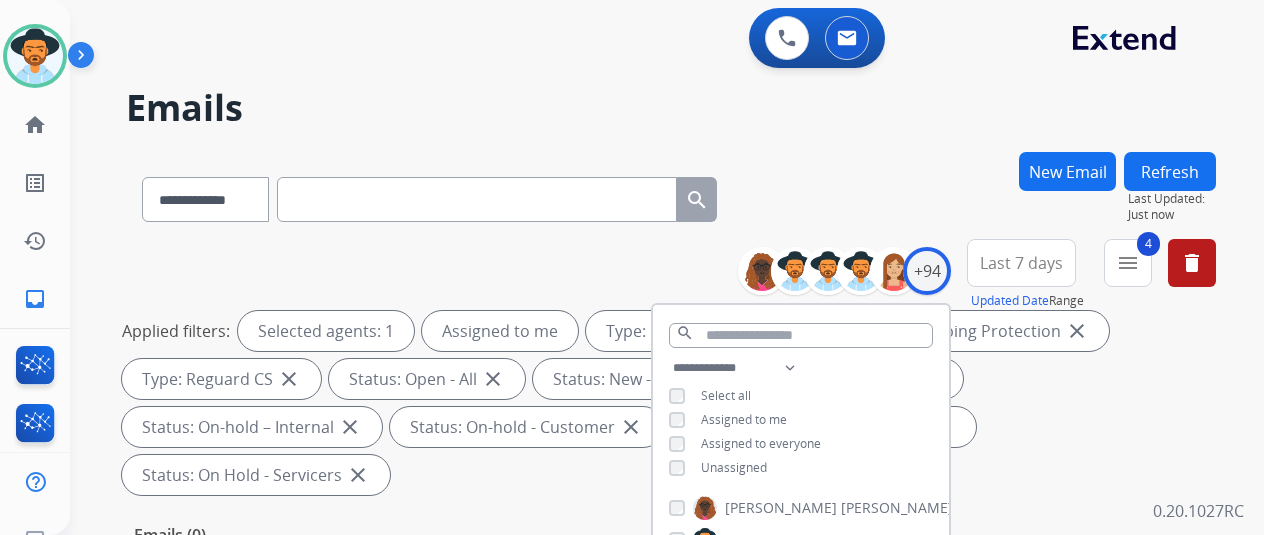 click on "Emails" at bounding box center (671, 108) 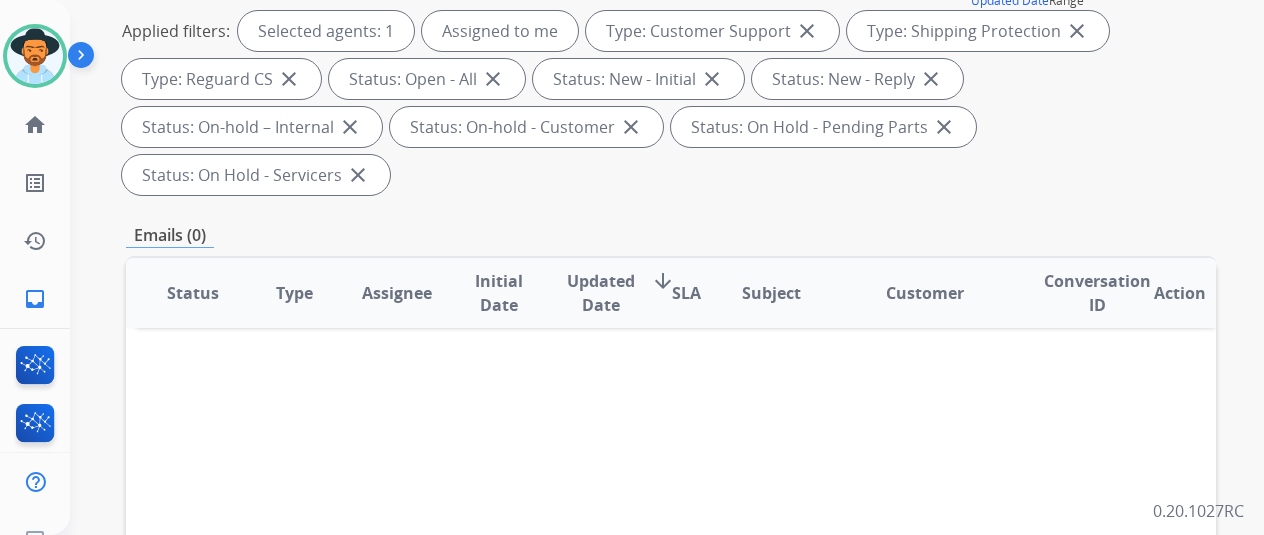 scroll, scrollTop: 0, scrollLeft: 0, axis: both 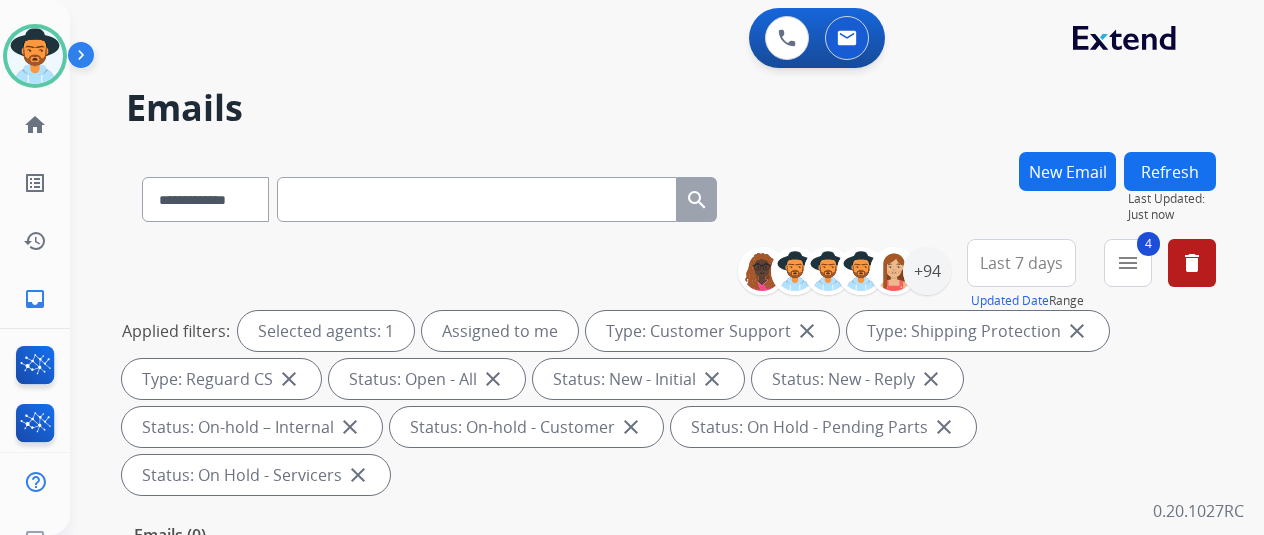 drag, startPoint x: 922, startPoint y: 90, endPoint x: 921, endPoint y: 78, distance: 12.0415945 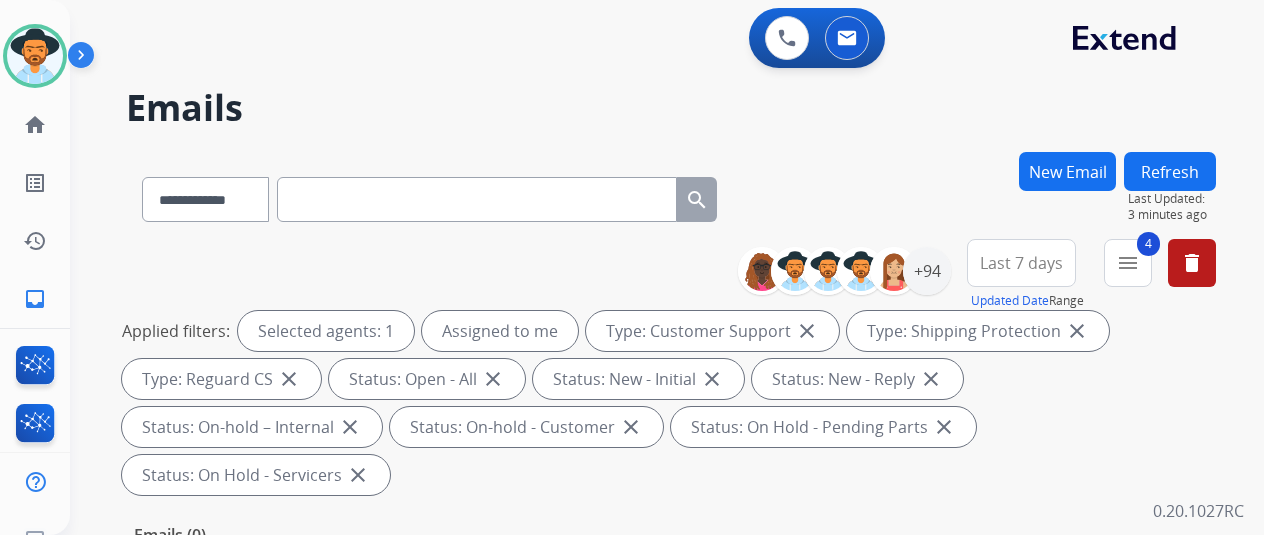 click on "**********" at bounding box center (643, 339) 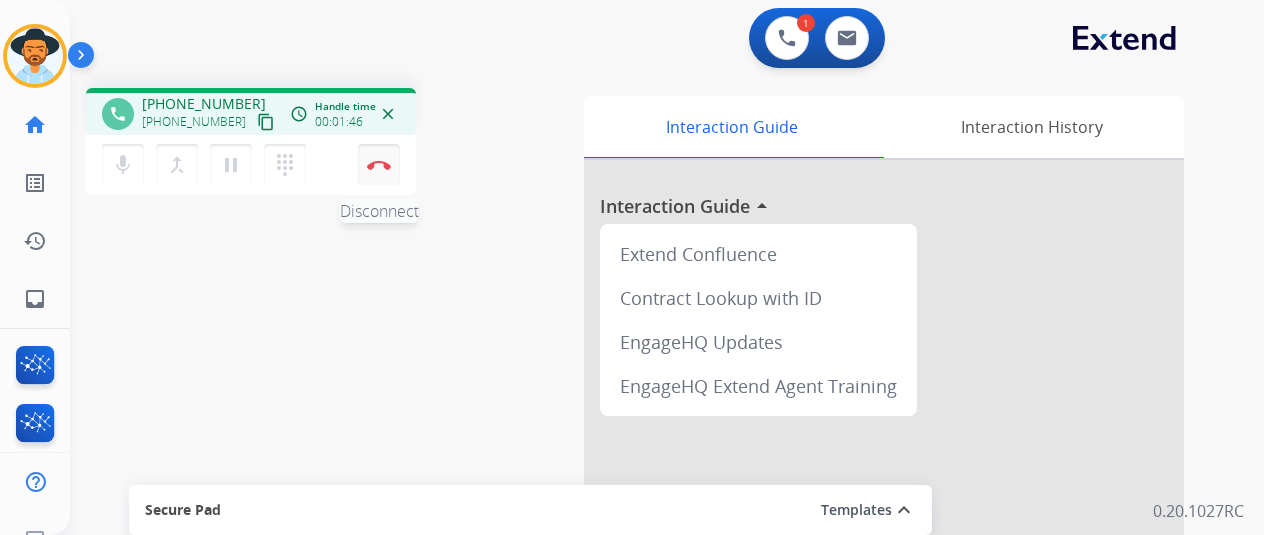 click at bounding box center [379, 165] 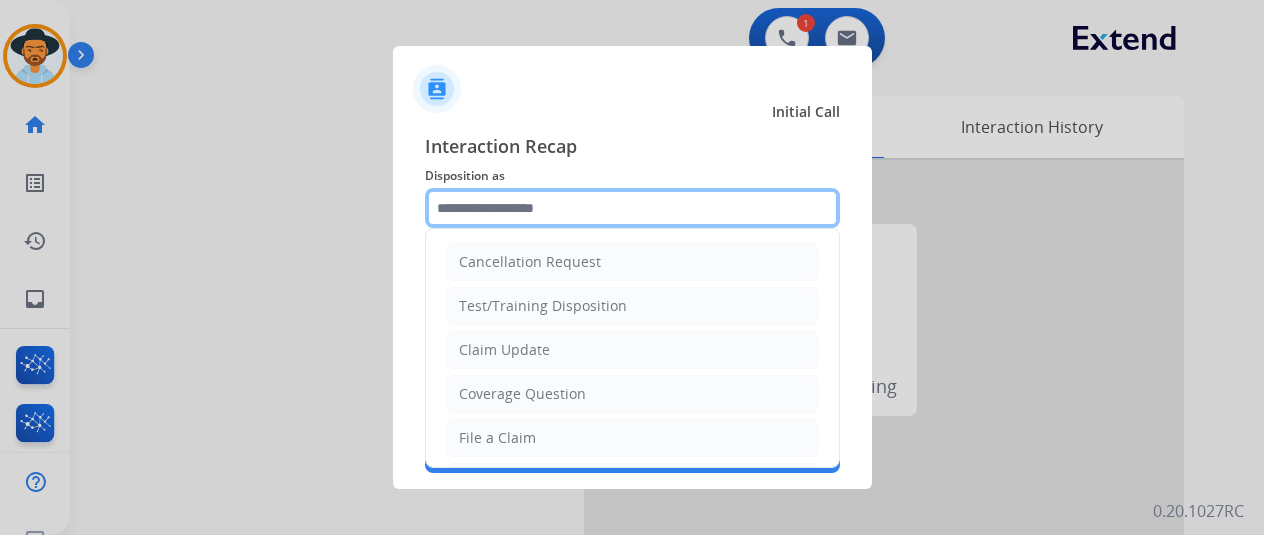 click 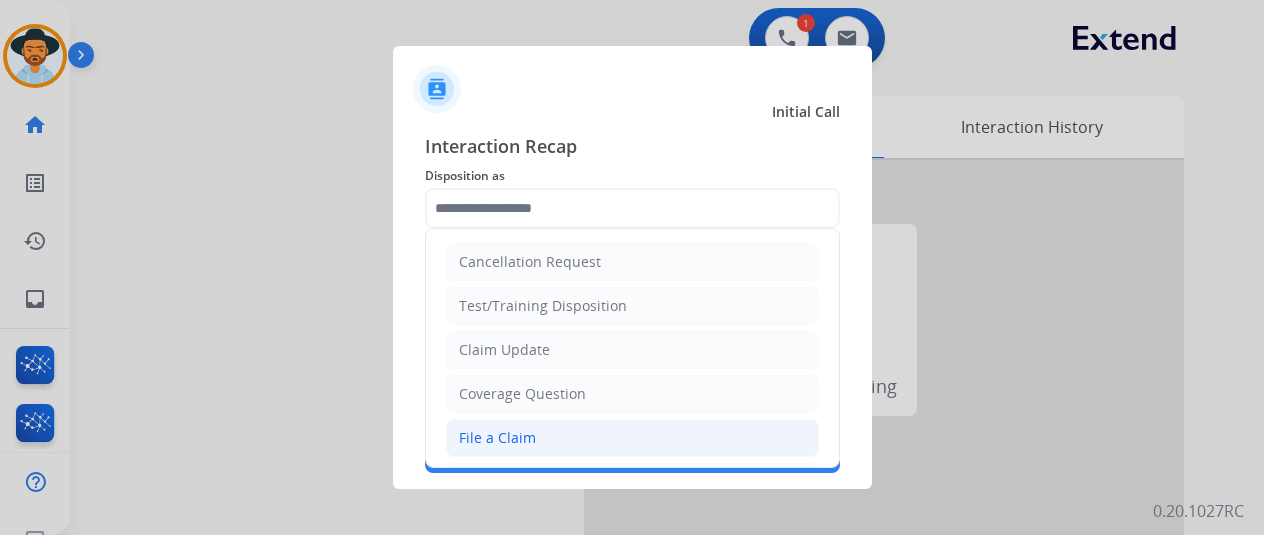 click on "File a Claim" 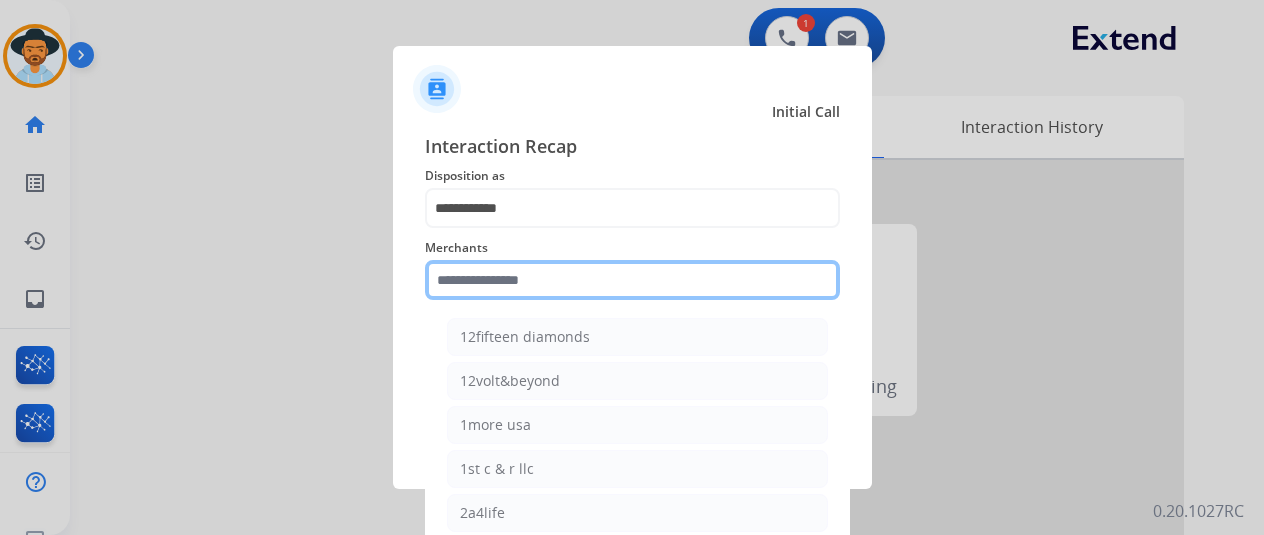 click 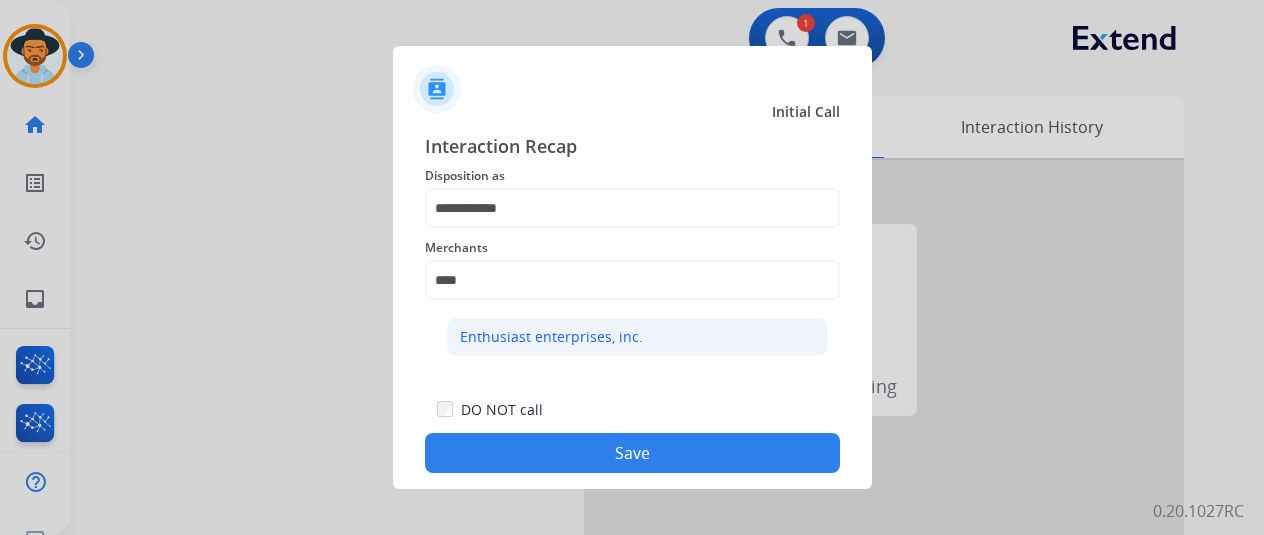 click on "Enthusiast enterprises, inc." 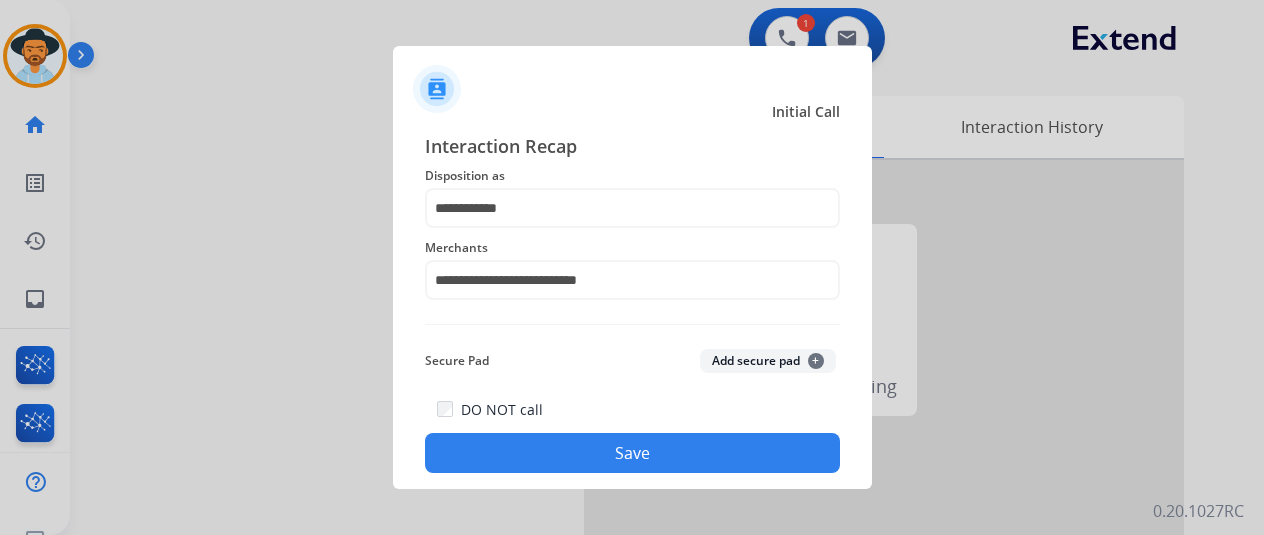 click on "Save" 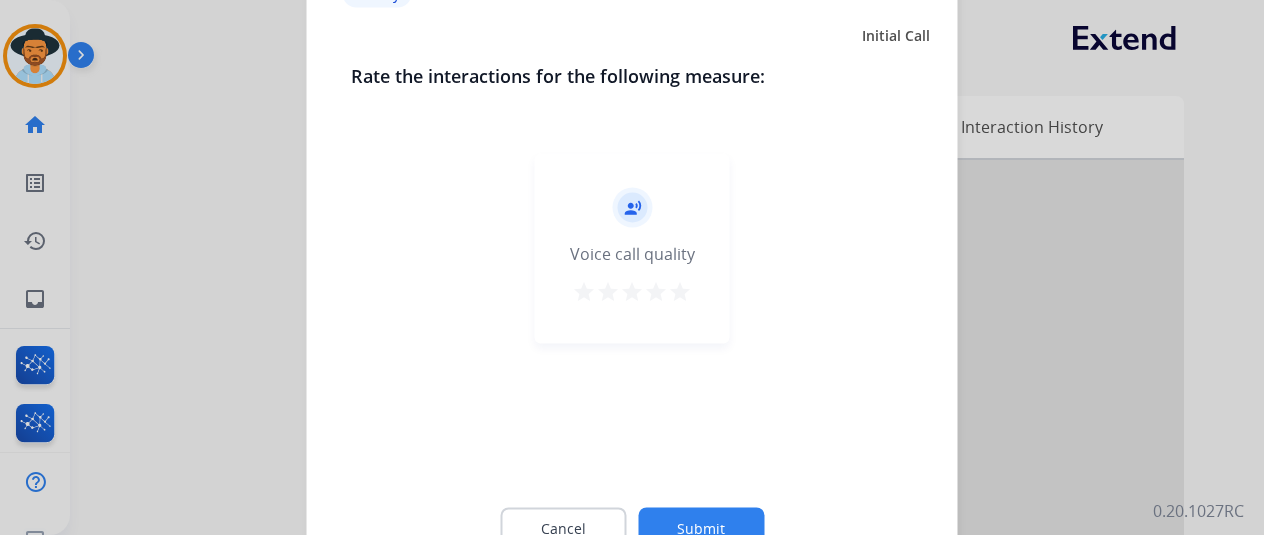 click on "Submit" 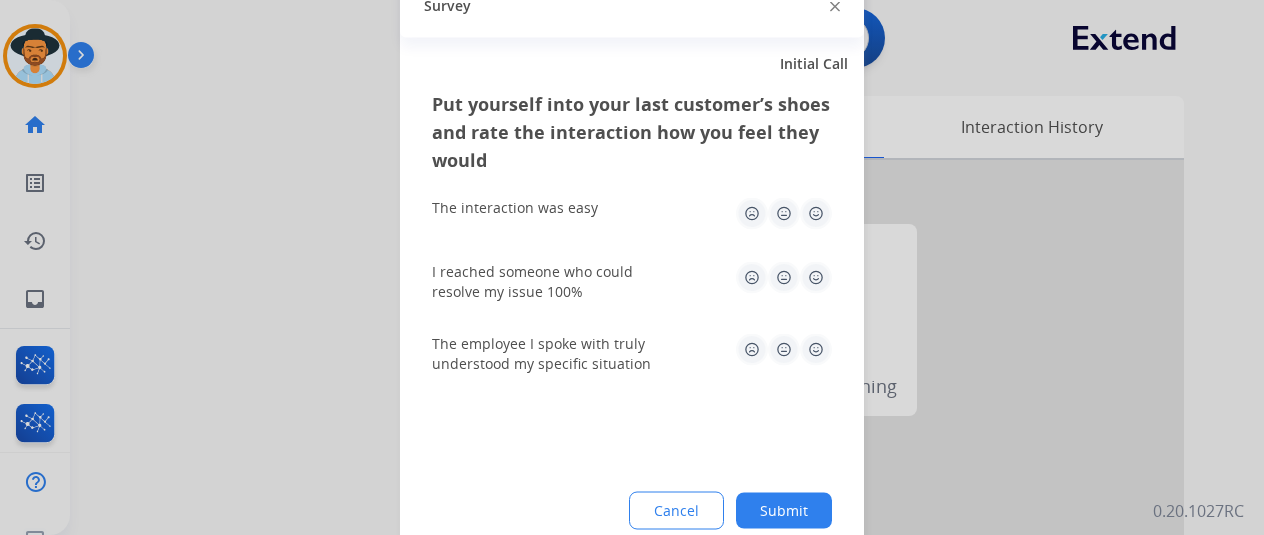 click on "Submit" 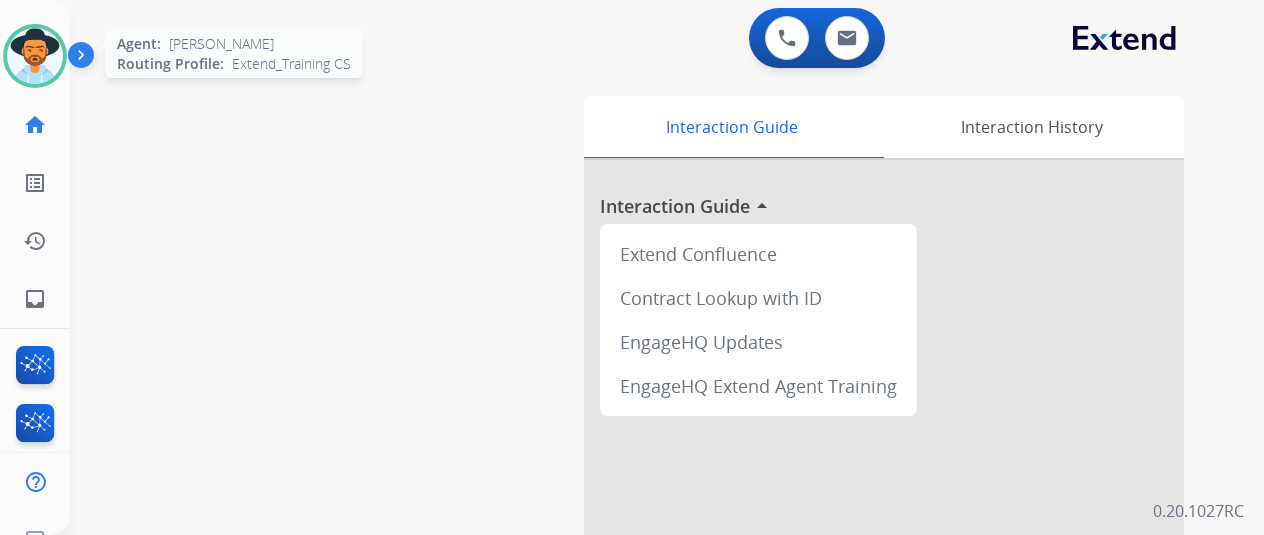click at bounding box center (35, 56) 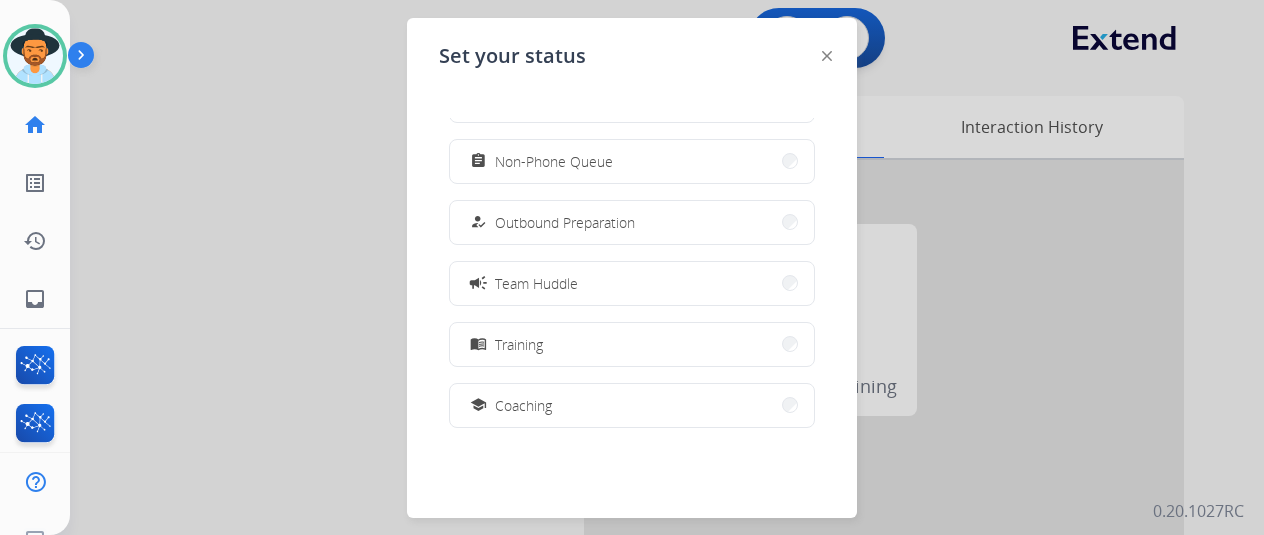 scroll, scrollTop: 376, scrollLeft: 0, axis: vertical 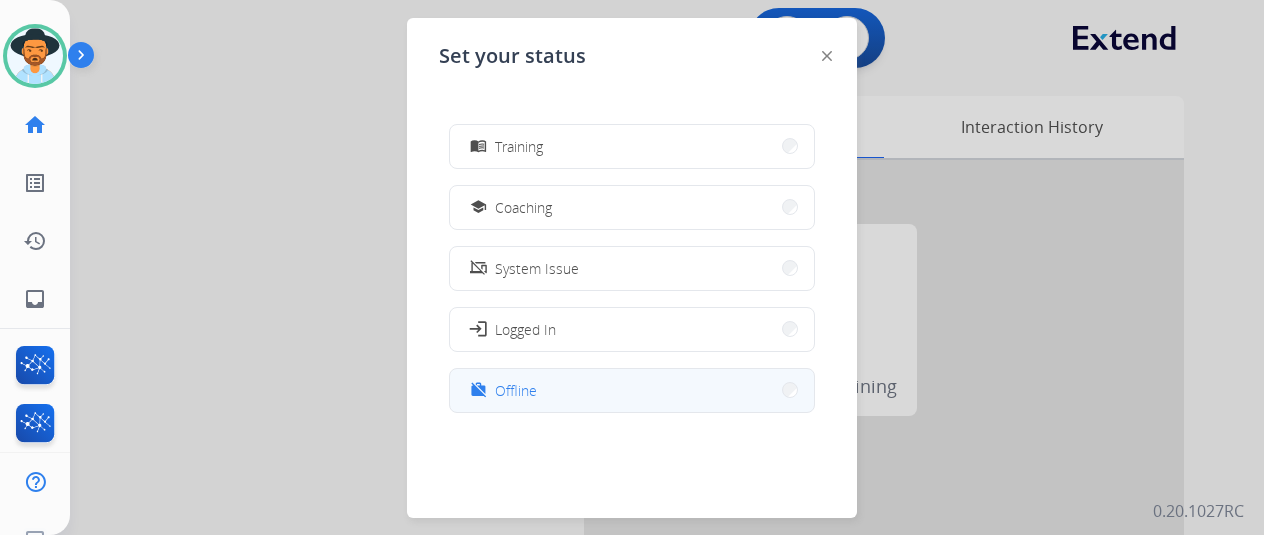 click on "Offline" at bounding box center (516, 390) 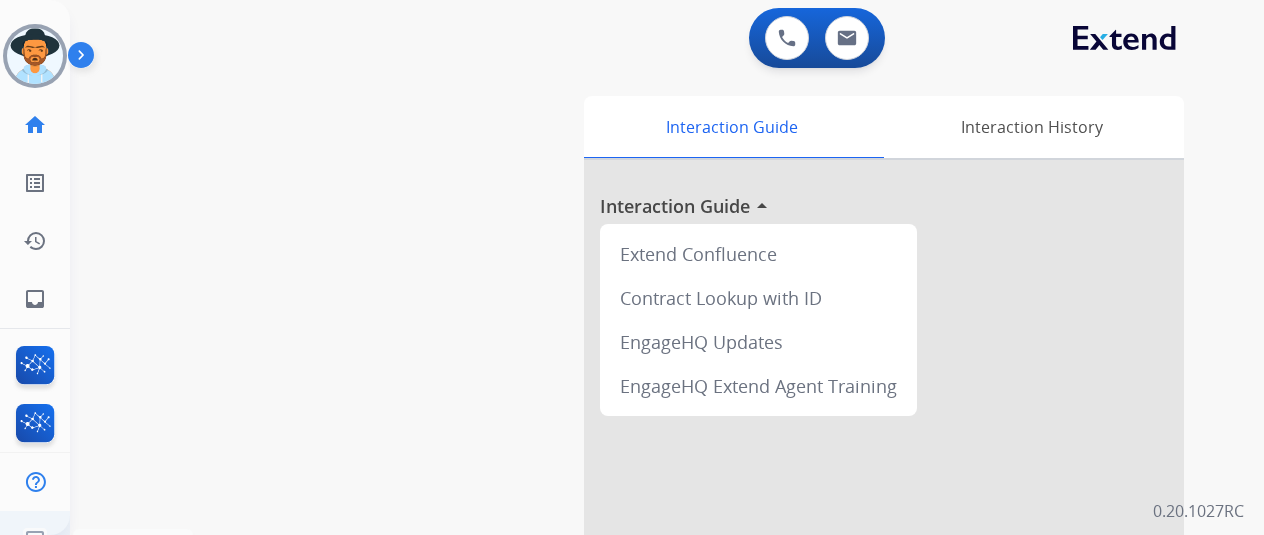 click 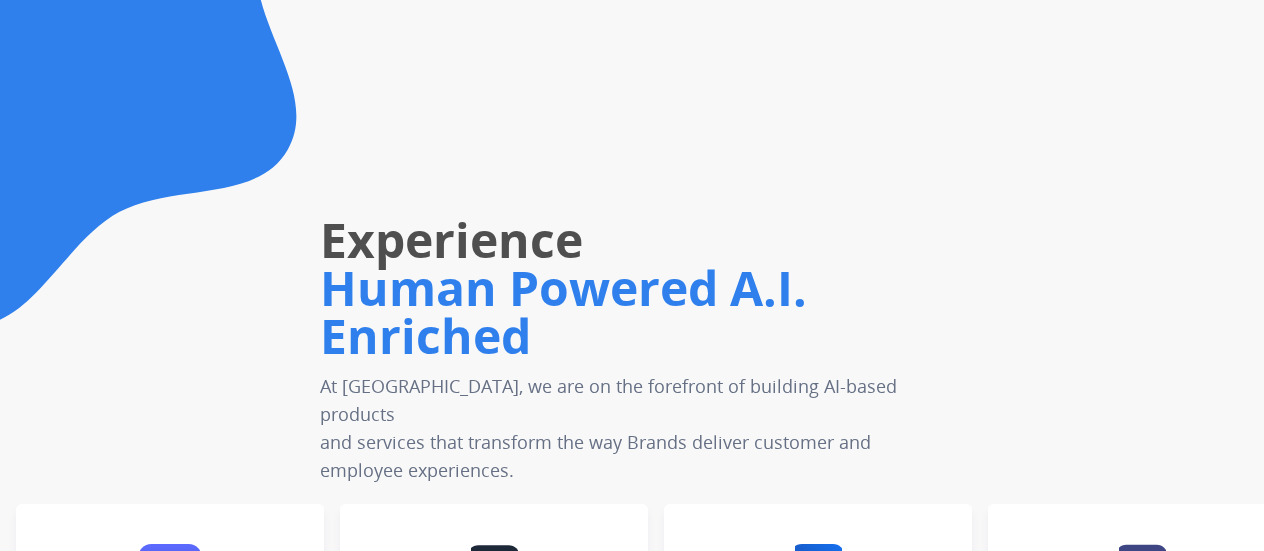 scroll, scrollTop: 0, scrollLeft: 0, axis: both 